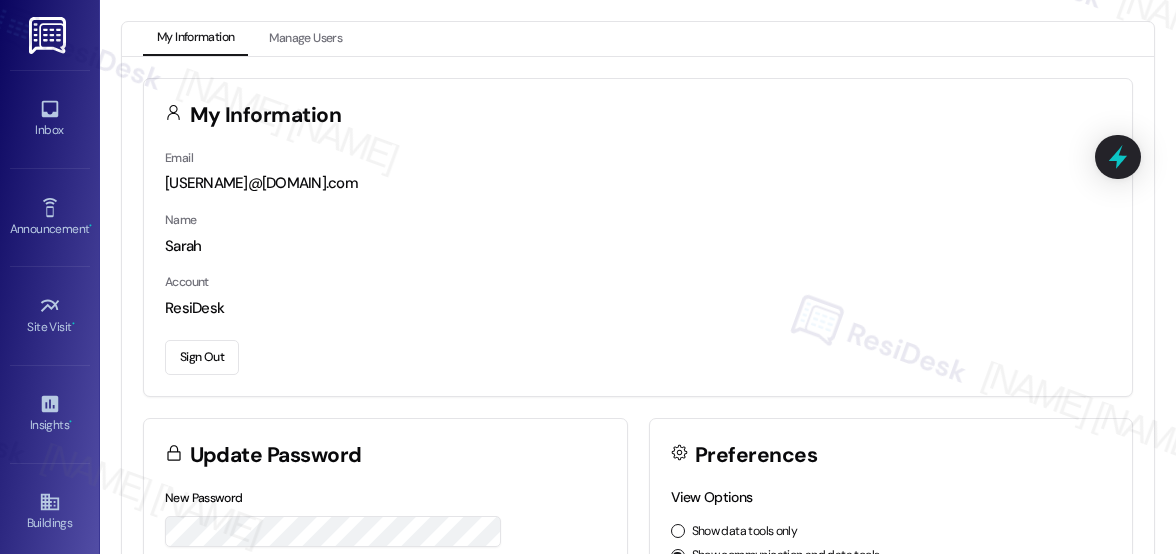 scroll, scrollTop: 0, scrollLeft: 0, axis: both 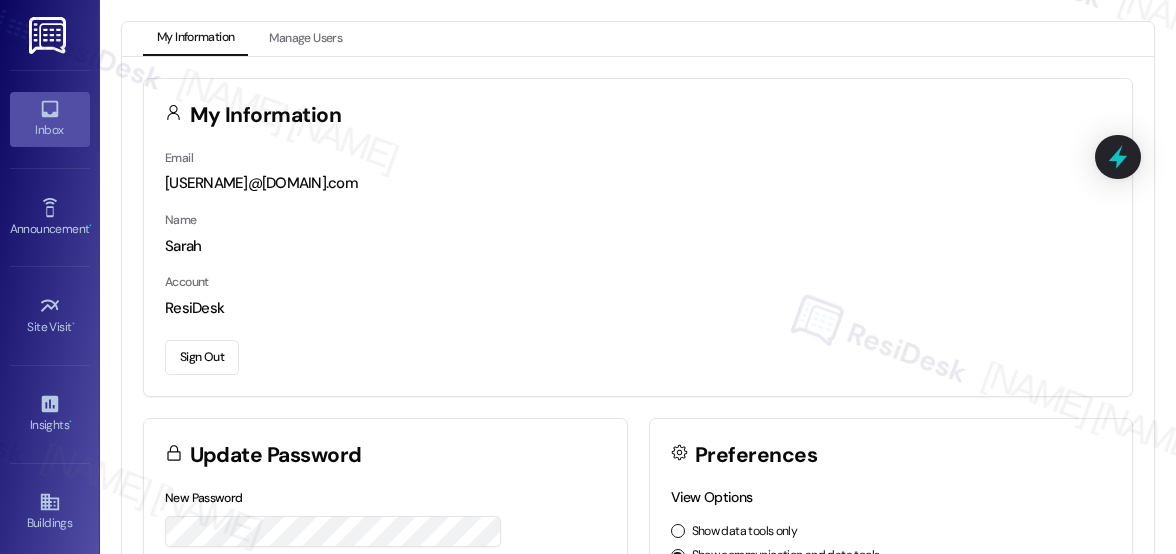 click 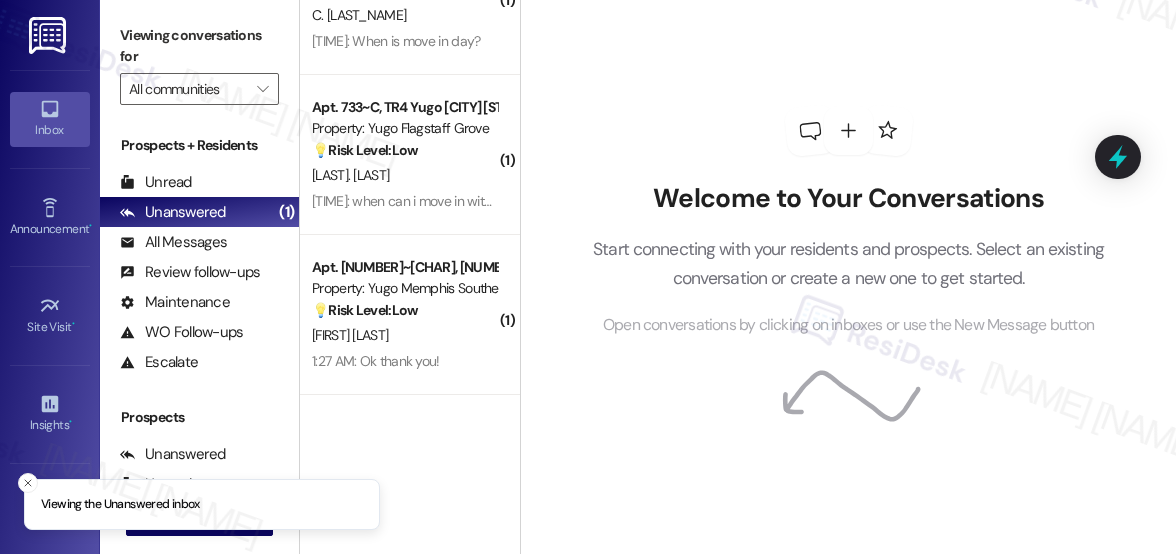 scroll, scrollTop: 3748, scrollLeft: 0, axis: vertical 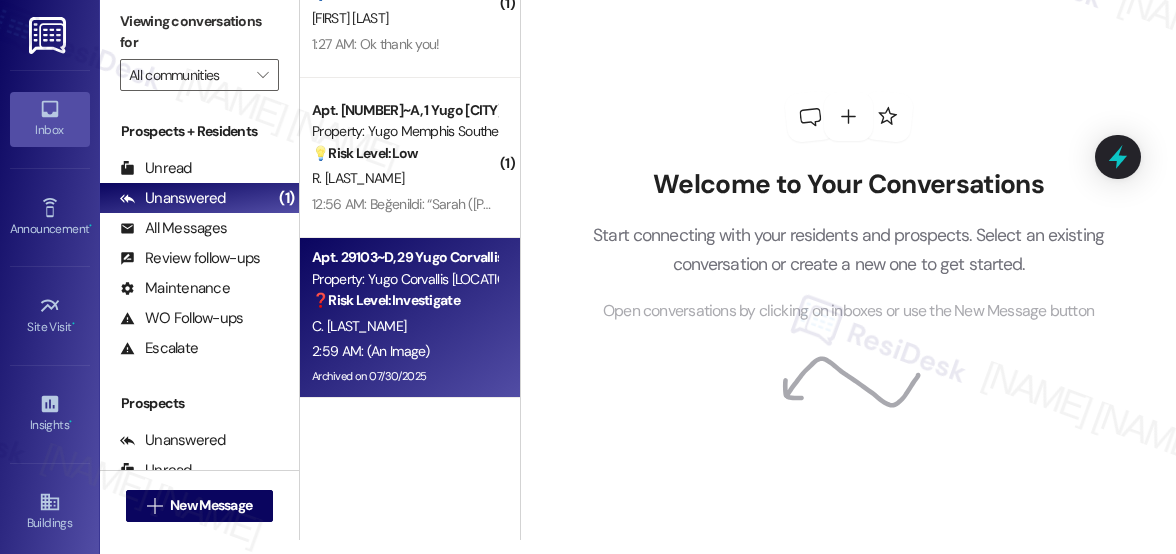 click on "C. Chin" at bounding box center (404, 326) 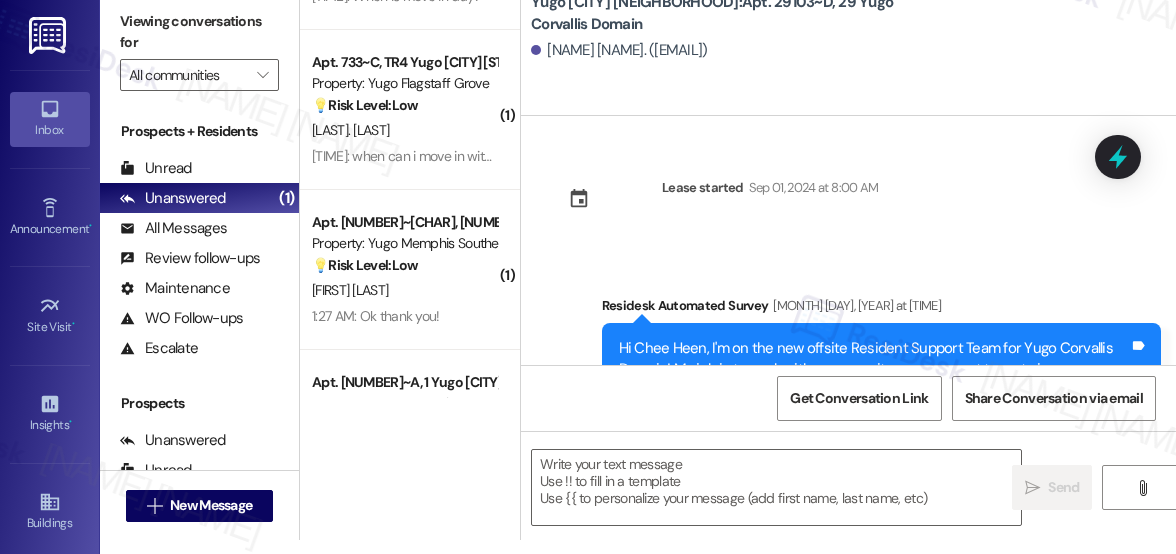 scroll, scrollTop: 0, scrollLeft: 0, axis: both 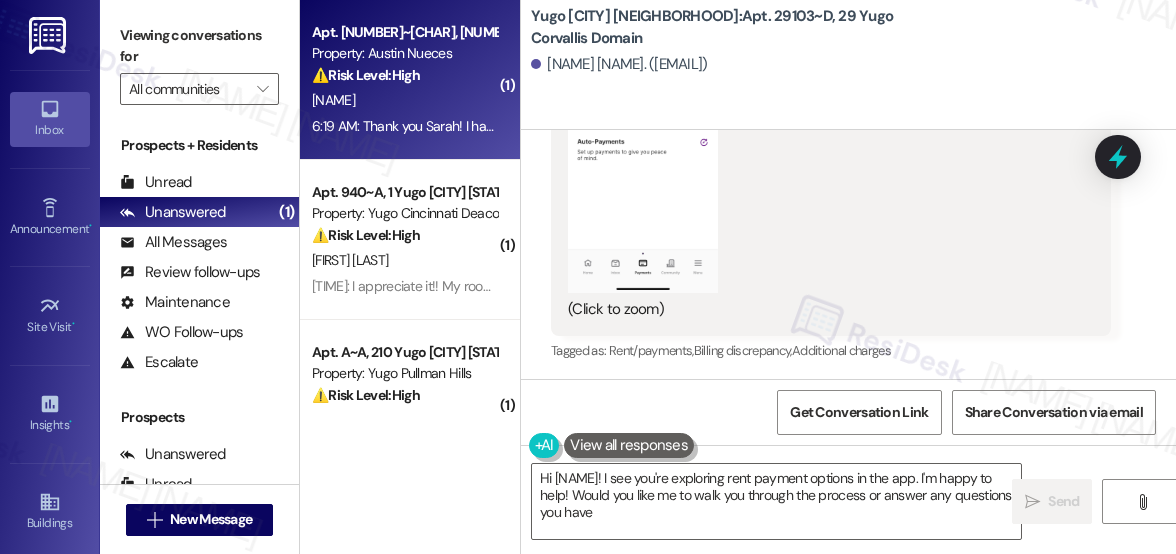 type on "Hi {{first_name}}! I see you're exploring rent payment options in the app. I'm happy to help! Would you like me to walk you through the process or answer any questions you have?" 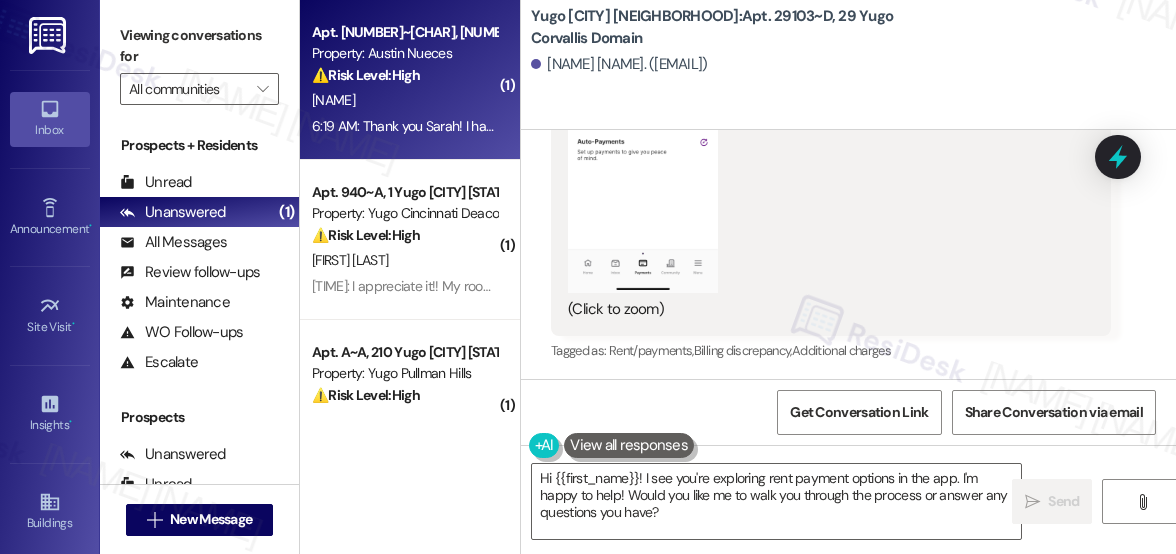 click on "6:19 AM: Thank you Sarah! I had two questions.
1: I can't finish my move in checklist because it's telling me to finish my balance, but my balance is zero.
2: how should I add my renters insurance. I already have renters insurance through USAA and I'd like to get y'all that information  6:19 AM: Thank you Sarah! I had two questions.
1: I can't finish my move in checklist because it's telling me to finish my balance, but my balance is zero.
2: how should I add my renters insurance. I already have renters insurance through USAA and I'd like to get y'all that information" at bounding box center [404, 126] 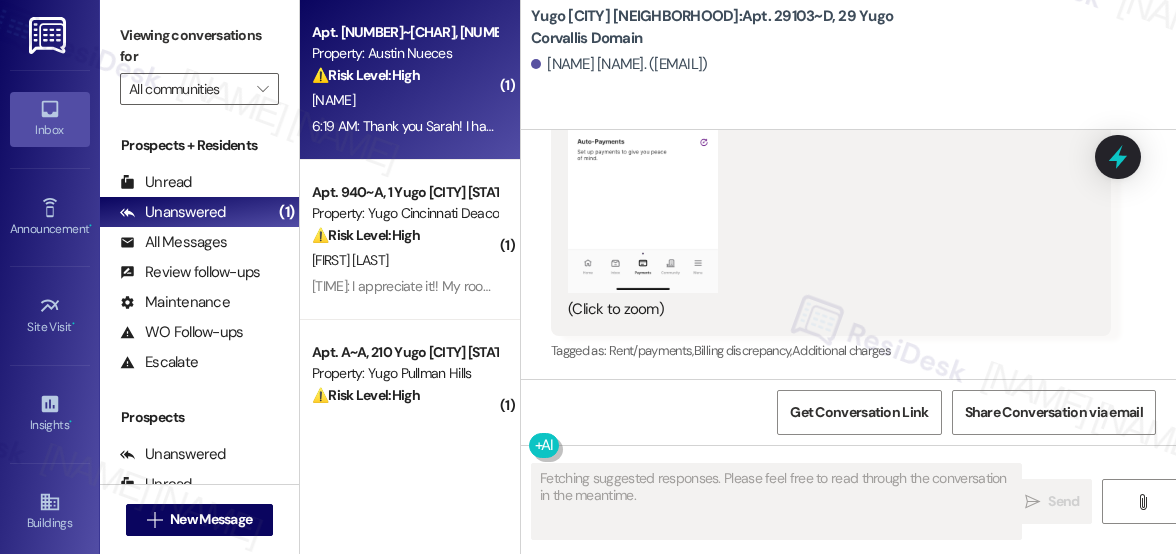 click on "6:19 AM: Thank you Sarah! I had two questions.
1: I can't finish my move in checklist because it's telling me to finish my balance, but my balance is zero.
2: how should I add my renters insurance. I already have renters insurance through USAA and I'd like to get y'all that information  6:19 AM: Thank you Sarah! I had two questions.
1: I can't finish my move in checklist because it's telling me to finish my balance, but my balance is zero.
2: how should I add my renters insurance. I already have renters insurance through USAA and I'd like to get y'all that information" at bounding box center [404, 126] 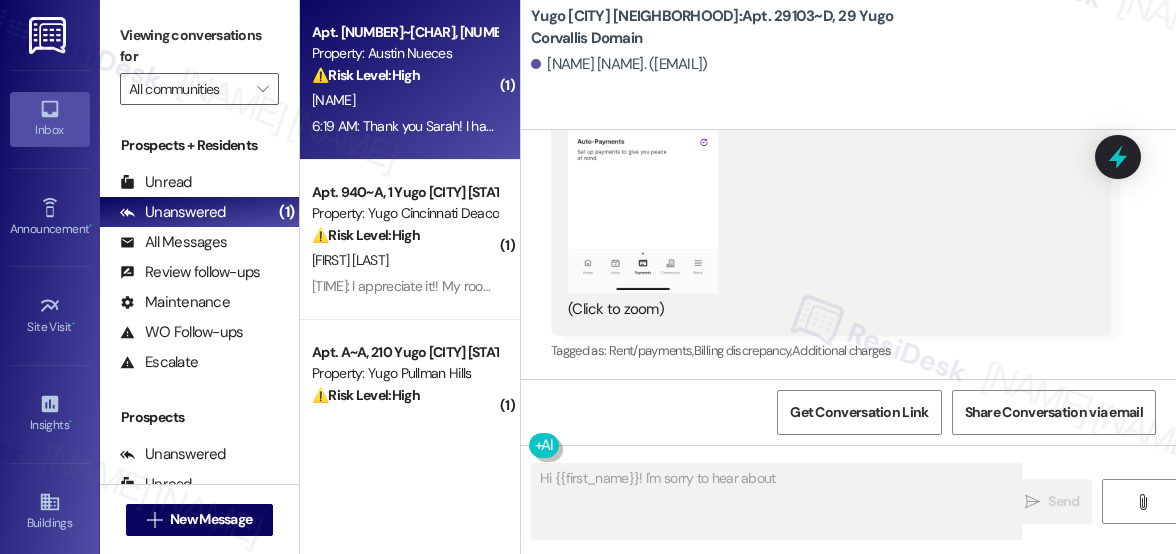 scroll, scrollTop: 1448, scrollLeft: 0, axis: vertical 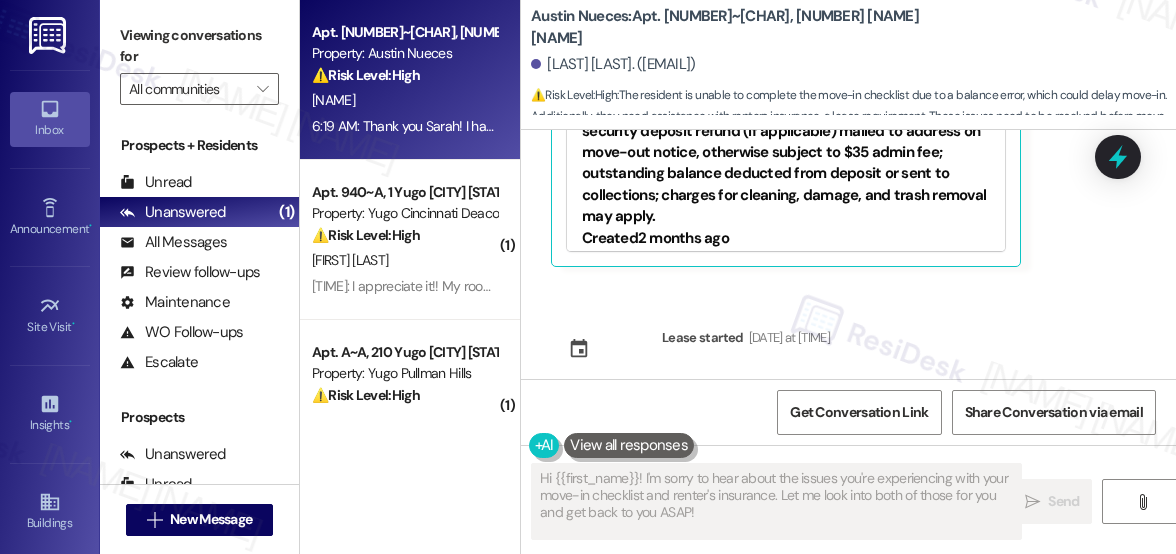 click on "6:19 AM: Thank you Sarah! I had two questions.
1: I can't finish my move in checklist because it's telling me to finish my balance, but my balance is zero.
2: how should I add my renters insurance. I already have renters insurance through USAA and I'd like to get y'all that information  6:19 AM: Thank you Sarah! I had two questions.
1: I can't finish my move in checklist because it's telling me to finish my balance, but my balance is zero.
2: how should I add my renters insurance. I already have renters insurance through USAA and I'd like to get y'all that information" at bounding box center [1110, 126] 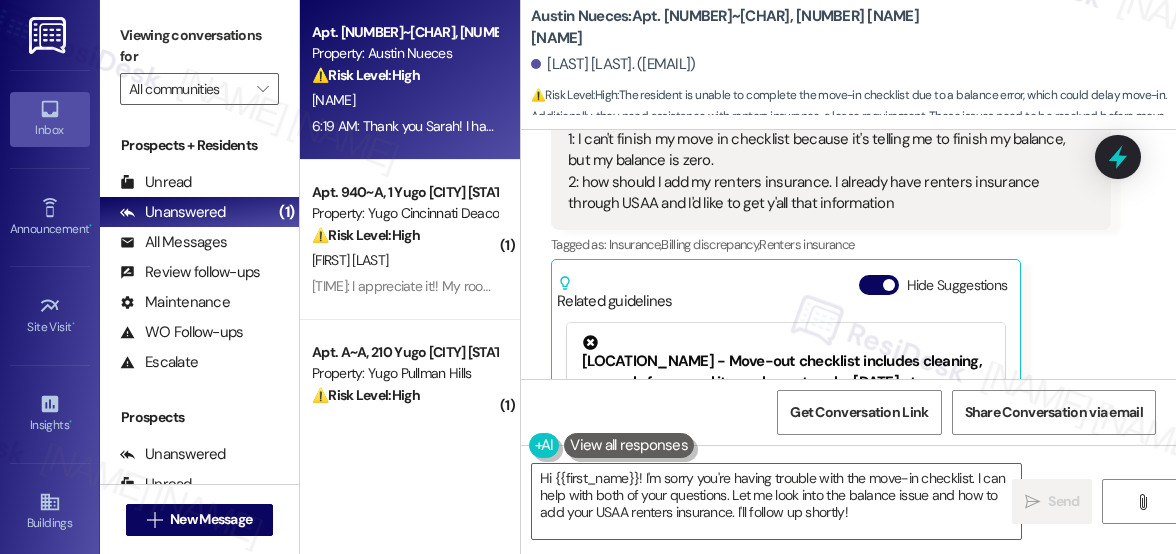 scroll, scrollTop: 1138, scrollLeft: 0, axis: vertical 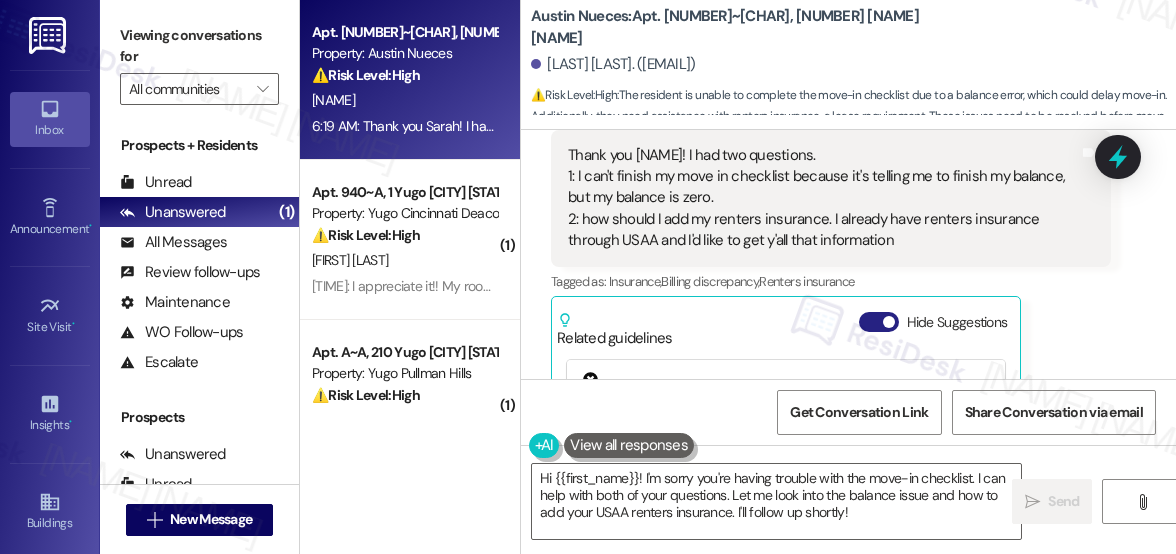 click on "Hide Suggestions" at bounding box center [879, 322] 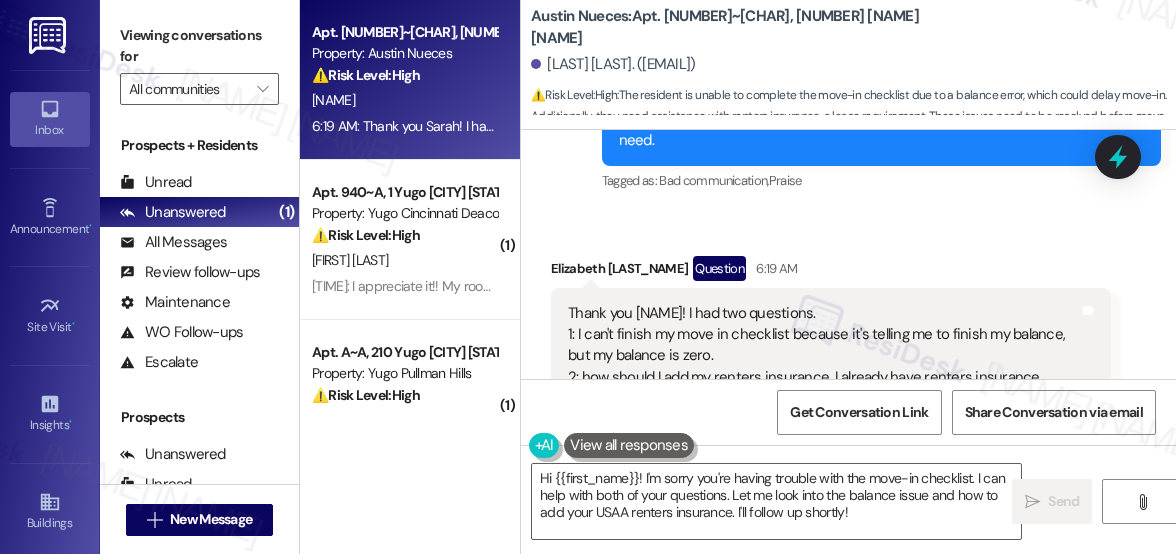 scroll, scrollTop: 1016, scrollLeft: 0, axis: vertical 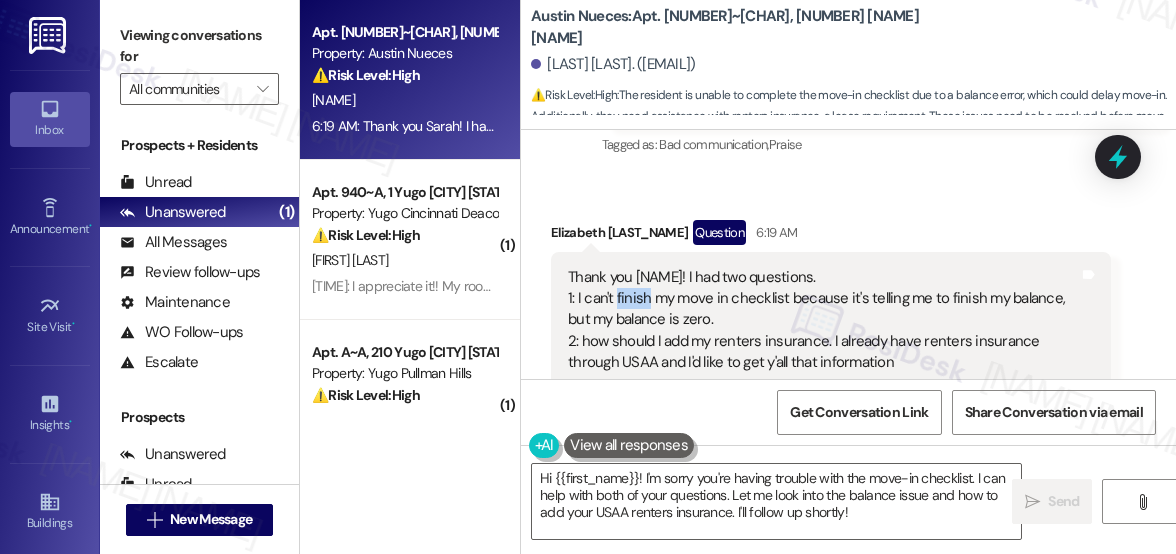 click on "Thank you Sarah! I had two questions.
1: I can't finish my move in checklist because it's telling me to finish my balance, but my balance is zero.
2: how should I add my renters insurance. I already have renters insurance through USAA and I'd like to get y'all that information" at bounding box center [823, 320] 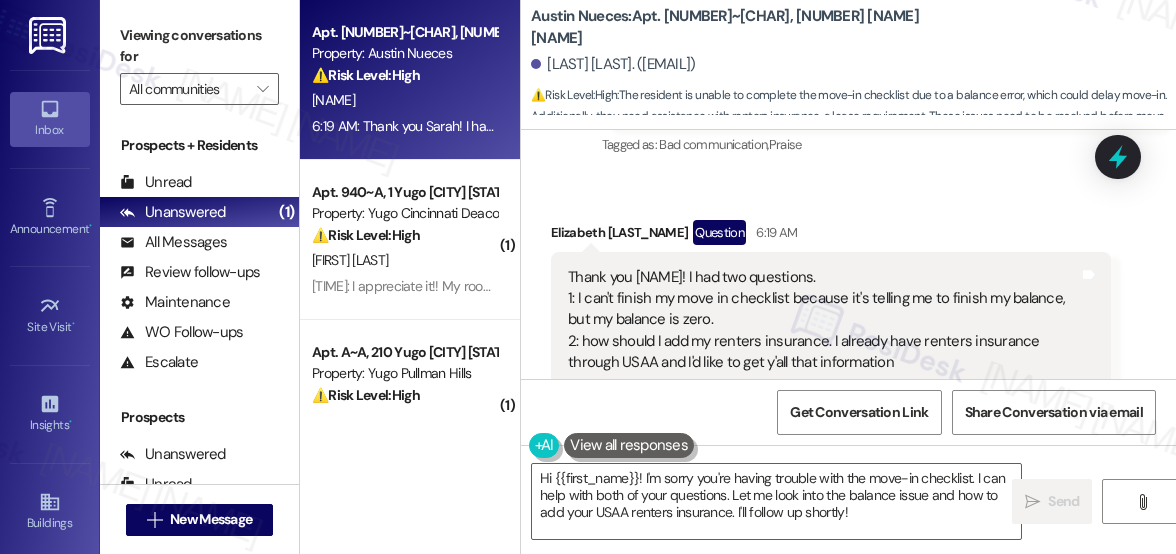 click on "Thank you Sarah! I had two questions.
1: I can't finish my move in checklist because it's telling me to finish my balance, but my balance is zero.
2: how should I add my renters insurance. I already have renters insurance through USAA and I'd like to get y'all that information" at bounding box center [823, 320] 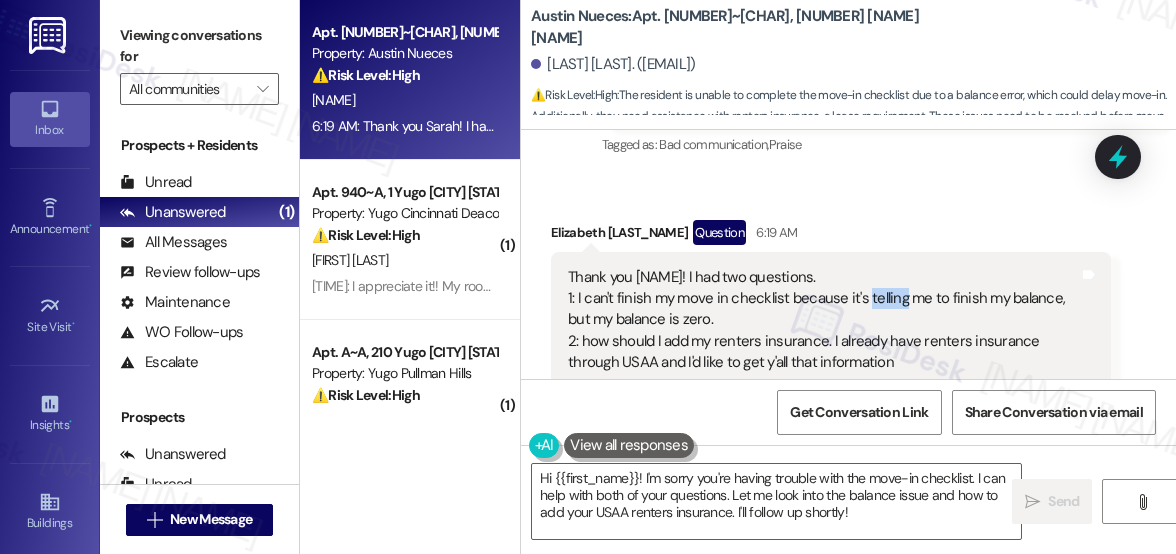 click on "Thank you Sarah! I had two questions.
1: I can't finish my move in checklist because it's telling me to finish my balance, but my balance is zero.
2: how should I add my renters insurance. I already have renters insurance through USAA and I'd like to get y'all that information" at bounding box center [823, 320] 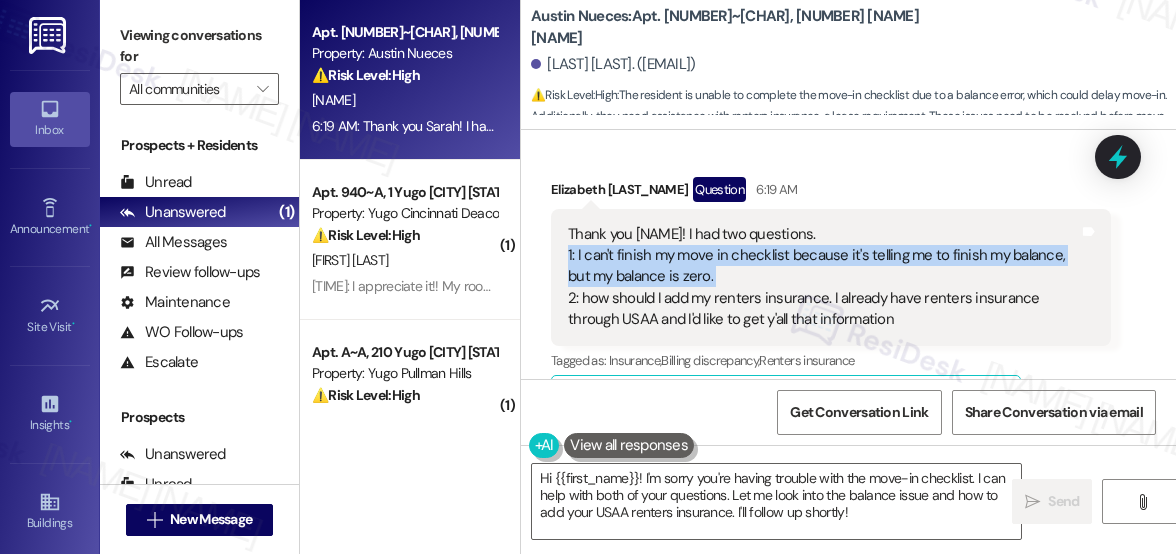 scroll, scrollTop: 1060, scrollLeft: 0, axis: vertical 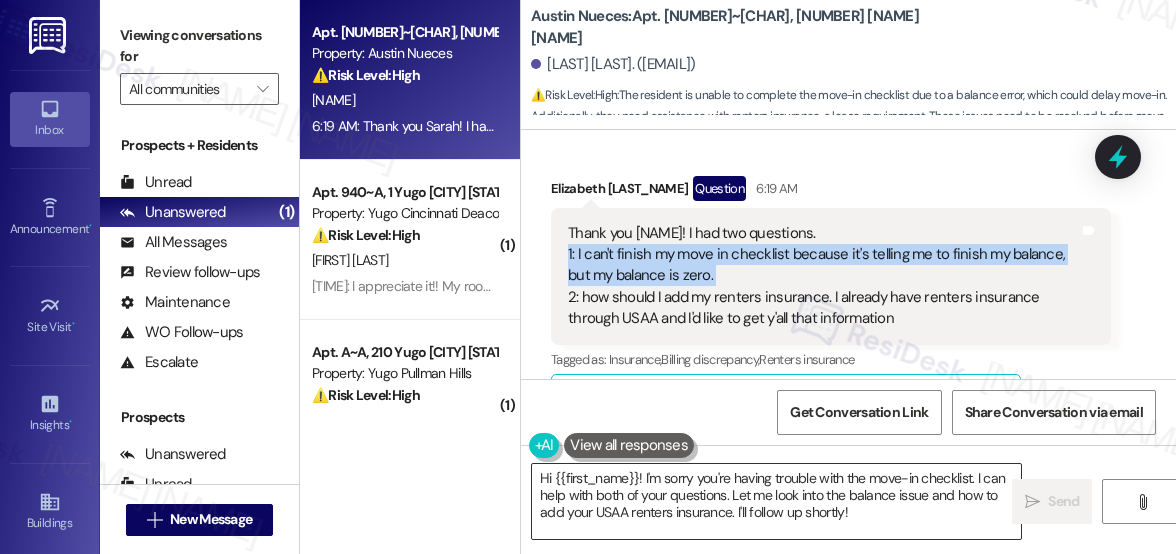 click on "Hi {{first_name}}! I'm sorry you're having trouble with the move-in checklist. I can help with both of your questions. Let me look into the balance issue and how to add your USAA renters insurance. I'll follow up shortly!" at bounding box center (776, 501) 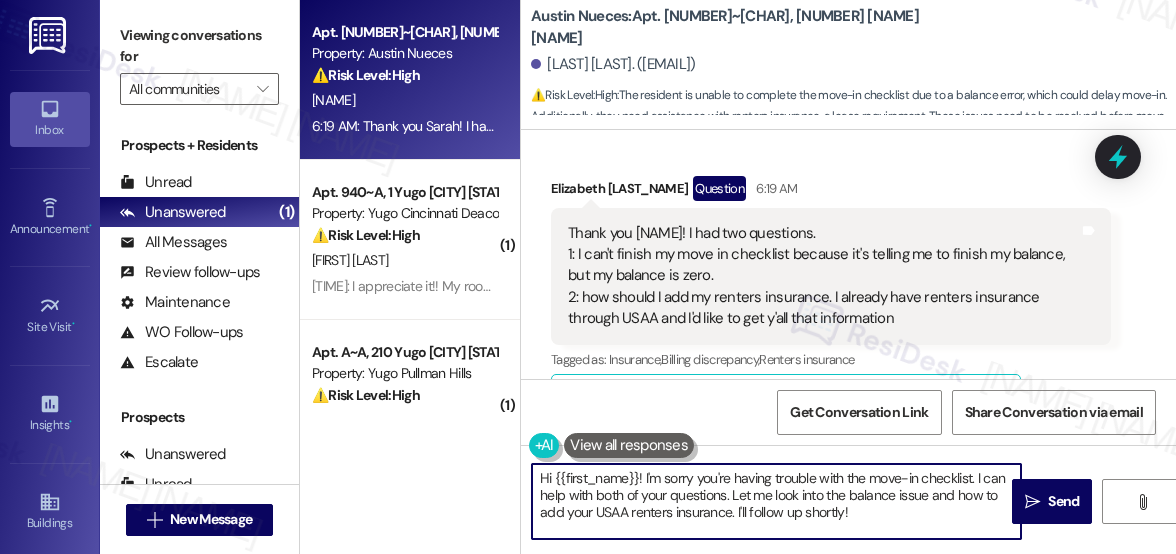 click on "Hi {{first_name}}! I'm sorry you're having trouble with the move-in checklist. I can help with both of your questions. Let me look into the balance issue and how to add your USAA renters insurance. I'll follow up shortly!" at bounding box center (776, 501) 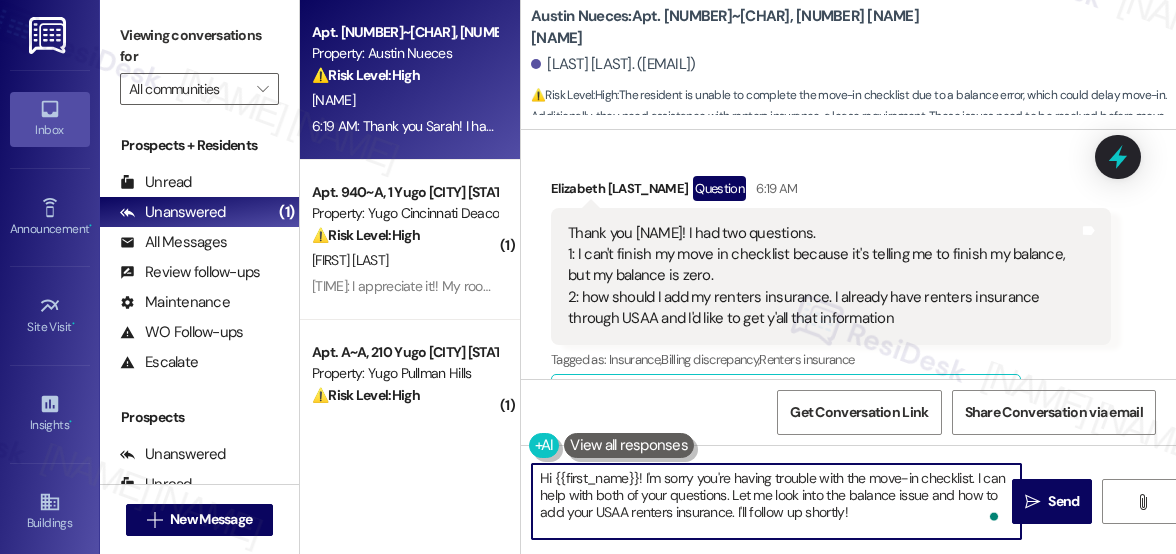 click on "Hi {{first_name}}! I'm sorry you're having trouble with the move-in checklist. I can help with both of your questions. Let me look into the balance issue and how to add your USAA renters insurance. I'll follow up shortly!" at bounding box center (776, 501) 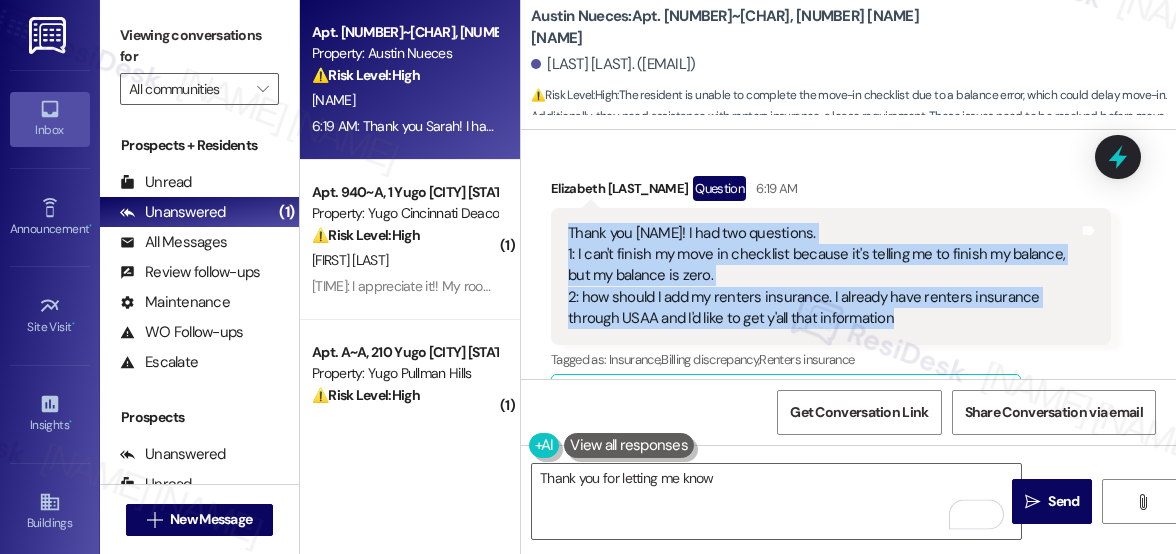 drag, startPoint x: 566, startPoint y: 208, endPoint x: 900, endPoint y: 291, distance: 344.1584 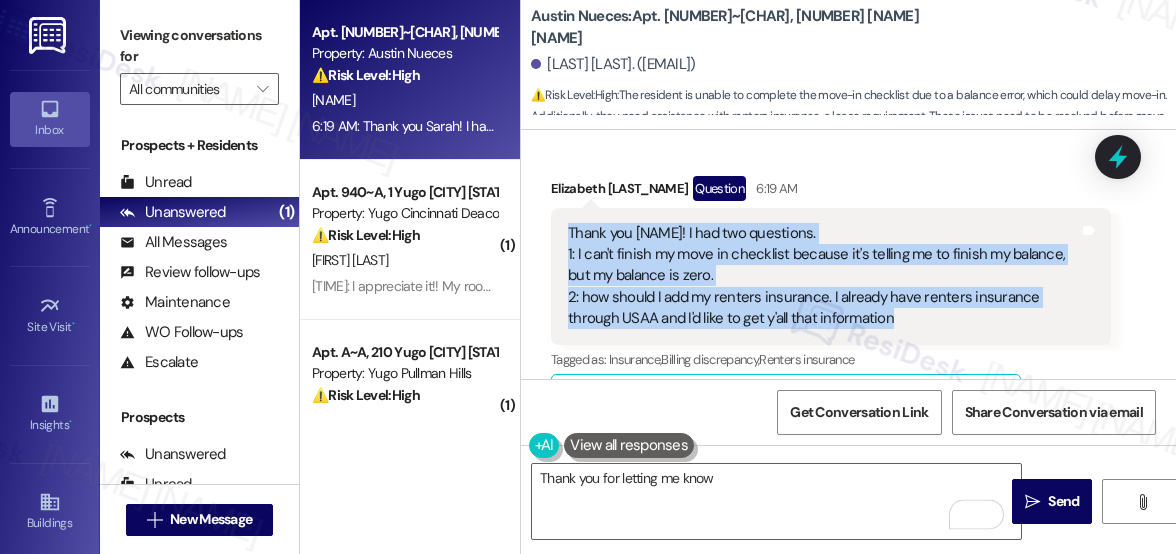 click on "Thank you Sarah! I had two questions.
1: I can't finish my move in checklist because it's telling me to finish my balance, but my balance is zero.
2: how should I add my renters insurance. I already have renters insurance through USAA and I'd like to get y'all that information" at bounding box center [823, 276] 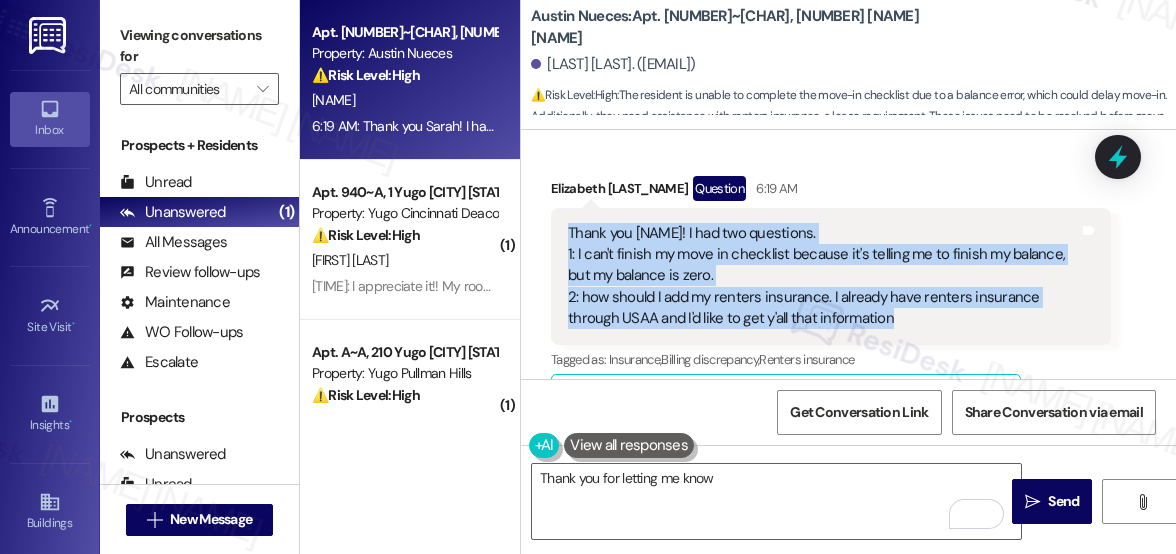 copy on "Thank you Sarah! I had two questions.
1: I can't finish my move in checklist because it's telling me to finish my balance, but my balance is zero.
2: how should I add my renters insurance. I already have renters insurance through USAA and I'd like to get y'all that information" 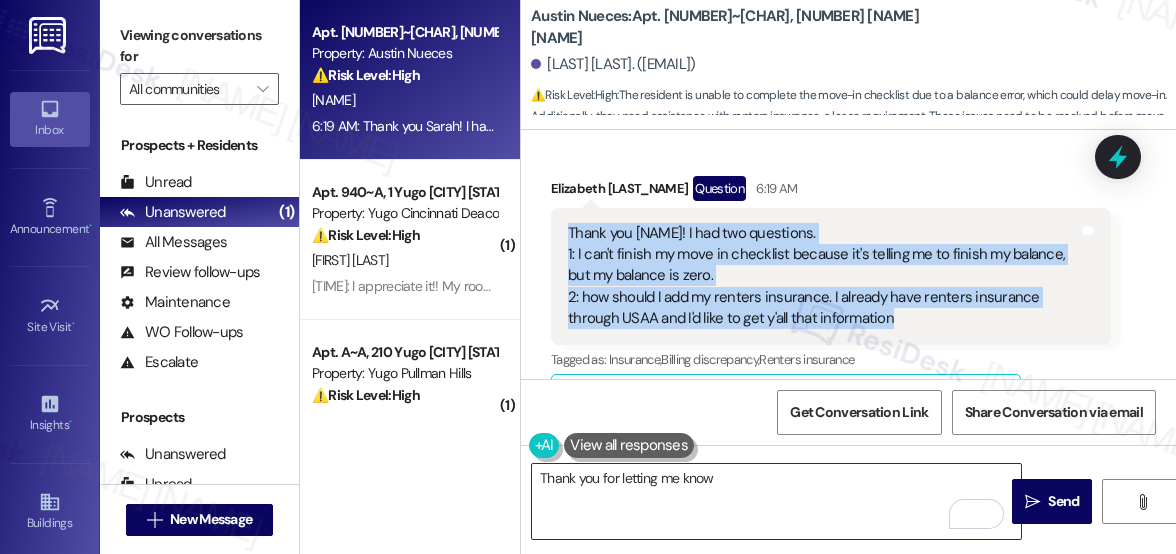 click on "Thank you for letting me know" at bounding box center [776, 501] 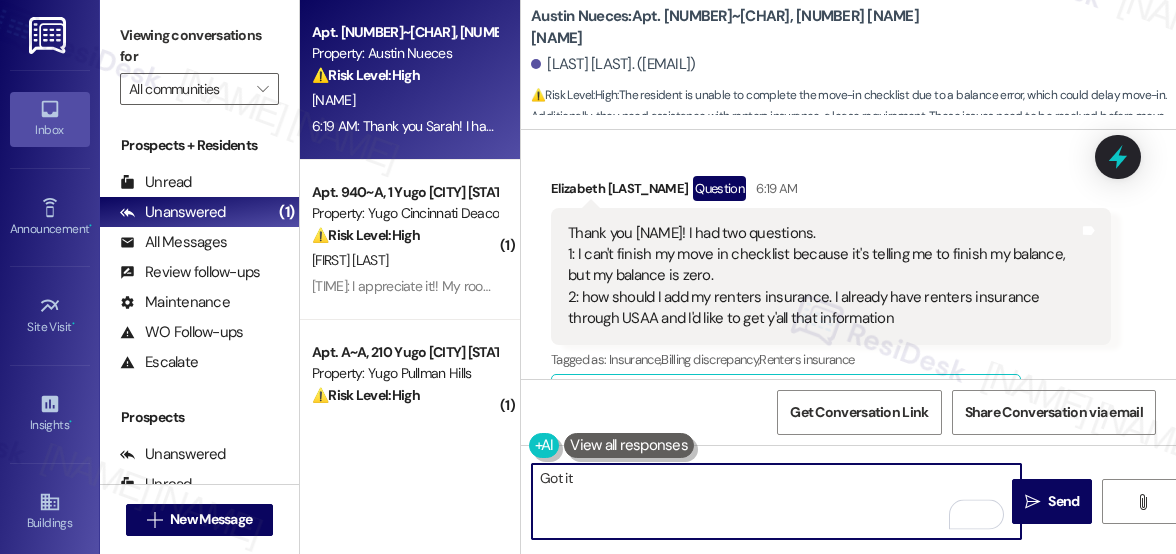 click on "Elizabeth Evertson. (leeby923@icloud.com)" at bounding box center [613, 64] 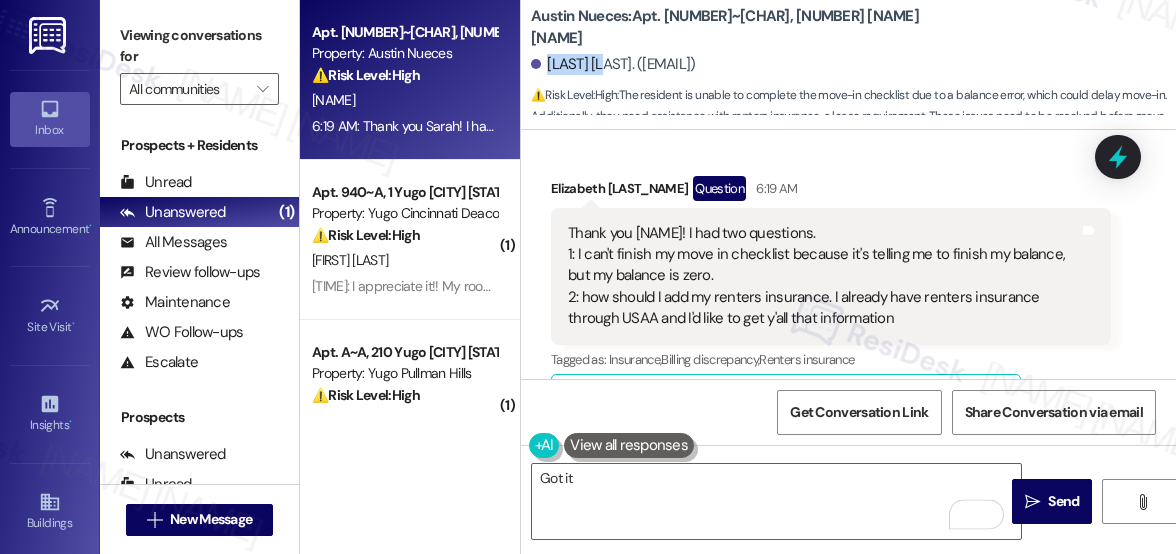 copy on "Elizabeth" 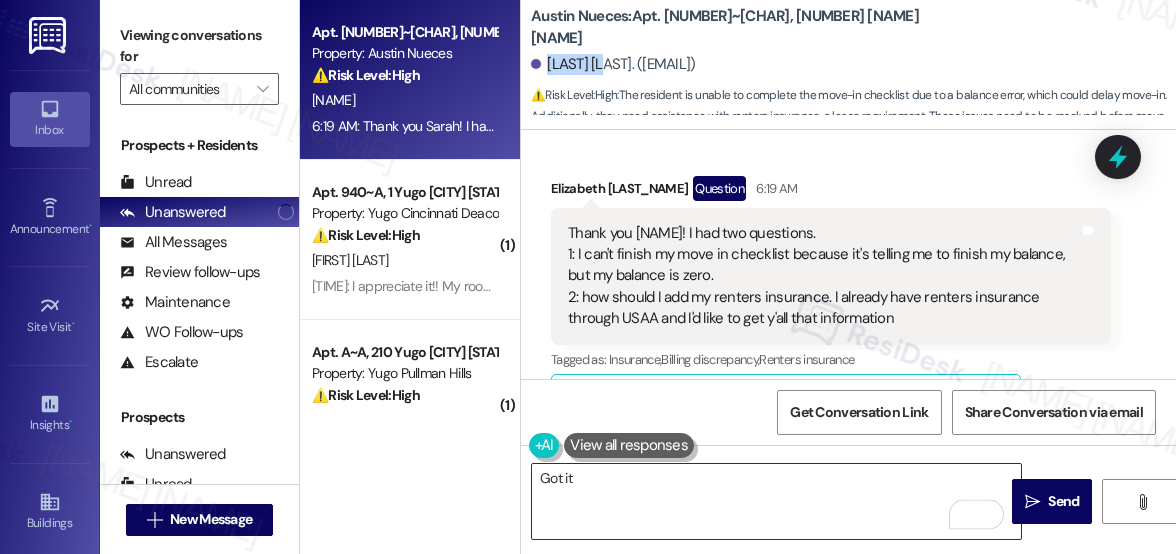 click on "Got it" at bounding box center (776, 501) 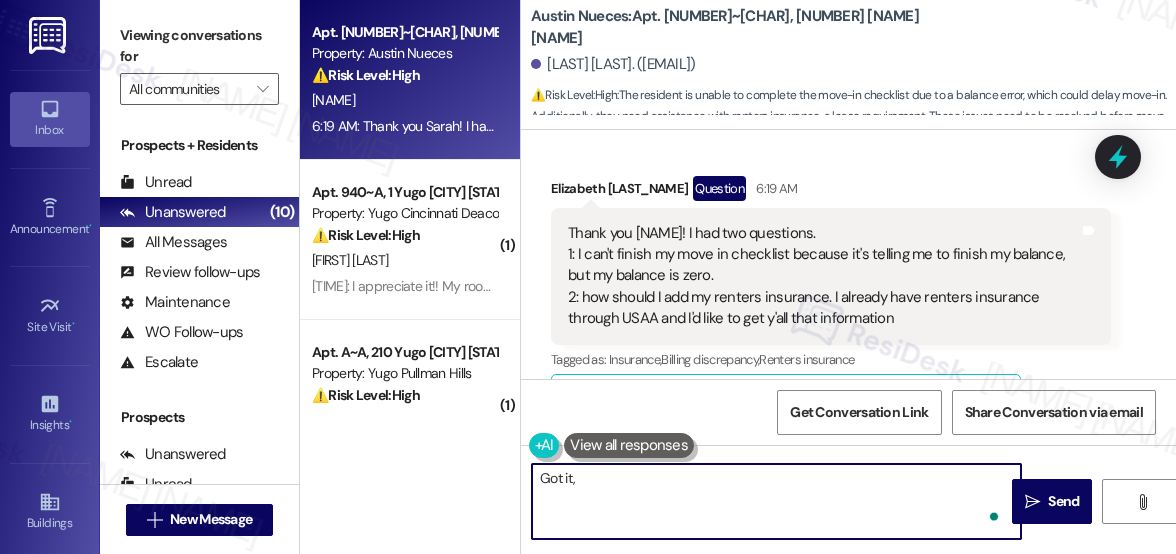 paste on "Elizabeth" 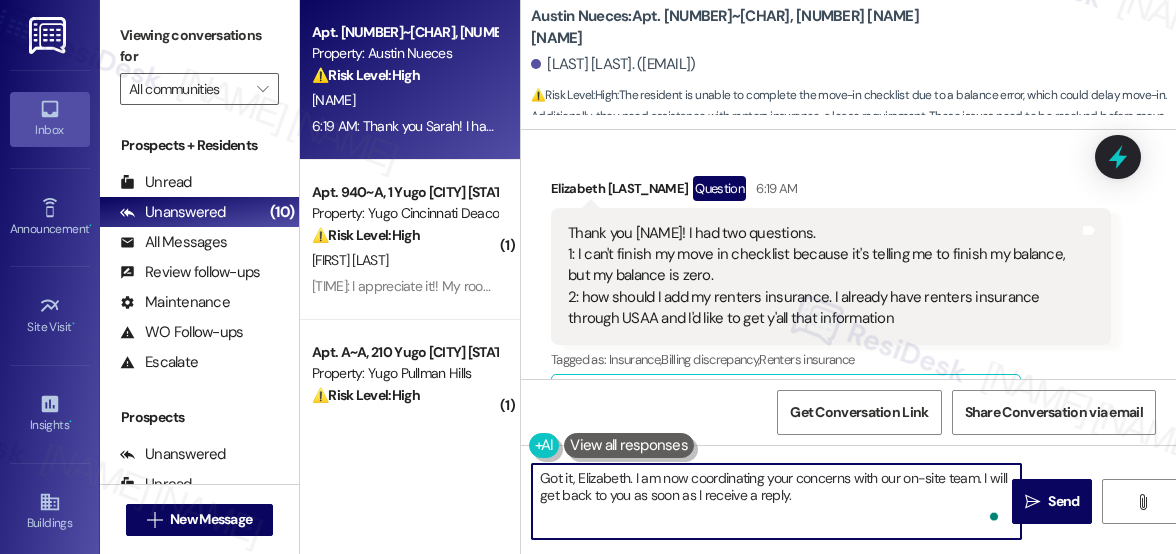 type on "Got it, Elizabeth. I am now coordinating your concerns with our on-site team. I will get back to you as soon as I receive a reply." 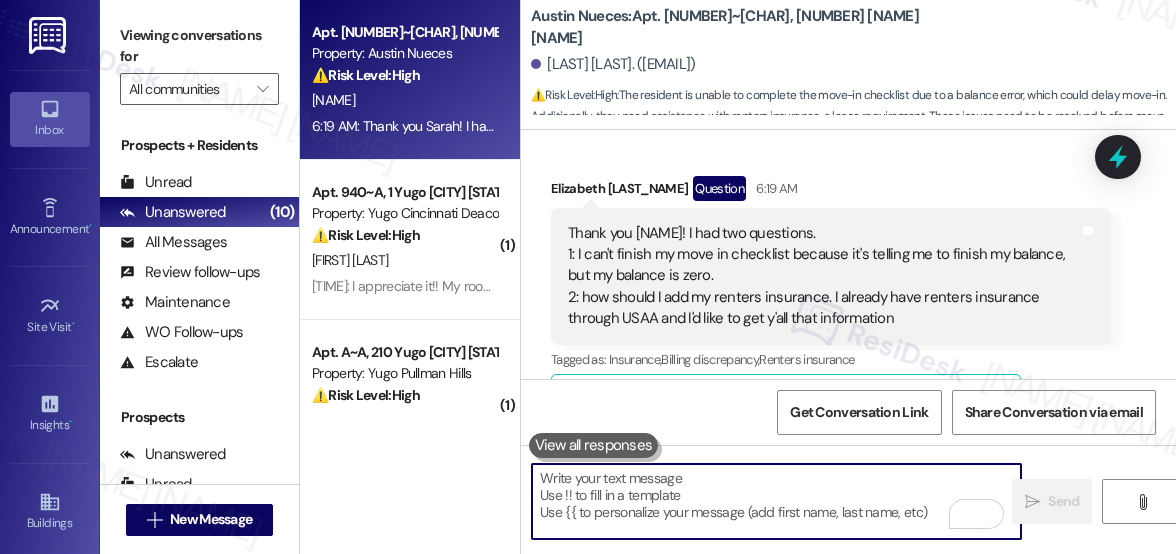click at bounding box center [776, 501] 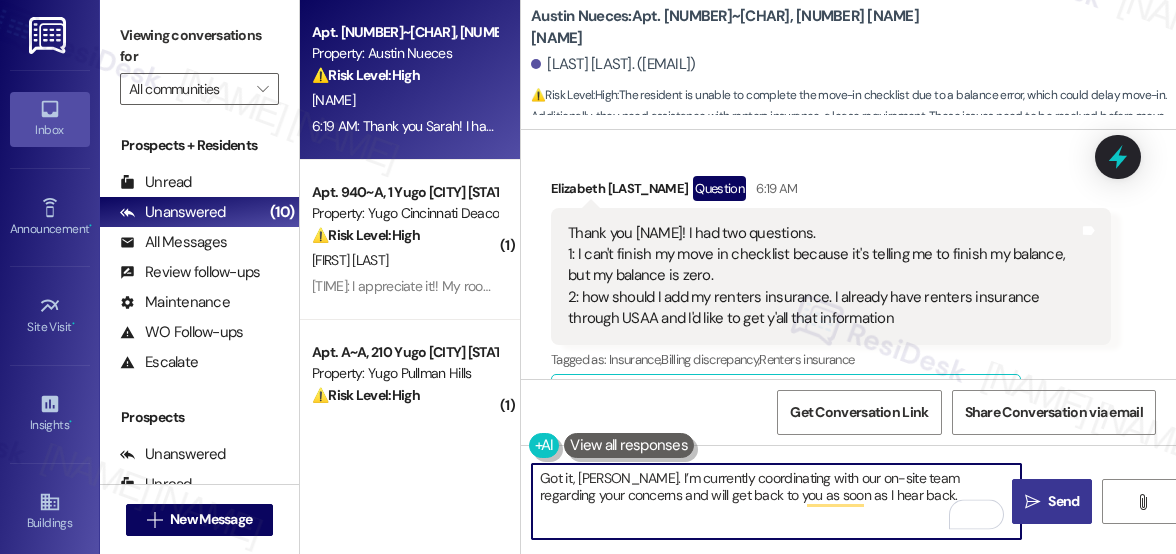 type on "Got it, Elizabeth. I’m currently coordinating with our on-site team regarding your concerns and will get back to you as soon as I hear back." 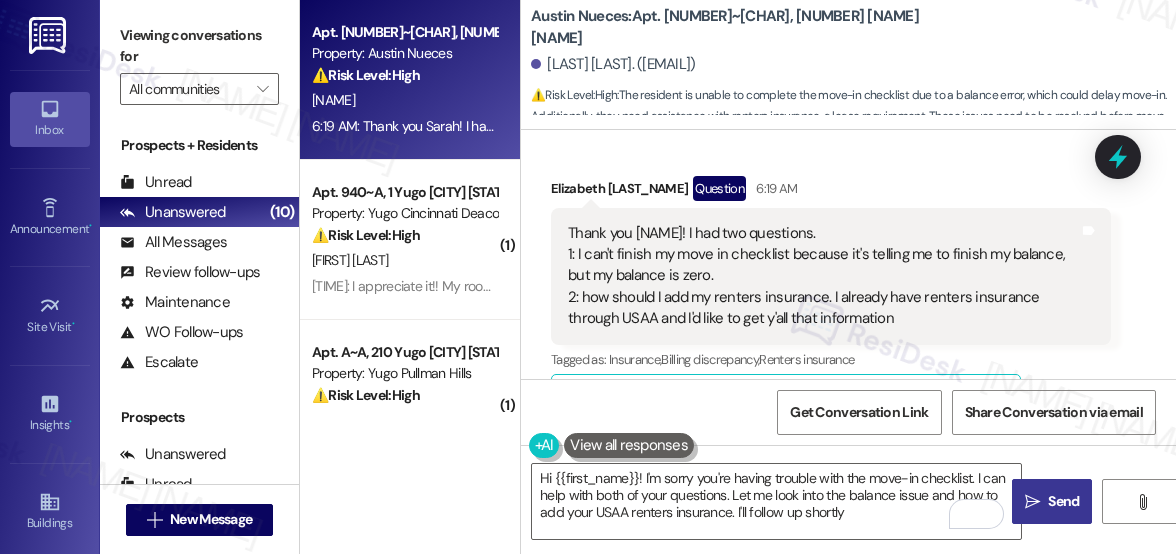 type on "Hi {{first_name}}! I'm sorry you're having trouble with the move-in checklist. I can help with both of your questions. Let me look into the balance issue and how to add your USAA renters insurance. I'll follow up shortly!" 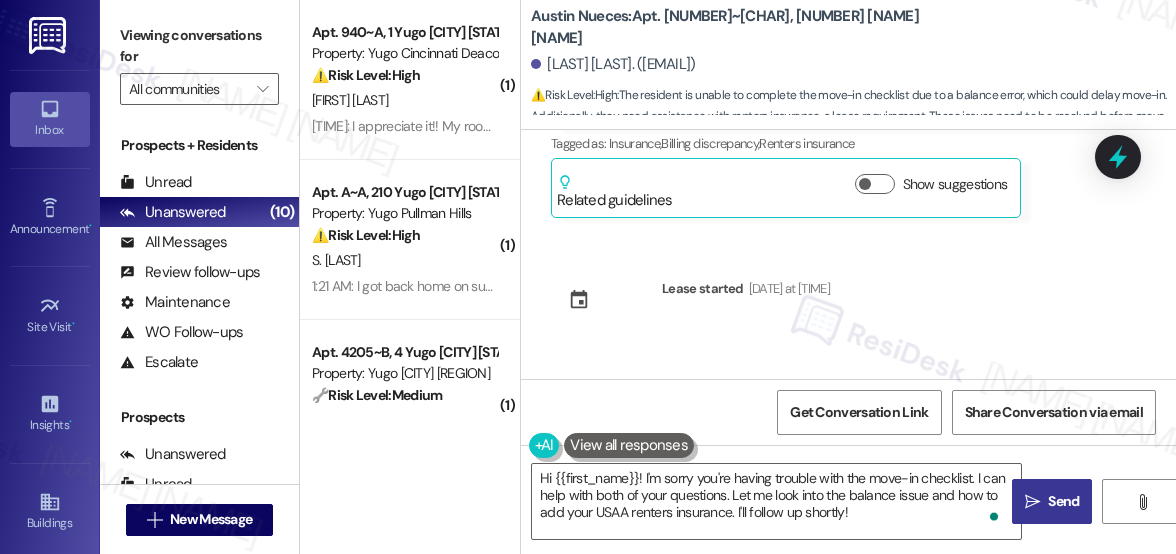 scroll, scrollTop: 1386, scrollLeft: 0, axis: vertical 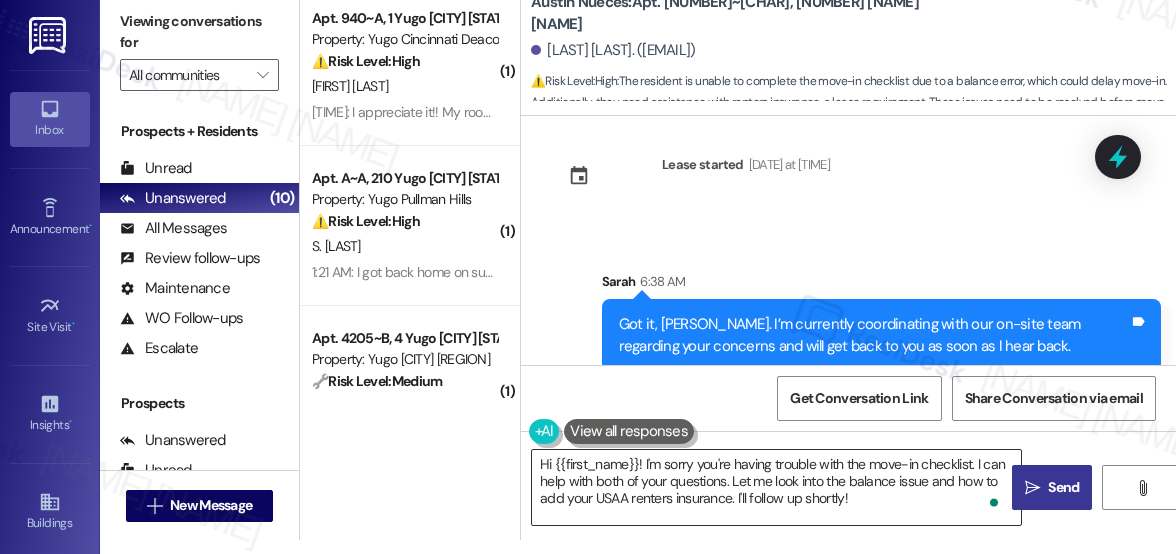 click on "Hi {{first_name}}! I'm sorry you're having trouble with the move-in checklist. I can help with both of your questions. Let me look into the balance issue and how to add your USAA renters insurance. I'll follow up shortly!" at bounding box center (776, 487) 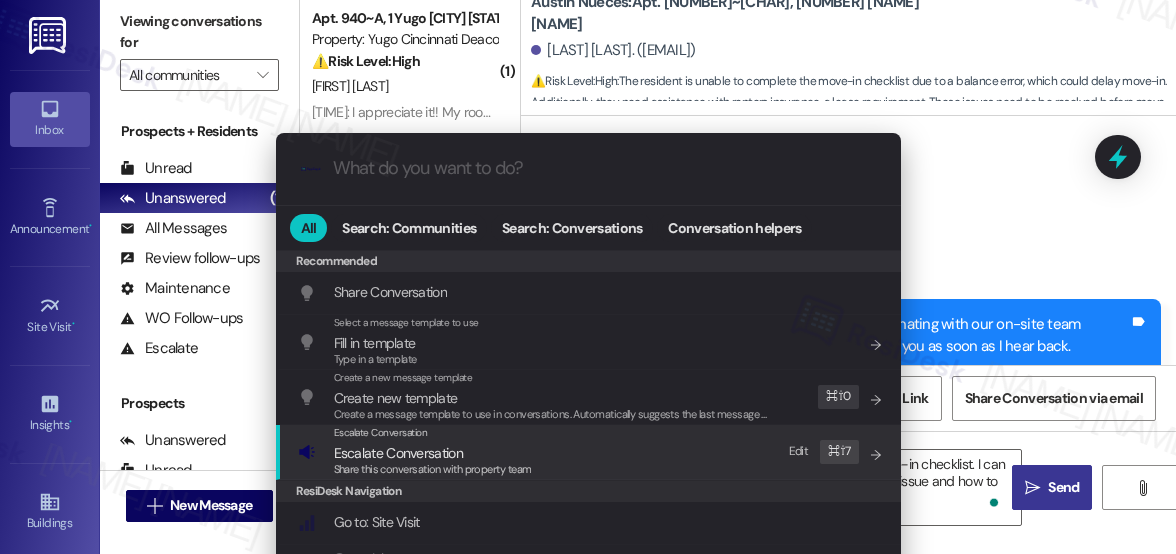 click on "Escalate Conversation Escalate Conversation Share this conversation with property team Edit ⌘ ⇧ 7" at bounding box center (590, 452) 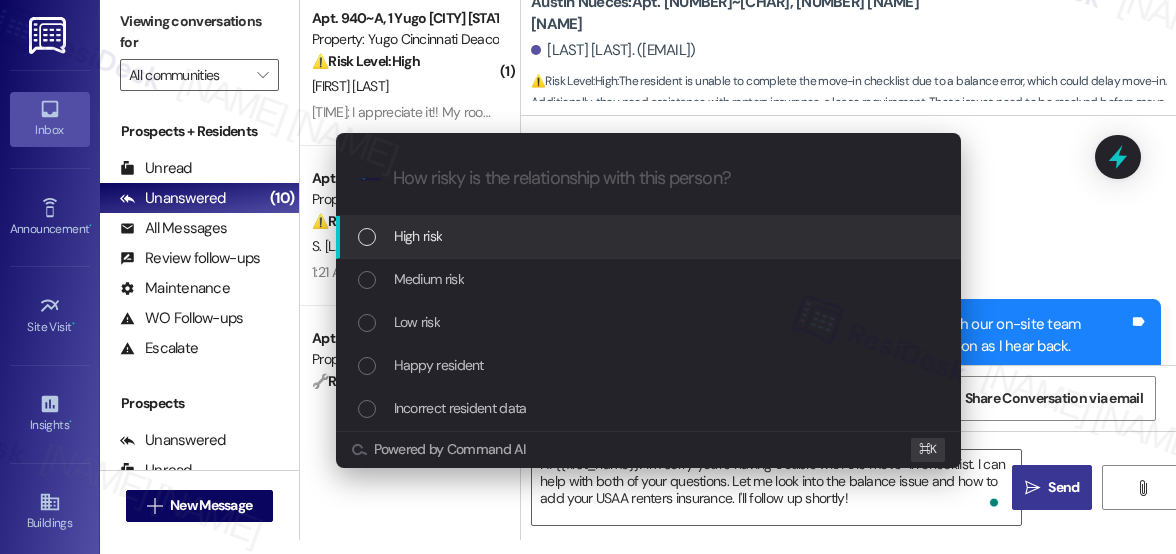 click on "High risk" at bounding box center [650, 236] 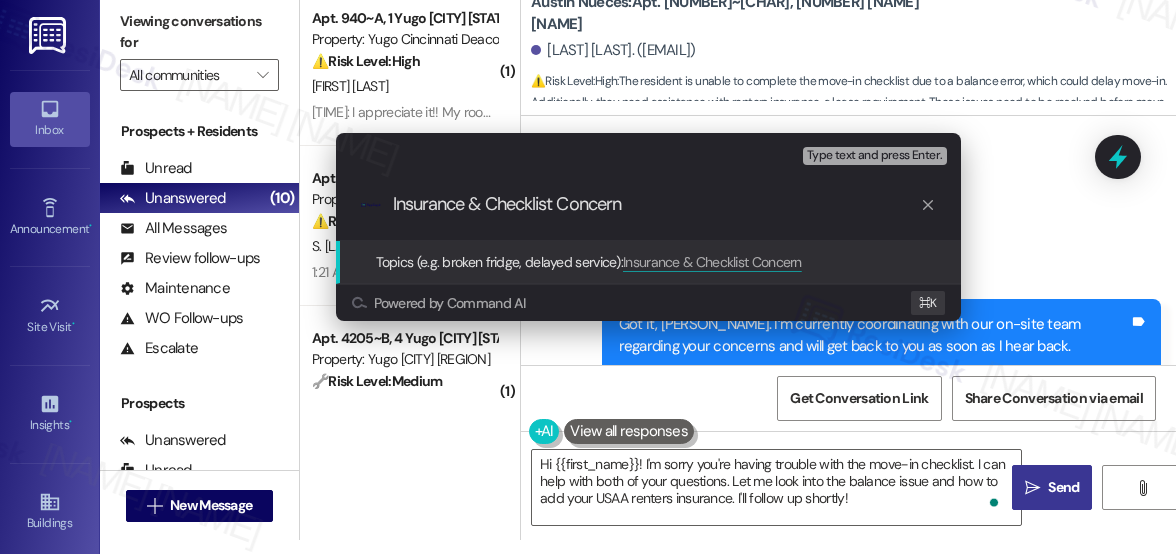 type on "Insurance & Checklist Concerns" 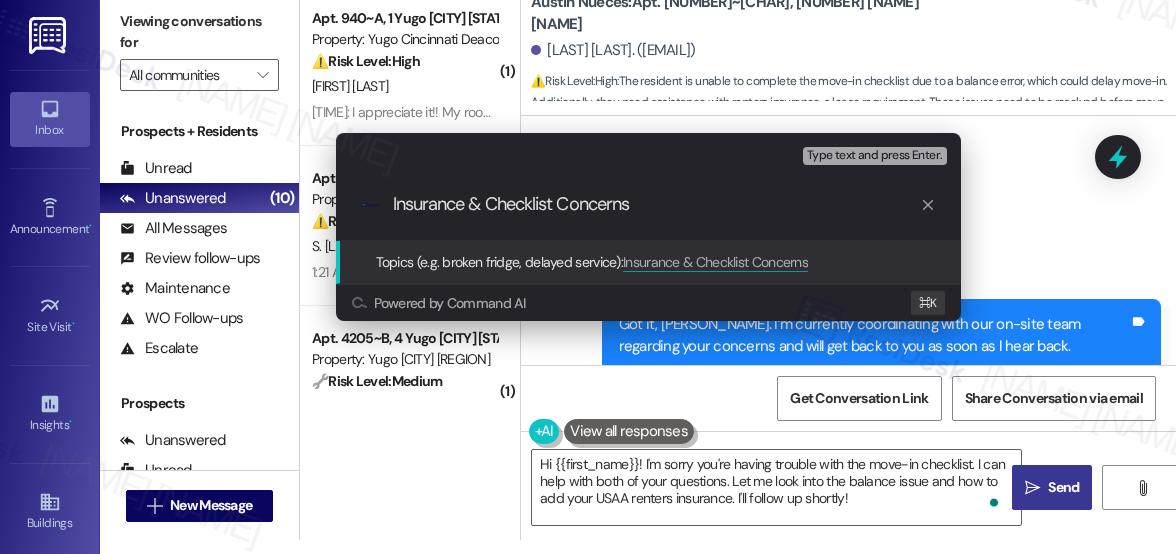 type 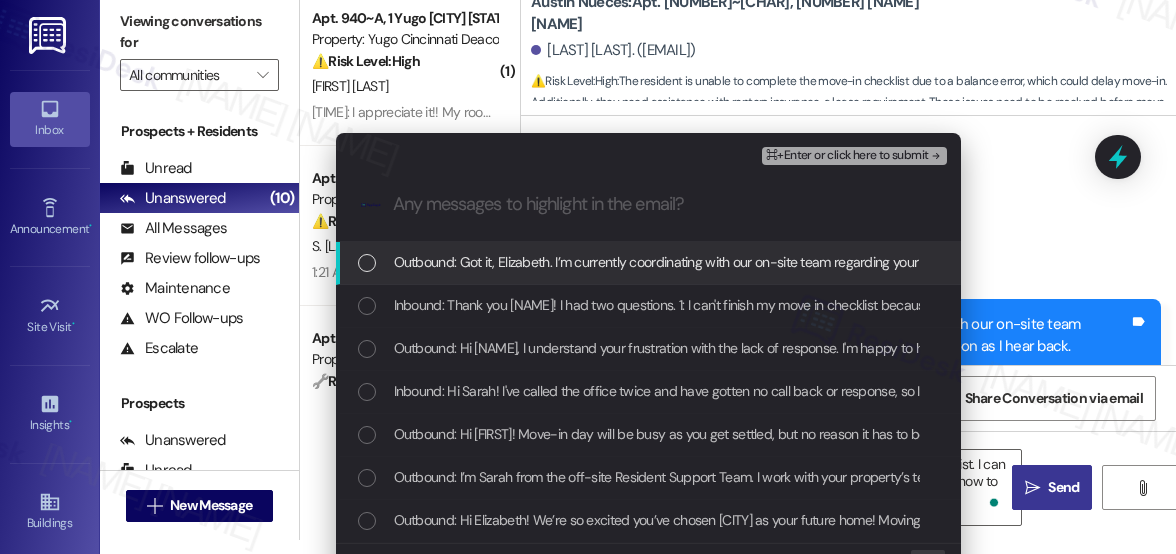 click on "Outbound: Got it, Elizabeth. I’m currently coordinating with our on-site team regarding your concerns and will get back to you as soon as I hear back." at bounding box center (823, 262) 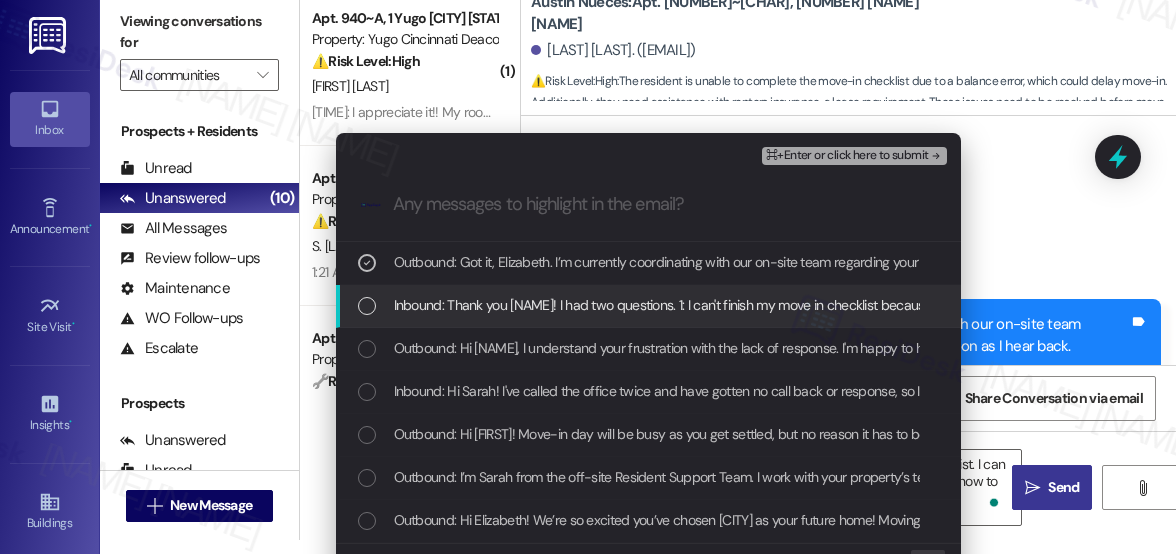 click on "Inbound: Thank you Sarah! I had two questions.
1: I can't finish my move in checklist because it's telling me to finish my balance, but my balance is zero.
2: how should I add my renters insurance. I already have renters insurance through USAA and I'd like to get y'all that information" at bounding box center (1198, 305) 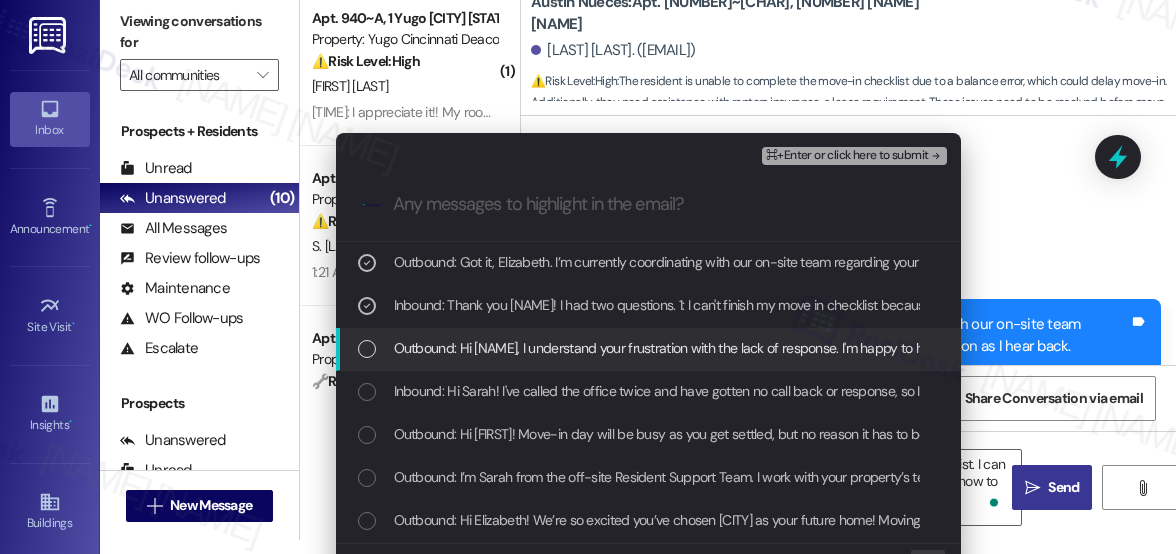 click on "Outbound: Hi Elizabeth, I understand your frustration with the lack of response. I'm happy to help! What questions do you have? I'll do my best to get you the answers you need." at bounding box center (896, 348) 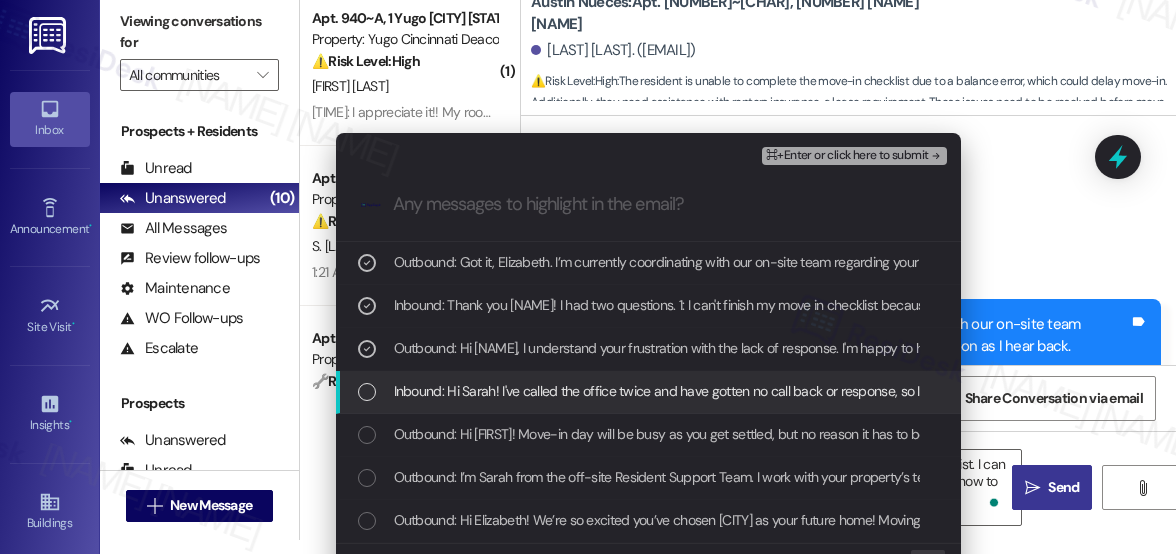 click on "Inbound: Hi Sarah! I've called the office twice and have gotten no call back or response, so I do have some questions I would love your help with." at bounding box center (809, 391) 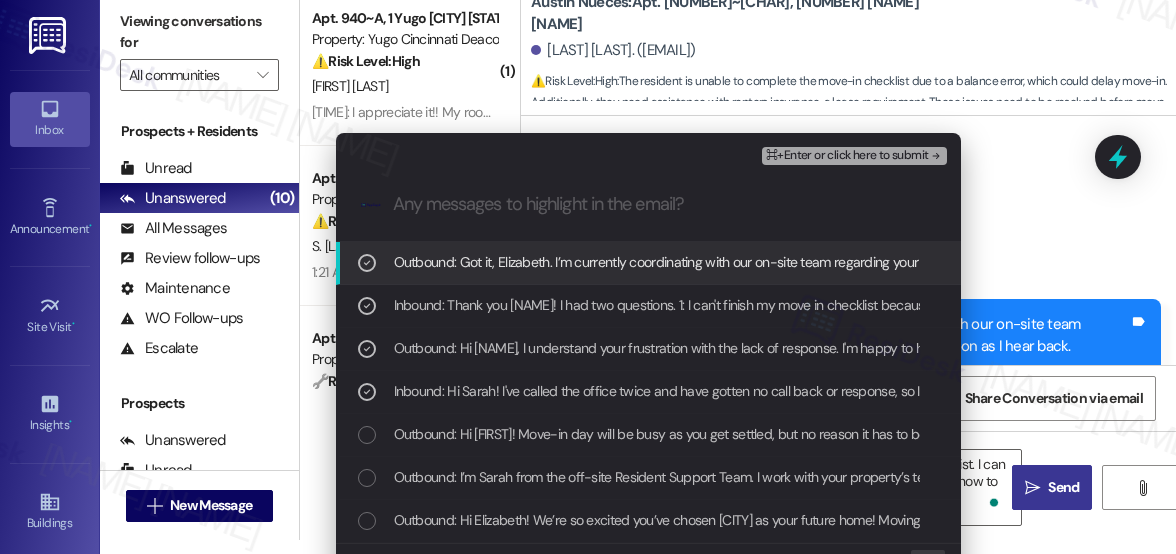 click on "⌘+Enter or click here to submit" at bounding box center [847, 156] 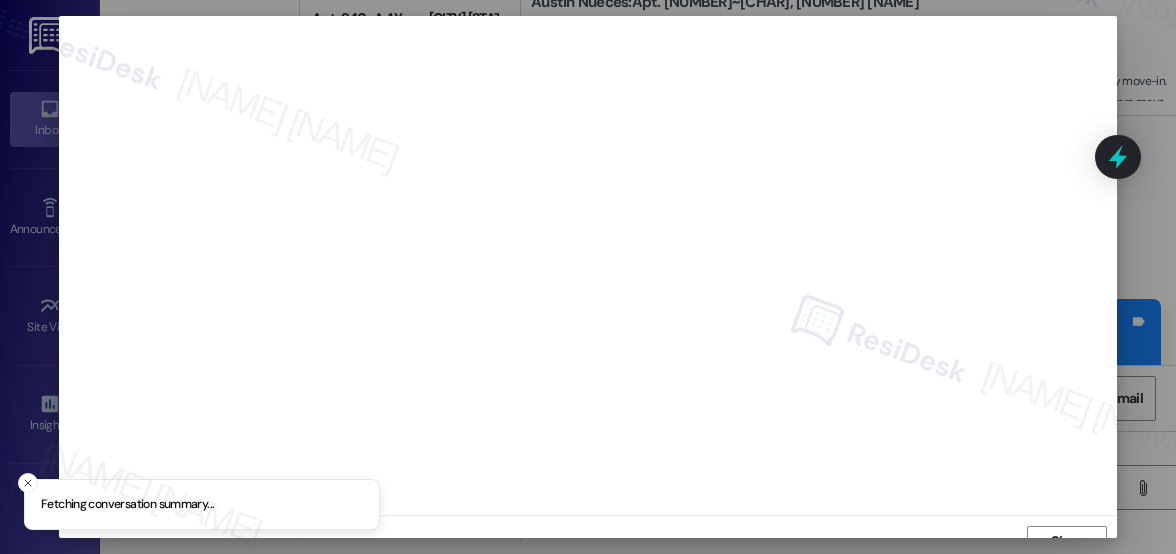 scroll, scrollTop: 19, scrollLeft: 0, axis: vertical 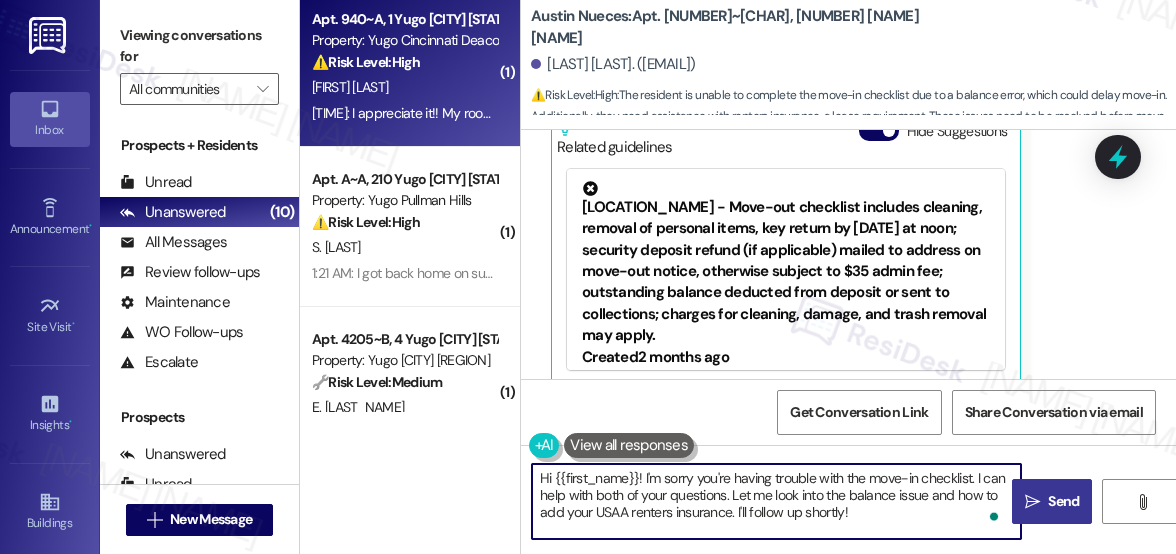click on "⚠️  Risk Level:  High The resident is requesting an early move-in due to a campus involvement requirement and expresses worry about finding a place to stay. This indicates an urgent housing need and potential risk to the resident if not addressed." at bounding box center [404, 62] 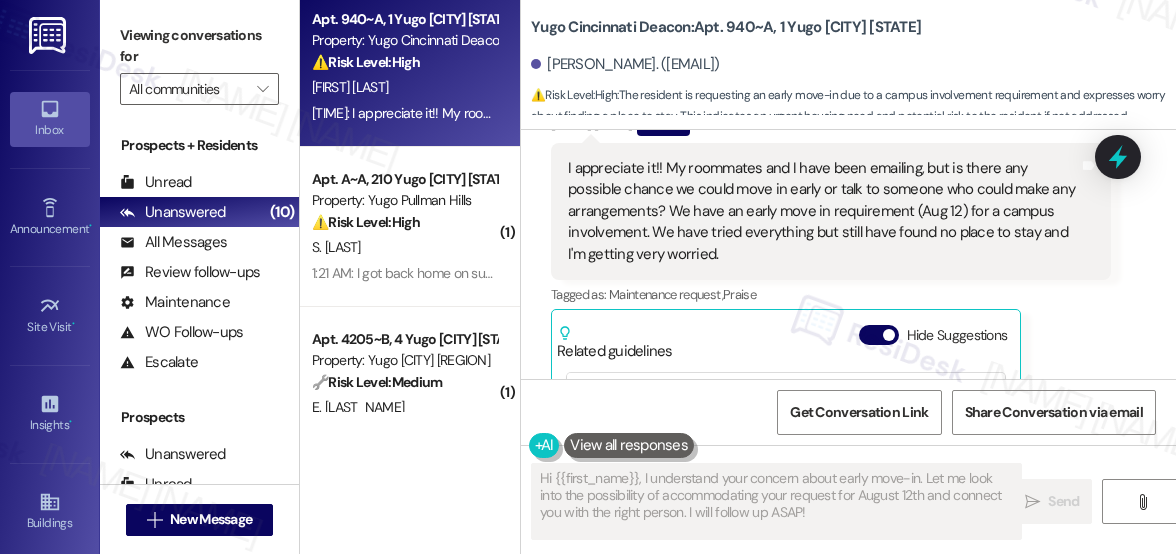 scroll, scrollTop: 985, scrollLeft: 0, axis: vertical 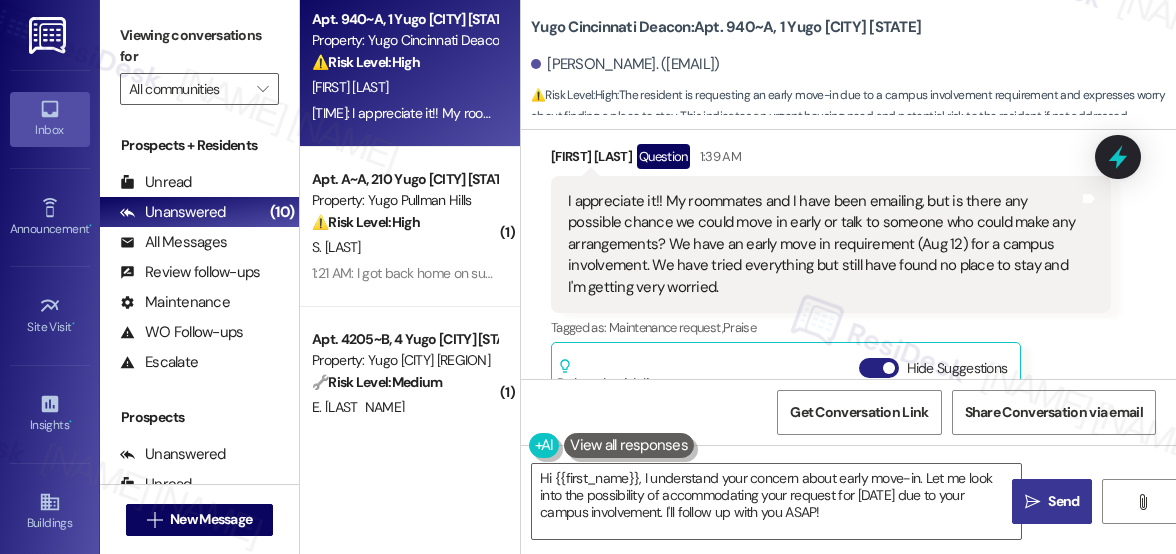 click at bounding box center [889, 368] 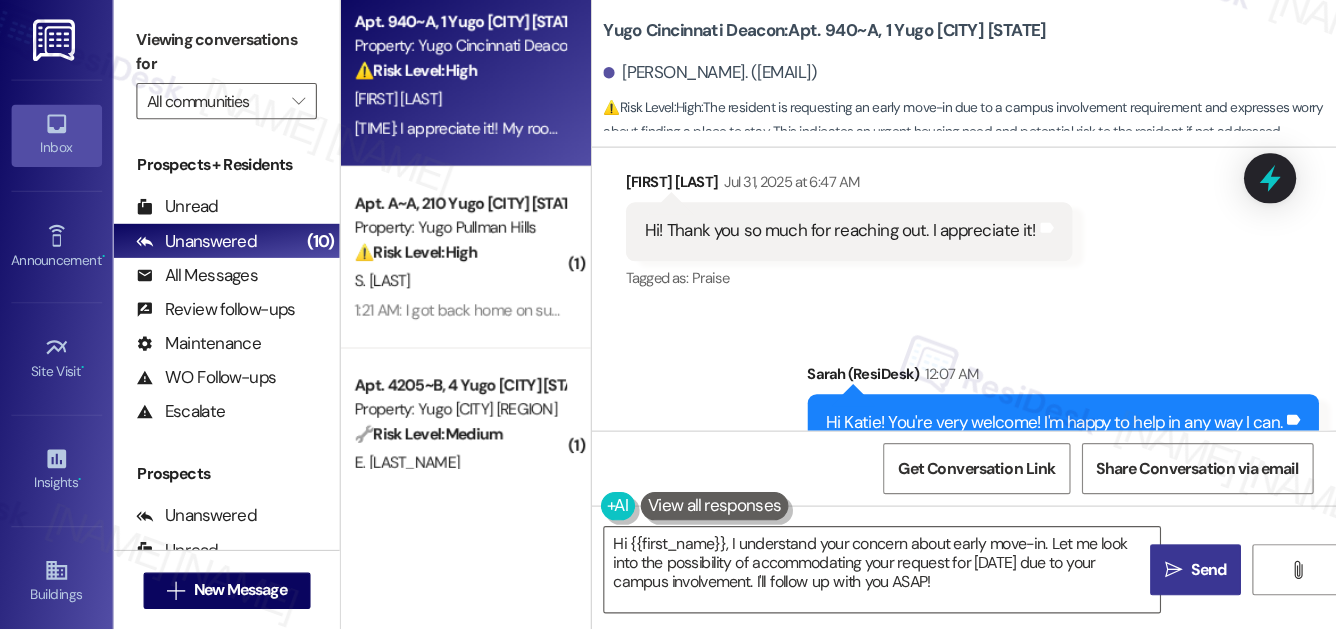 scroll, scrollTop: 640, scrollLeft: 0, axis: vertical 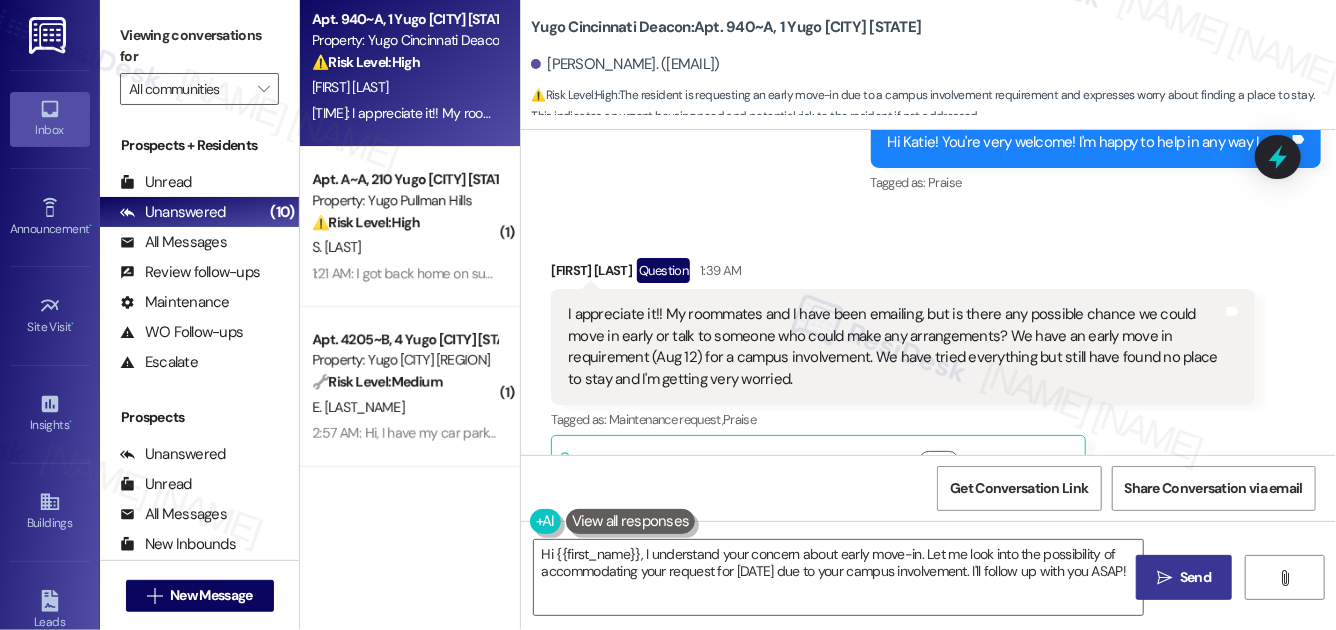 click on "I appreciate it!! My roommates and I have been emailing, but is there any possible chance we could move in early or talk to someone who could make any arrangements? We have an early move in requirement (Aug 12) for a campus involvement. We have tried everything but still have found no place to stay and I'm getting very worried." at bounding box center [895, 347] 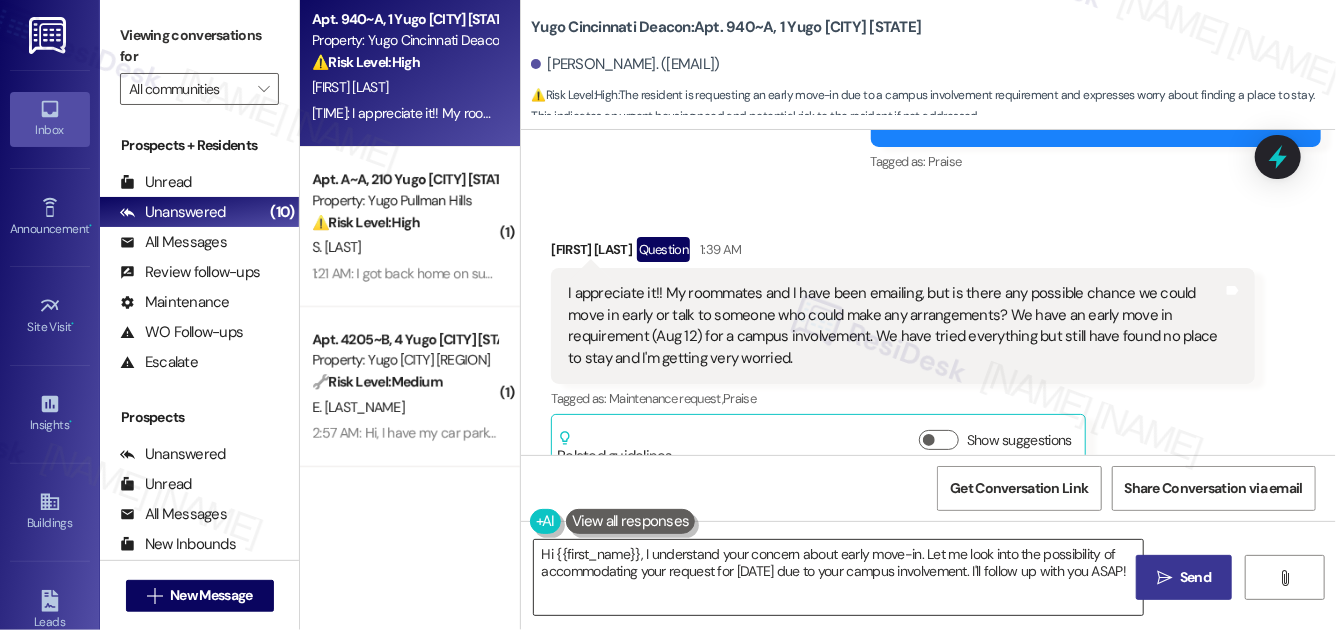click on "Hi {{first_name}}, I understand your concern about early move-in. Let me look into the possibility of accommodating your request for August 12th due to your campus involvement. I'll follow up with you ASAP!" at bounding box center [838, 577] 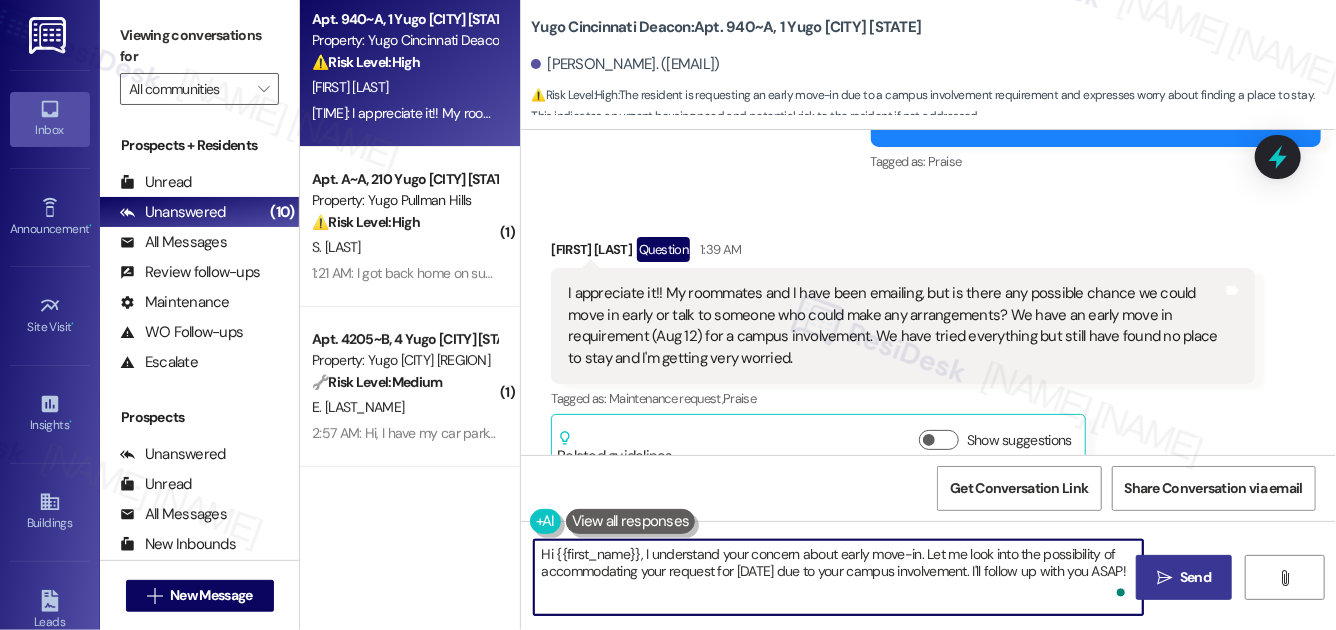 click on "Hi {{first_name}}, I understand your concern about early move-in. Let me look into the possibility of accommodating your request for August 12th due to your campus involvement. I'll follow up with you ASAP!" at bounding box center [838, 577] 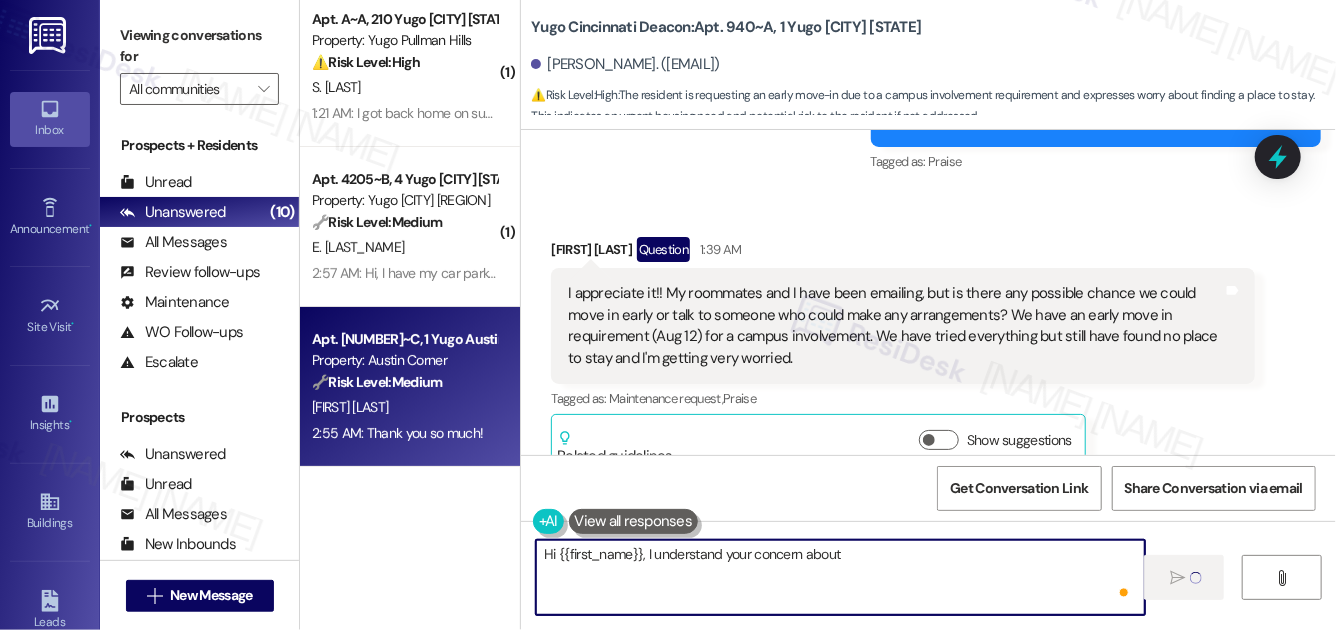 scroll, scrollTop: 904, scrollLeft: 0, axis: vertical 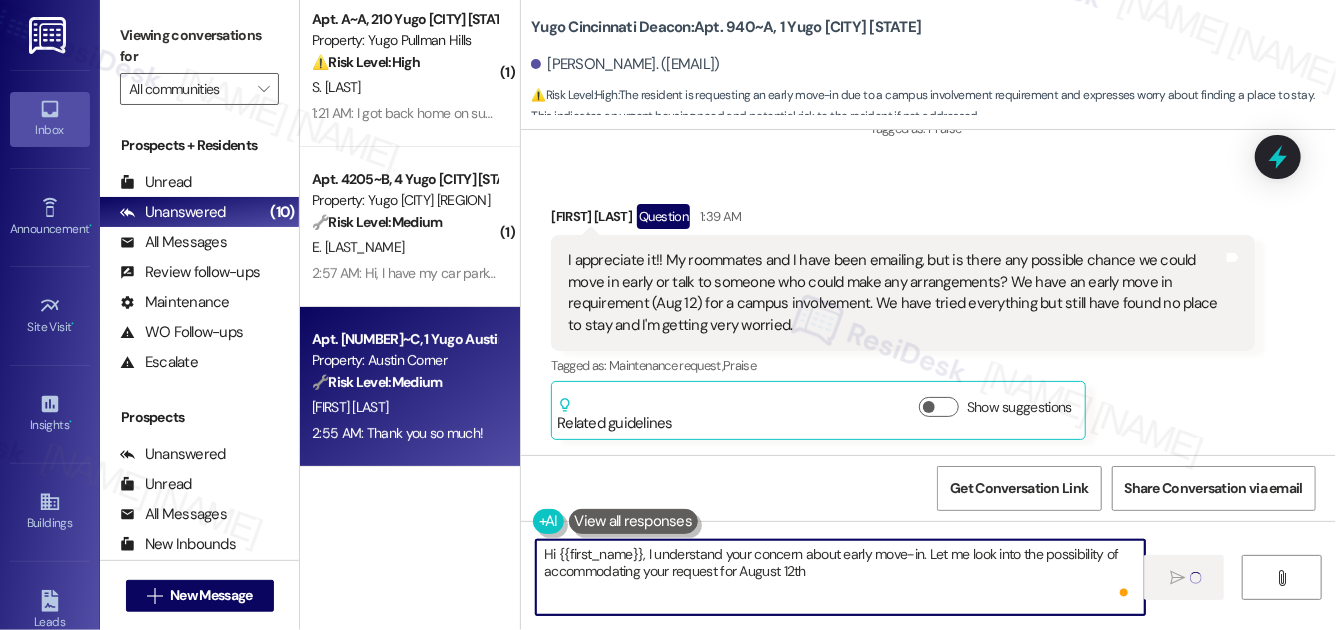 type on "Hi {{first_name}}, I understand your concern about early move-in. Let me look into the possibility of accommodating your request for August 12th due" 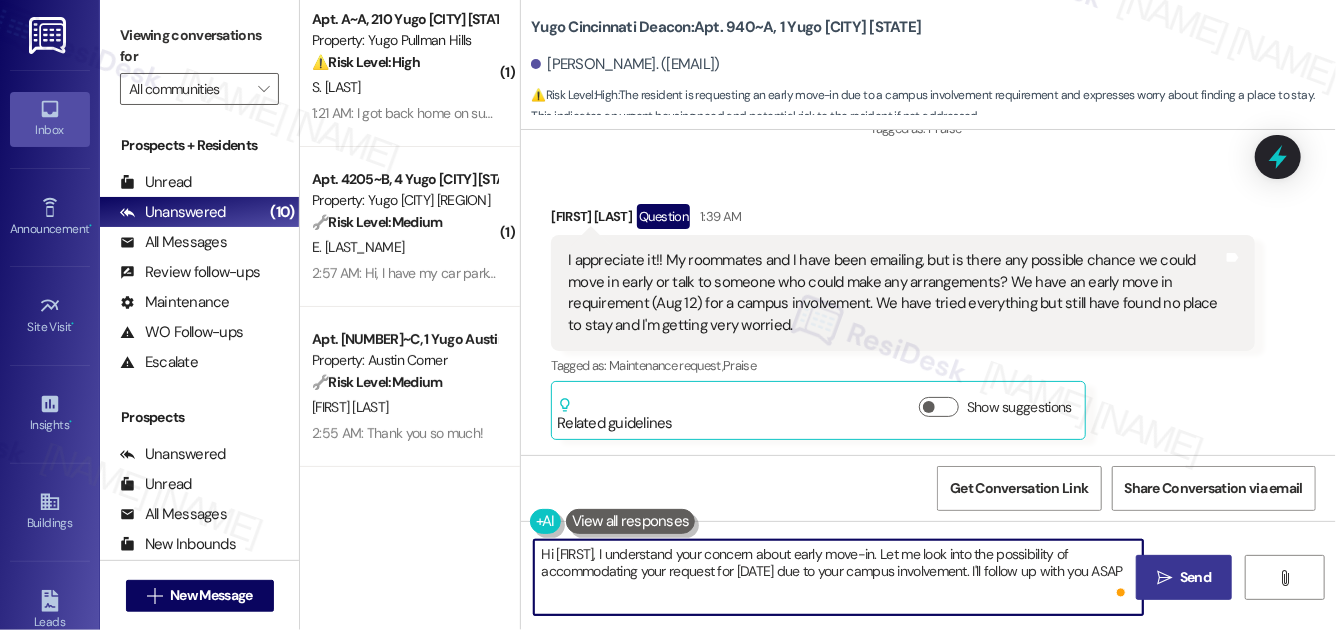 type on "Hi {{first_name}}, I understand your concern about early move-in. Let me look into the possibility of accommodating your request for August 12th due to your campus involvement. I'll follow up with you ASAP!" 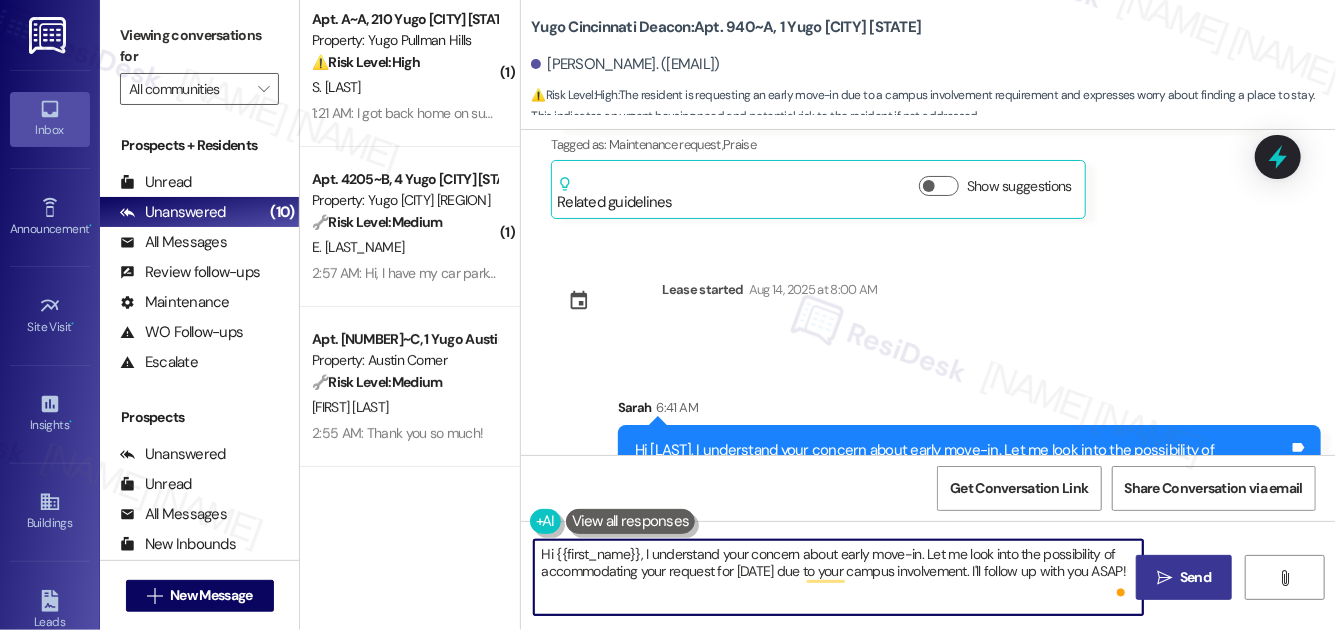 scroll, scrollTop: 1205, scrollLeft: 0, axis: vertical 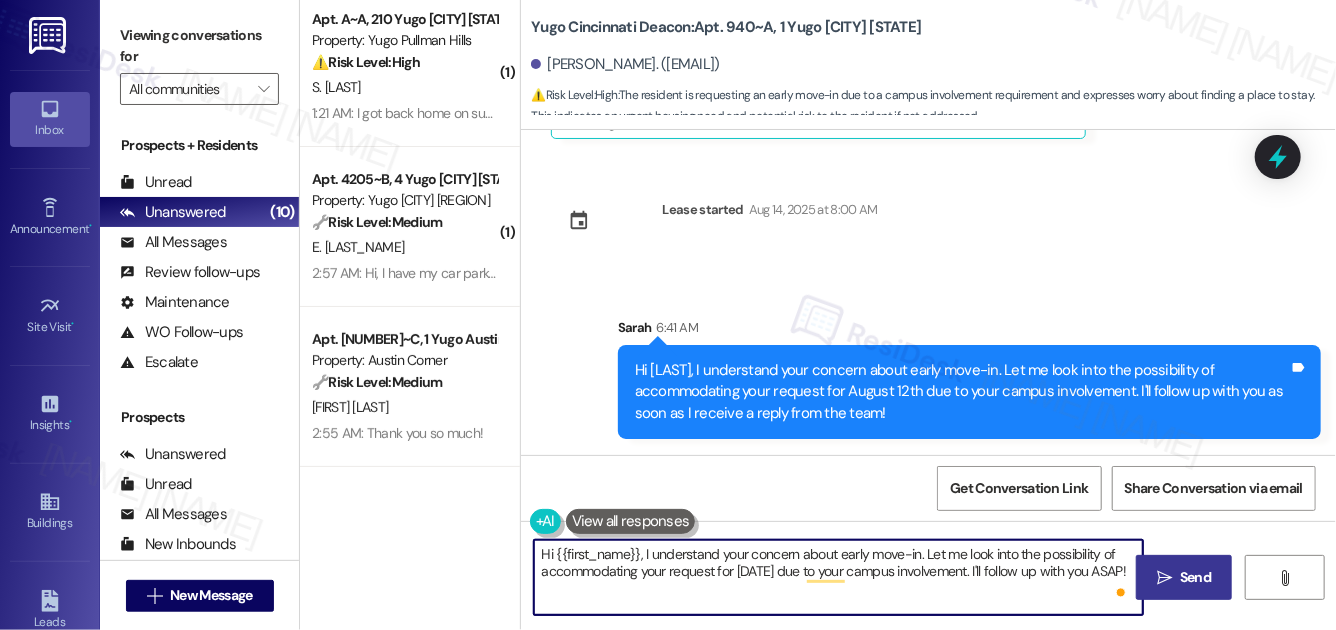 click on "Hi {{first_name}}, I understand your concern about early move-in. Let me look into the possibility of accommodating your request for August 12th due to your campus involvement. I'll follow up with you ASAP!" at bounding box center (838, 577) 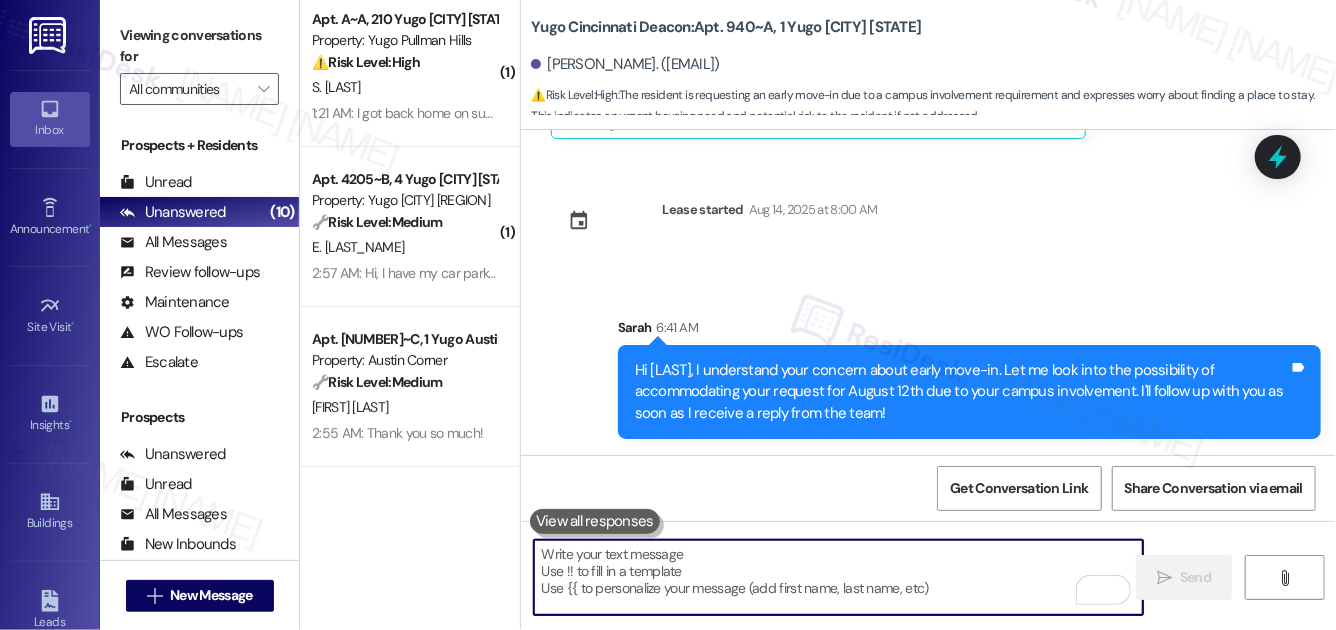 type 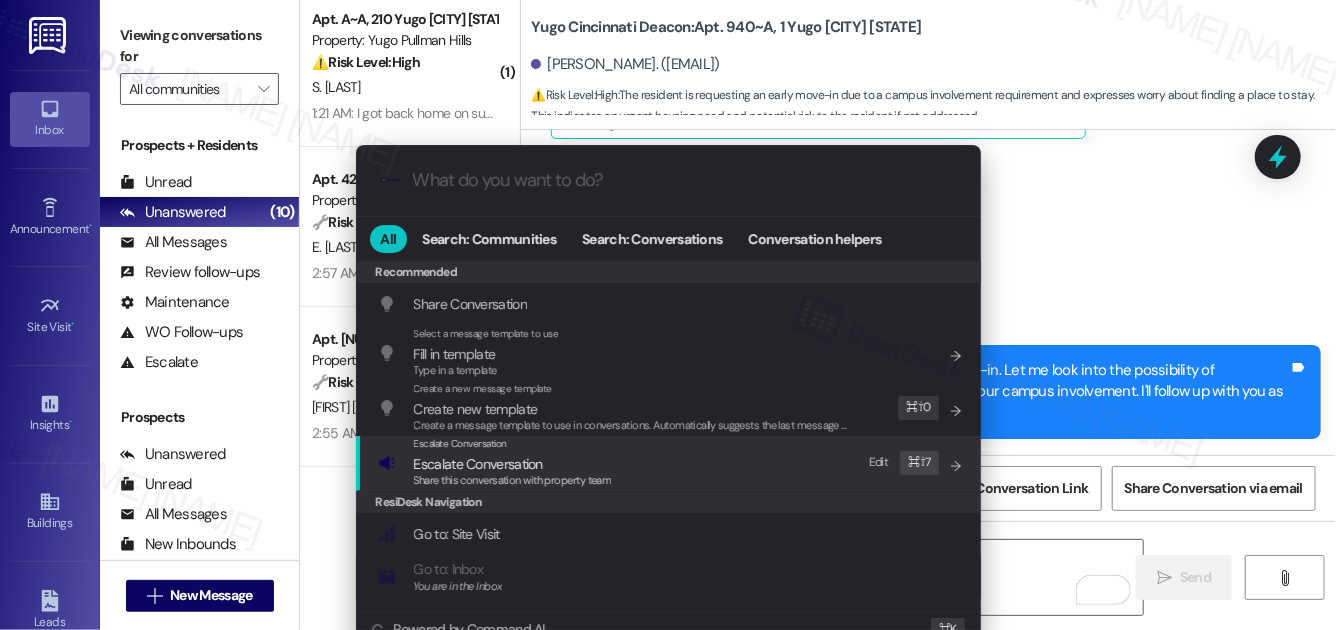 click on "Escalate Conversation Escalate Conversation Share this conversation with property team Edit ⌘ ⇧ 7" at bounding box center (670, 463) 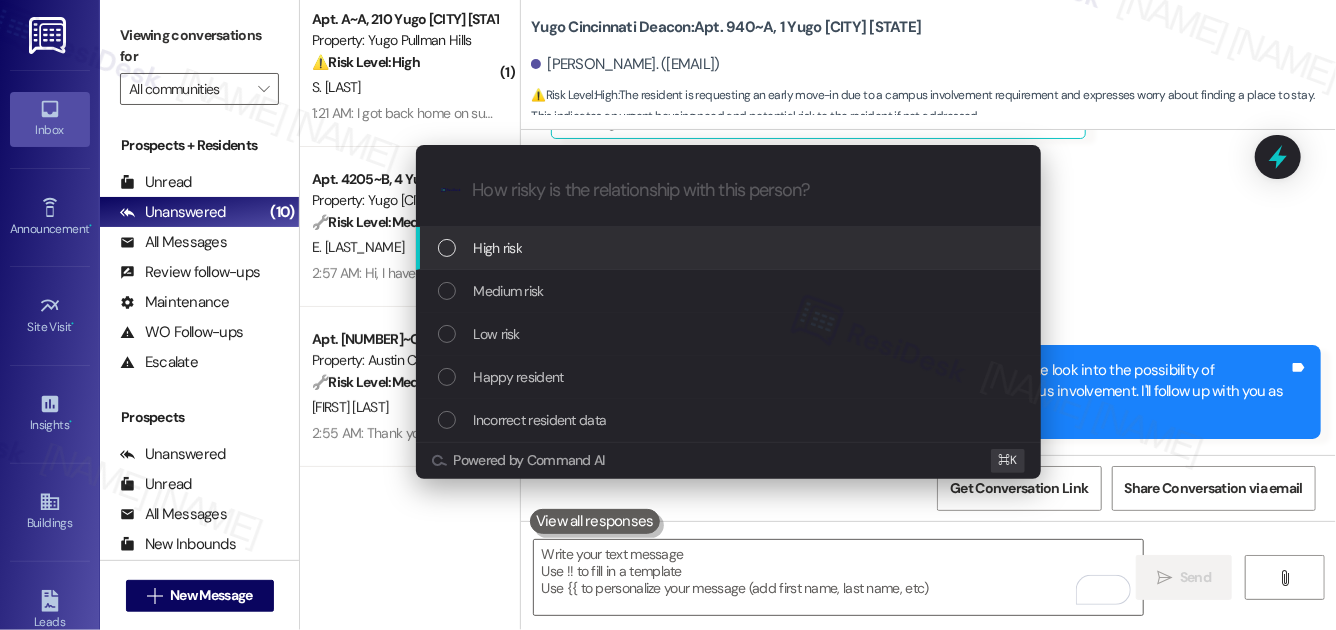 click on "High risk" at bounding box center (730, 248) 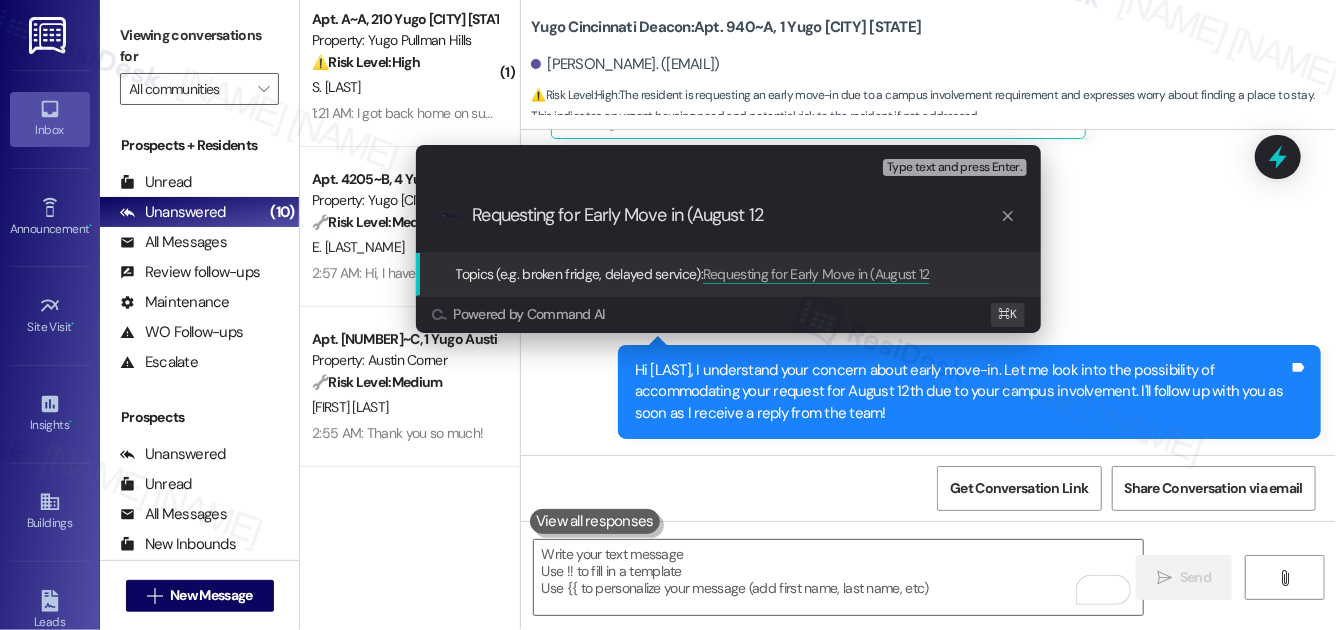 type on "Requesting for Early Move in (August 12)" 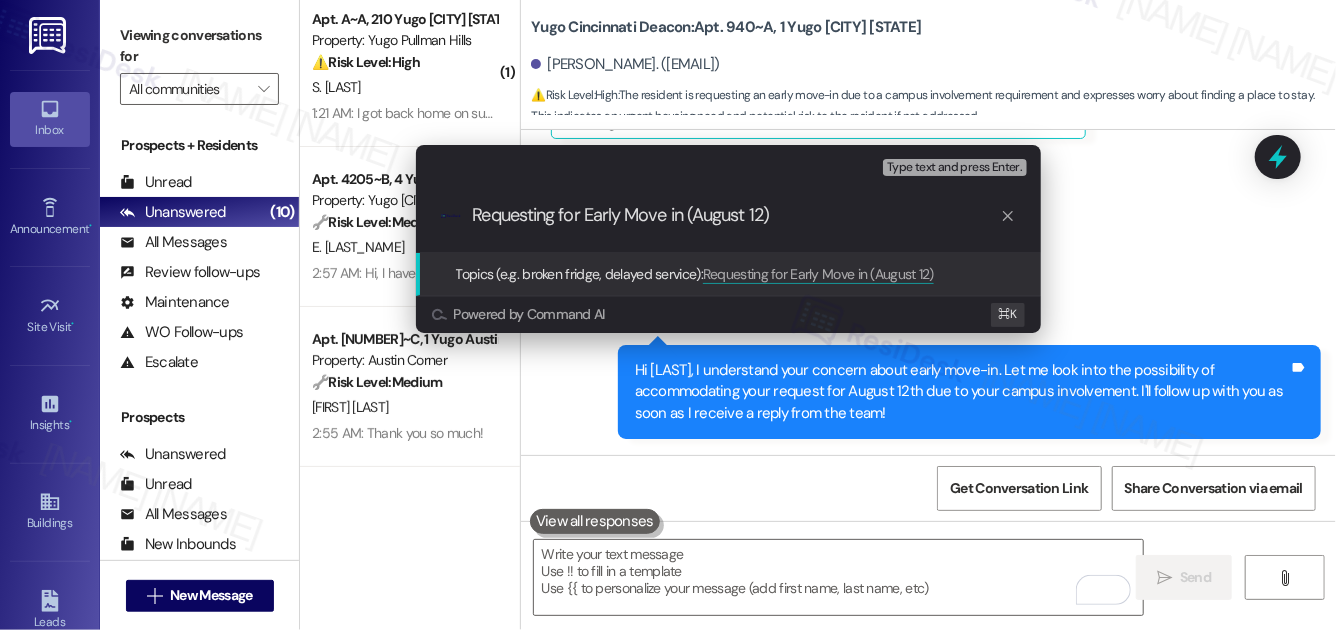 type 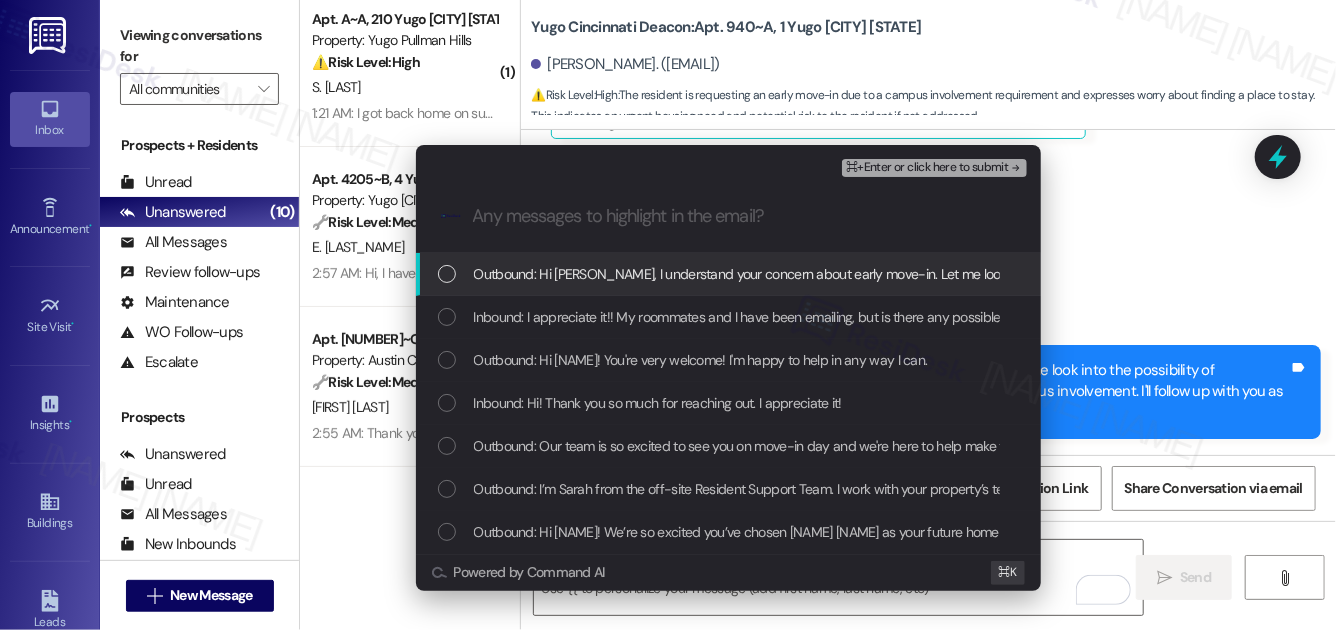 click on "Outbound: Hi Katie, I understand your concern about early move-in. Let me look into the possibility of accommodating your request for August 12th due to your campus involvement. I'll follow up with you as soon as I receive a reply from the team!" at bounding box center [728, 274] 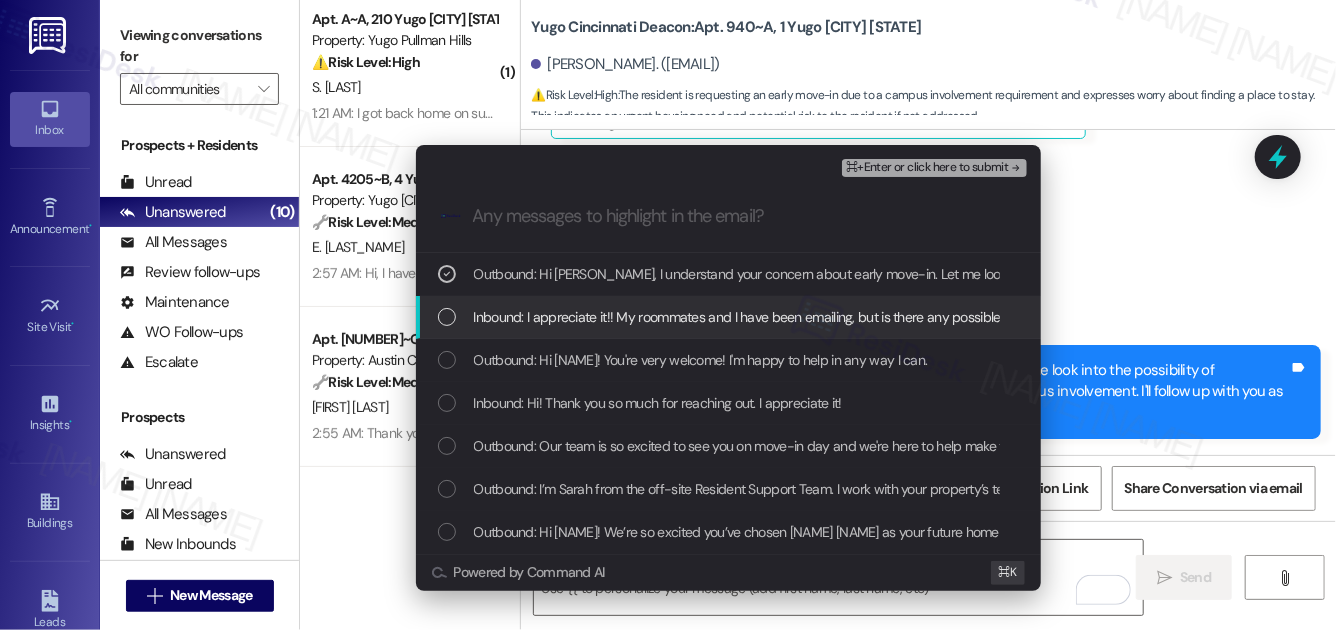 click on "Inbound: I appreciate it!! My roommates and I have been emailing, but is there any possible chance we could move in early or talk to someone who could make any arrangements? We have an early move in requirement (Aug 12) for a campus involvement. We have tried everything but still have found no place to stay and I'm getting very worried." at bounding box center [1479, 317] 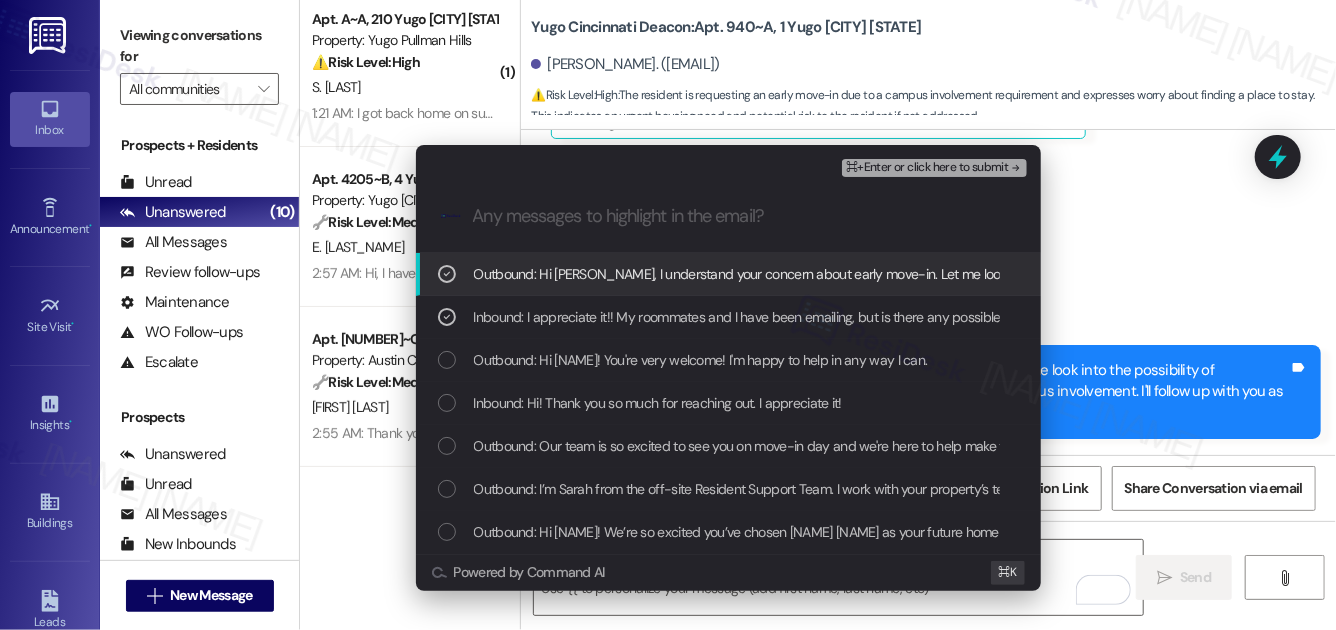 click on "⌘+Enter or click here to submit" at bounding box center (927, 168) 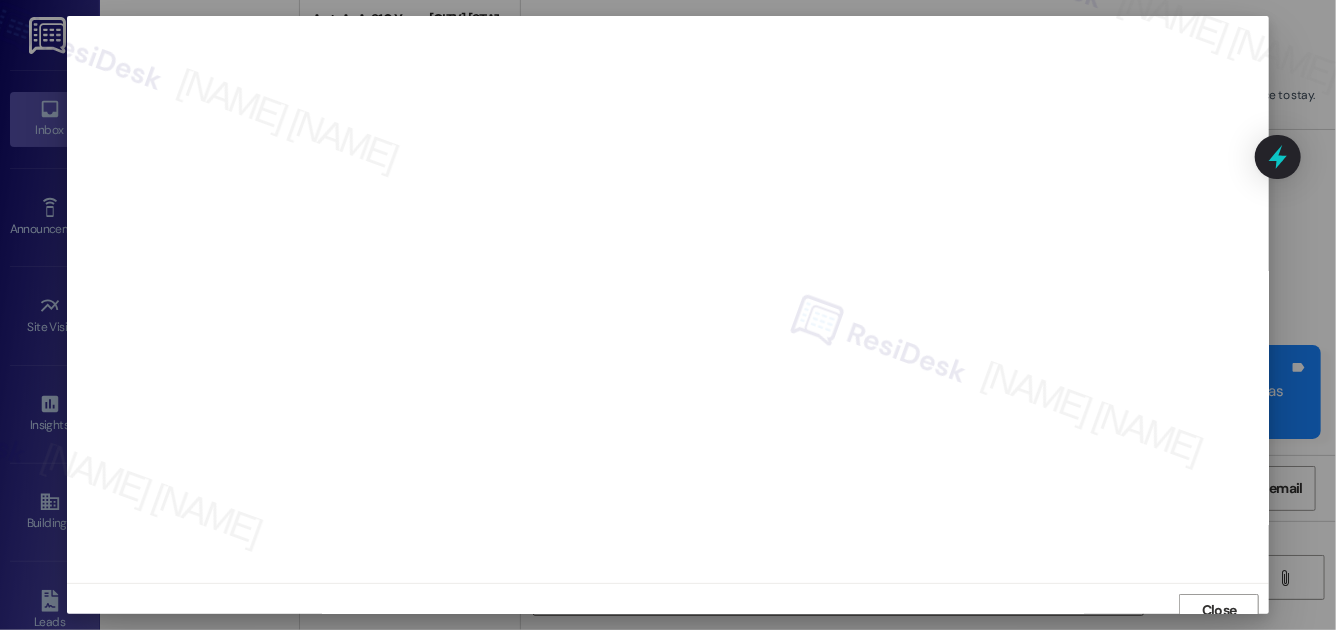 scroll, scrollTop: 11, scrollLeft: 0, axis: vertical 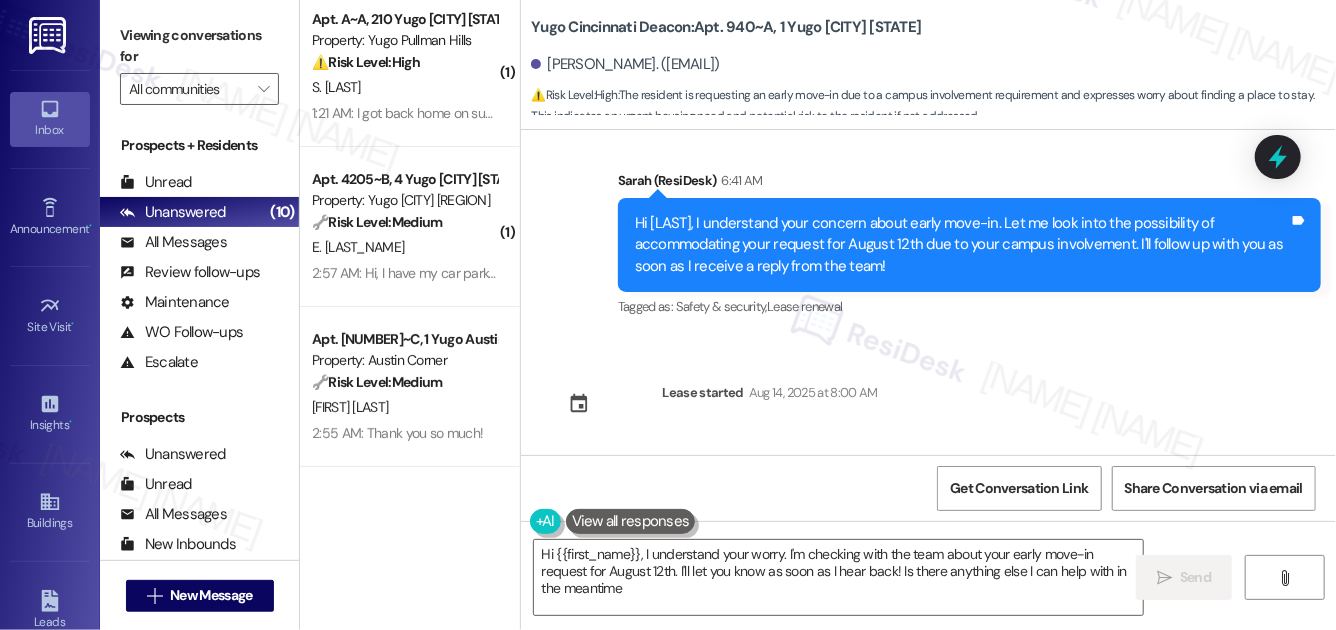 type on "Hi {{first_name}}, I understand your worry. I'm checking with the team about your early move-in request for August 12th. I'll let you know as soon as I hear back! Is there anything else I can help with in the meantime?" 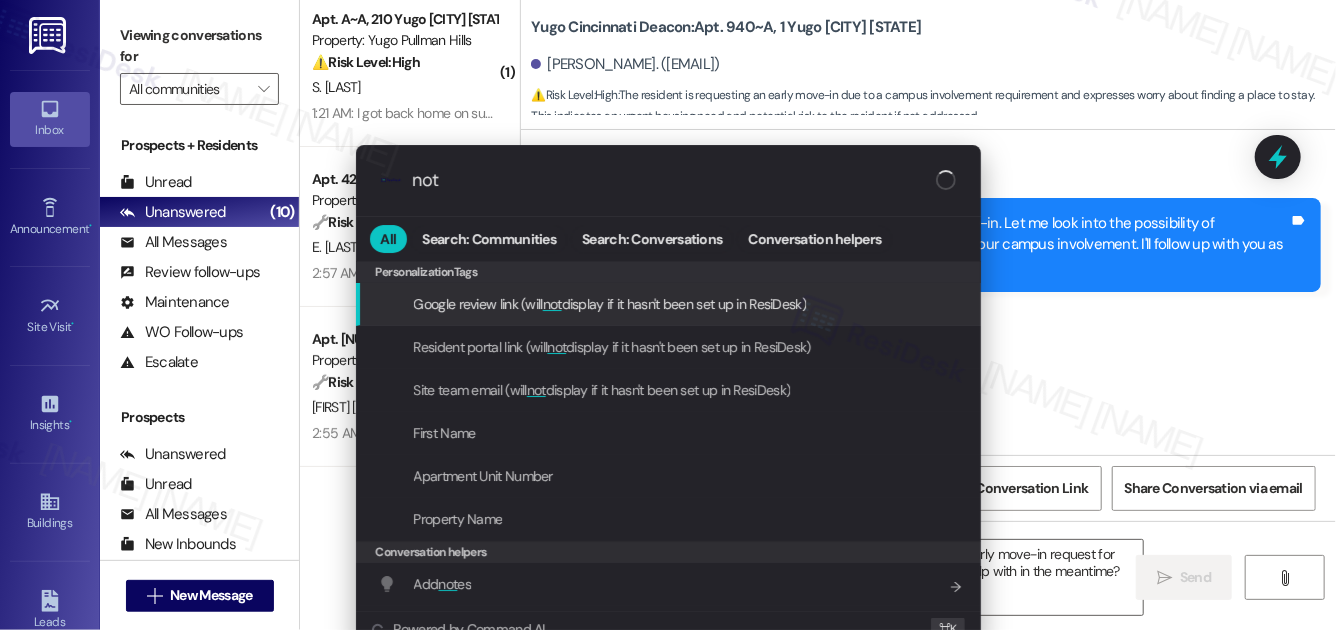 type on "note" 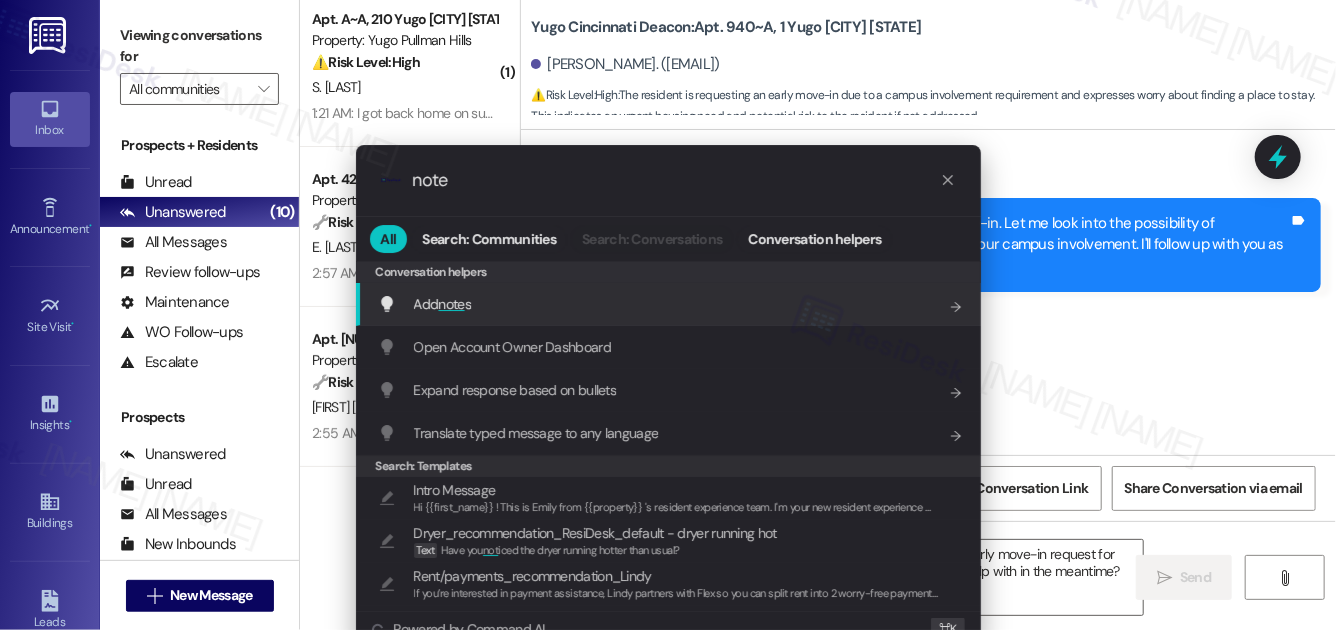 click on "Add  note s Add shortcut" at bounding box center (668, 304) 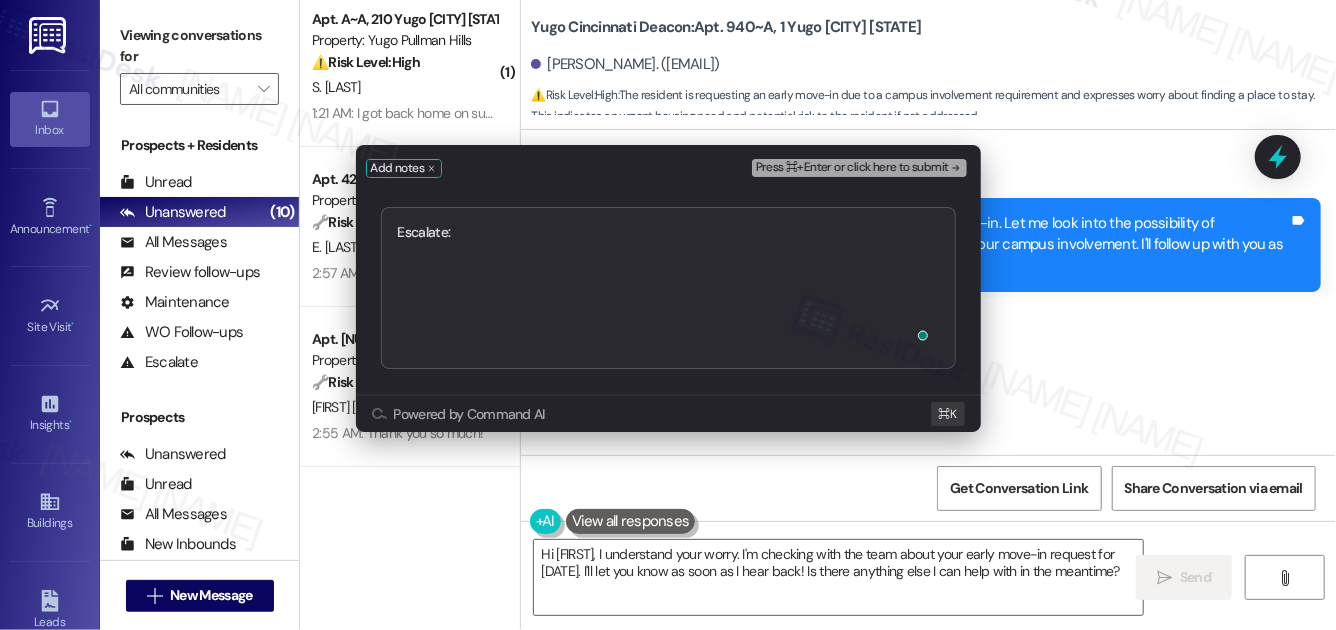 type on "Escalate: Requesting for Early Move in ([MONTH] [DAY])" 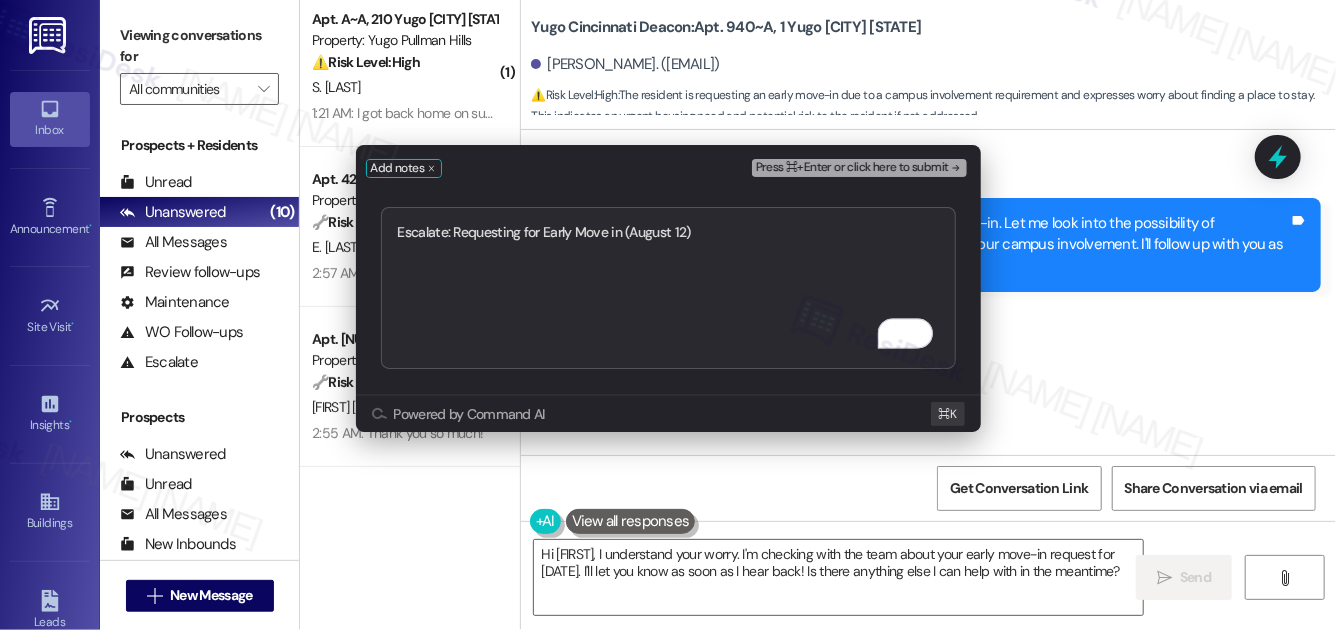 click on "Press ⌘+Enter or click here to submit" at bounding box center (852, 168) 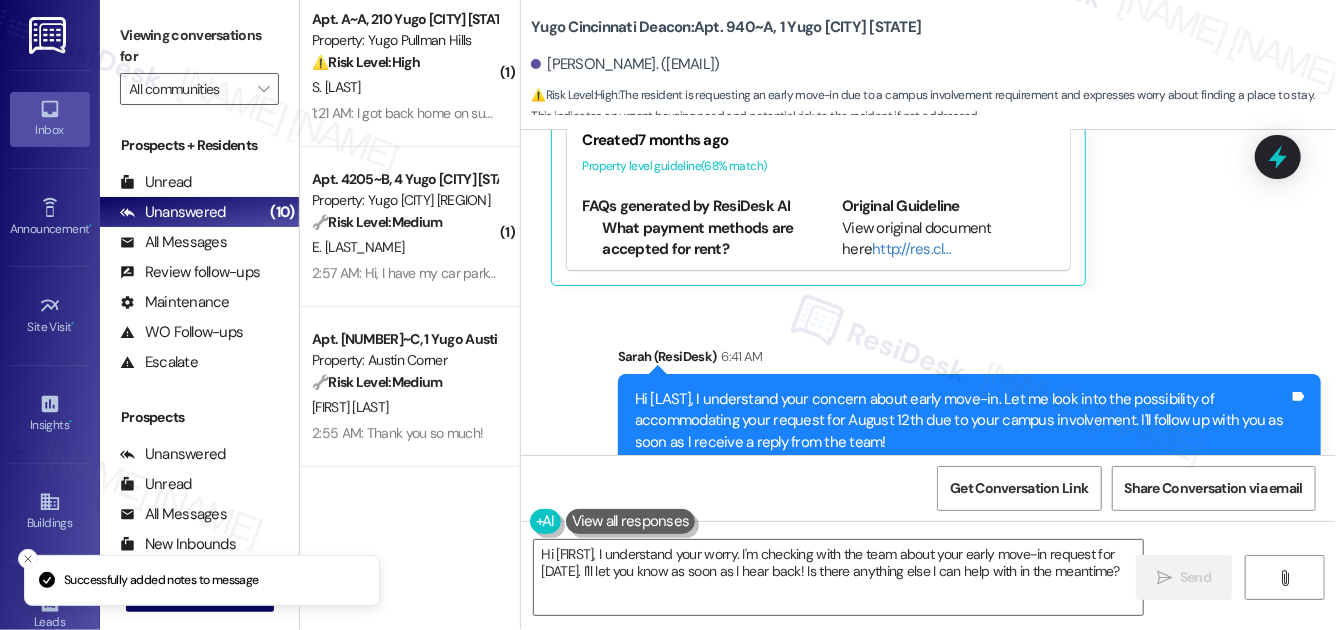scroll, scrollTop: 1189, scrollLeft: 0, axis: vertical 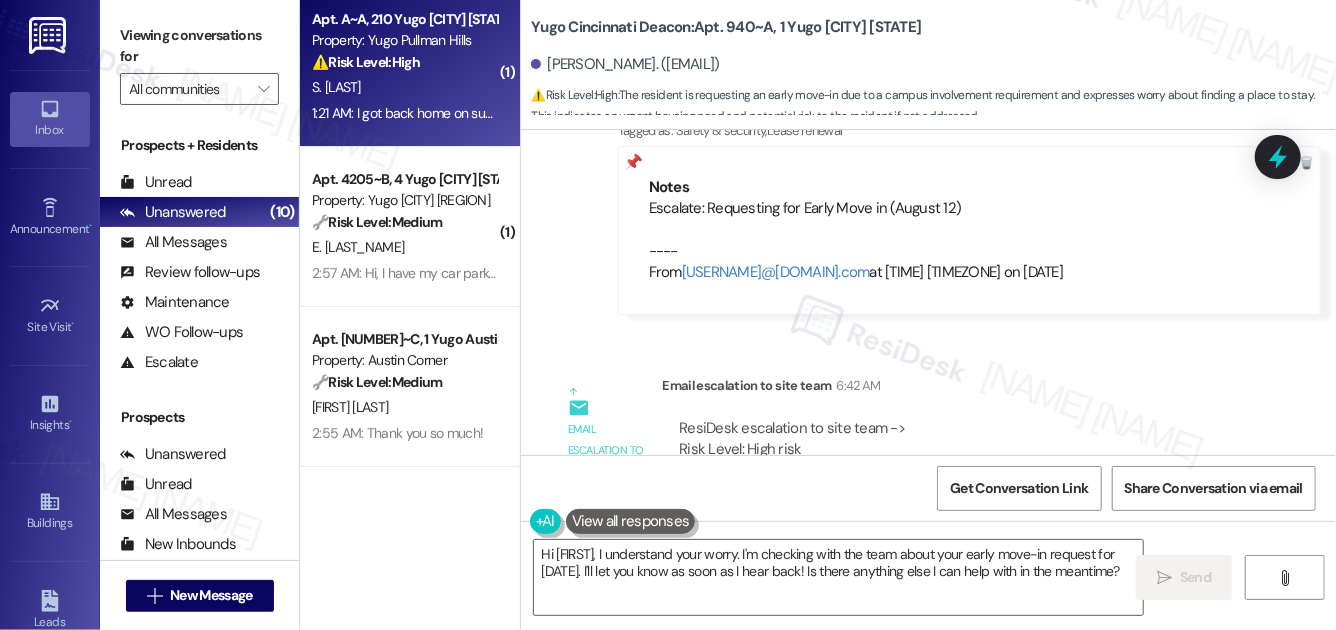 click on "1:21 AM: I got back home on sunday so it's been happening since sunday, and yes maintenance has permission  1:21 AM: I got back home on sunday so it's been happening since sunday, and yes maintenance has permission" at bounding box center [631, 113] 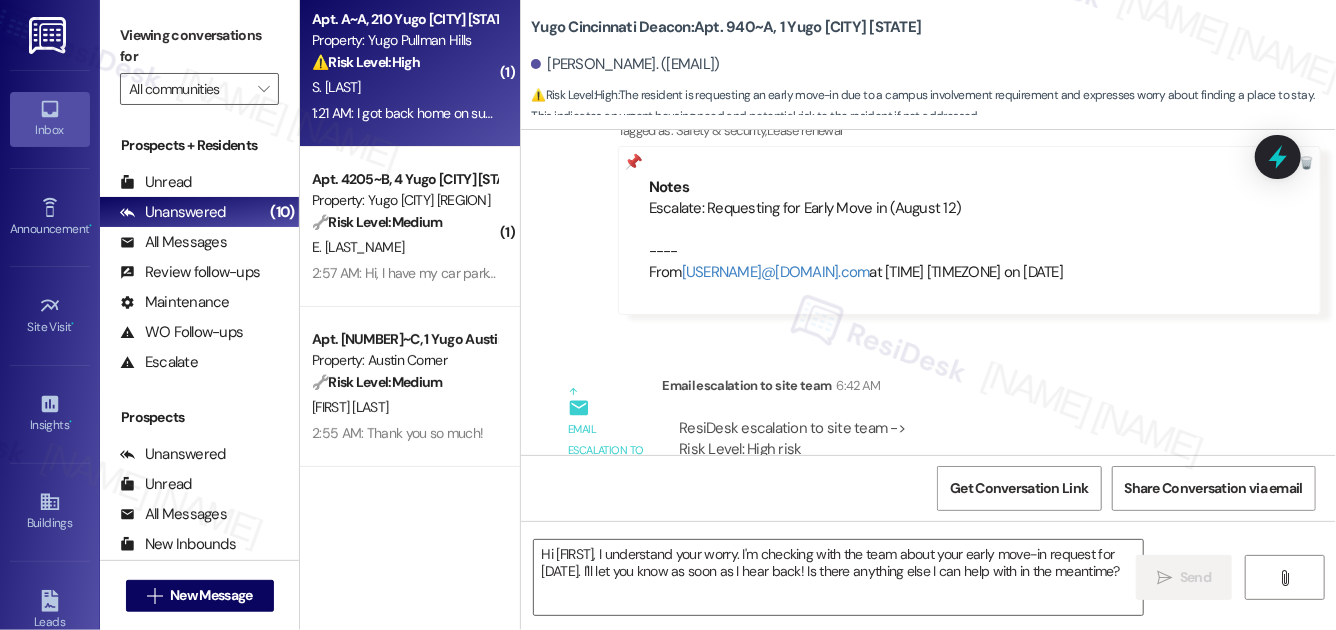 type on "Fetching suggested responses. Please feel free to read through the conversation in the meantime." 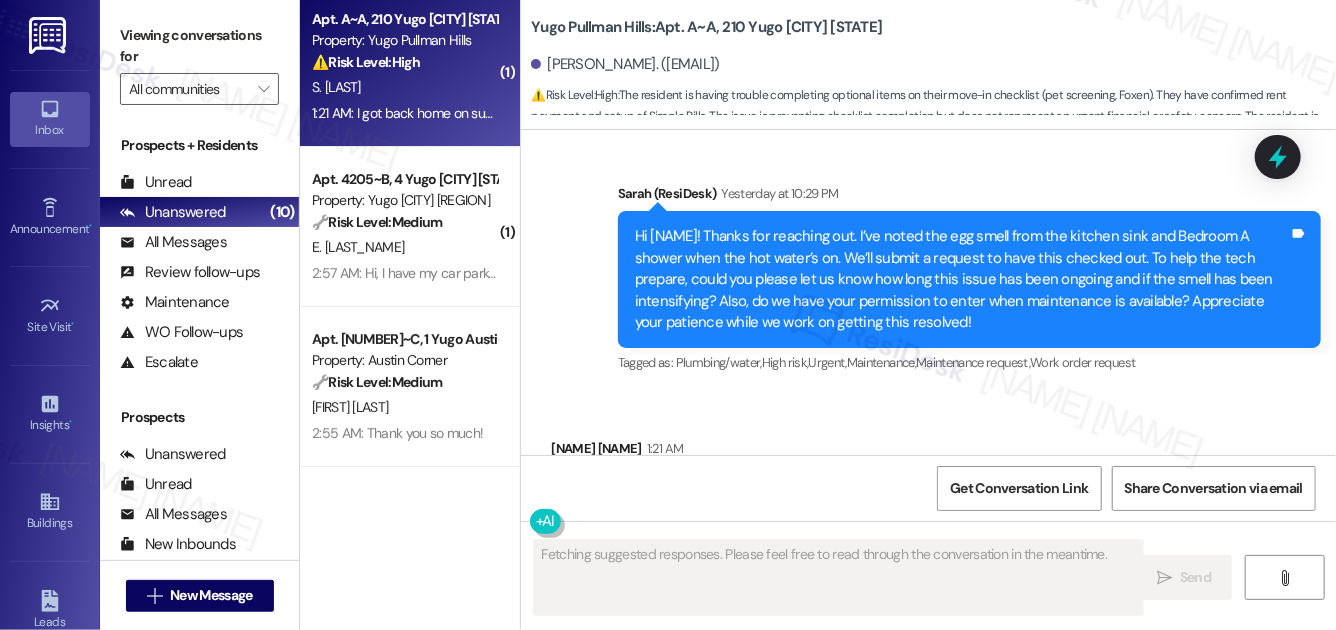 scroll, scrollTop: 11898, scrollLeft: 0, axis: vertical 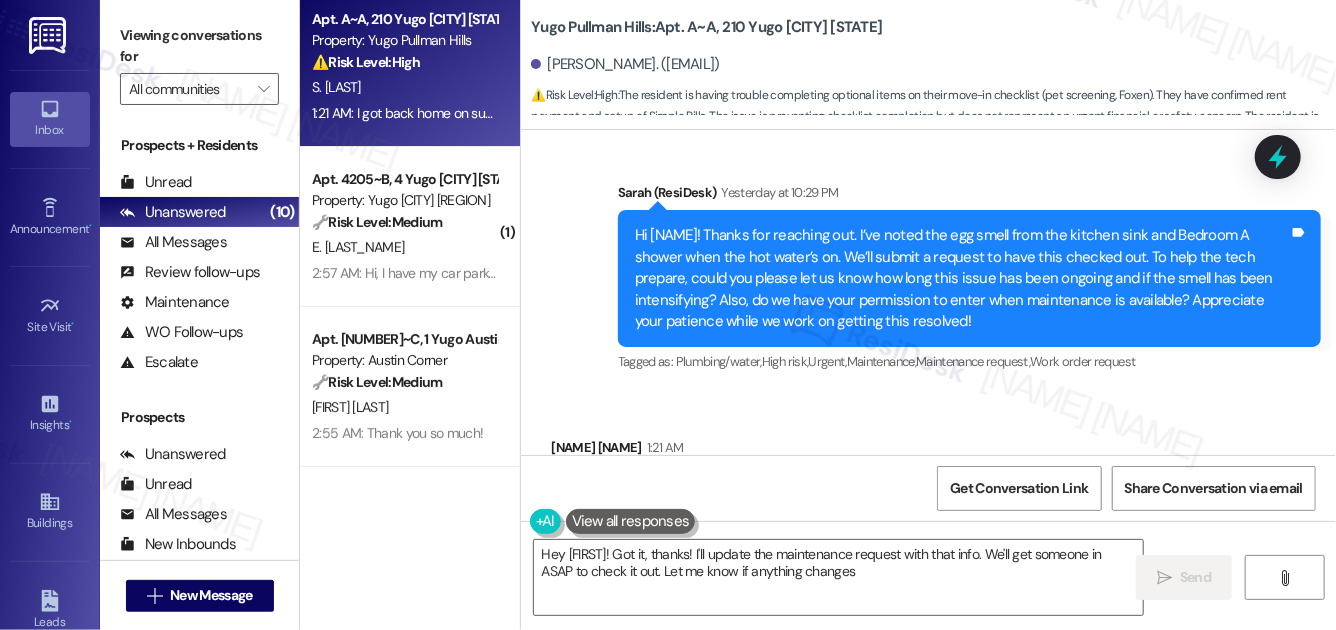 type on "Hey {{first_name}}! Got it, thanks! I'll update the maintenance request with that info. We'll get someone in ASAP to check it out. Let me know if anything changes!" 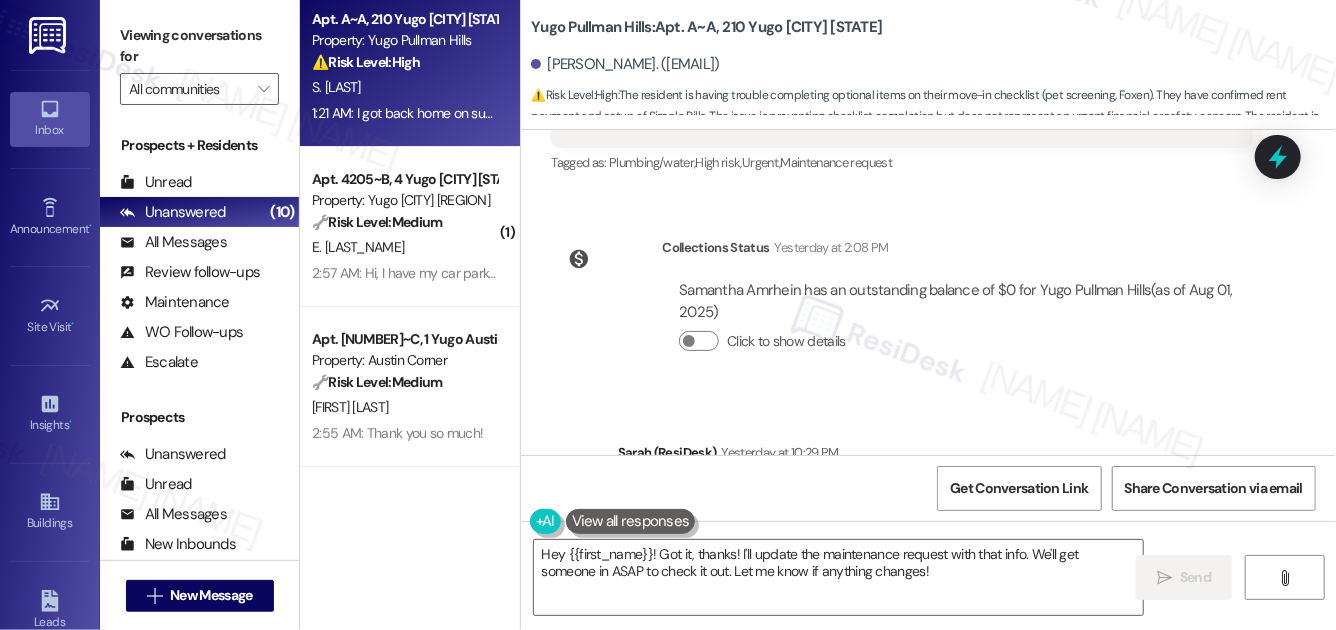 scroll, scrollTop: 11770, scrollLeft: 0, axis: vertical 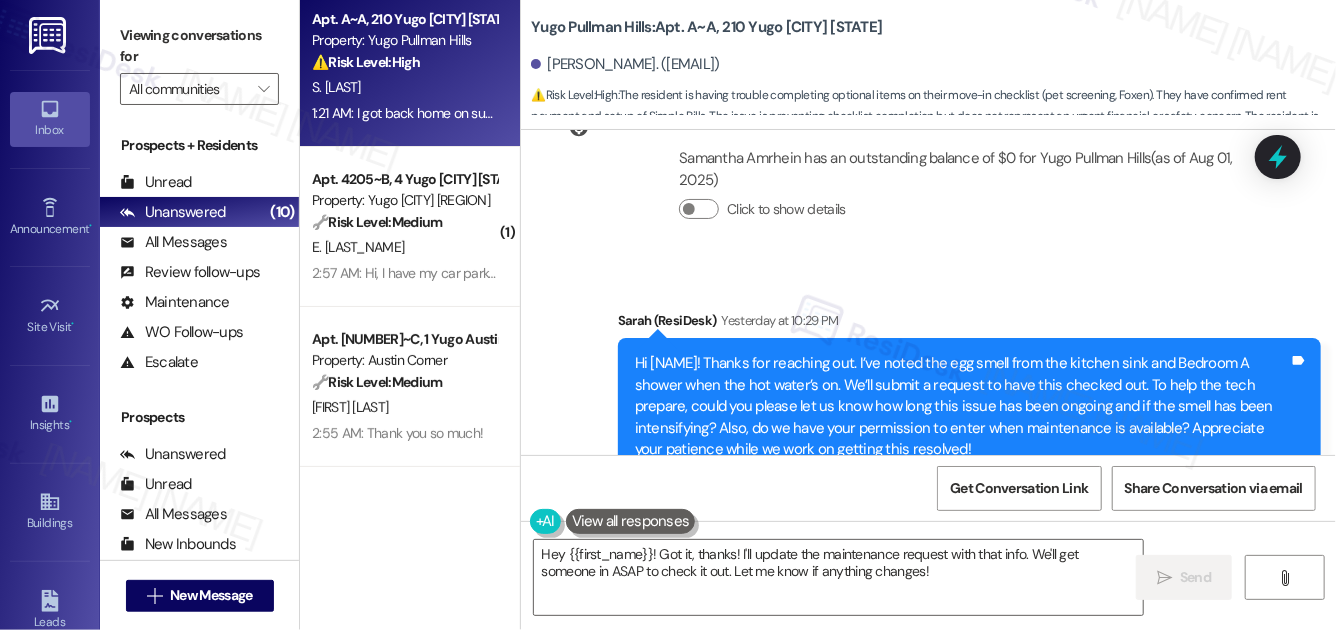 click on "Got it, [FIRST]. I’m currently coordinating with our on-site team regarding your concerns and will get back to you as soon as I hear back." at bounding box center [962, 406] 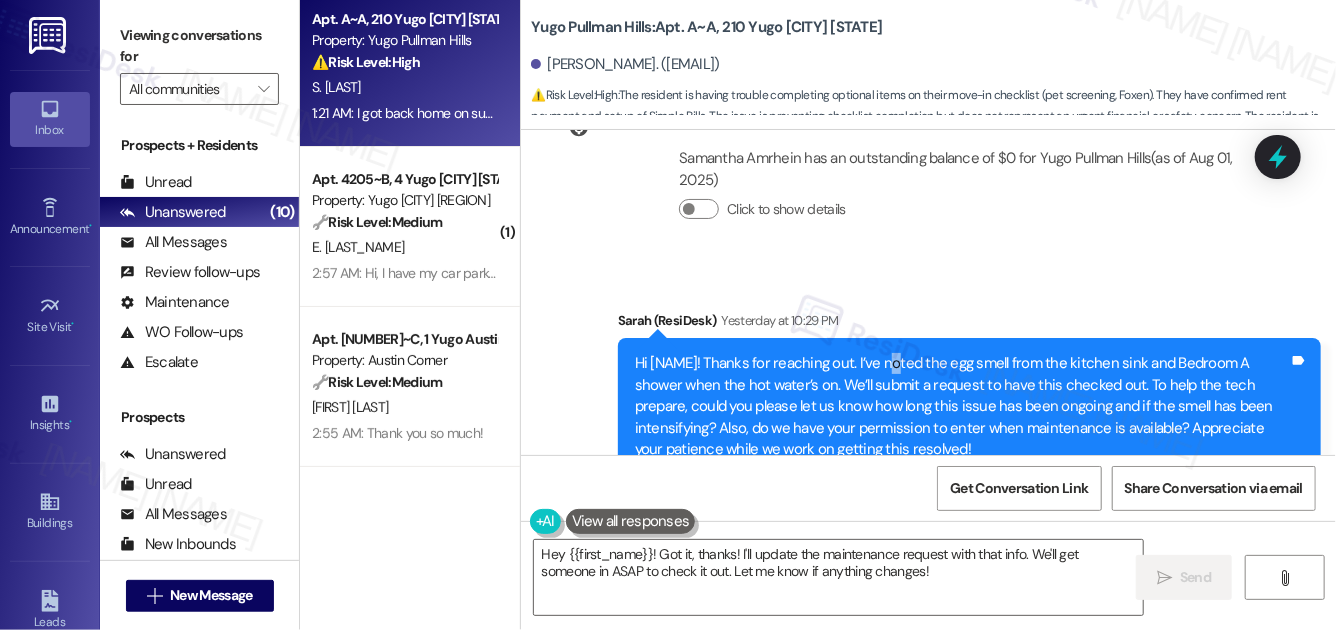 click on "Got it, [FIRST]. I’m currently coordinating with our on-site team regarding your concerns and will get back to you as soon as I hear back." at bounding box center (962, 406) 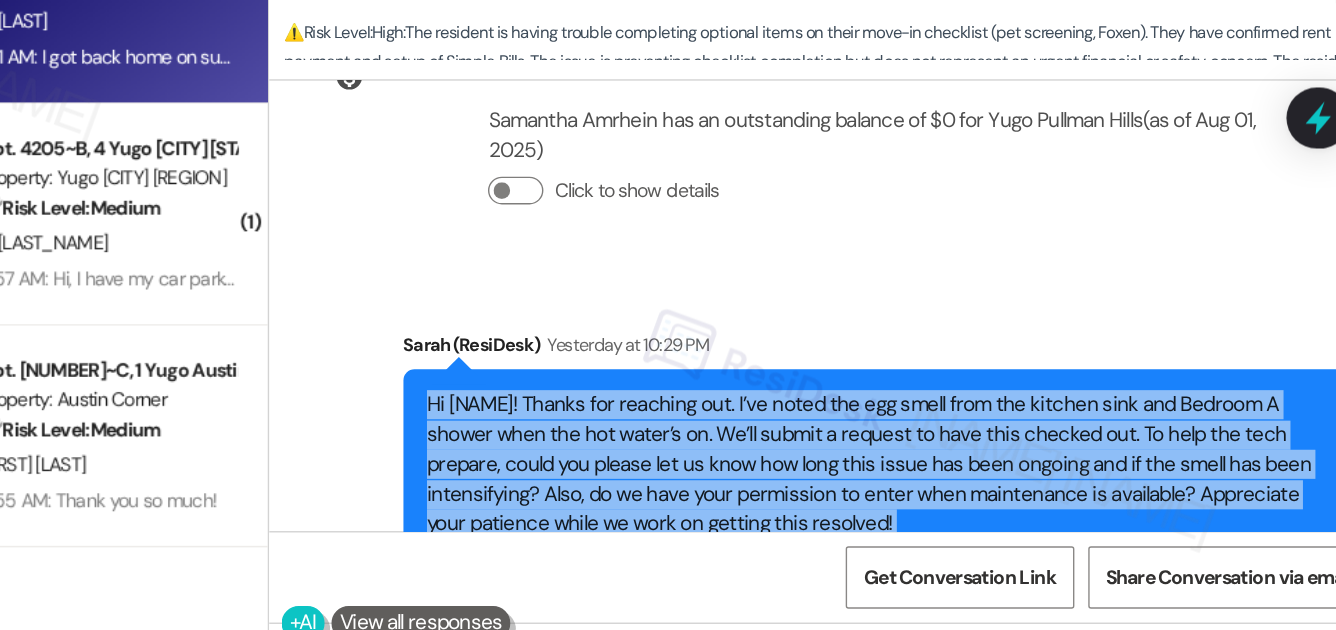 click on "Got it, [FIRST]. I’m currently coordinating with our on-site team regarding your concerns and will get back to you as soon as I hear back." at bounding box center [962, 406] 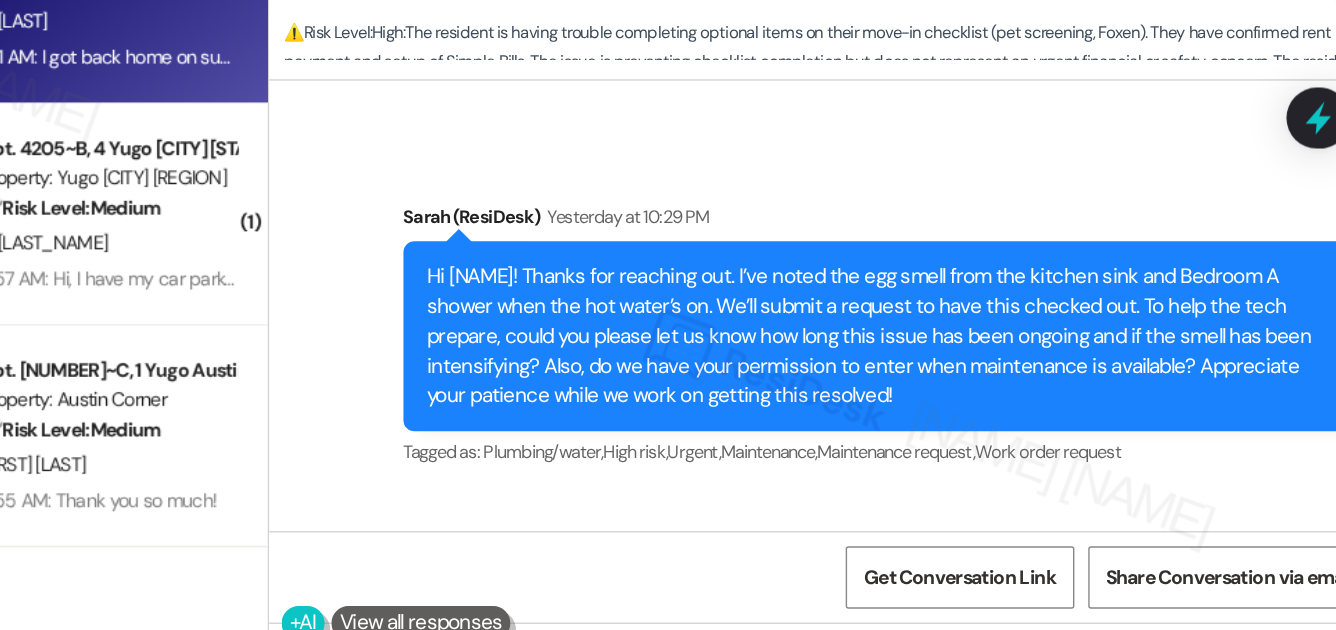 scroll, scrollTop: 11898, scrollLeft: 0, axis: vertical 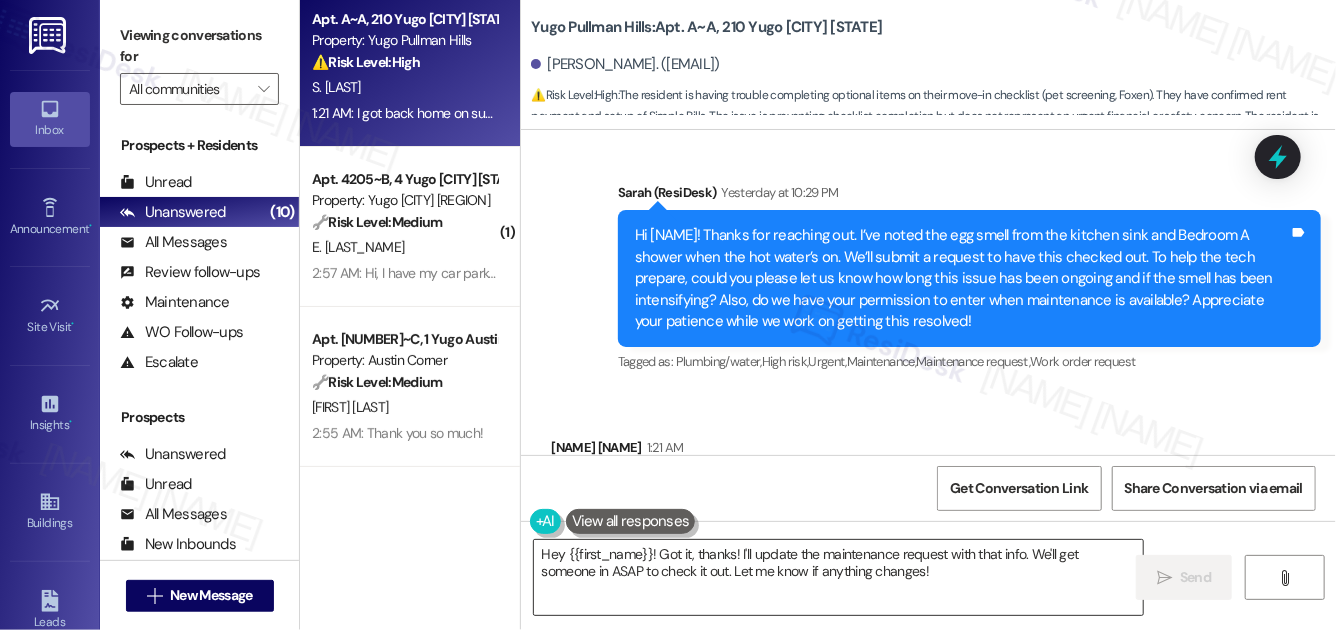 click on "Hey {{first_name}}! Got it, thanks! I'll update the maintenance request with that info. We'll get someone in ASAP to check it out. Let me know if anything changes!" at bounding box center [838, 577] 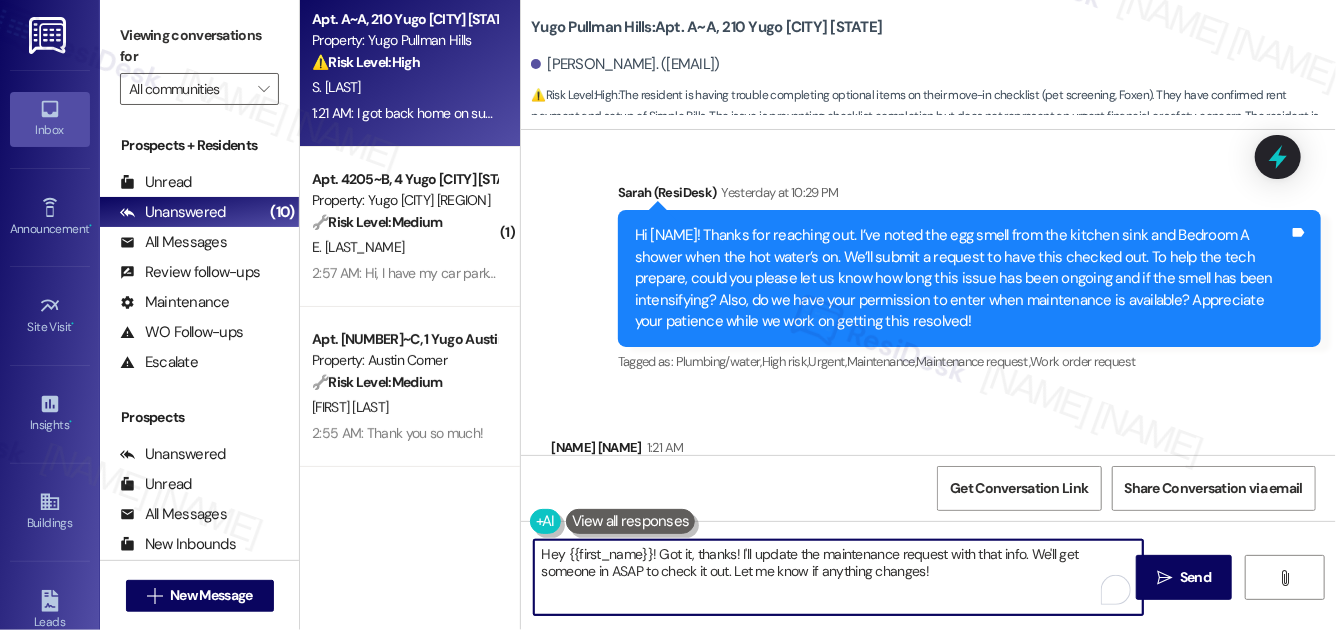 click on "Hey {{first_name}}! Got it, thanks! I'll update the maintenance request with that info. We'll get someone in ASAP to check it out. Let me know if anything changes!" at bounding box center (838, 577) 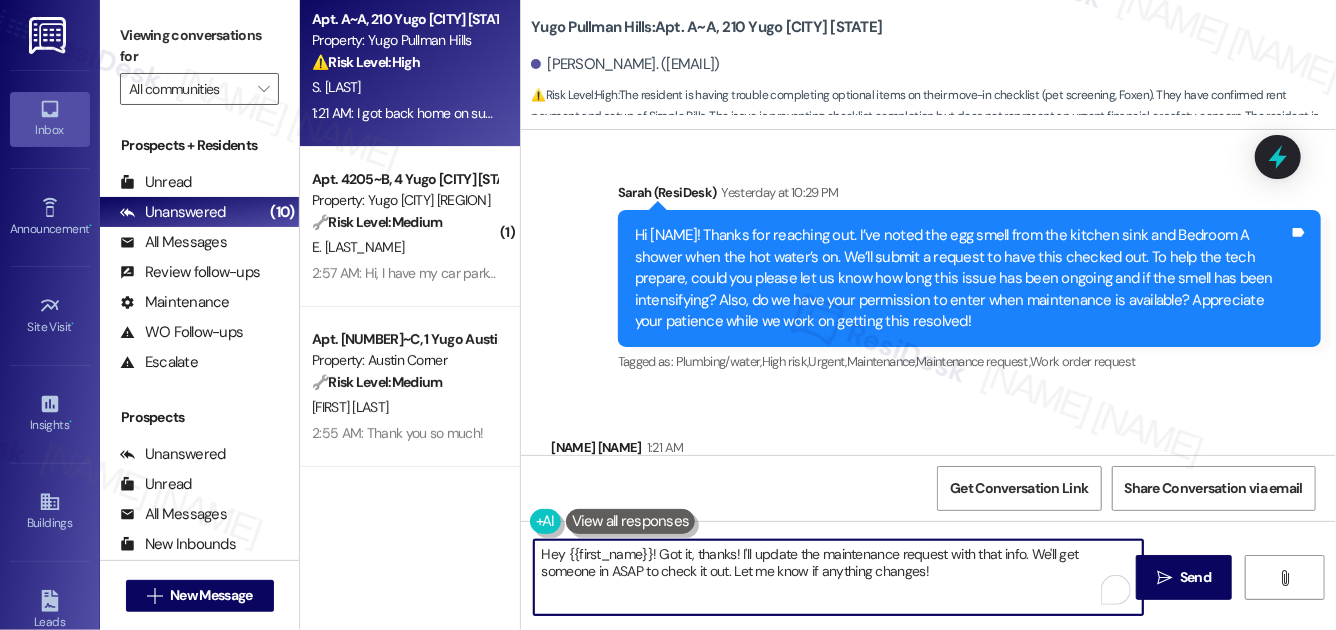 click on "Hey {{first_name}}! Got it, thanks! I'll update the maintenance request with that info. We'll get someone in ASAP to check it out. Let me know if anything changes!" at bounding box center [838, 577] 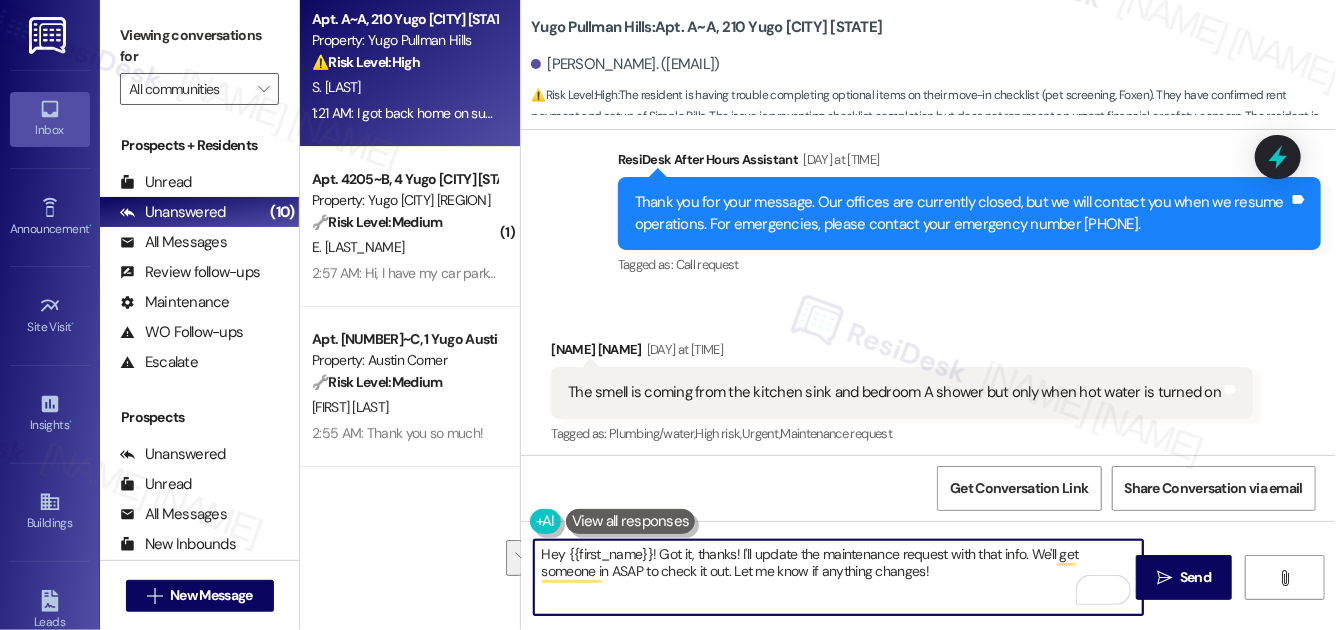 scroll, scrollTop: 11365, scrollLeft: 0, axis: vertical 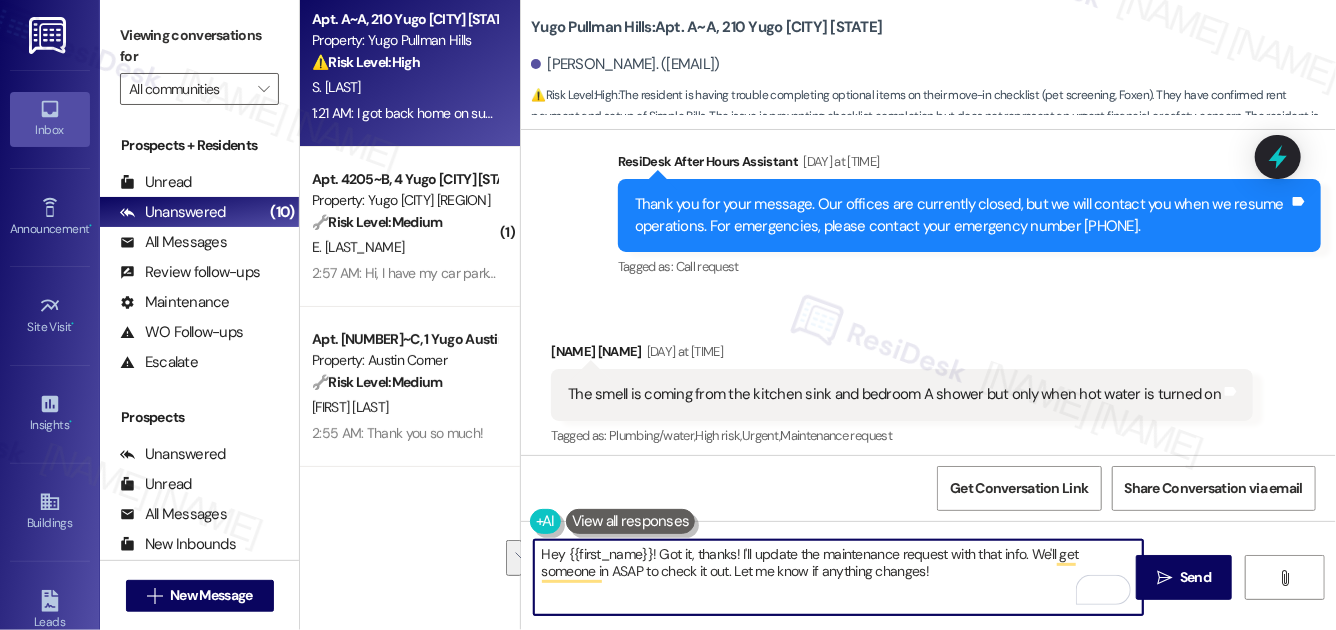 click on "The smell is coming from the kitchen sink and bedroom A shower but only when hot water is turned on" at bounding box center [894, 394] 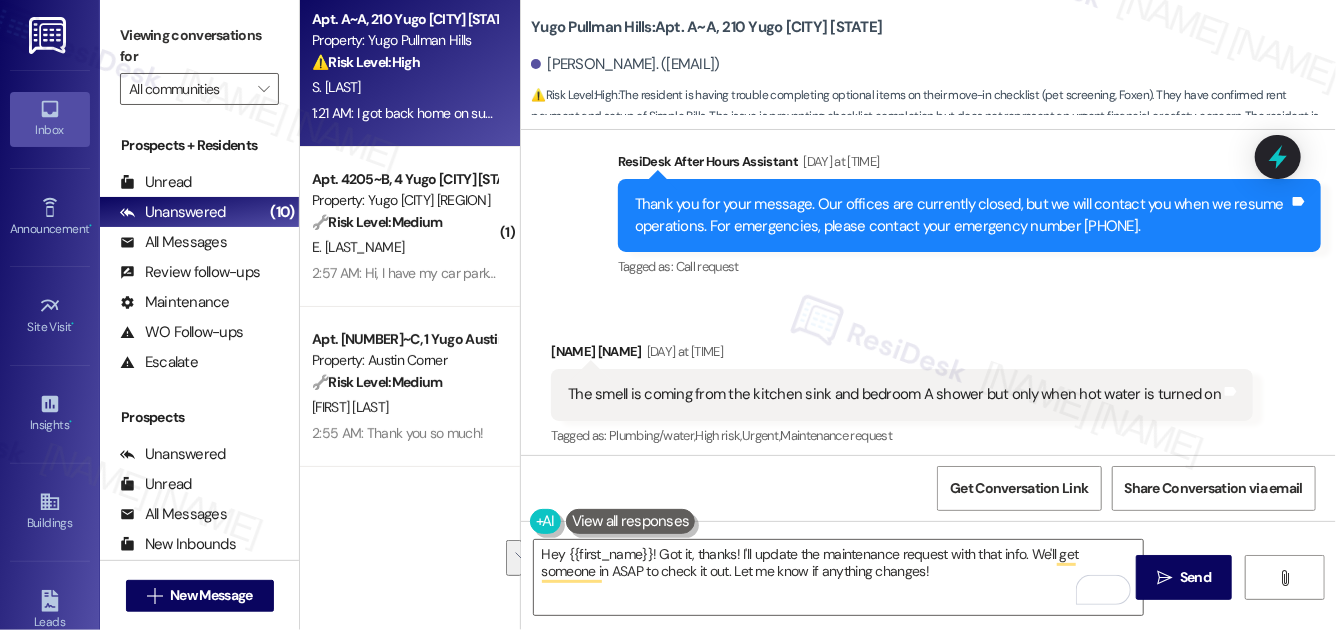 click on "The smell is coming from the kitchen sink and bedroom A shower but only when hot water is turned on" at bounding box center (894, 394) 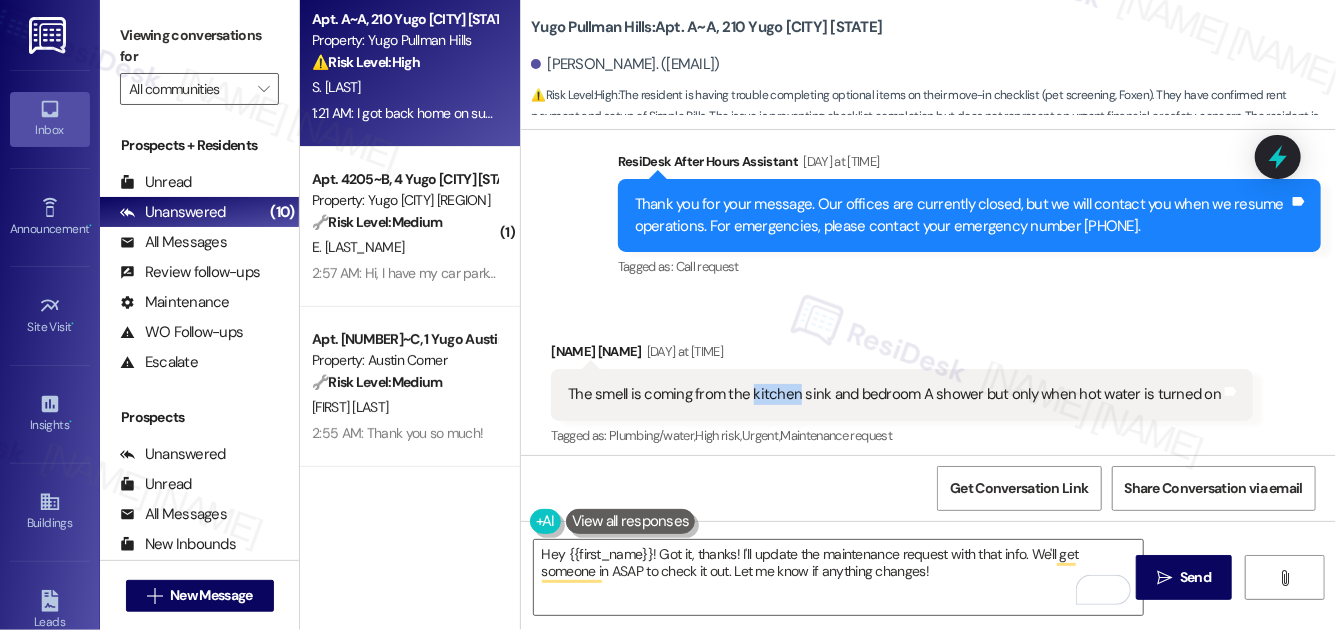 click on "The smell is coming from the kitchen sink and bedroom A shower but only when hot water is turned on" at bounding box center [894, 394] 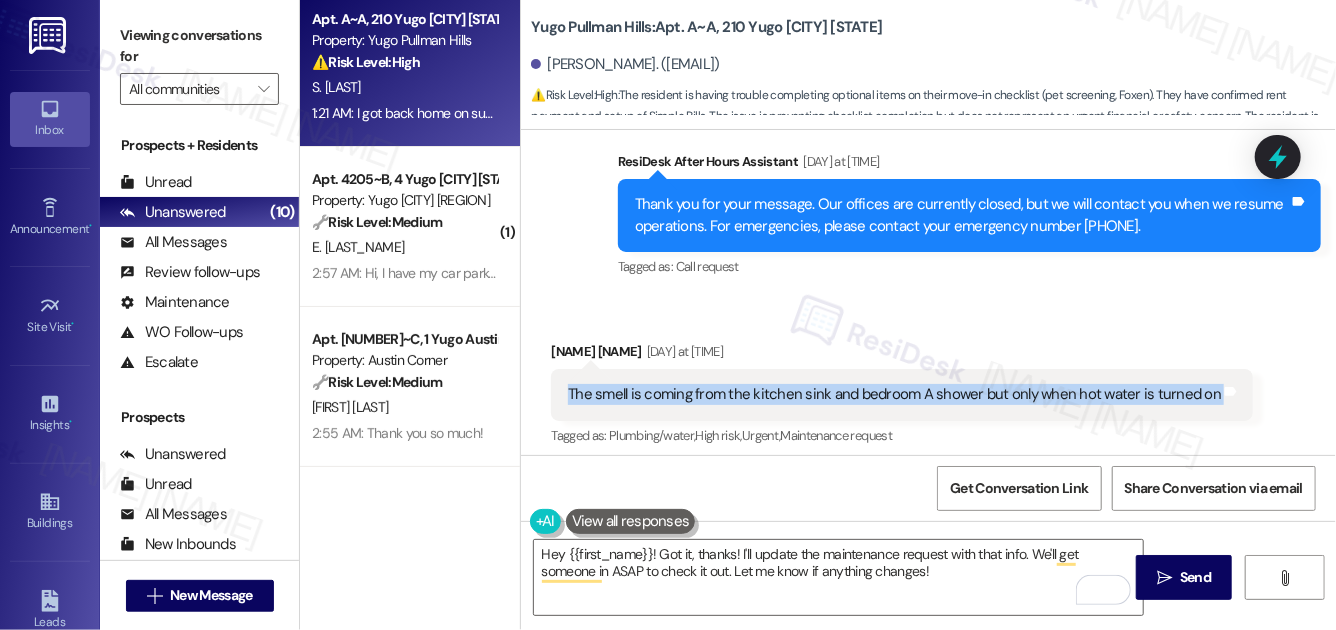 copy on "The smell is coming from the kitchen sink and bedroom A shower but only when hot water is turned on Tags and notes" 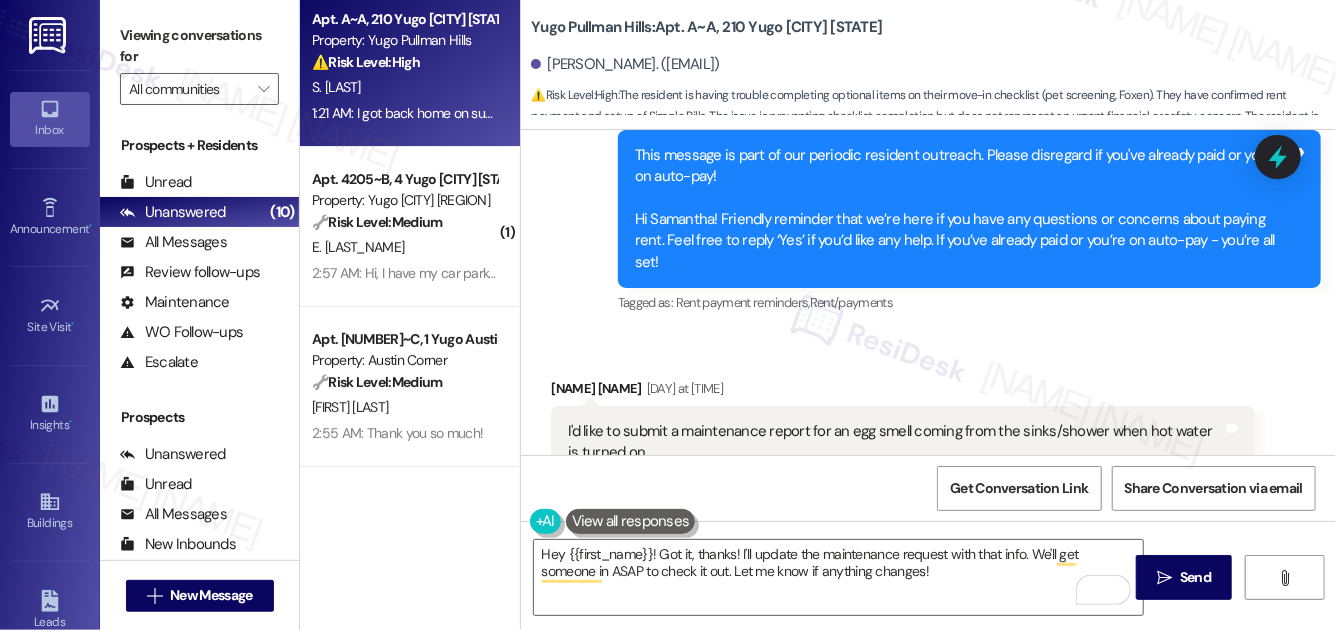 scroll, scrollTop: 10881, scrollLeft: 0, axis: vertical 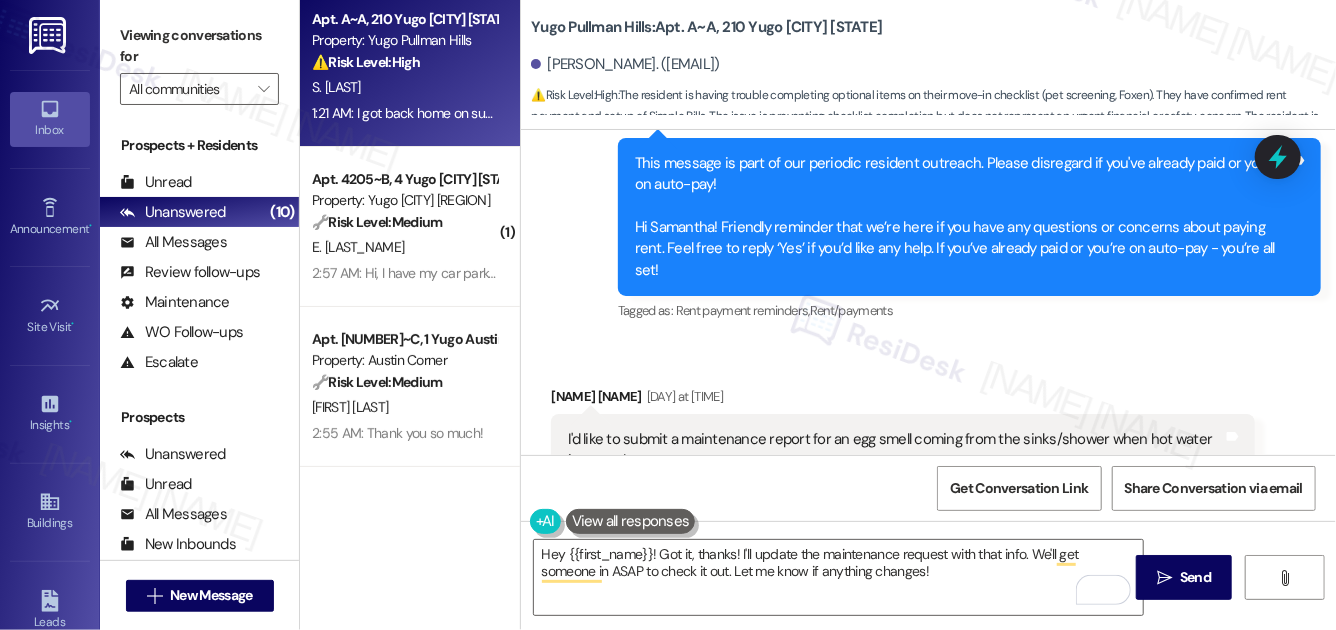 click on "I'd like to submit a maintenance report for an egg smell coming from the sinks/shower when hot water is turned on" at bounding box center [895, 450] 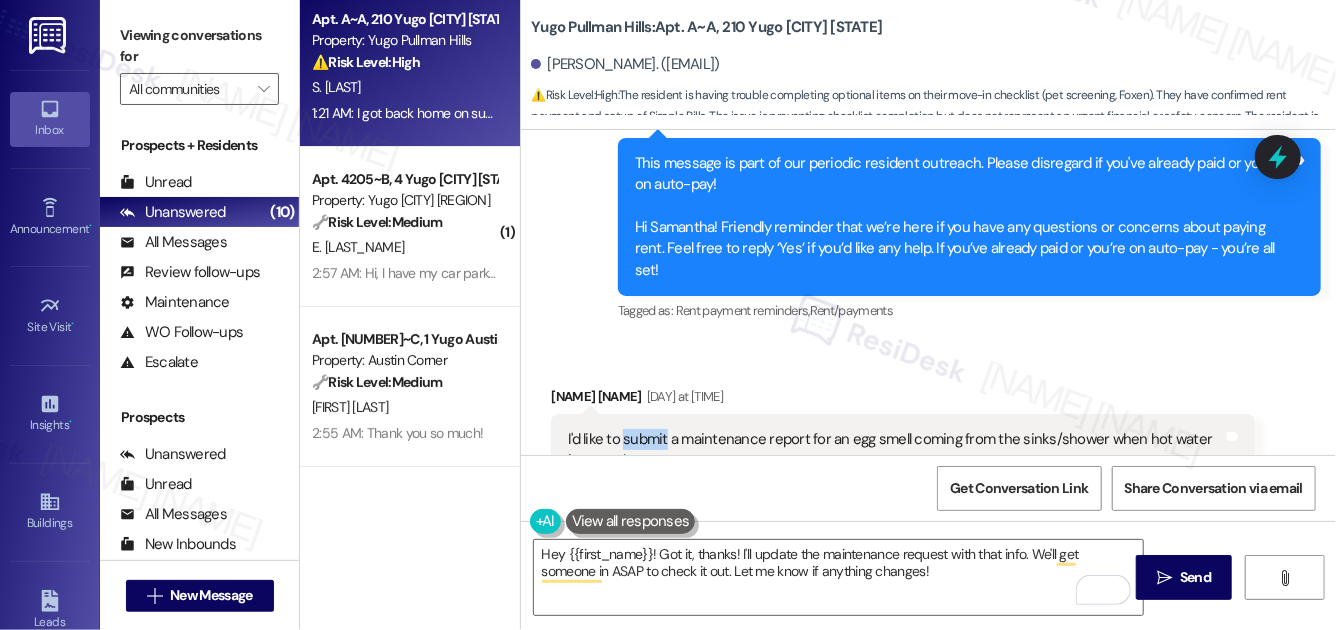 click on "I'd like to submit a maintenance report for an egg smell coming from the sinks/shower when hot water is turned on" at bounding box center (895, 450) 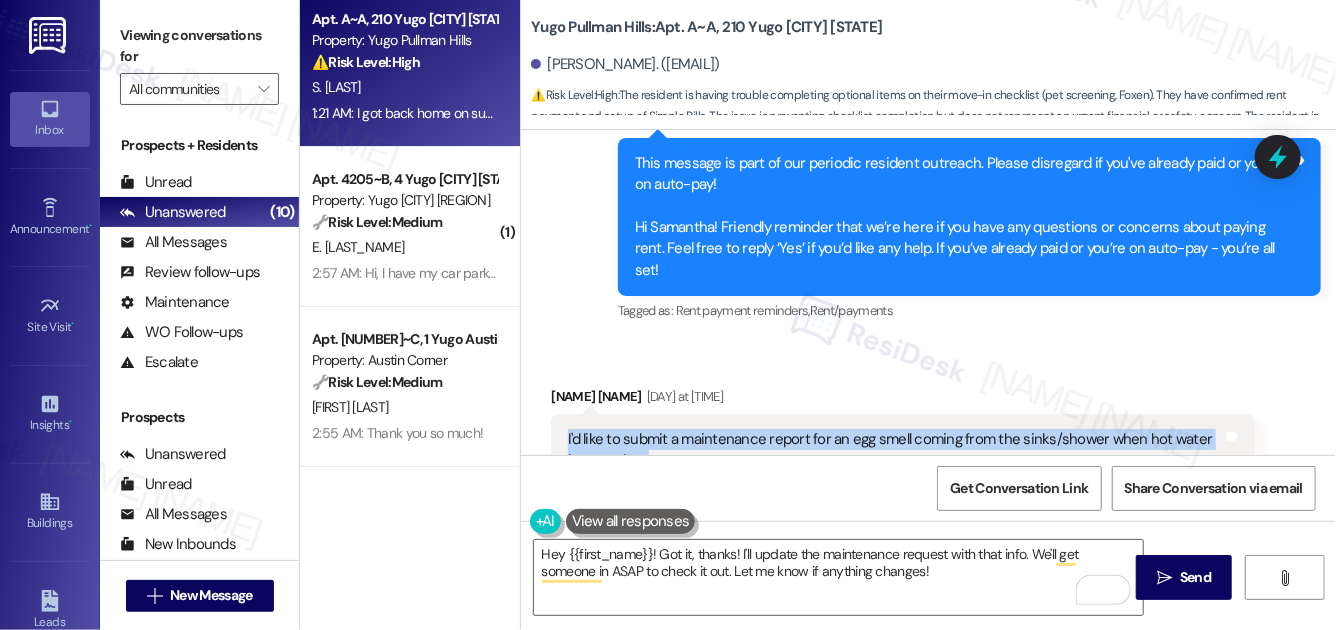 copy on "I'd like to submit a maintenance report for an egg smell coming from the sinks/shower when hot water is turned on  Tags and notes" 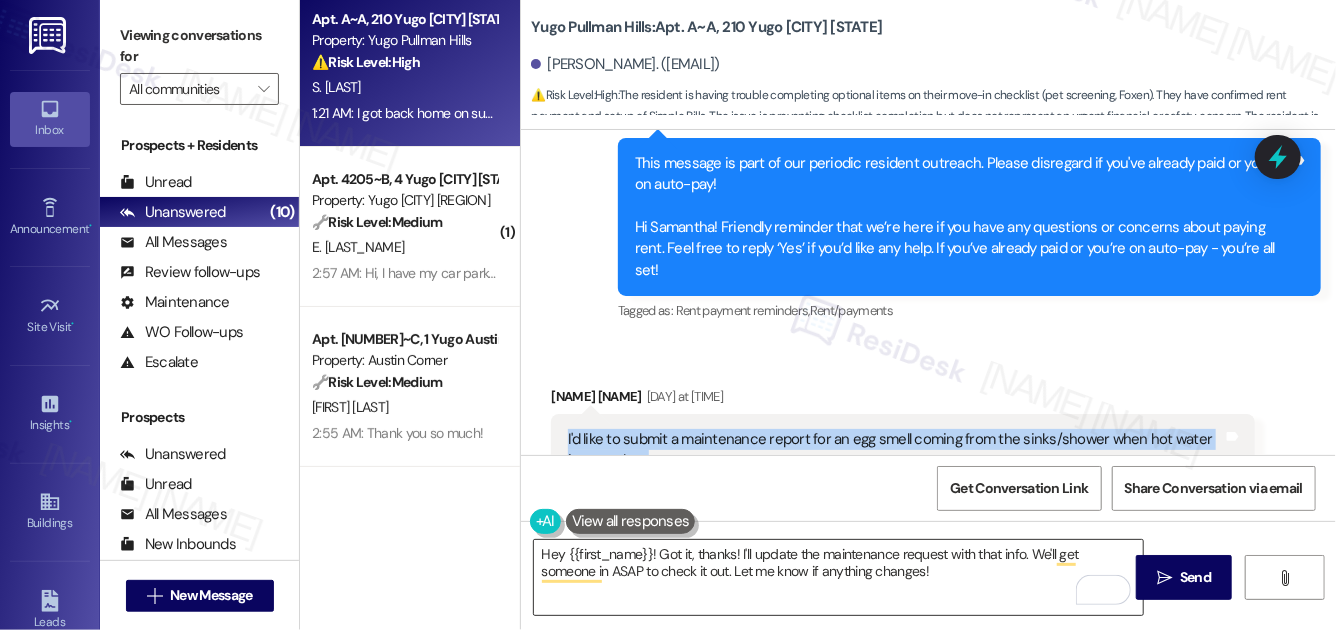 click on "Hey {{first_name}}! Got it, thanks! I'll update the maintenance request with that info. We'll get someone in ASAP to check it out. Let me know if anything changes!" at bounding box center [838, 577] 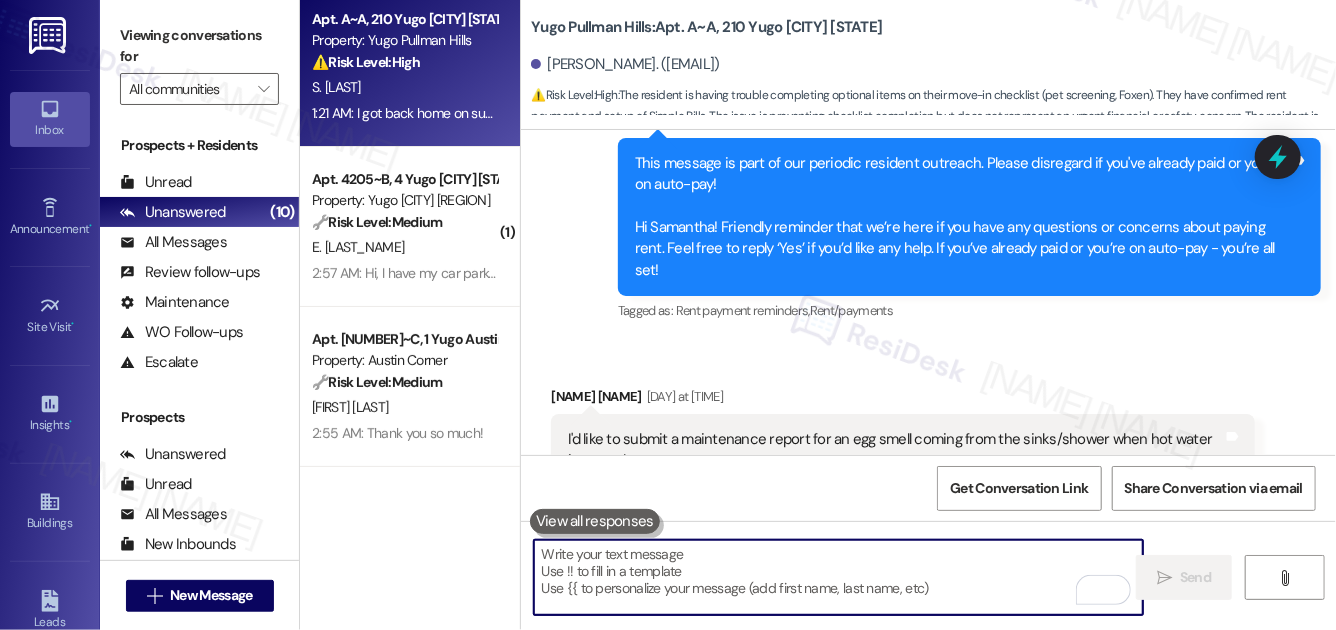 type 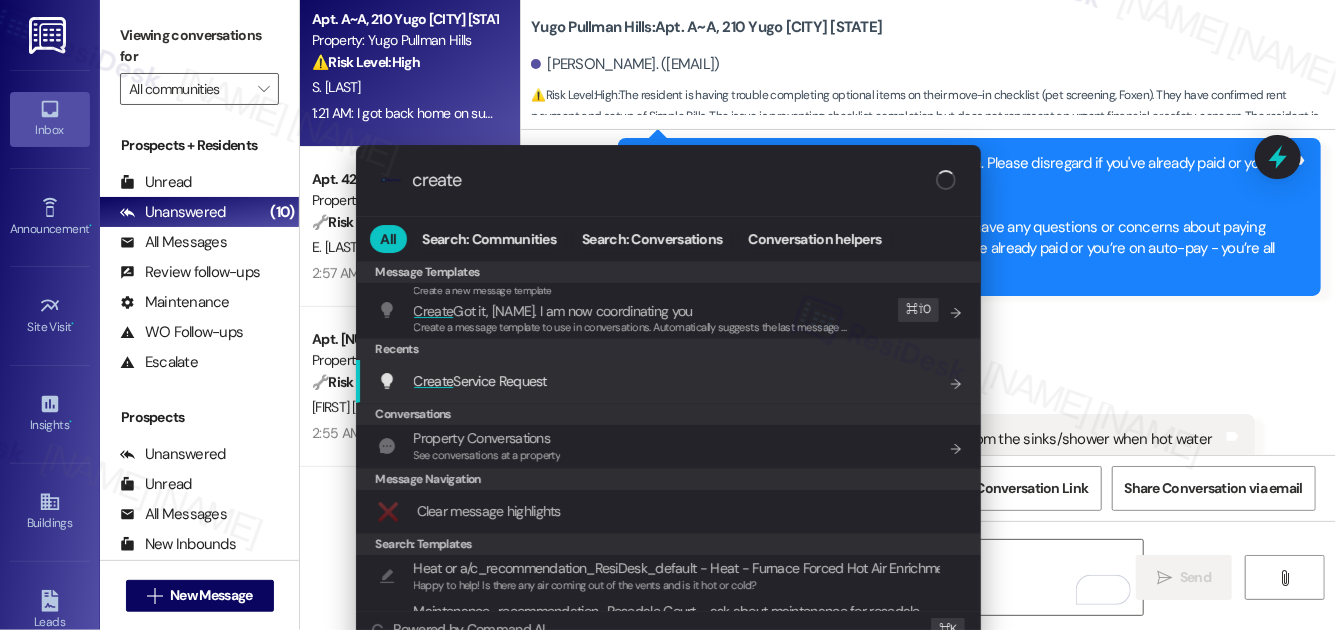 type on "create" 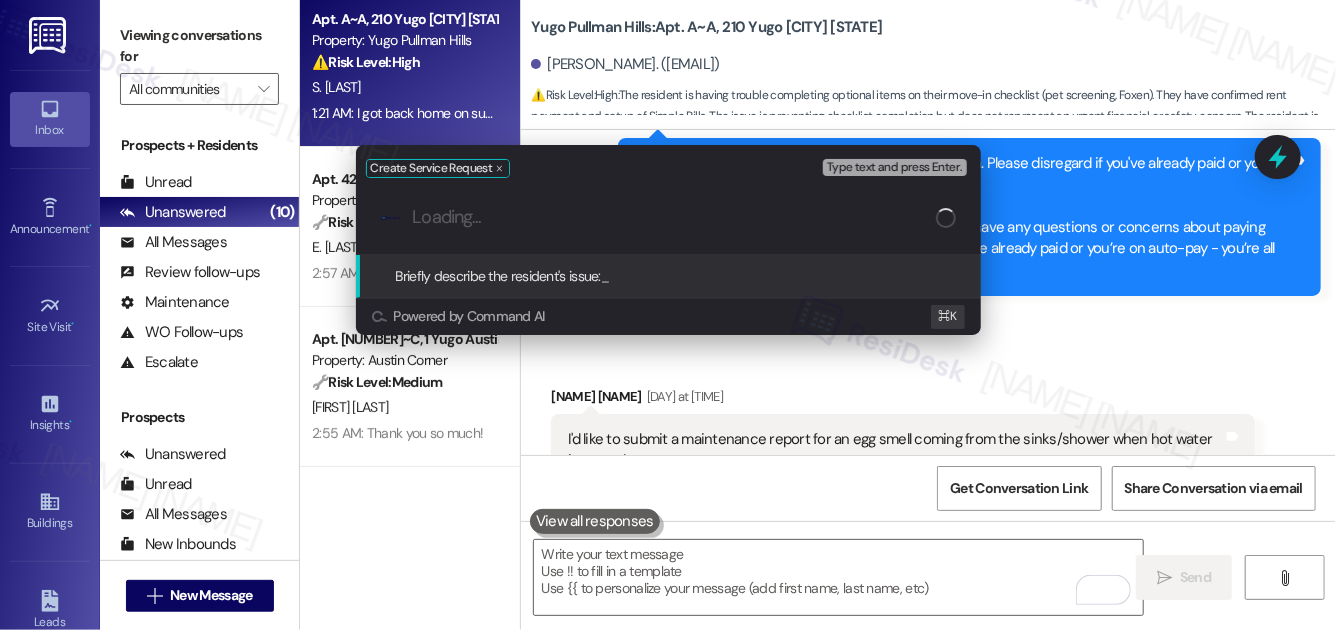 paste on "Sulfur/Egg Smell from Hot Water" 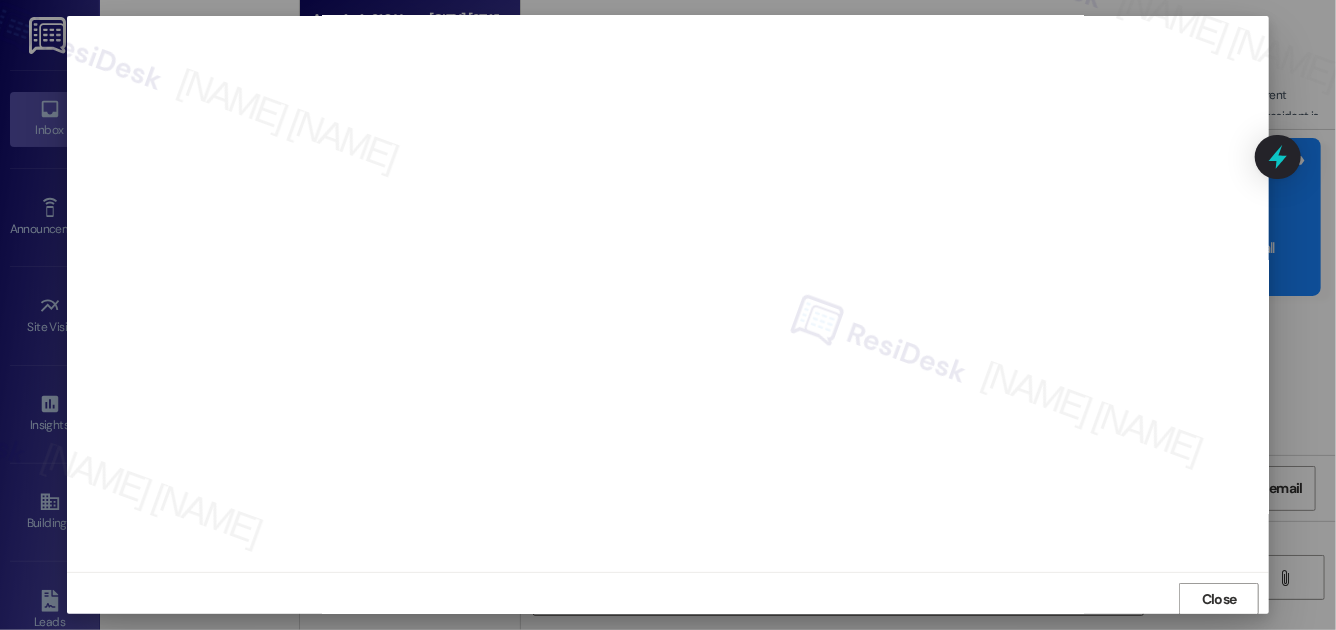 scroll, scrollTop: 0, scrollLeft: 0, axis: both 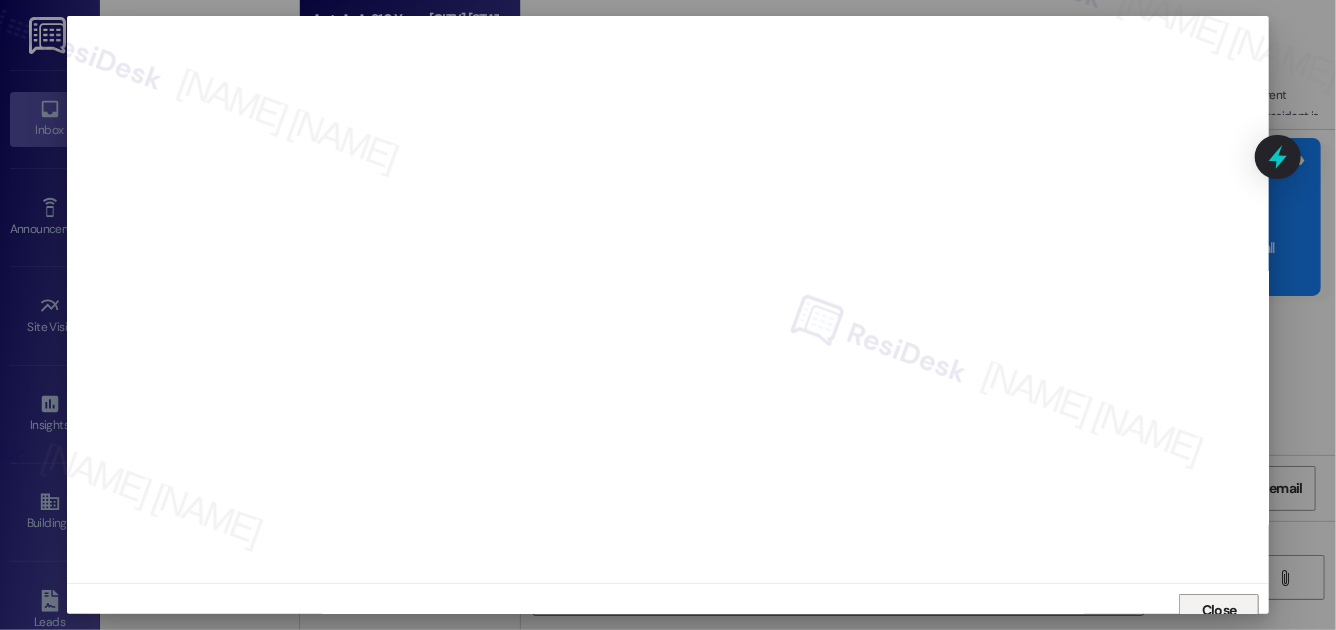 click on "Close" at bounding box center [1219, 610] 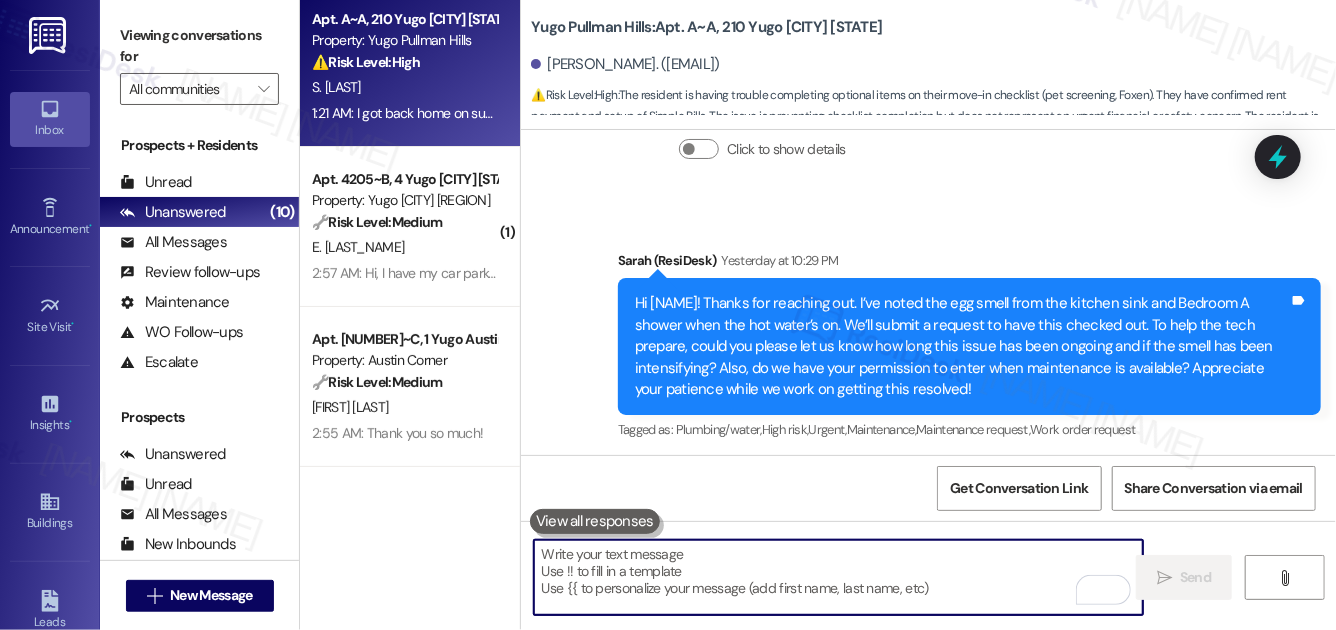 scroll, scrollTop: 11898, scrollLeft: 0, axis: vertical 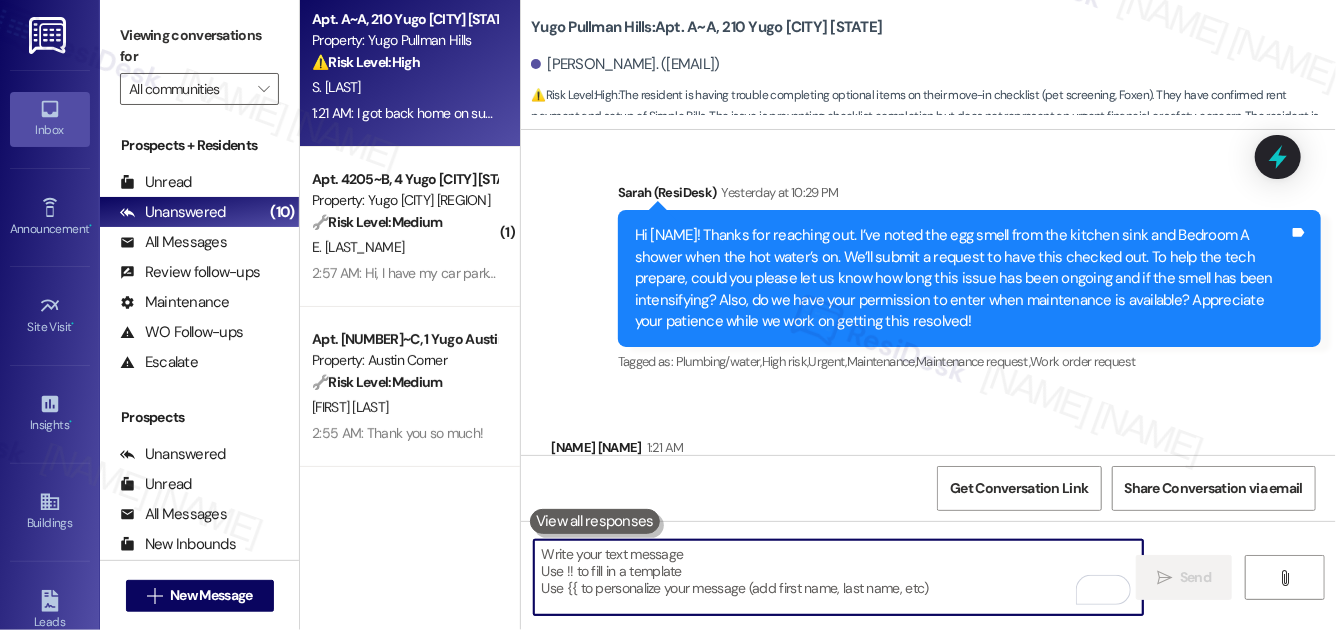 click at bounding box center [838, 577] 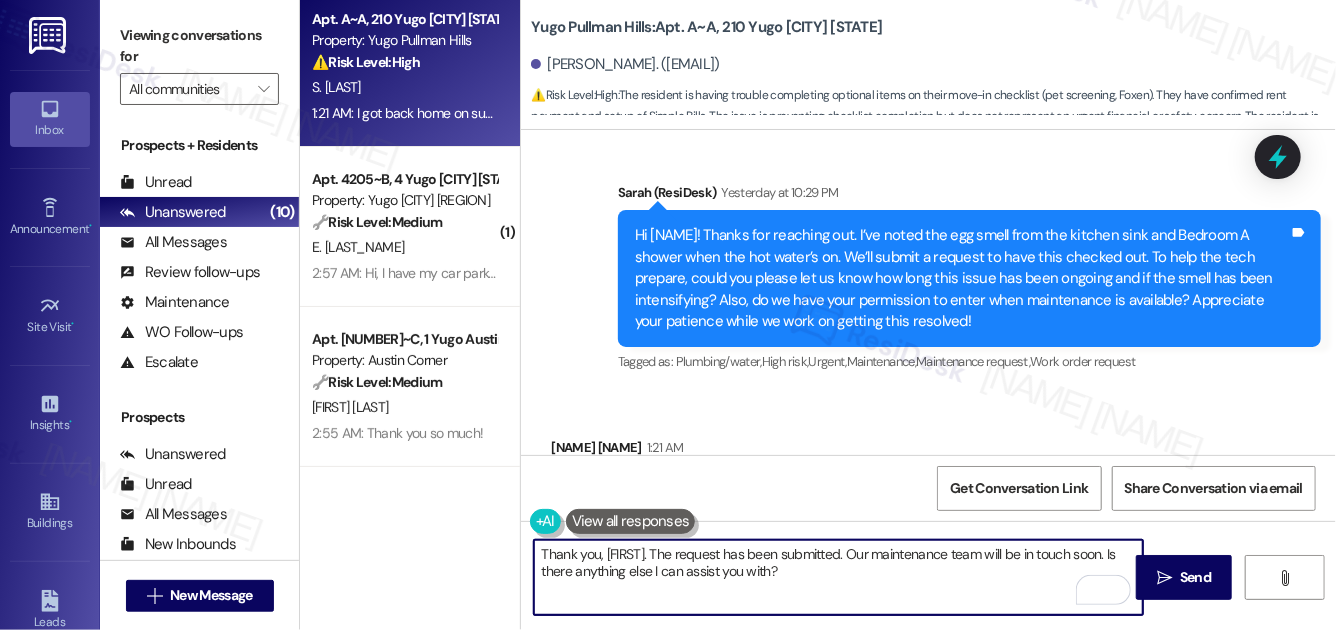 click on "Thank you, {{first_name}}. The request has been submitted. Our maintenance team will be in touch soon. Is there anything else I can assist you with?" at bounding box center [838, 577] 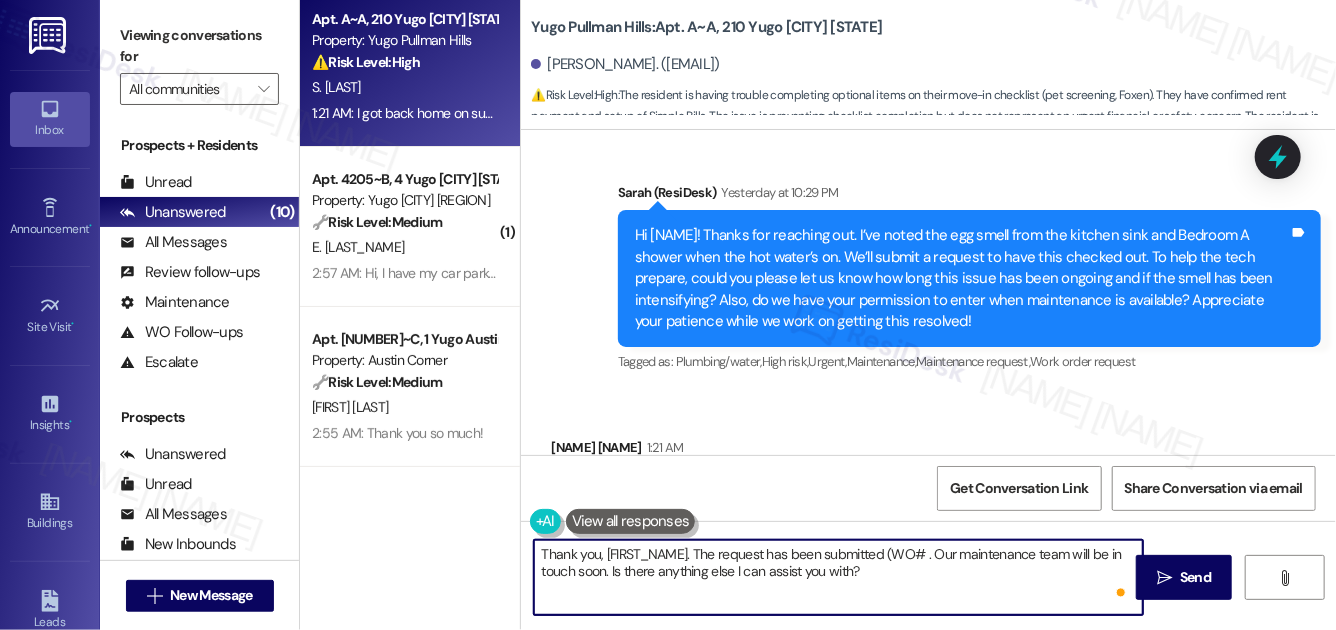 paste on "15547851" 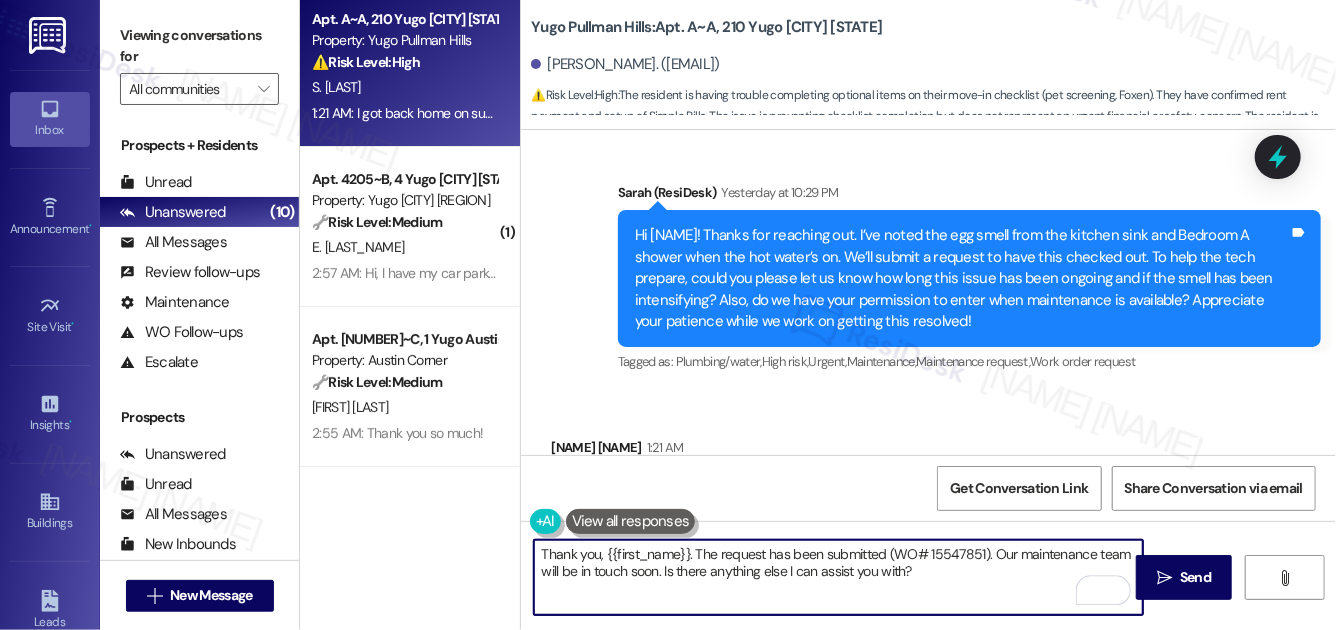 click on "Thank you, {{first_name}}. The request has been submitted (WO# 15547851). Our maintenance team will be in touch soon. Is there anything else I can assist you with?" at bounding box center (838, 577) 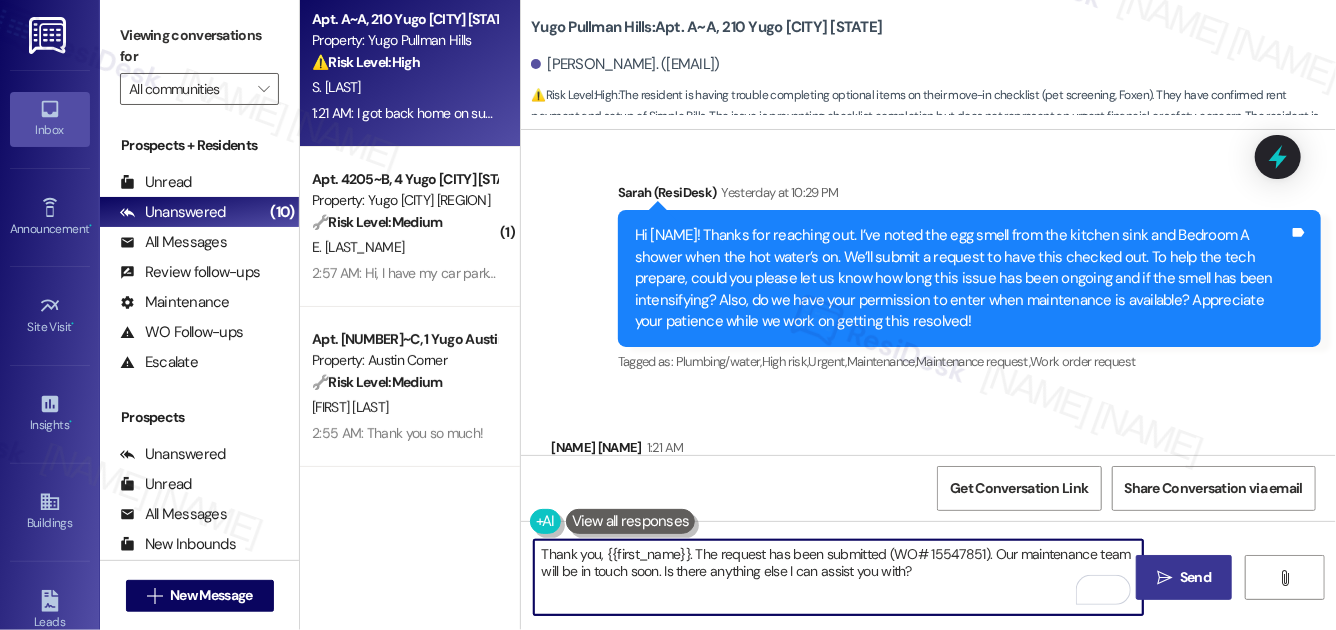type on "Thank you, {{first_name}}. The request has been submitted (WO# 15547851). Our maintenance team will be in touch soon. Is there anything else I can assist you with?" 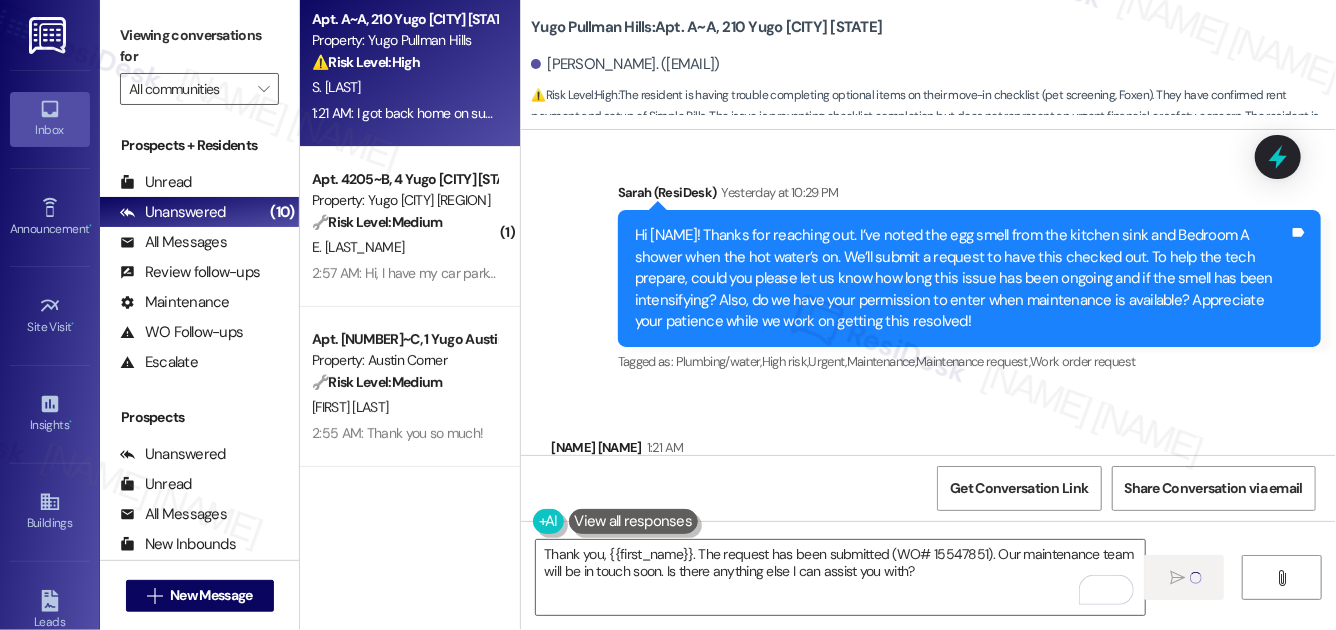 type 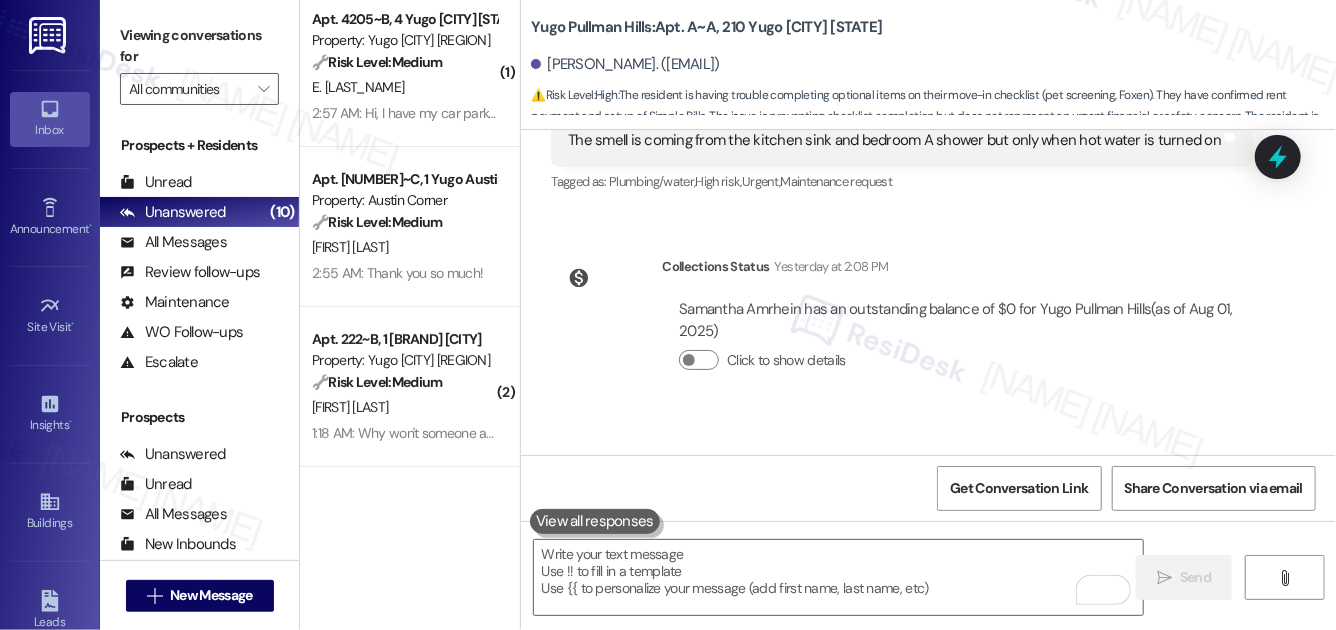 scroll, scrollTop: 12059, scrollLeft: 0, axis: vertical 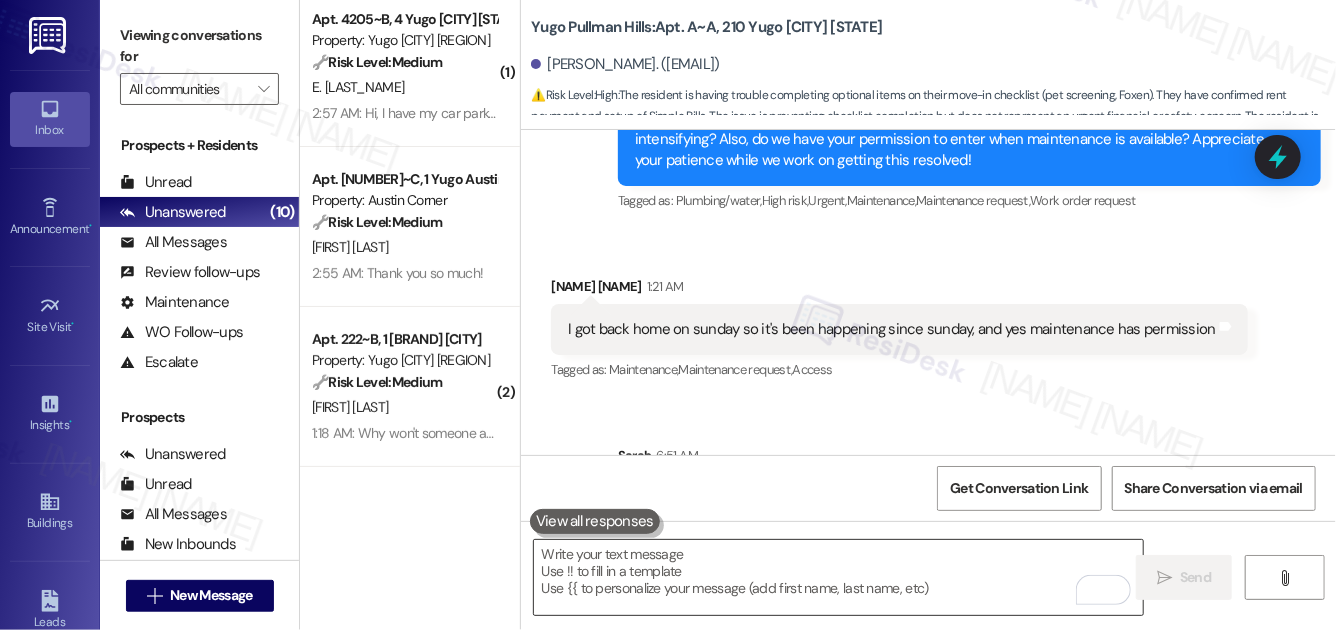 click at bounding box center [838, 577] 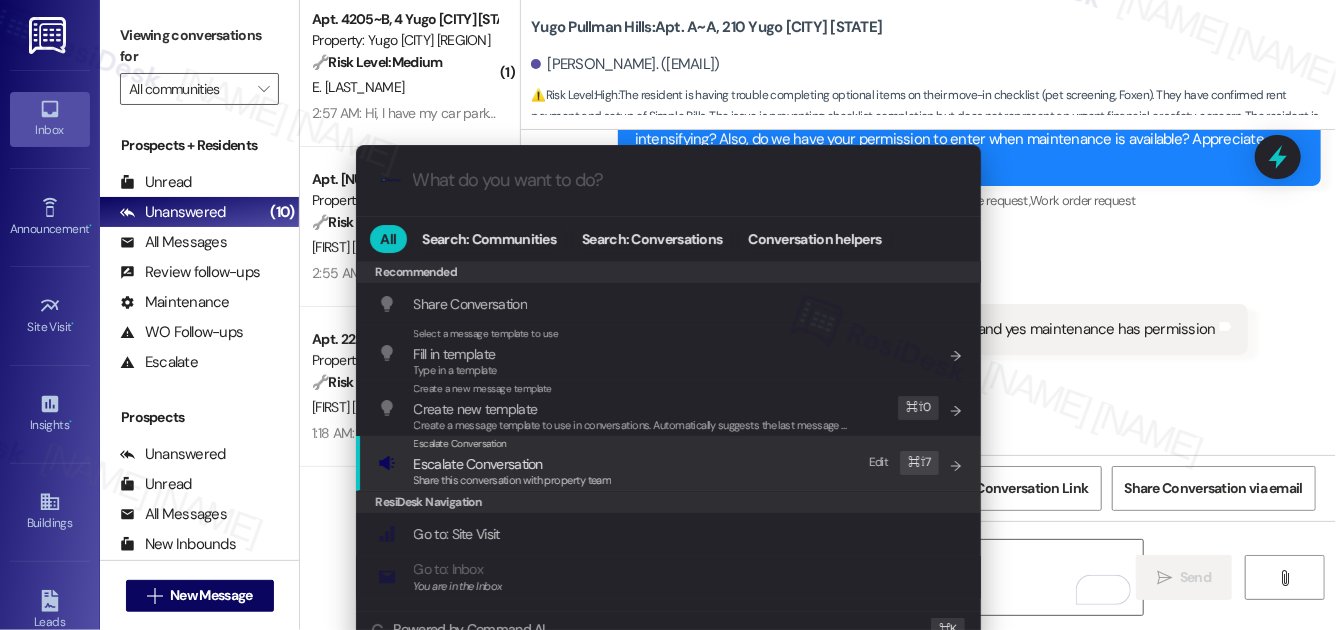 click on "Share this conversation with property team" at bounding box center [513, 481] 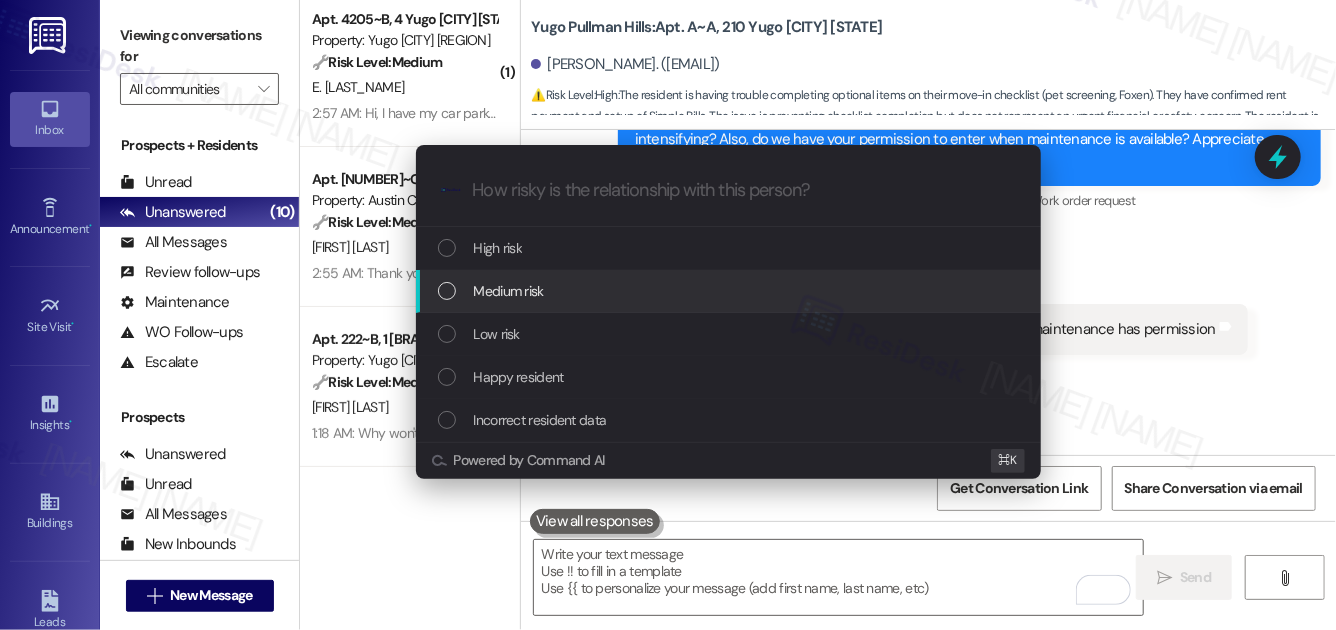 click on "Medium risk" at bounding box center (509, 291) 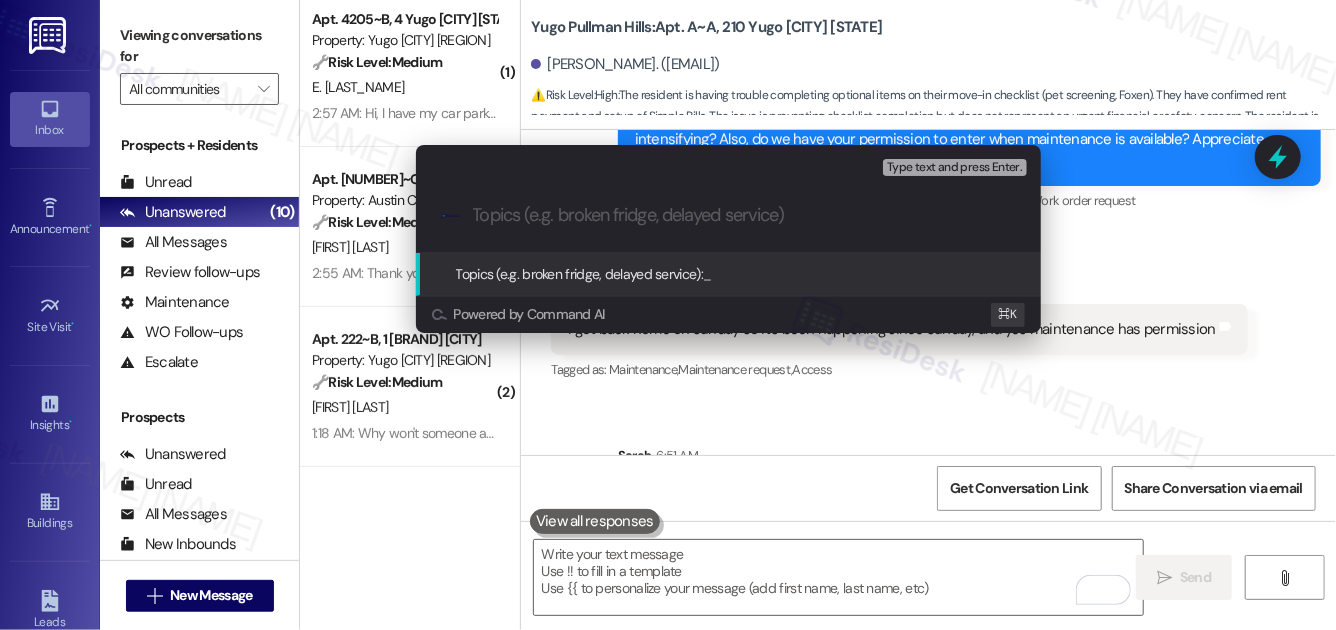 click at bounding box center [744, 215] 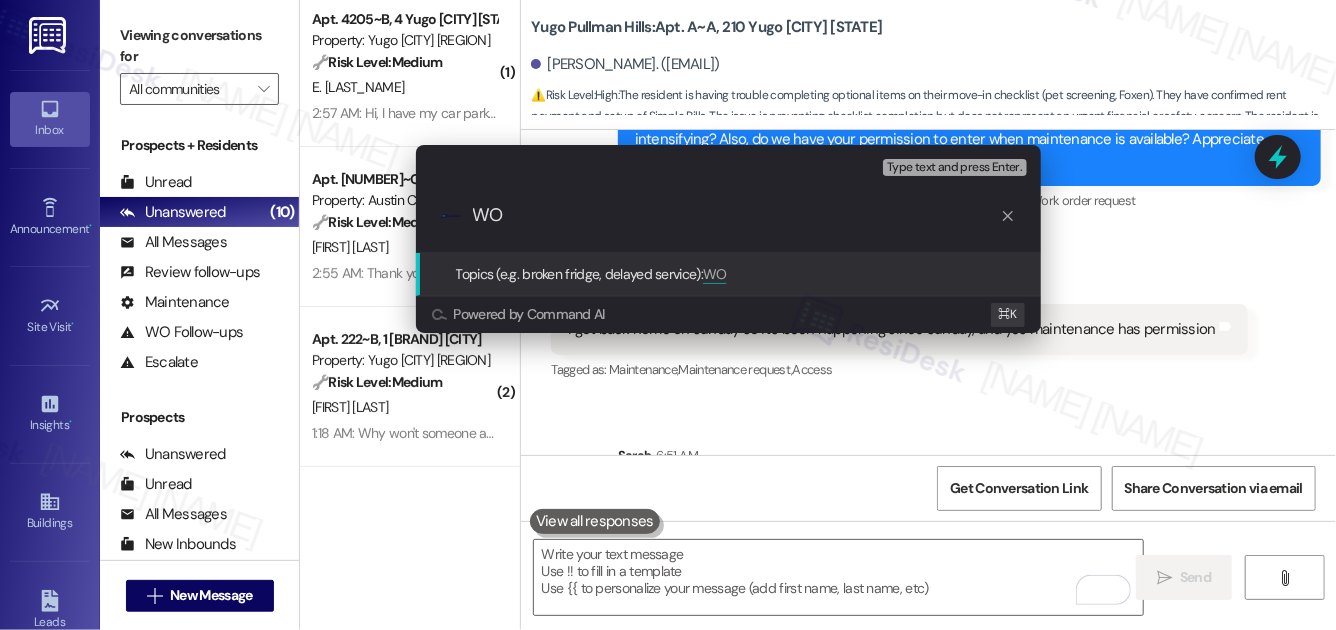 type on "W" 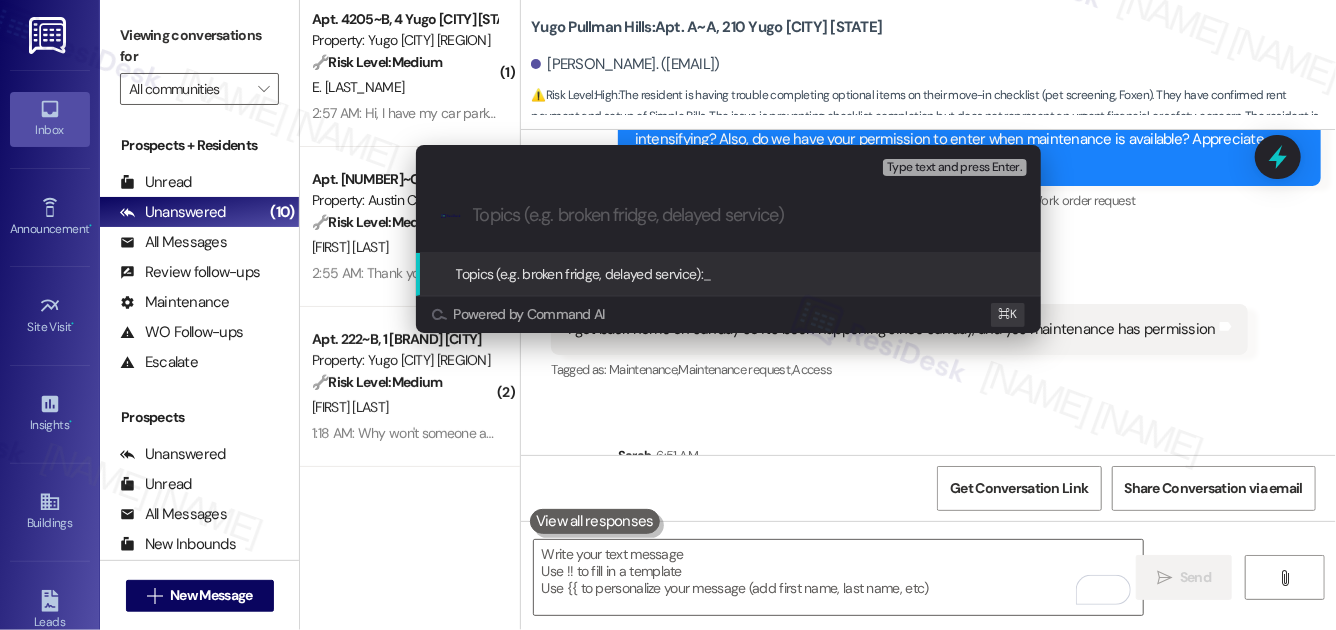 paste on "15547851" 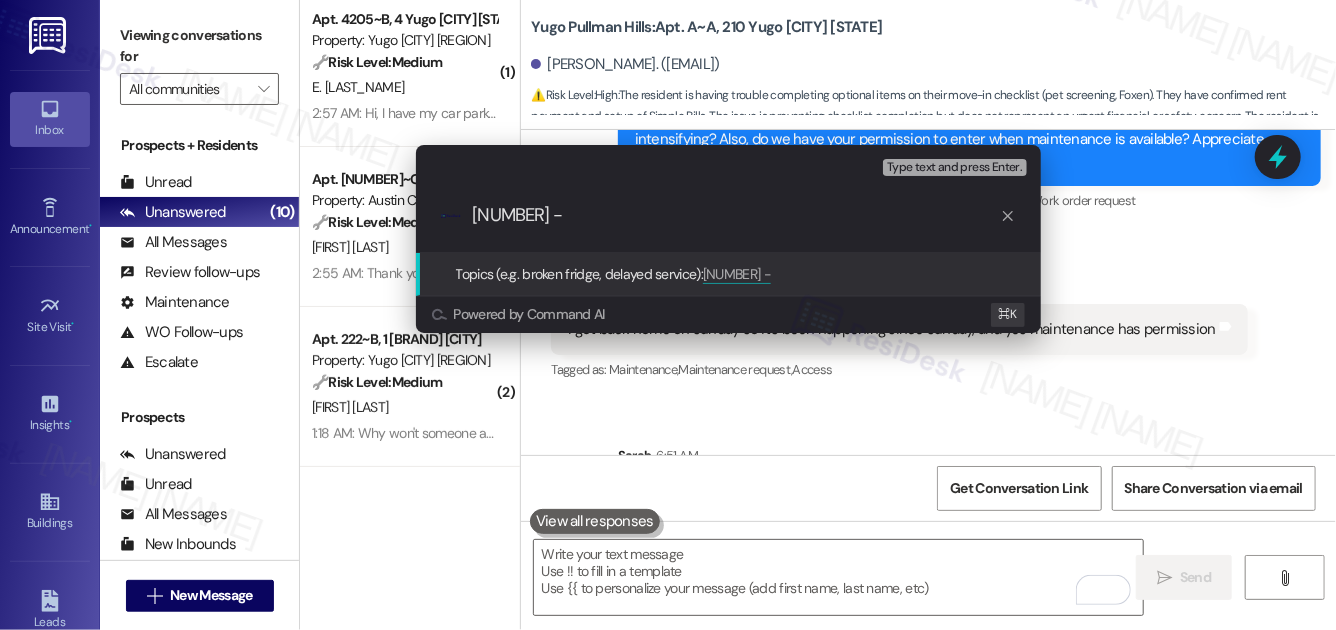 paste on "Sulfur/Egg Smell from Hot Water" 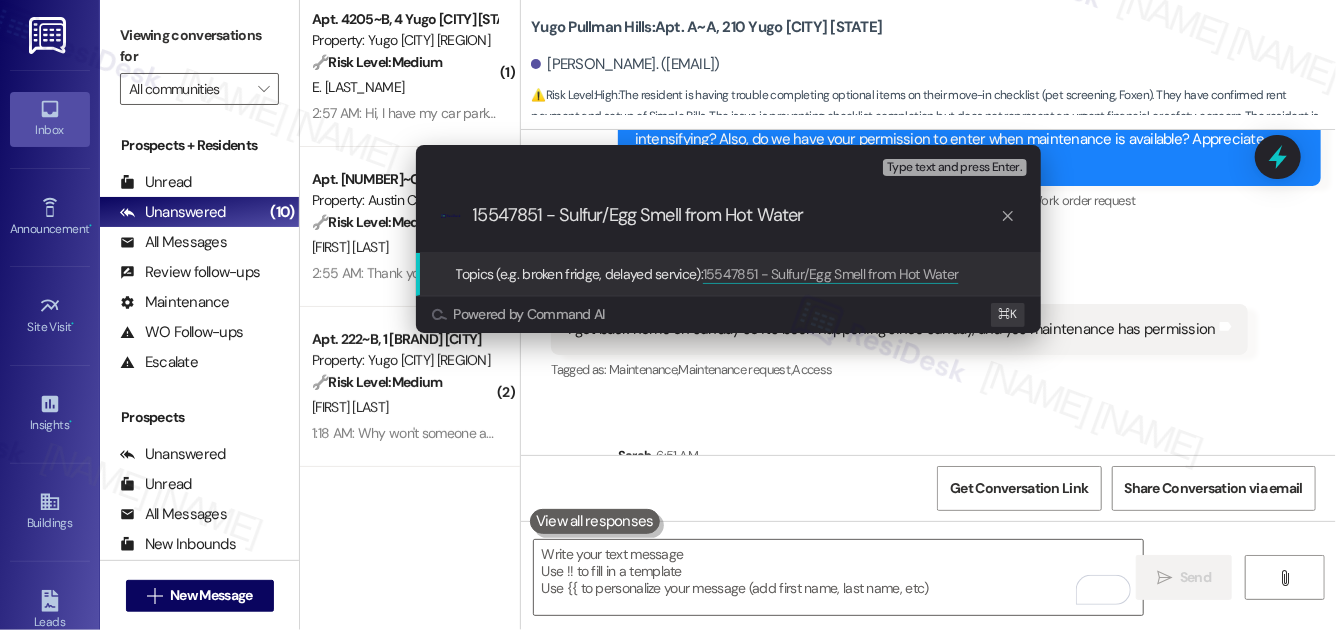 click on "15547851 - Sulfur/Egg Smell from Hot Water" at bounding box center (736, 215) 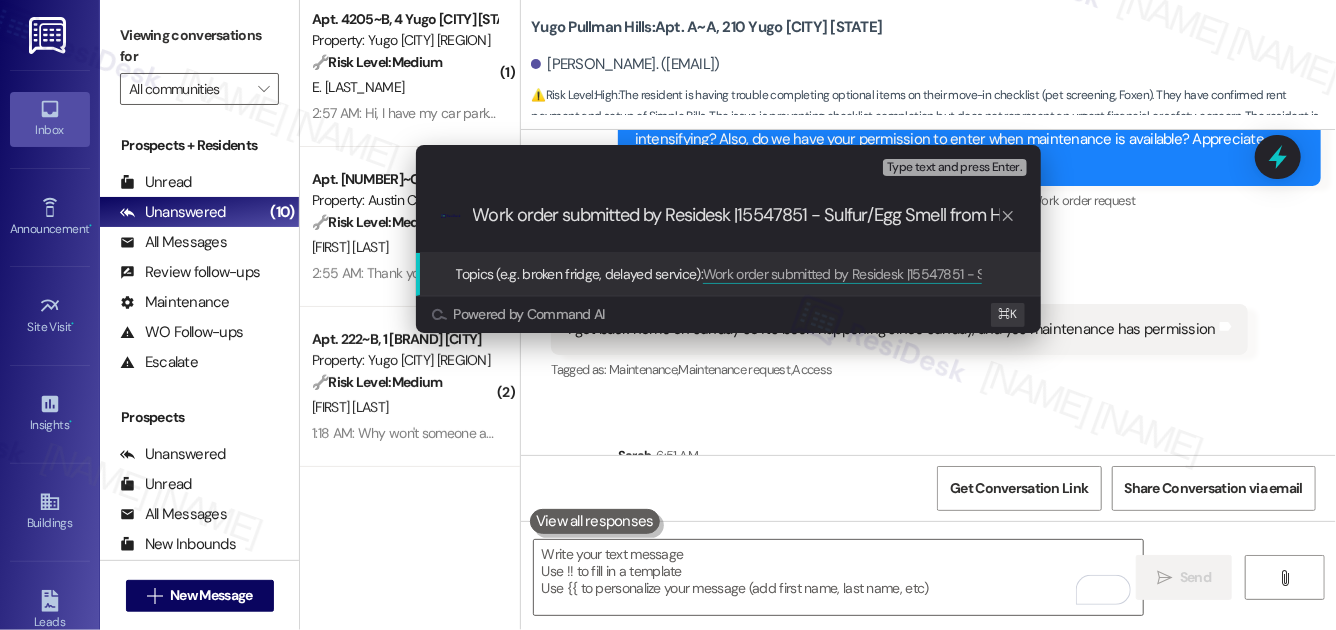 type on "Work order submitted by Residesk | 15547851 - Sulfur/Egg Smell from Hot Water" 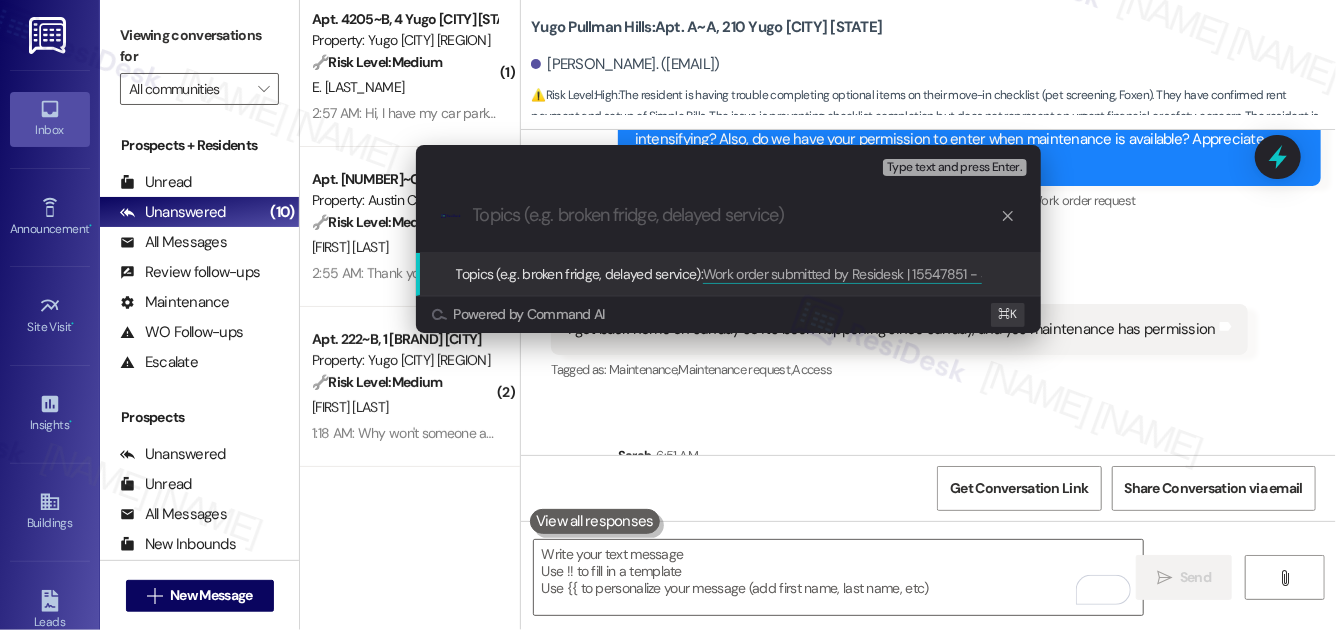 scroll, scrollTop: 0, scrollLeft: 0, axis: both 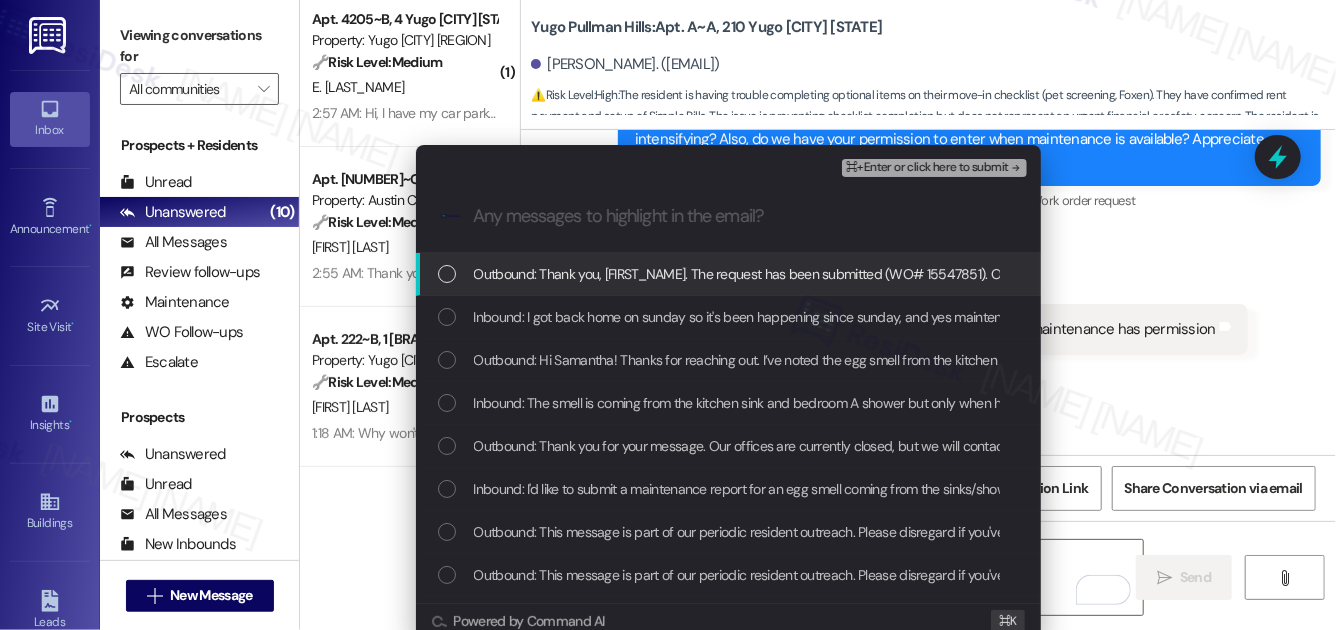type 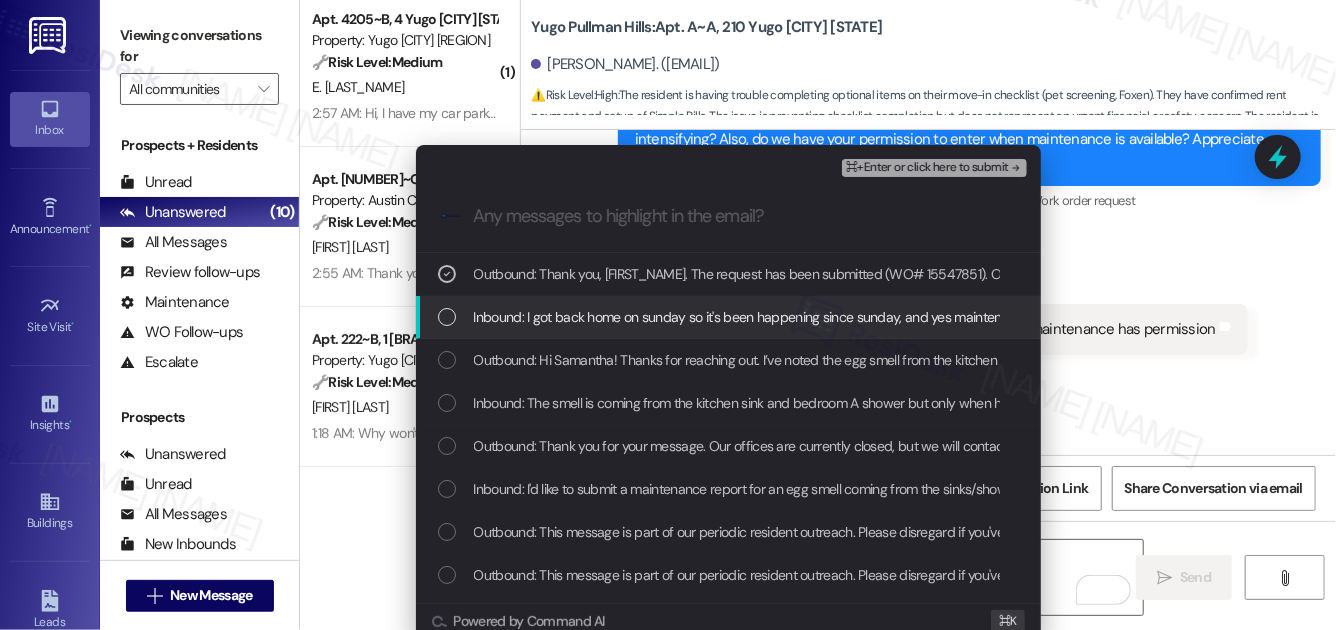 click on "Inbound: I got back home on sunday so it's been happening since sunday, and yes maintenance has permission" at bounding box center [798, 317] 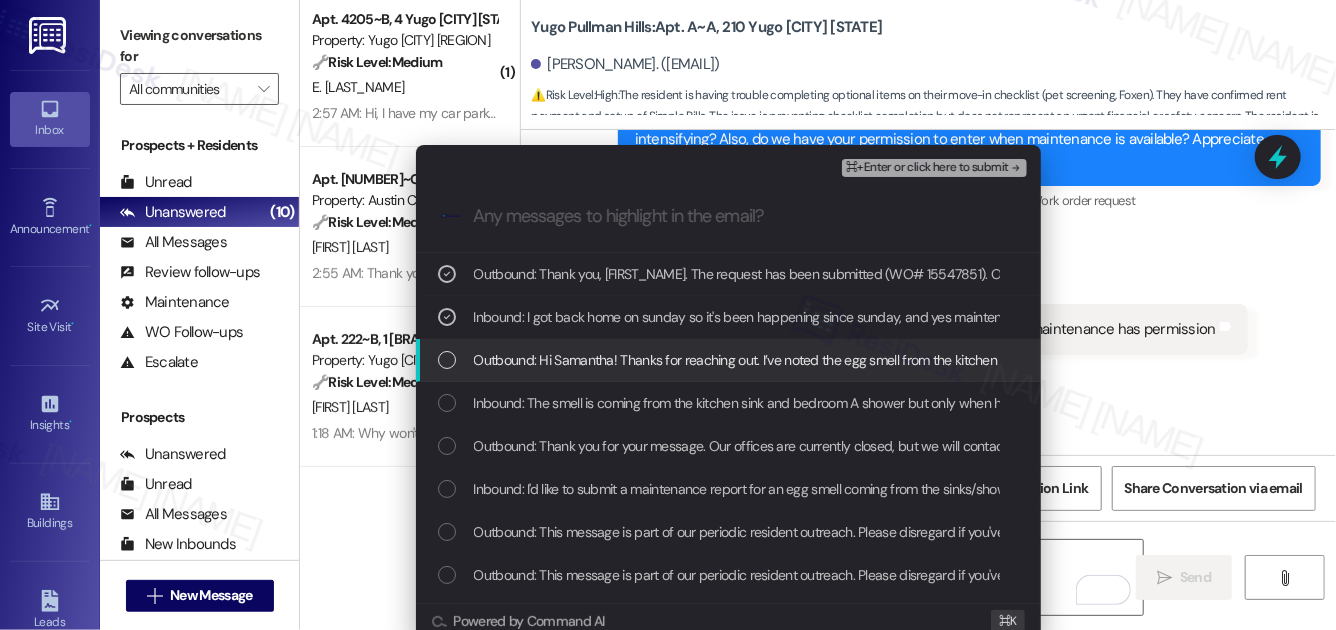 click on "Outbound: Hi Samantha! Thanks for reaching out. I’ve noted the egg smell from the kitchen sink and Bedroom A shower when the hot water’s on. We’ll submit a request to have this checked out. To help the tech prepare, could you please let us know how long this issue has been ongoing and if the smell has been intensifying? Also, do we have your permission to enter when maintenance is available? Appreciate your patience while we work on getting this resolved!" at bounding box center (1817, 360) 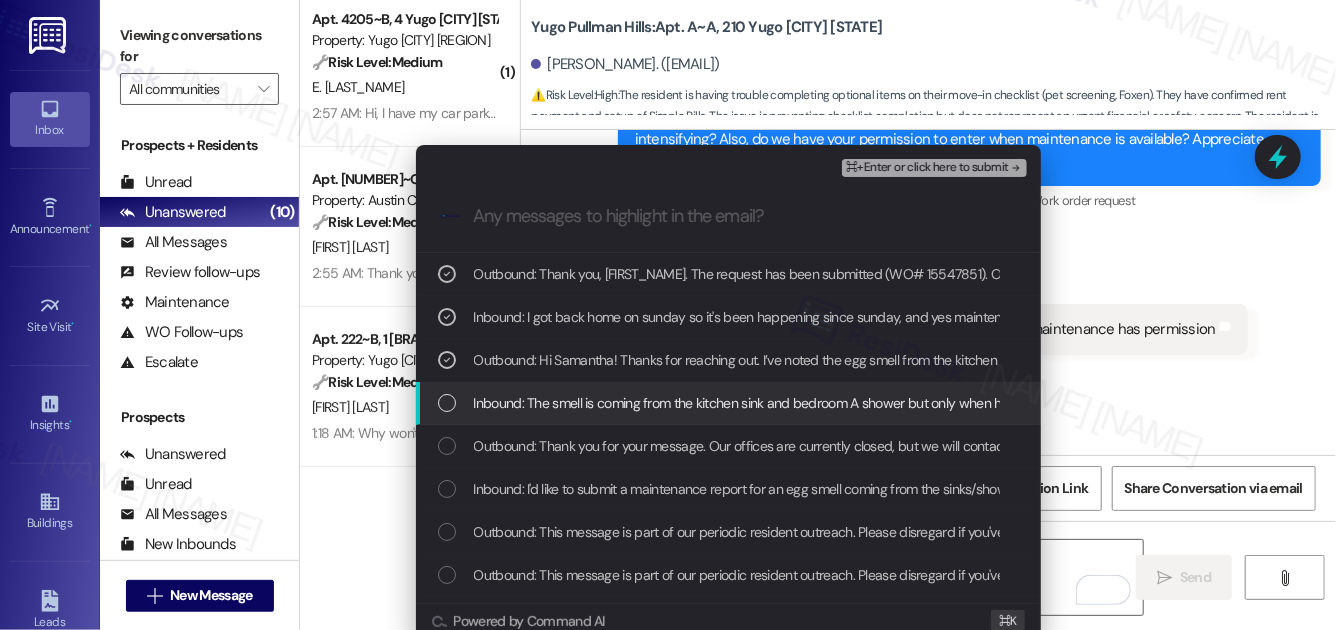 click on "Inbound: The smell is coming from the kitchen sink and bedroom A shower but only when hot water is turned on" at bounding box center [798, 403] 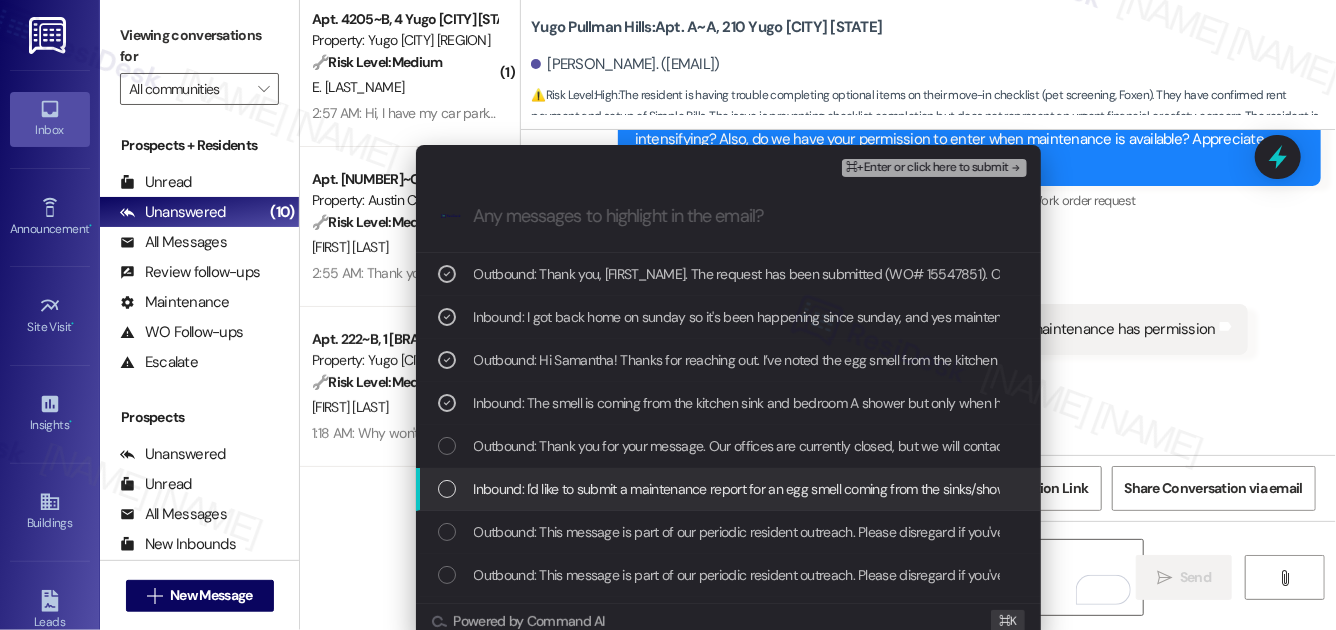 click on "Inbound: I'd like to submit a maintenance report for an egg smell coming from the sinks/shower when hot water is turned on" at bounding box center [830, 489] 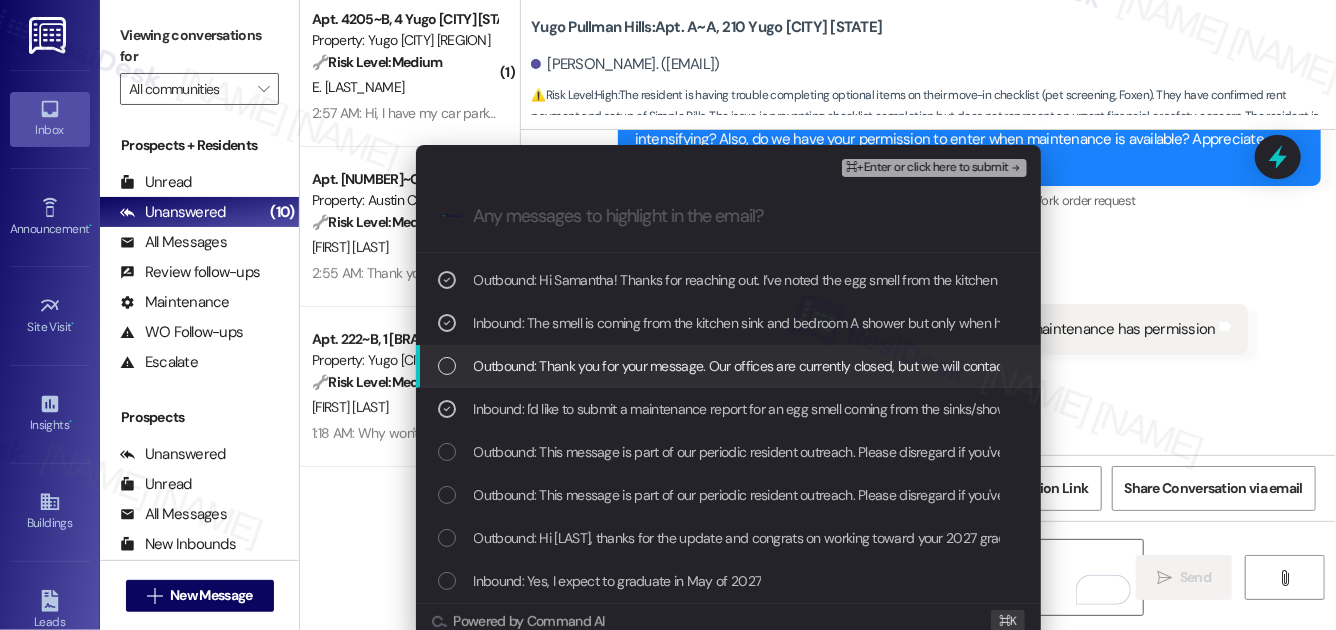 scroll, scrollTop: 81, scrollLeft: 0, axis: vertical 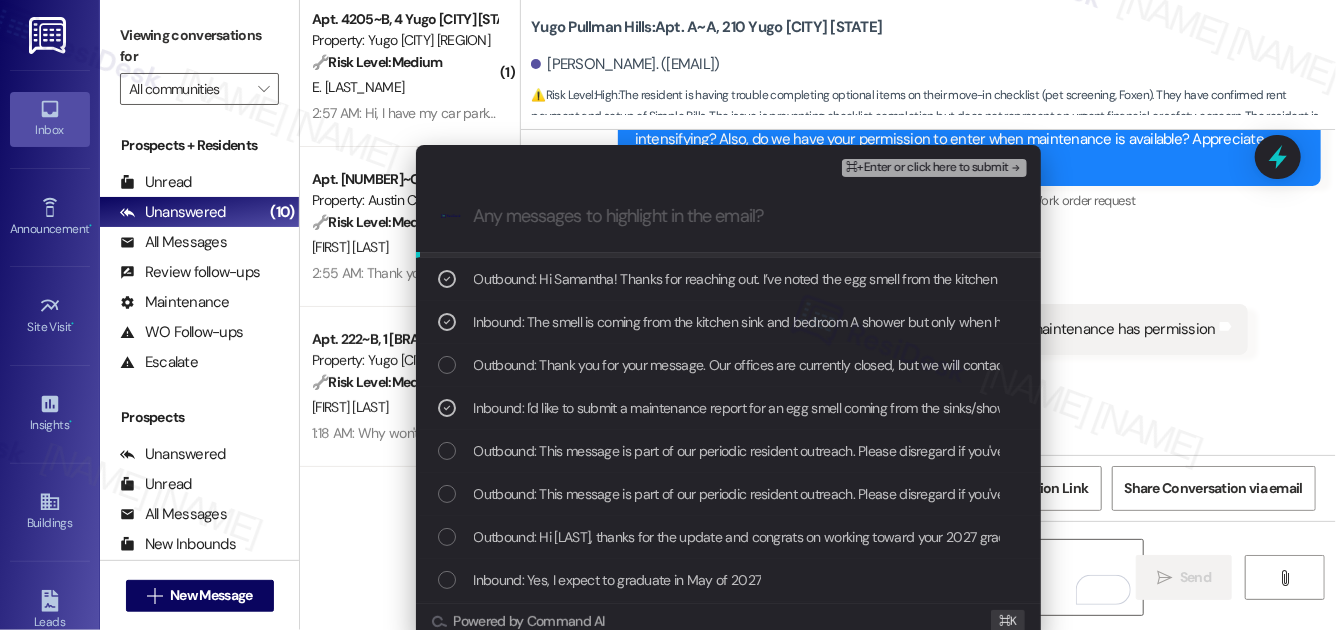 click on "⌘+Enter or click here to submit" at bounding box center [927, 168] 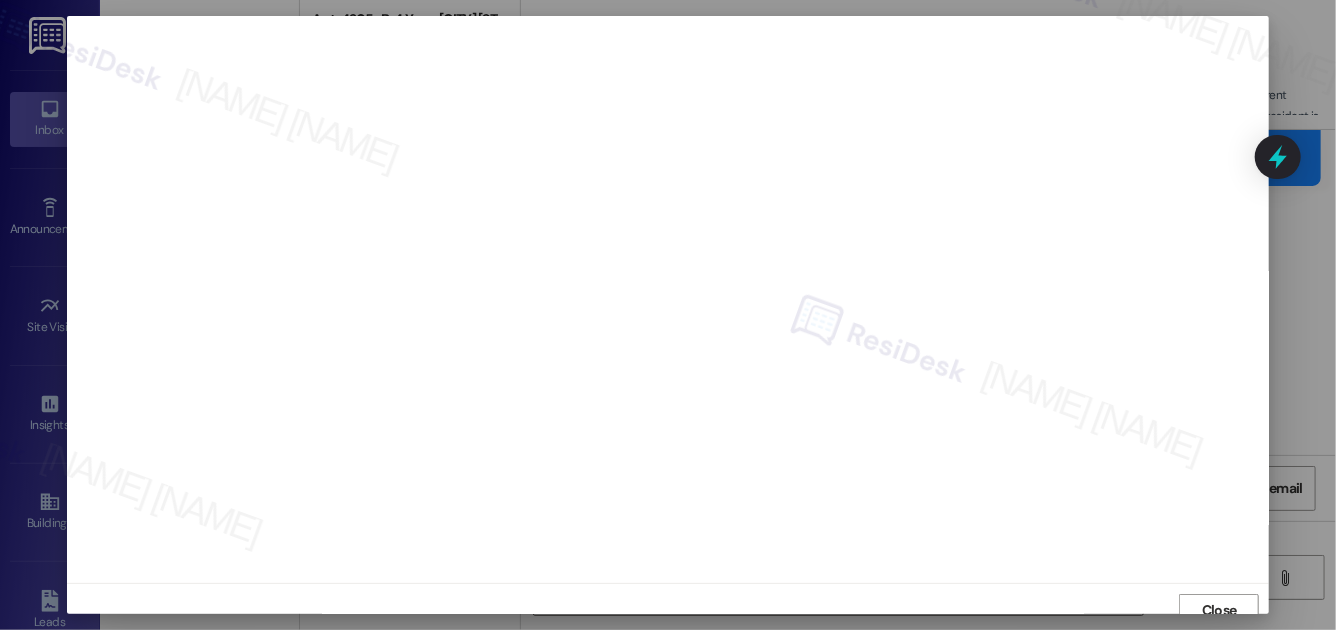 scroll, scrollTop: 11, scrollLeft: 0, axis: vertical 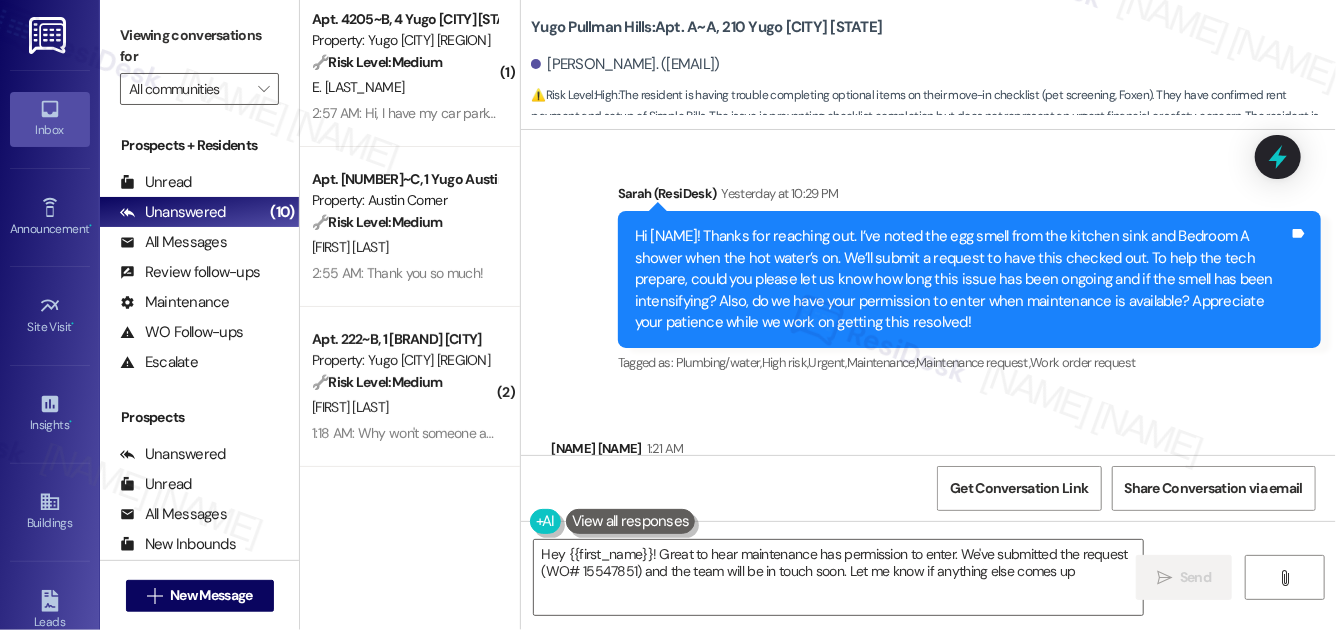type on "Hey {{first_name}}! Great to hear maintenance has permission to enter. We've submitted the request (WO# 15547851) and the team will be in touch soon. Let me know if anything else comes up!" 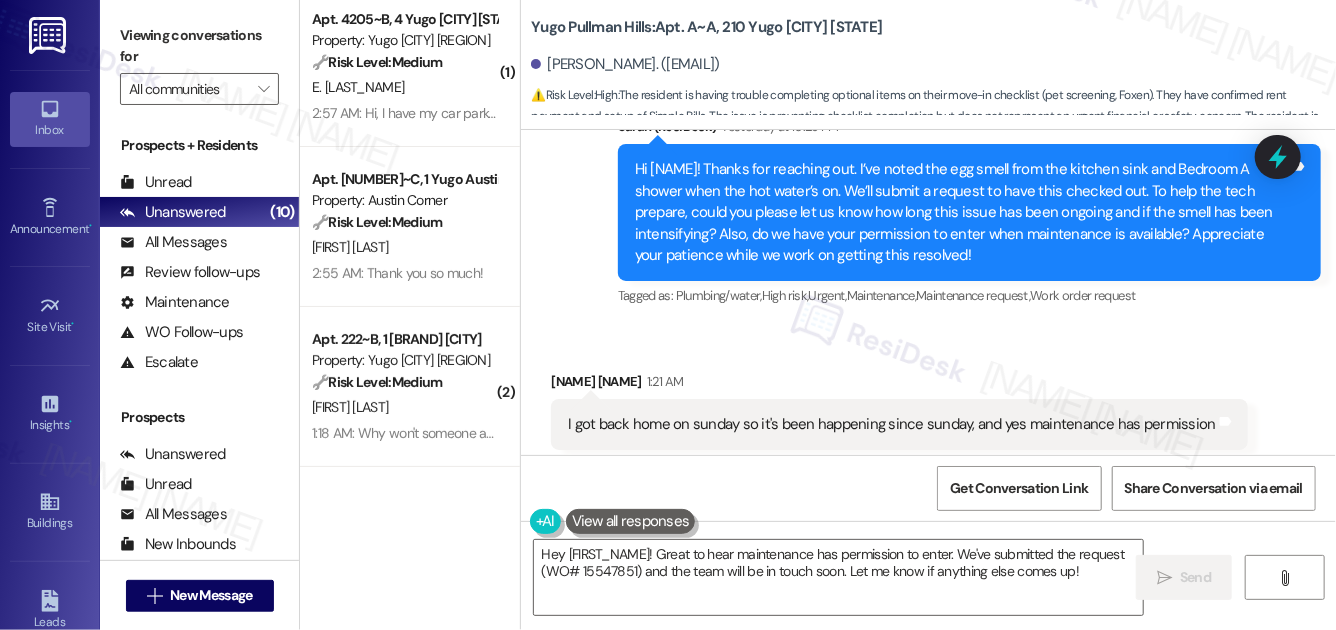 scroll, scrollTop: 12088, scrollLeft: 0, axis: vertical 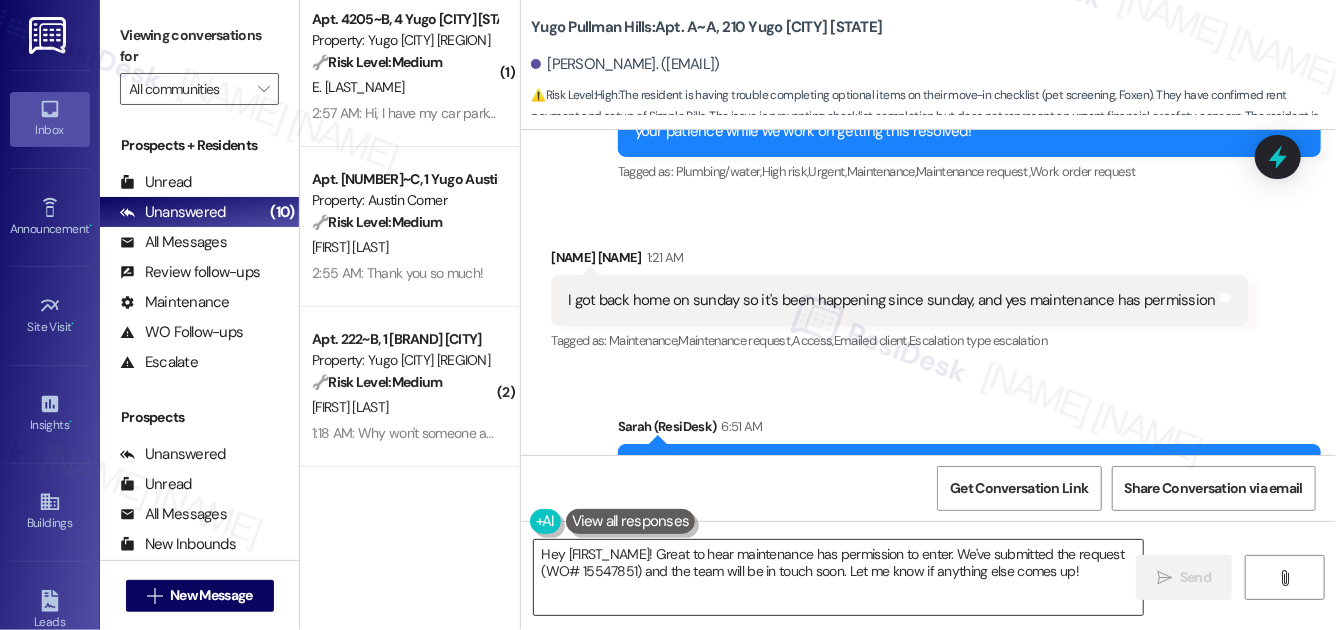 click on "Hey {{first_name}}! Great to hear maintenance has permission to enter. We've submitted the request (WO# 15547851) and the team will be in touch soon. Let me know if anything else comes up!" at bounding box center [838, 577] 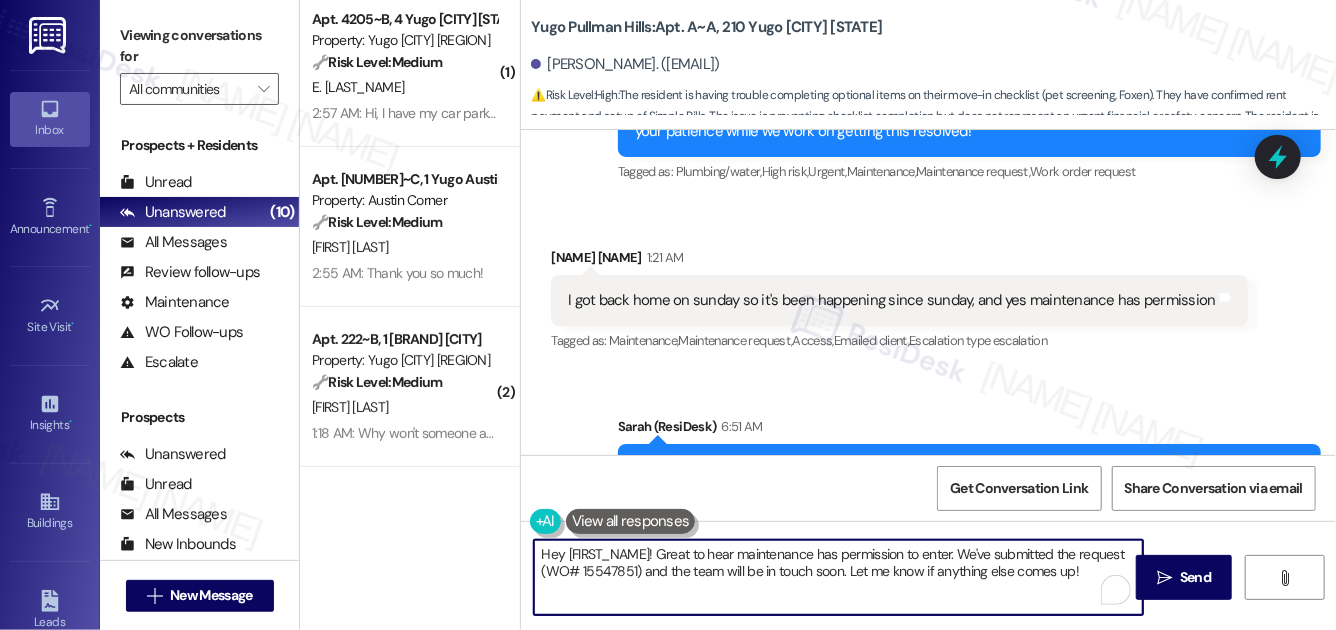 click on "Hey {{first_name}}! Great to hear maintenance has permission to enter. We've submitted the request (WO# 15547851) and the team will be in touch soon. Let me know if anything else comes up!" at bounding box center (838, 577) 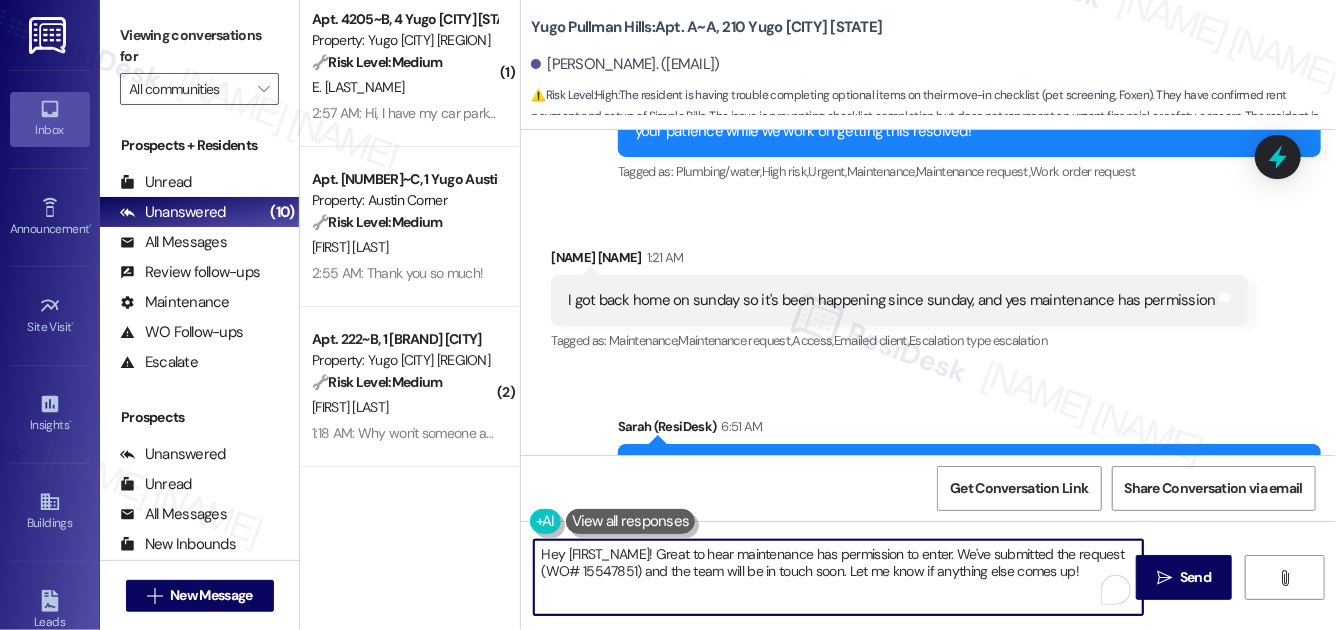 click on "Hey {{first_name}}! Great to hear maintenance has permission to enter. We've submitted the request (WO# 15547851) and the team will be in touch soon. Let me know if anything else comes up!" at bounding box center (838, 577) 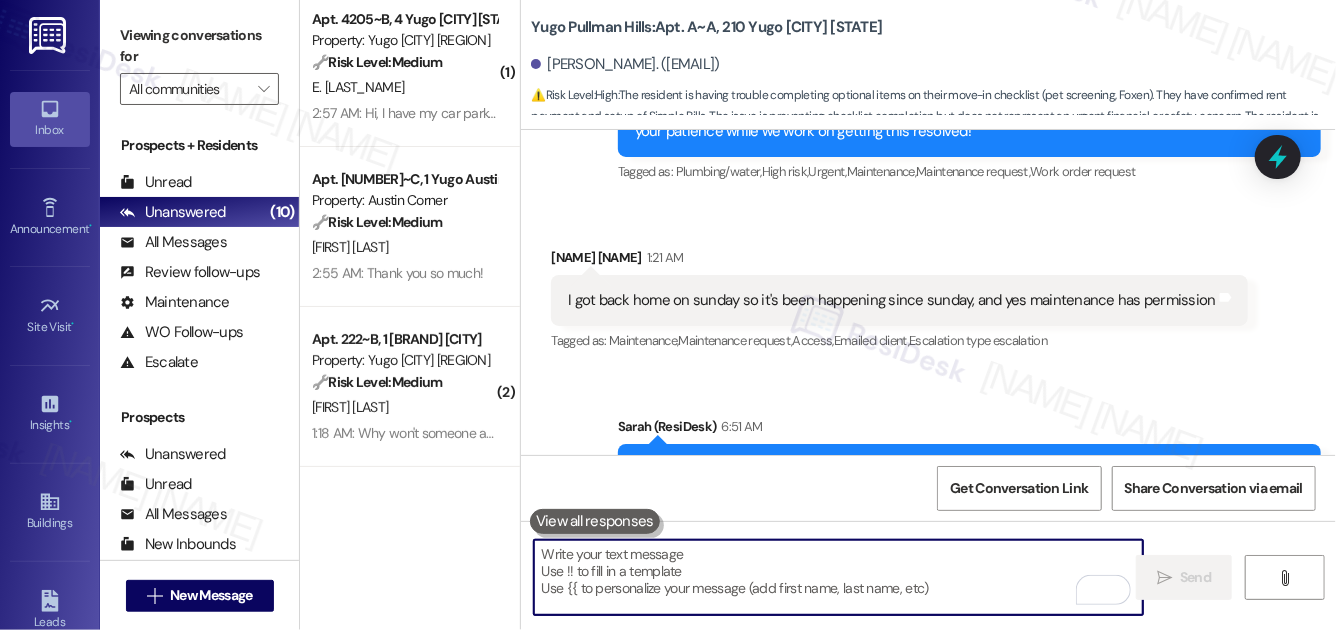 type 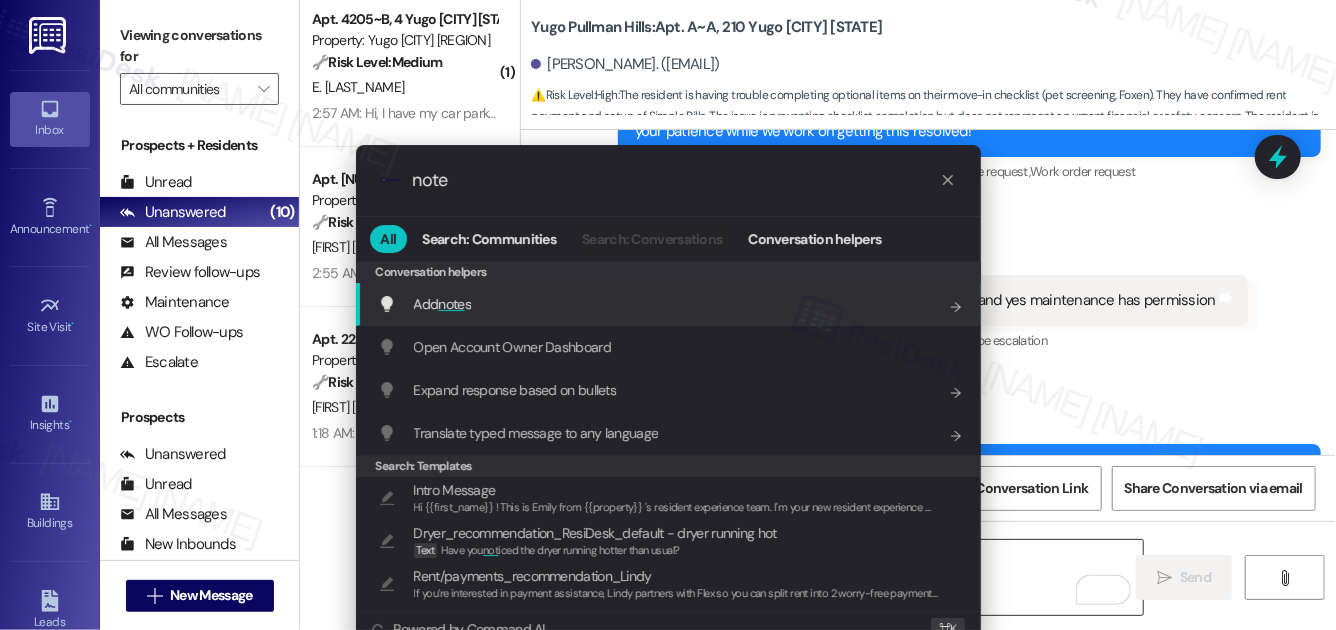 type on "notes" 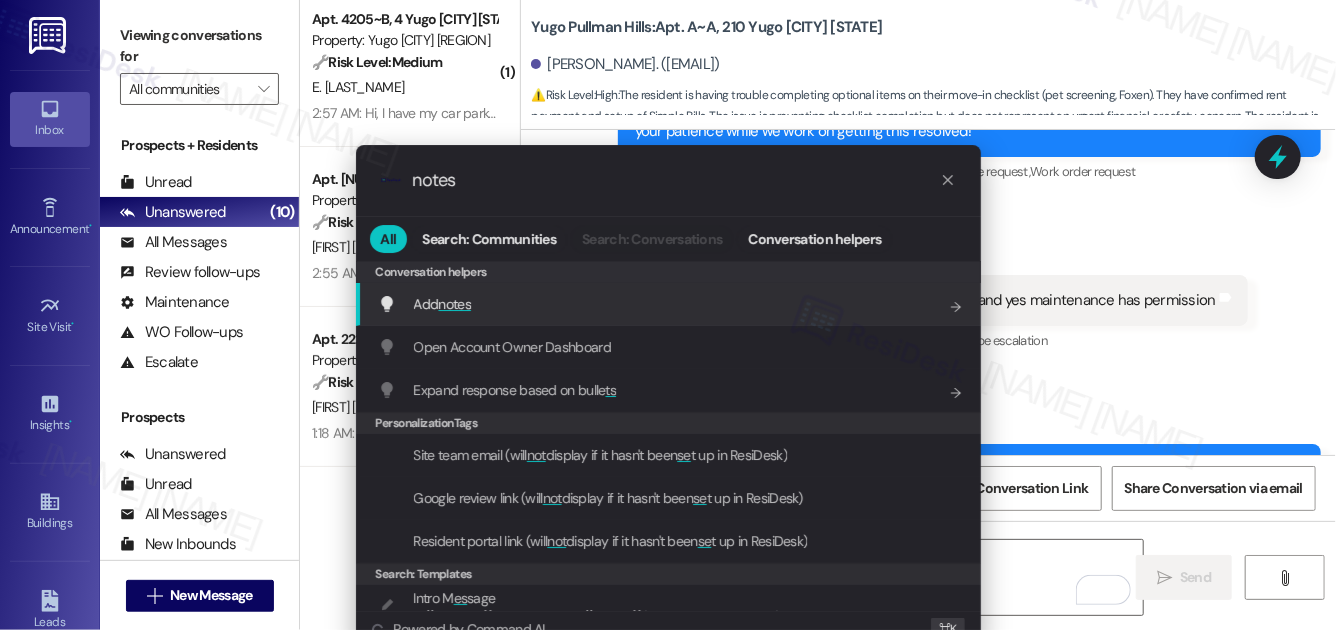 click on "Add  notes Add shortcut" at bounding box center [670, 304] 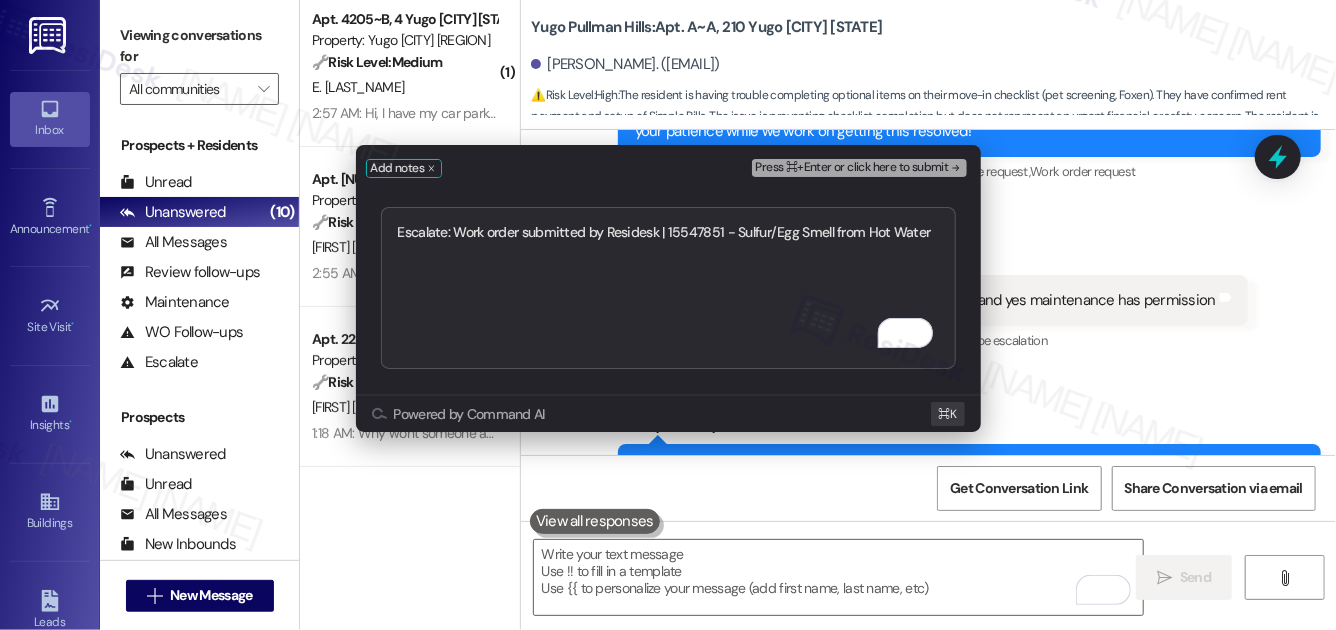 drag, startPoint x: 456, startPoint y: 233, endPoint x: 338, endPoint y: 227, distance: 118.15244 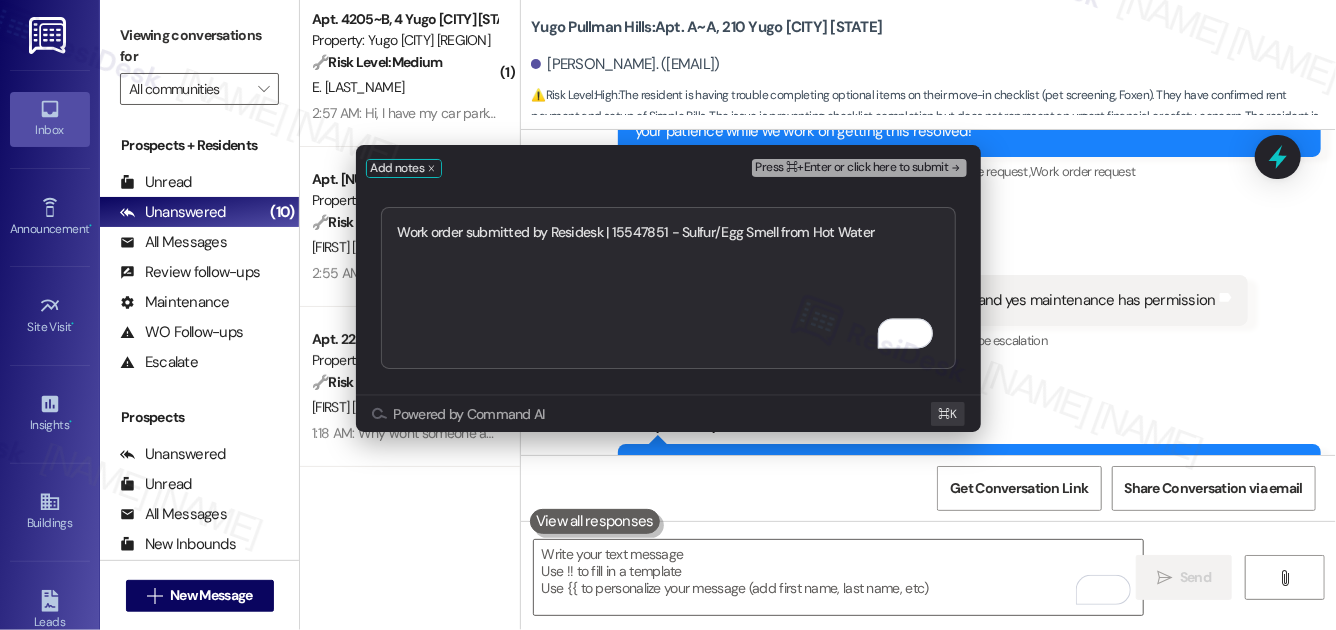 click on "Press ⌘+Enter or click here to submit" at bounding box center [852, 168] 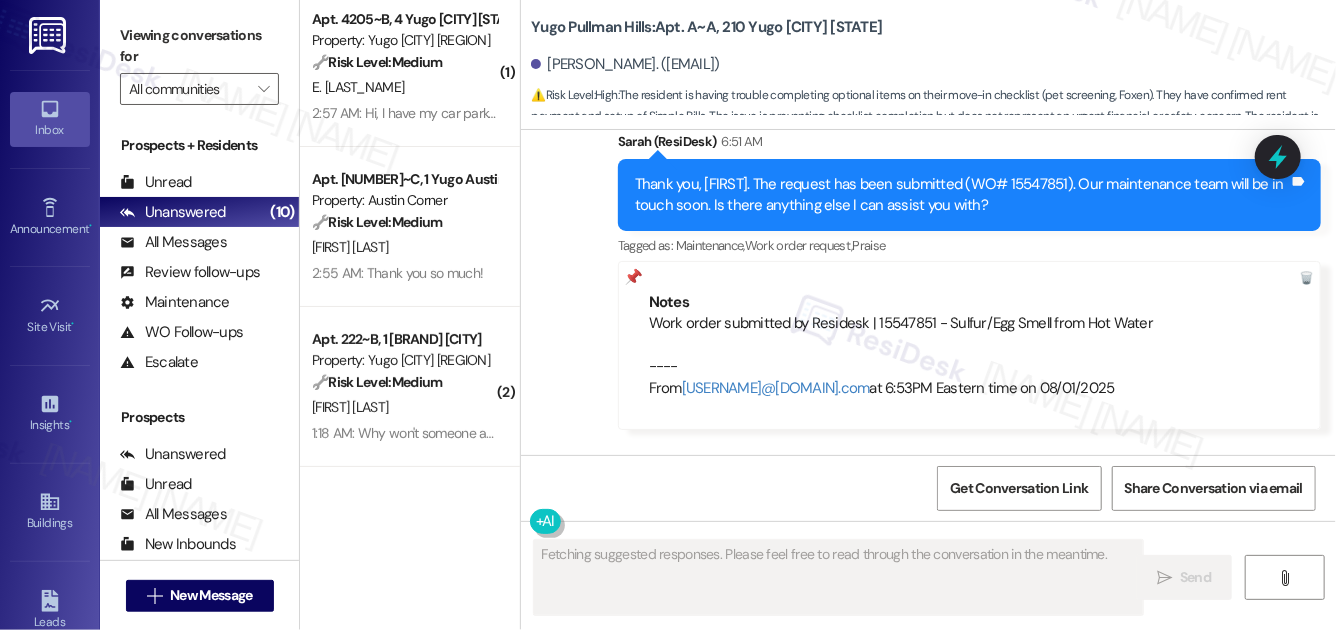 scroll, scrollTop: 12525, scrollLeft: 0, axis: vertical 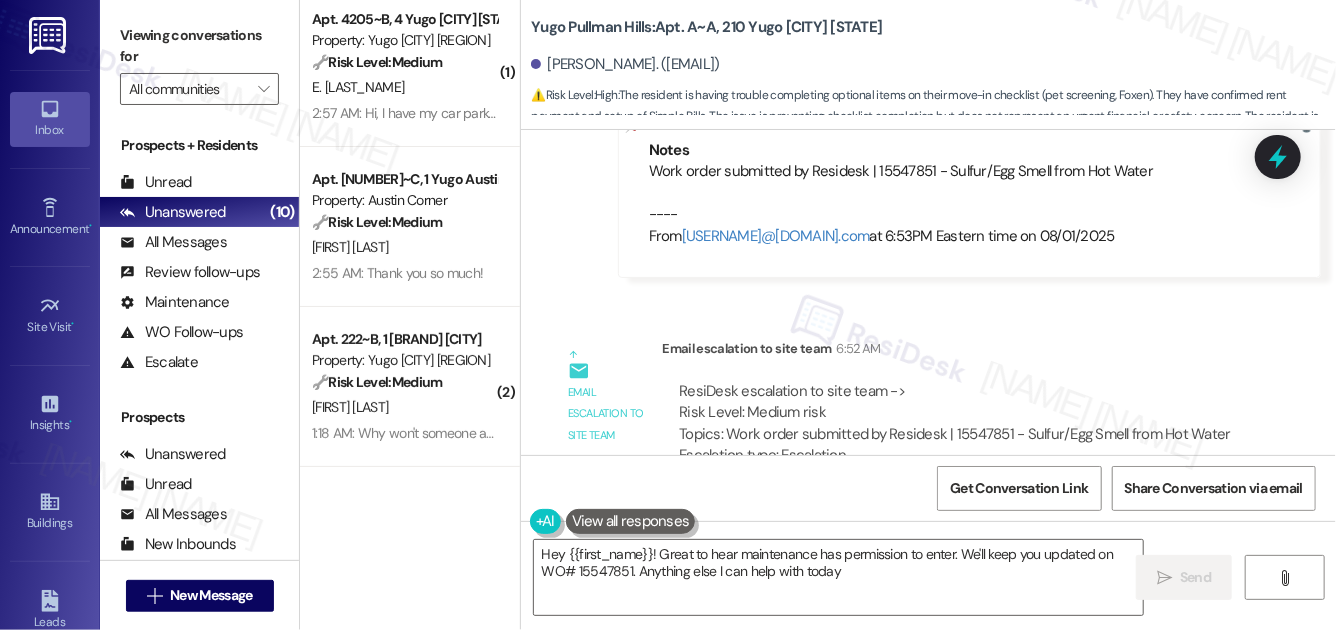 type on "Hey {{first_name}}! Great to hear maintenance has permission to enter. We'll keep you updated on WO# 15547851. Anything else I can help with today?" 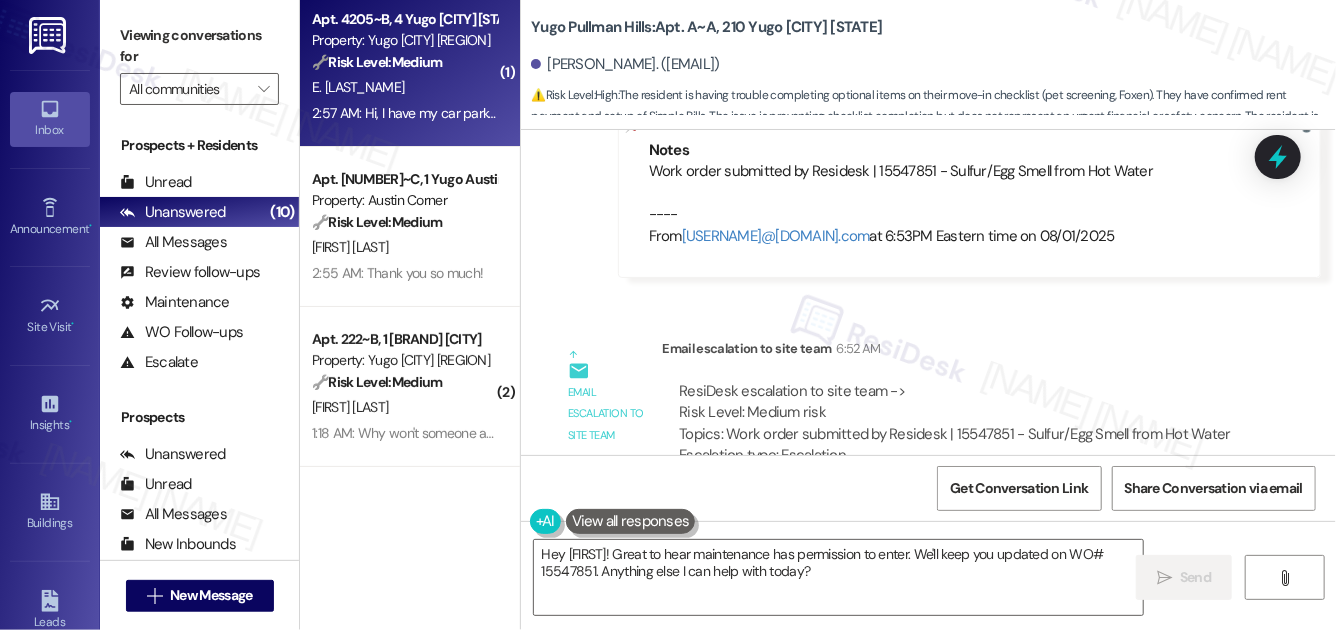 scroll, scrollTop: 0, scrollLeft: 0, axis: both 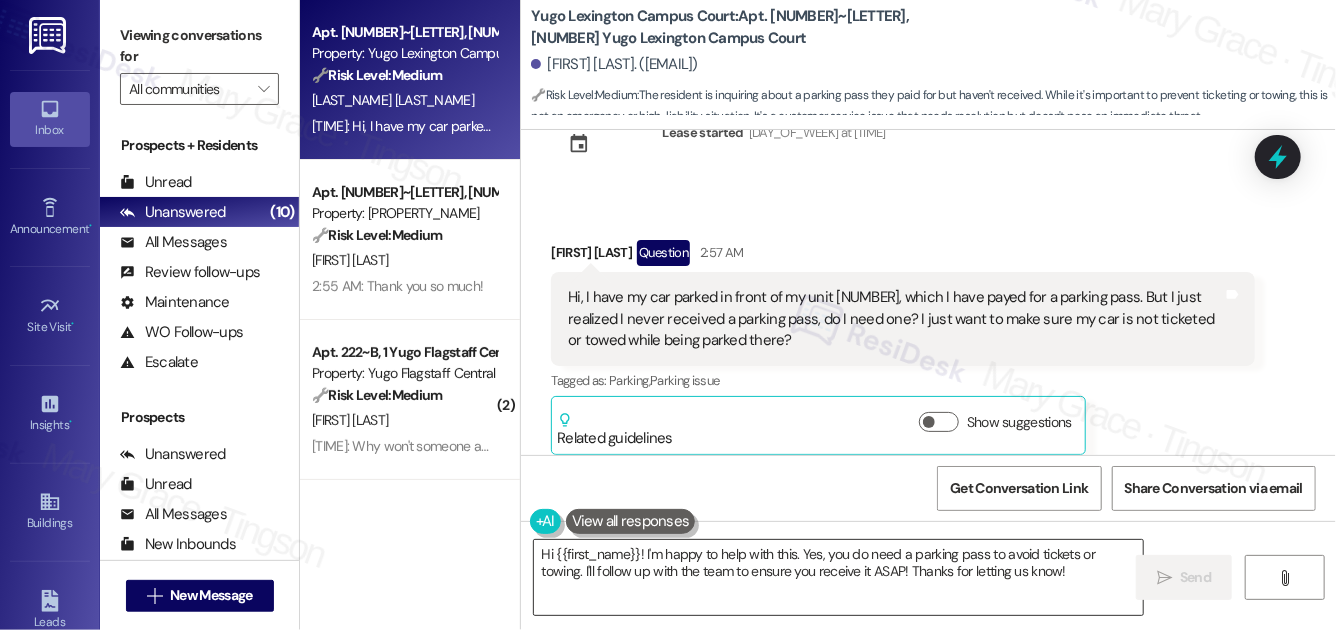 click on "Hi {{first_name}}! I'm happy to help with this. Yes, you do need a parking pass to avoid tickets or towing. I'll follow up with the team to ensure you receive it ASAP! Thanks for letting us know!" at bounding box center (838, 577) 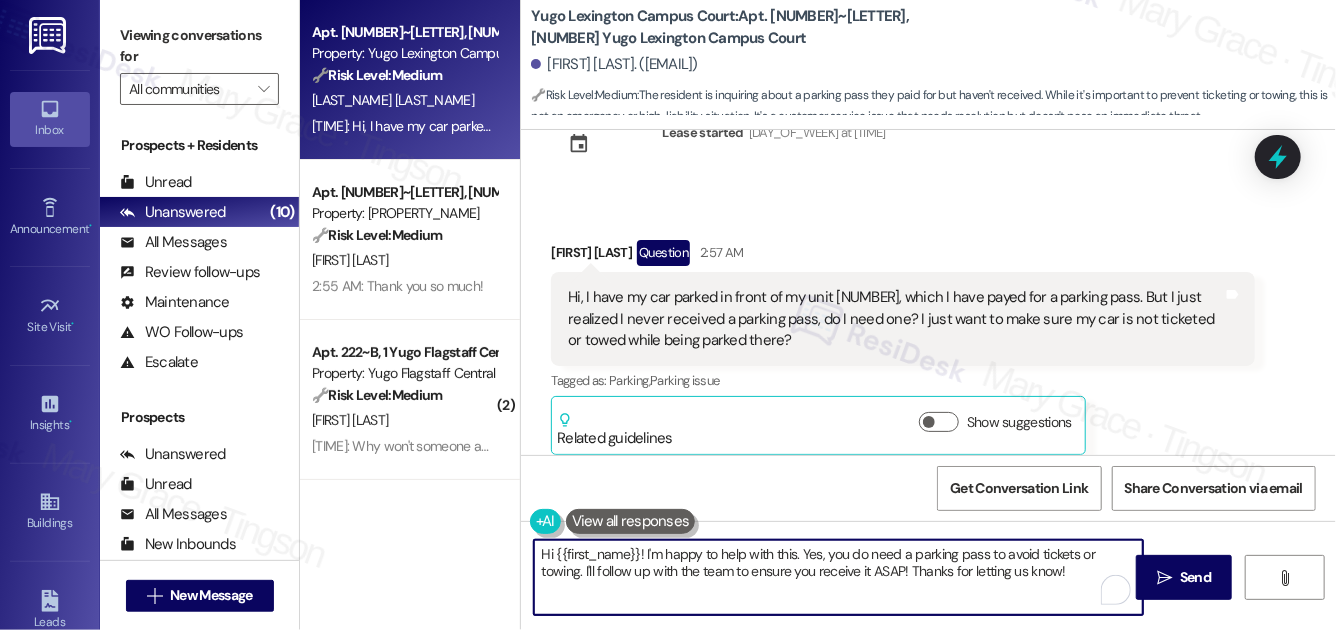 click on "Hi {{first_name}}! I'm happy to help with this. Yes, you do need a parking pass to avoid tickets or towing. I'll follow up with the team to ensure you receive it ASAP! Thanks for letting us know!" at bounding box center (838, 577) 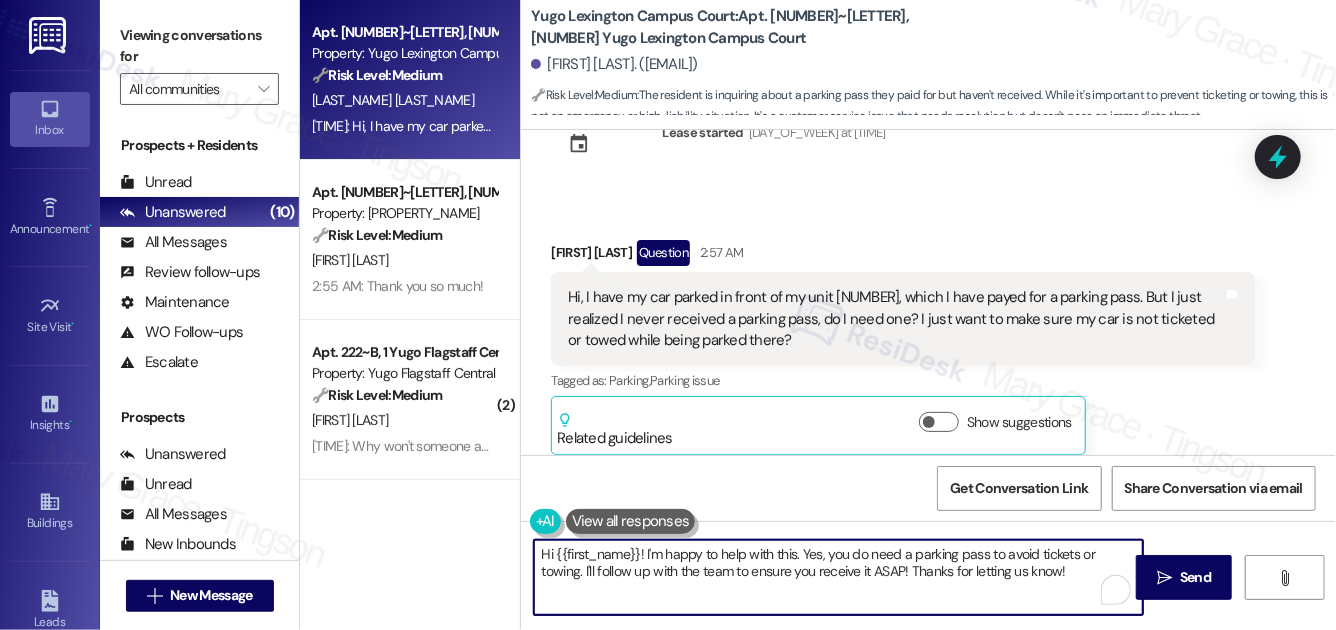 click on "Hi {{first_name}}! I'm happy to help with this. Yes, you do need a parking pass to avoid tickets or towing. I'll follow up with the team to ensure you receive it ASAP! Thanks for letting us know!" at bounding box center [838, 577] 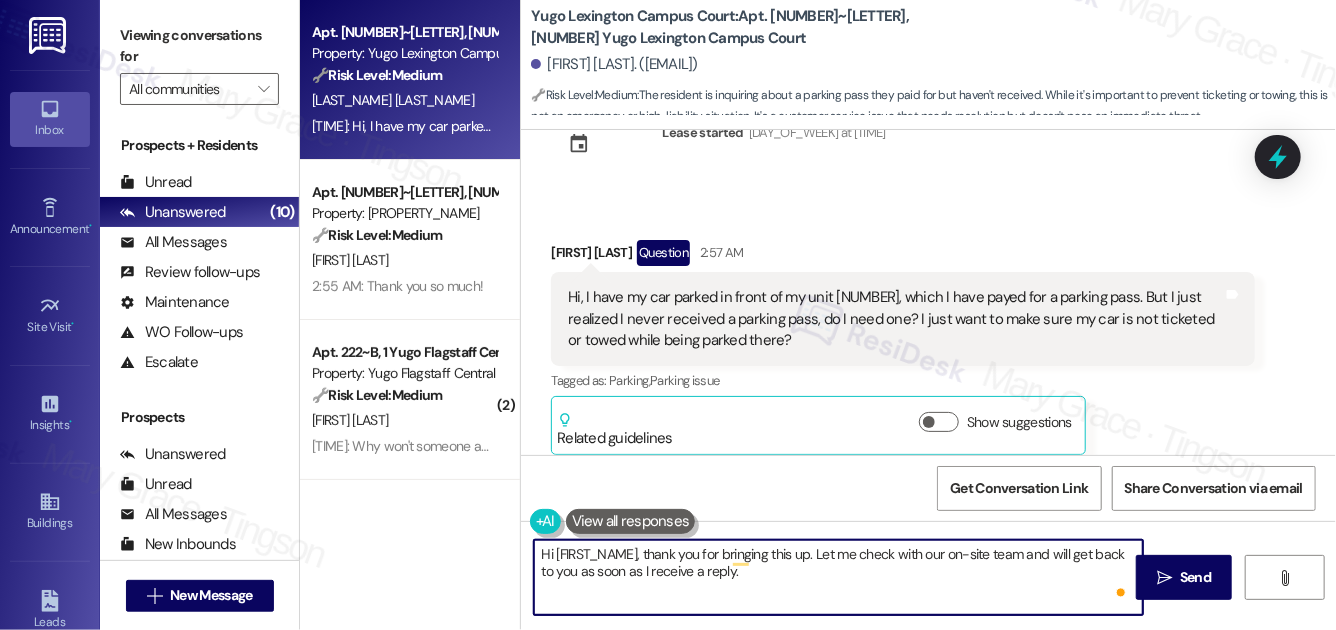 type on "Hi [FIRST_NAME], thank you for bringing this up. Let me check with our on-site team and will get back to you as soon as I receive a reply." 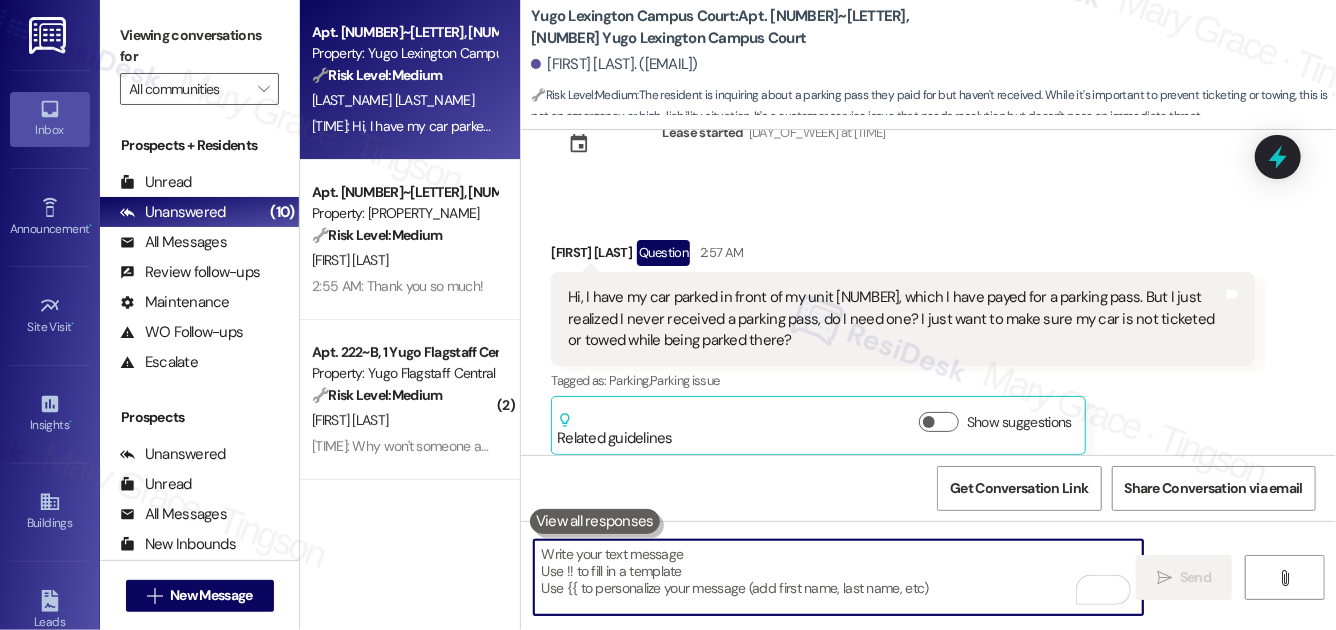click at bounding box center [838, 577] 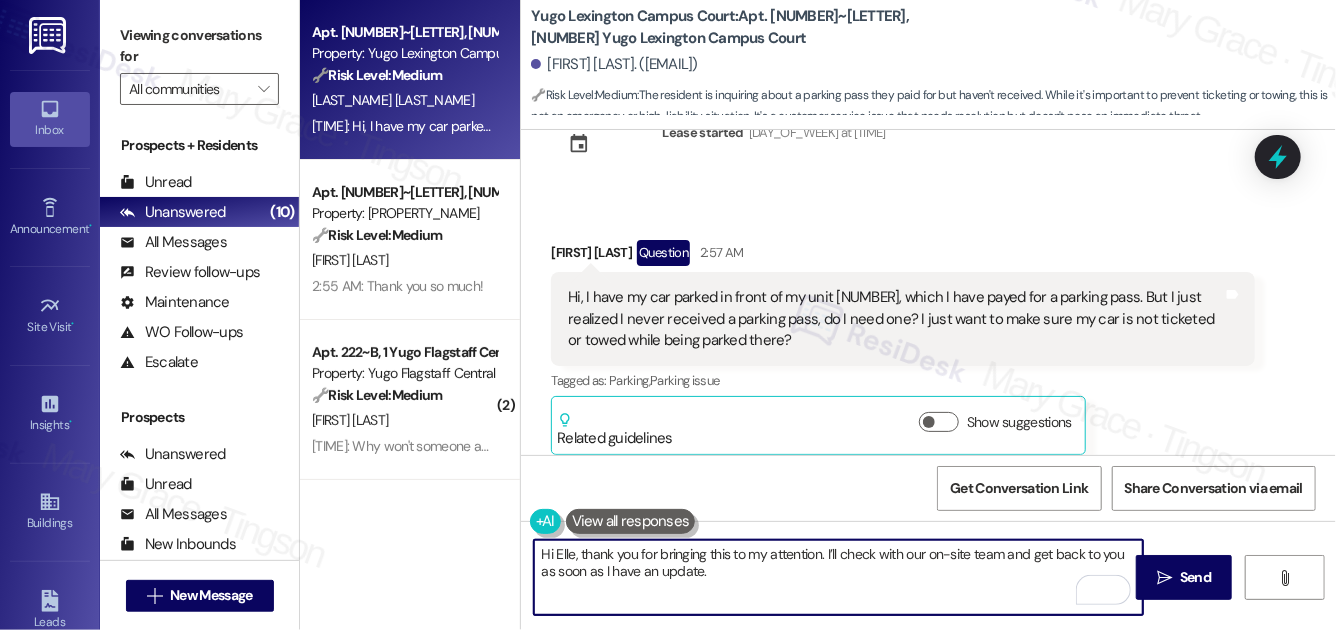 click on "Hi Elle, thank you for bringing this to my attention. I’ll check with our on-site team and get back to you as soon as I have an update." at bounding box center [838, 577] 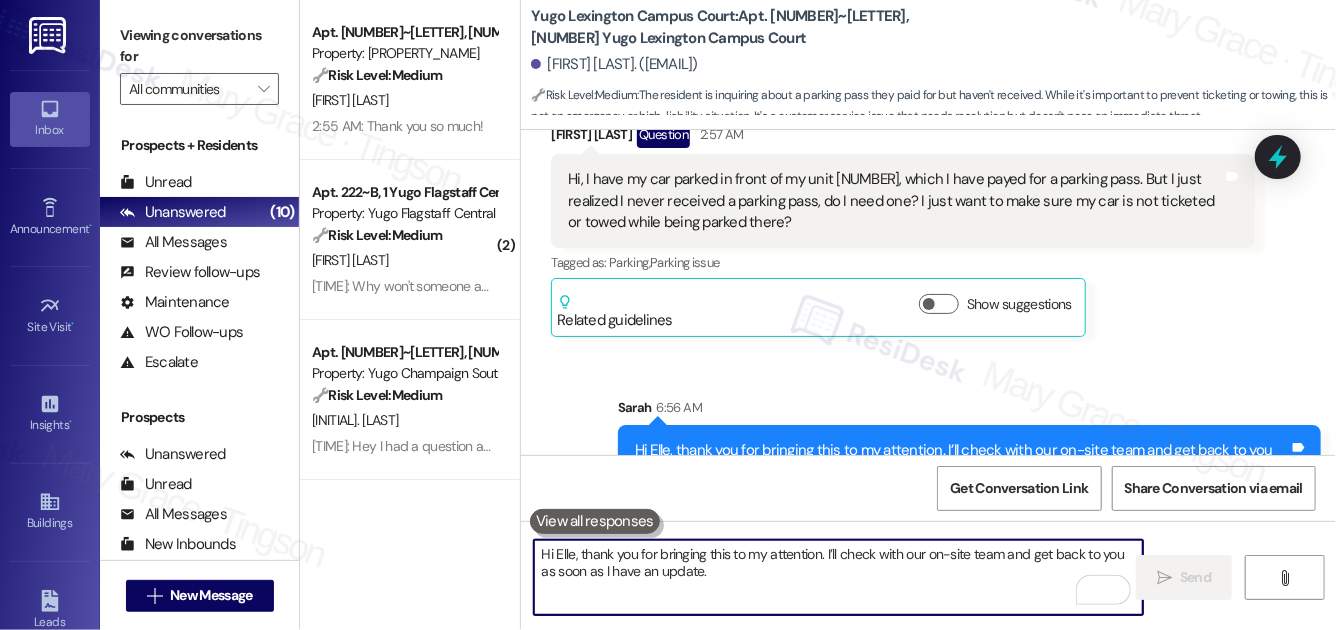 scroll, scrollTop: 2444, scrollLeft: 0, axis: vertical 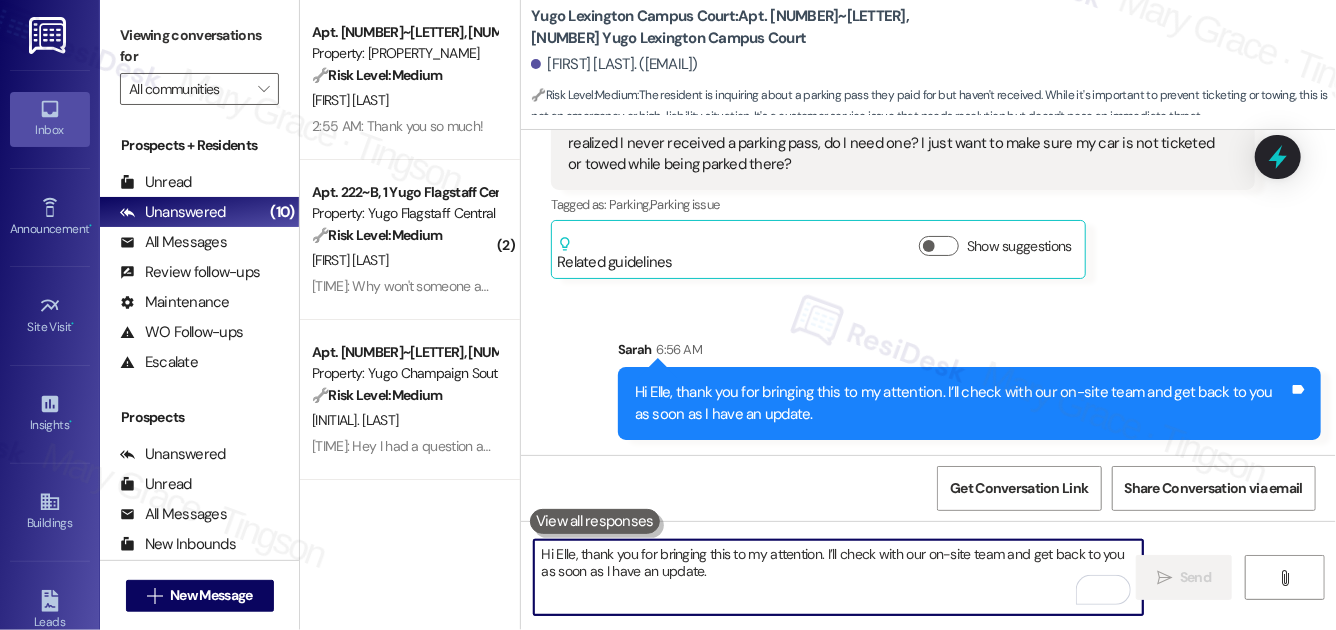 click on "Hi Elle, thank you for bringing this to my attention. I’ll check with our on-site team and get back to you as soon as I have an update." at bounding box center (838, 577) 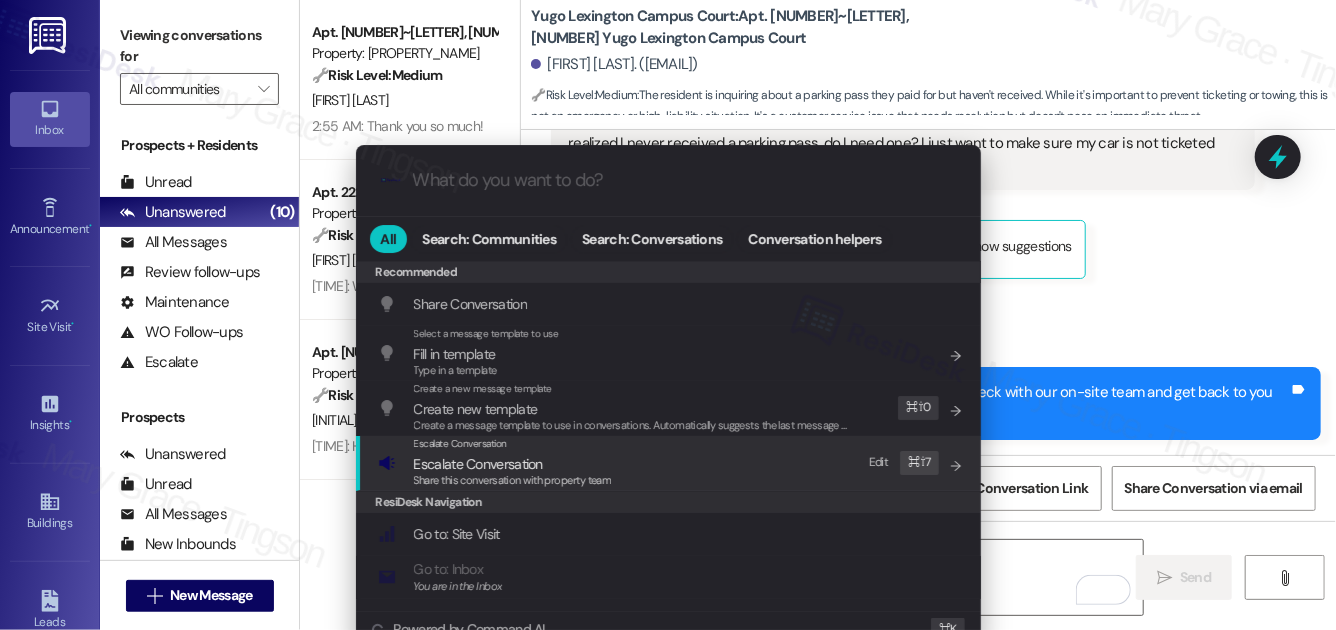 click on "Escalate Conversation" at bounding box center [513, 464] 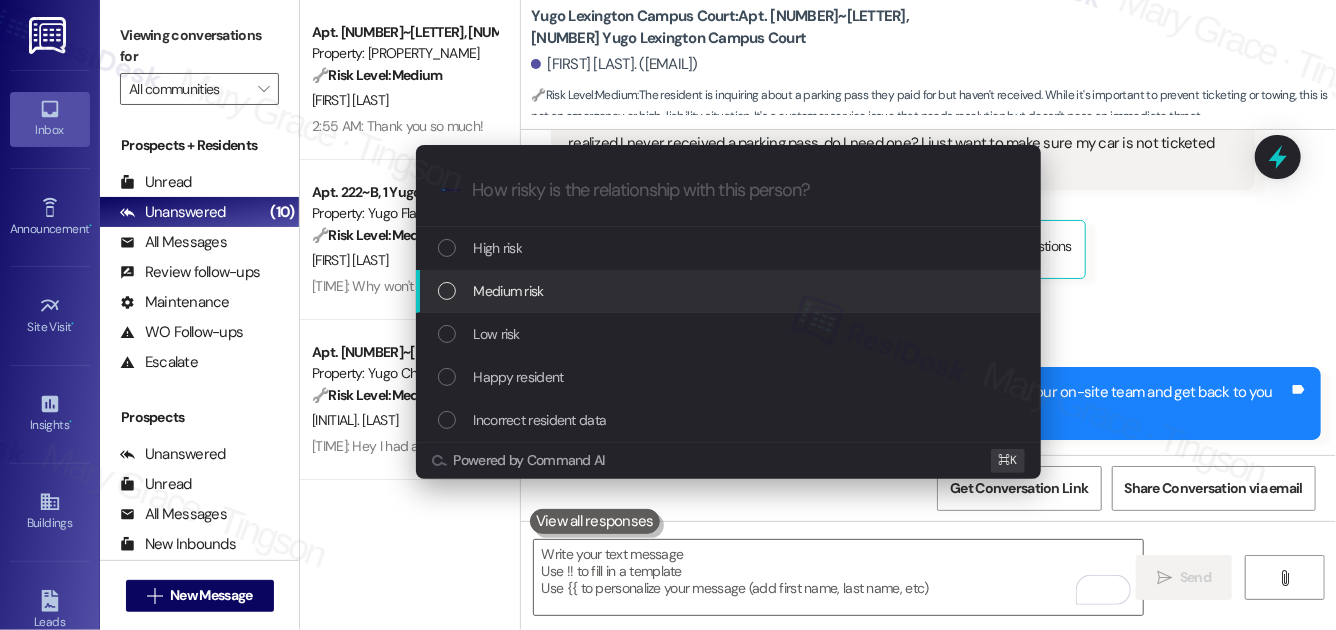 click on "Medium risk" at bounding box center (730, 291) 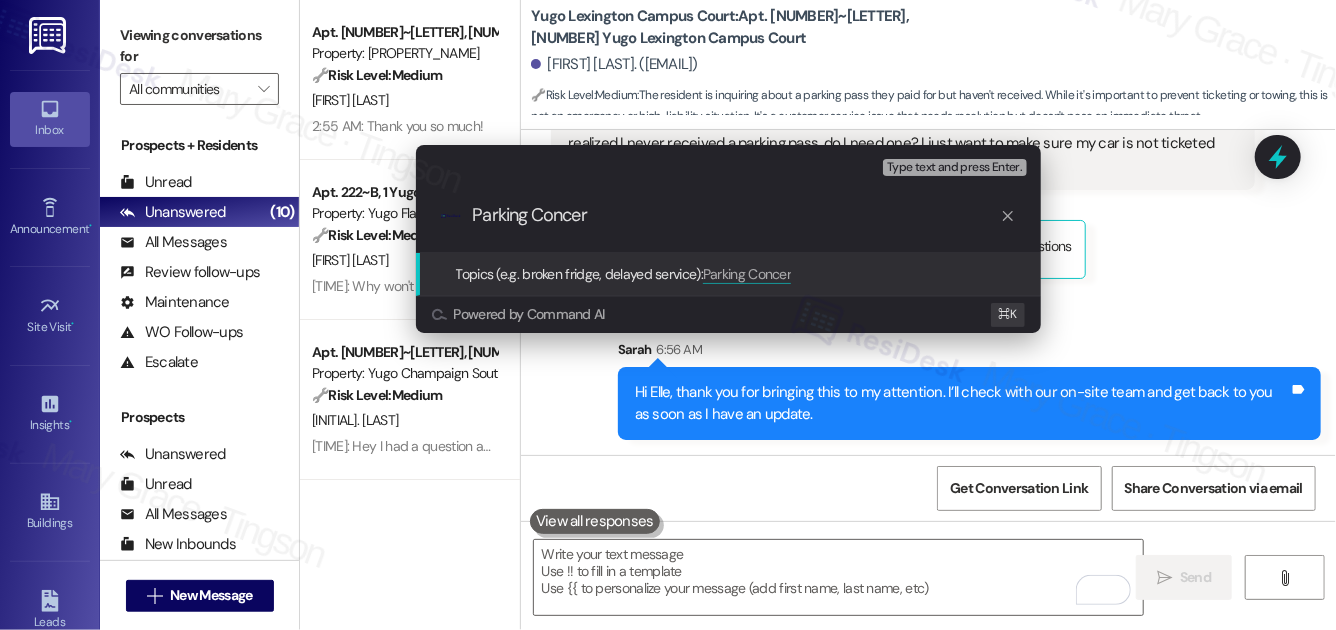 type on "Parking Concern" 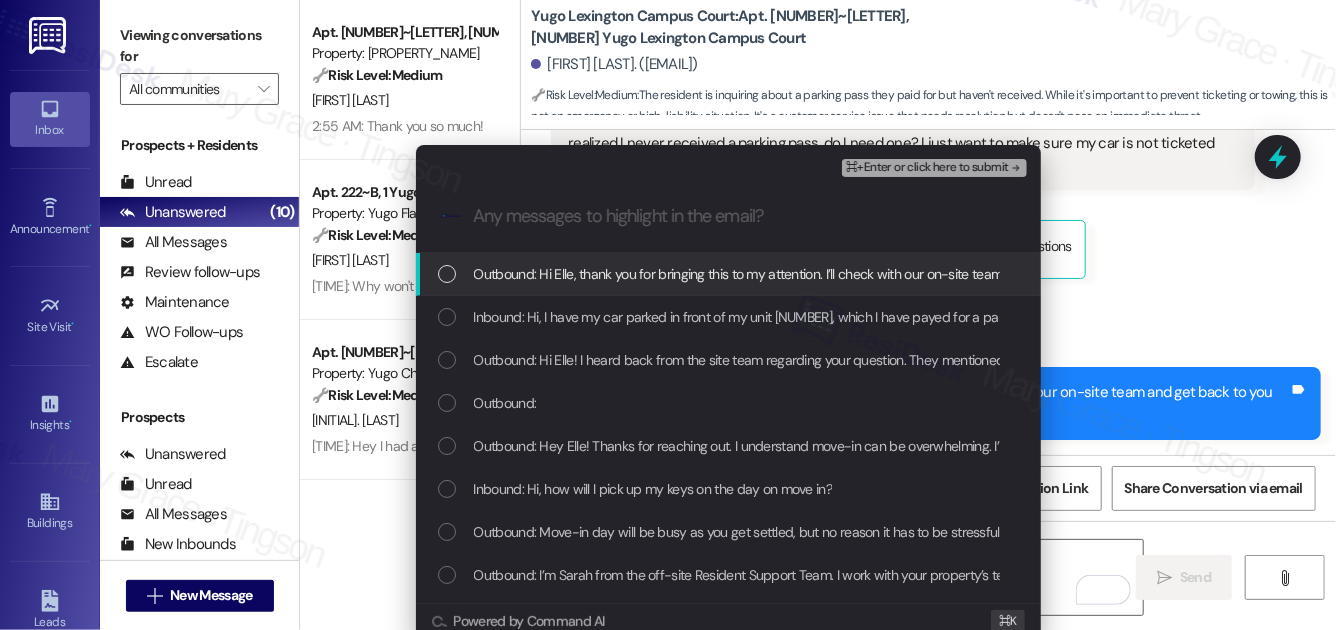click on "Outbound: Hi Elle, thank you for bringing this to my attention. I’ll check with our on-site team and get back to you as soon as I have an update." at bounding box center [883, 274] 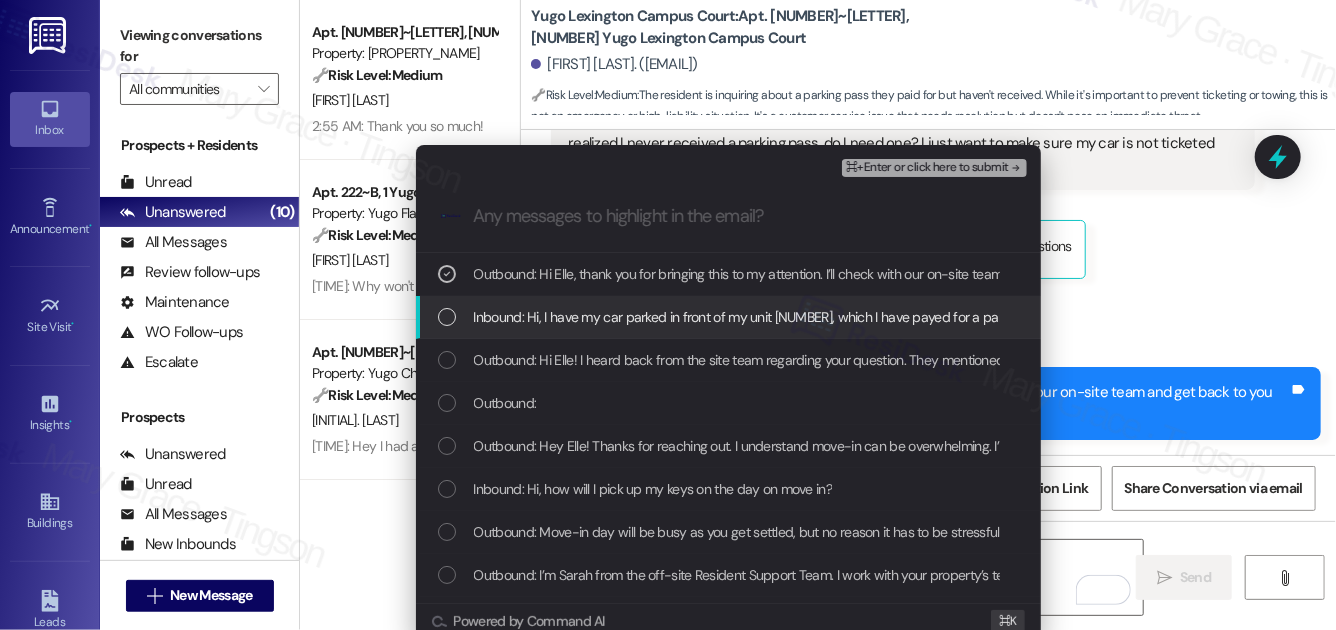 click on "Inbound: Hi, I have my car parked in front of my unit 4205, which I have payed for a parking pass. But I just realized I never received a parking pass, do I need one? I just want to make sure my car is not ticketed or towed while being parked there?" at bounding box center [728, 317] 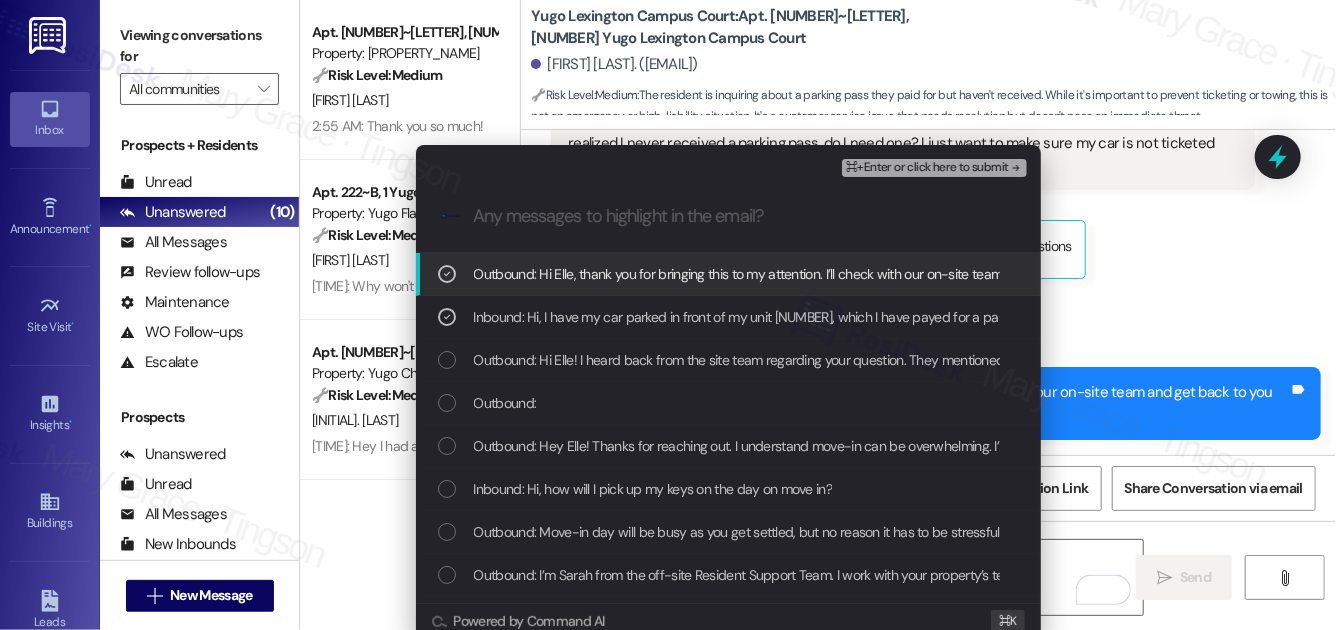 click on "⌘+Enter or click here to submit" at bounding box center [927, 168] 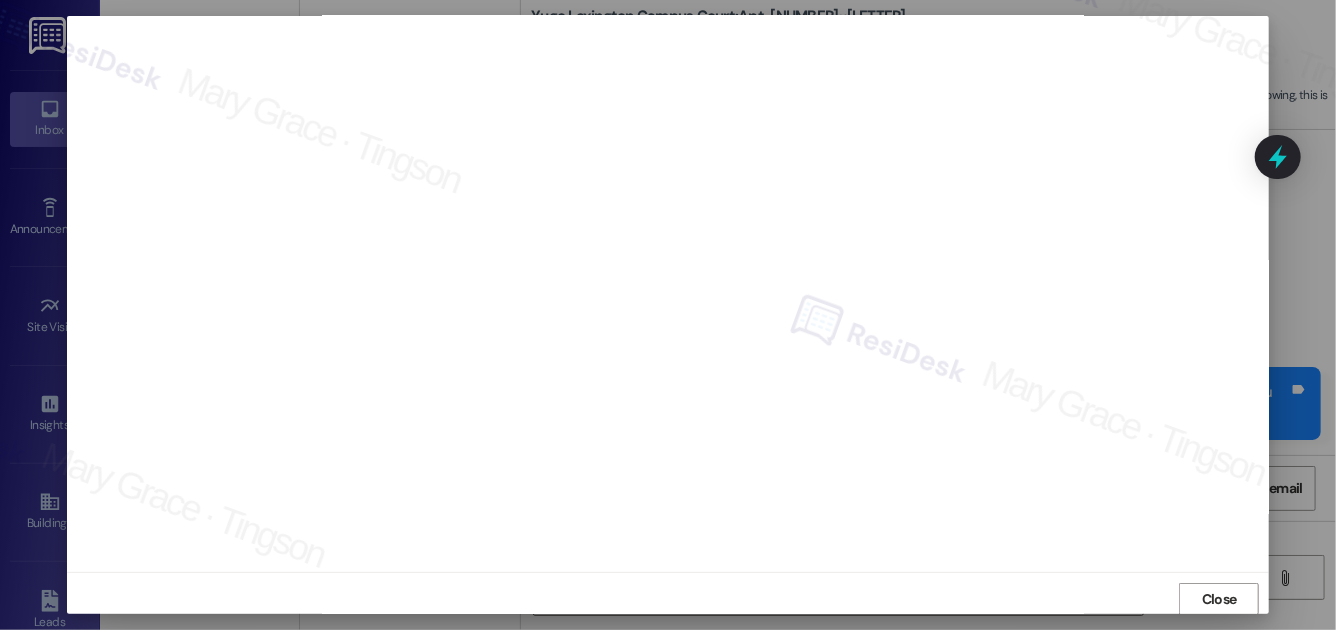 scroll, scrollTop: 21, scrollLeft: 0, axis: vertical 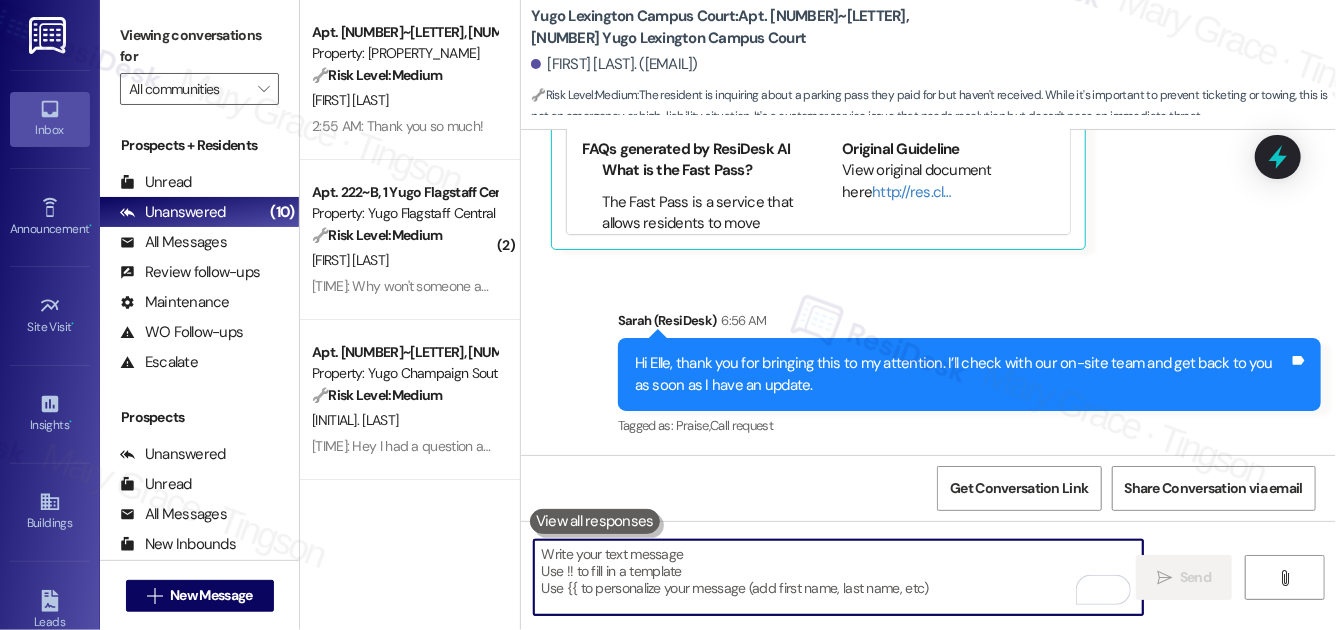 click at bounding box center [838, 577] 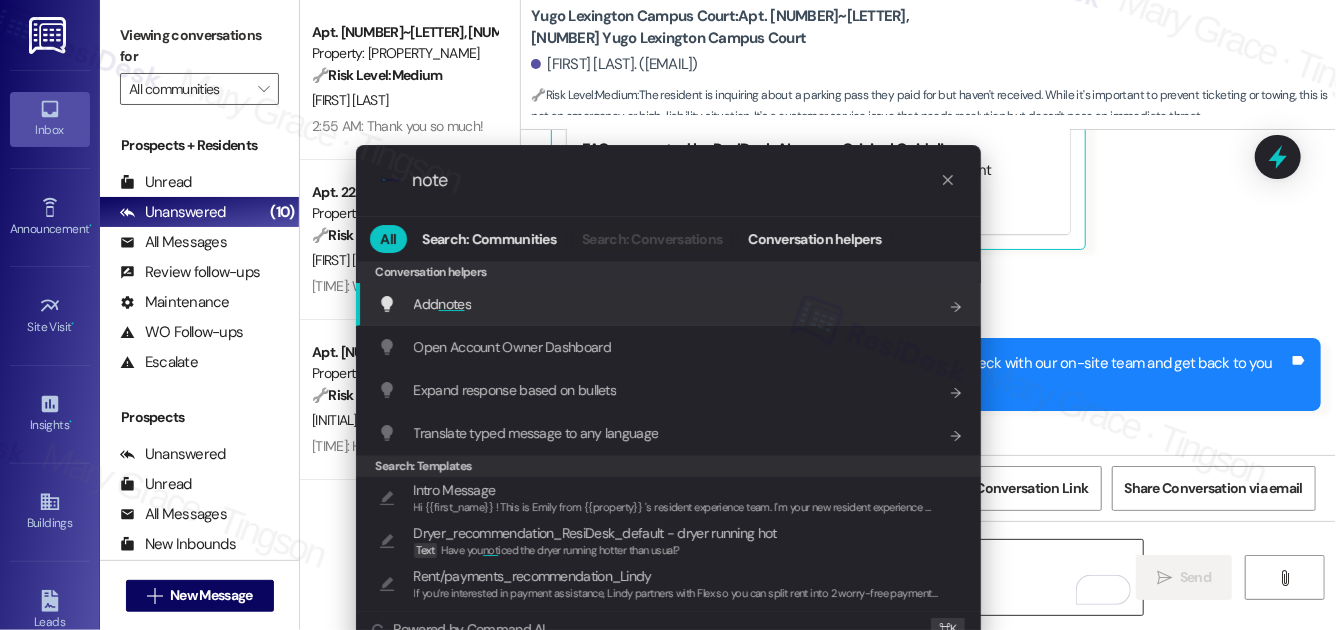 type on "notes" 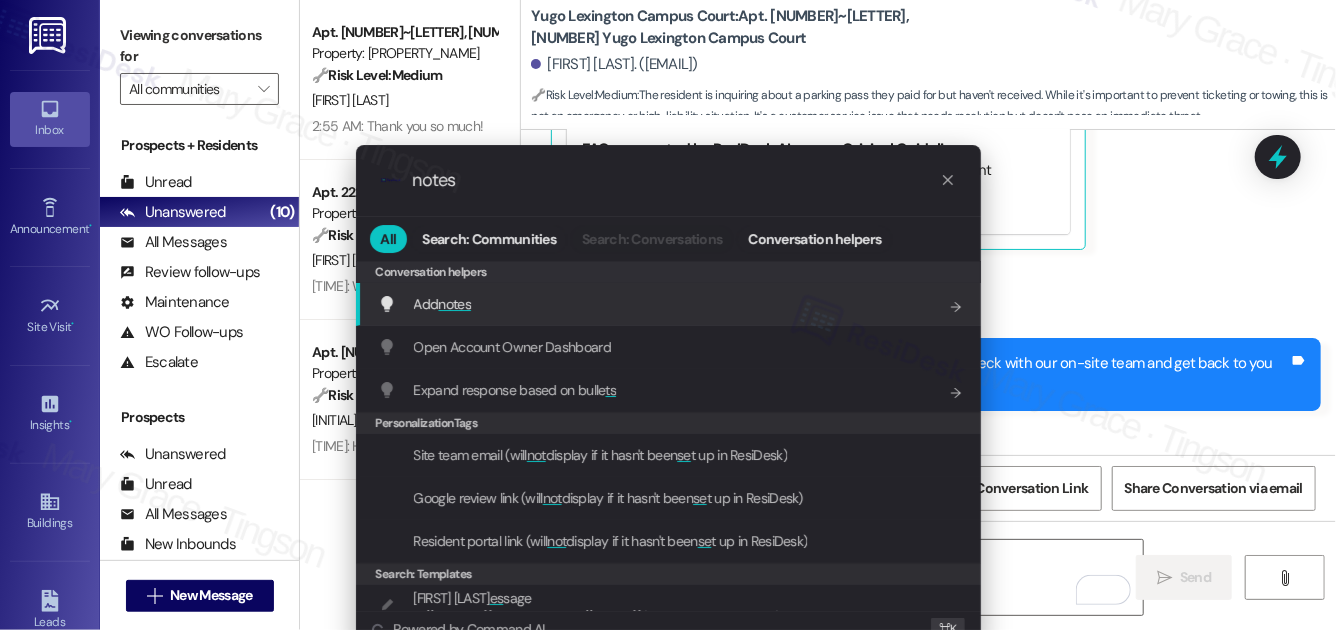 click on "Add  notes Add shortcut" at bounding box center [670, 304] 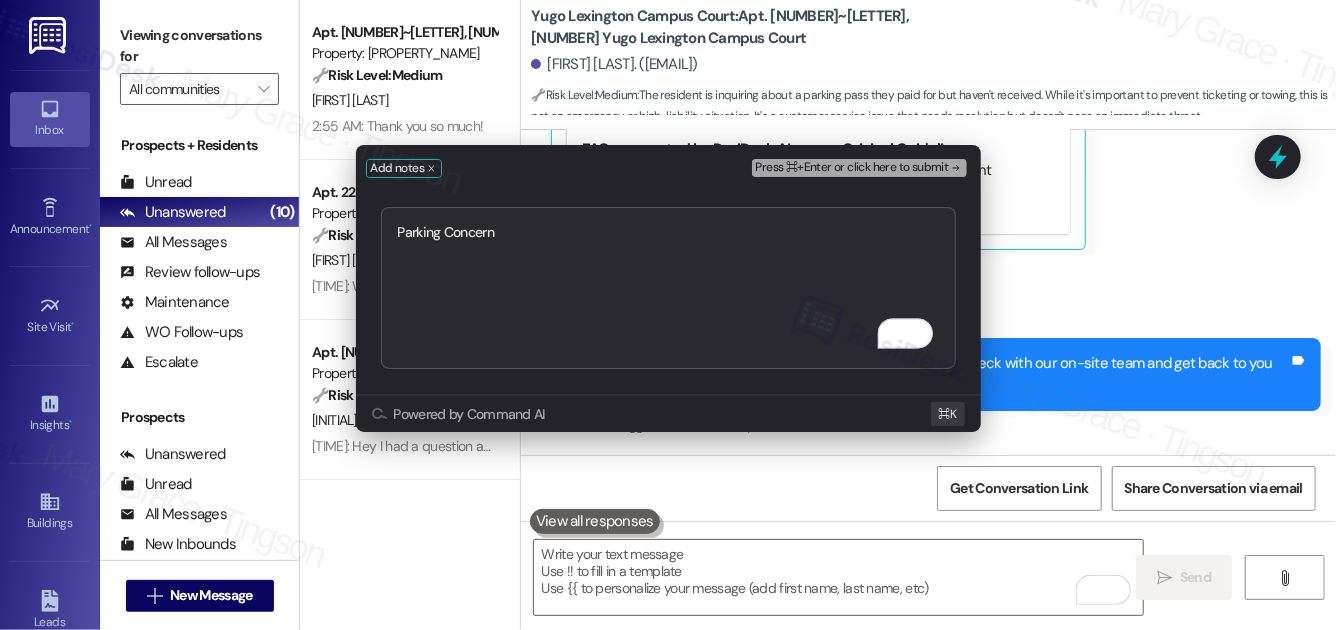 click on "Parking Concern" at bounding box center [668, 288] 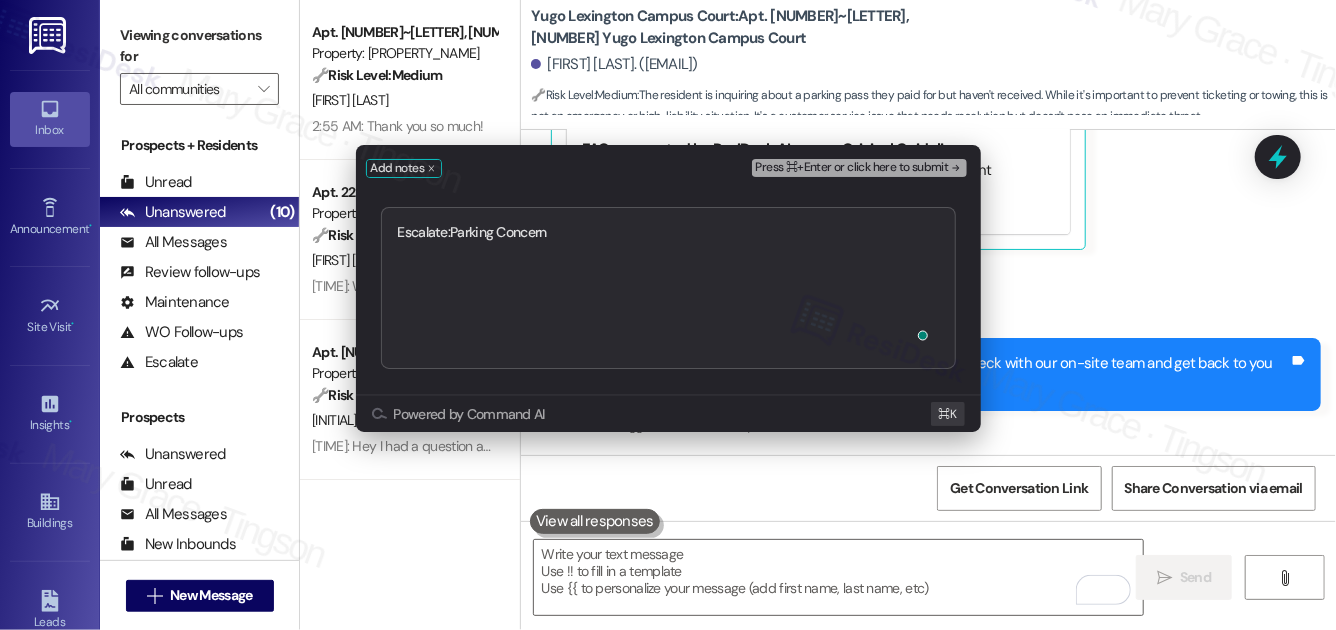 type on "Escalate: Parking Concern" 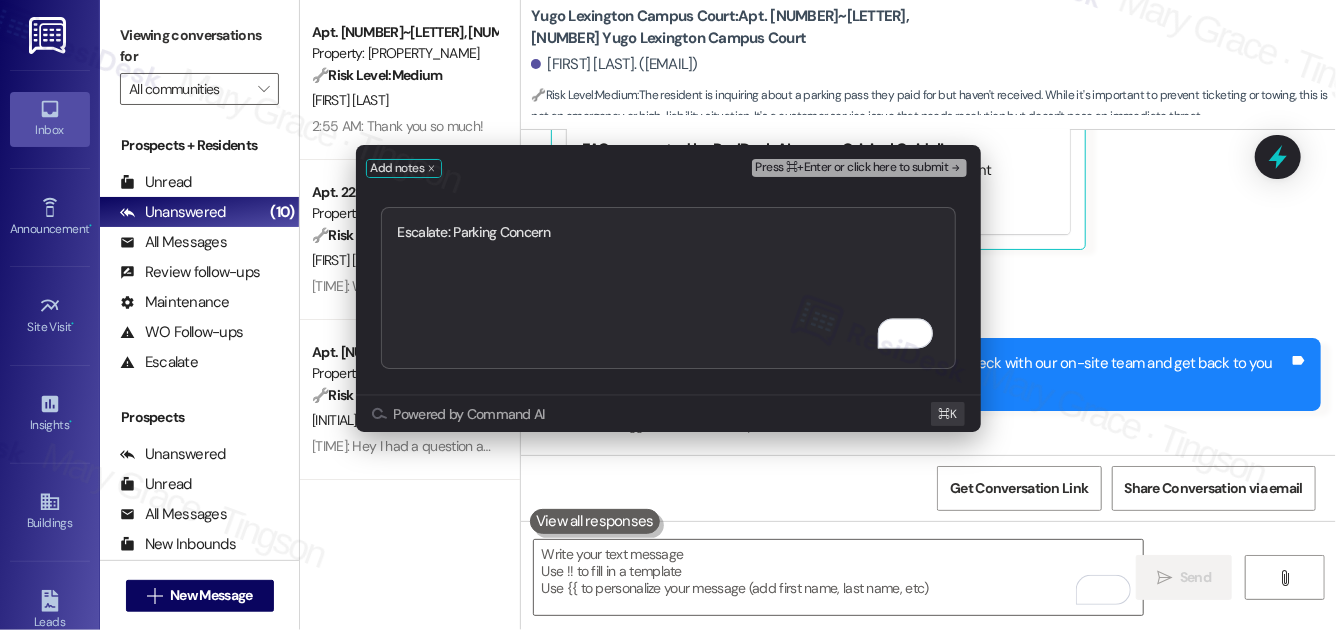 click on "Press ⌘+Enter or click here to submit" at bounding box center (852, 168) 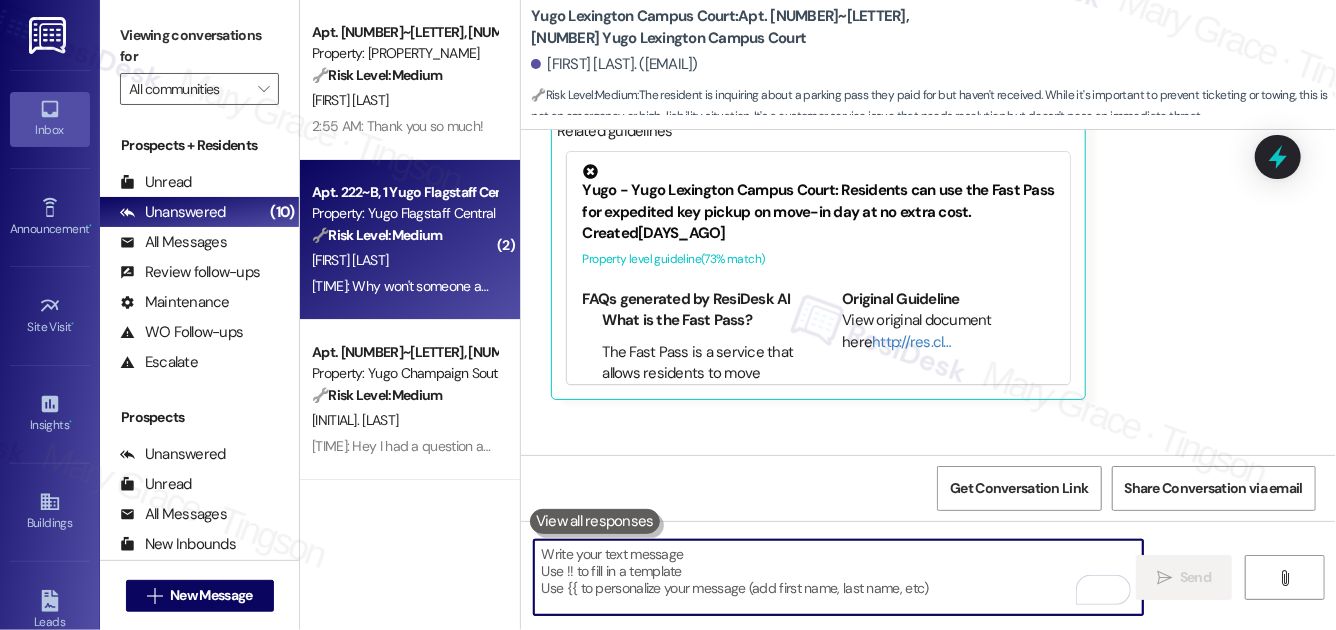 scroll, scrollTop: 2535, scrollLeft: 0, axis: vertical 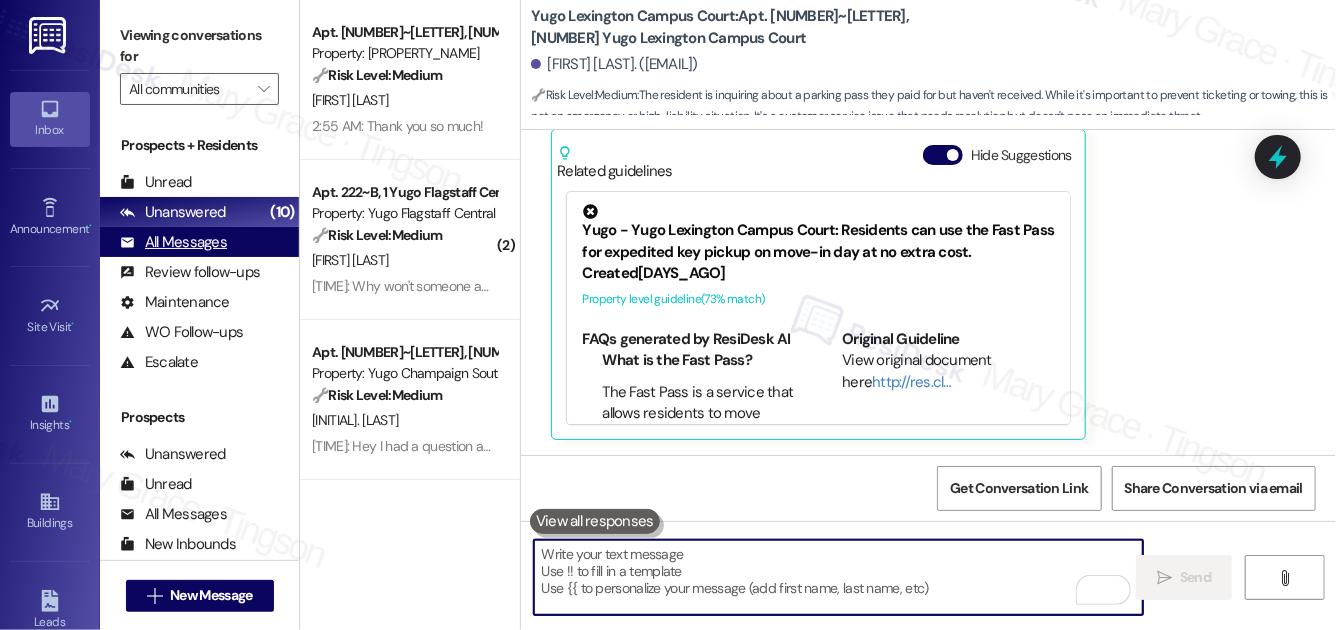 click on "All Messages" at bounding box center [173, 242] 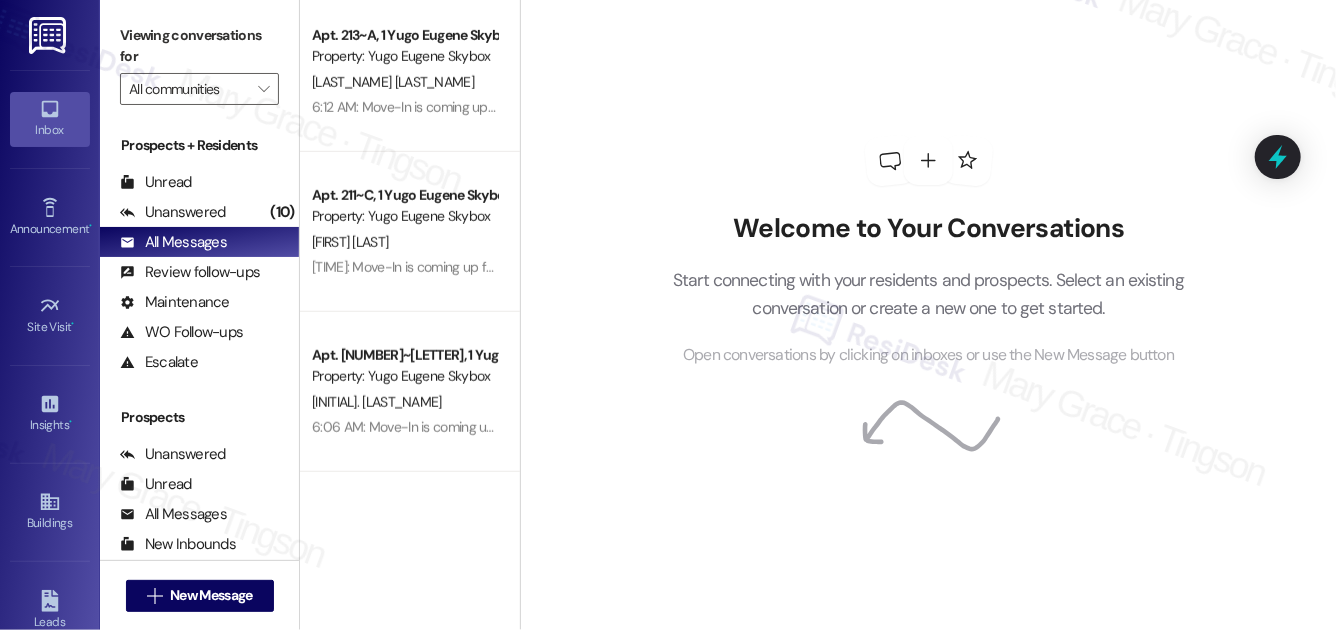 scroll, scrollTop: 690, scrollLeft: 0, axis: vertical 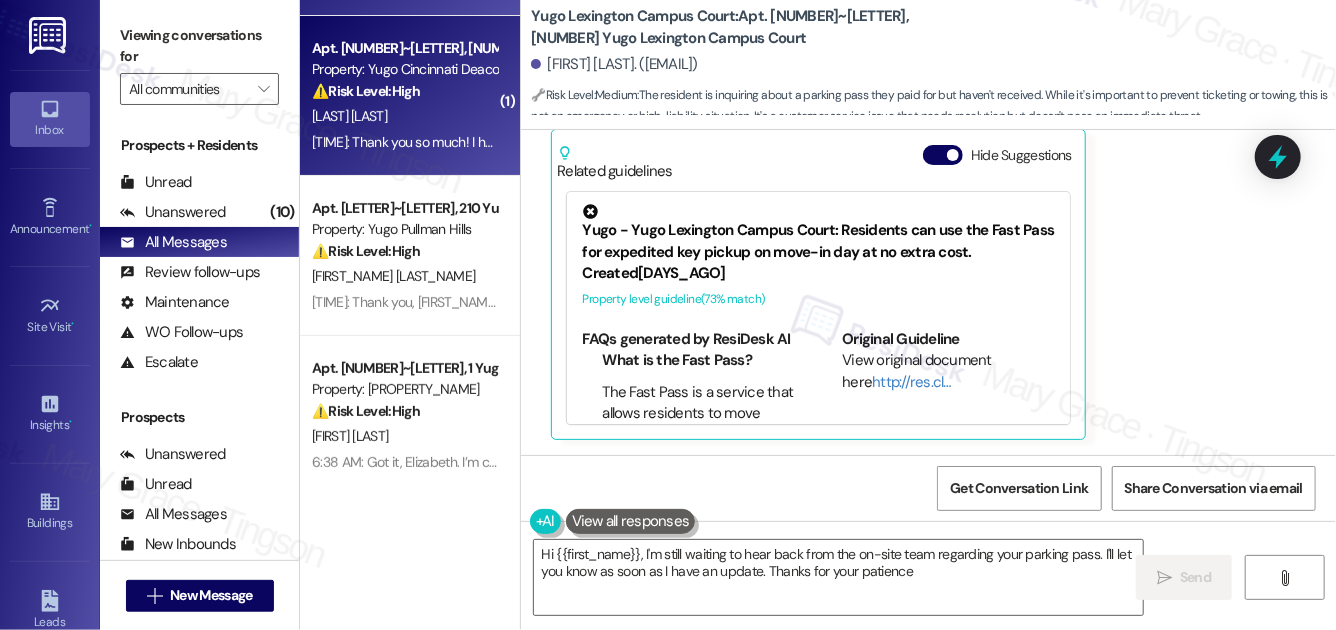 type on "Hi {{first_name}}, I'm still waiting to hear back from the on-site team regarding your parking pass. I'll let you know as soon as I have an update. Thanks for your patience!" 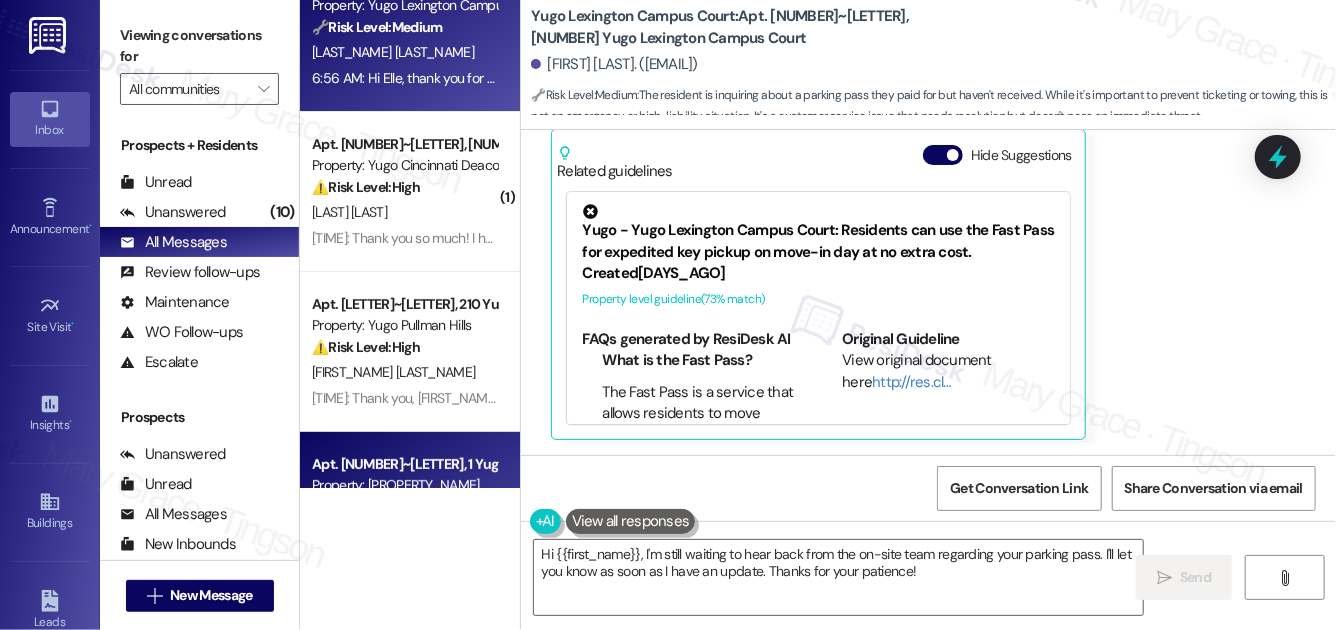 scroll, scrollTop: 0, scrollLeft: 0, axis: both 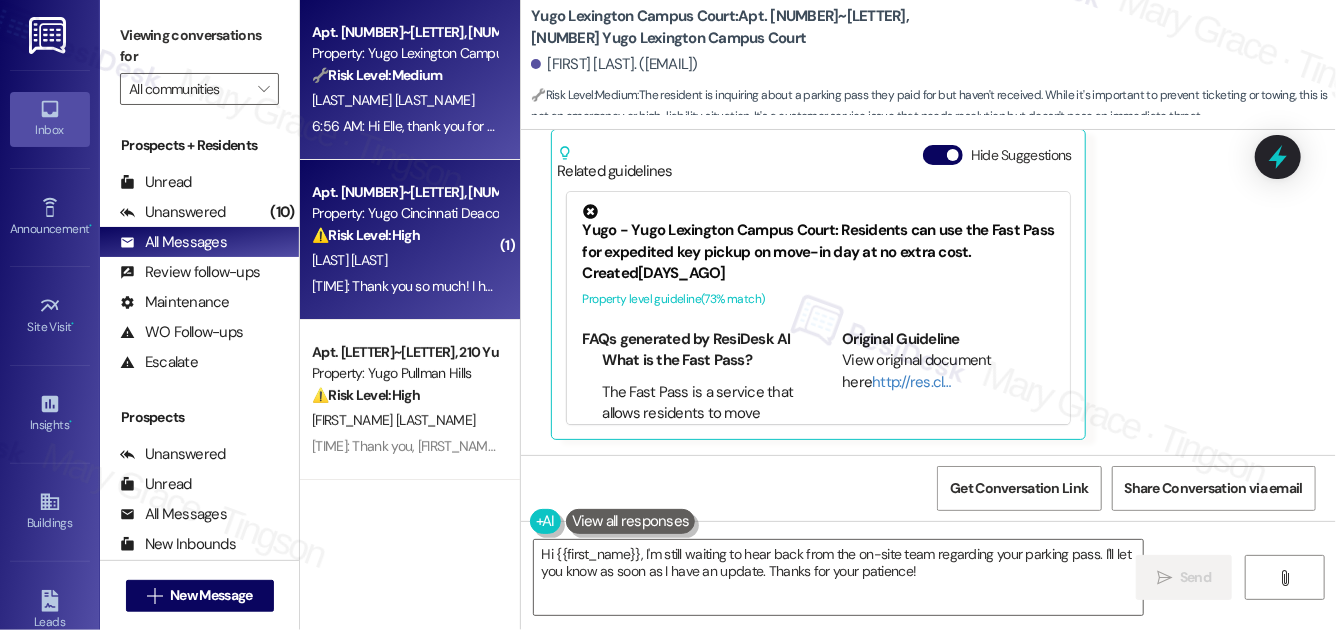 click on "⚠️  Risk Level:  High The resident is requesting an early move-in due to a campus involvement requirement and expresses worry about not having a place to stay. This indicates a potentially urgent housing need and risk of dissatisfaction if not addressed." at bounding box center (404, 235) 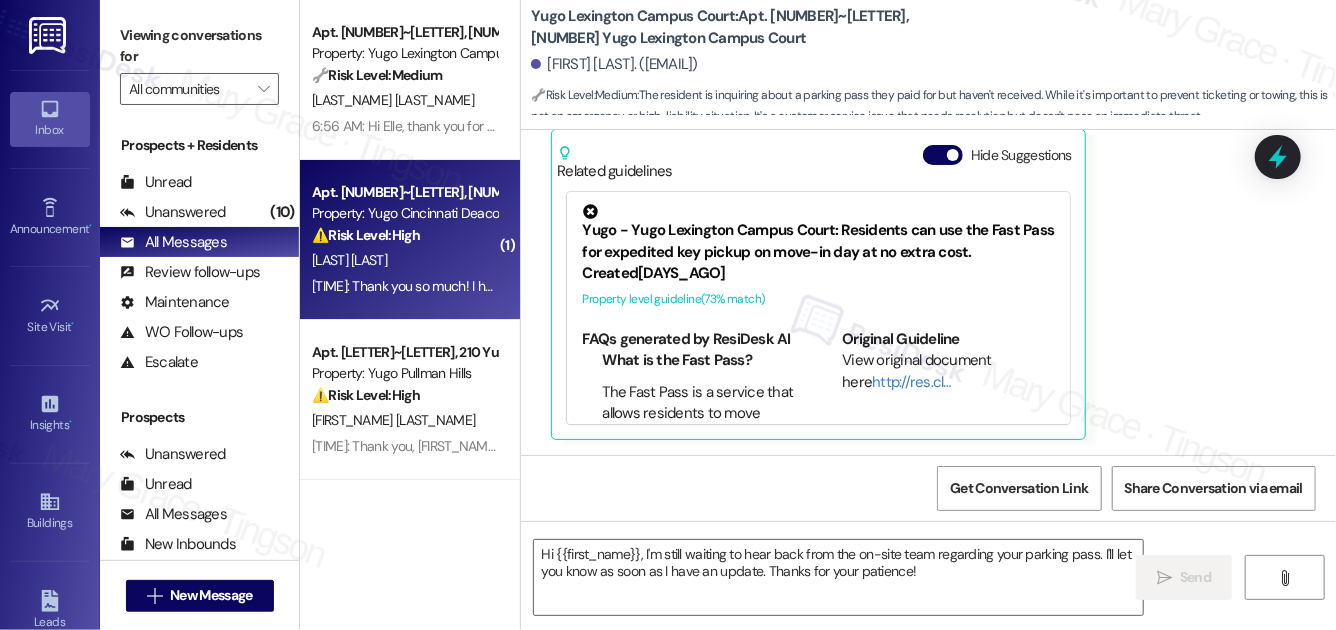 type on "Fetching suggested responses. Please feel free to read through the conversation in the meantime." 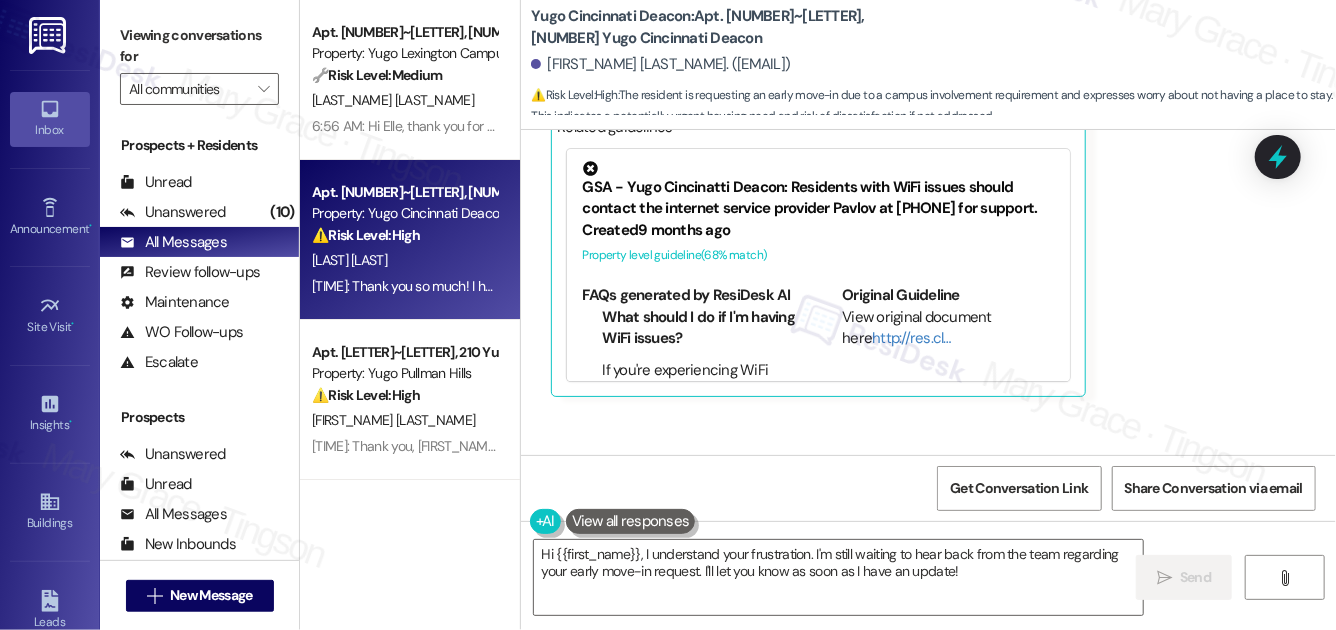 scroll, scrollTop: 2194, scrollLeft: 0, axis: vertical 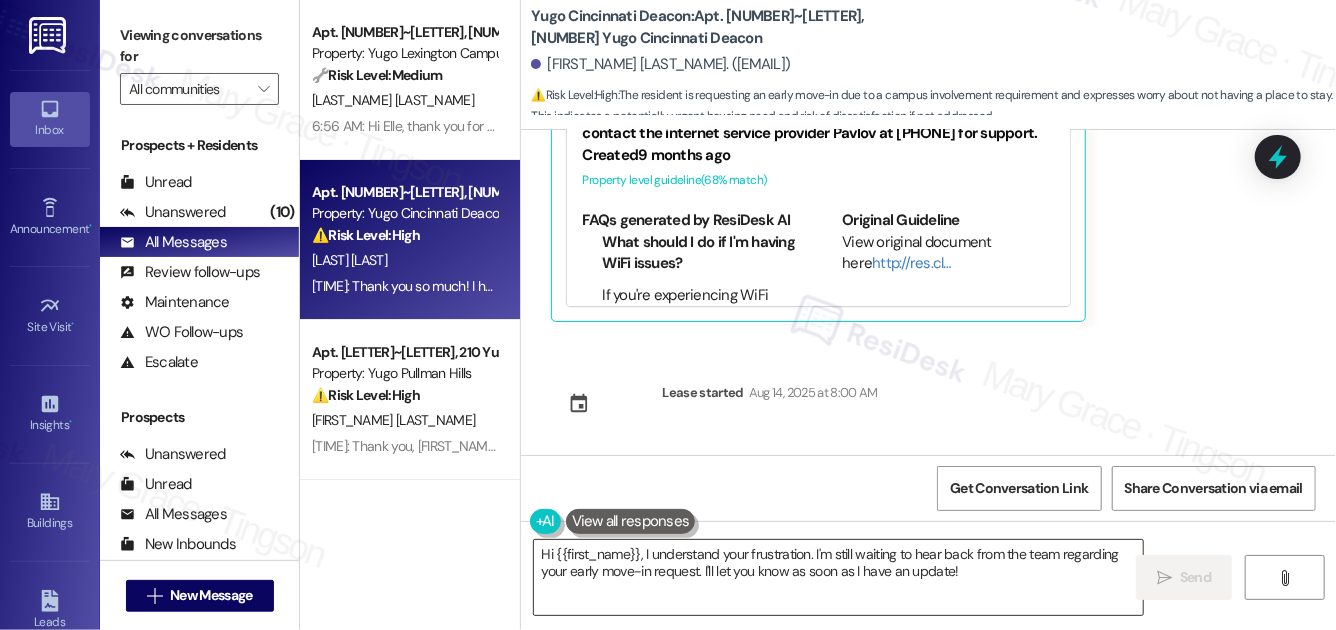 click on "Hi {{first_name}}, I understand your frustration. I'm still waiting to hear back from the team regarding your early move-in request. I'll let you know as soon as I have an update!" at bounding box center (838, 577) 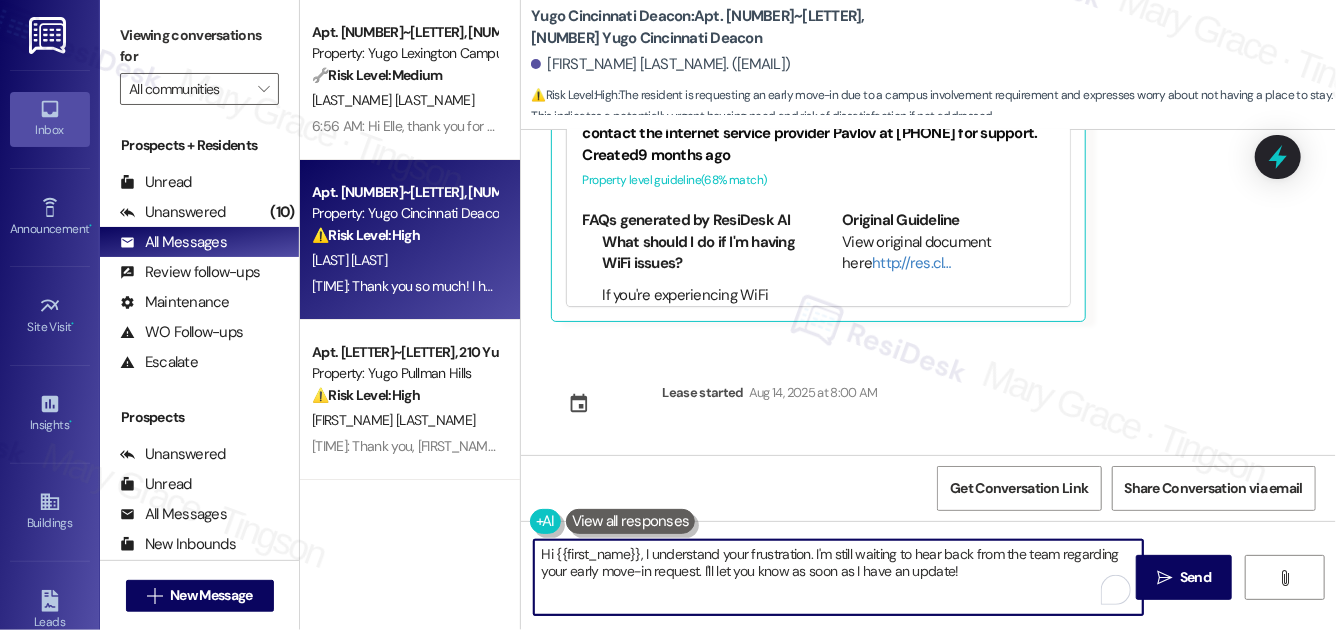 click on "Hi {{first_name}}, I understand your frustration. I'm still waiting to hear back from the team regarding your early move-in request. I'll let you know as soon as I have an update!" at bounding box center (838, 577) 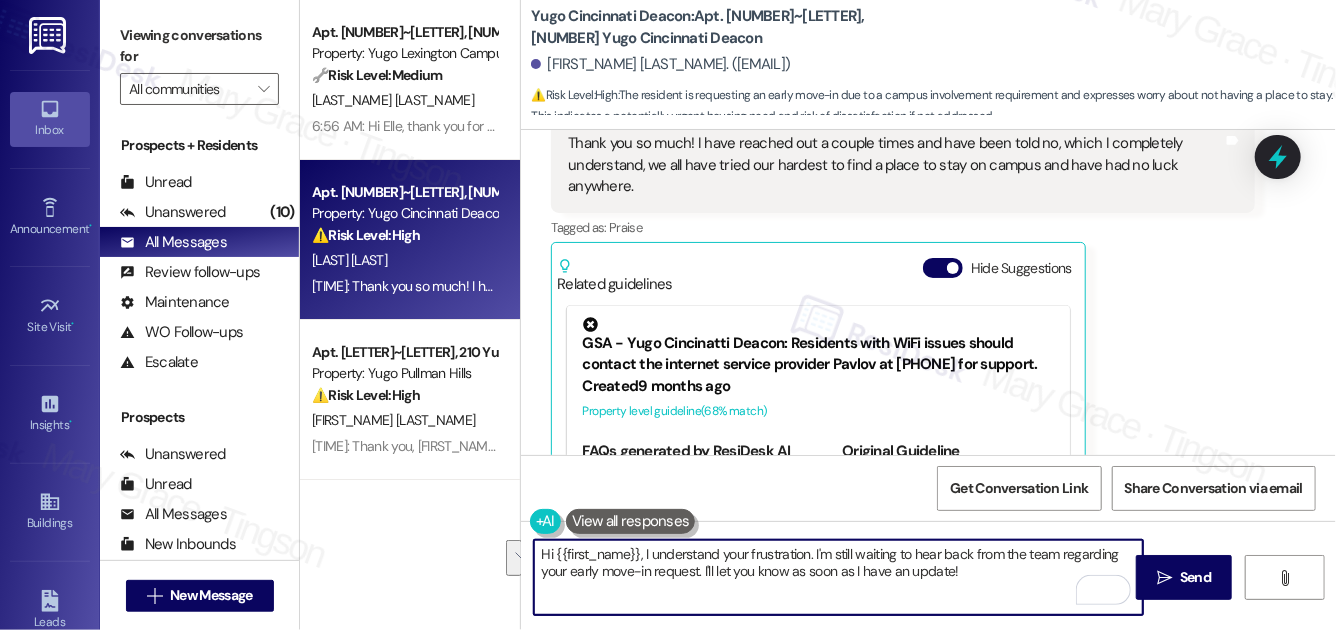 scroll, scrollTop: 2021, scrollLeft: 0, axis: vertical 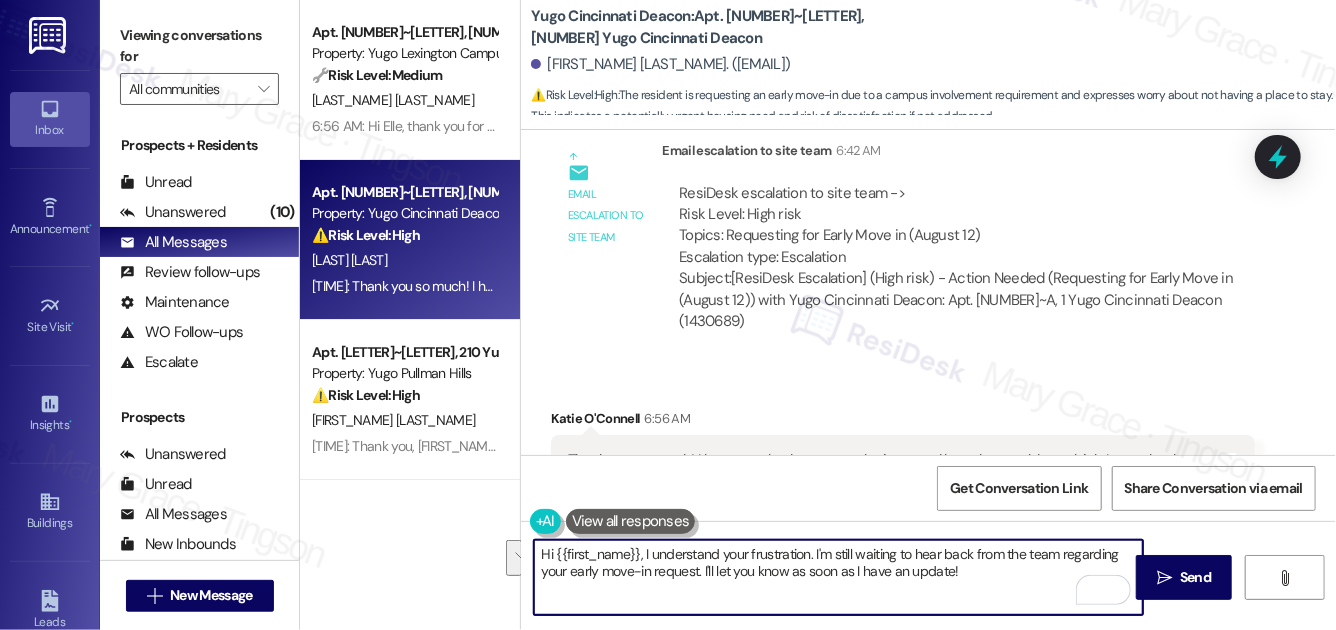 click on "Hi {{first_name}}, I understand your frustration. I'm still waiting to hear back from the team regarding your early move-in request. I'll let you know as soon as I have an update!" at bounding box center (838, 577) 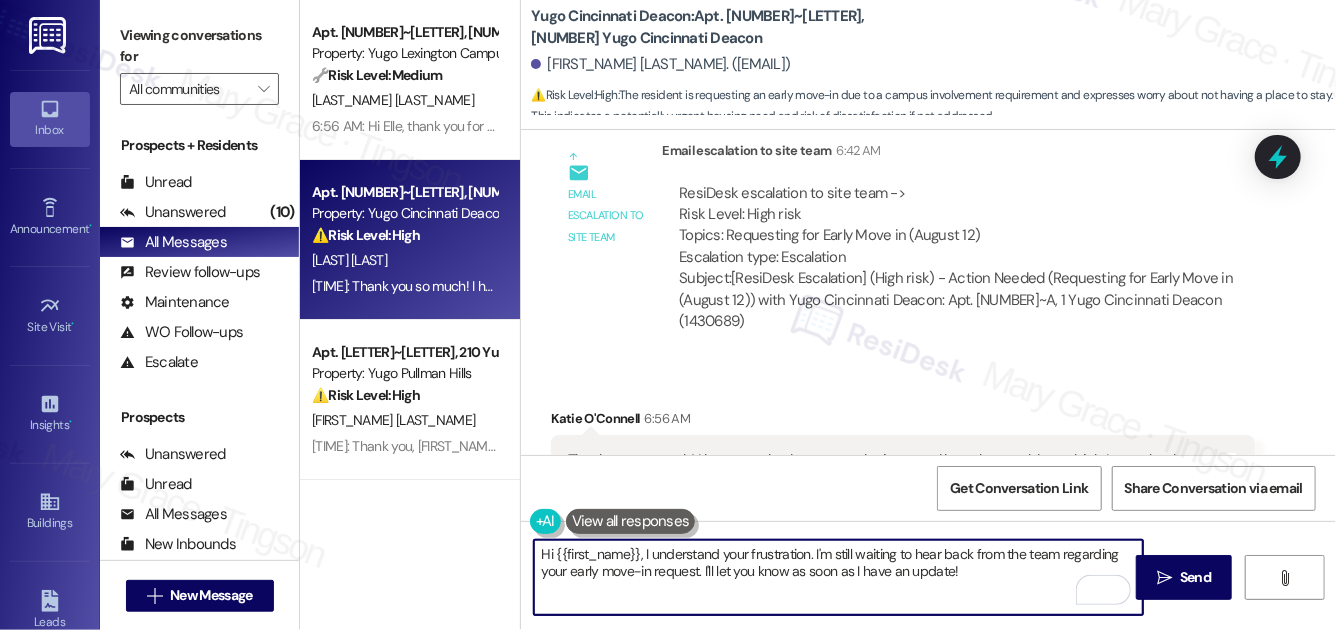 click on "Hi {{first_name}}, I understand your frustration. I'm still waiting to hear back from the team regarding your early move-in request. I'll let you know as soon as I have an update!" at bounding box center [838, 577] 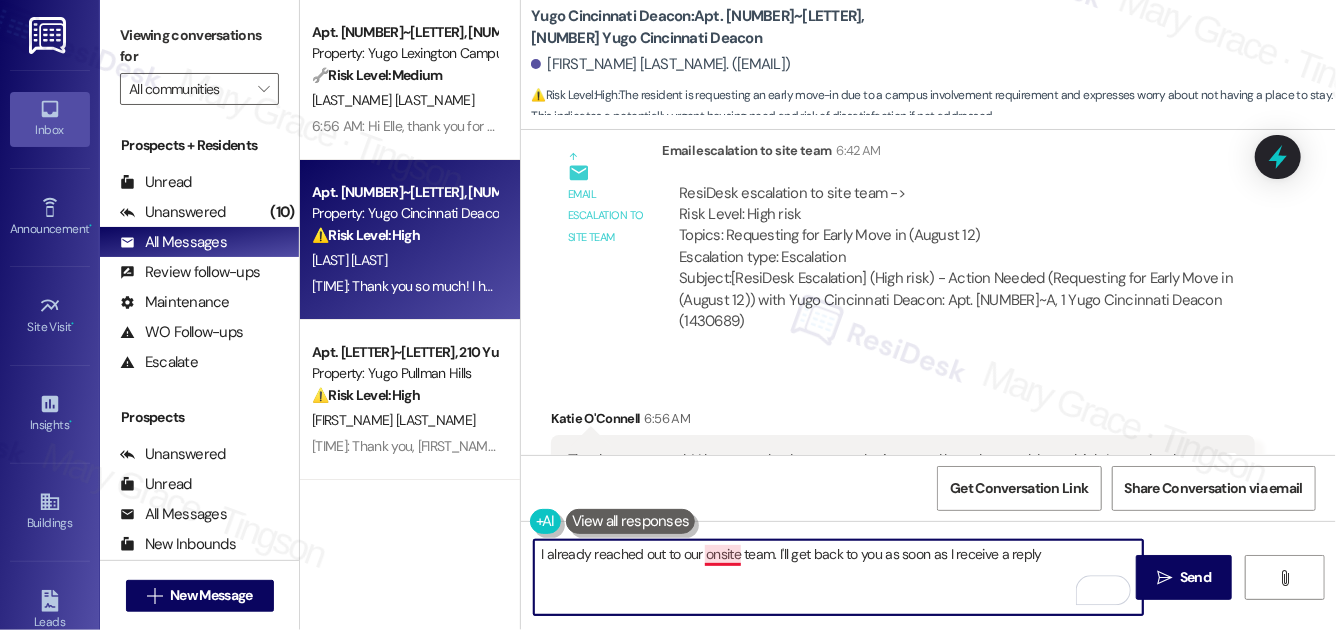 click on "I already reached out to our onsite team. I'll get back to you as soon as I receive a reply" at bounding box center [838, 577] 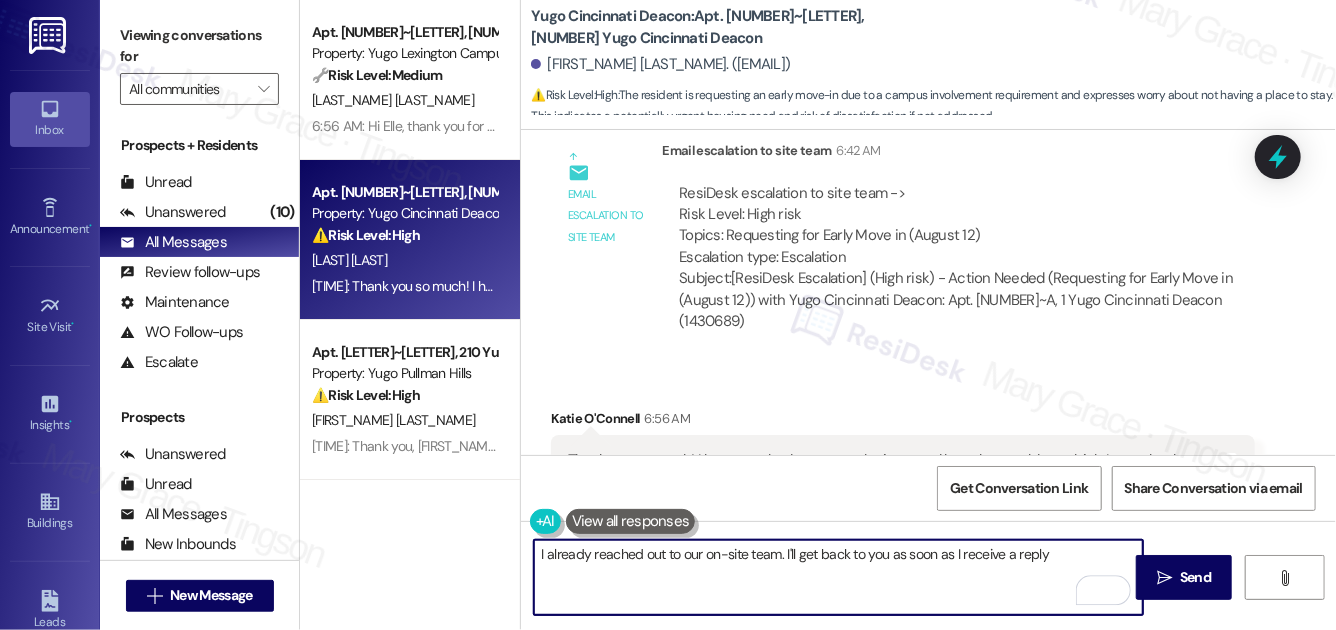 click on "I already reached out to our on-site team. I'll get back to you as soon as I receive a reply" at bounding box center [838, 577] 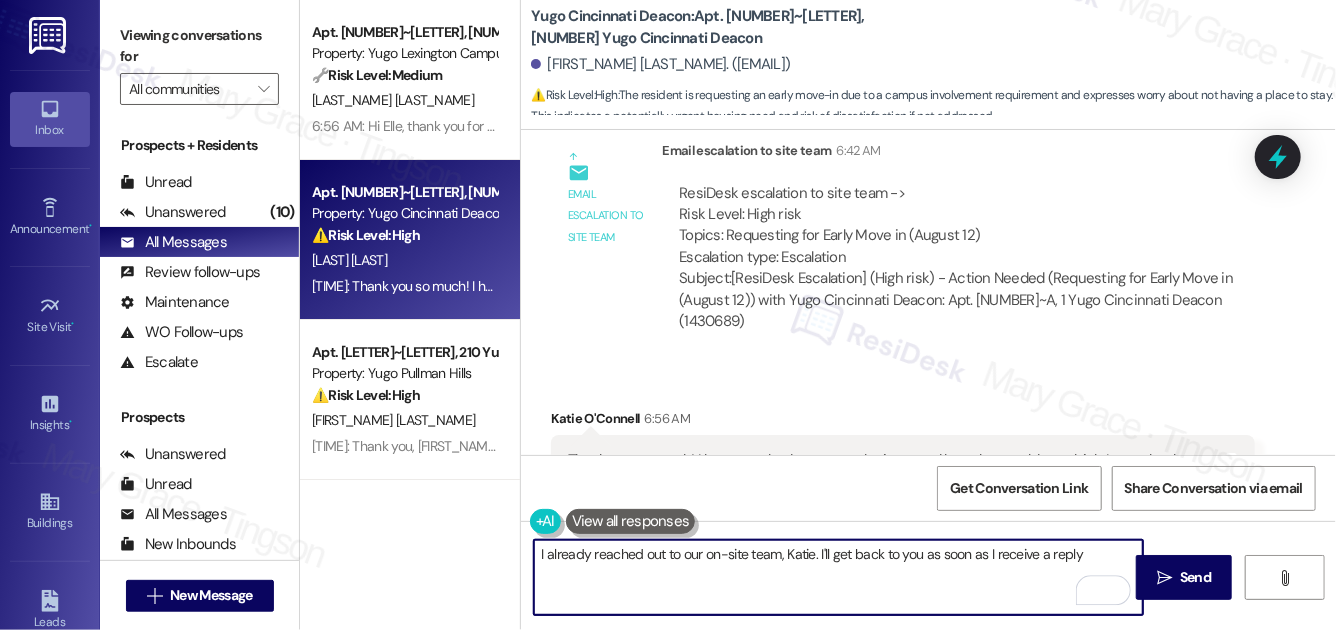 click on "I already reached out to our on-site team, Katie. I'll get back to you as soon as I receive a reply" at bounding box center [838, 577] 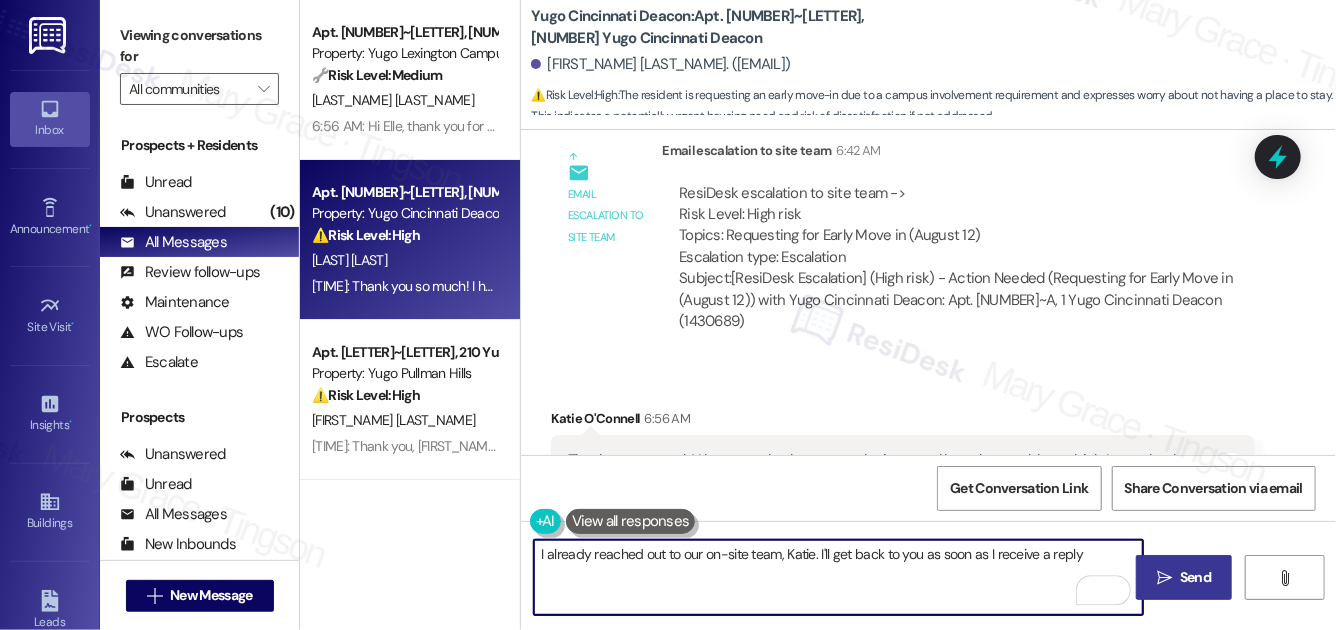 type on "I already reached out to our on-site team, Katie. I'll get back to you as soon as I receive a reply" 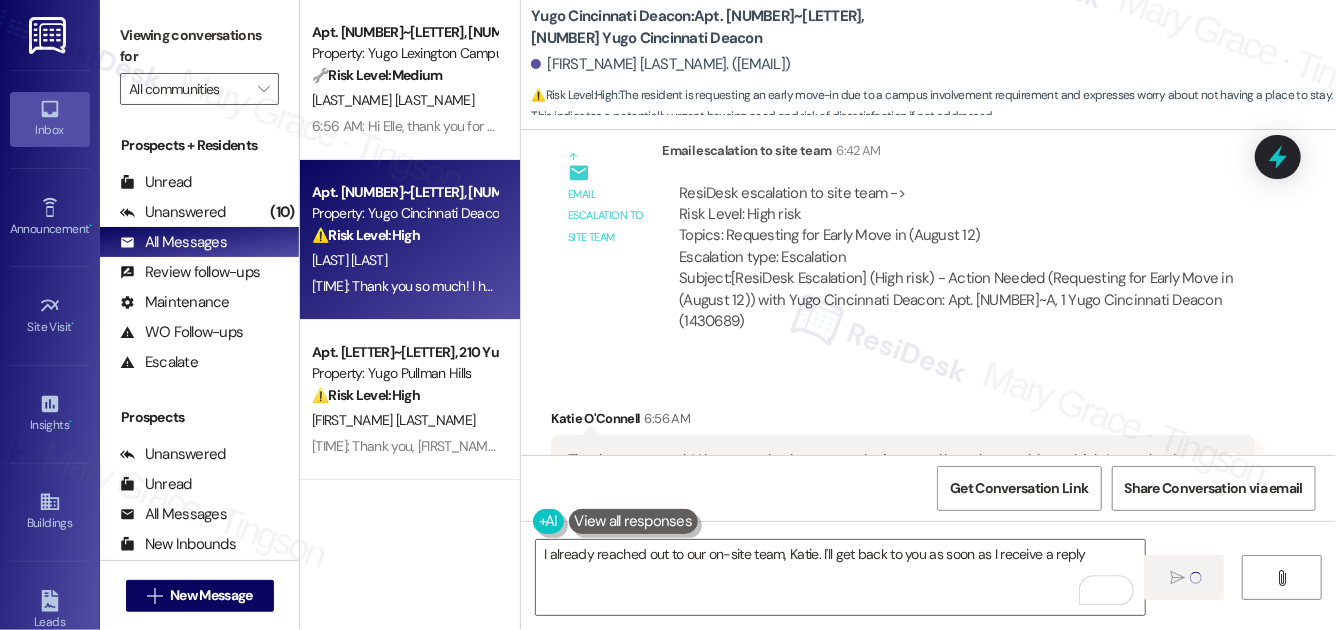 type 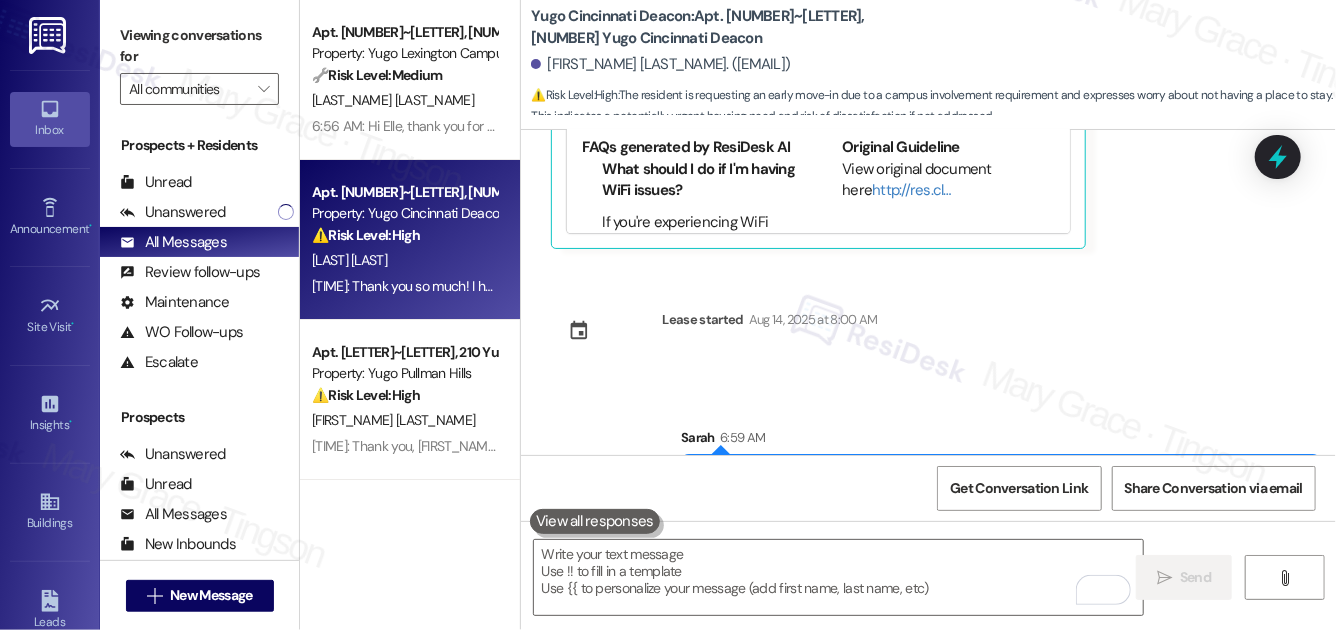 scroll, scrollTop: 2333, scrollLeft: 0, axis: vertical 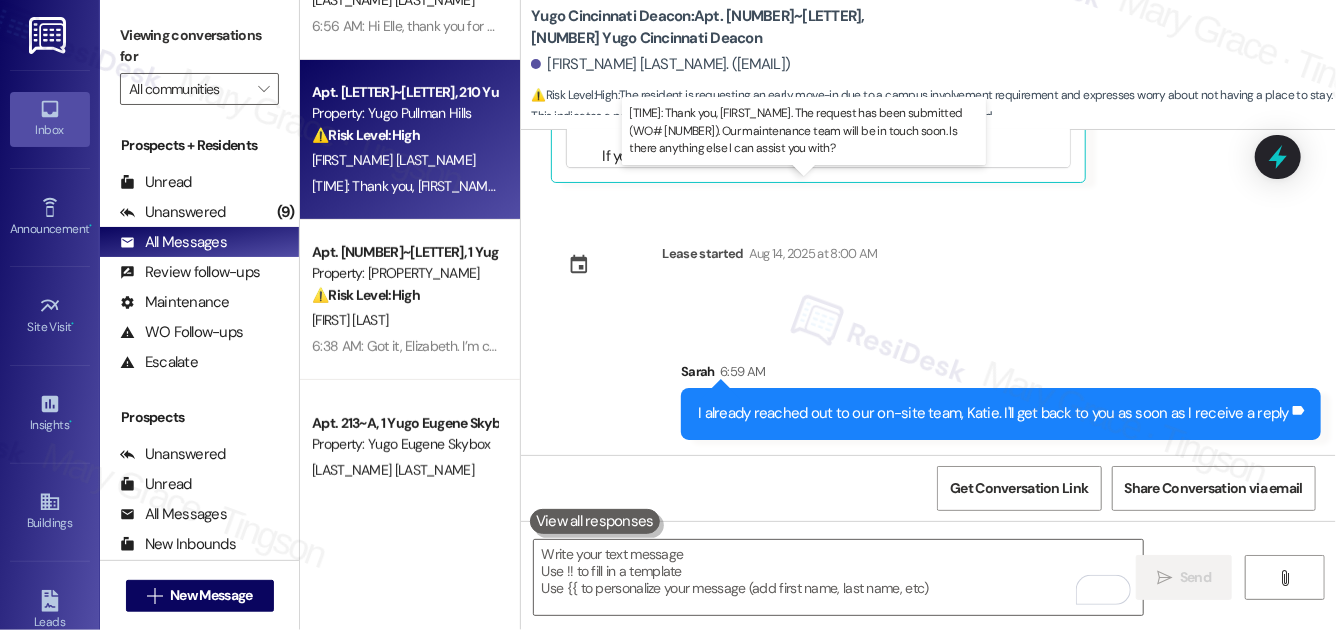 click on "6:51 AM: Thank you, Samantha. The request has been submitted (WO# 15547851). Our maintenance team will be in touch soon. Is there anything else I can assist you with? 6:51 AM: Thank you, Samantha. The request has been submitted (WO# 15547851). Our maintenance team will be in touch soon. Is there anything else I can assist you with?" at bounding box center [814, 186] 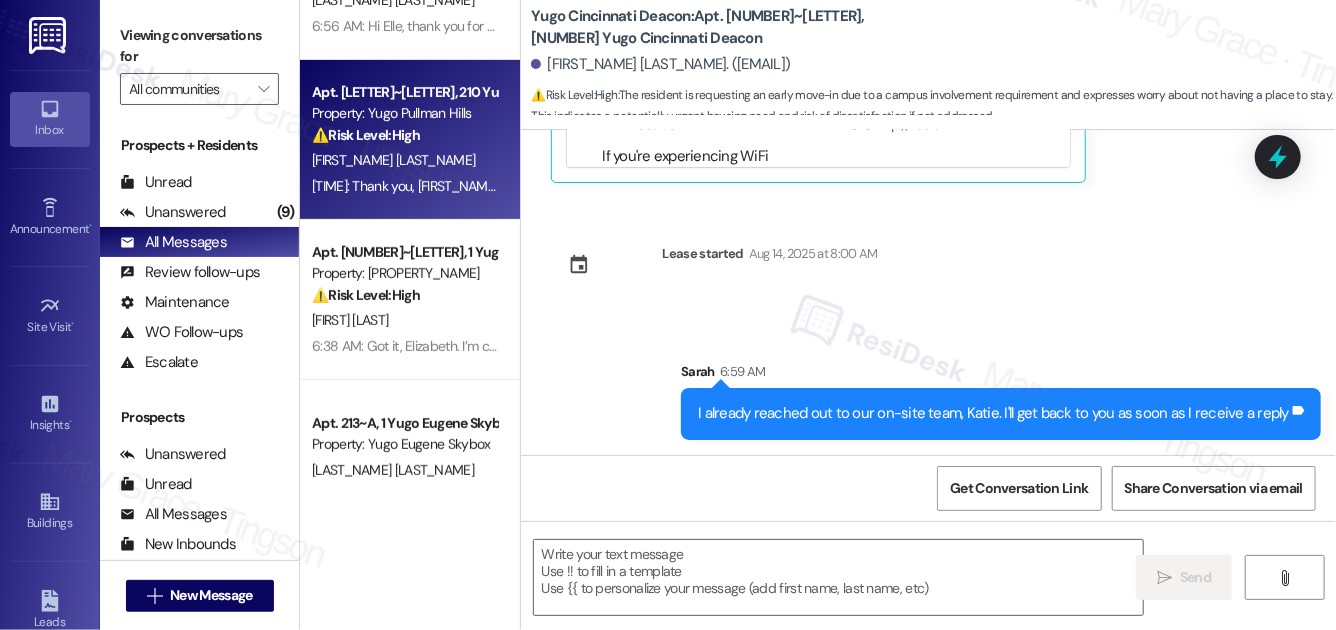 type on "Fetching suggested responses. Please feel free to read through the conversation in the meantime." 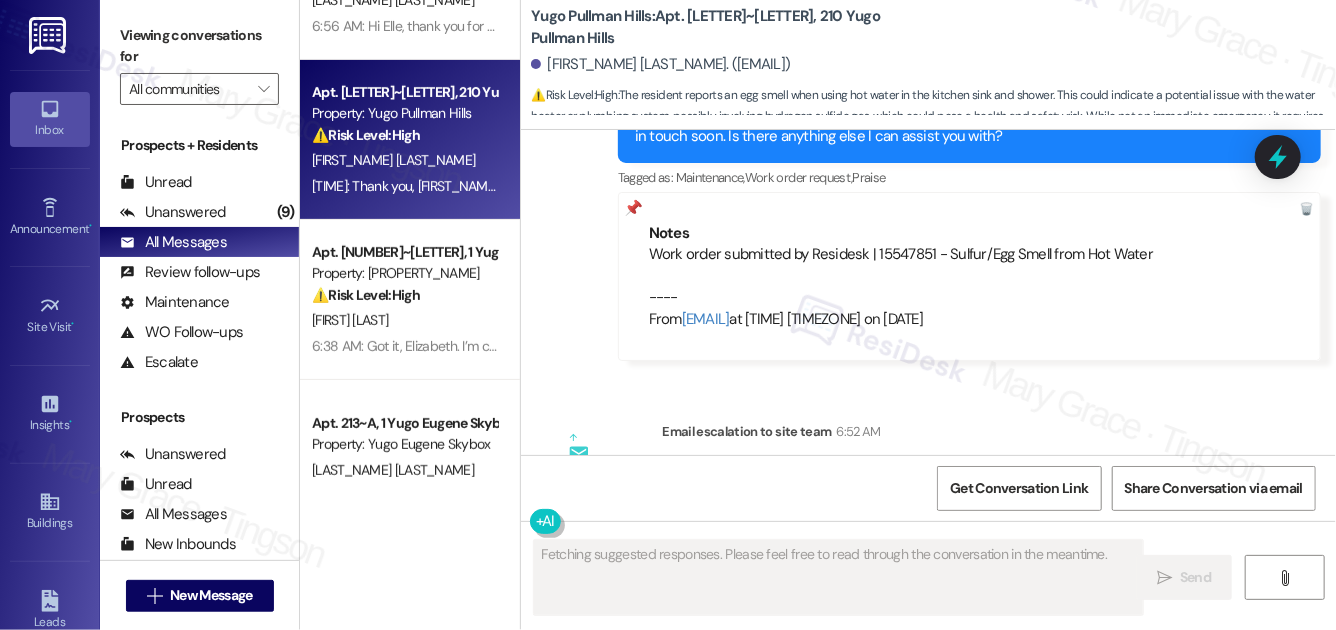scroll, scrollTop: 12525, scrollLeft: 0, axis: vertical 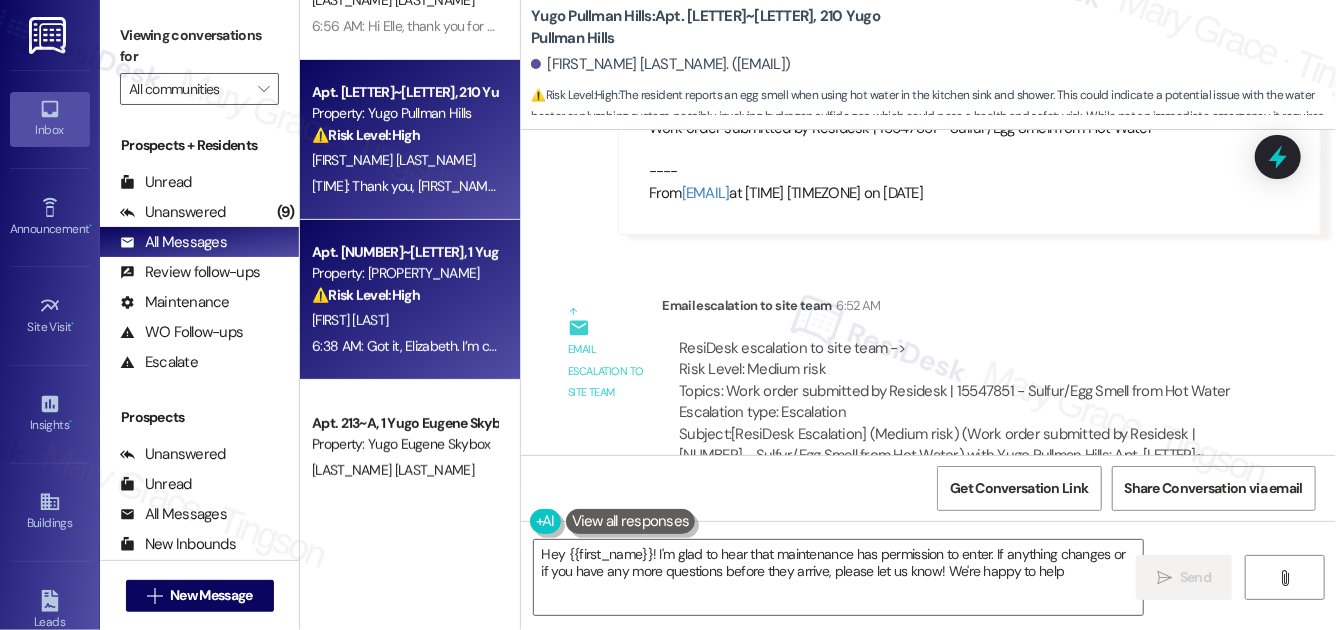 type on "Hey {{first_name}}! I'm glad to hear that maintenance has permission to enter. If anything changes or if you have any more questions before they arrive, please let us know! We're happy to help!" 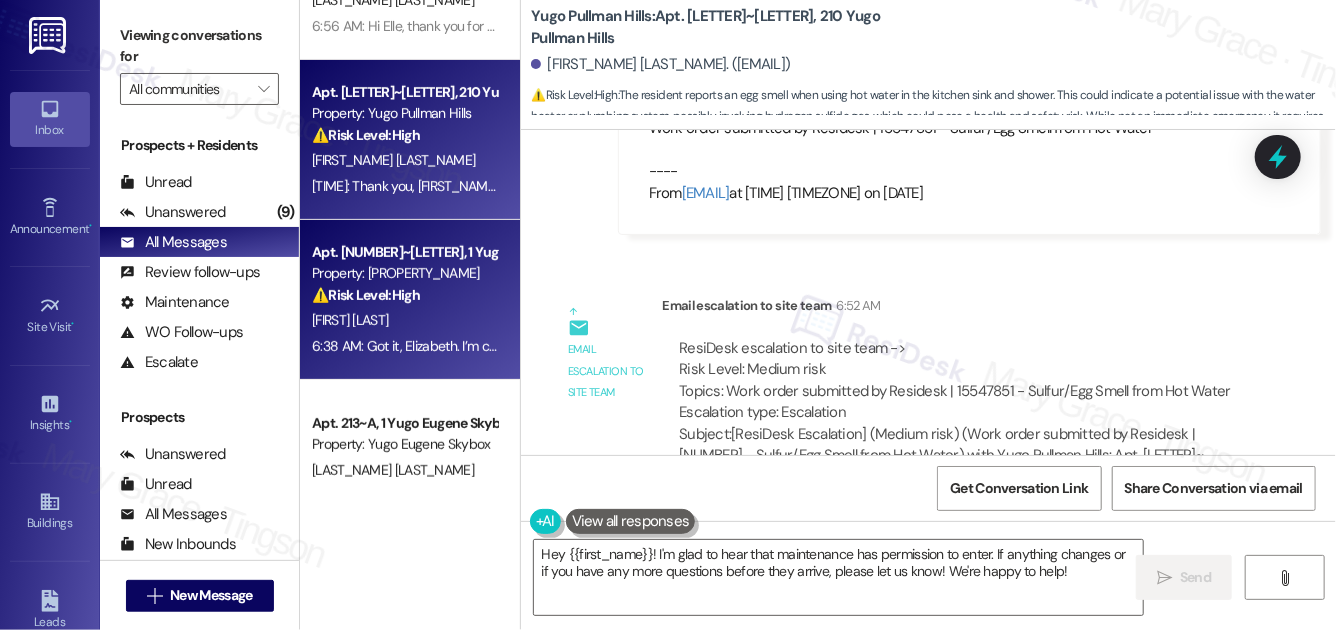 click on "E. Evertson" at bounding box center [404, 320] 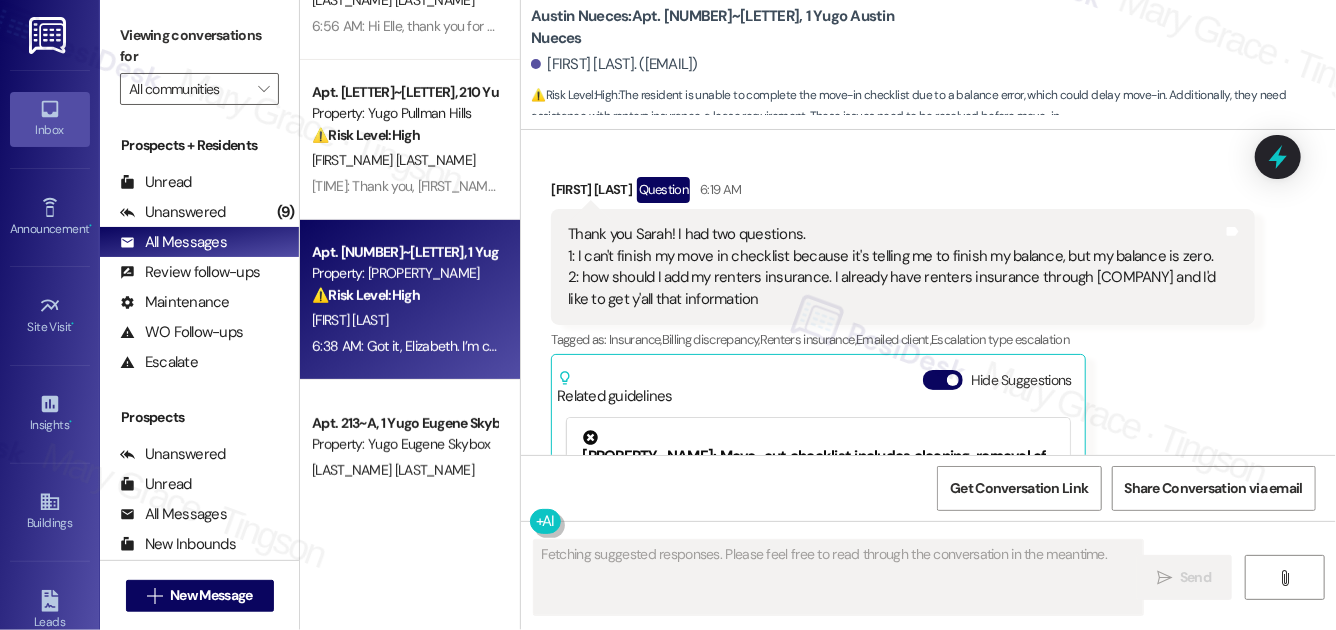 scroll, scrollTop: 951, scrollLeft: 0, axis: vertical 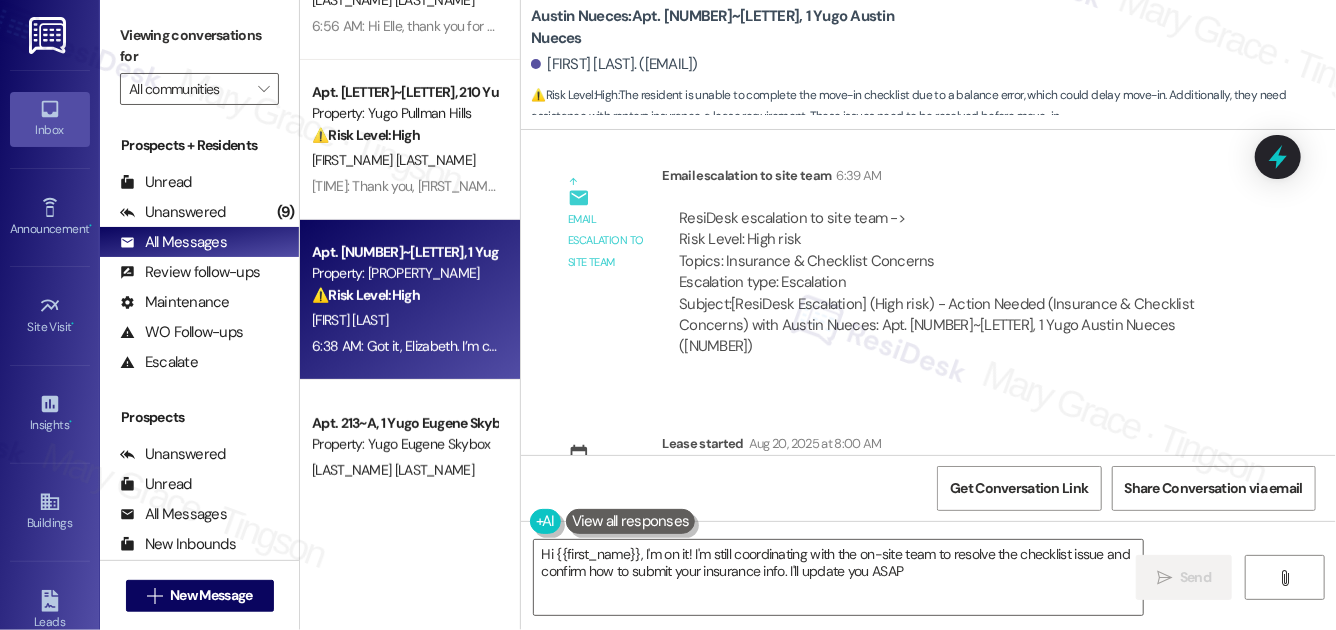 type on "Hi {{first_name}}, I'm on it! I'm still coordinating with the on-site team to resolve the checklist issue and confirm how to submit your insurance info. I'll update you ASAP!" 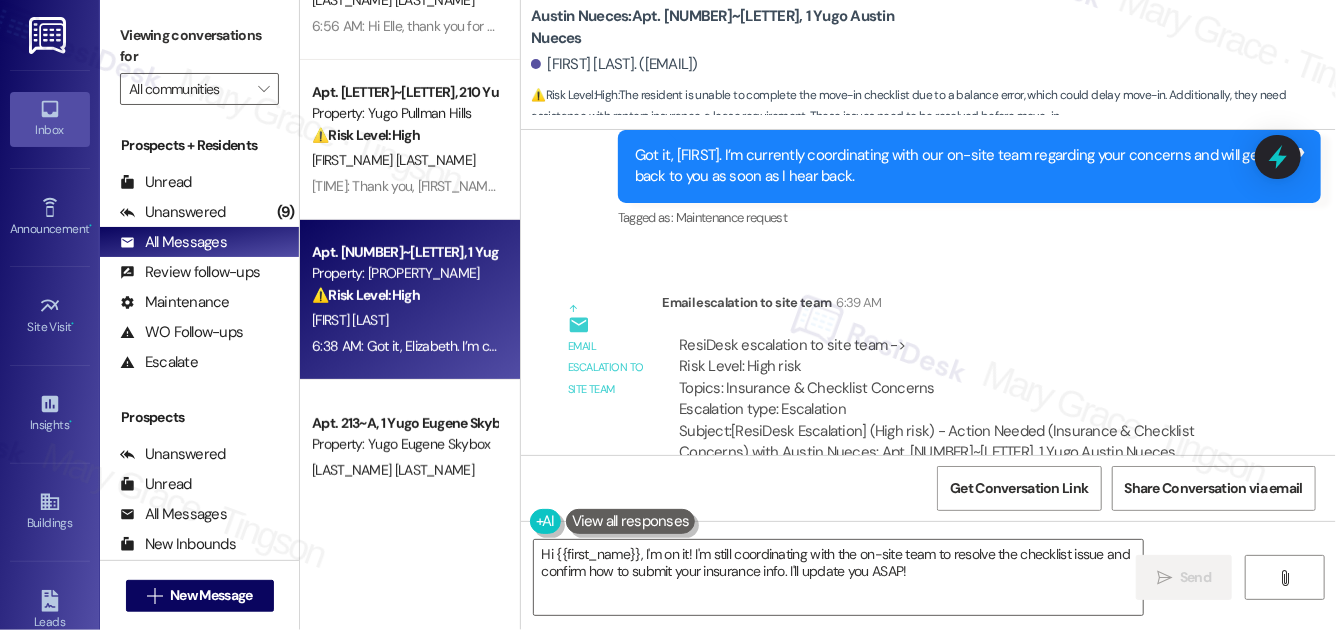 scroll, scrollTop: 1542, scrollLeft: 0, axis: vertical 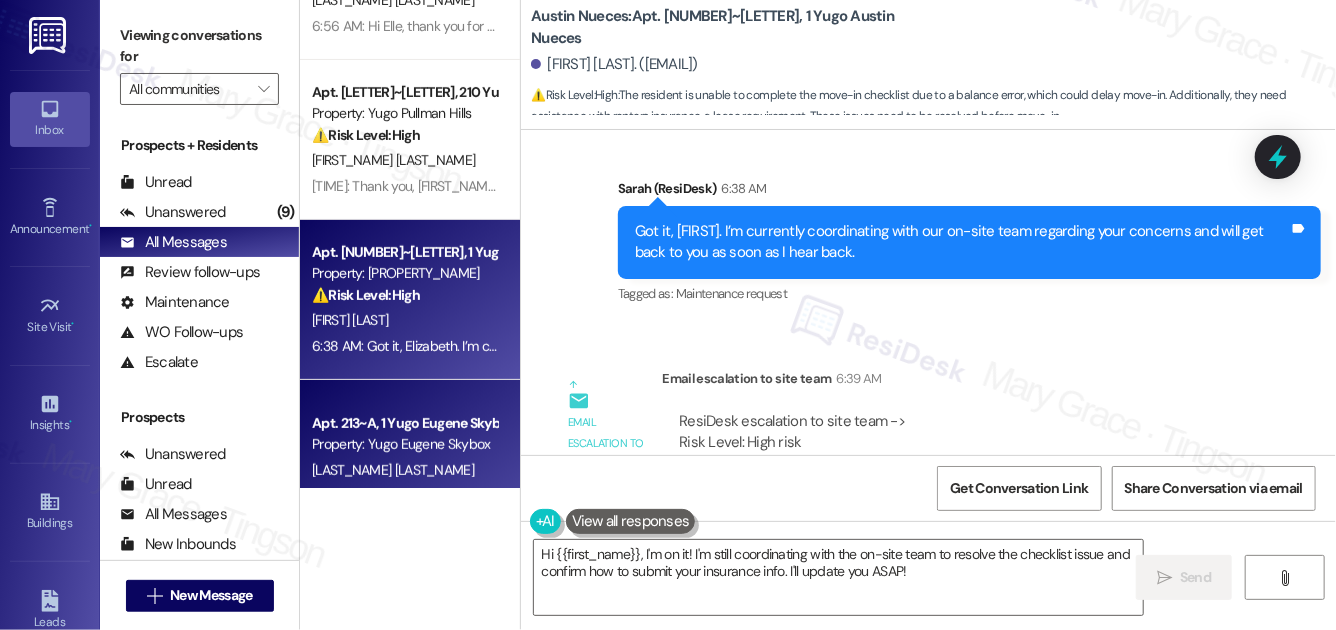 click on "Apt. 213~A, 1 Yugo Eugene Skybox" at bounding box center (404, 423) 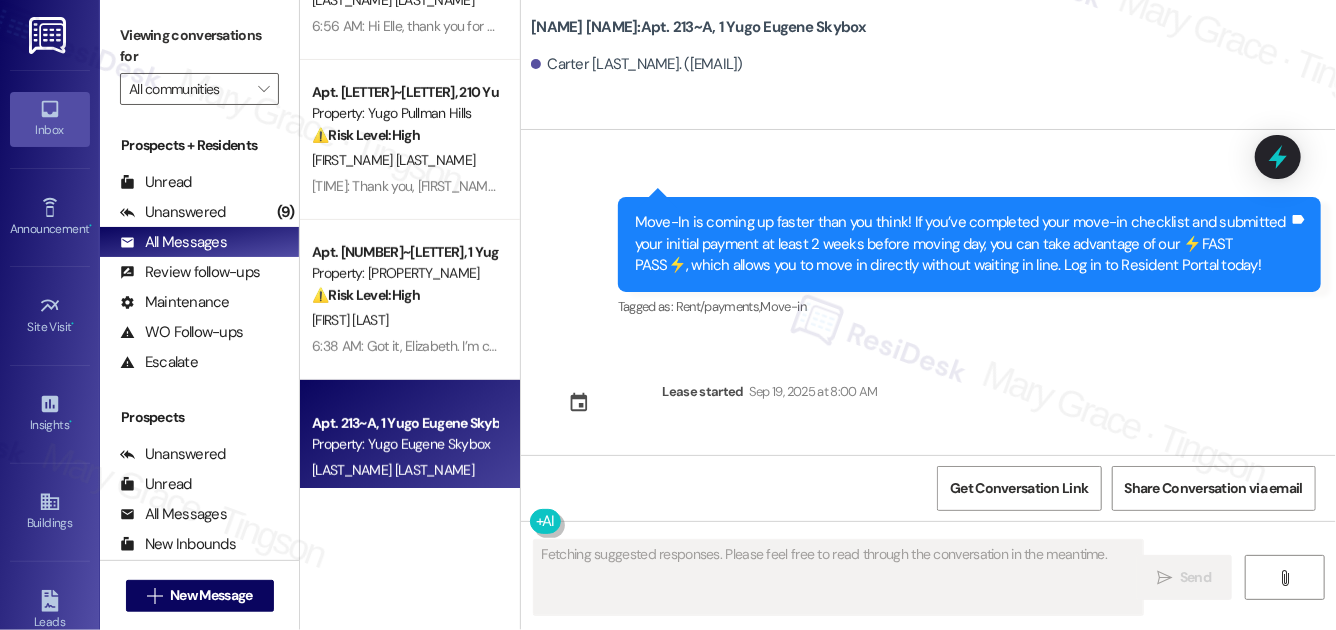 scroll, scrollTop: 389, scrollLeft: 0, axis: vertical 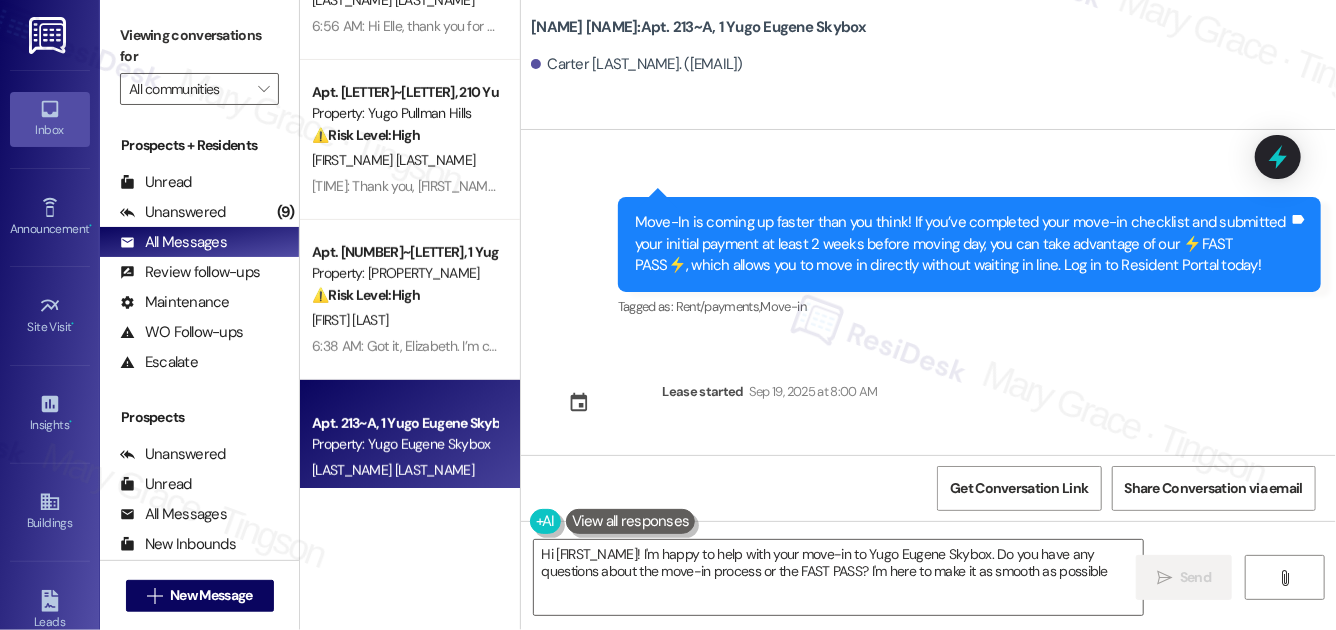 type on "Hi {{first_name}}! I'm happy to help with your move-in to Yugo Eugene Skybox. Do you have any questions about the move-in process or the FAST PASS? I'm here to make it as smooth as possible!" 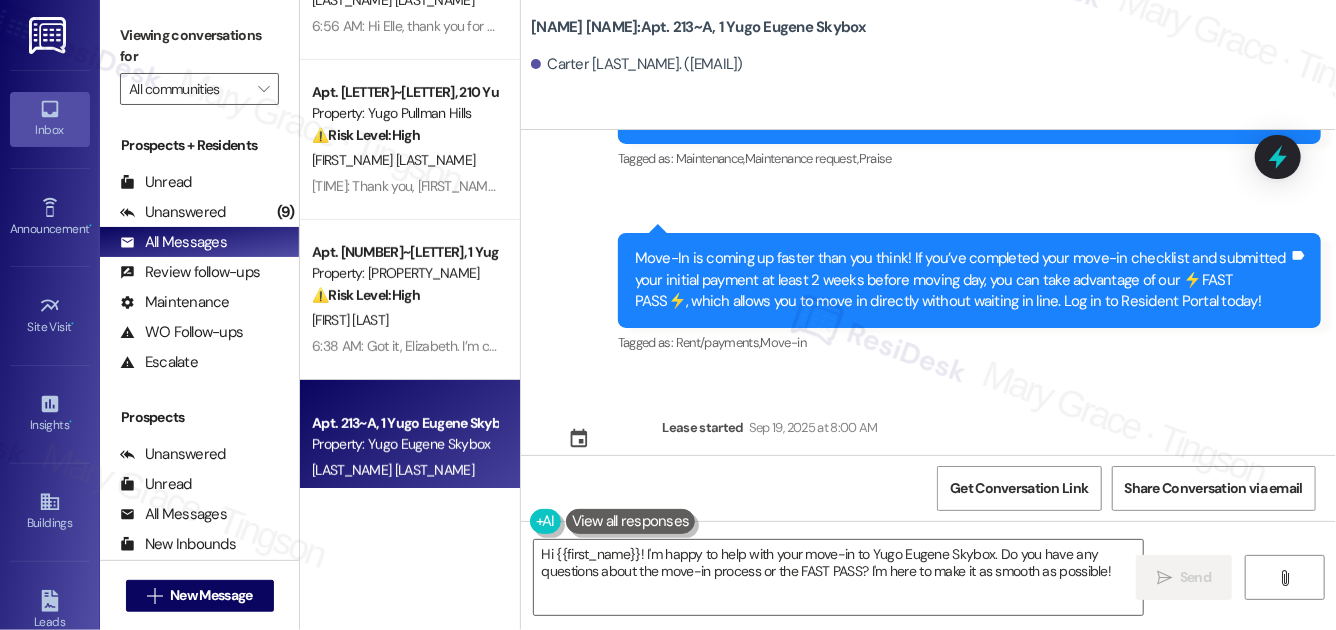 scroll, scrollTop: 389, scrollLeft: 0, axis: vertical 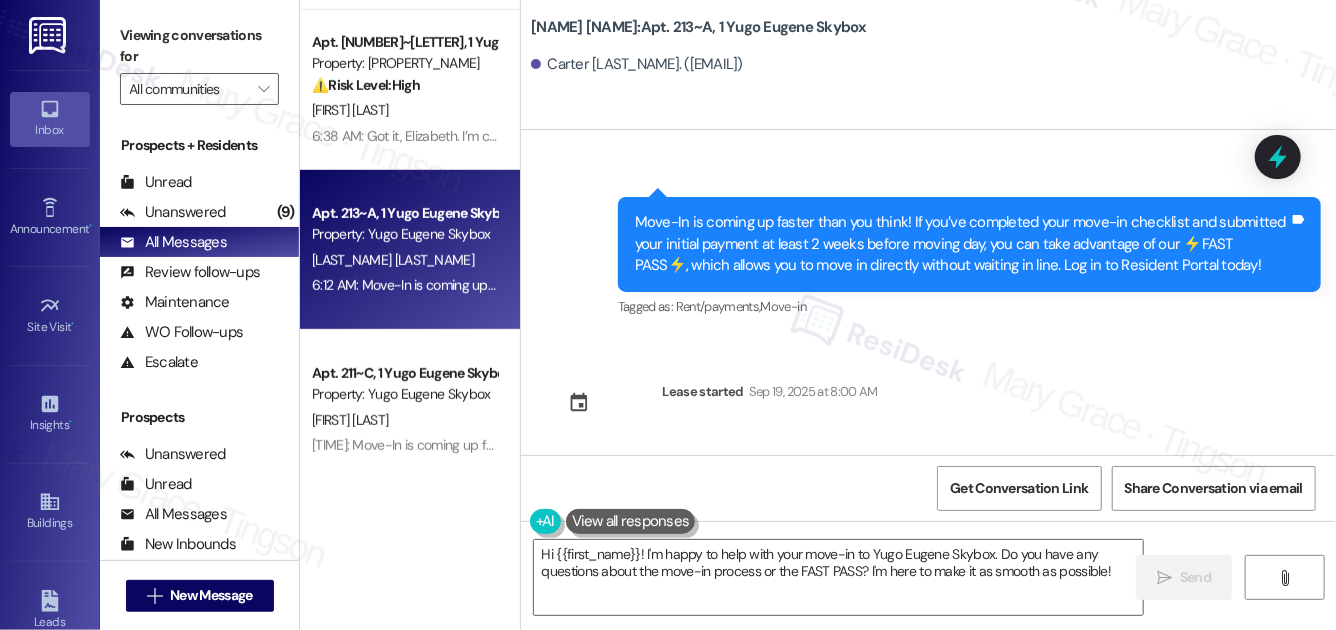 click on "Apt. 211~C, 1 Yugo Eugene Skybox" at bounding box center [404, 373] 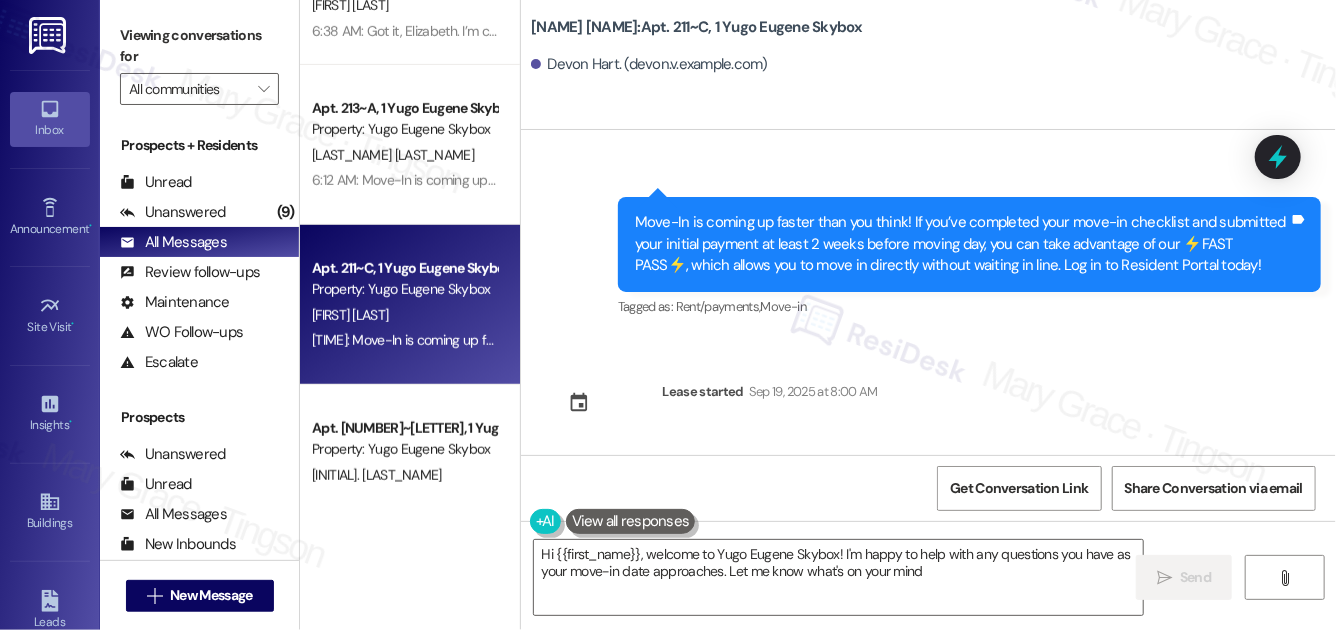 type on "Hi {{first_name}}, welcome to Yugo Eugene Skybox! I'm happy to help with any questions you have as your move-in date approaches. Let me know what's on your mind!" 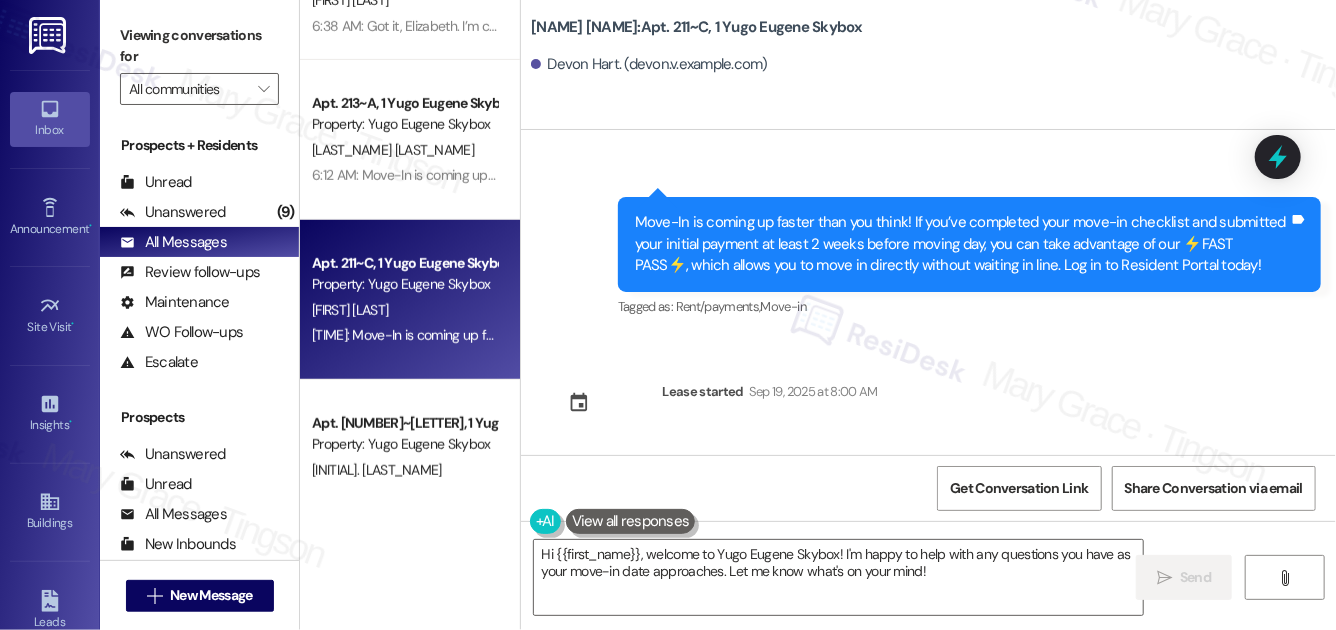 scroll, scrollTop: 616, scrollLeft: 0, axis: vertical 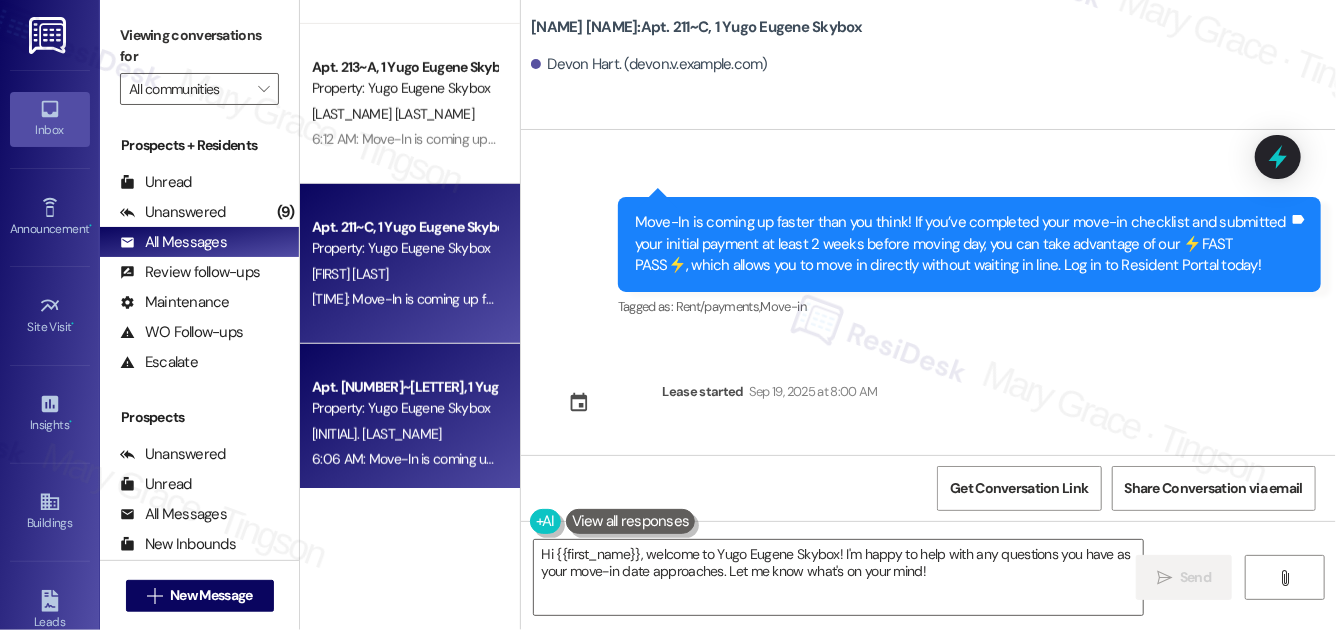 click on "Apt. 210~B, 1 Yugo Eugene Skybox" at bounding box center (404, 387) 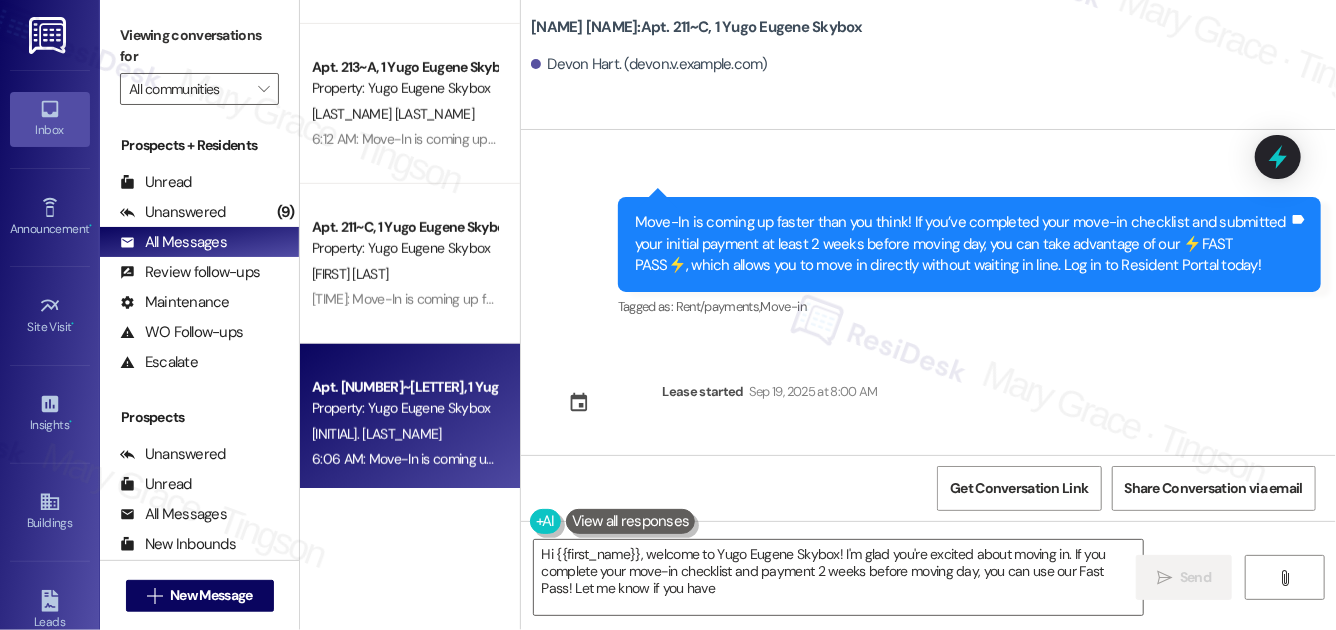 type on "Hi {{first_name}}, welcome to Yugo Eugene Skybox! I'm glad you're excited about moving in. If you complete your move-in checklist and payment 2 weeks before moving day, you can use our Fast Pass! Let me know if you have any" 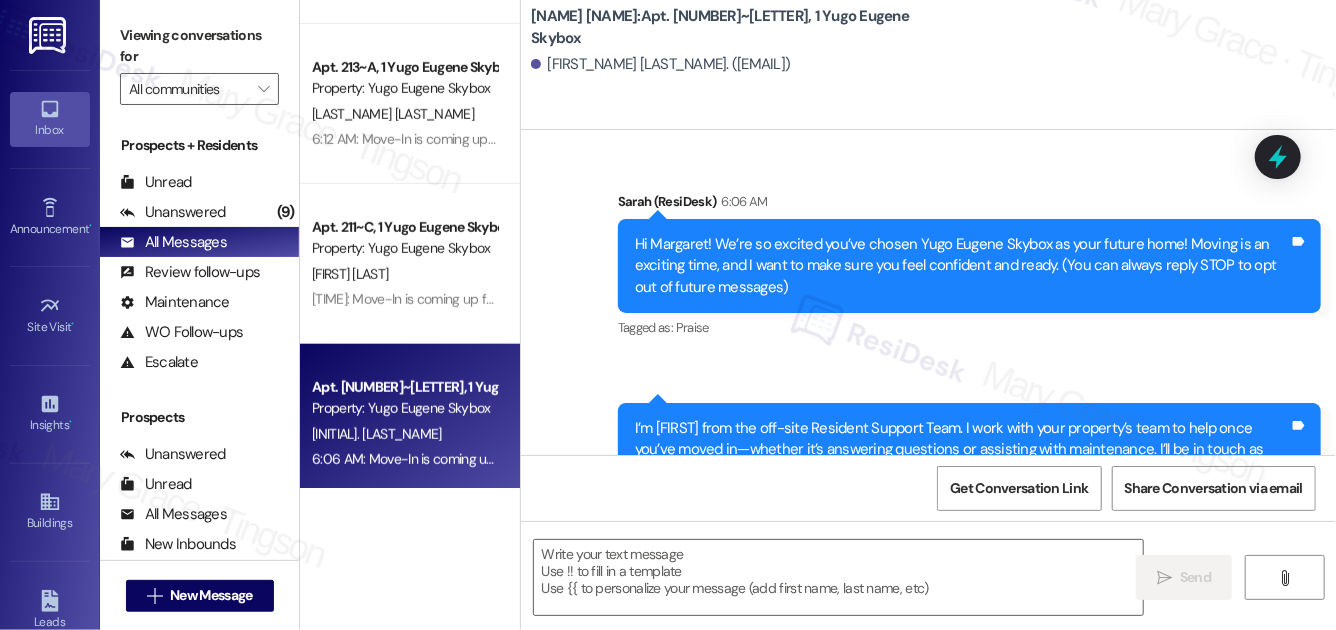 type on "Fetching suggested responses. Please feel free to read through the conversation in the meantime." 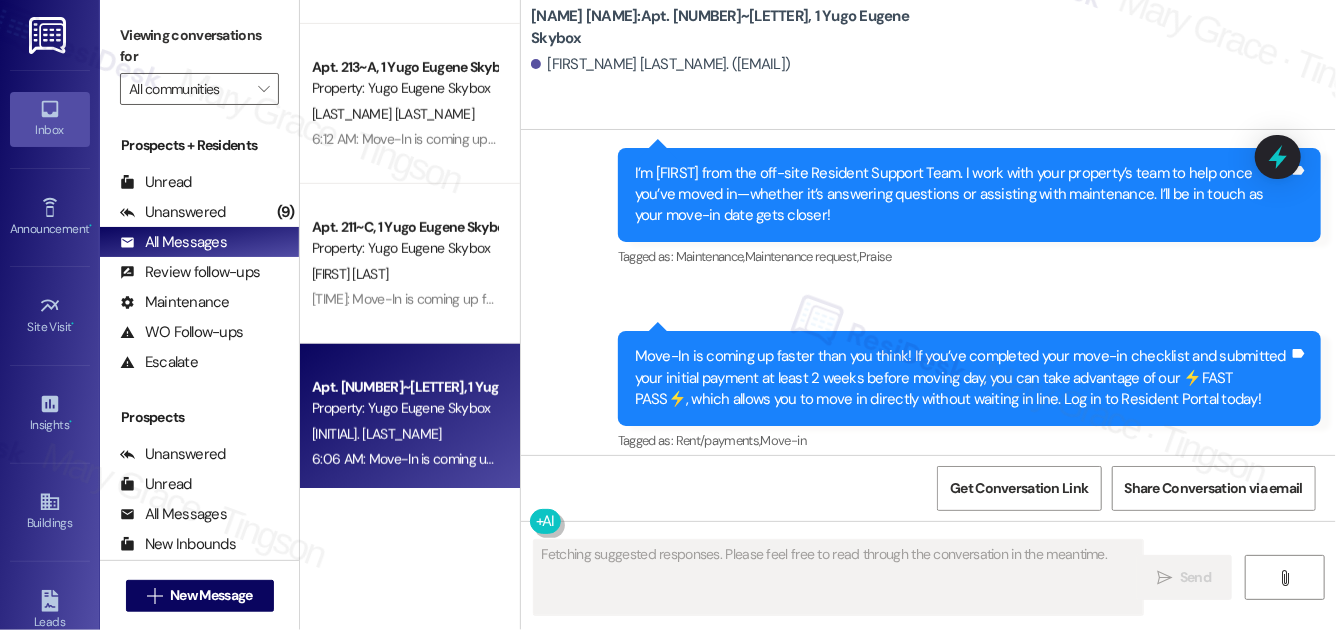 scroll, scrollTop: 389, scrollLeft: 0, axis: vertical 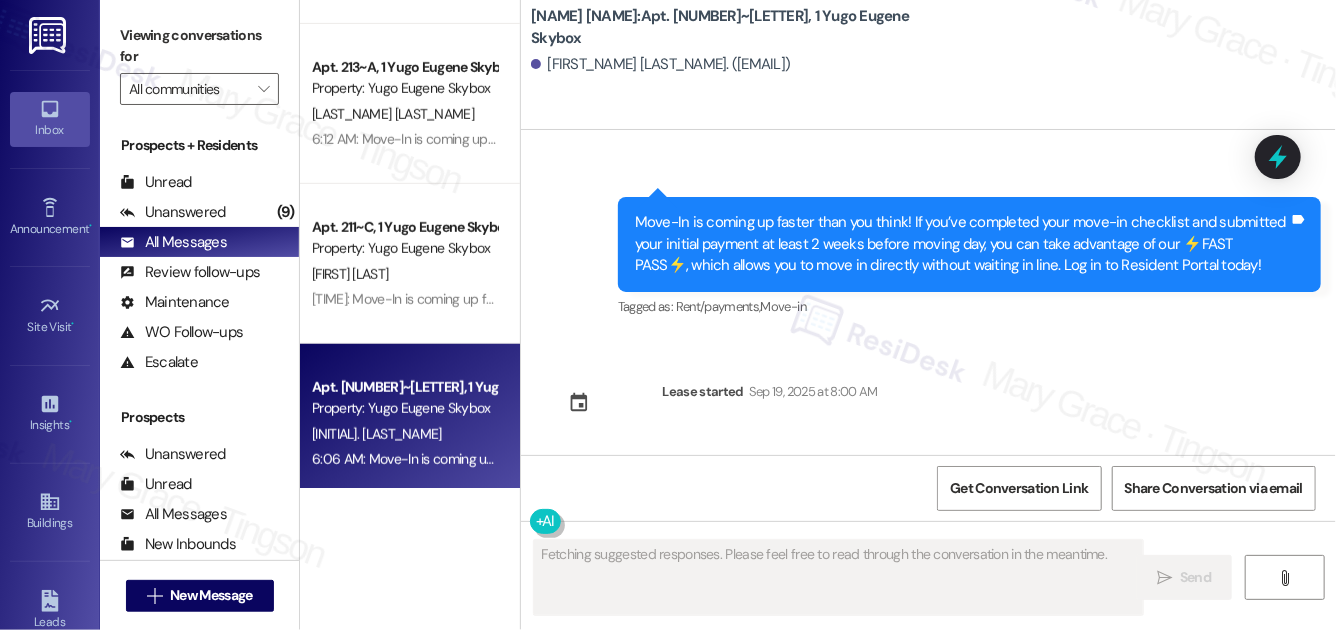 type 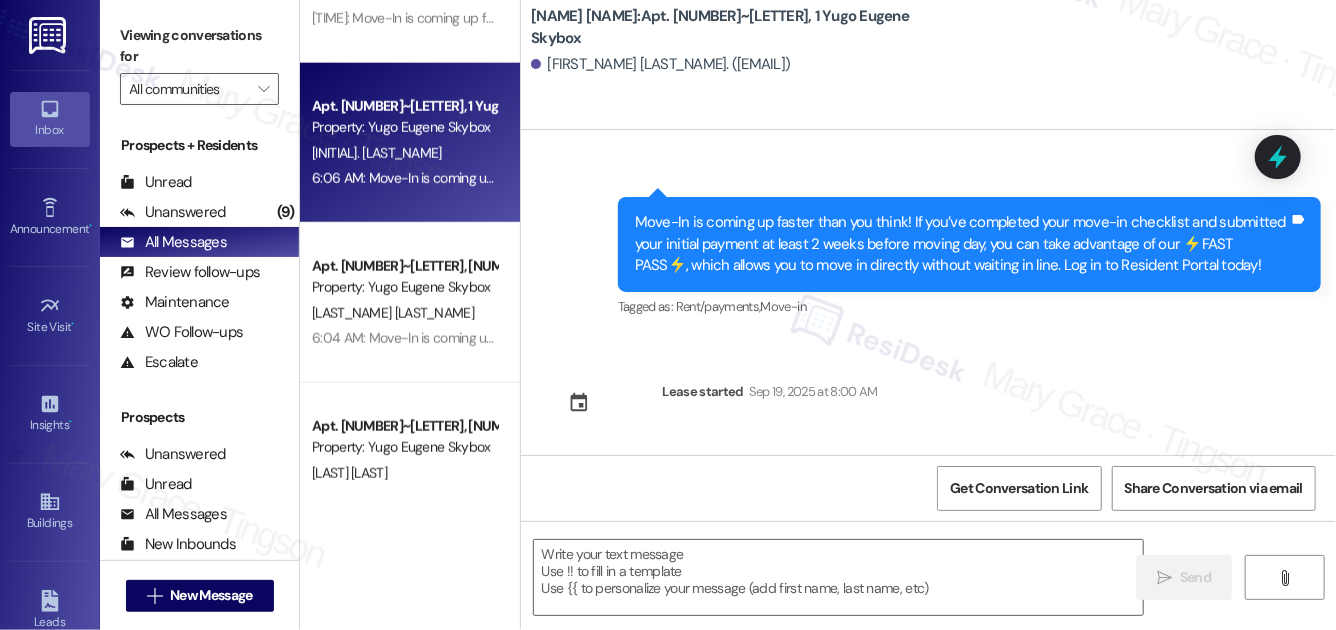 scroll, scrollTop: 935, scrollLeft: 0, axis: vertical 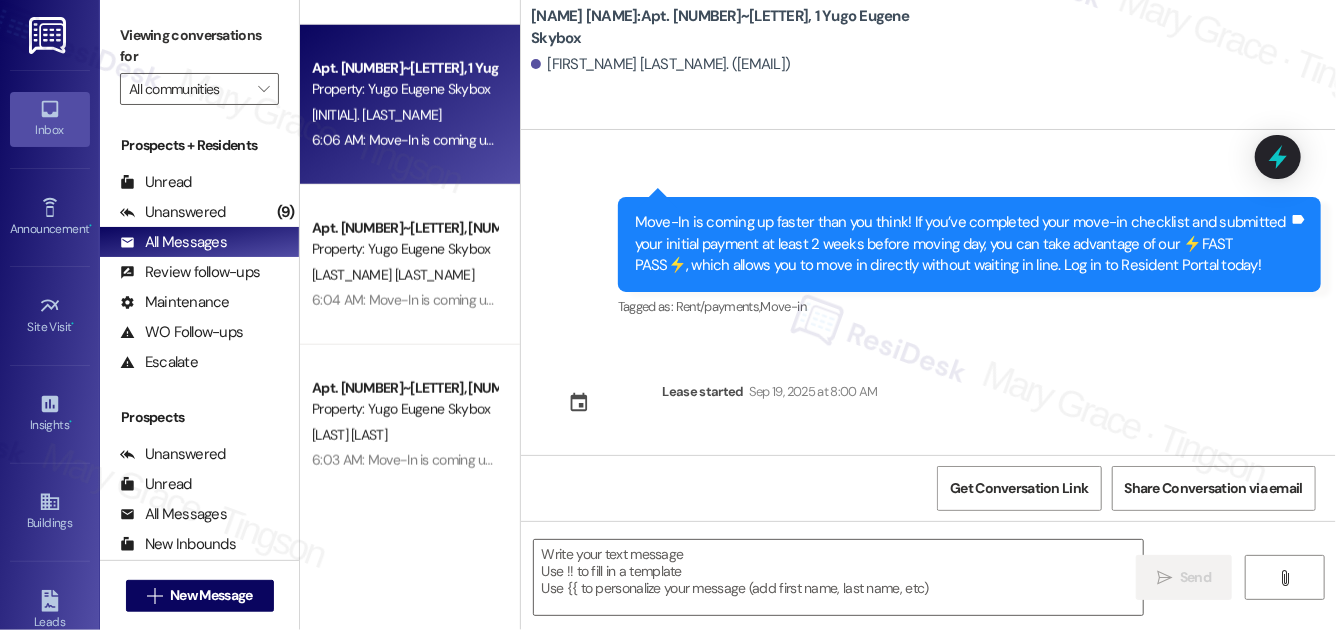 click on "B. Diaz" at bounding box center [404, 275] 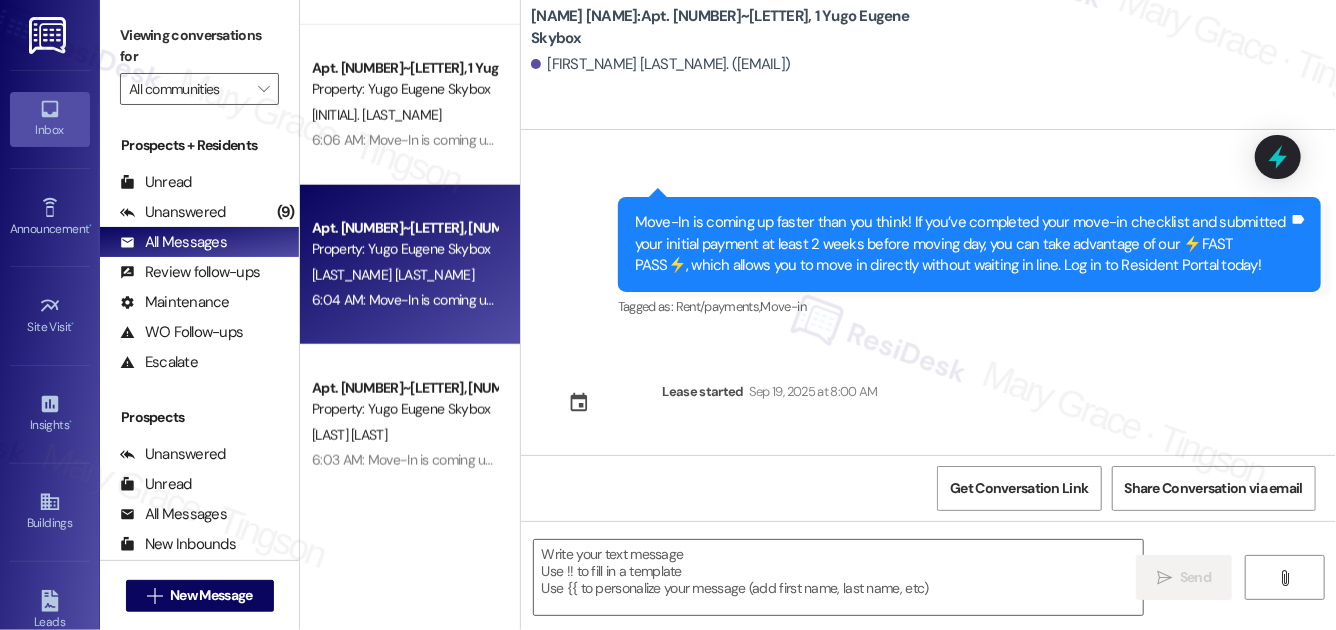 type on "Fetching suggested responses. Please feel free to read through the conversation in the meantime." 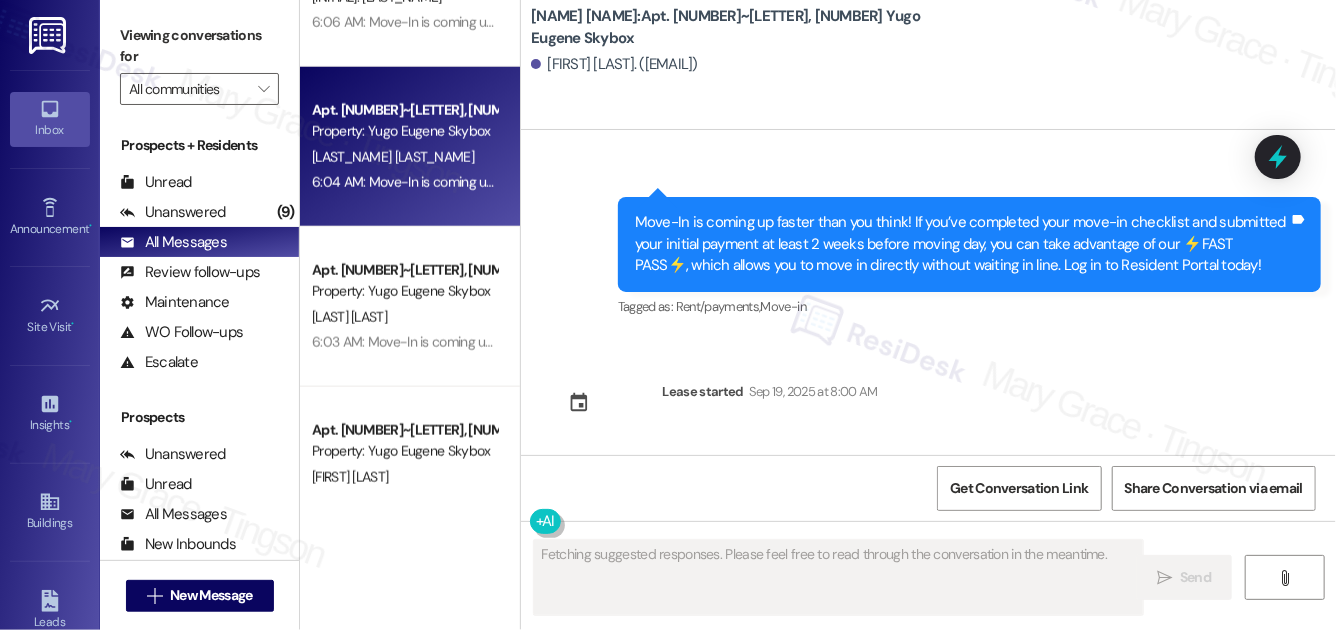scroll, scrollTop: 1067, scrollLeft: 0, axis: vertical 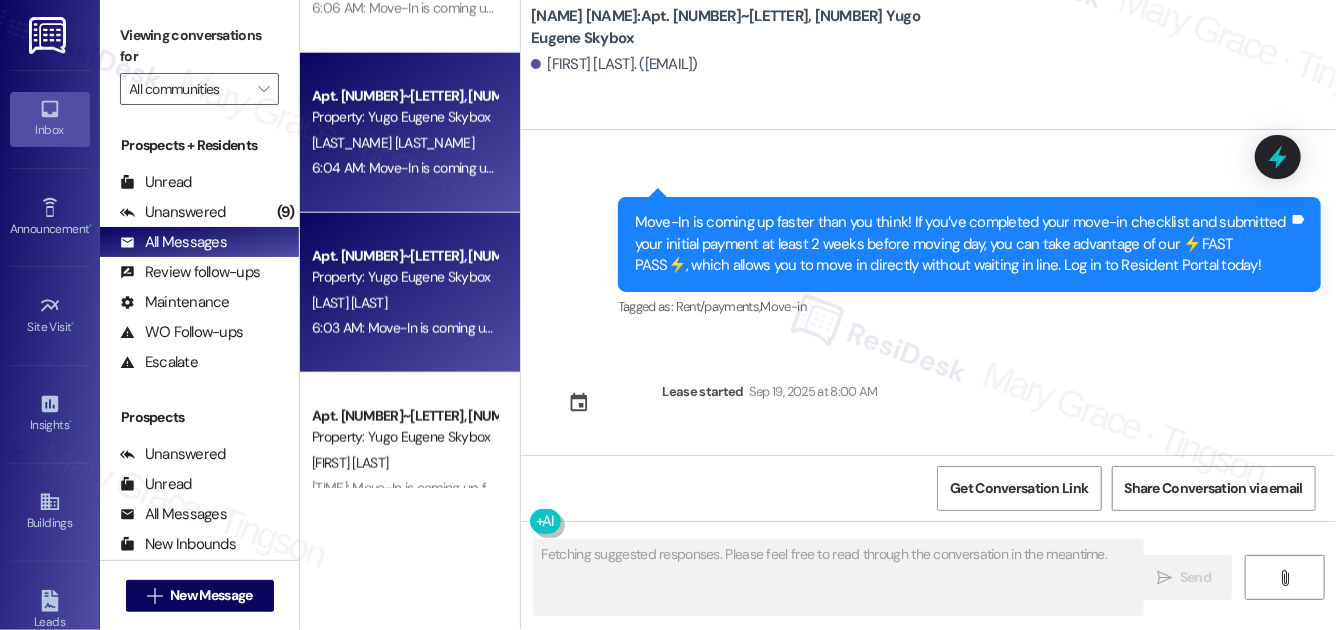 click on "[LAST] [LAST]" at bounding box center (404, 303) 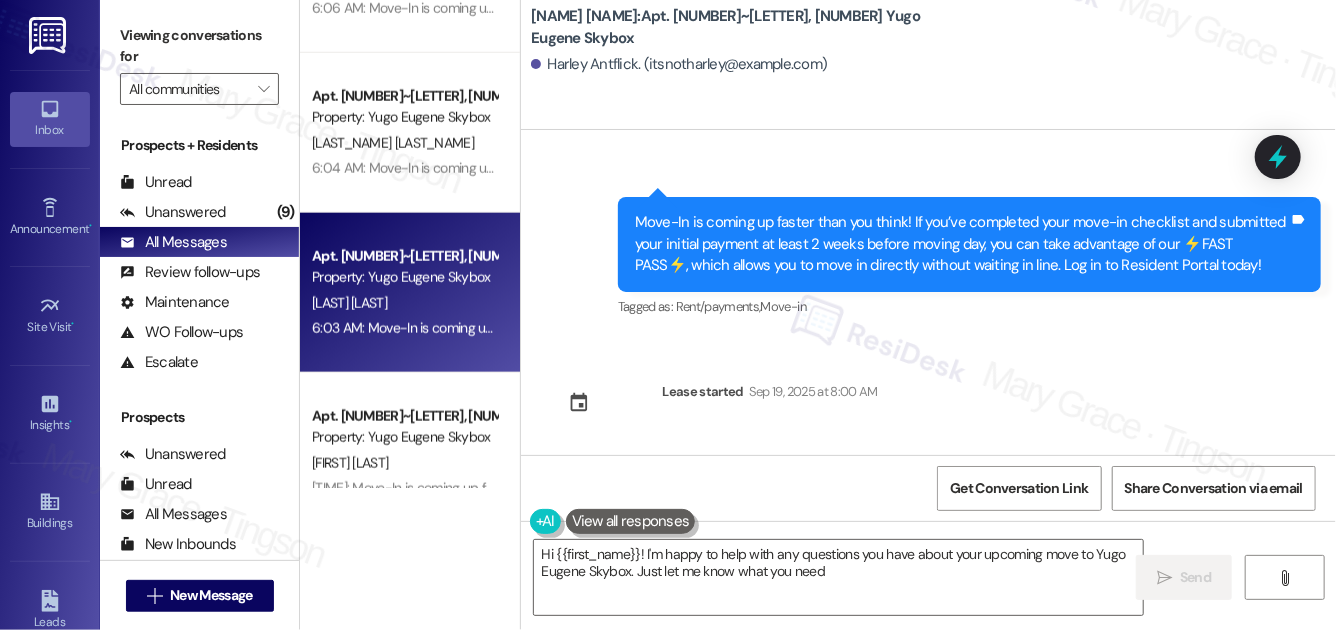 type on "Hi {{first_name}}! I'm happy to help with any questions you have about your upcoming move to Yugo Eugene Skybox. Just let me know what you need!" 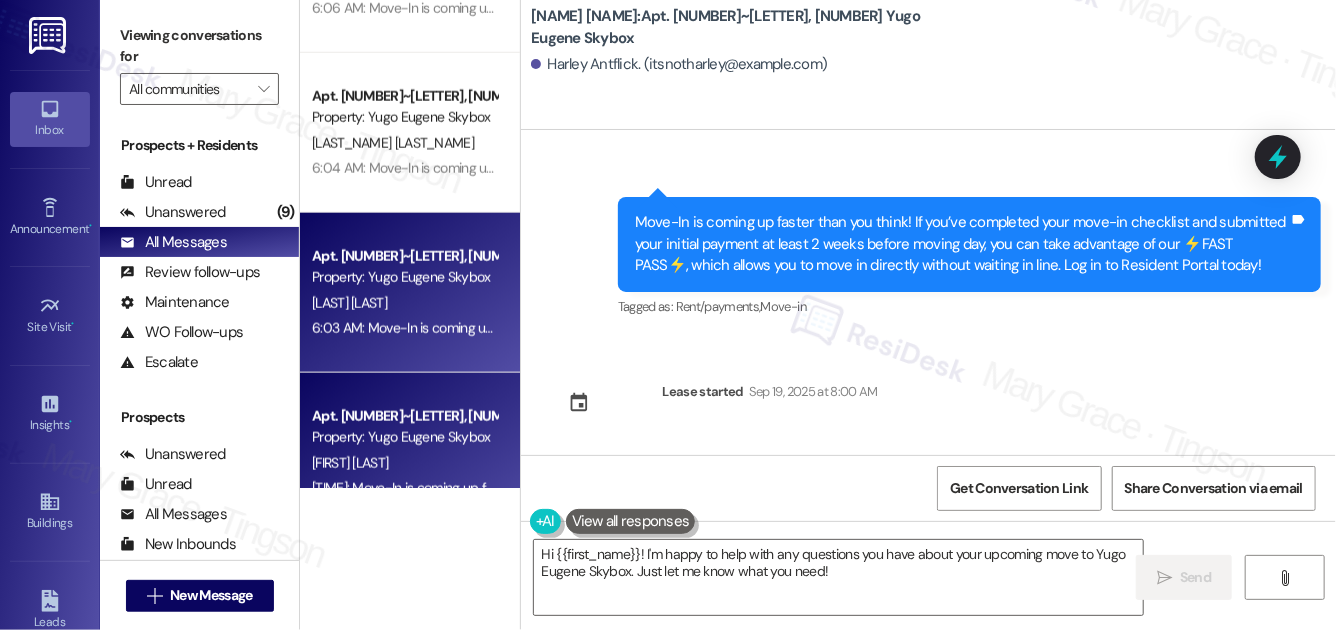 click on "Apt. 208~A, 1 Yugo Eugene Skybox" at bounding box center (404, 416) 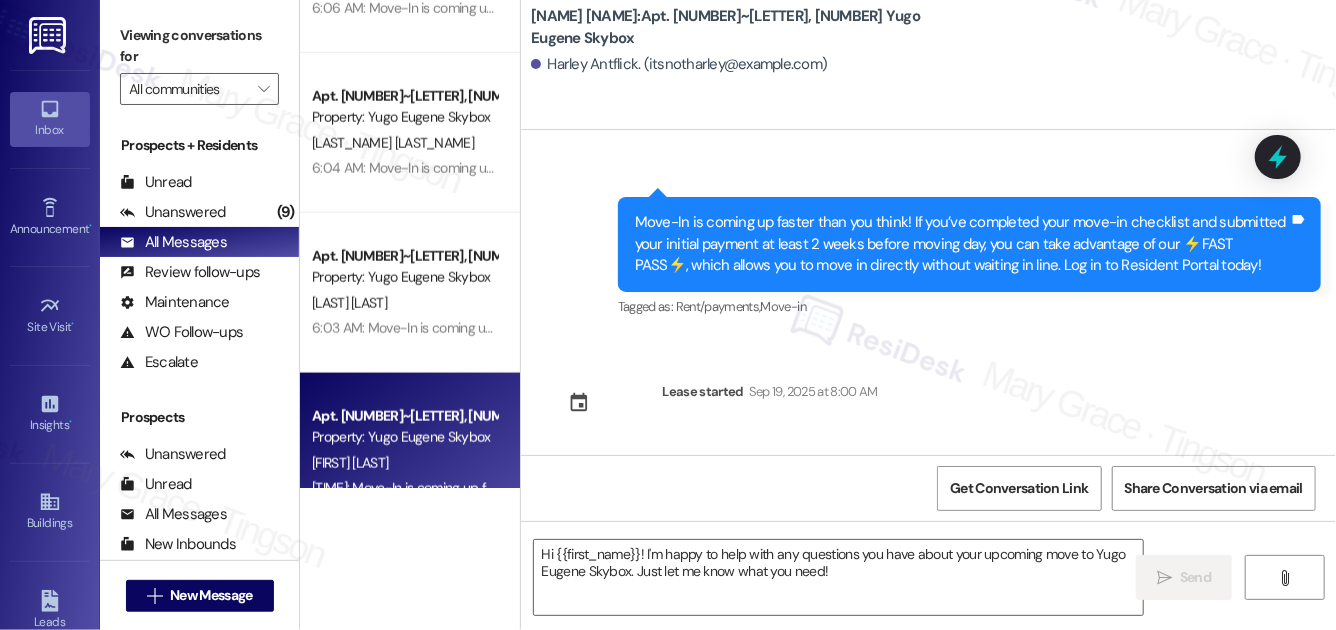 type on "Fetching suggested responses. Please feel free to read through the conversation in the meantime." 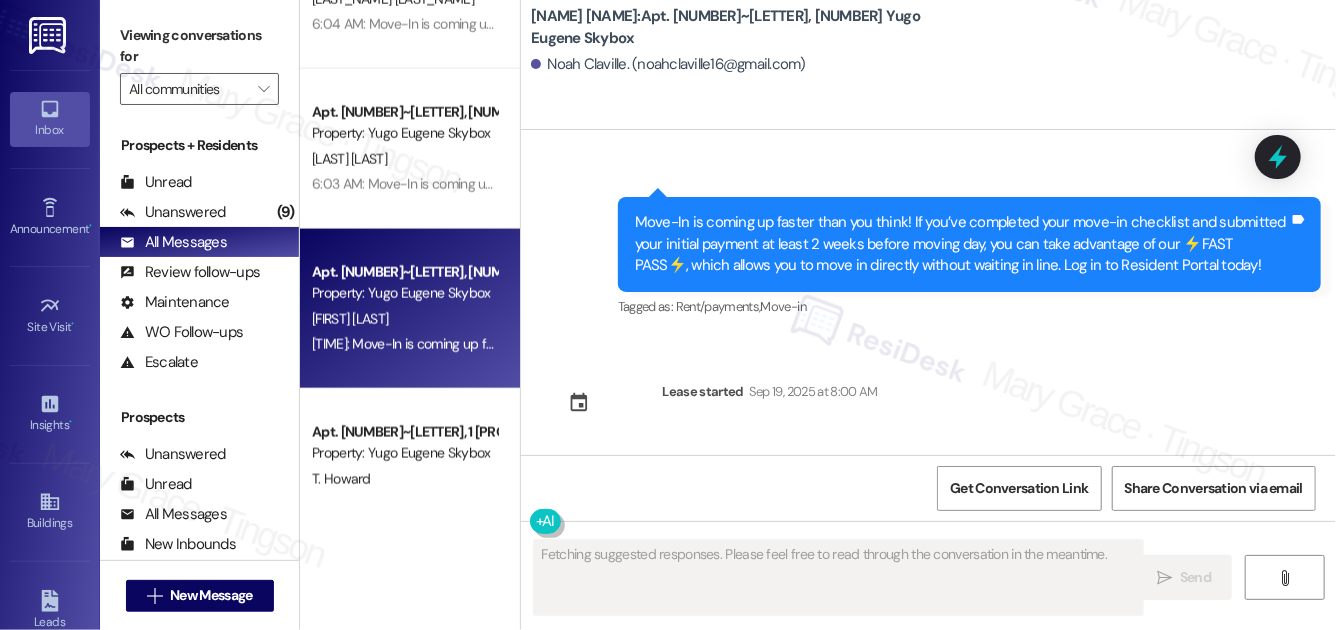 type 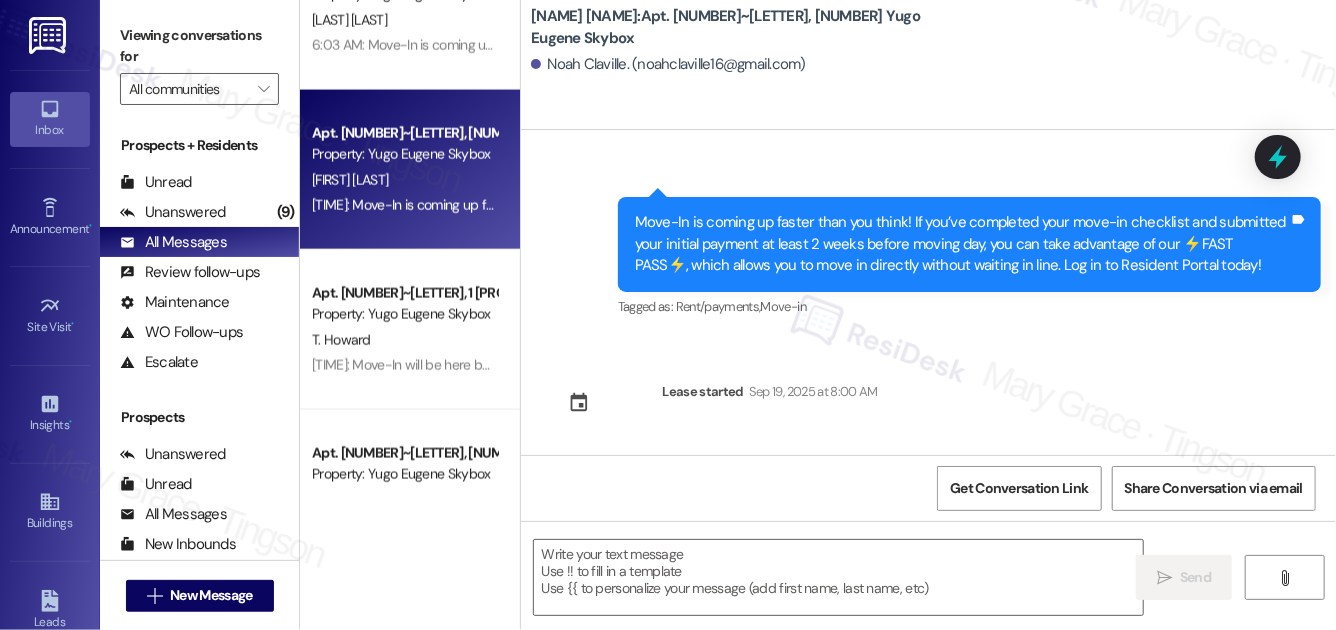 click on "5:46 AM: Move-In will be here before you know it! If you’ve completed your move-in checklist and made your initial installment payment at least 2 weeks prior to move-in, we offer a ⚡️FAST PASS⚡️ which enables you to move straight in, rather than wait in lines to complete these tasks. Login to Resident Portal today! 5:46 AM: Move-In will be here before you know it! If you’ve completed your move-in checklist and made your initial installment payment at least 2 weeks prior to move-in, we offer a ⚡️FAST PASS⚡️ which enables you to move straight in, rather than wait in lines to complete these tasks. Login to Resident Portal today!" at bounding box center (1217, 365) 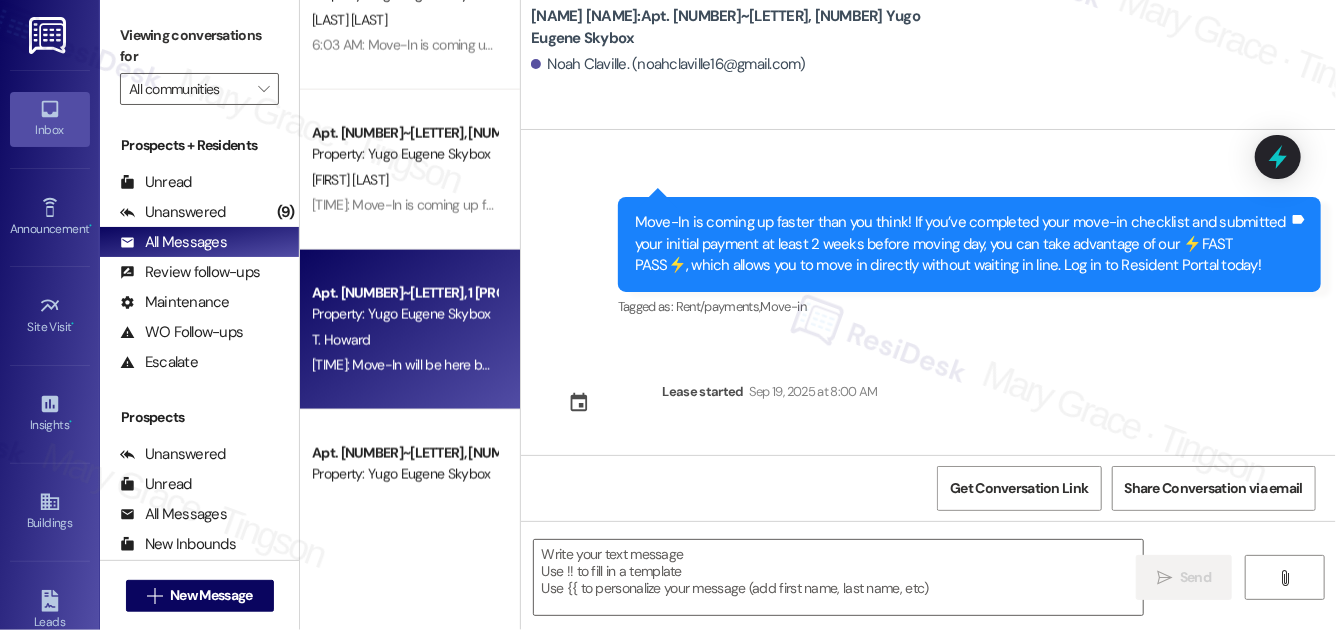 type on "Fetching suggested responses. Please feel free to read through the conversation in the meantime." 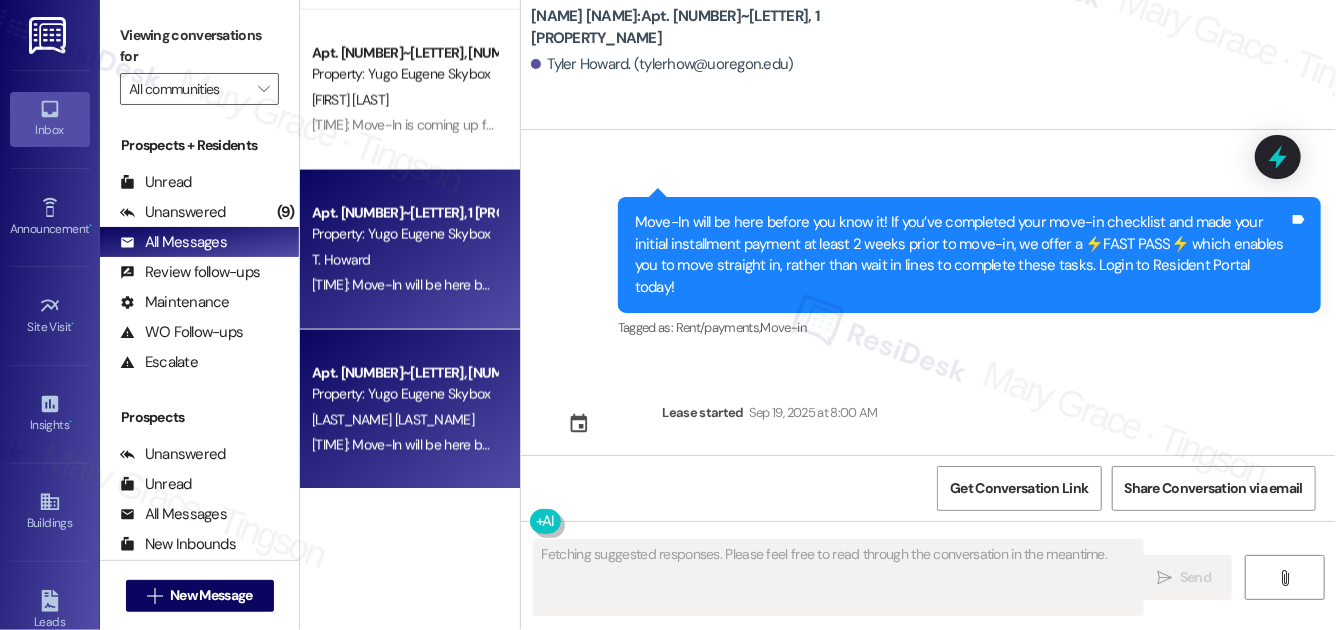 scroll, scrollTop: 1440, scrollLeft: 0, axis: vertical 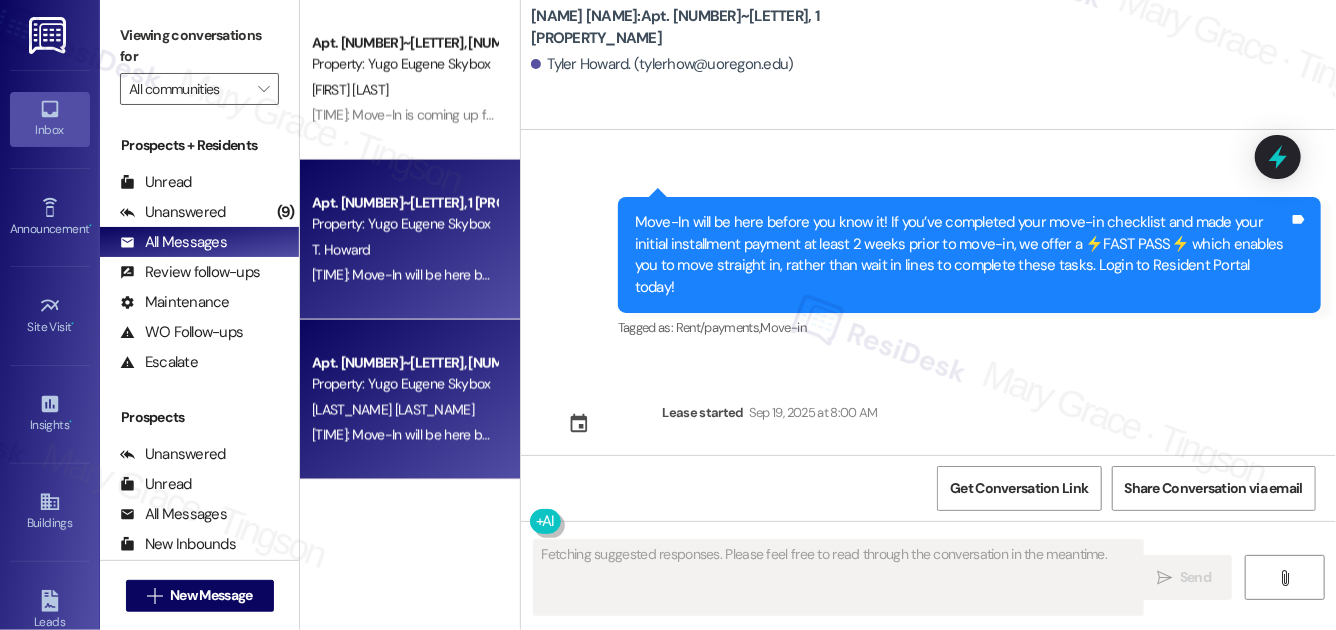 click on "G. Gutierrez" at bounding box center [404, 410] 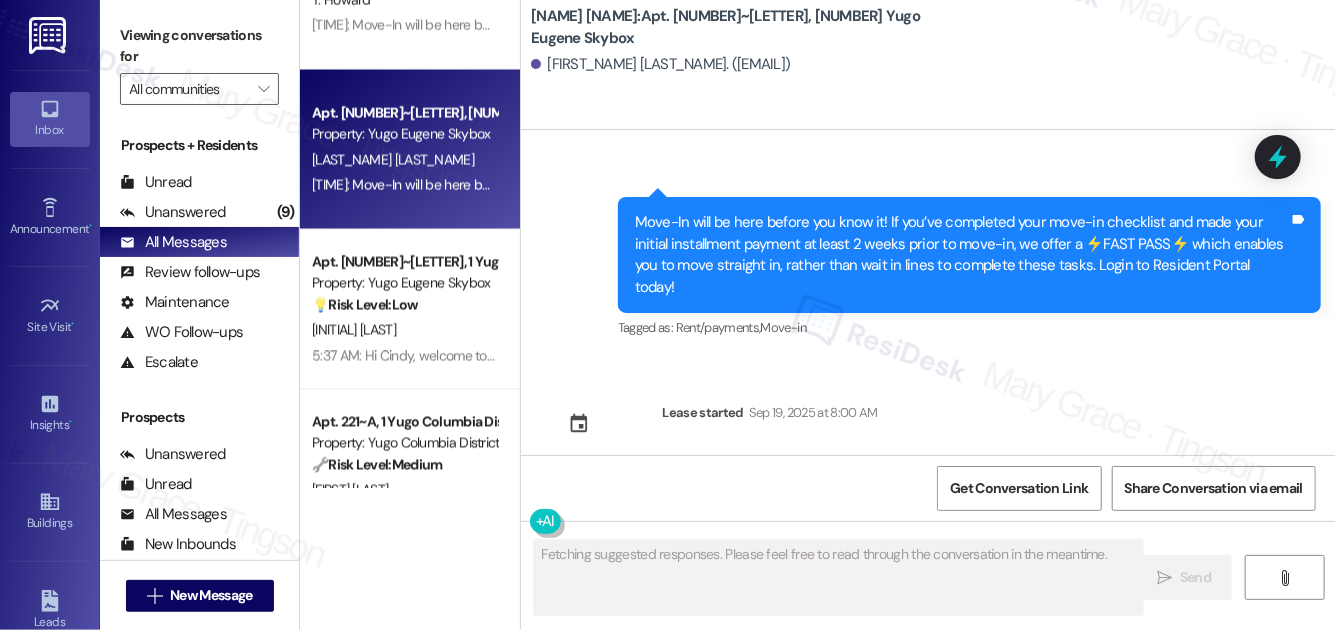scroll, scrollTop: 1712, scrollLeft: 0, axis: vertical 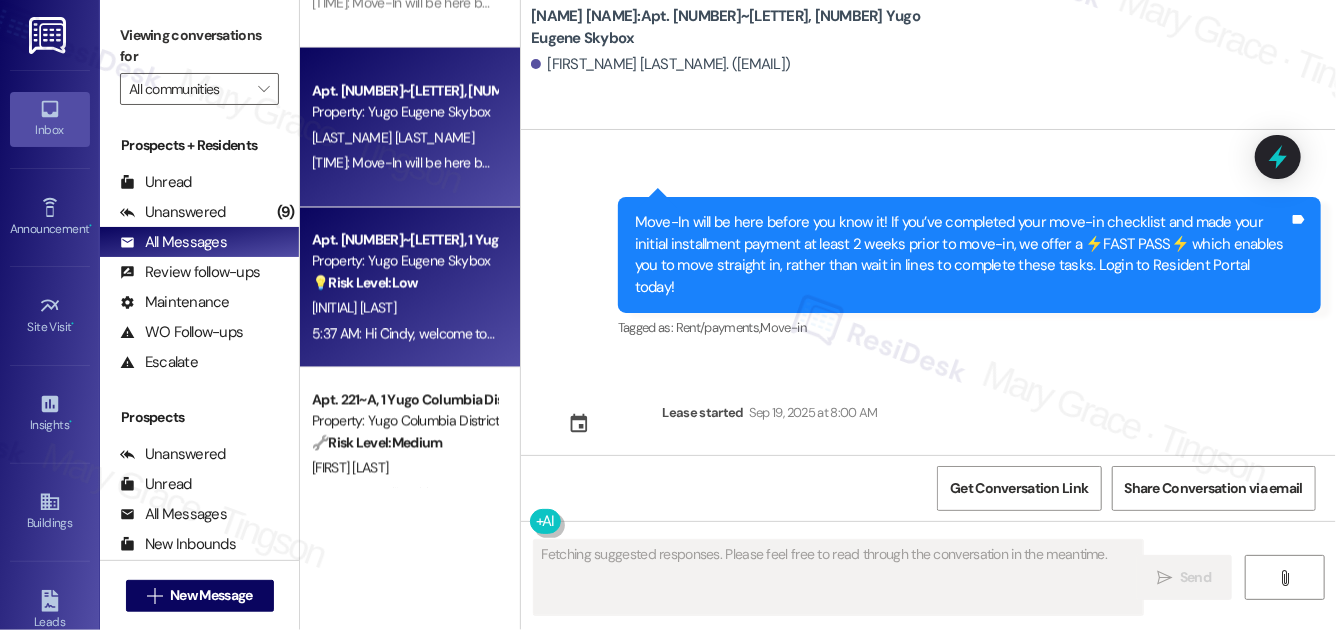 click on "C. Mai" at bounding box center (404, 308) 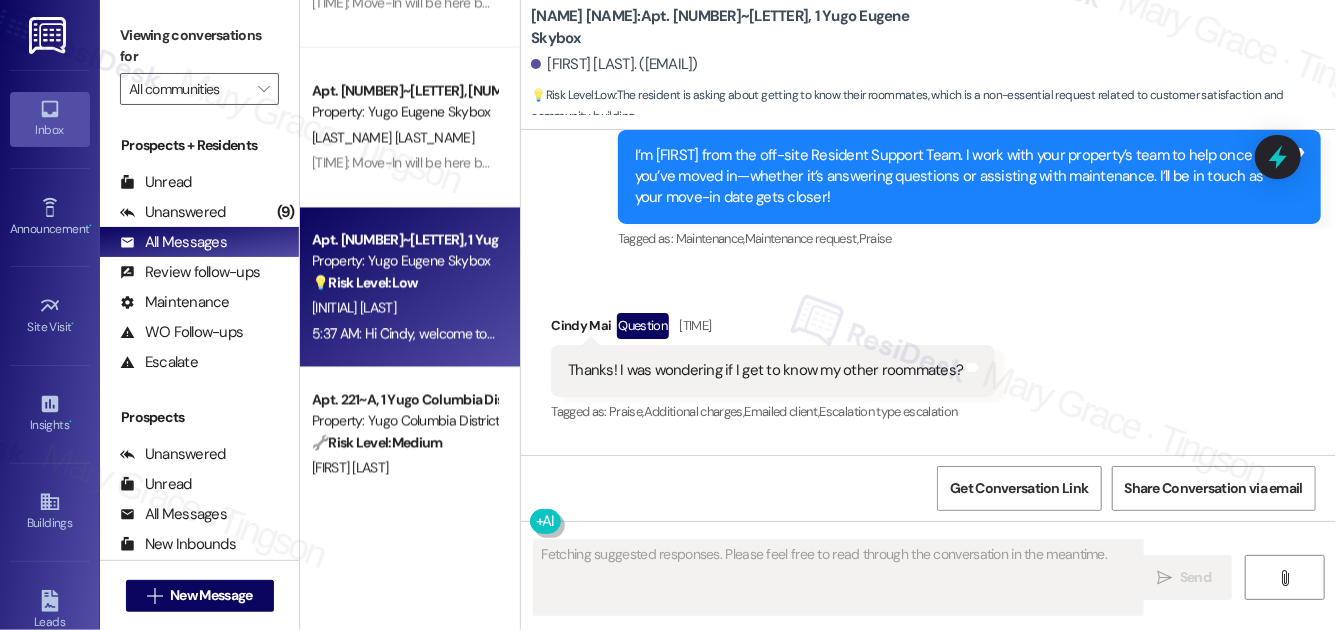 scroll, scrollTop: 259, scrollLeft: 0, axis: vertical 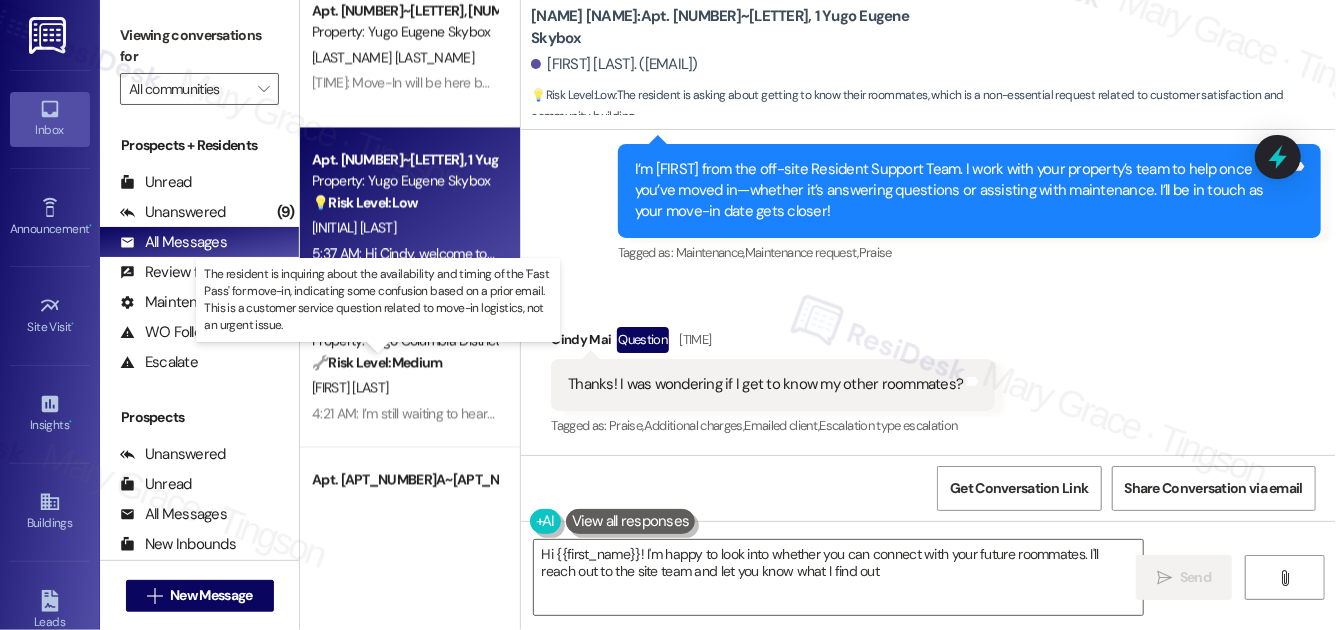 type on "Hi {{first_name}}! I'm happy to look into whether you can connect with your future roommates. I'll reach out to the site team and let you know what I find out!" 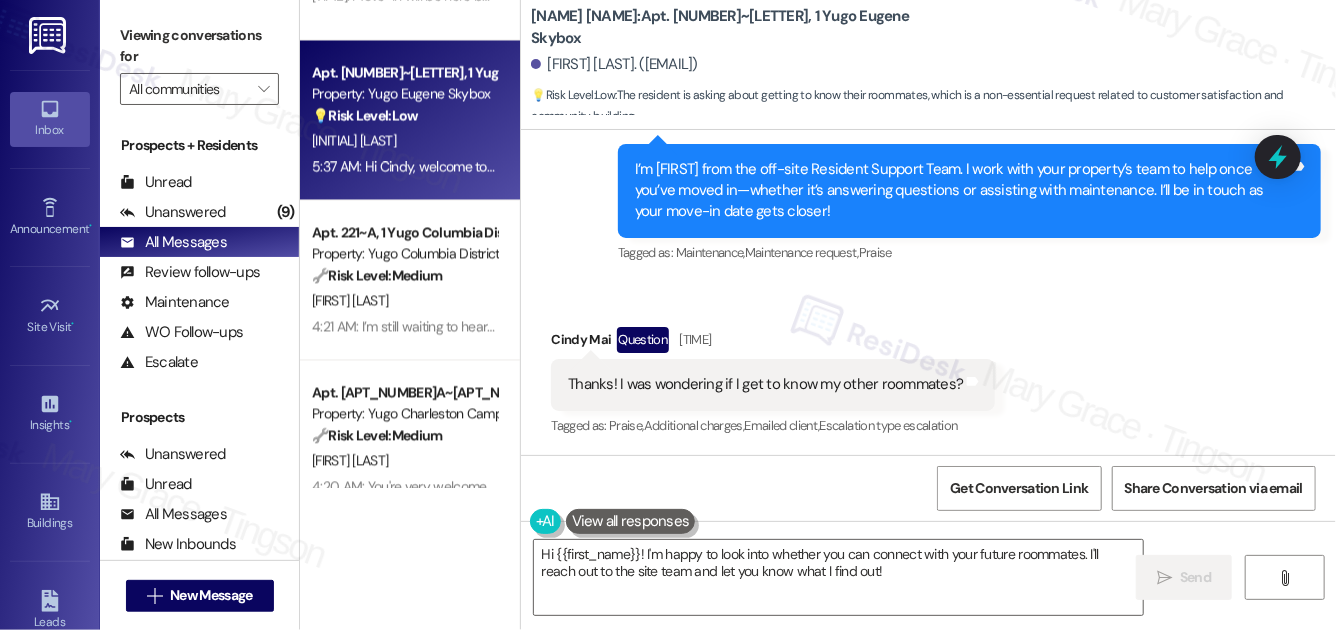 scroll, scrollTop: 1895, scrollLeft: 0, axis: vertical 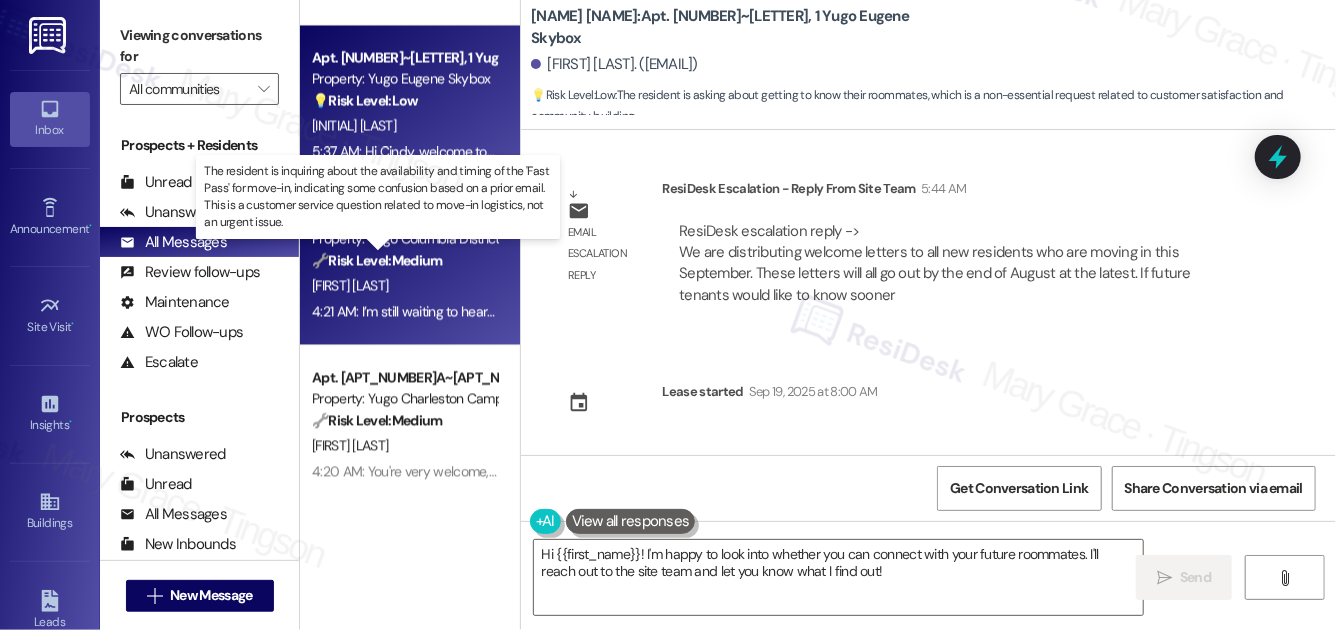 click on "🔧  Risk Level:  Medium" at bounding box center (377, 260) 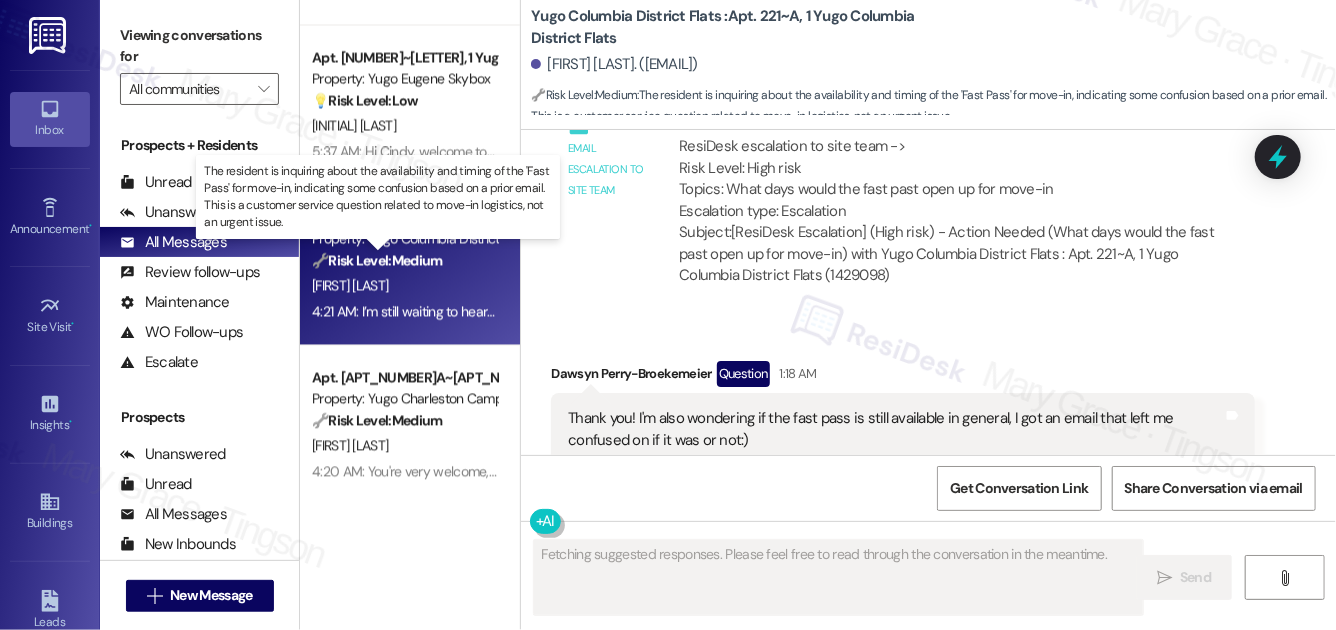 scroll, scrollTop: 1073, scrollLeft: 0, axis: vertical 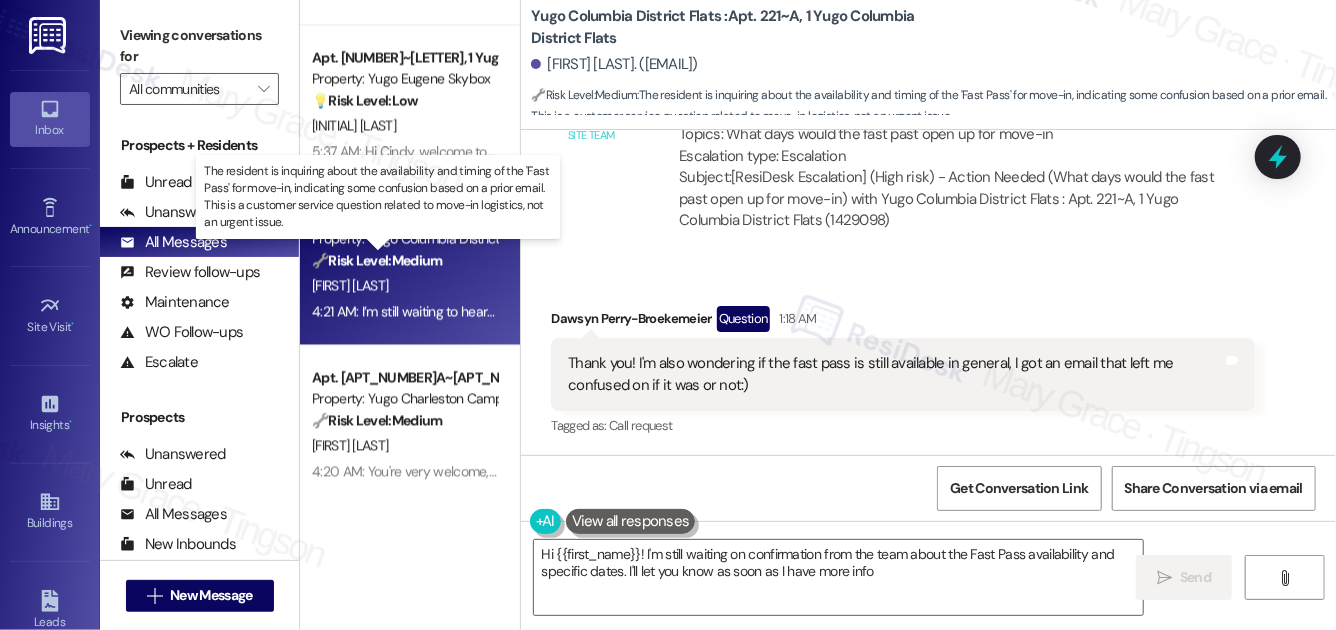 type on "Hi {{first_name}}! I'm still waiting on confirmation from the team about the Fast Pass availability and specific dates. I'll let you know as soon as I have more info!" 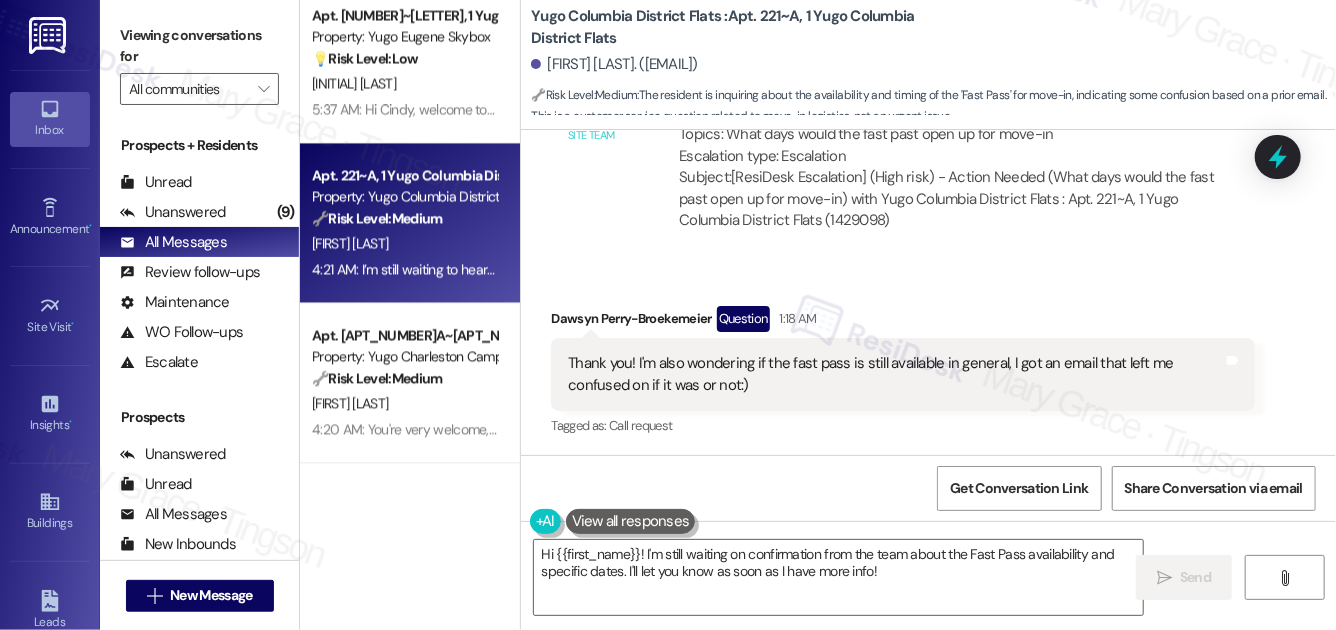 scroll, scrollTop: 1949, scrollLeft: 0, axis: vertical 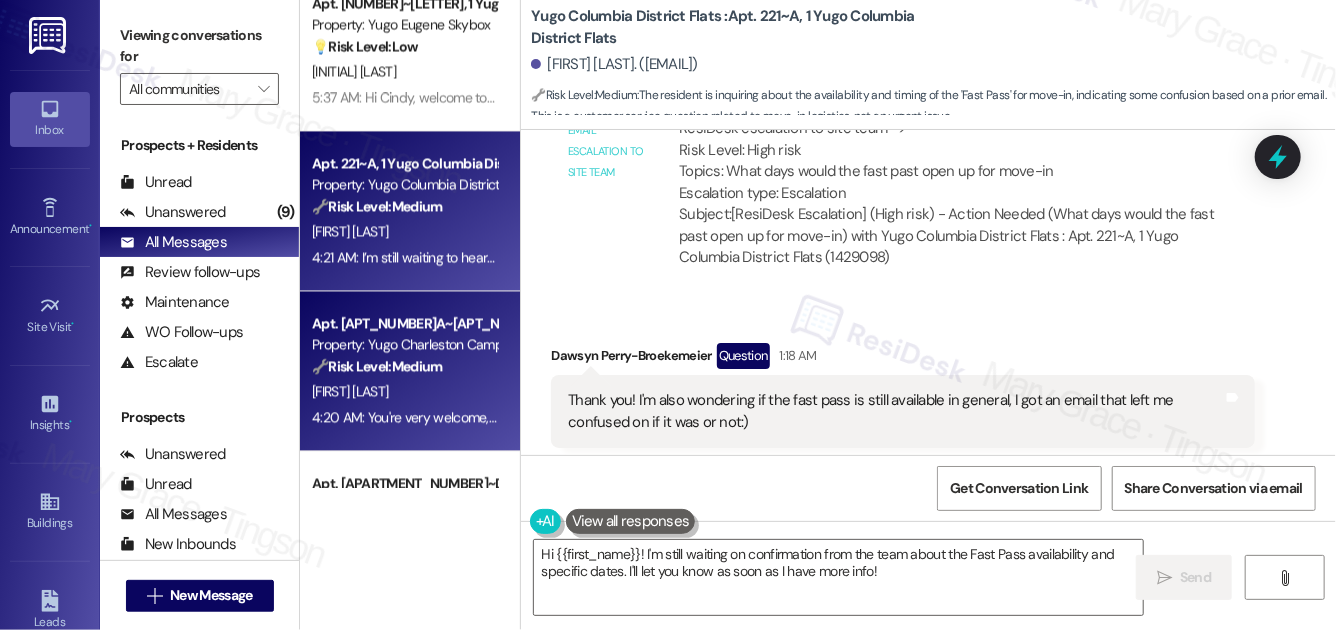 click on "🔧  Risk Level:  Medium" at bounding box center (377, 366) 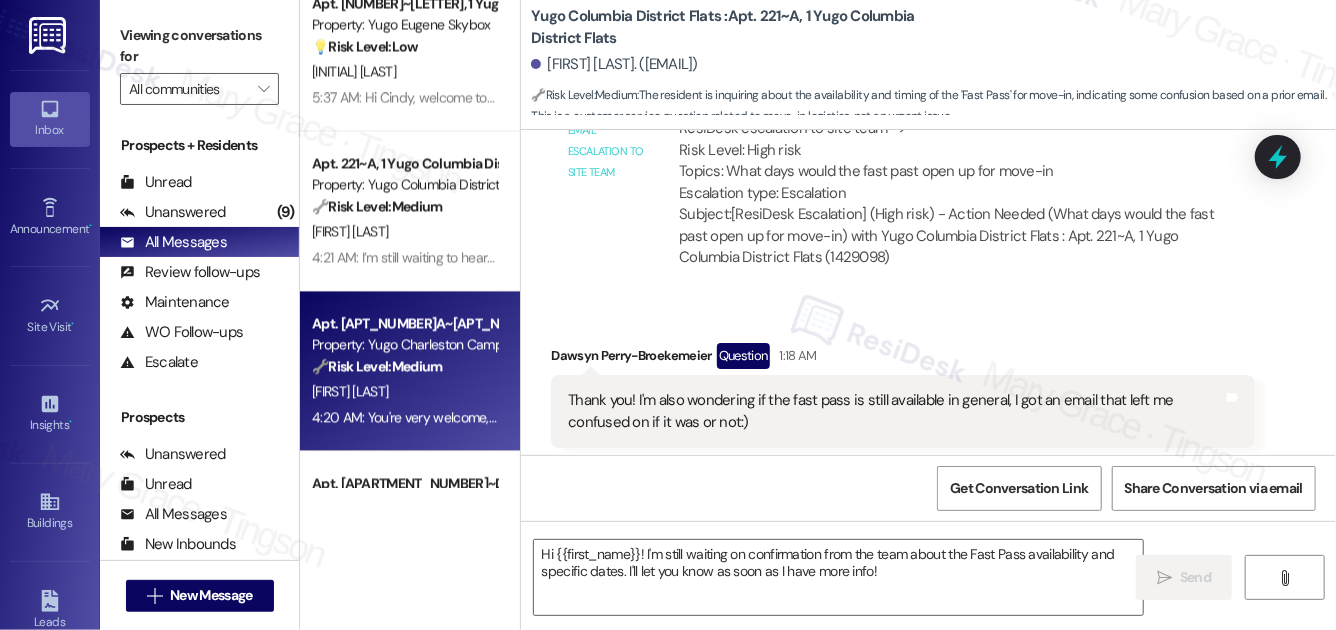 type on "Fetching suggested responses. Please feel free to read through the conversation in the meantime." 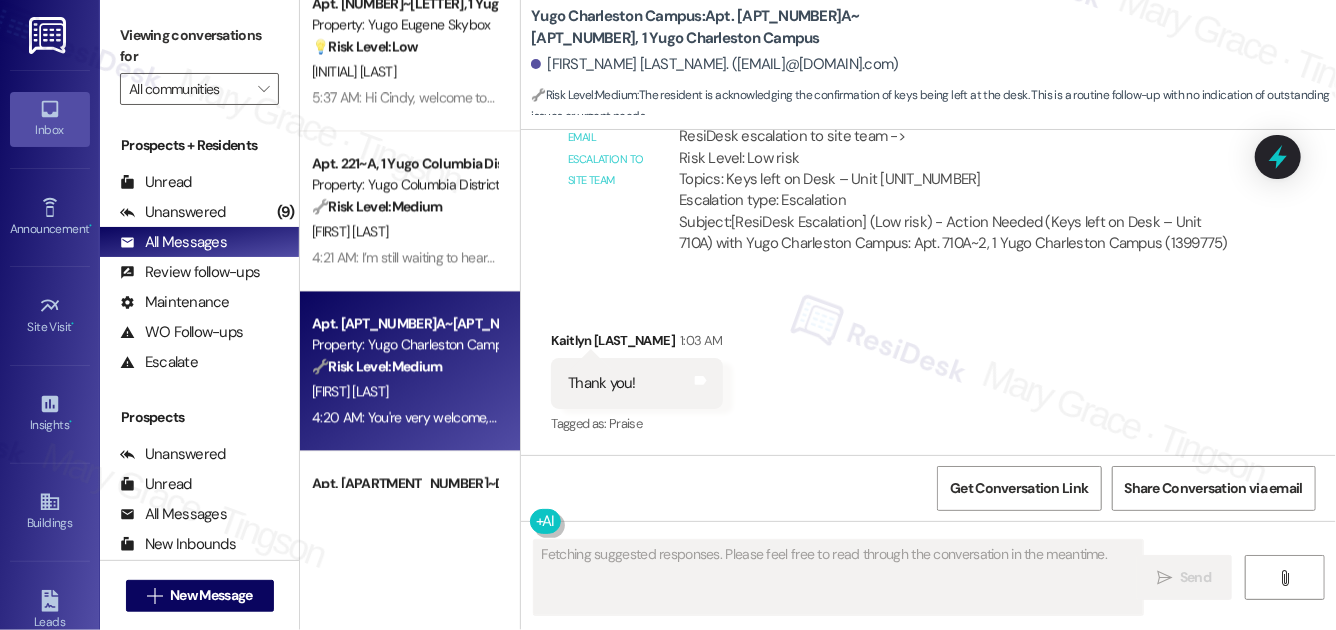 scroll, scrollTop: 7438, scrollLeft: 0, axis: vertical 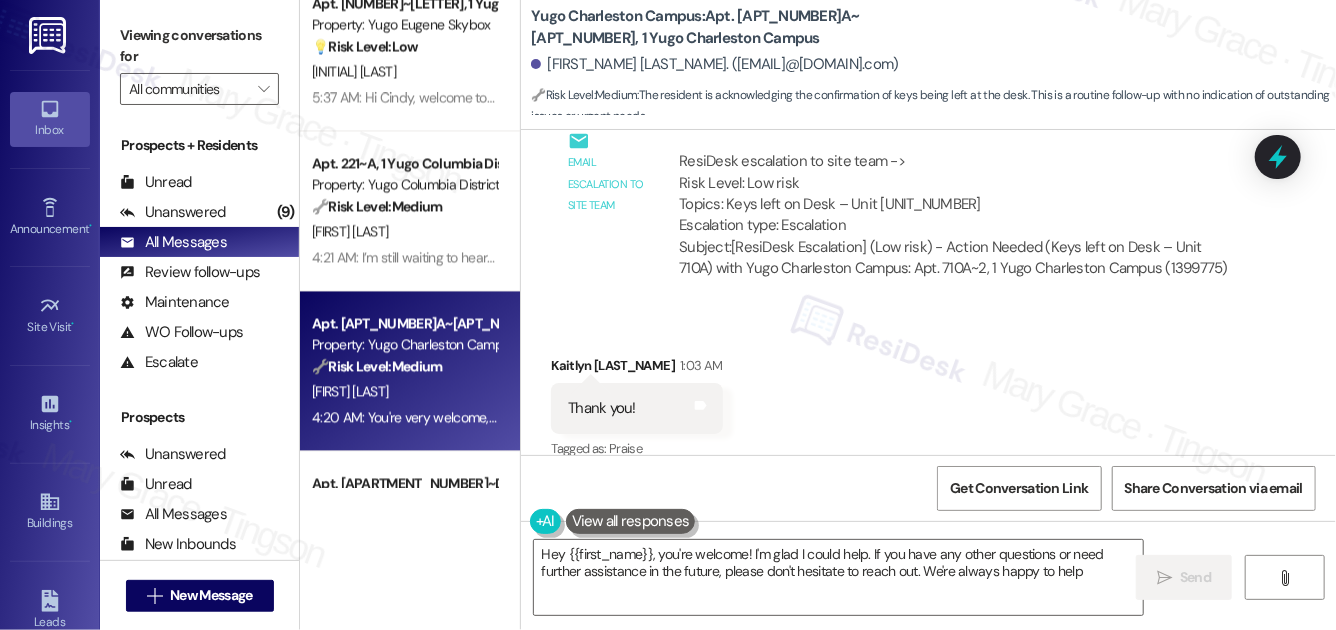 type on "Hey {{first_name}}, you're welcome! I'm glad I could help. If you have any other questions or need further assistance in the future, please don't hesitate to reach out. We're always happy to help!" 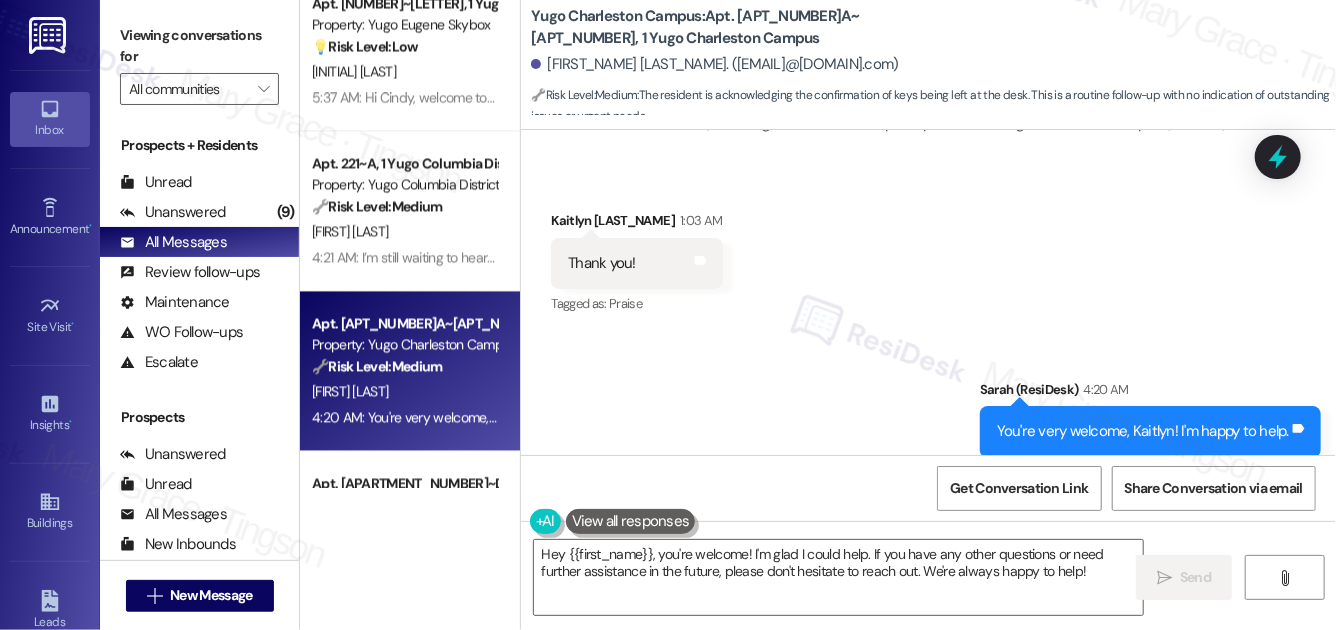scroll, scrollTop: 7586, scrollLeft: 0, axis: vertical 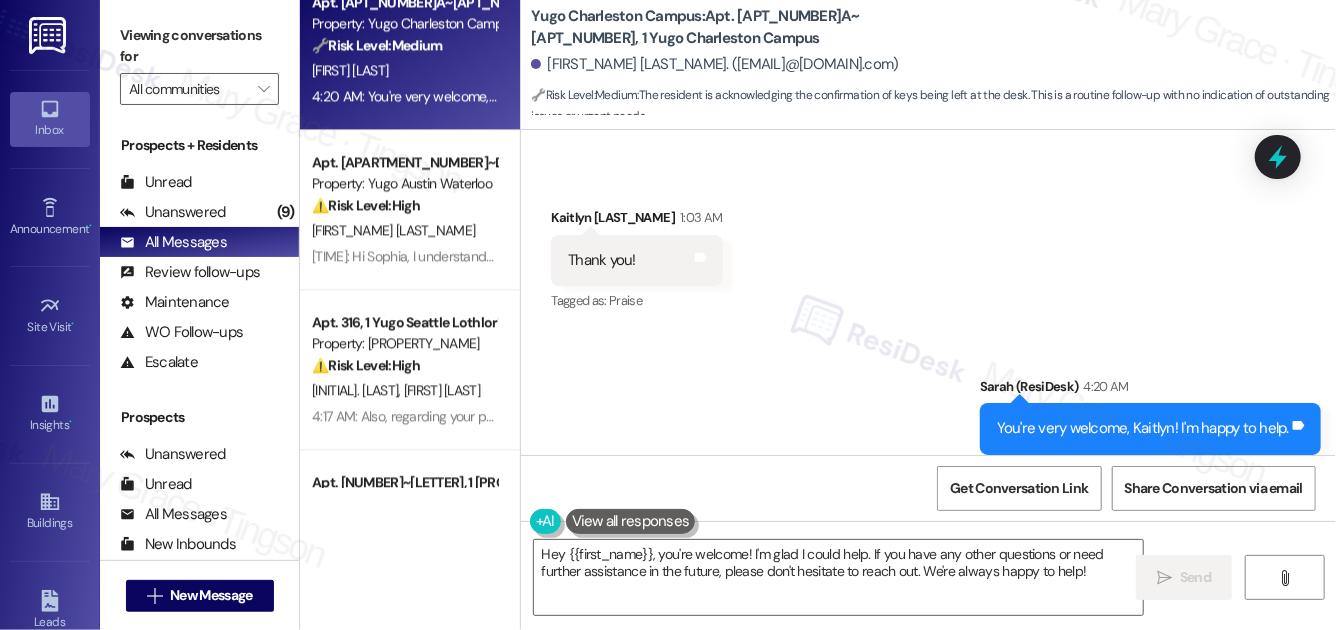 click on "S. Fente-Damers" at bounding box center (404, 230) 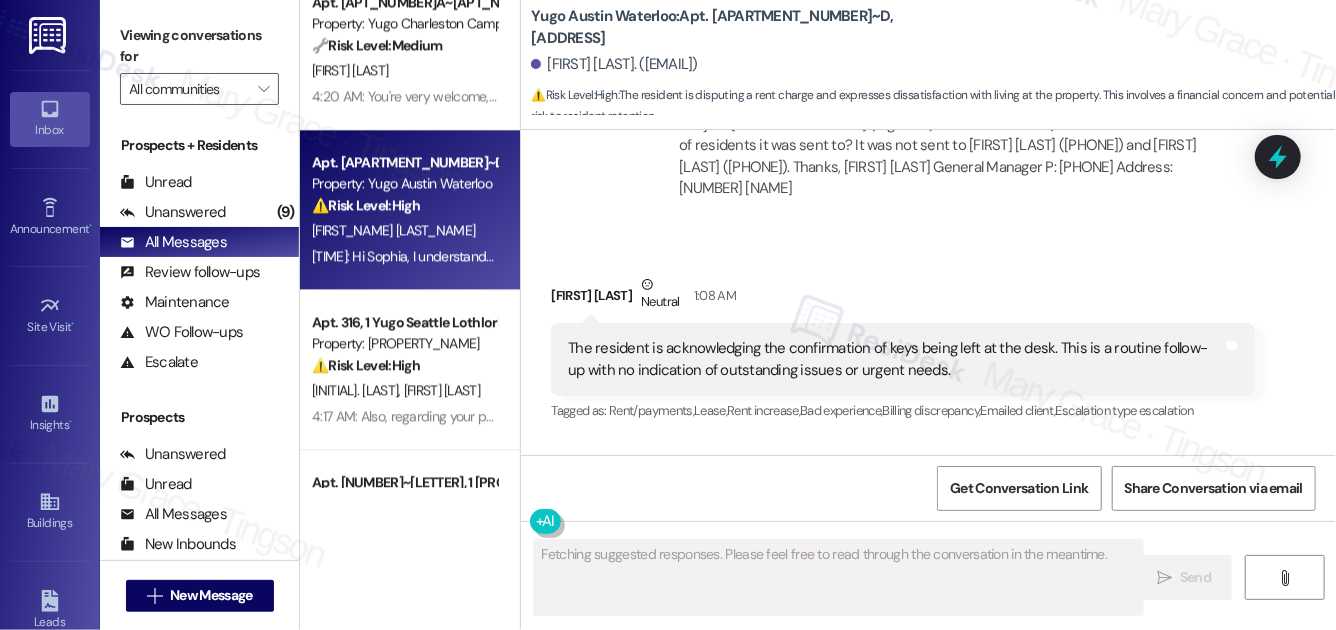 scroll, scrollTop: 7370, scrollLeft: 0, axis: vertical 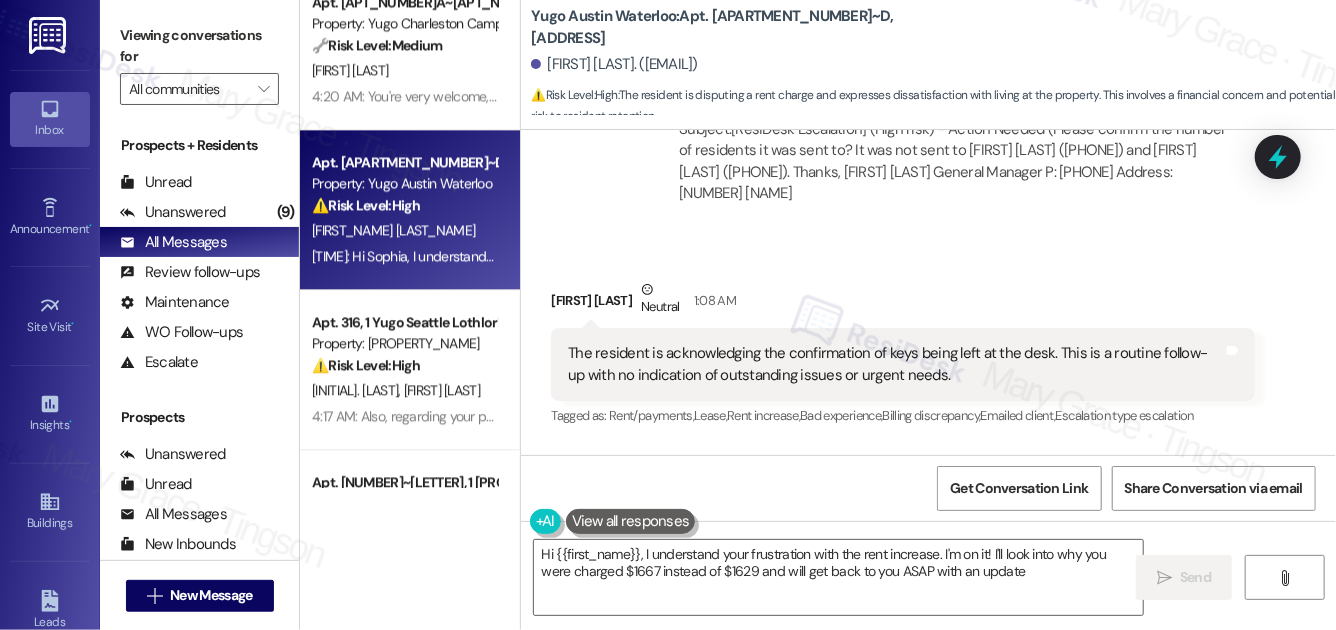 type on "Hi {{first_name}}, I understand your frustration with the rent increase. I'm on it! I'll look into why you were charged $1667 instead of $1629 and will get back to you ASAP with an update." 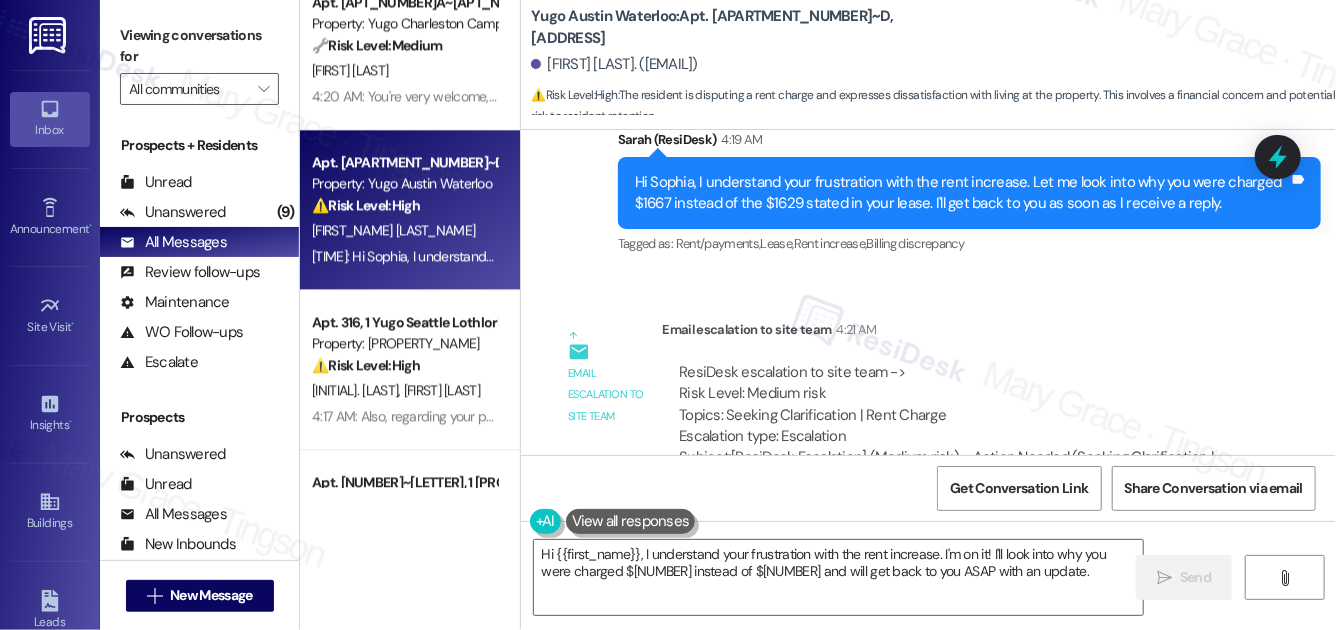 scroll, scrollTop: 7808, scrollLeft: 0, axis: vertical 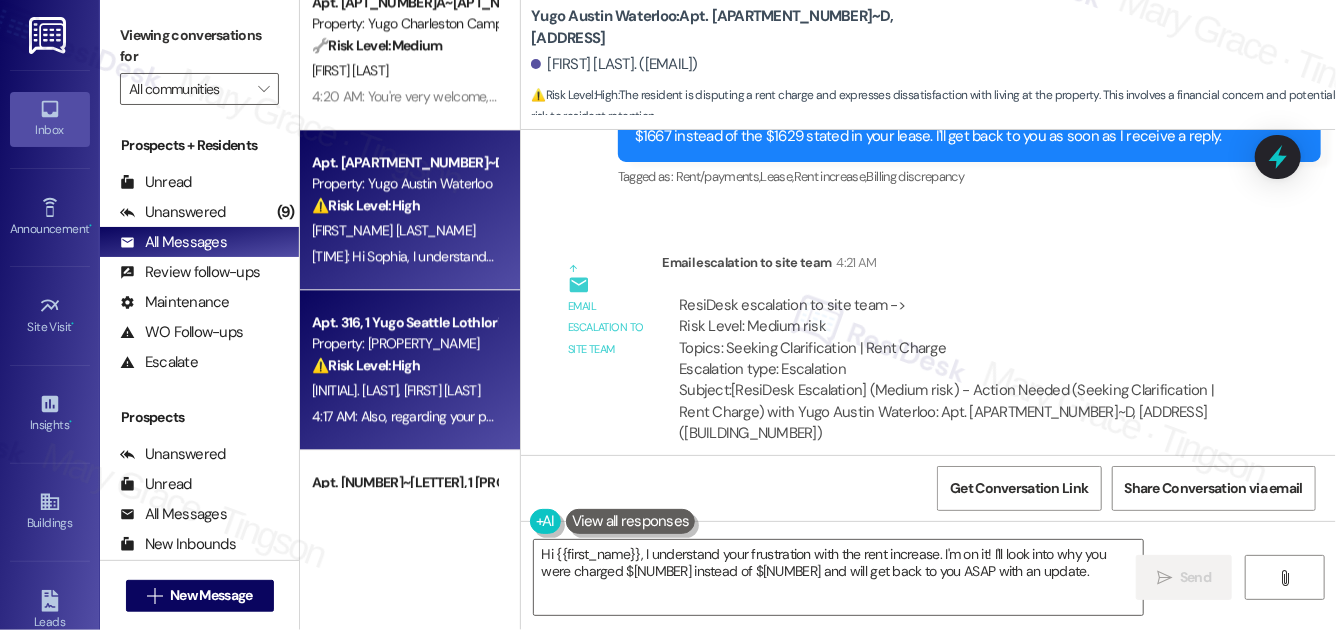 click on "S. Karnawat S. Kumar" at bounding box center [404, 390] 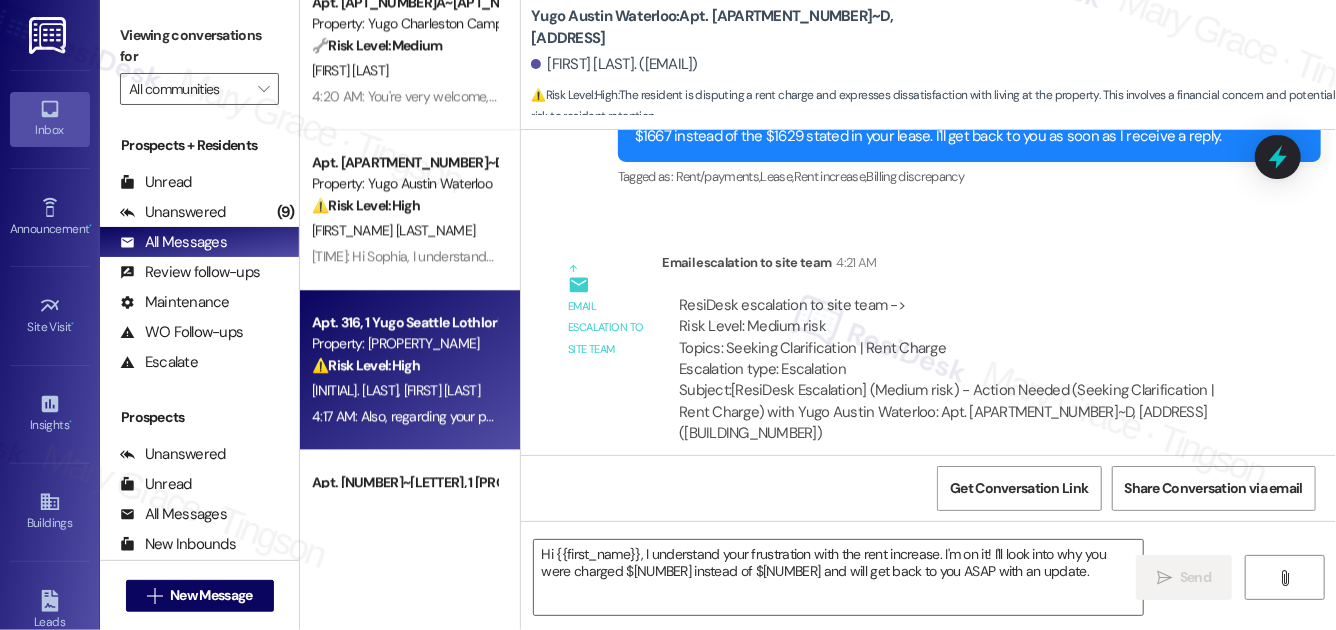 type on "Fetching suggested responses. Please feel free to read through the conversation in the meantime." 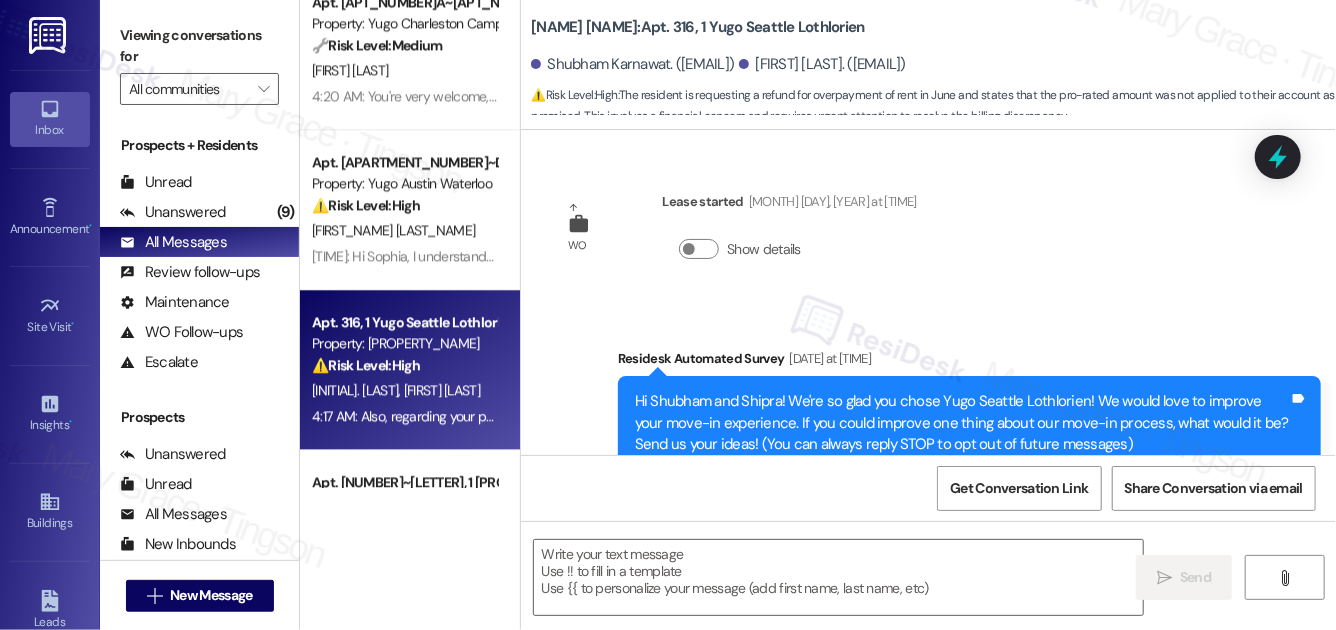scroll, scrollTop: 709, scrollLeft: 0, axis: vertical 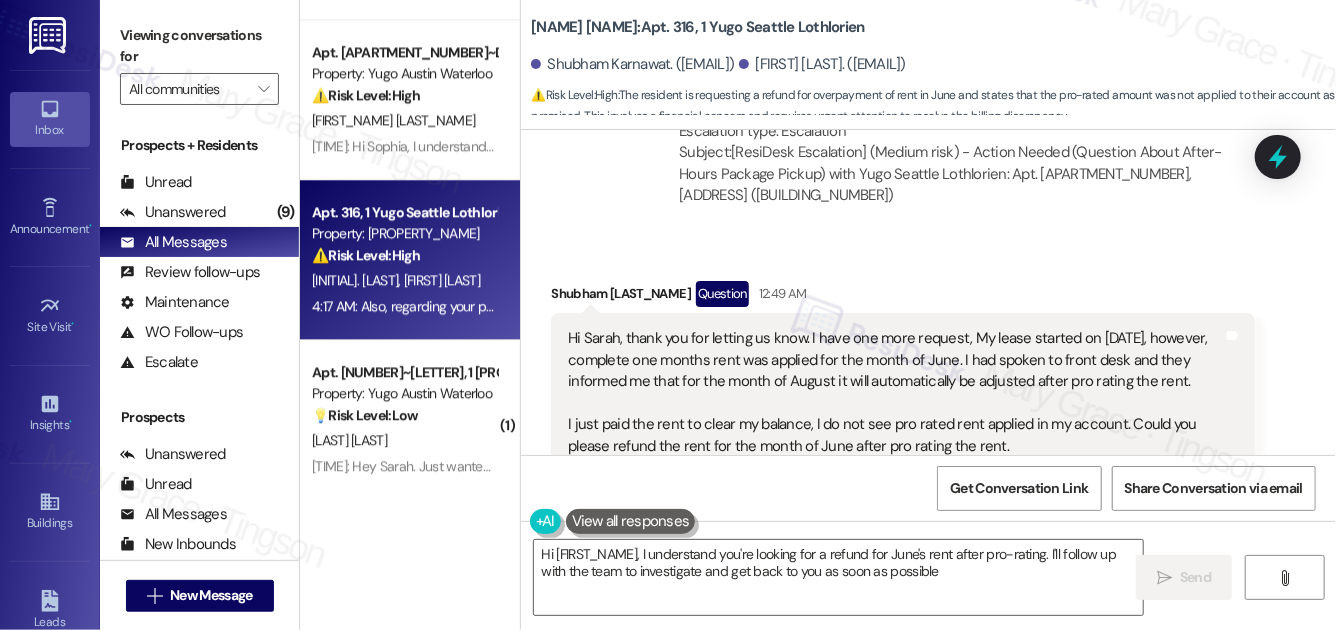 type on "Hi {{first_name}}, I understand you're looking for a refund for June's rent after pro-rating. I'll follow up with the team to investigate and get back to you as soon as possible!" 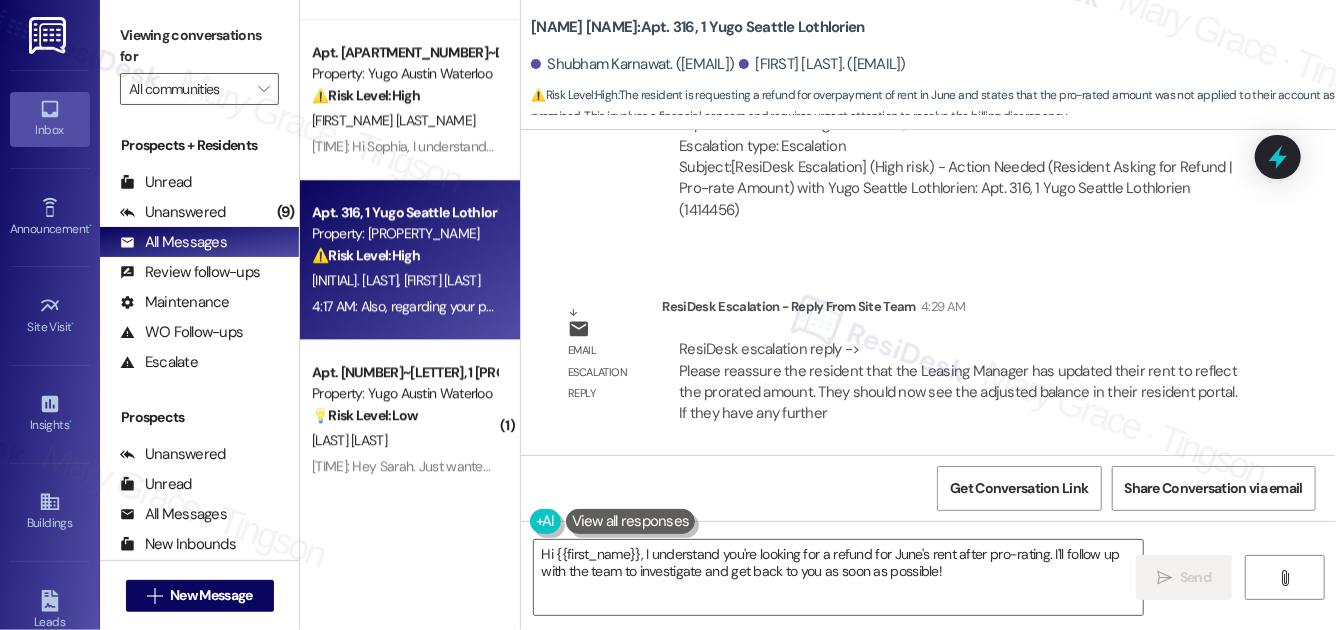 scroll, scrollTop: 4705, scrollLeft: 0, axis: vertical 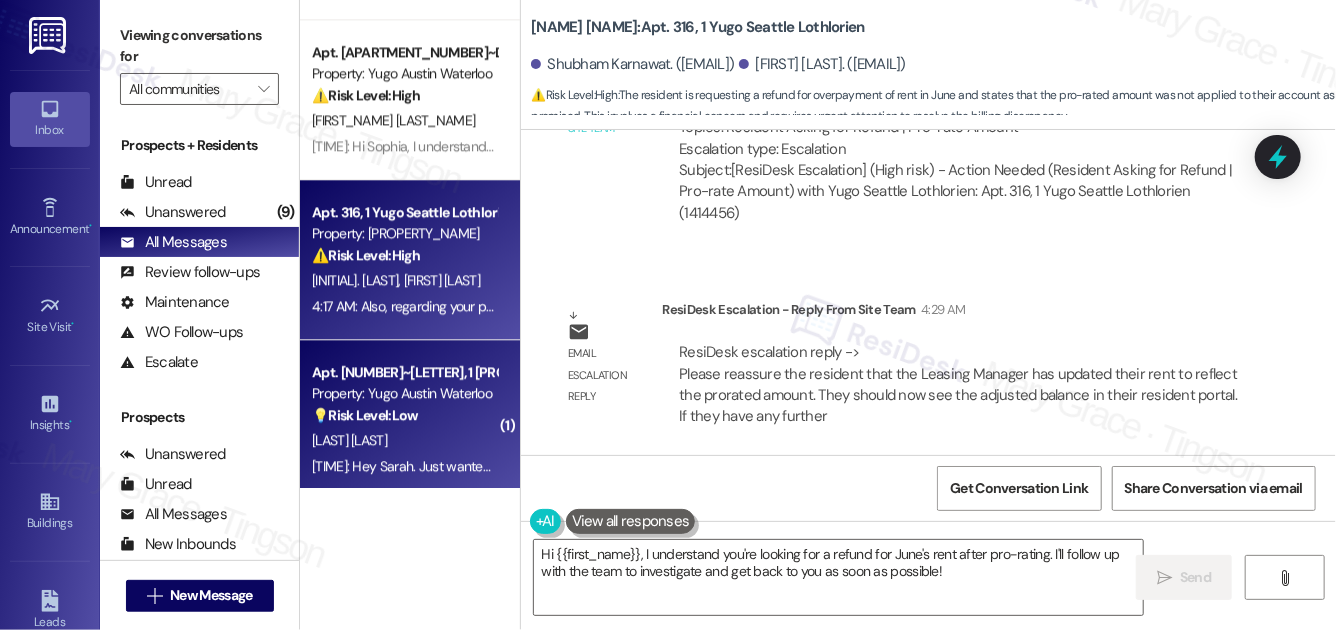 click on "Property: Yugo Austin Waterloo" at bounding box center (404, 393) 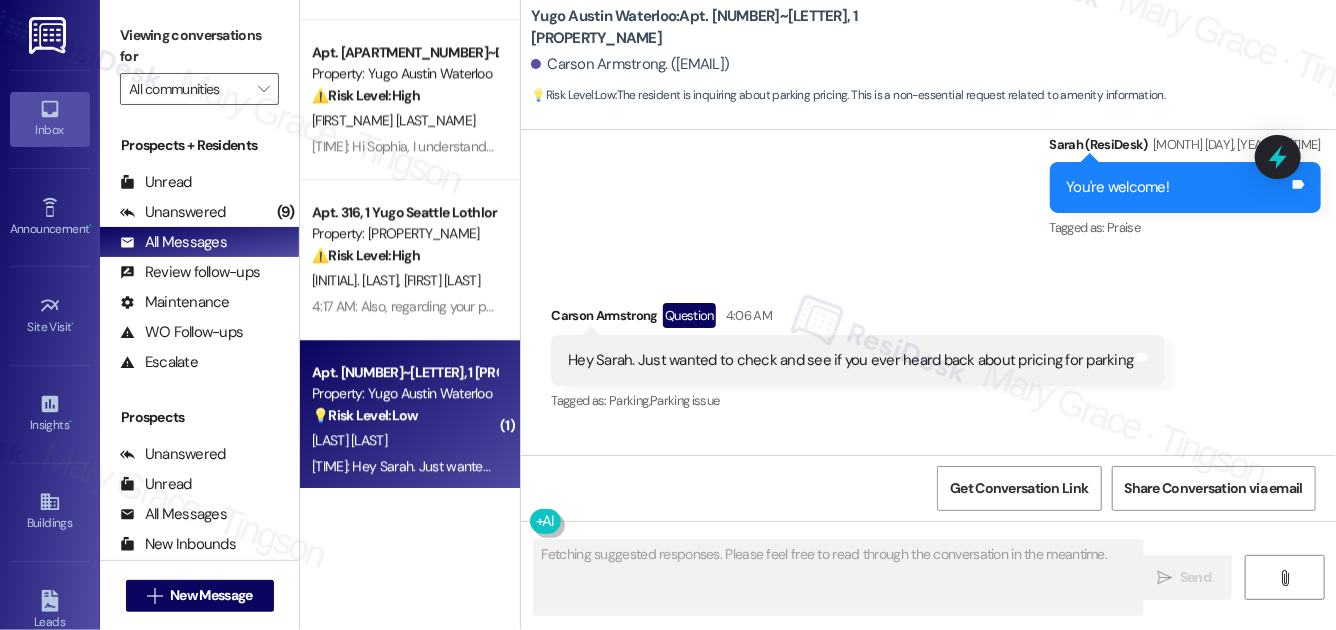 scroll, scrollTop: 1921, scrollLeft: 0, axis: vertical 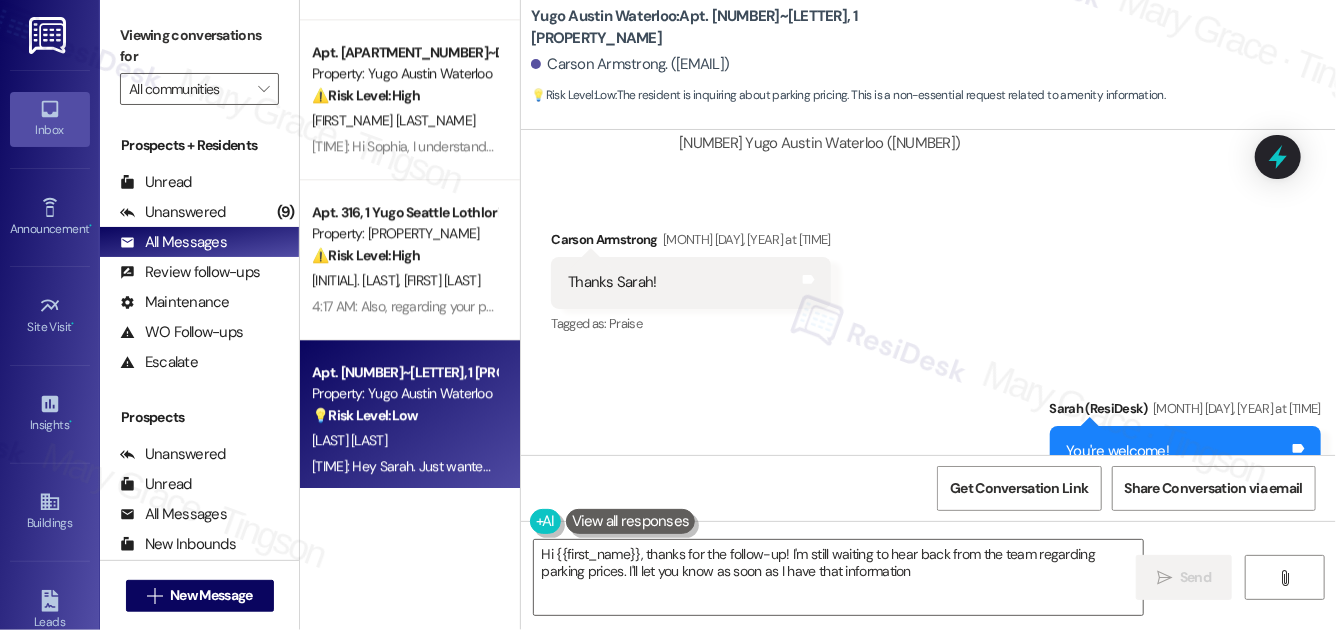 type on "Hi {{first_name}}, thanks for the follow-up! I'm still waiting to hear back from the team regarding parking prices. I'll let you know as soon as I have that information!" 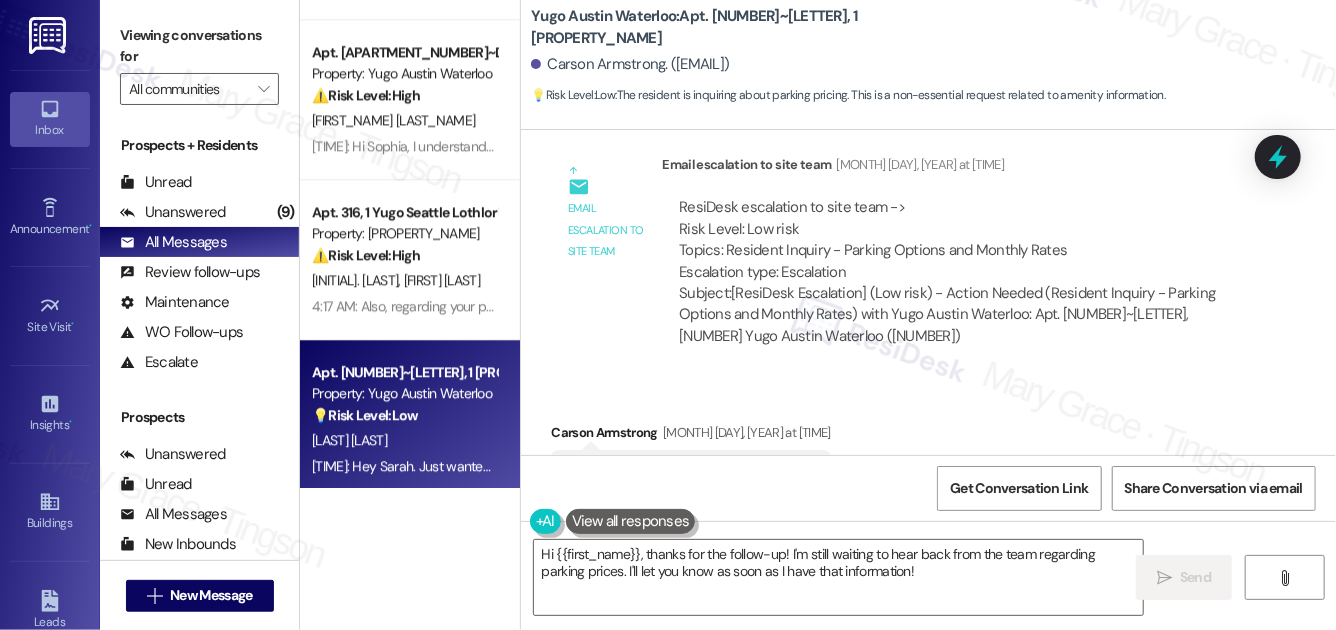 scroll, scrollTop: 1501, scrollLeft: 0, axis: vertical 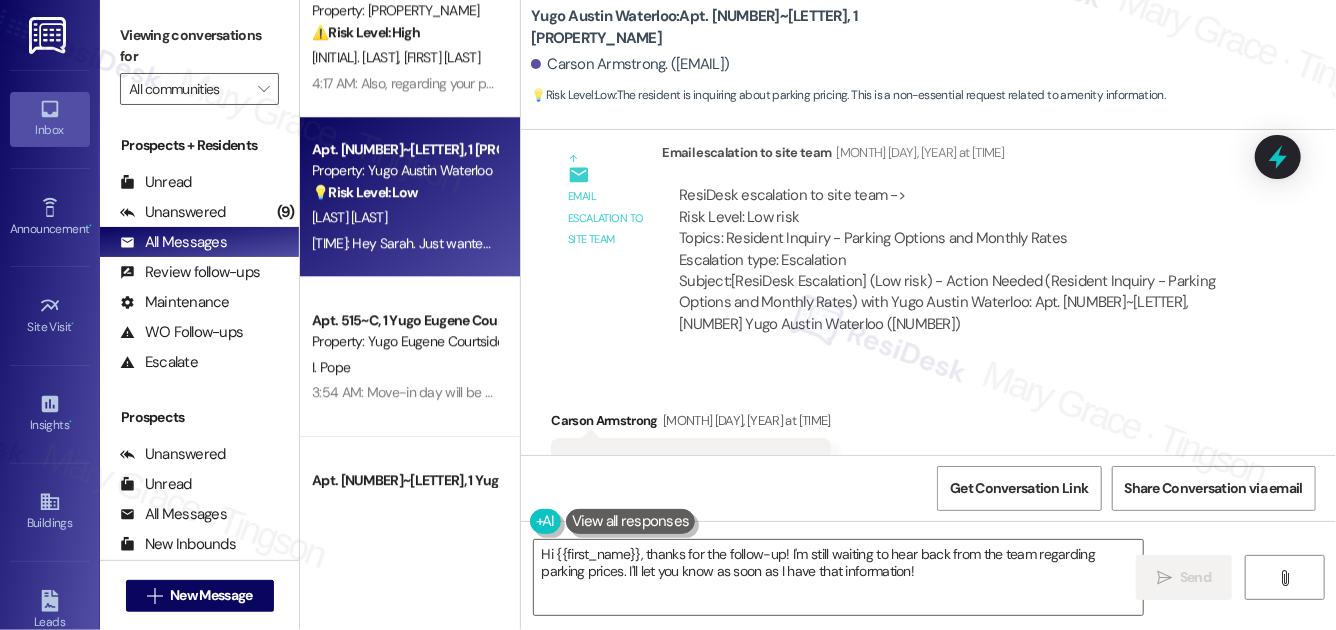click on "I. Pope" at bounding box center [404, 367] 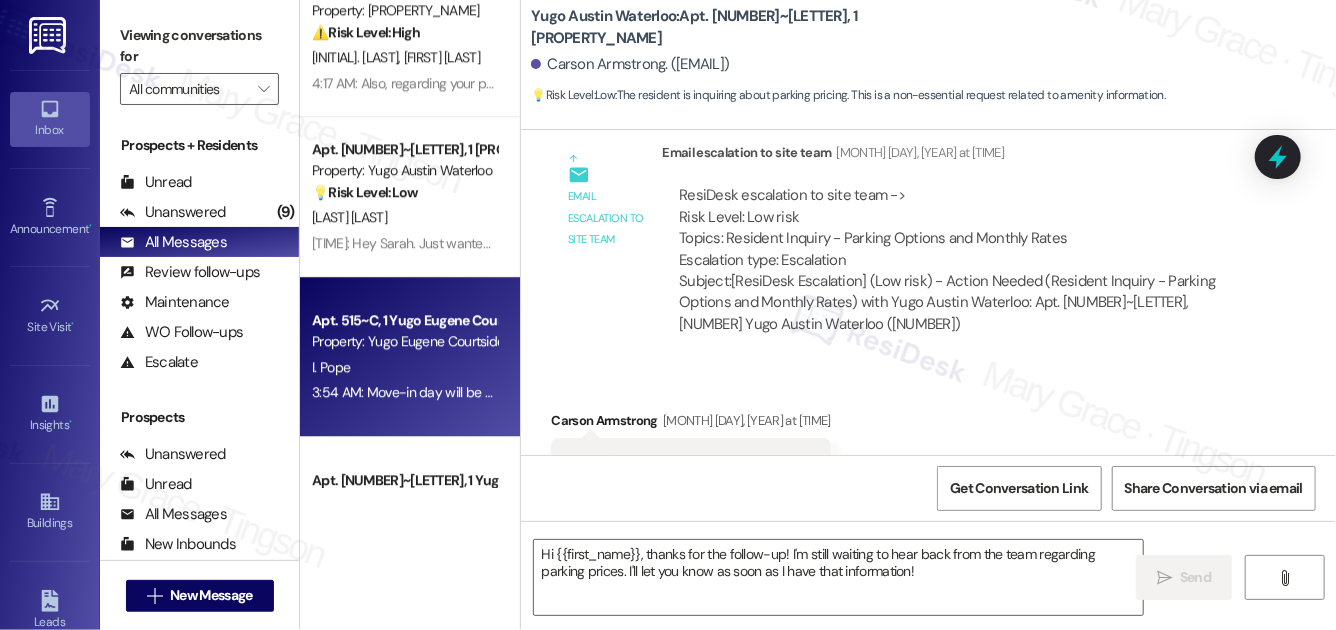 type on "Fetching suggested responses. Please feel free to read through the conversation in the meantime." 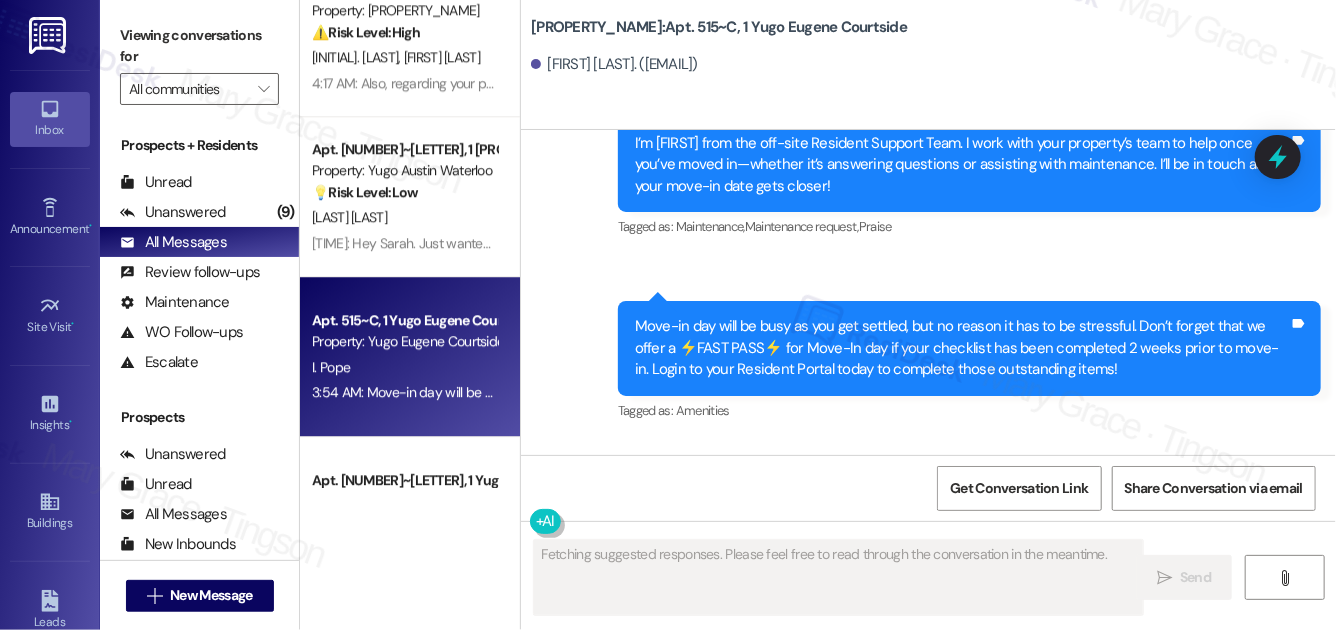scroll, scrollTop: 594, scrollLeft: 0, axis: vertical 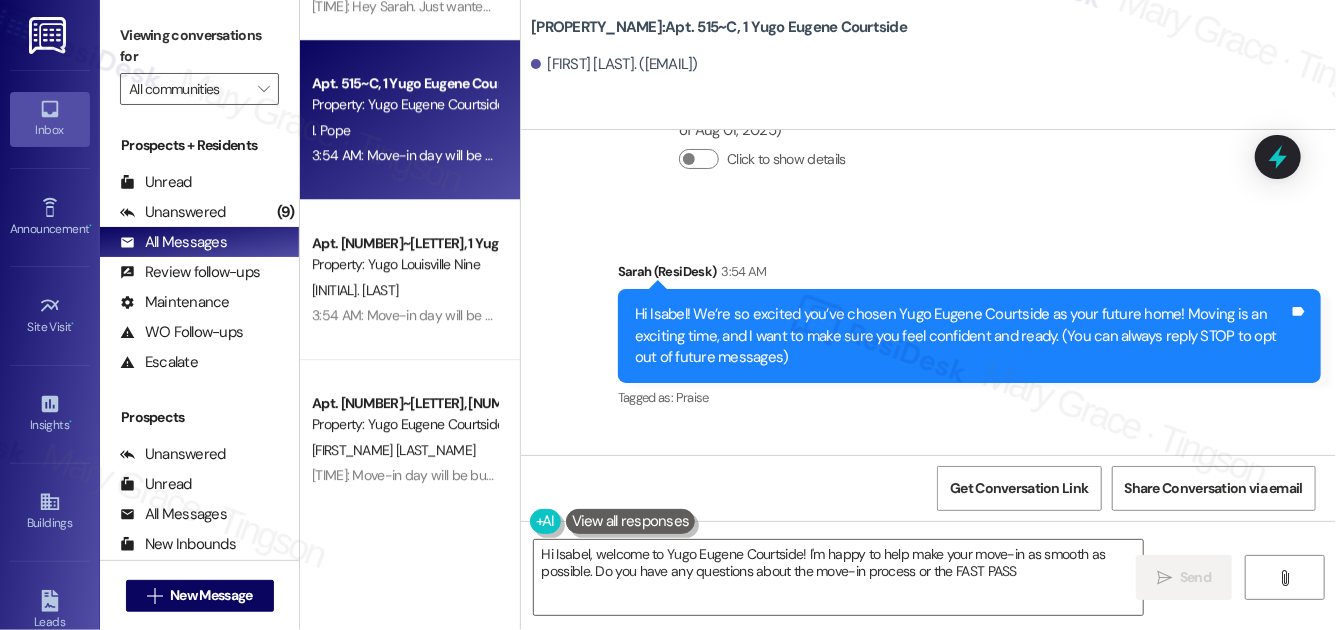 type on "Hi Isabel, welcome to Yugo Eugene Courtside! I'm happy to help make your move-in as smooth as possible. Do you have any questions about the move-in process or the FAST PASS?" 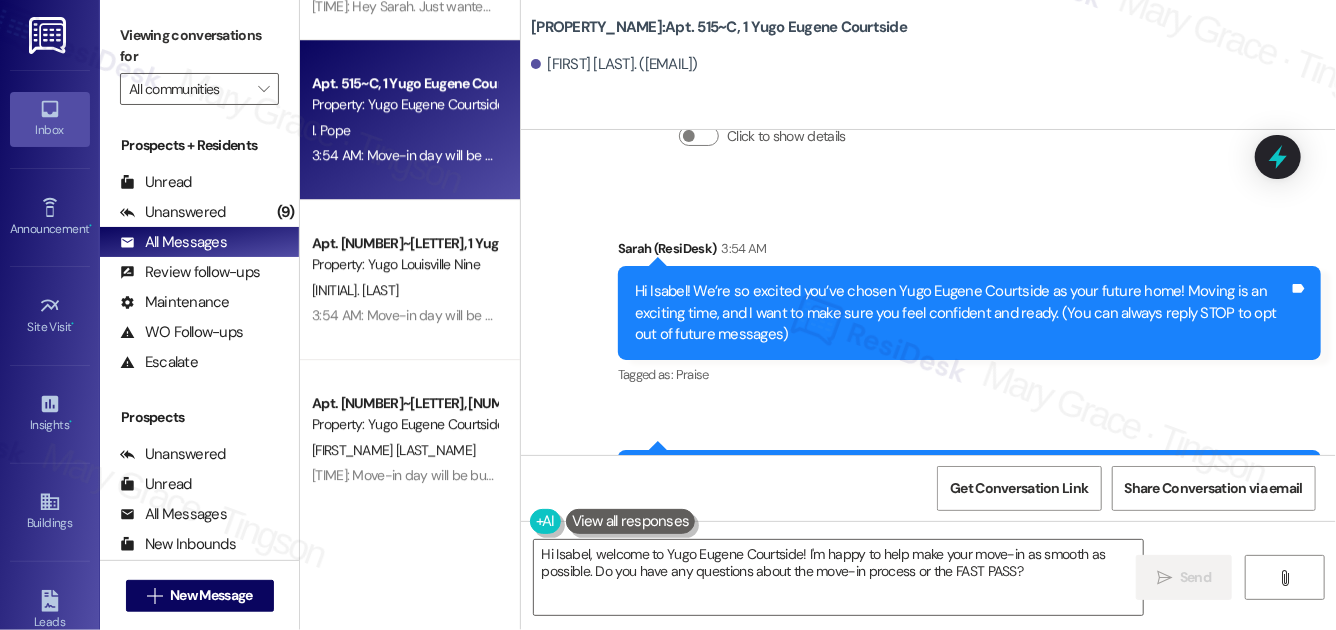 scroll, scrollTop: 197, scrollLeft: 0, axis: vertical 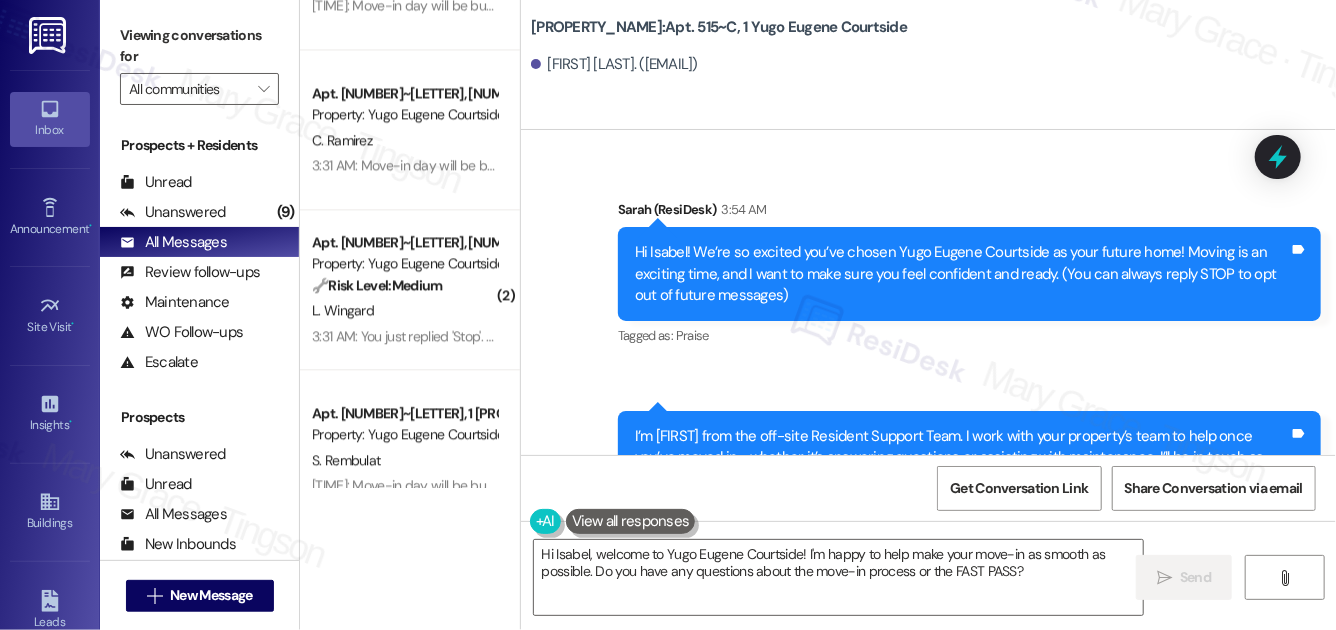 click on "L. Wingard" at bounding box center [404, 310] 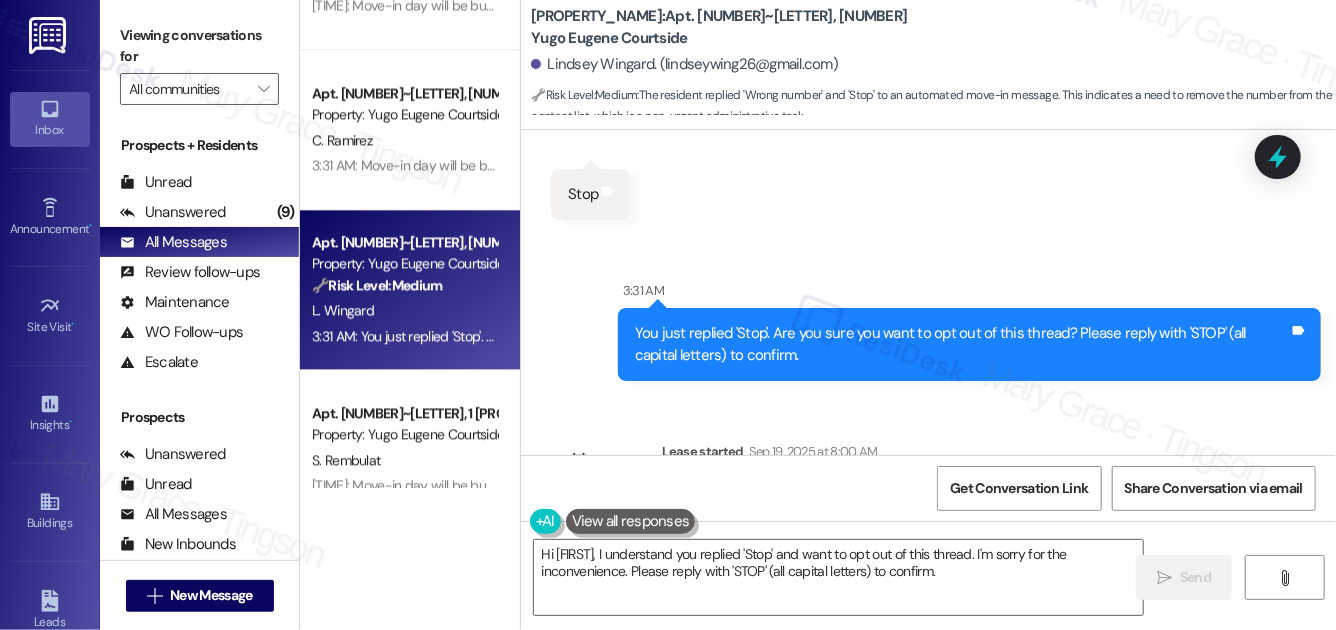 scroll, scrollTop: 850, scrollLeft: 0, axis: vertical 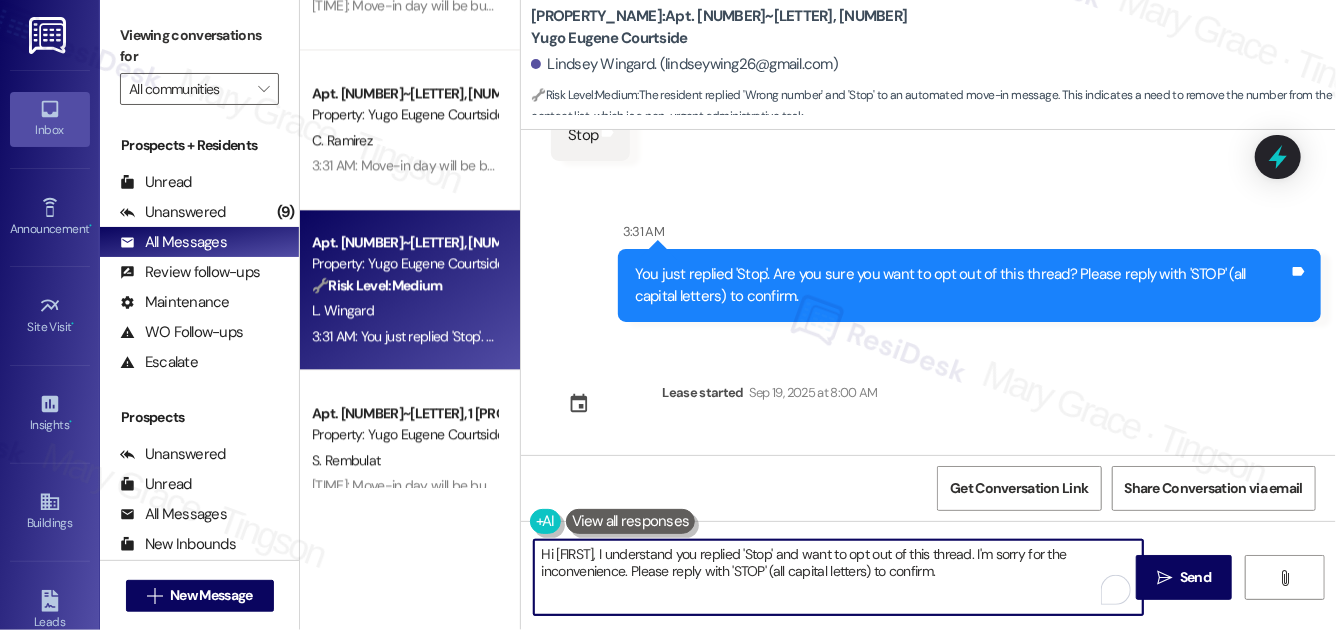 drag, startPoint x: 630, startPoint y: 572, endPoint x: 528, endPoint y: 536, distance: 108.16654 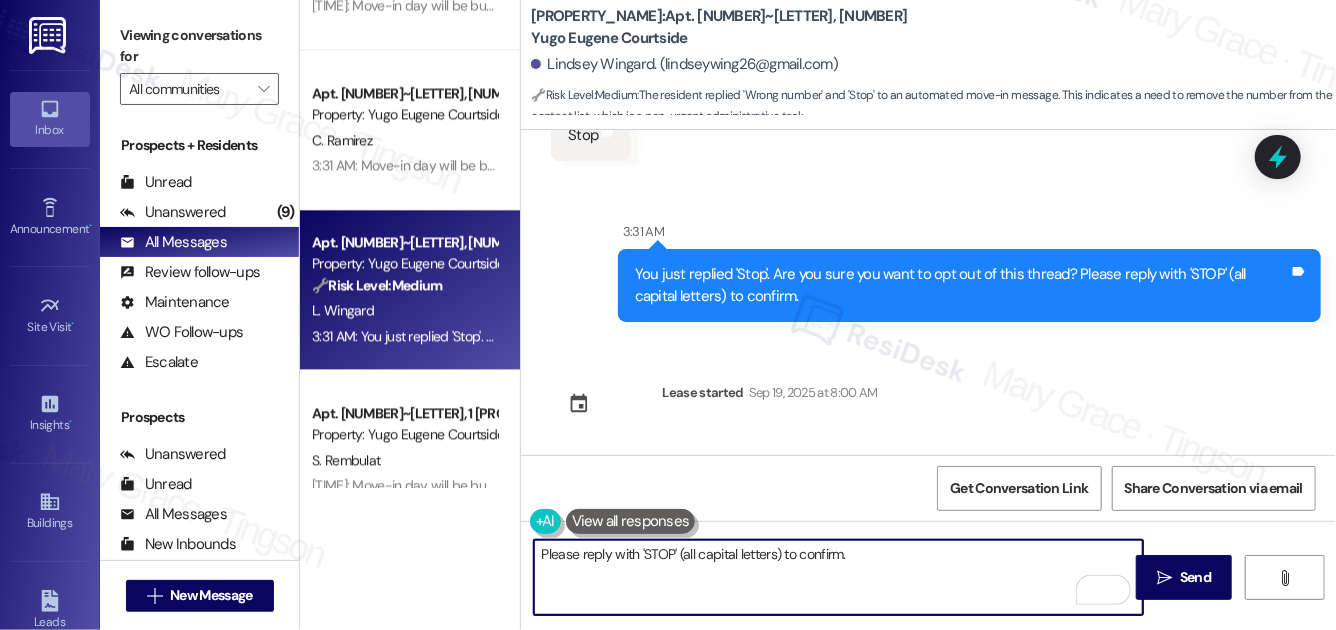 click on "Please reply with 'STOP' (all capital letters) to confirm." at bounding box center (838, 577) 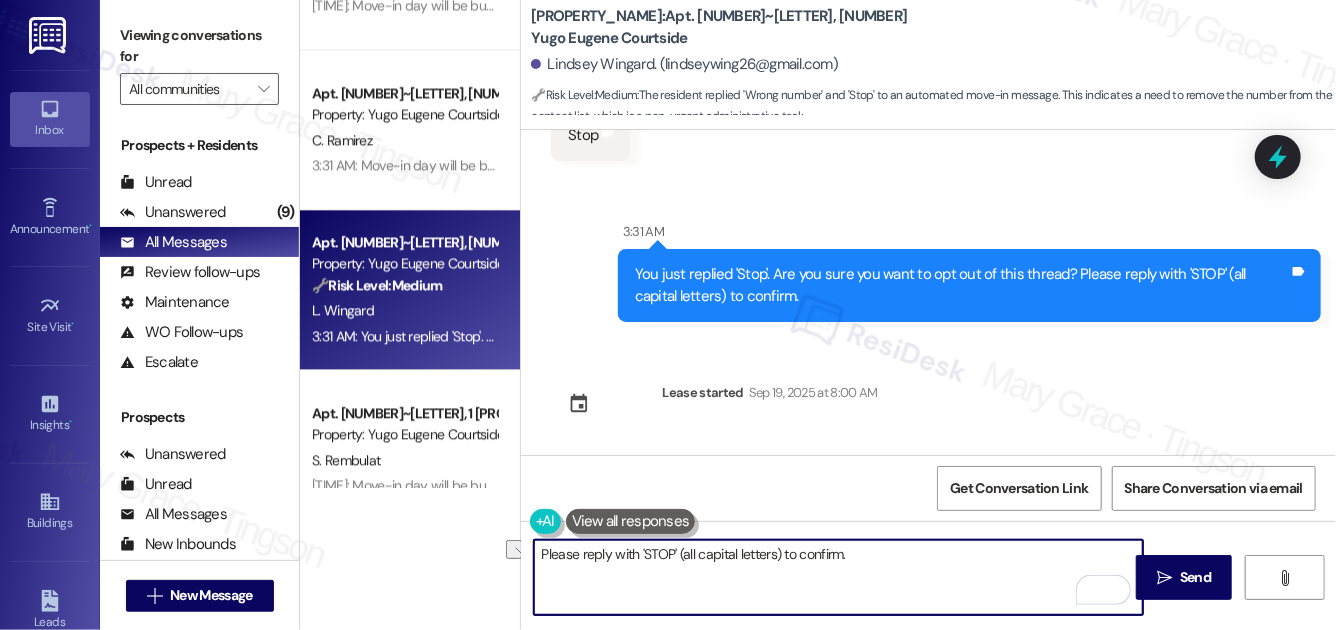 drag, startPoint x: 878, startPoint y: 561, endPoint x: 783, endPoint y: 551, distance: 95.524864 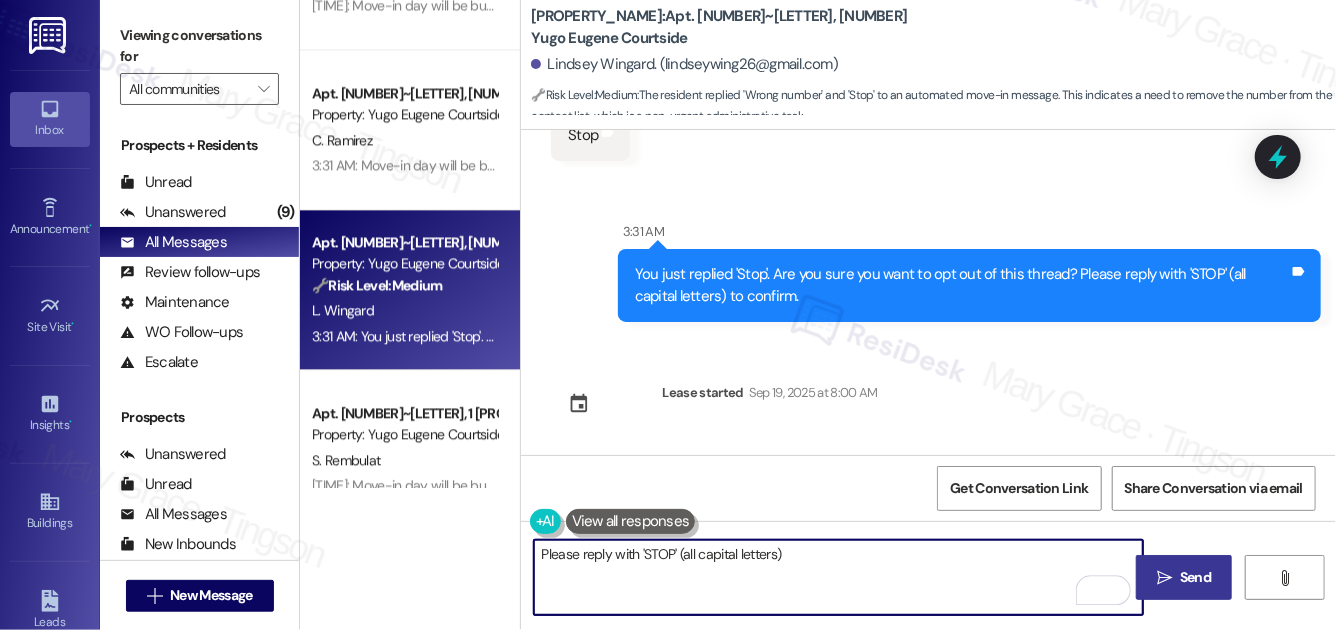 type on "Please reply with 'STOP' (all capital letters)" 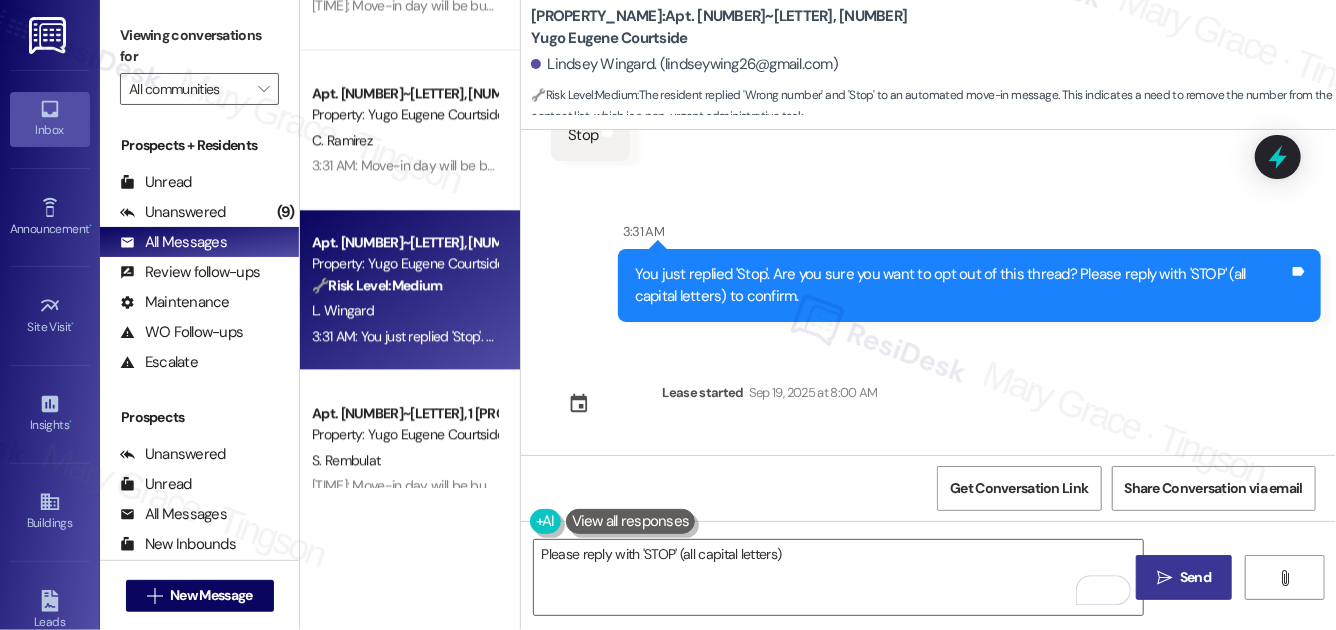 click on " Send" at bounding box center [1184, 577] 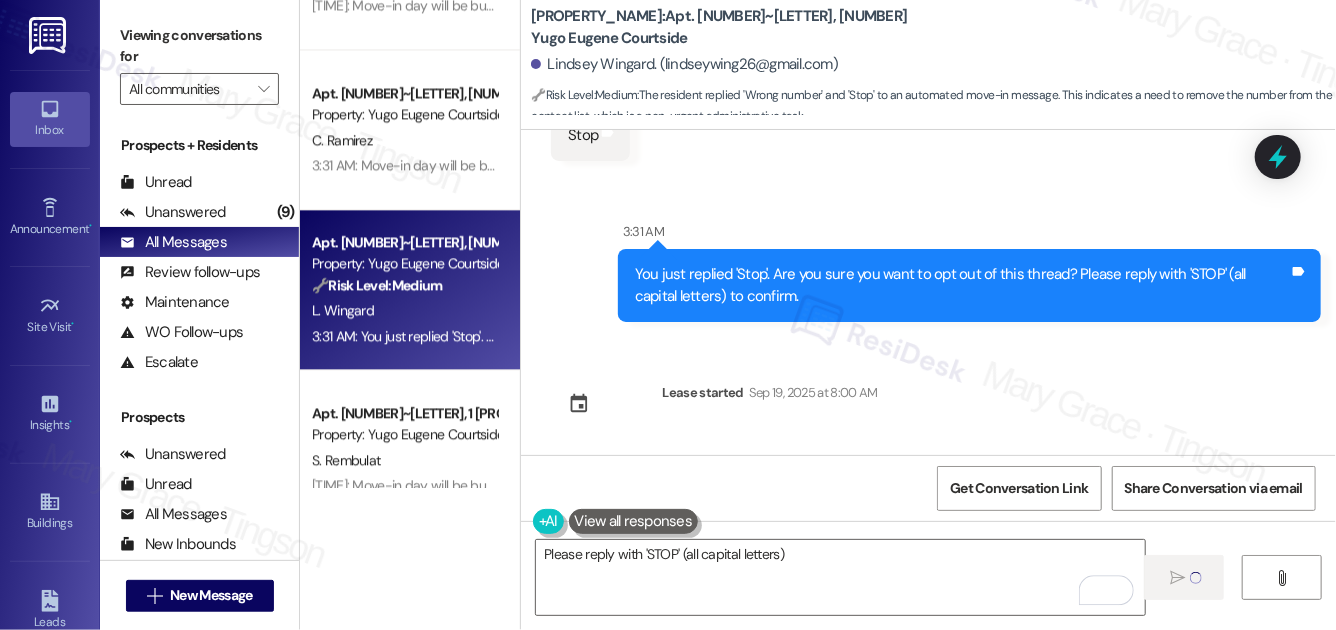 type 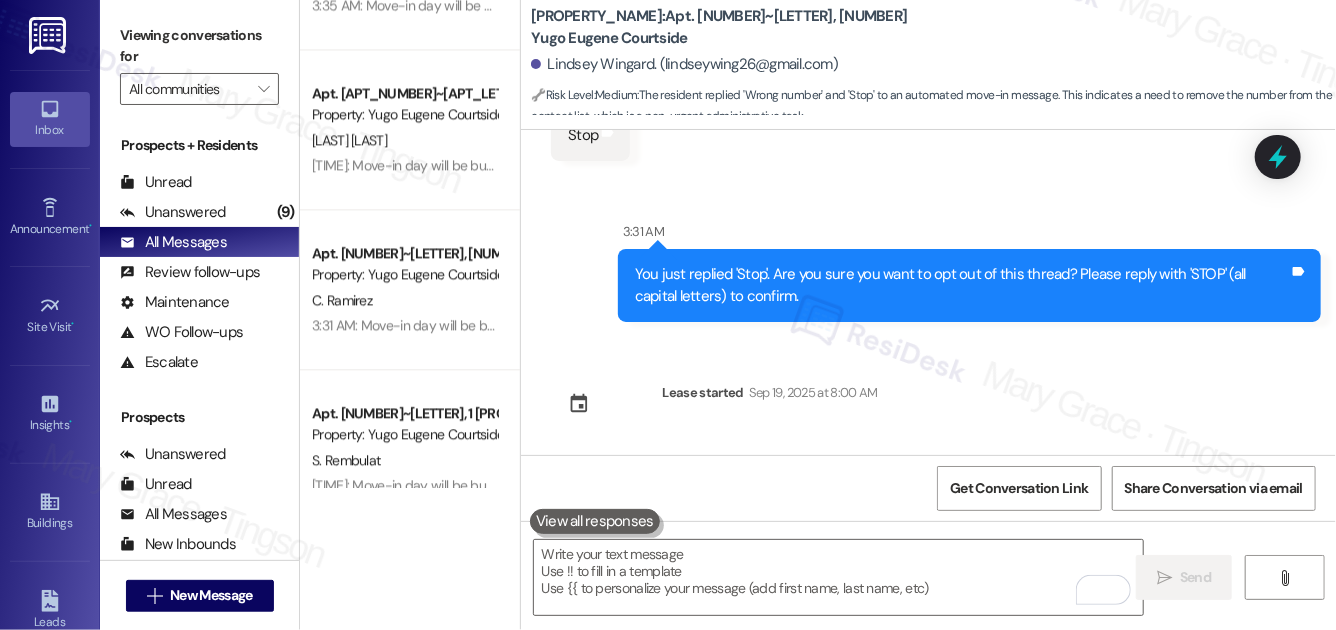 scroll, scrollTop: 990, scrollLeft: 0, axis: vertical 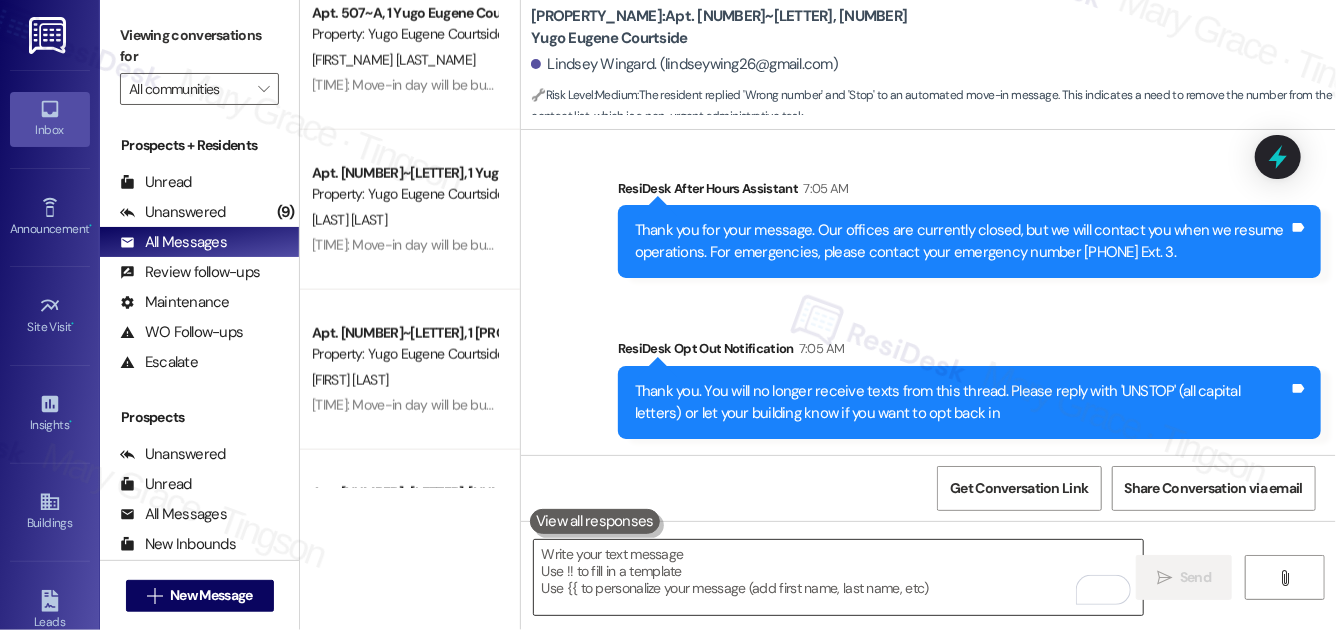 click at bounding box center (838, 577) 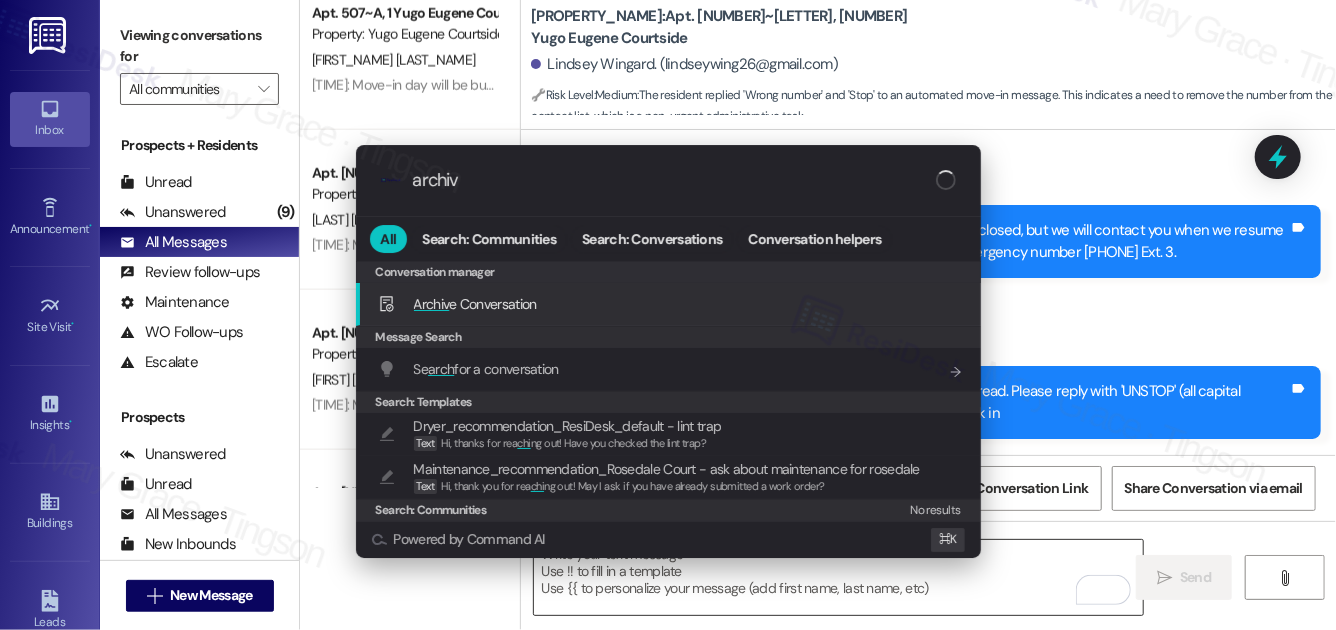 type on "archive" 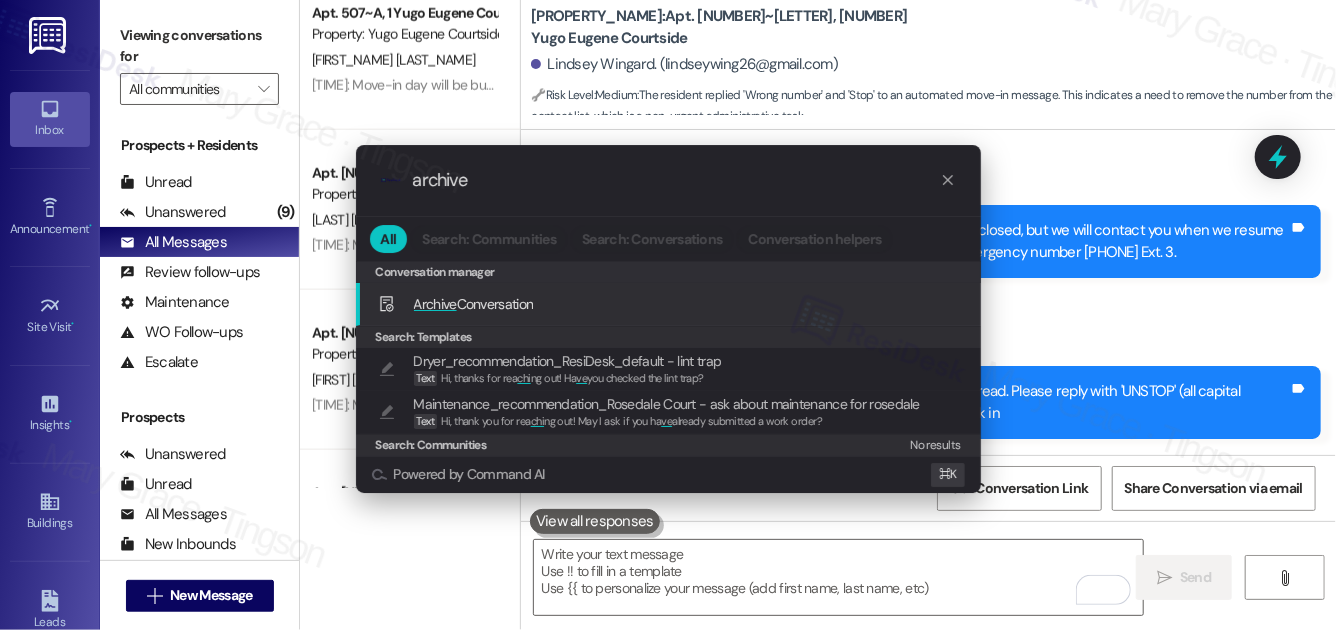 click on "Archive  Conversation Add shortcut" at bounding box center [670, 304] 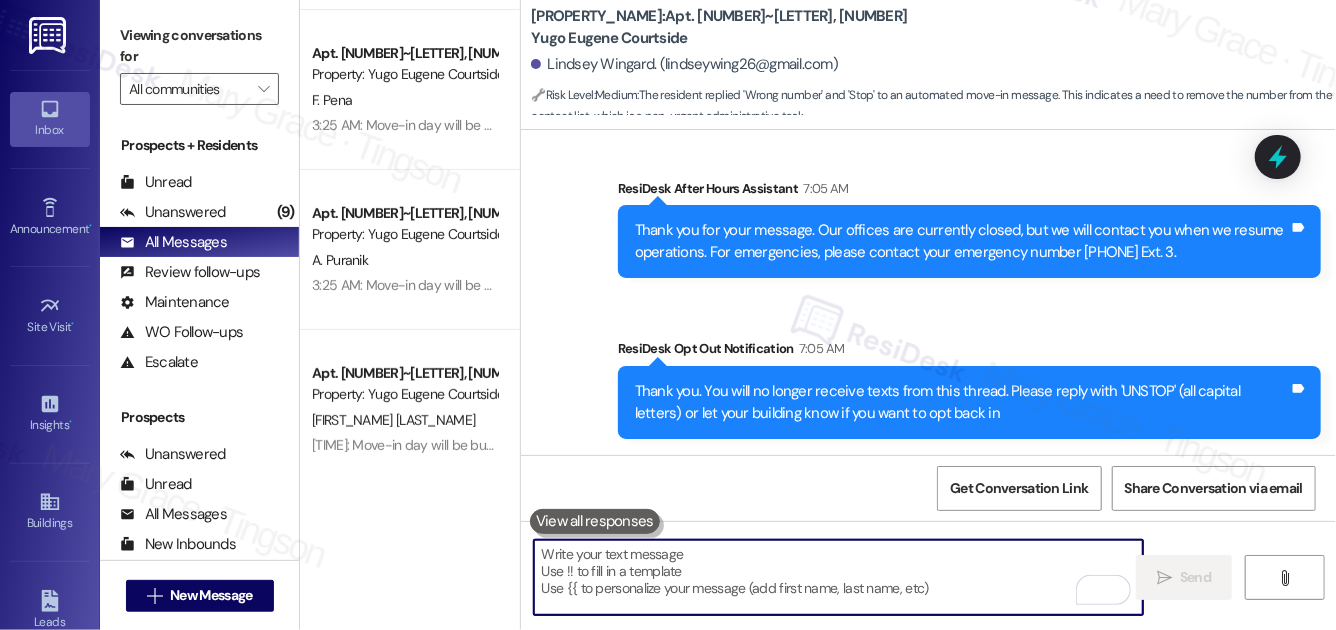 scroll, scrollTop: 7511, scrollLeft: 0, axis: vertical 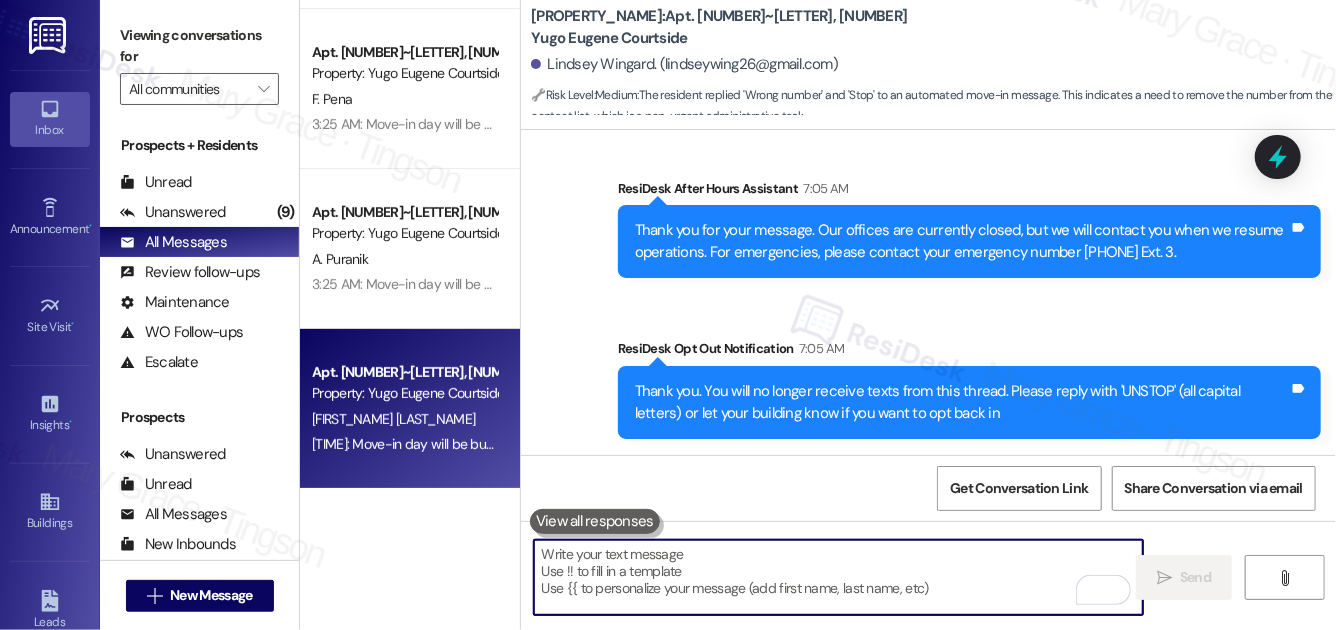 click on "S. Neville" at bounding box center (404, 419) 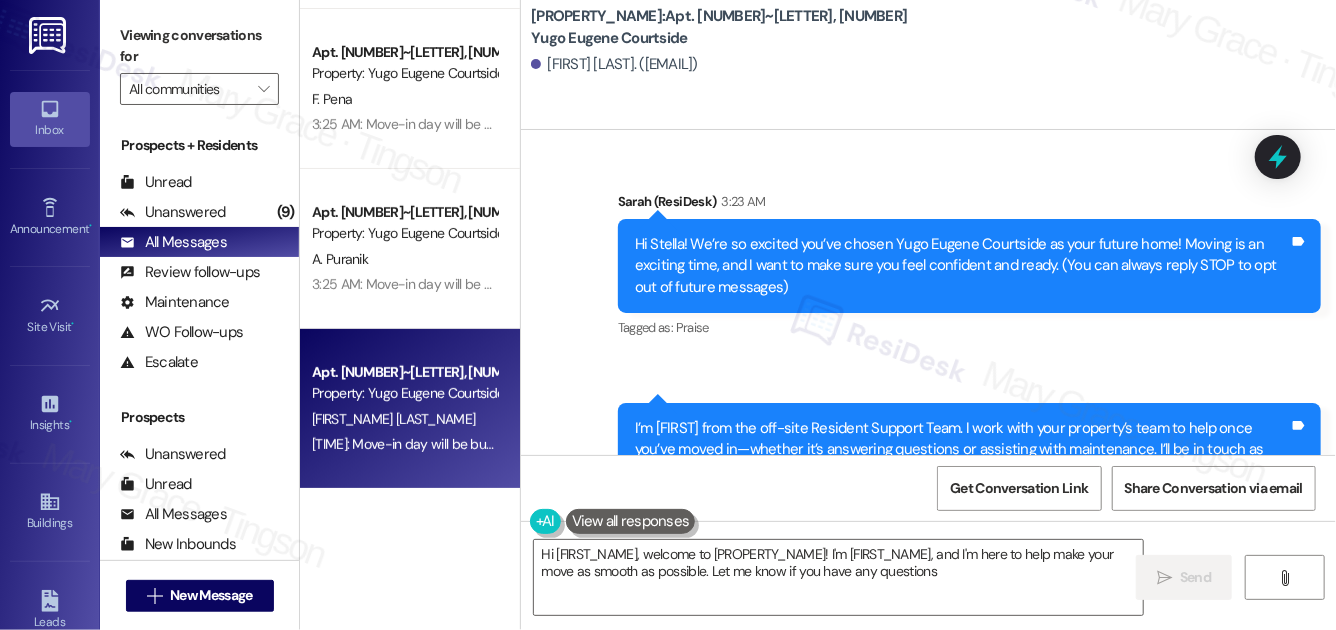 type on "Hi Stella, welcome to Yugo Eugene Courtside! I'm Sarah, and I'm here to help make your move as smooth as possible. Let me know if you have any questions!" 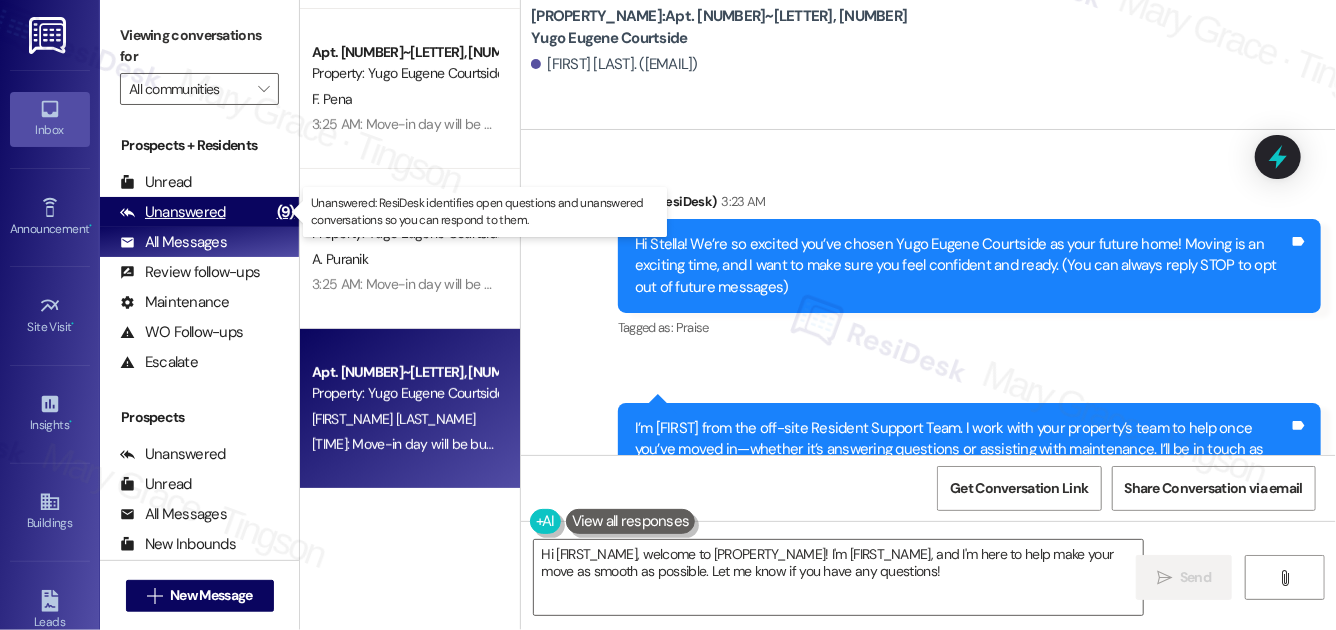 click on "Unanswered" at bounding box center [173, 212] 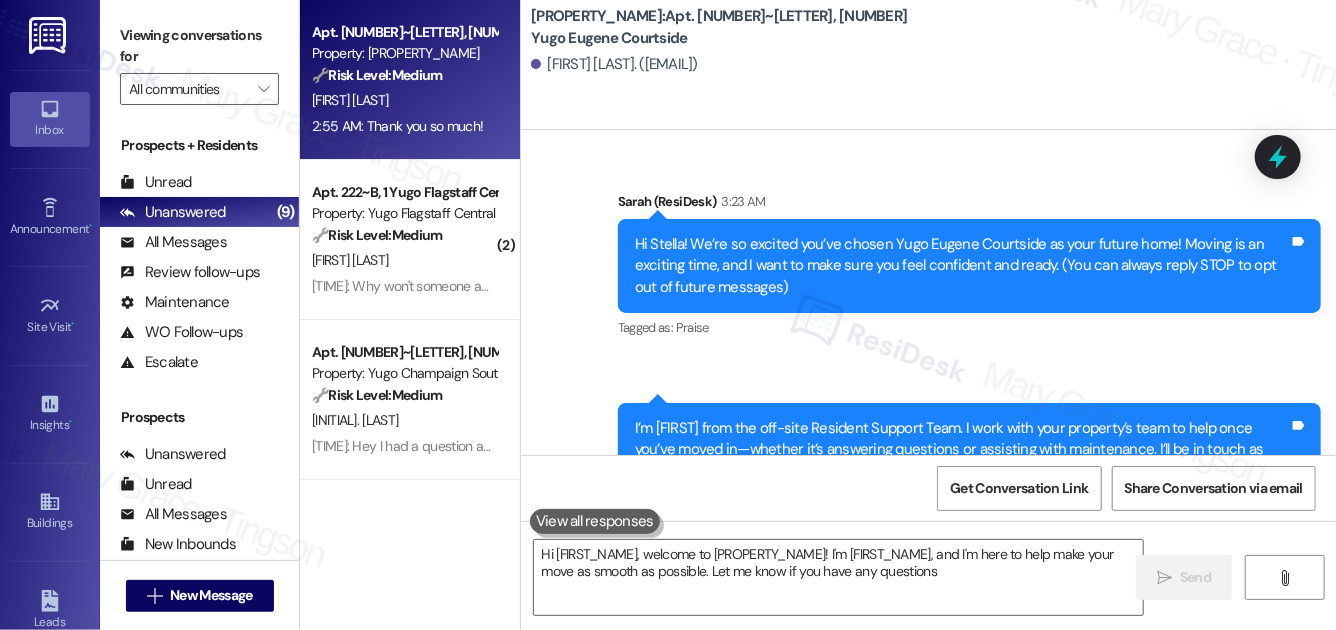 type on "Hi Stella, welcome to Yugo Eugene Courtside! I'm Sarah, and I'm here to help make your move as smooth as possible. Let me know if you have any questions!" 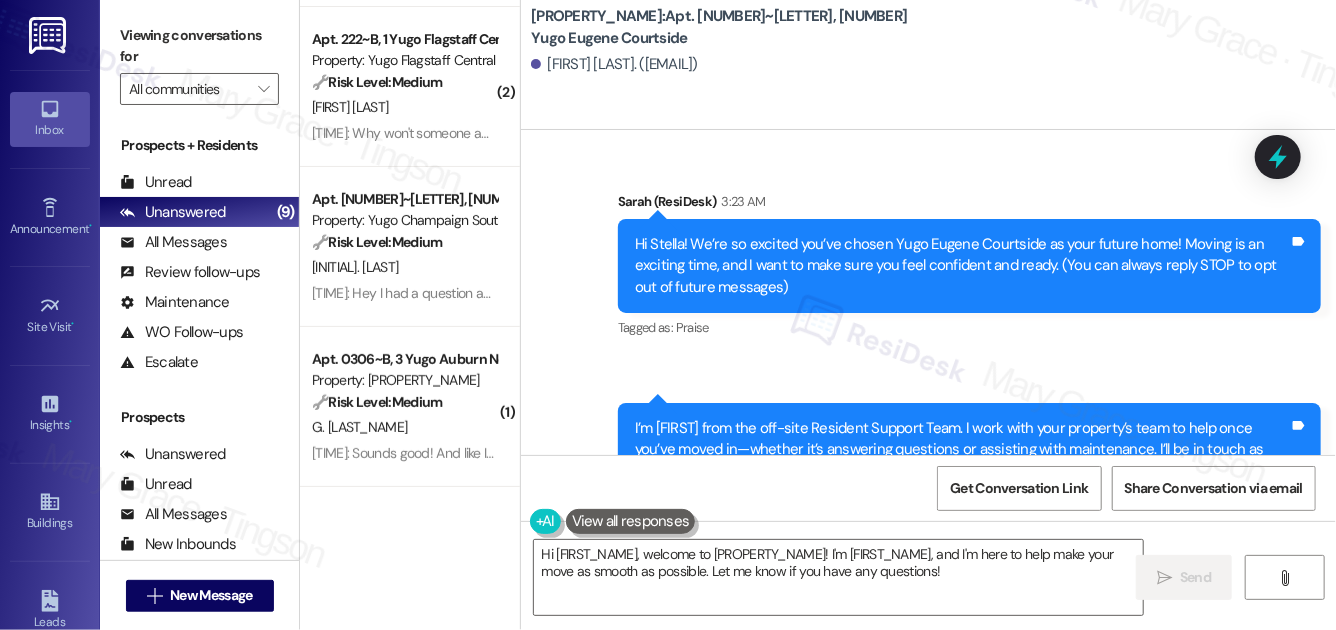scroll, scrollTop: 0, scrollLeft: 0, axis: both 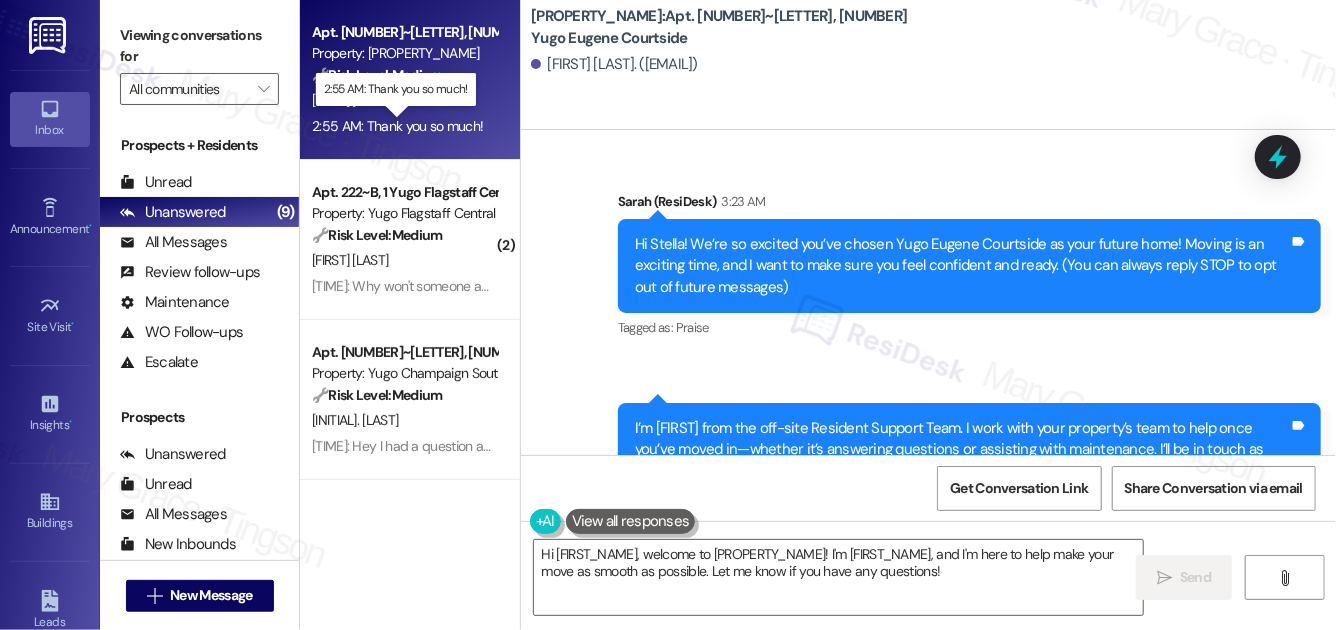 click on "2:55 AM: Thank you so much! 2:55 AM: Thank you so much!" at bounding box center [397, 126] 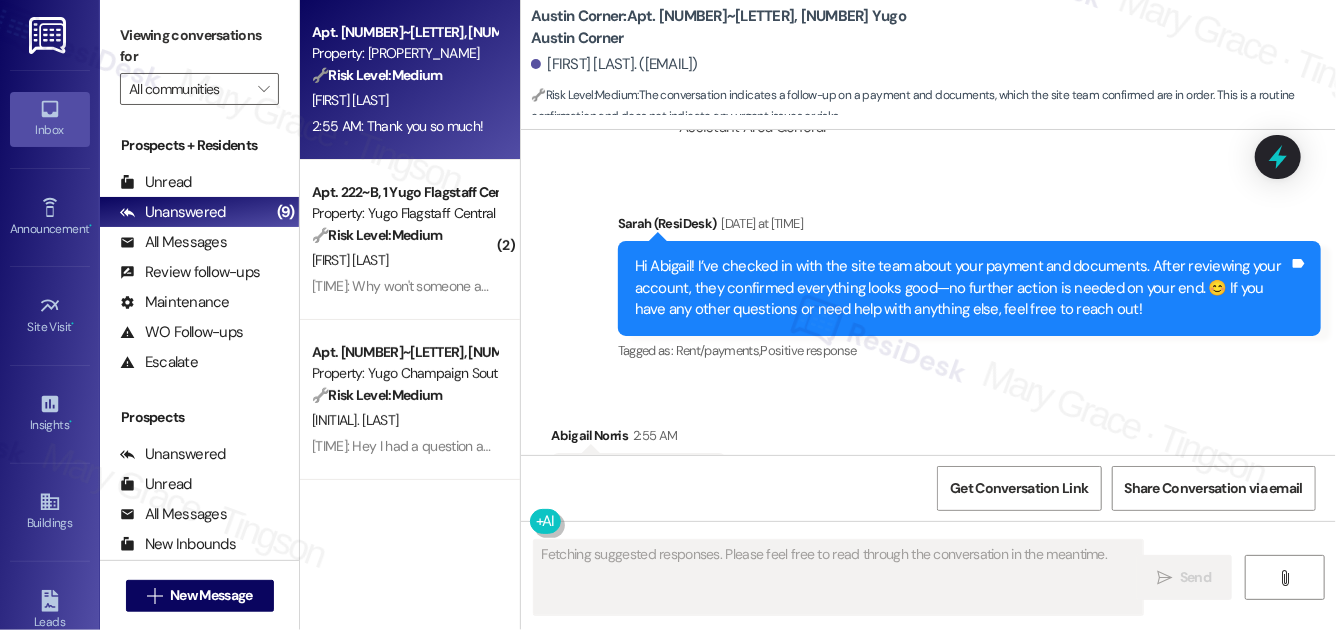 scroll, scrollTop: 2825, scrollLeft: 0, axis: vertical 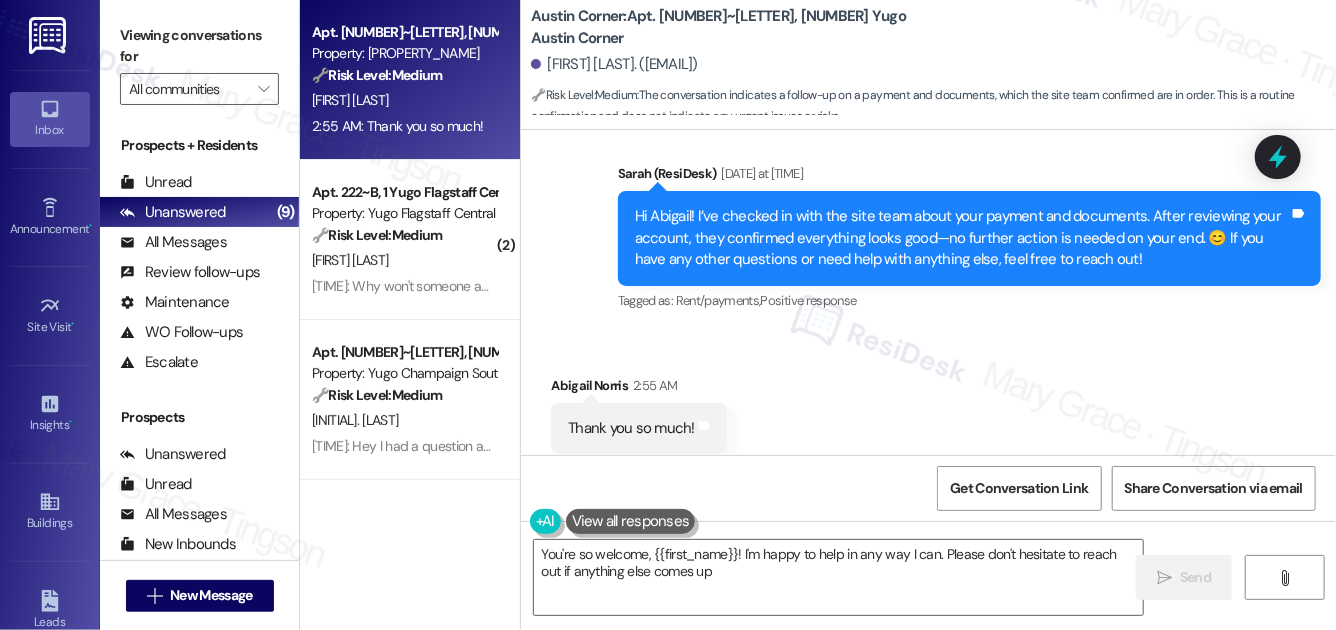 type on "You're so welcome, {{first_name}}! I'm happy to help in any way I can. Please don't hesitate to reach out if anything else comes up!" 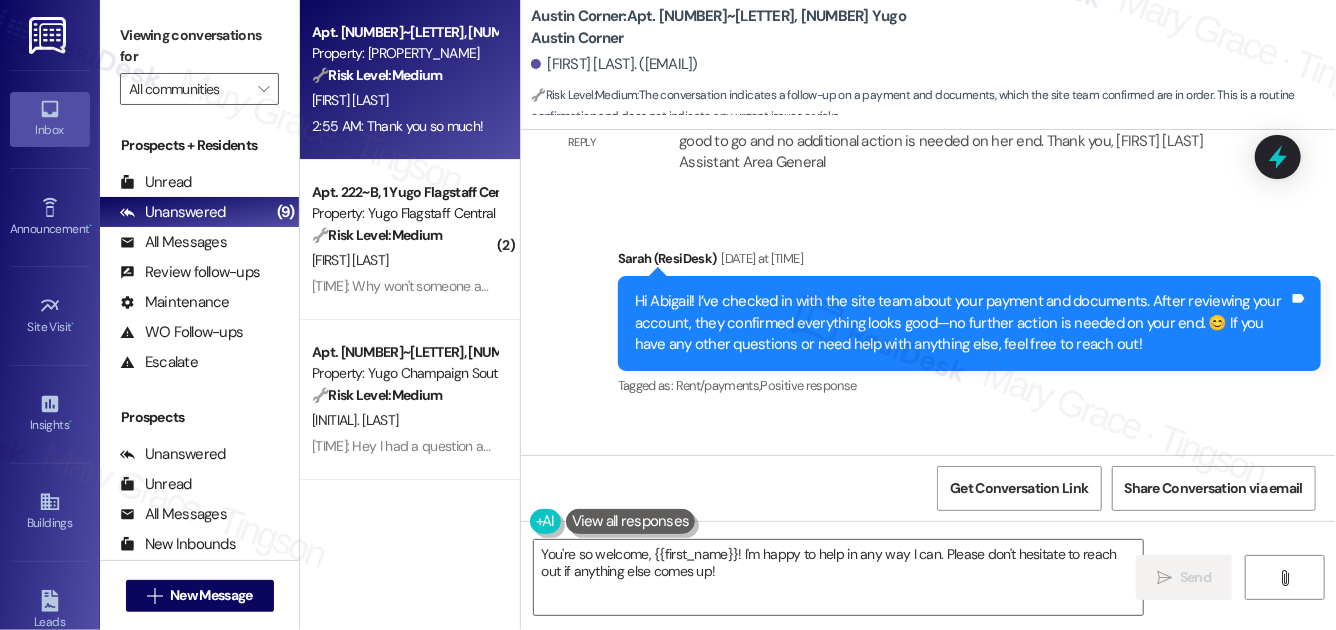 scroll, scrollTop: 2713, scrollLeft: 0, axis: vertical 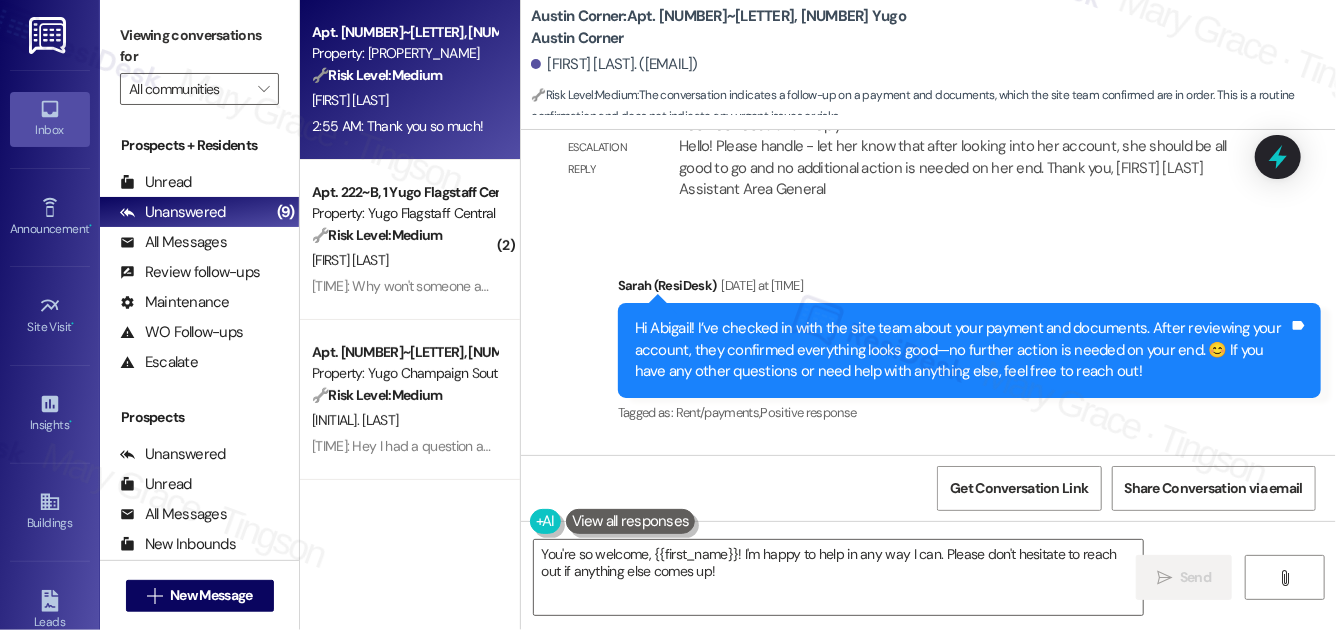 click on "Tagged as:   Rent/payments ,  Click to highlight conversations about Rent/payments Positive response Click to highlight conversations about Positive response" at bounding box center (969, 412) 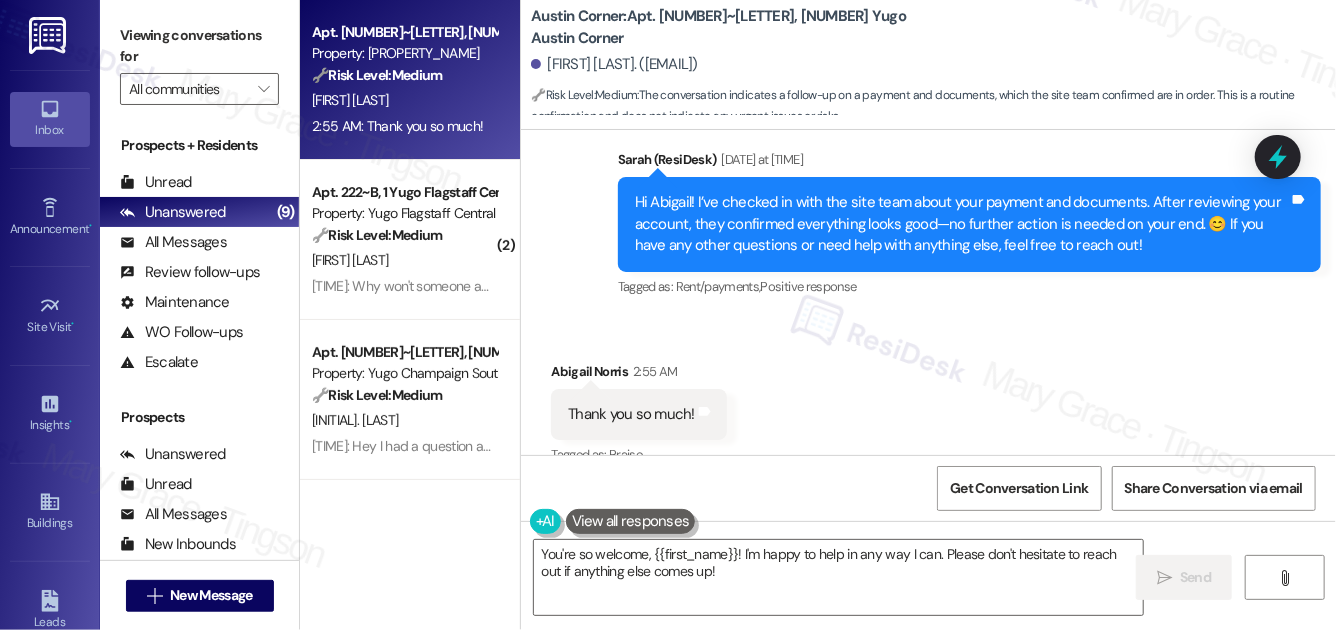 scroll, scrollTop: 2843, scrollLeft: 0, axis: vertical 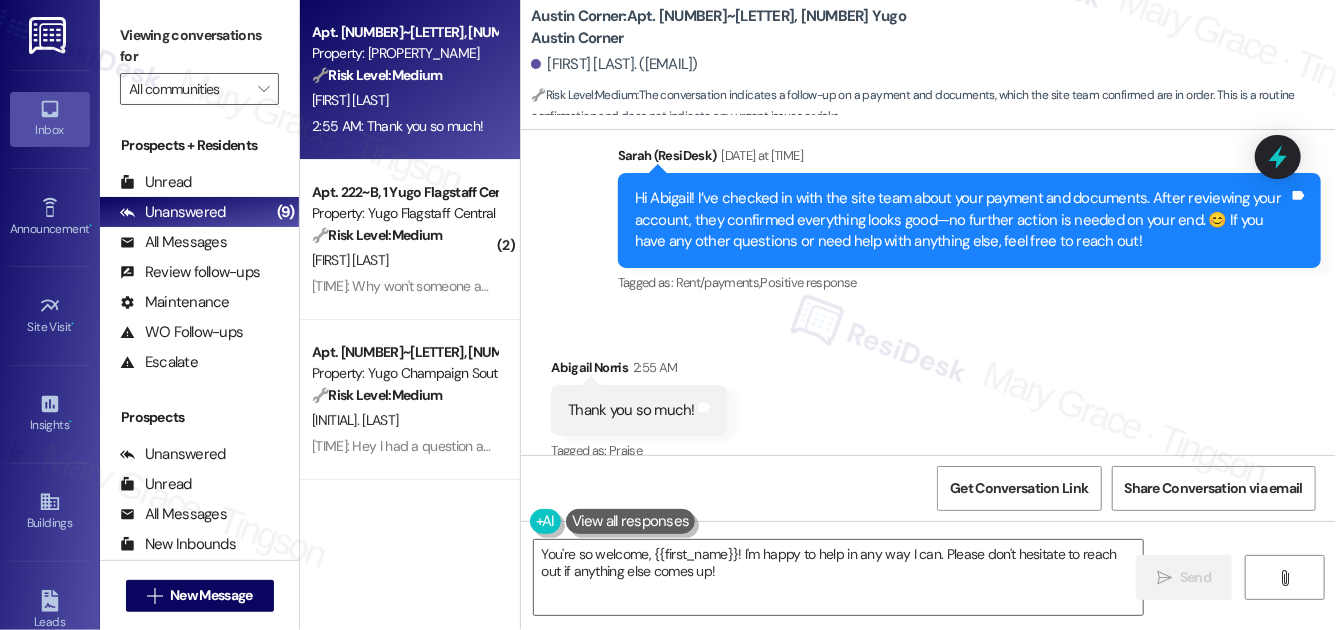 click on "Hi Abigail! I’ve checked in with the site team about your payment and documents. After reviewing your account, they confirmed everything looks good—no further action is needed on your end. 😊 If you have any other questions or need help with anything else, feel free to reach out!" at bounding box center [962, 220] 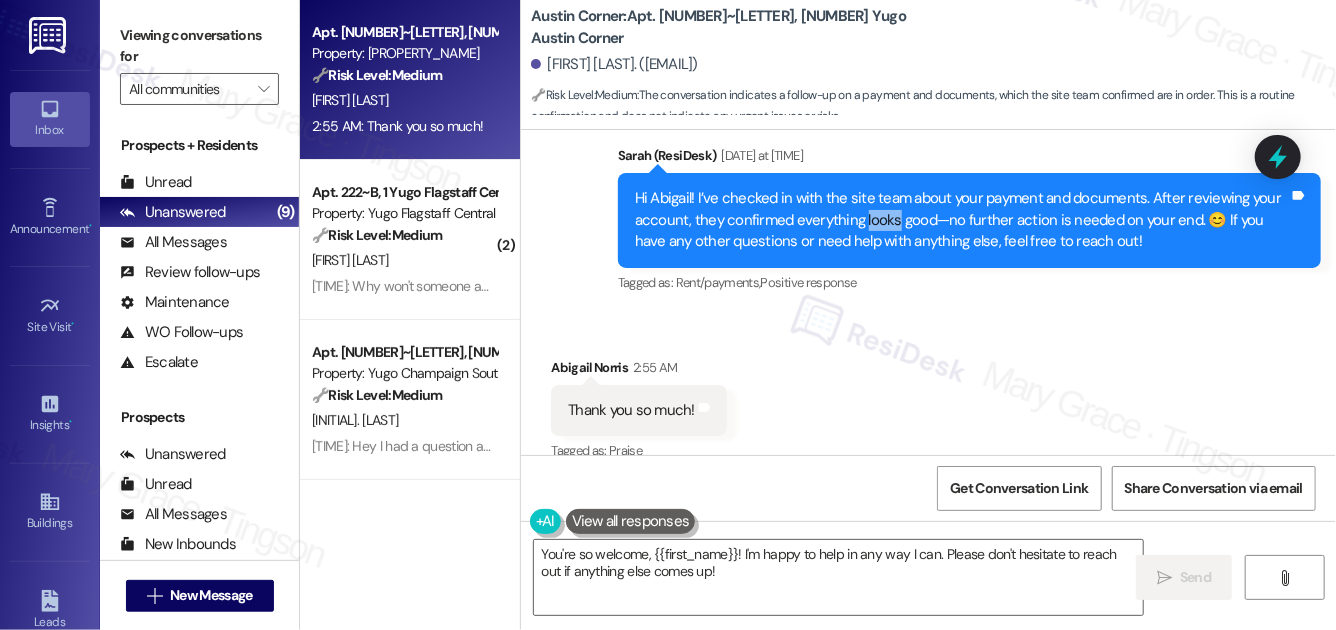 click on "Hi Abigail! I’ve checked in with the site team about your payment and documents. After reviewing your account, they confirmed everything looks good—no further action is needed on your end. 😊 If you have any other questions or need help with anything else, feel free to reach out!" at bounding box center [962, 220] 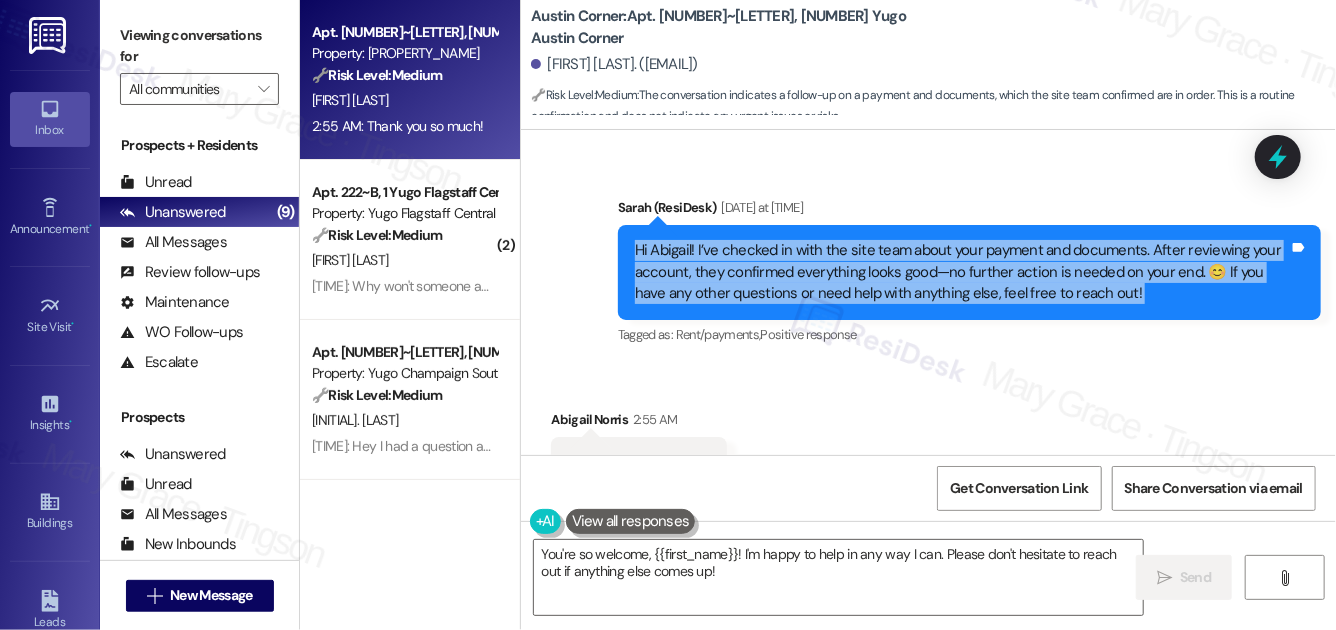 scroll, scrollTop: 2785, scrollLeft: 0, axis: vertical 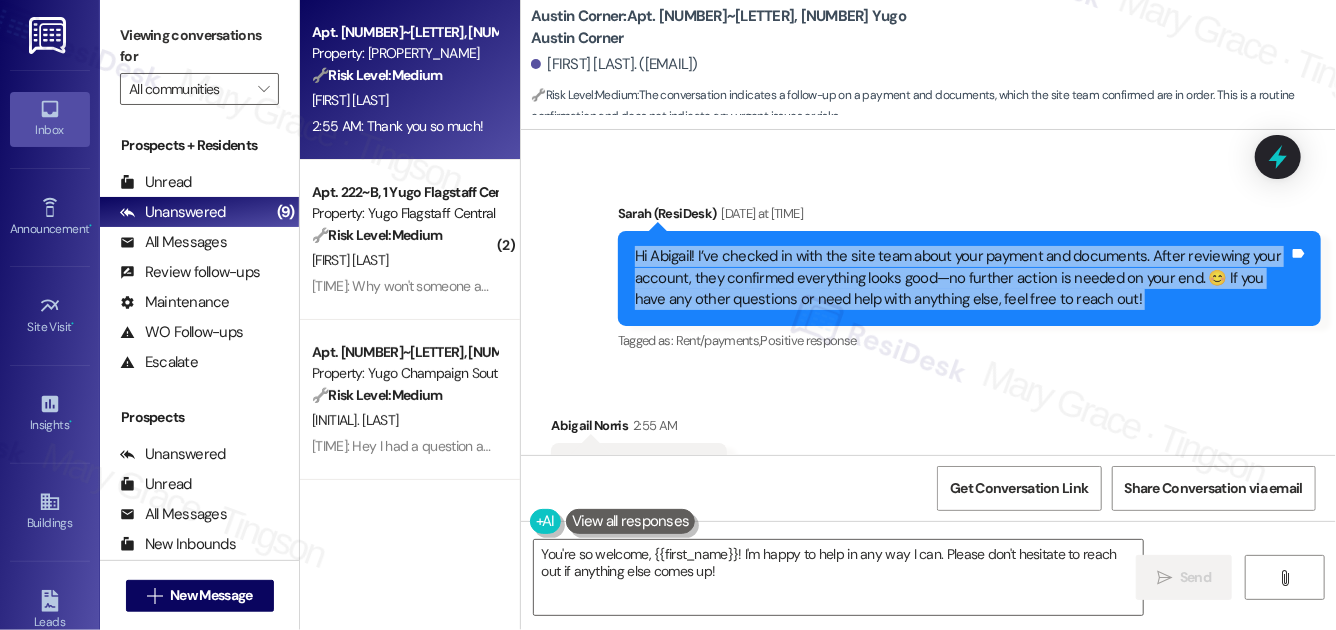 click on "Hi Abigail! I’ve checked in with the site team about your payment and documents. After reviewing your account, they confirmed everything looks good—no further action is needed on your end. 😊 If you have any other questions or need help with anything else, feel free to reach out!" at bounding box center (962, 278) 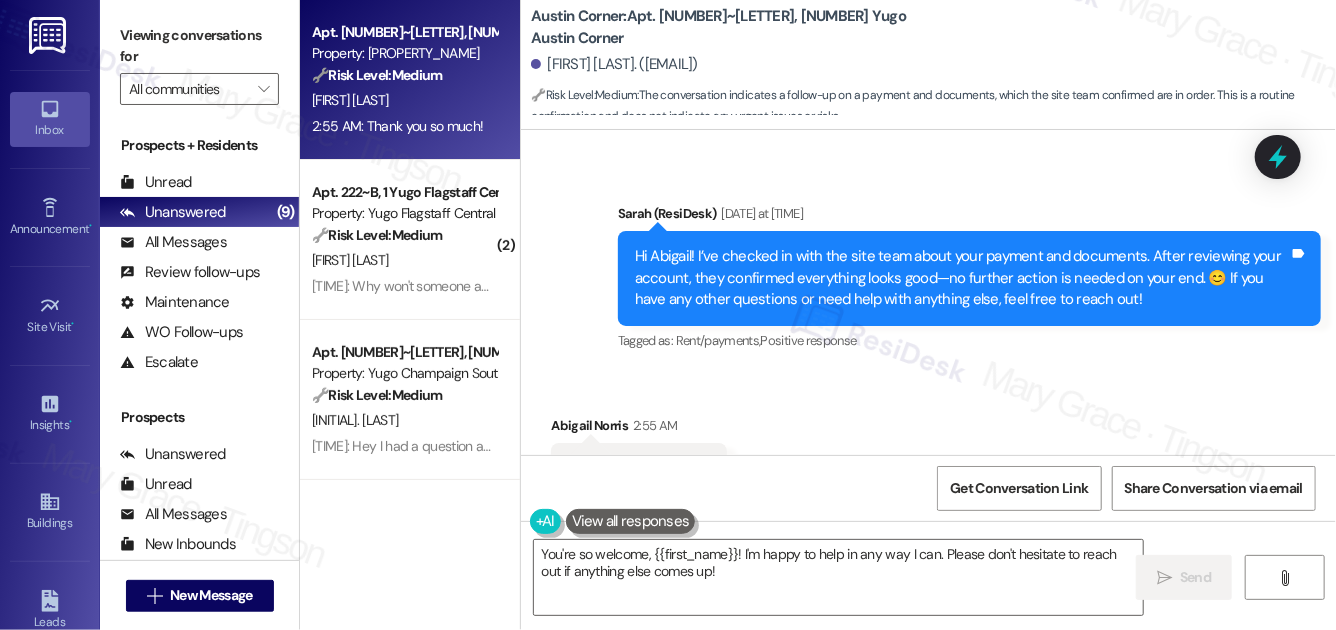 click on "Hi Abigail! I’ve checked in with the site team about your payment and documents. After reviewing your account, they confirmed everything looks good—no further action is needed on your end. 😊 If you have any other questions or need help with anything else, feel free to reach out!" at bounding box center (962, 278) 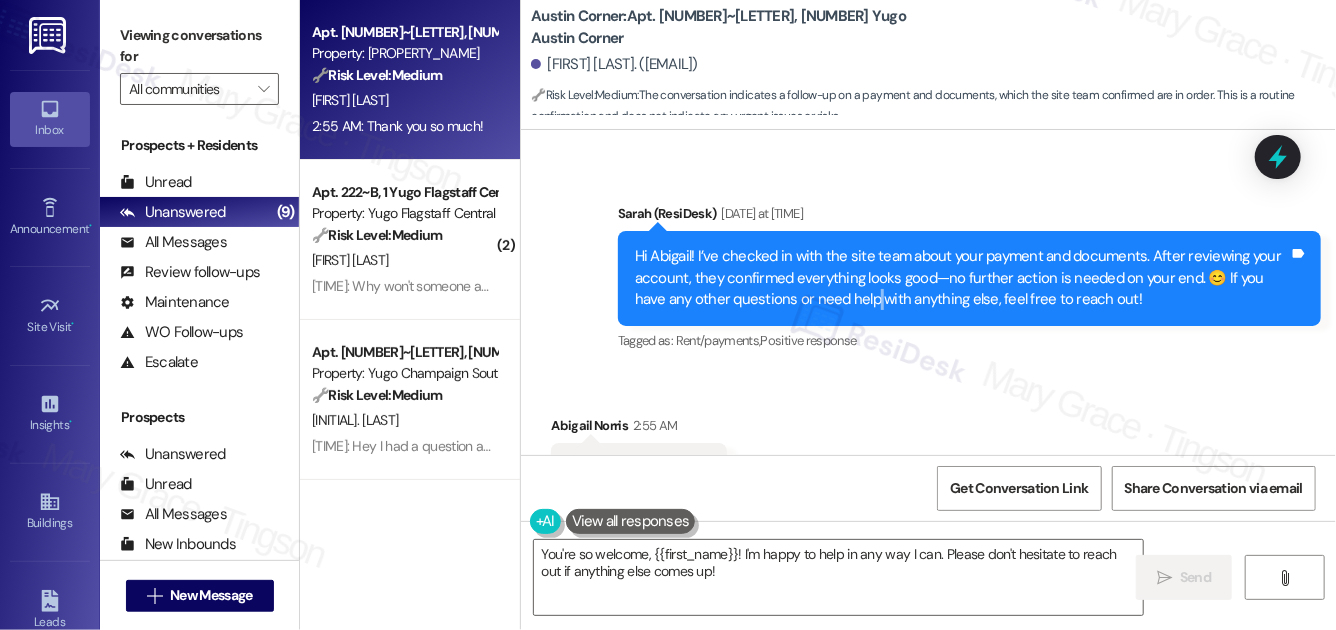 click on "Hi Abigail! I’ve checked in with the site team about your payment and documents. After reviewing your account, they confirmed everything looks good—no further action is needed on your end. 😊 If you have any other questions or need help with anything else, feel free to reach out!" at bounding box center (962, 278) 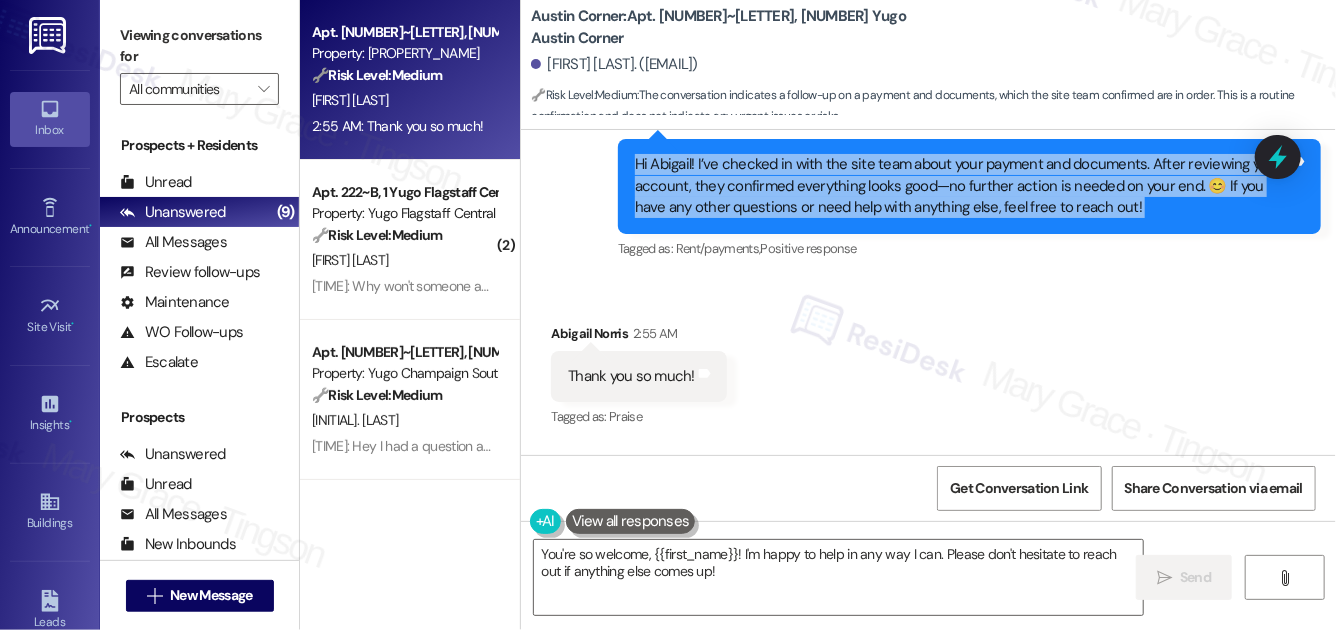 scroll, scrollTop: 2944, scrollLeft: 0, axis: vertical 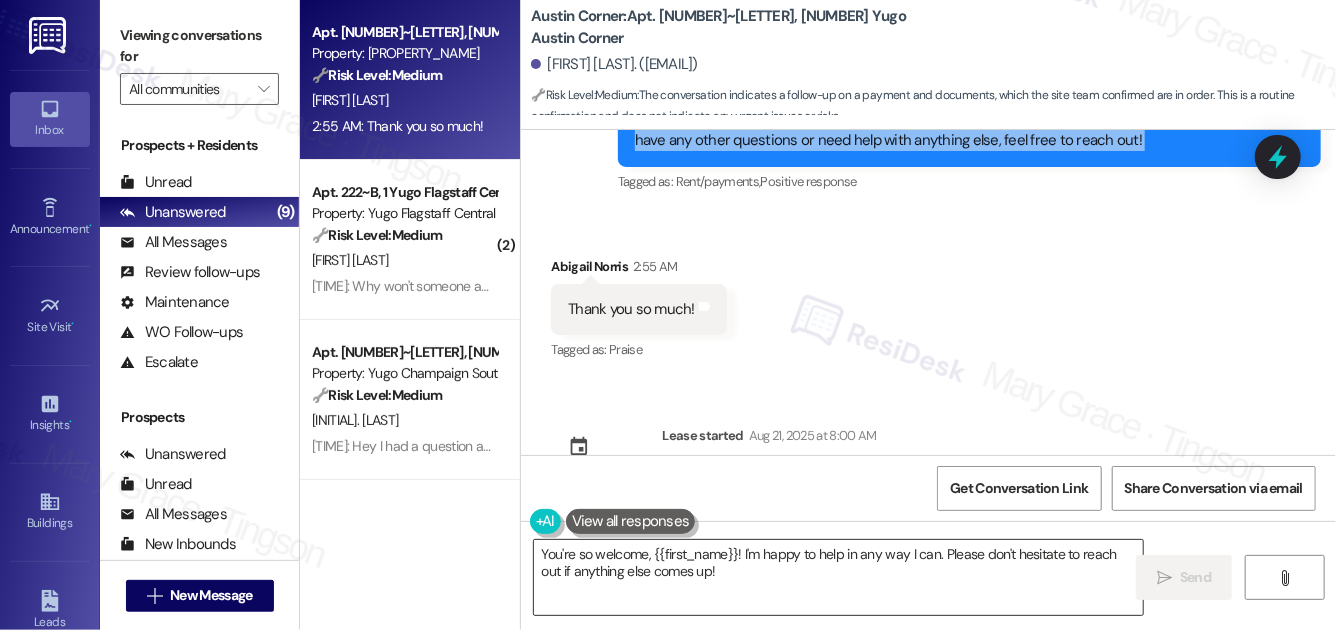 click on "You're so welcome, {{first_name}}! I'm happy to help in any way I can. Please don't hesitate to reach out if anything else comes up!" at bounding box center (838, 577) 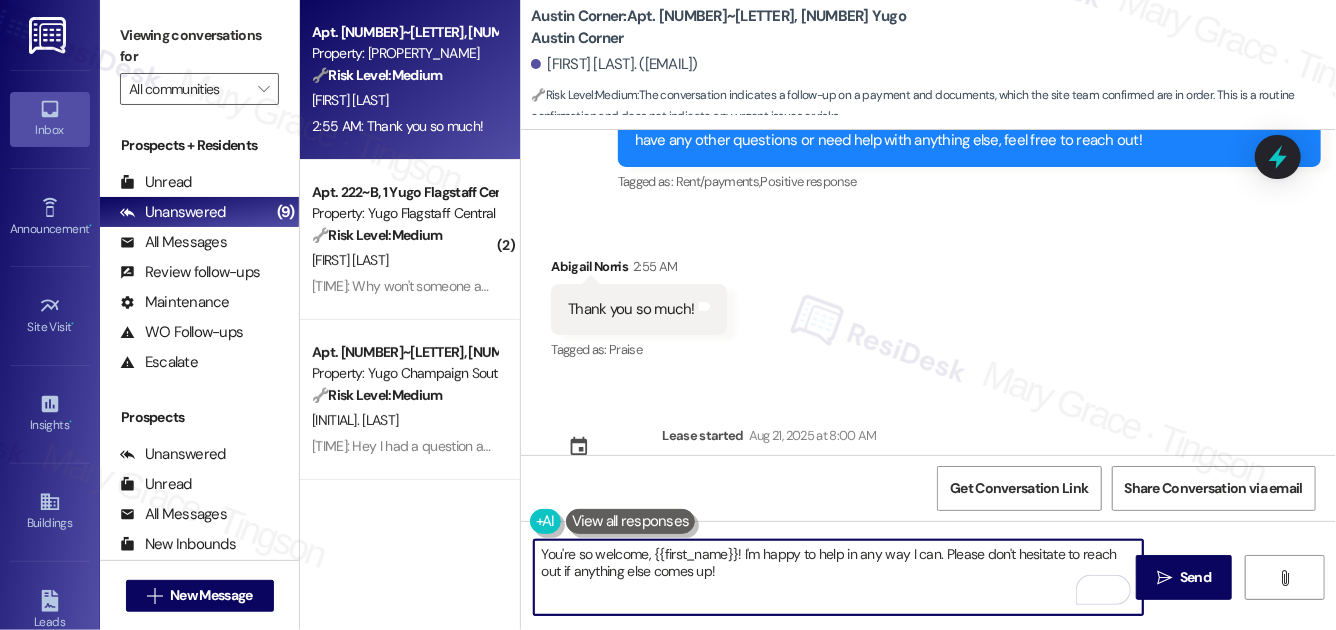 click on "You're so welcome, {{first_name}}! I'm happy to help in any way I can. Please don't hesitate to reach out if anything else comes up!" at bounding box center [838, 577] 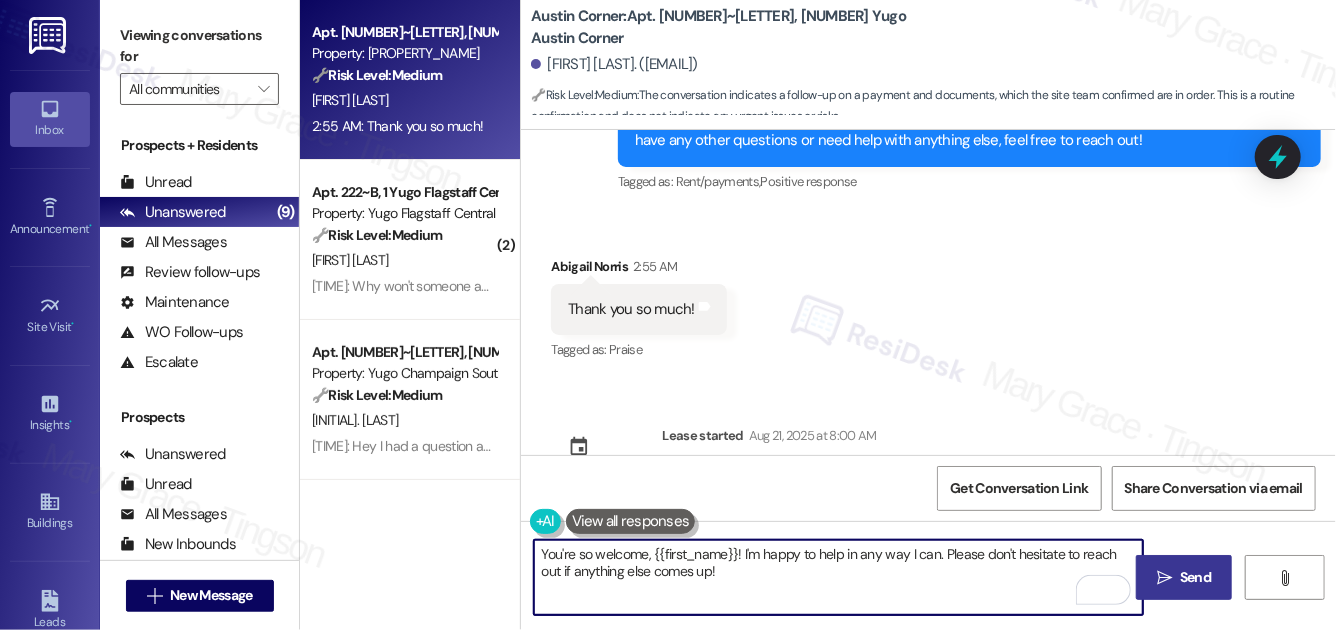 click on "Send" at bounding box center [1195, 577] 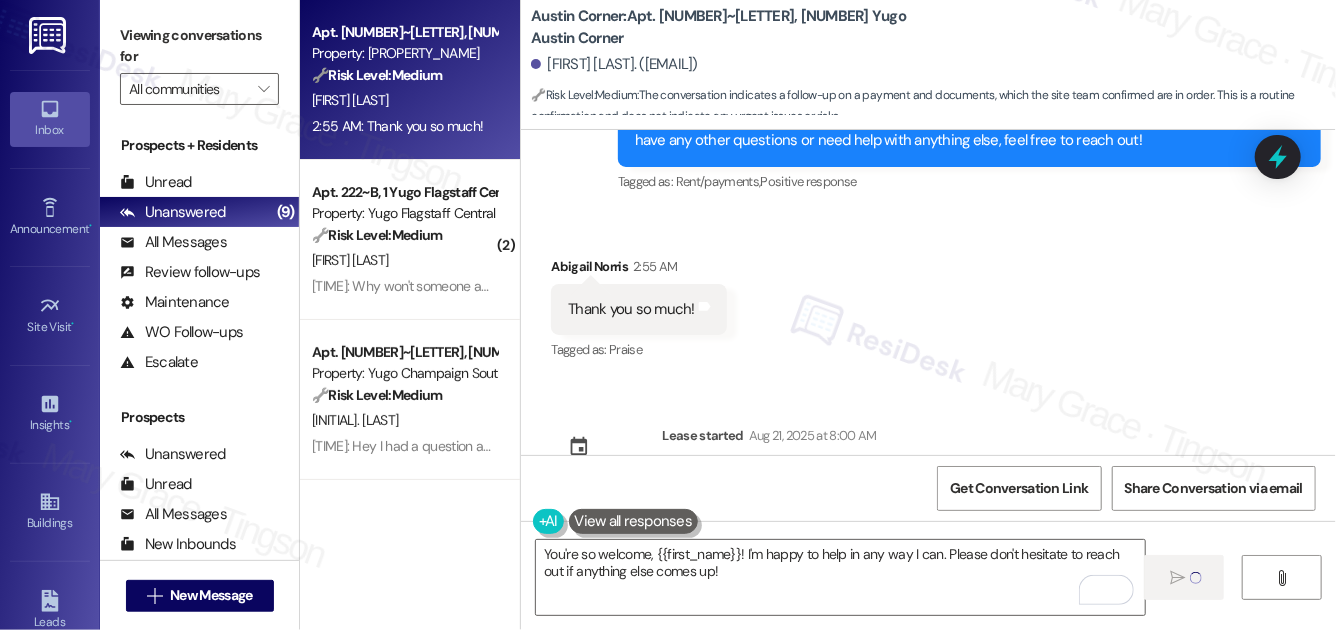 type 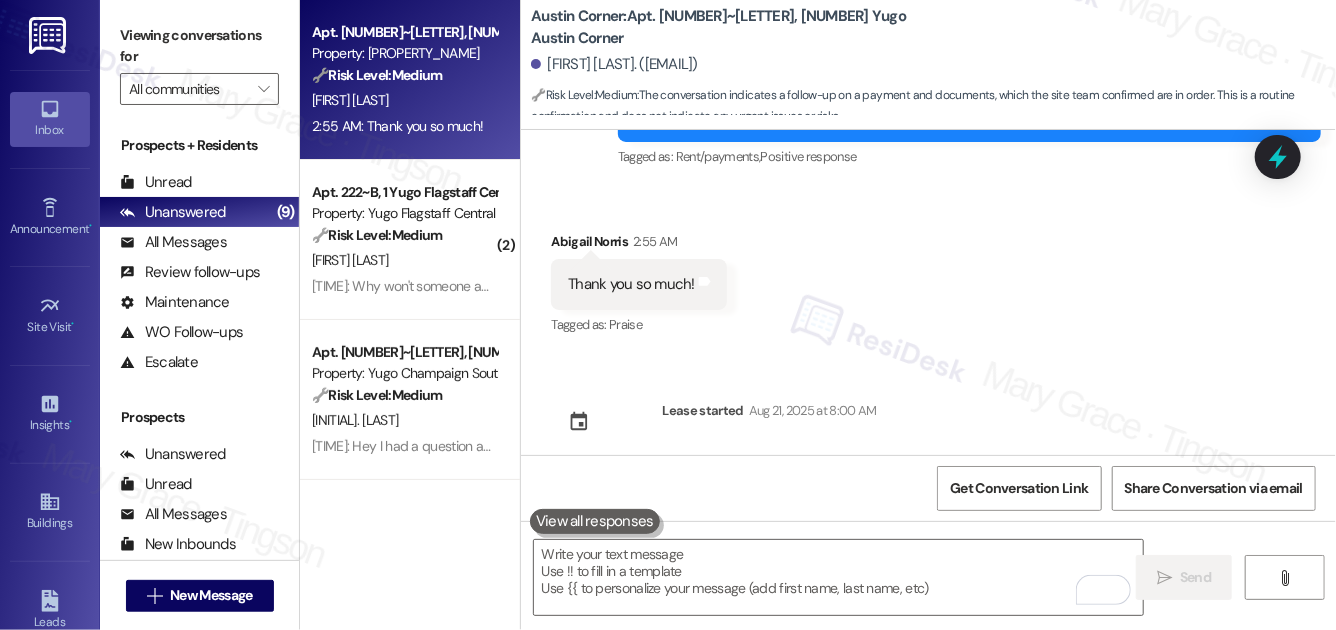 scroll, scrollTop: 3105, scrollLeft: 0, axis: vertical 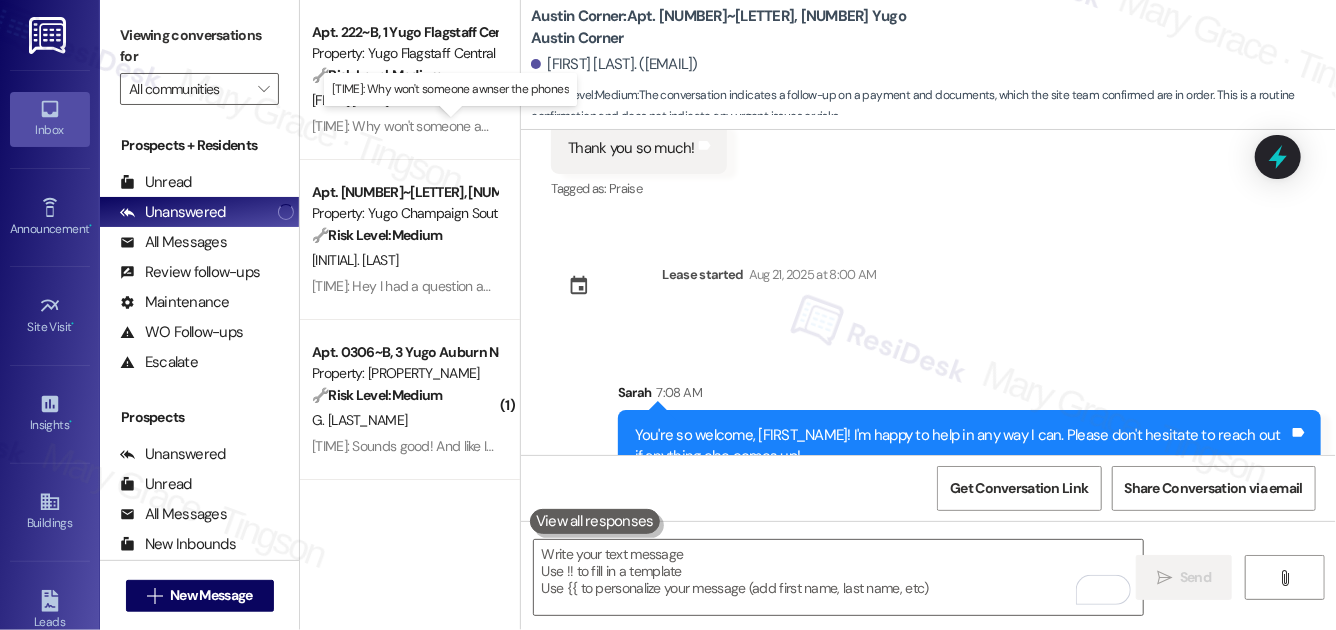 click on "1:18 AM: Why won't someone awnser the phones" at bounding box center (450, 89) 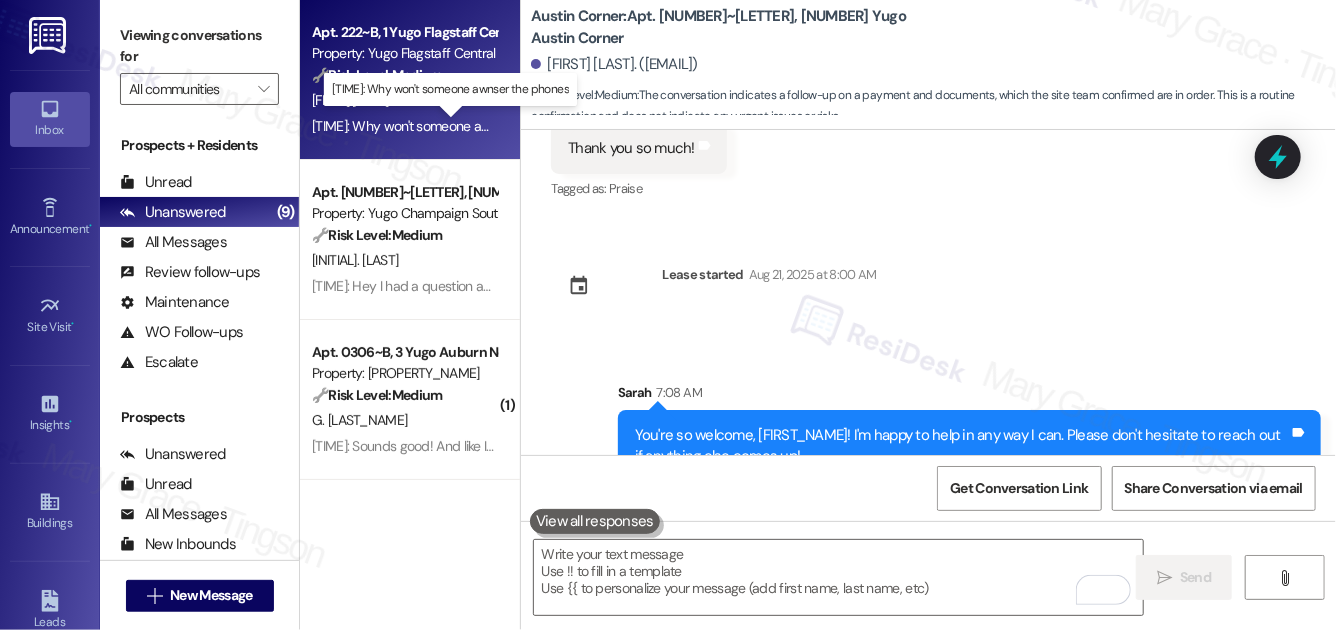 click on "1:18 AM: Why won't someone awnser the phones  1:18 AM: Why won't someone awnser the phones" at bounding box center (449, 126) 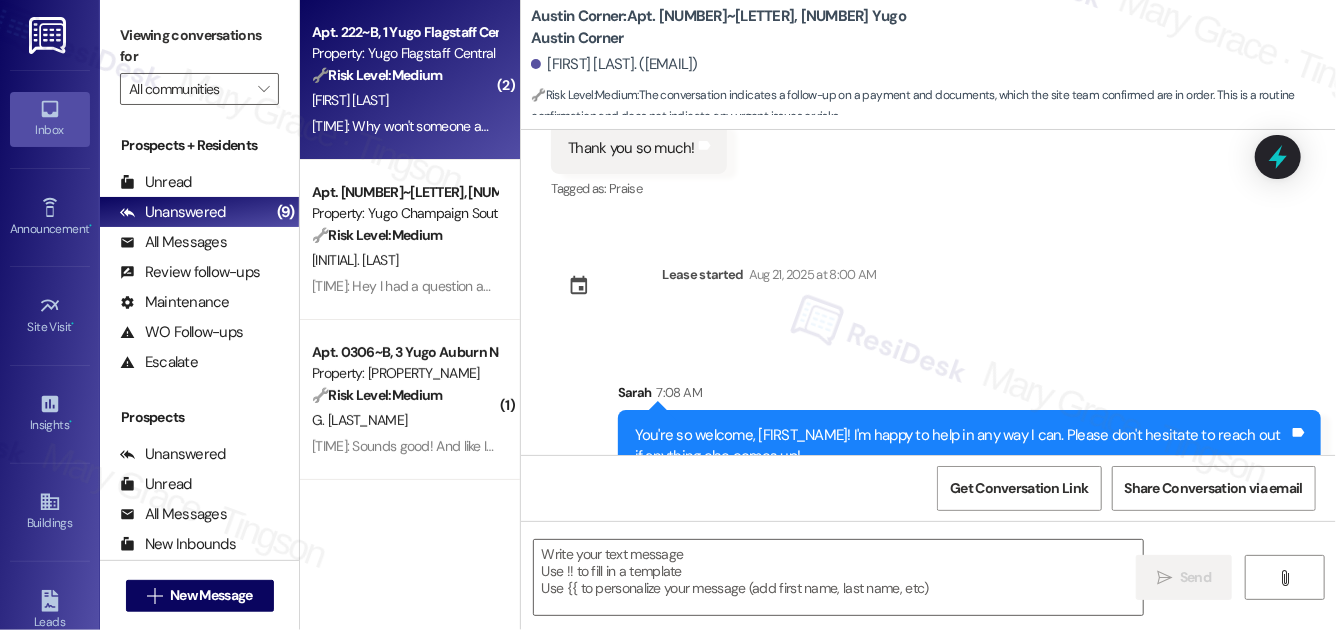 type on "Fetching suggested responses. Please feel free to read through the conversation in the meantime." 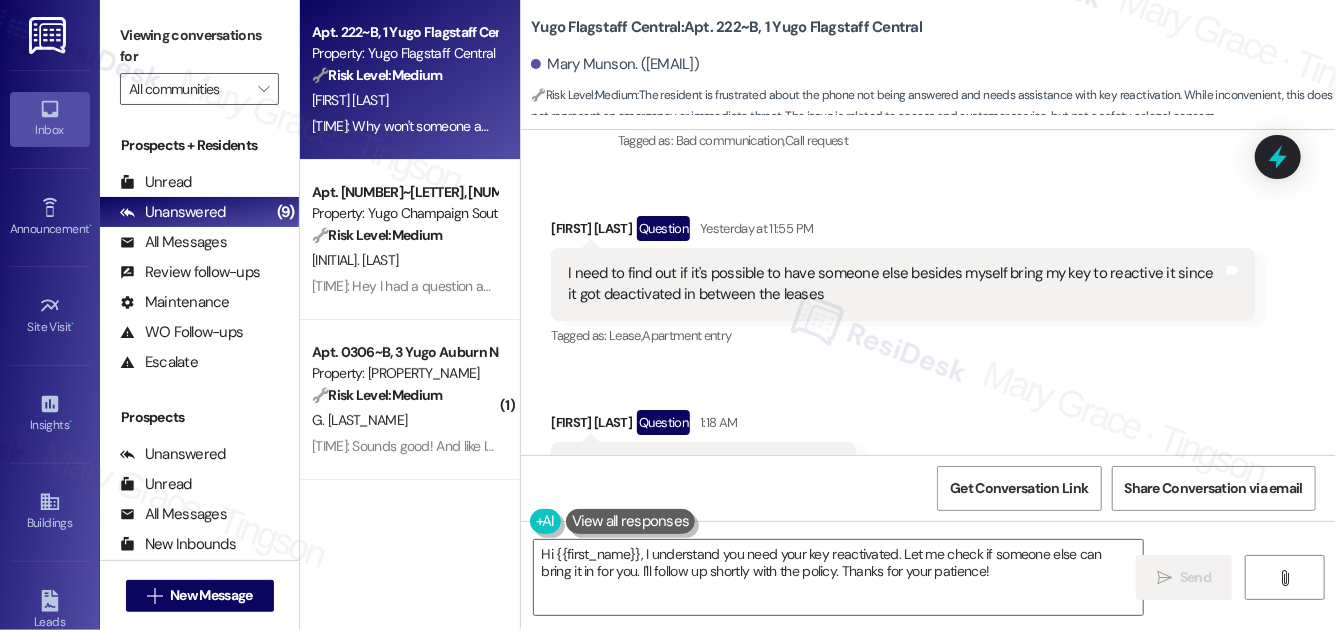 scroll, scrollTop: 4640, scrollLeft: 0, axis: vertical 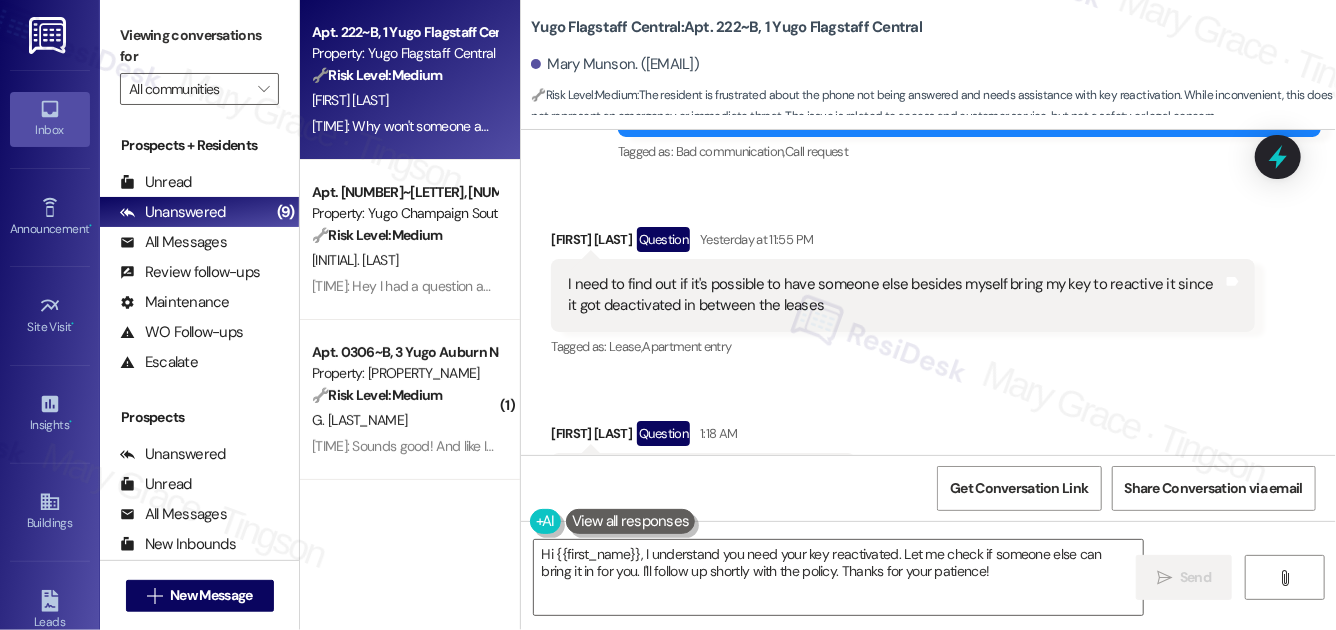 click on "I need to find out if it's possible to have someone else besides myself bring my key to reactive it since it got deactivated in between the leases" at bounding box center (895, 295) 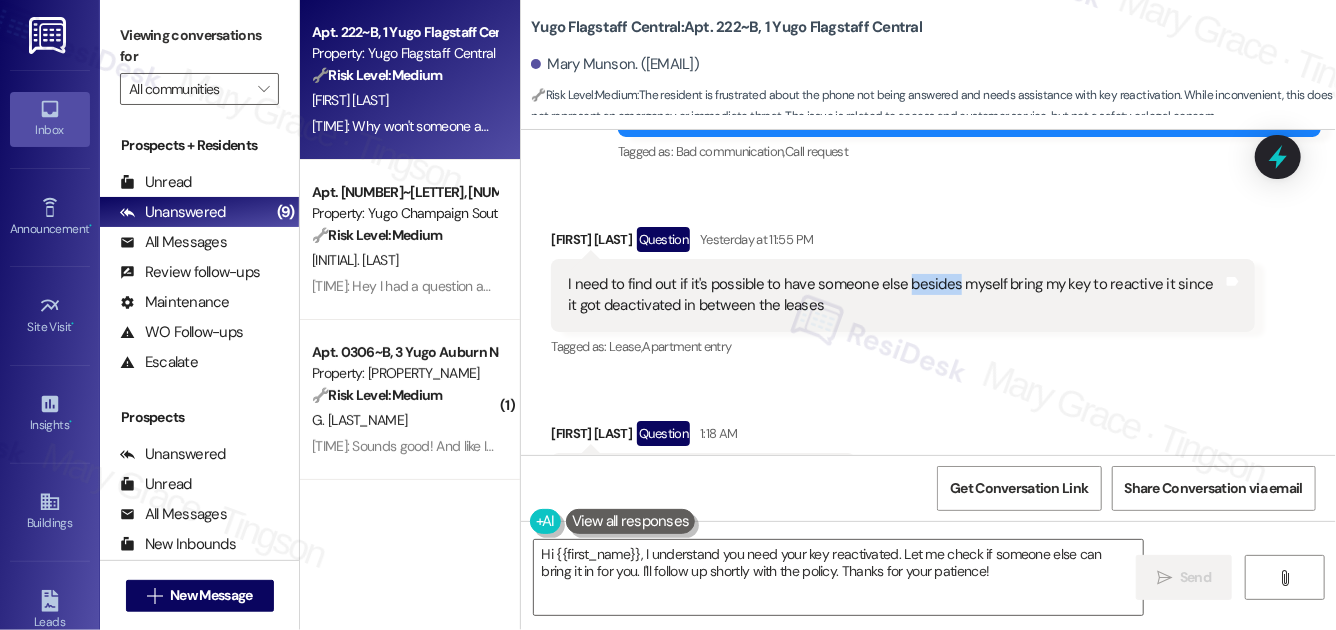 click on "I need to find out if it's possible to have someone else besides myself bring my key to reactive it since it got deactivated in between the leases" at bounding box center (895, 295) 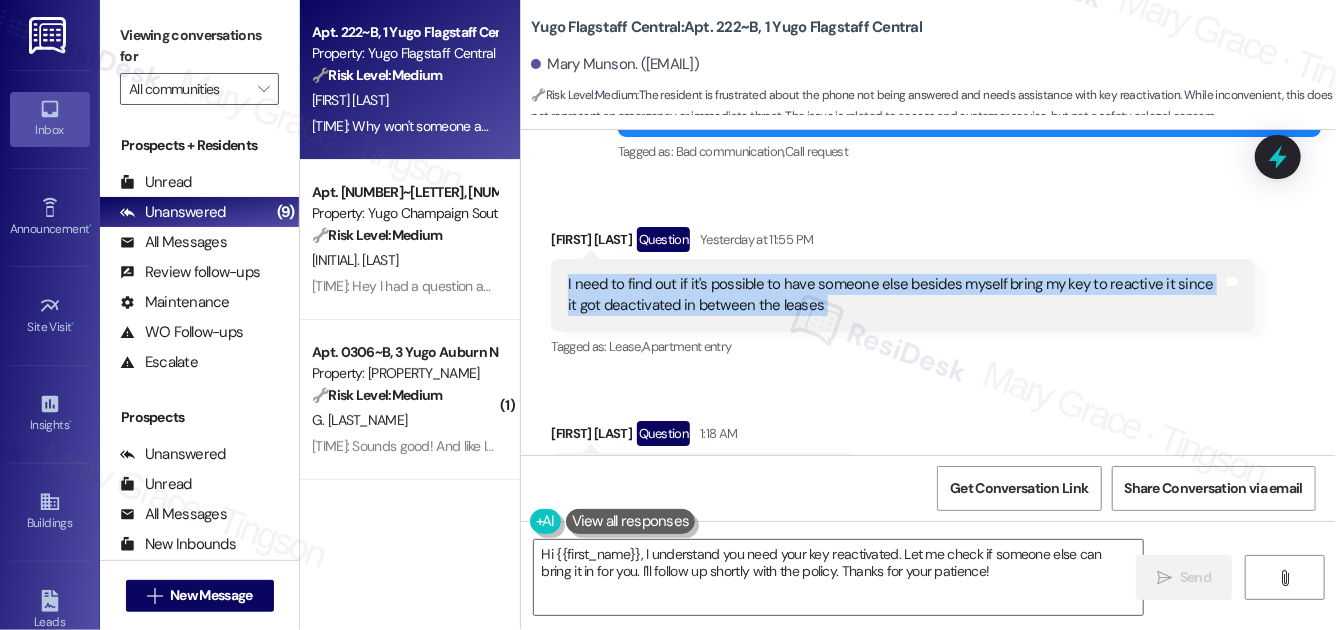 scroll, scrollTop: 4735, scrollLeft: 0, axis: vertical 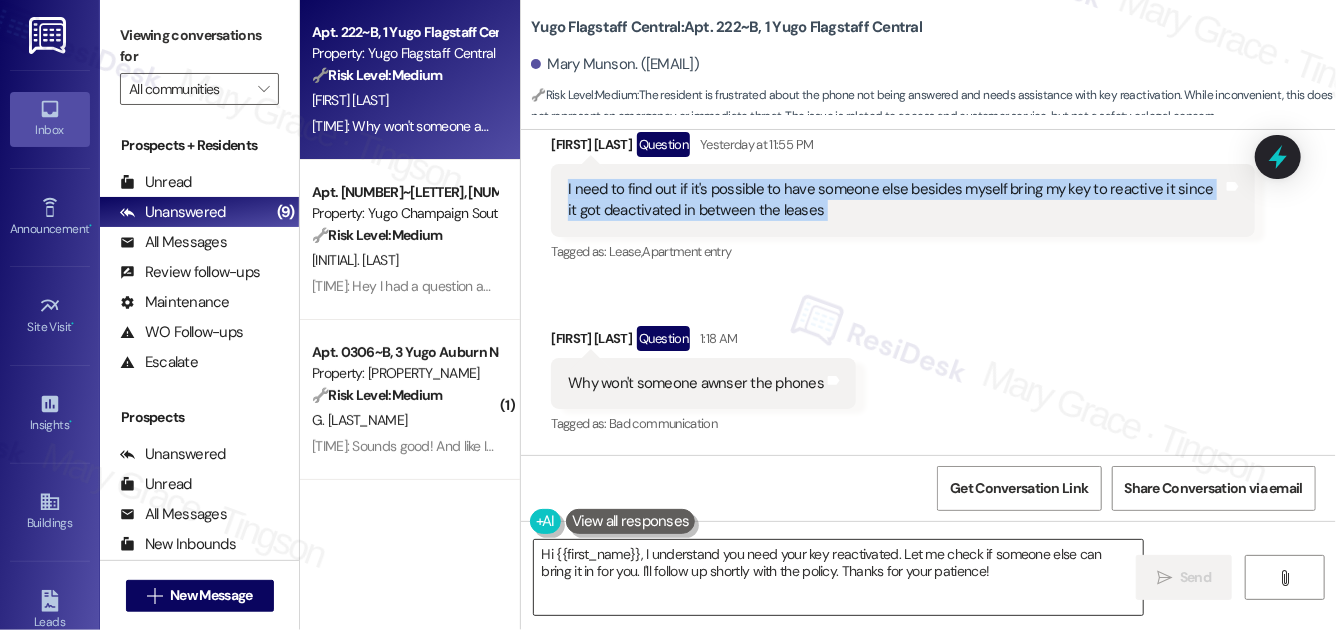 click on "Hi {{first_name}}, I understand you need your key reactivated. Let me check if someone else can bring it in for you. I'll follow up shortly with the policy. Thanks for your patience!" at bounding box center [838, 577] 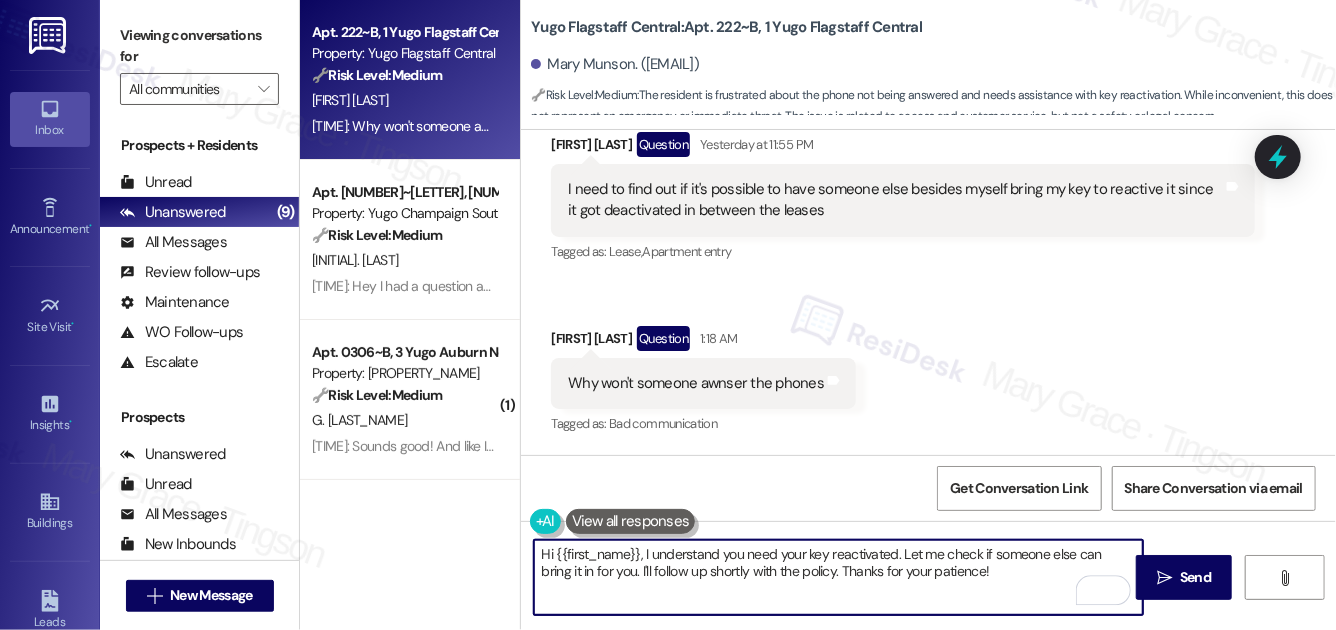 click on "Hi {{first_name}}, I understand you need your key reactivated. Let me check if someone else can bring it in for you. I'll follow up shortly with the policy. Thanks for your patience!" at bounding box center [838, 577] 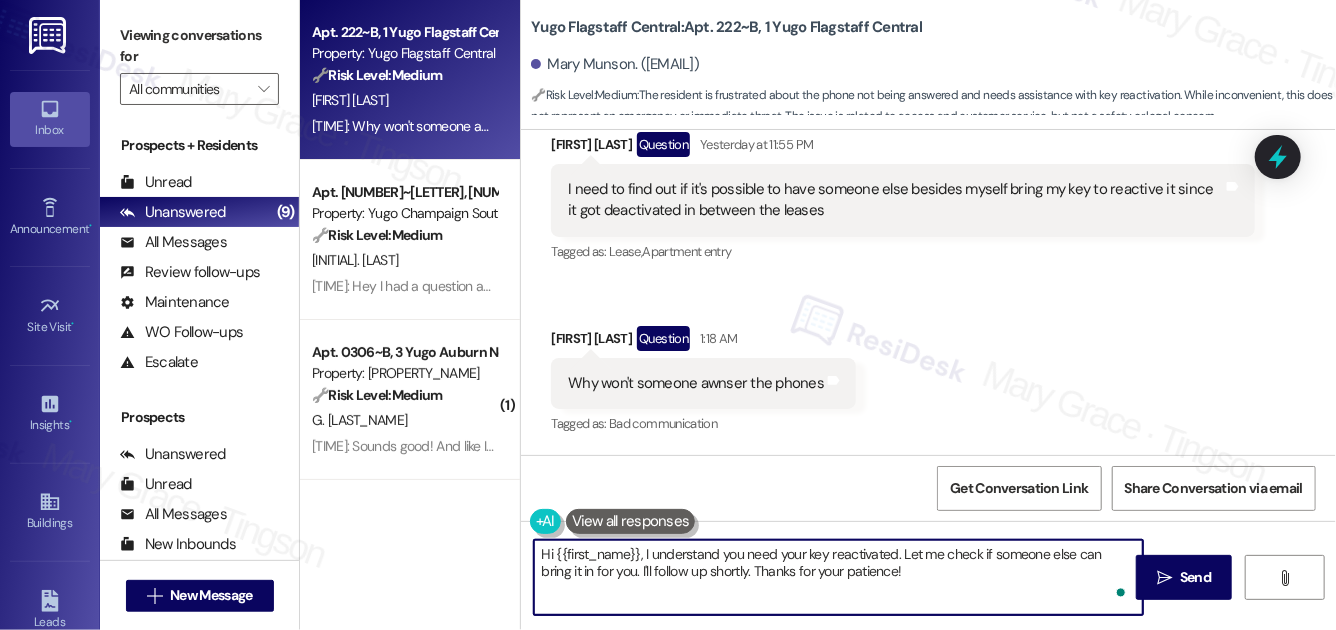 click on "Hi {{first_name}}, I understand you need your key reactivated. Let me check if someone else can bring it in for you. I'll follow up shortly. Thanks for your patience!" at bounding box center [838, 577] 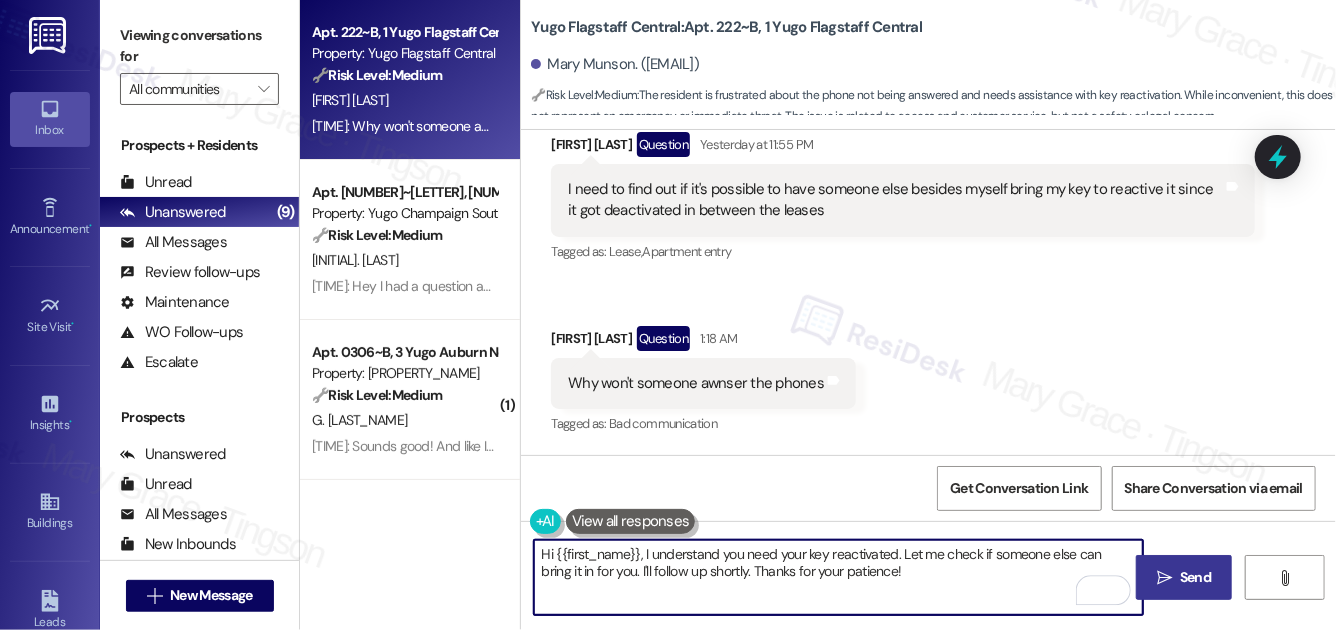 type on "Hi {{first_name}}, I understand you need your key reactivated. Let me check if someone else can bring it in for you. I'll follow up shortly. Thanks for your patience!" 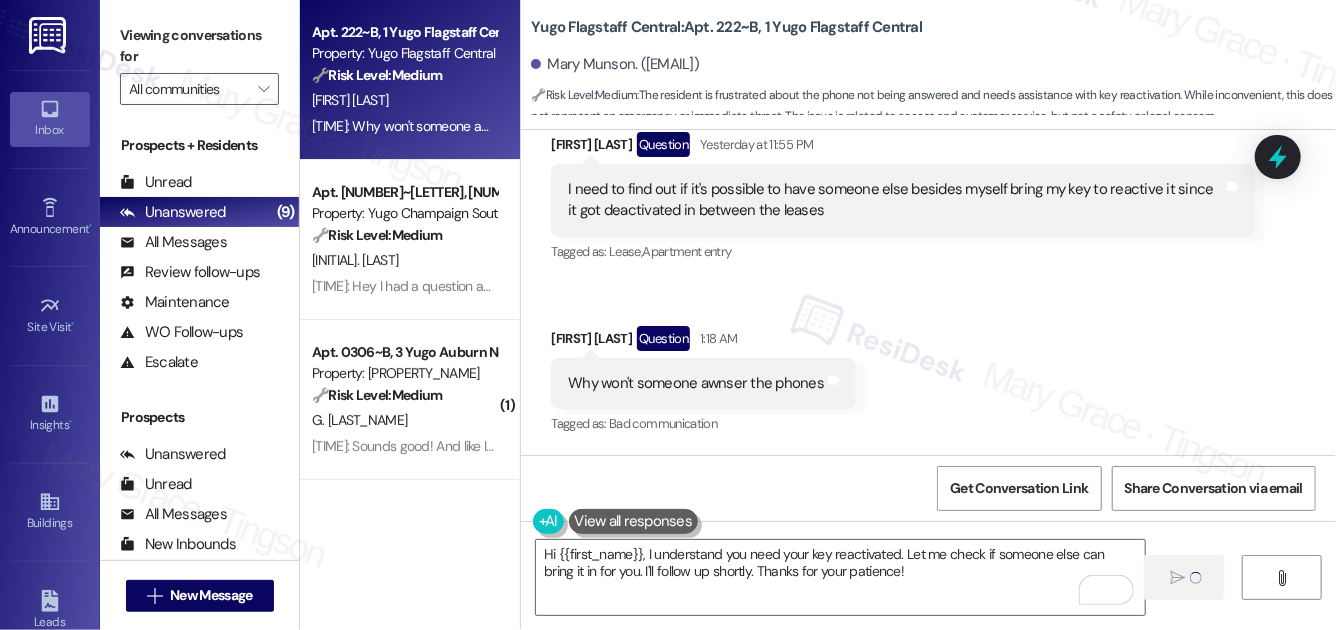type 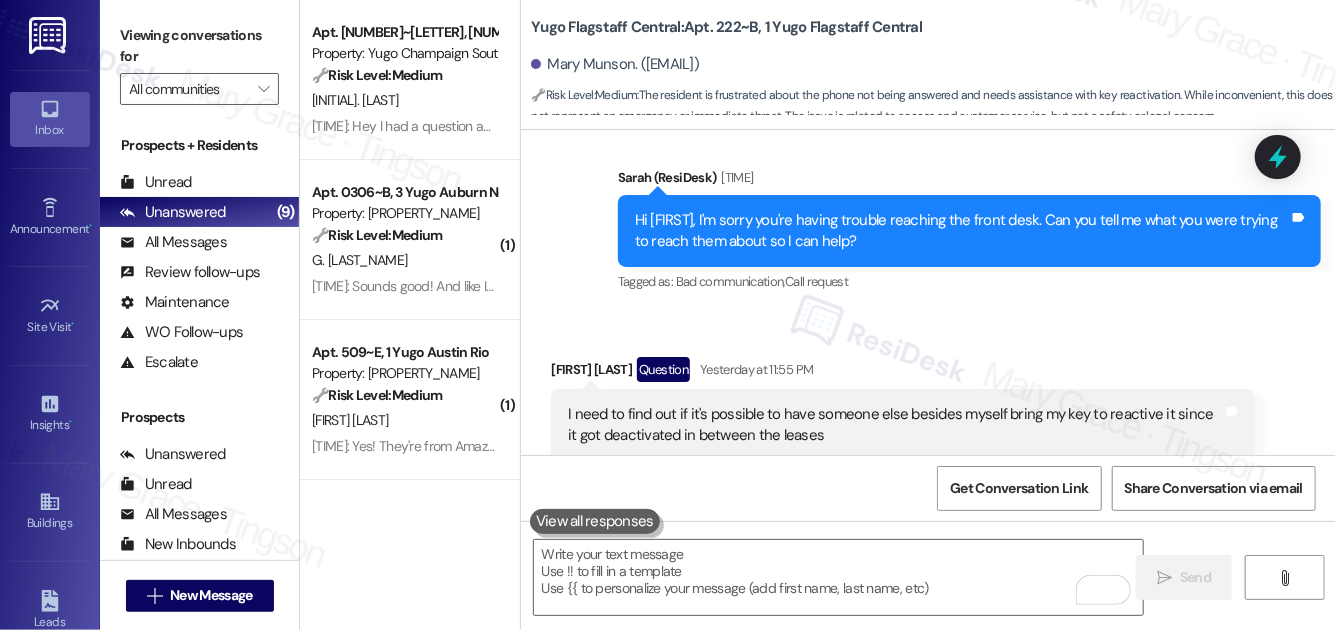 scroll, scrollTop: 4556, scrollLeft: 0, axis: vertical 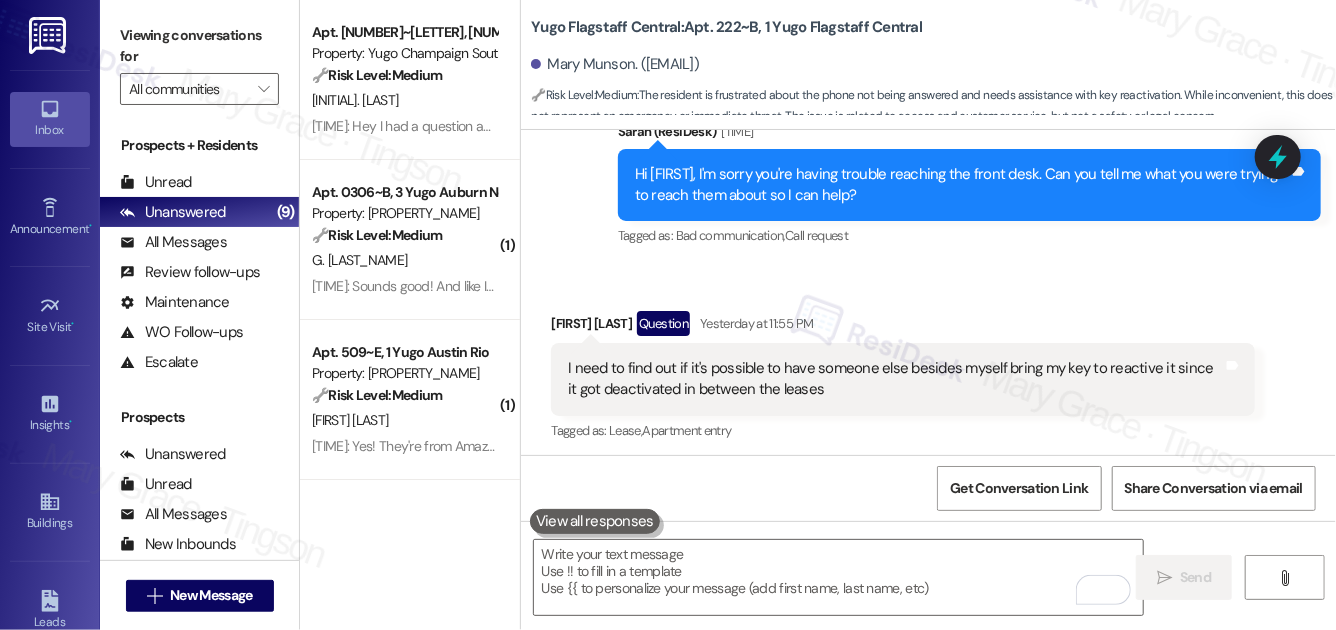 click on "I need to find out if it's possible to have someone else besides myself bring my key to reactive it since it got deactivated in between the leases" at bounding box center [895, 379] 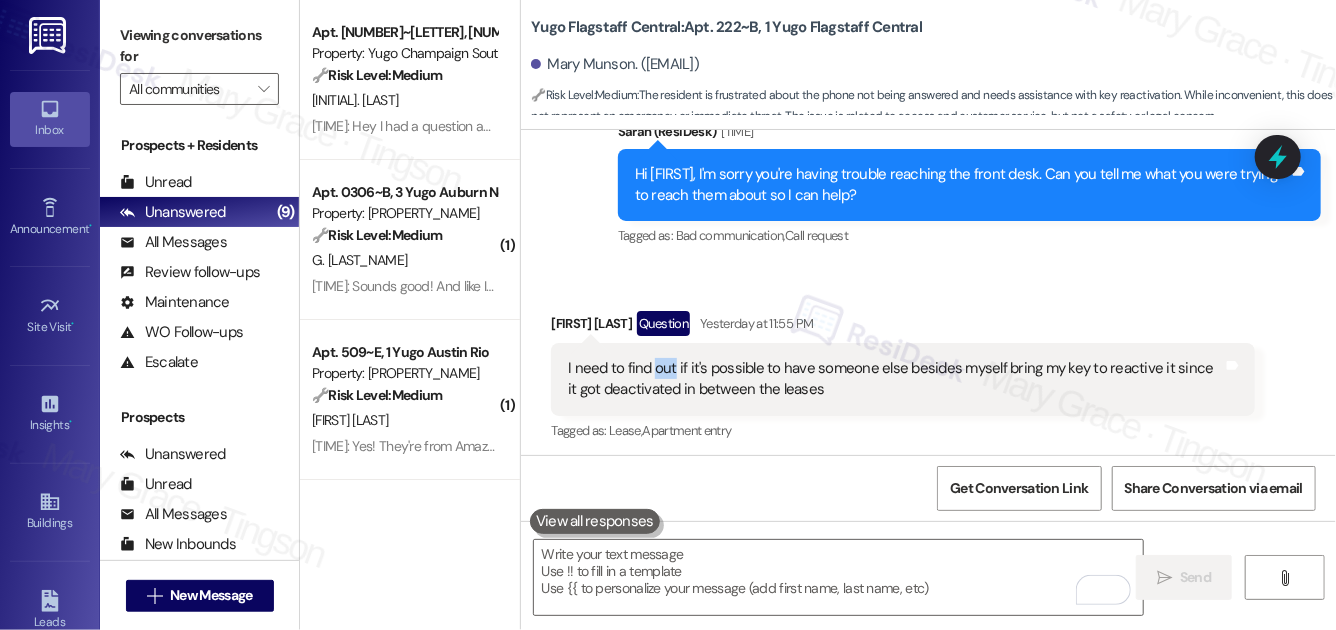 click on "I need to find out if it's possible to have someone else besides myself bring my key to reactive it since it got deactivated in between the leases" at bounding box center (895, 379) 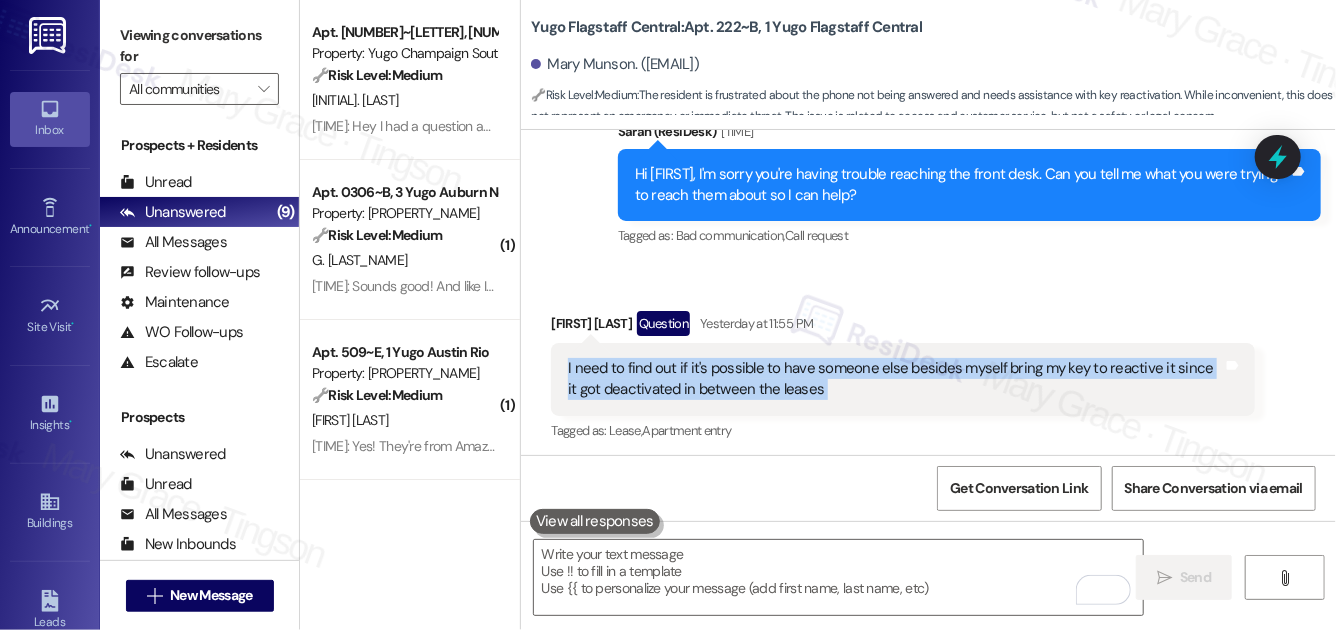 copy on "I need to find out if it's possible to have someone else besides myself bring my key to reactive it since it got deactivated in between the leases Tags and notes" 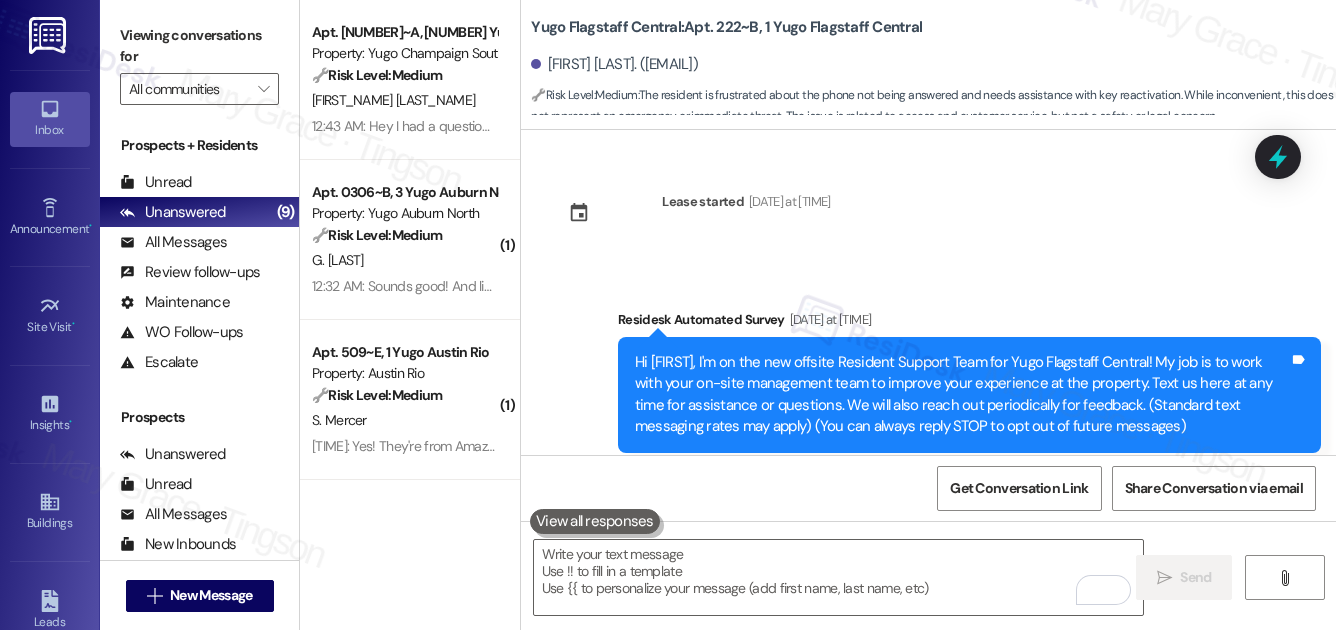 scroll, scrollTop: 0, scrollLeft: 0, axis: both 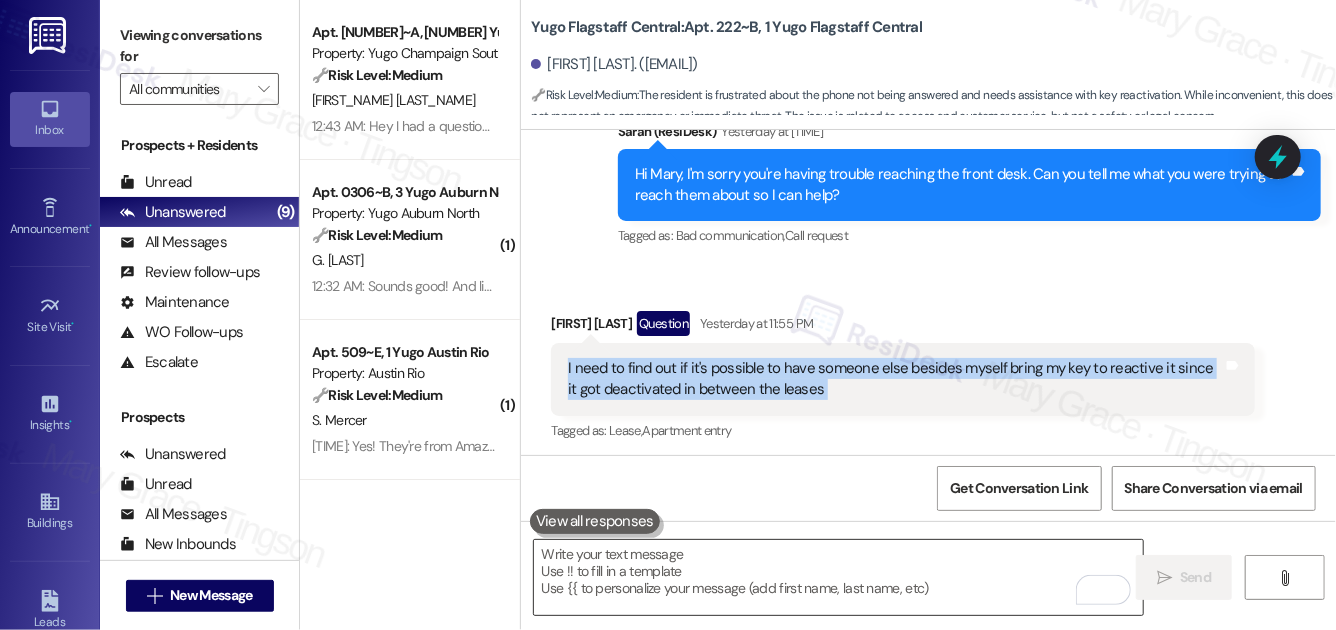 click at bounding box center (838, 577) 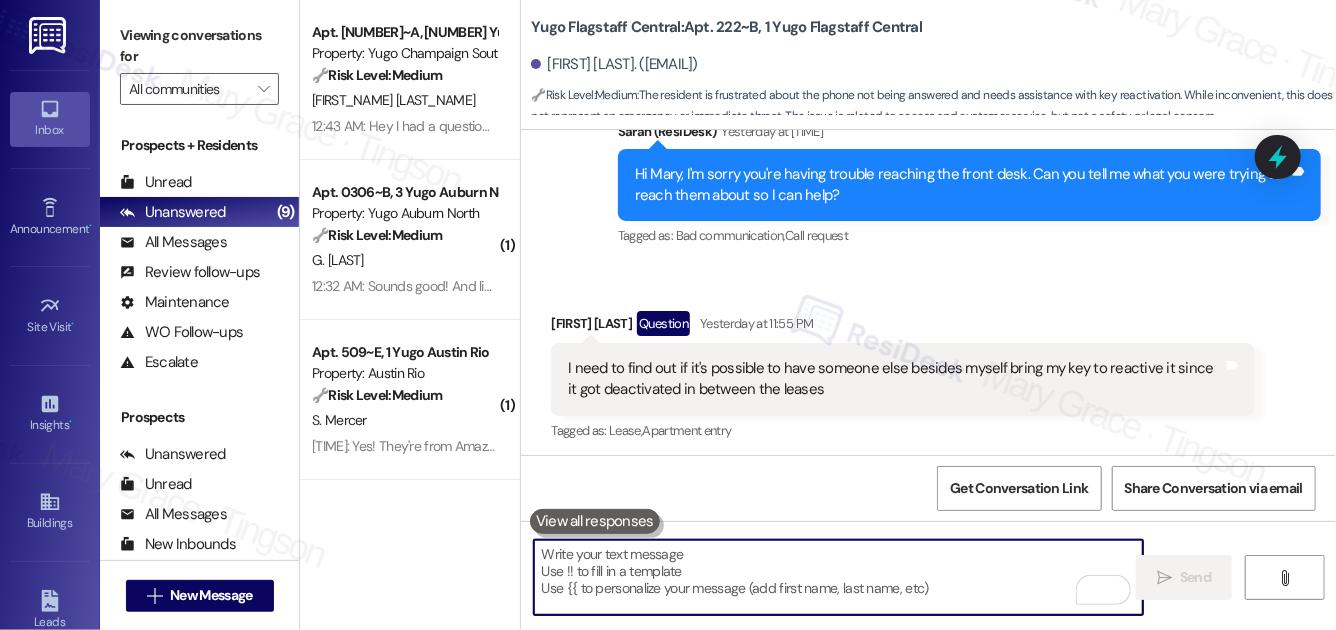scroll, scrollTop: 4895, scrollLeft: 0, axis: vertical 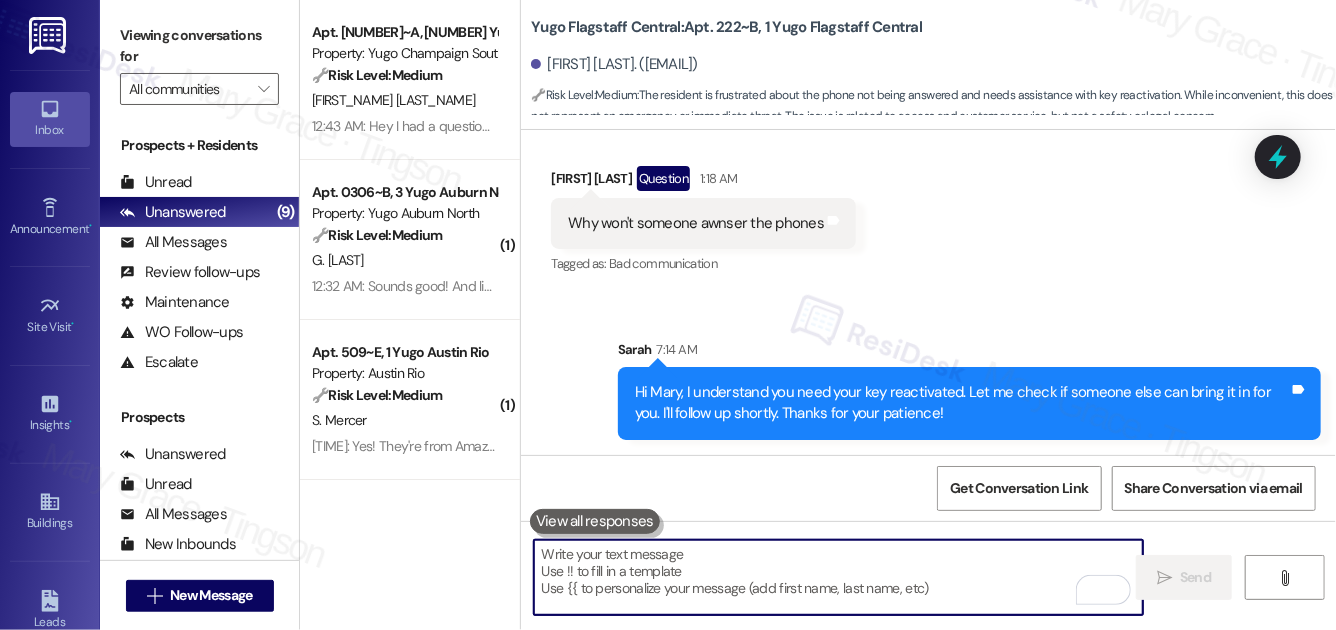 click at bounding box center [838, 577] 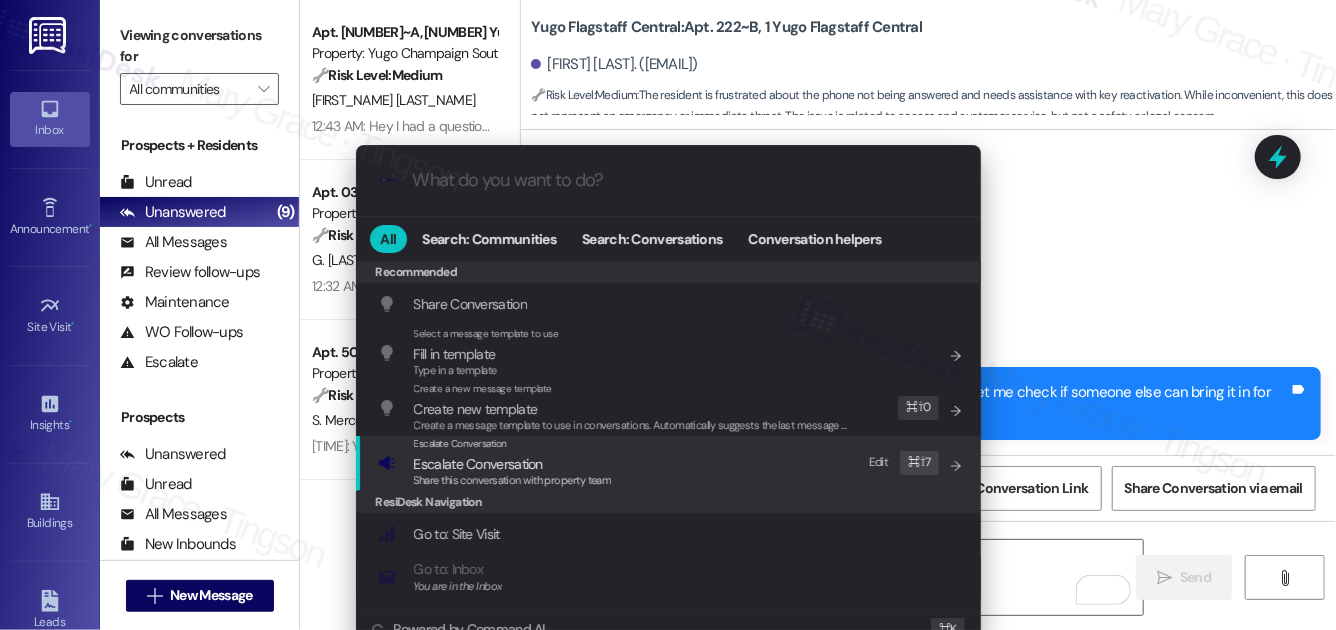 click on "Escalate Conversation" at bounding box center (478, 464) 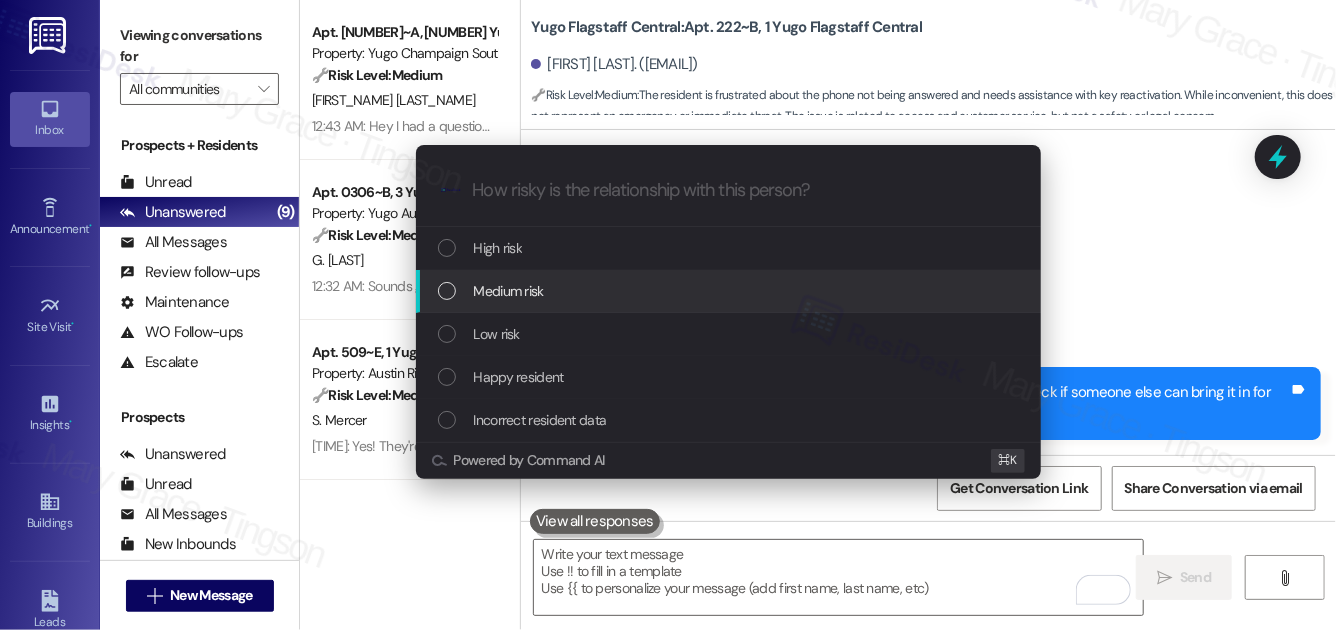 click on "Medium risk" at bounding box center [509, 291] 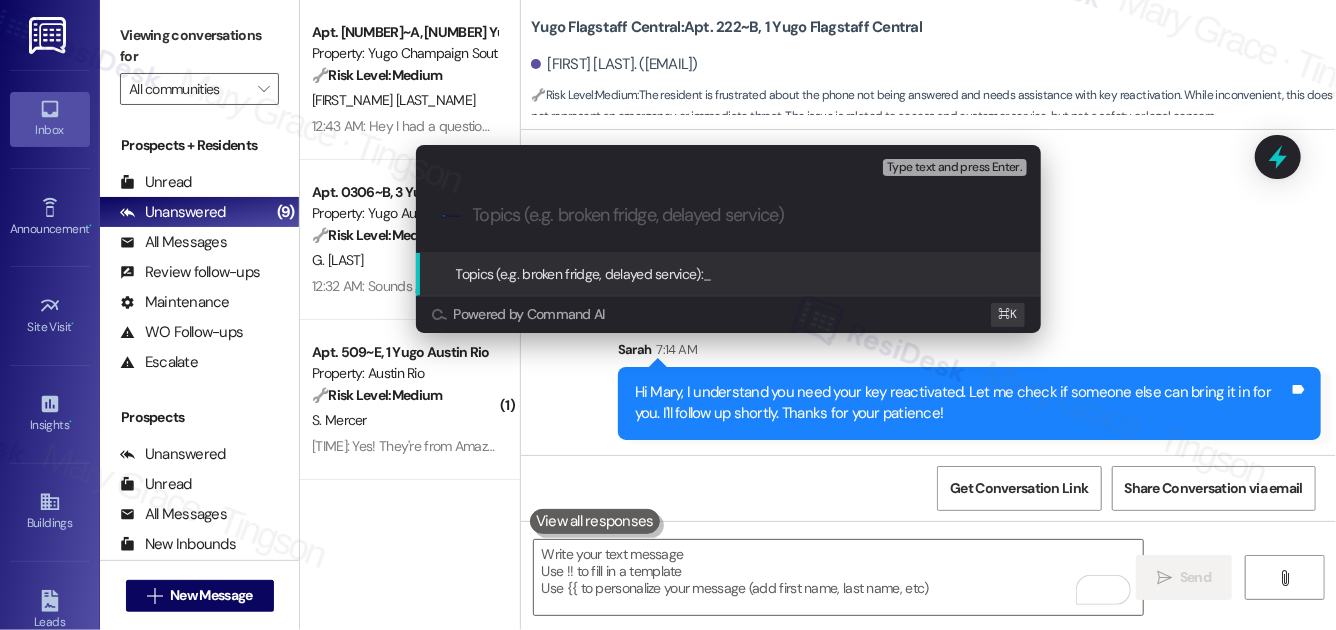 paste on "Request to Authorize Someone Else to Reactivate My Key" 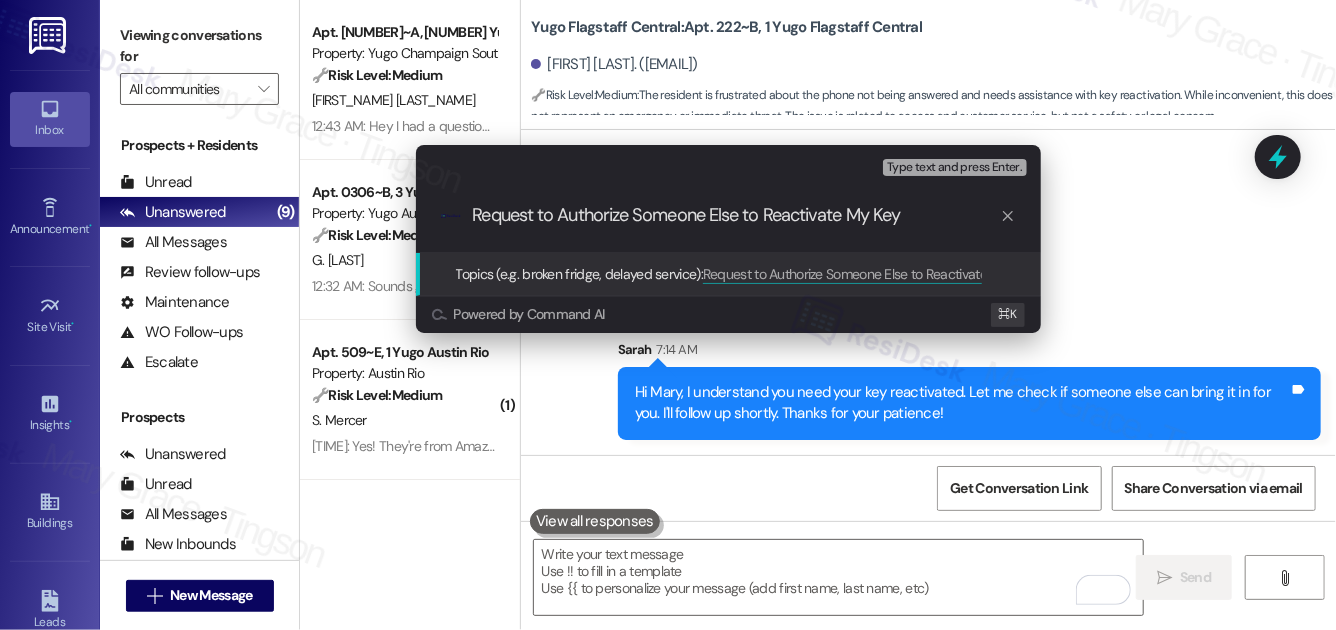 click on "Request to Authorize Someone Else to Reactivate My Key" at bounding box center [736, 215] 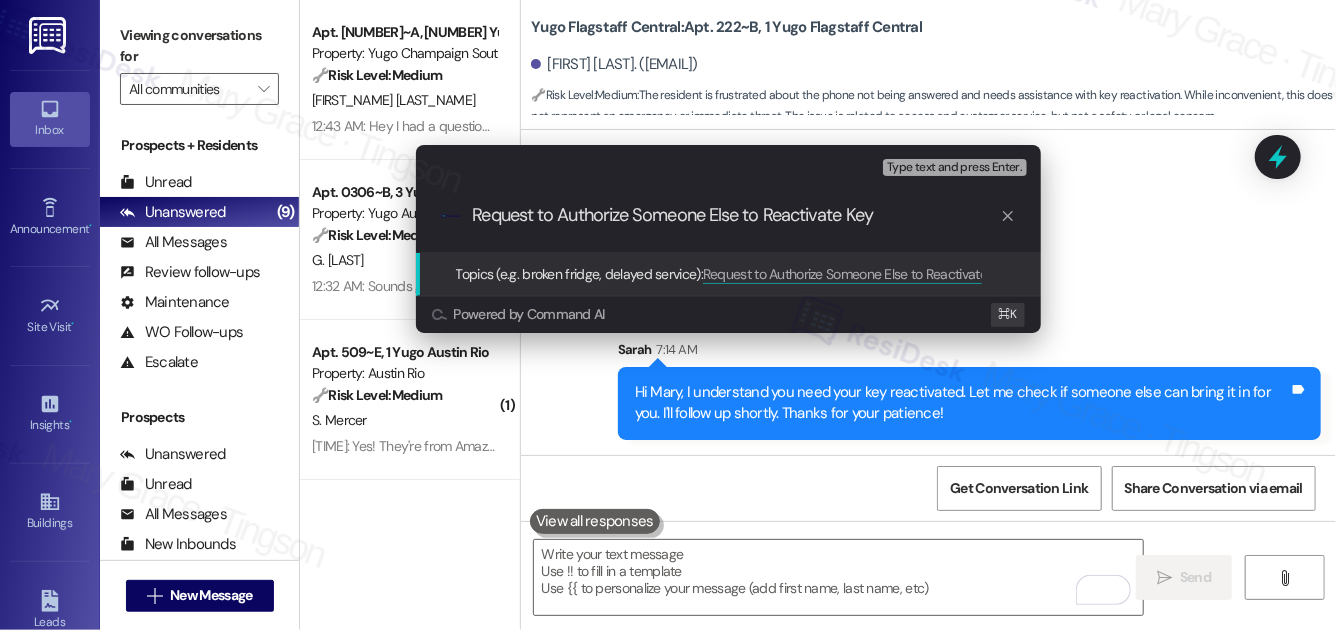 click on "Request to Authorize Someone Else to Reactivate Key" at bounding box center (736, 215) 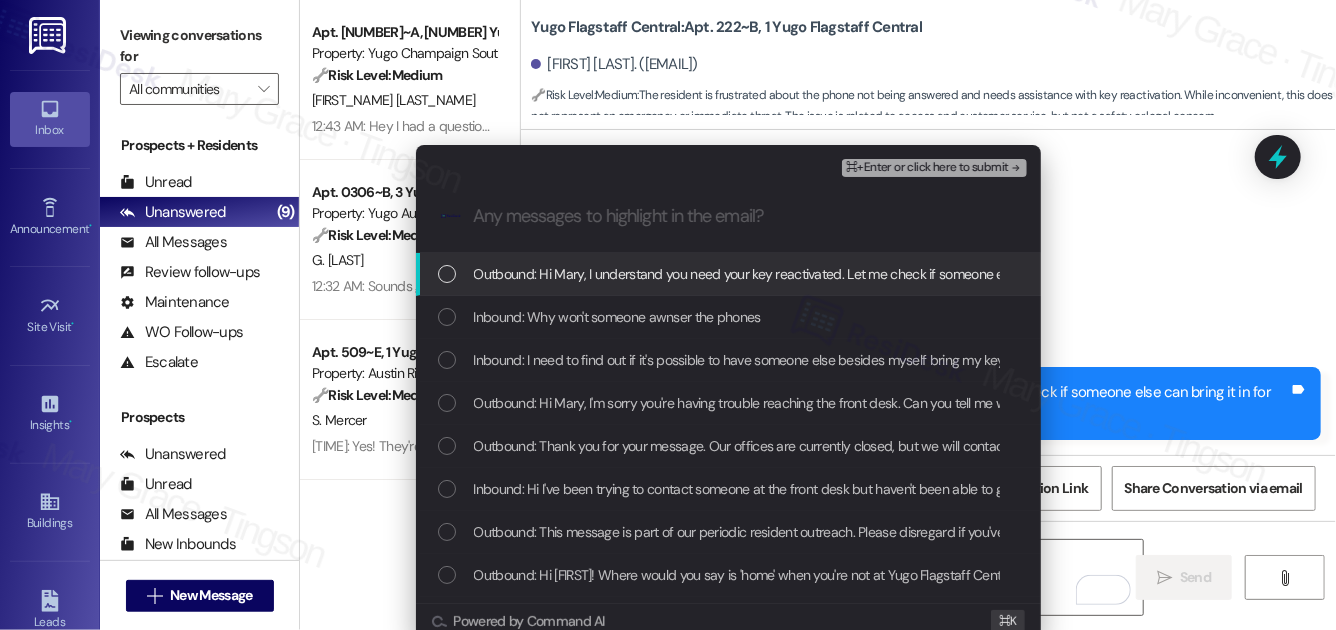 click on "Outbound: Hi Mary, I understand you need your key reactivated. Let me check if someone else can bring it in for you. I'll follow up shortly. Thanks for your patience!" at bounding box center (941, 274) 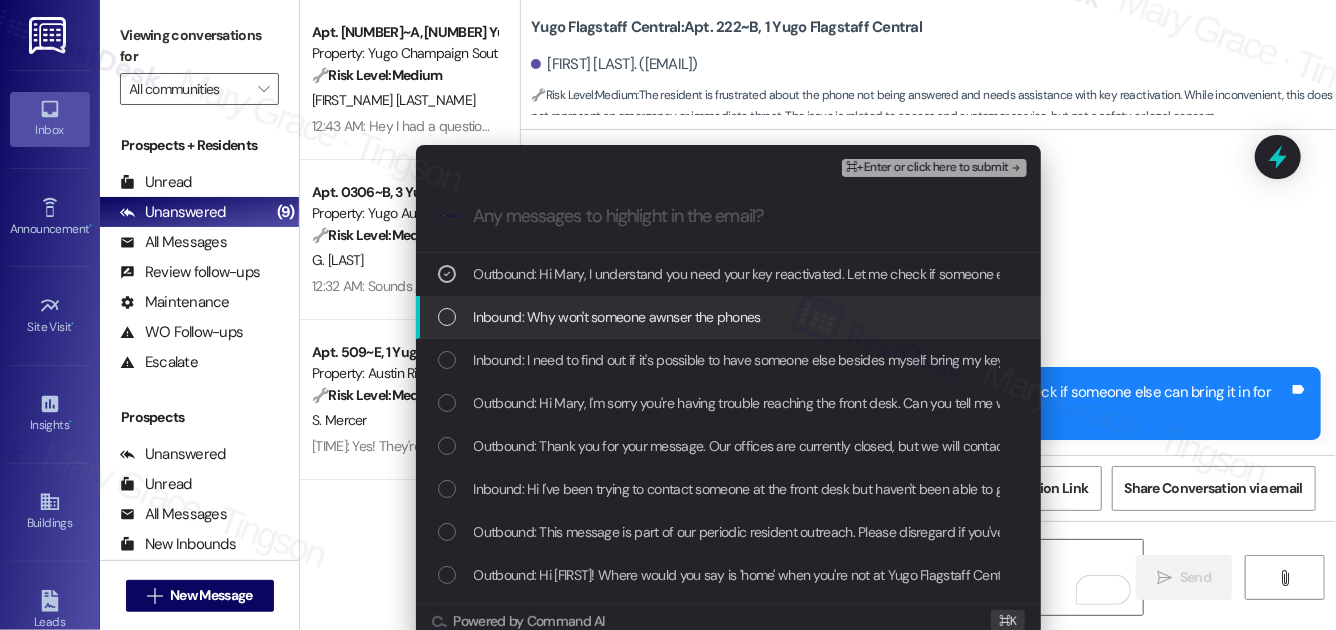 click on "Inbound: Why won't someone awnser the phones" at bounding box center (617, 317) 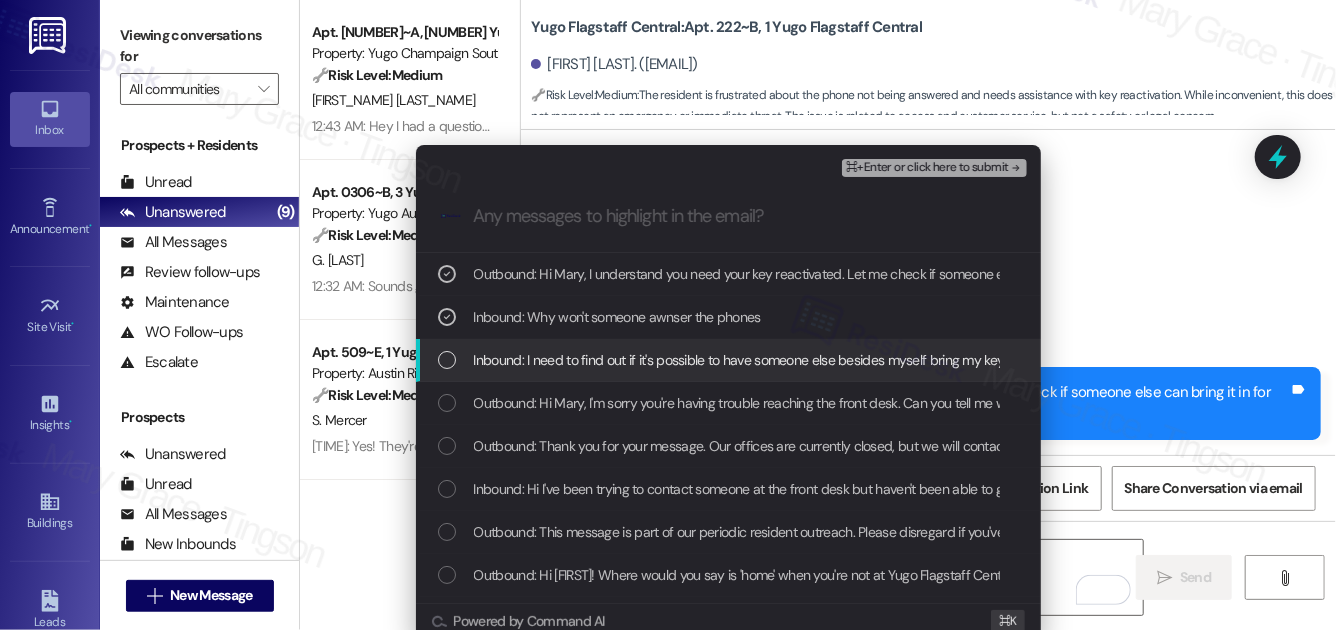 click on "Inbound: I need to find out if it's possible to have someone else besides myself bring my key to reactive it since it got deactivated in between the leases" at bounding box center (912, 360) 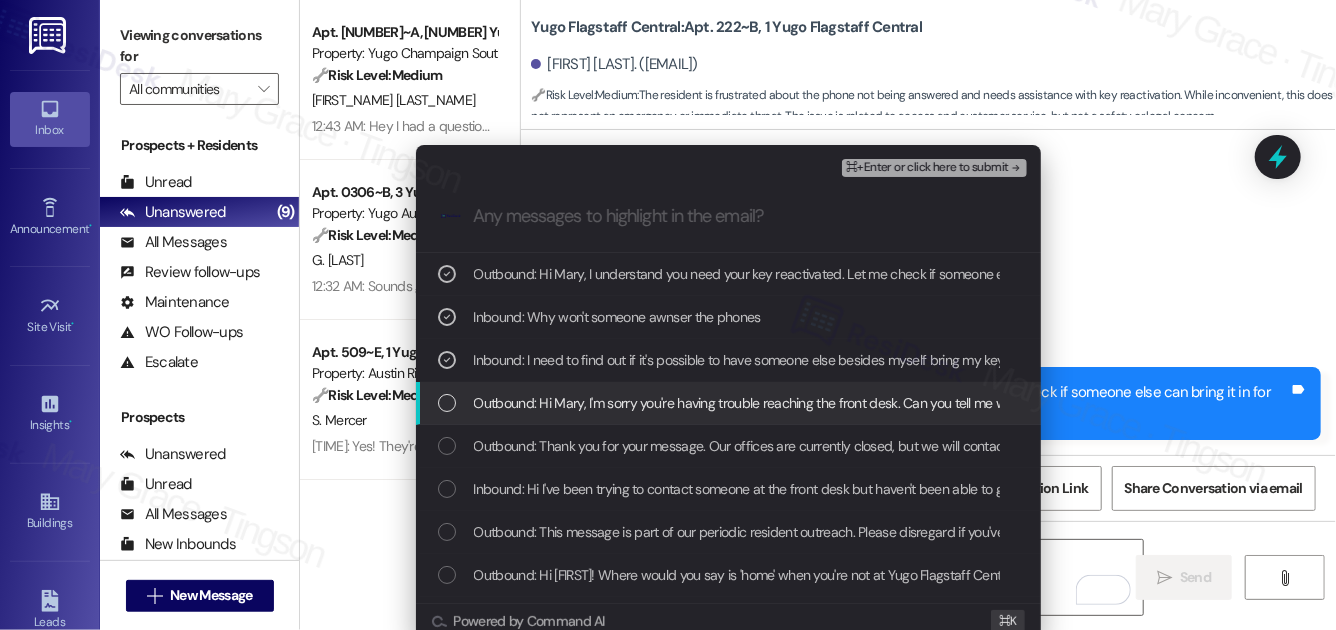 click on "Outbound: Hi Mary, I'm sorry you're having trouble reaching the front desk. Can you tell me what you were trying to reach them about so I can help?" at bounding box center (899, 403) 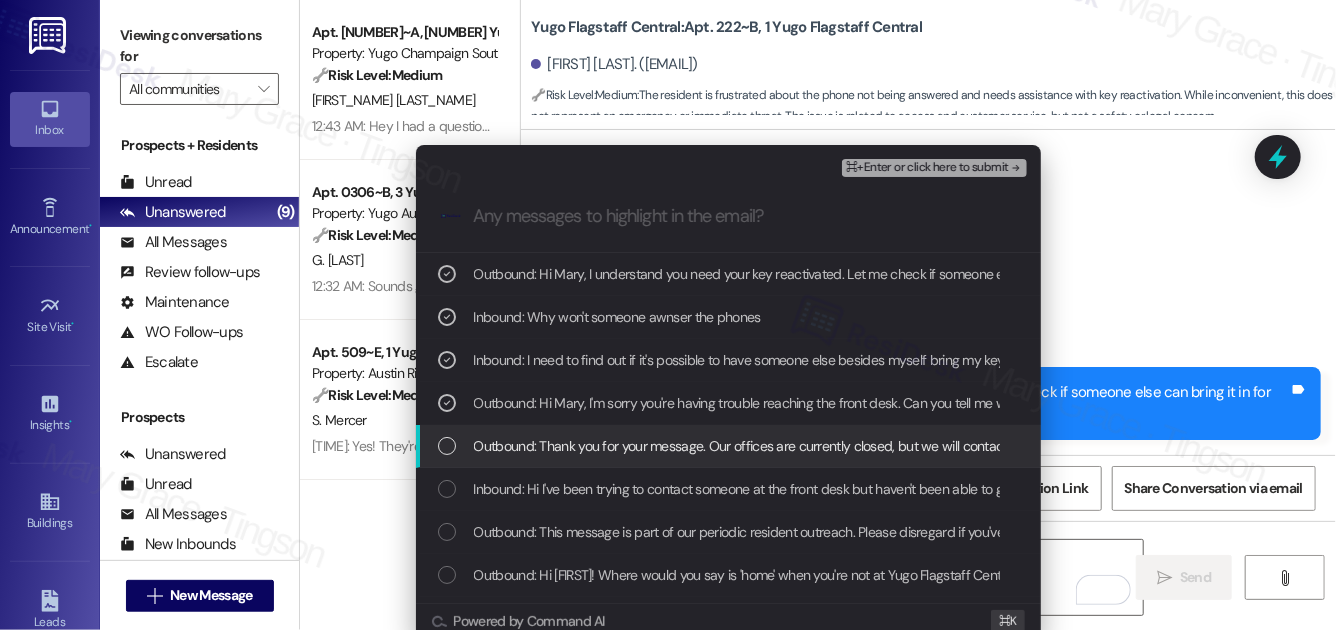 click on "Outbound: Thank you for your message. Our offices are currently closed, but we will contact you when we resume operations. For emergencies, please contact your emergency number 928-249-8018 Ext. 3." at bounding box center (1074, 446) 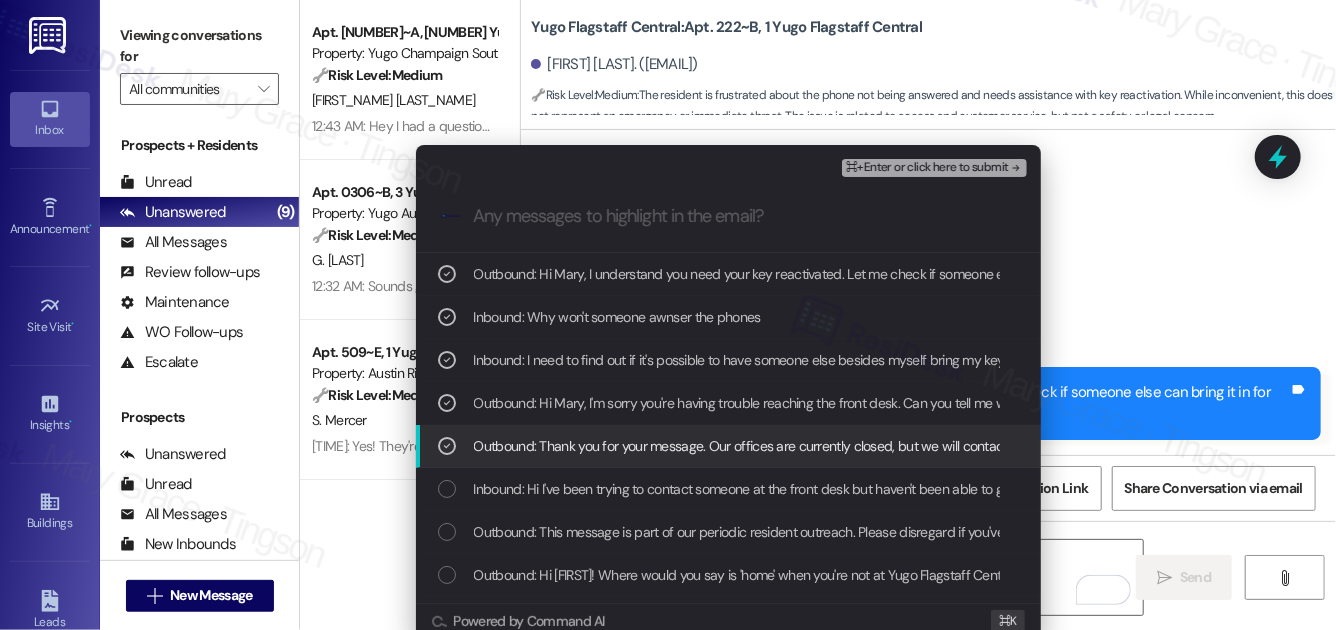 click on "Outbound: Thank you for your message. Our offices are currently closed, but we will contact you when we resume operations. For emergencies, please contact your emergency number 928-249-8018 Ext. 3." at bounding box center (1074, 446) 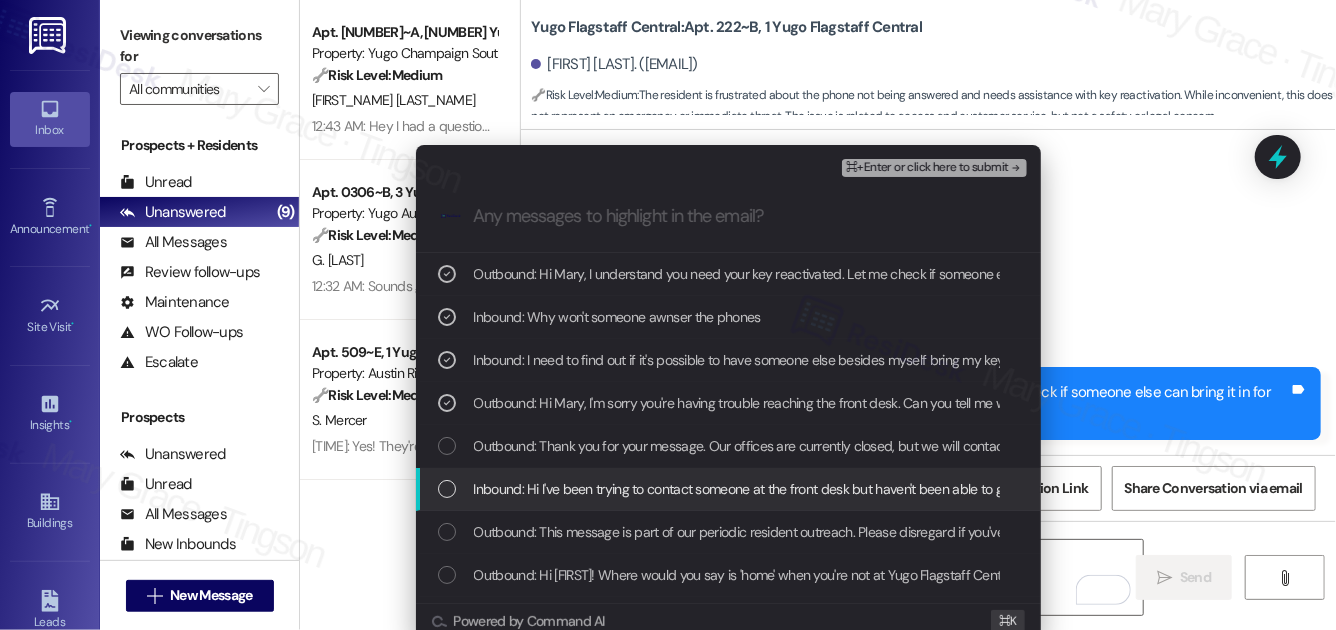 click on "Inbound: Hi I've been trying to contact someone at the front desk but haven't been able to get anyone to Awnser the phone the whole day" at bounding box center (873, 489) 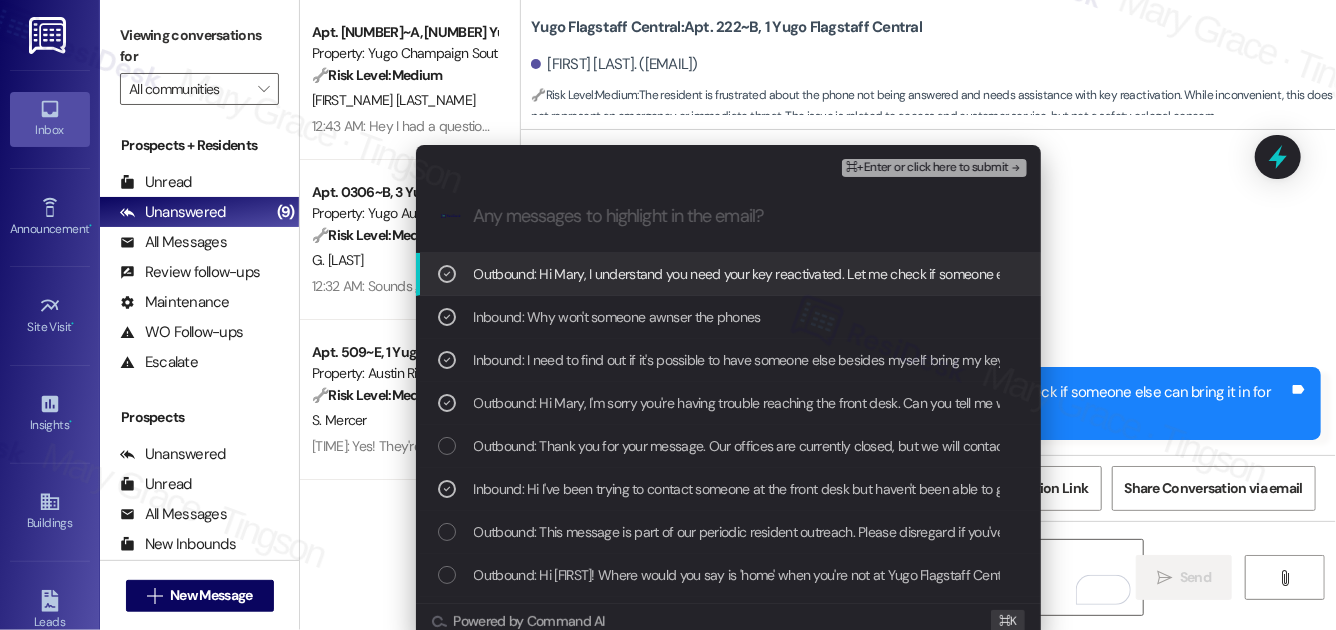 click on "⌘+Enter or click here to submit" at bounding box center (927, 168) 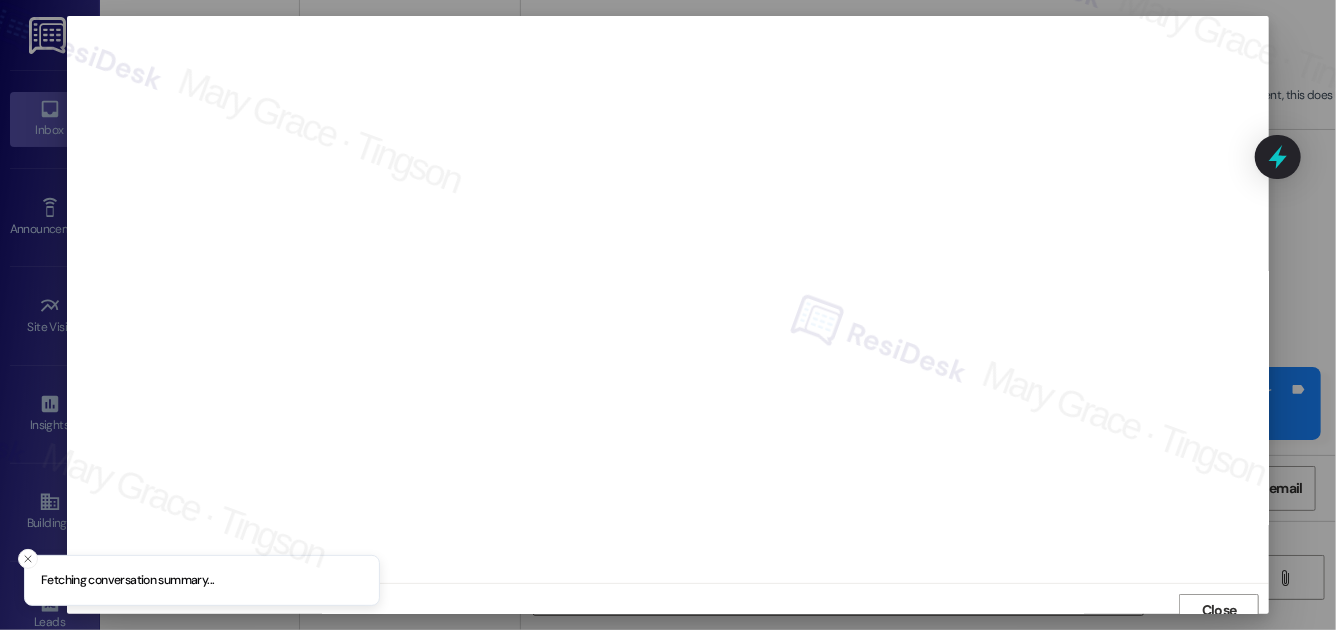 scroll, scrollTop: 11, scrollLeft: 0, axis: vertical 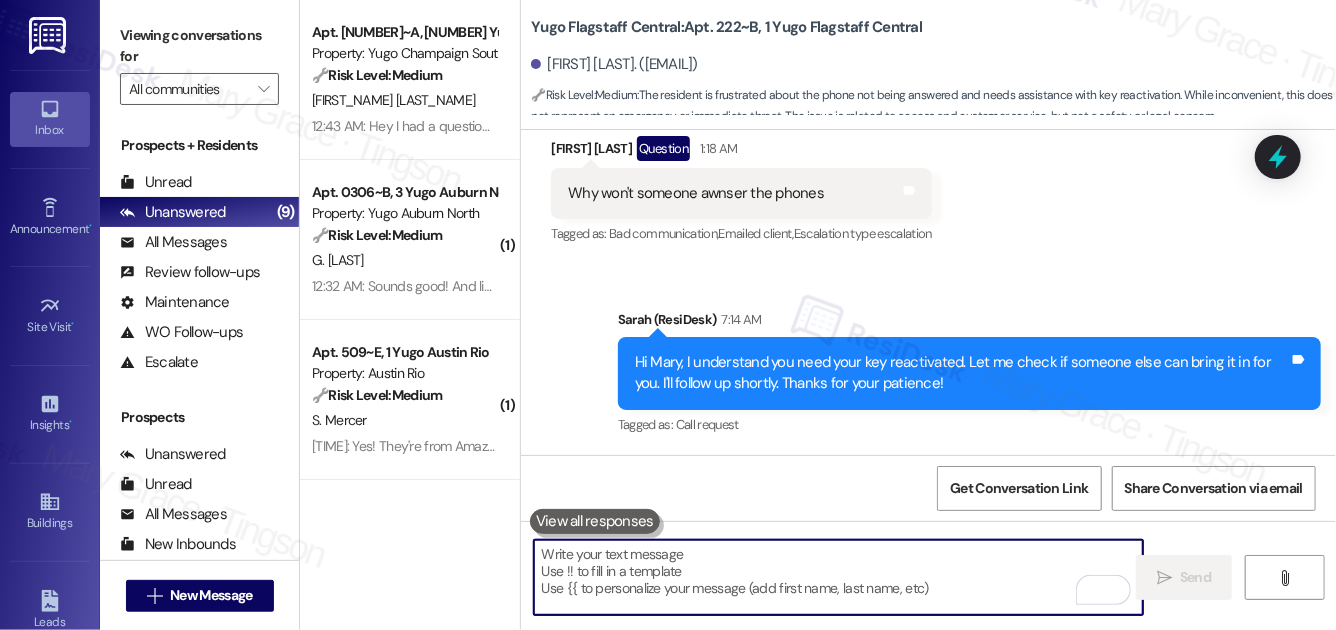 click at bounding box center [838, 577] 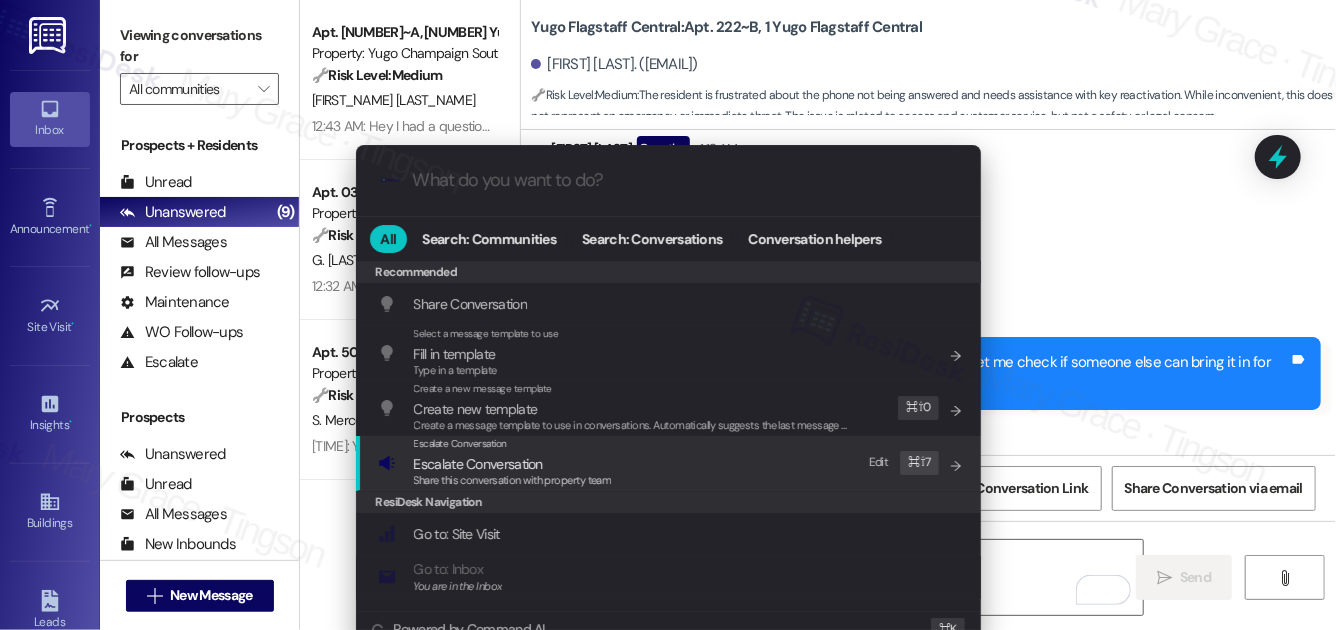 click on "Escalate Conversation" at bounding box center (478, 464) 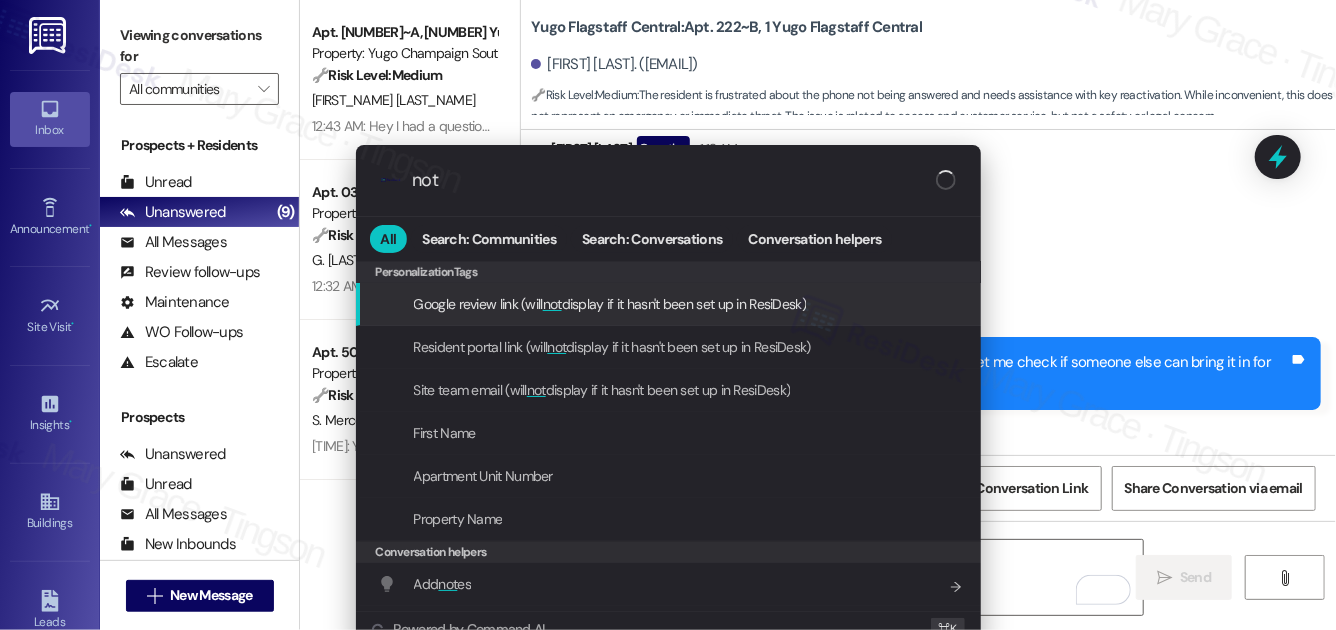 type on "note" 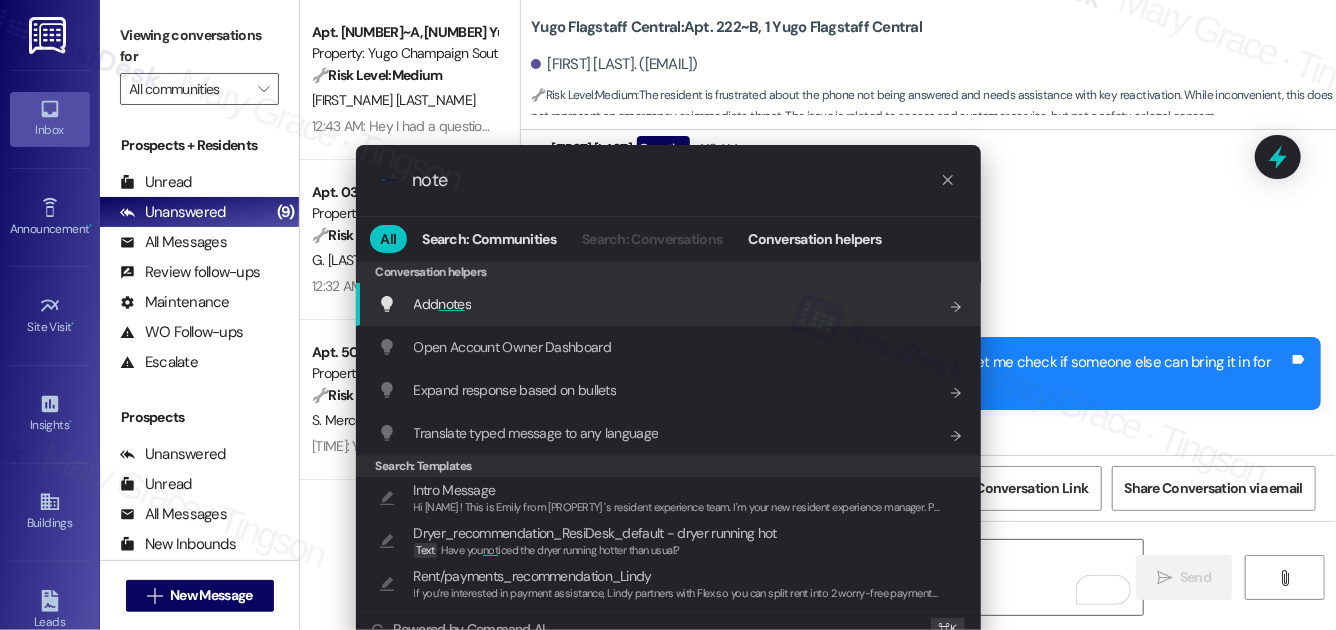 click on "Add  note s Add shortcut" at bounding box center (670, 304) 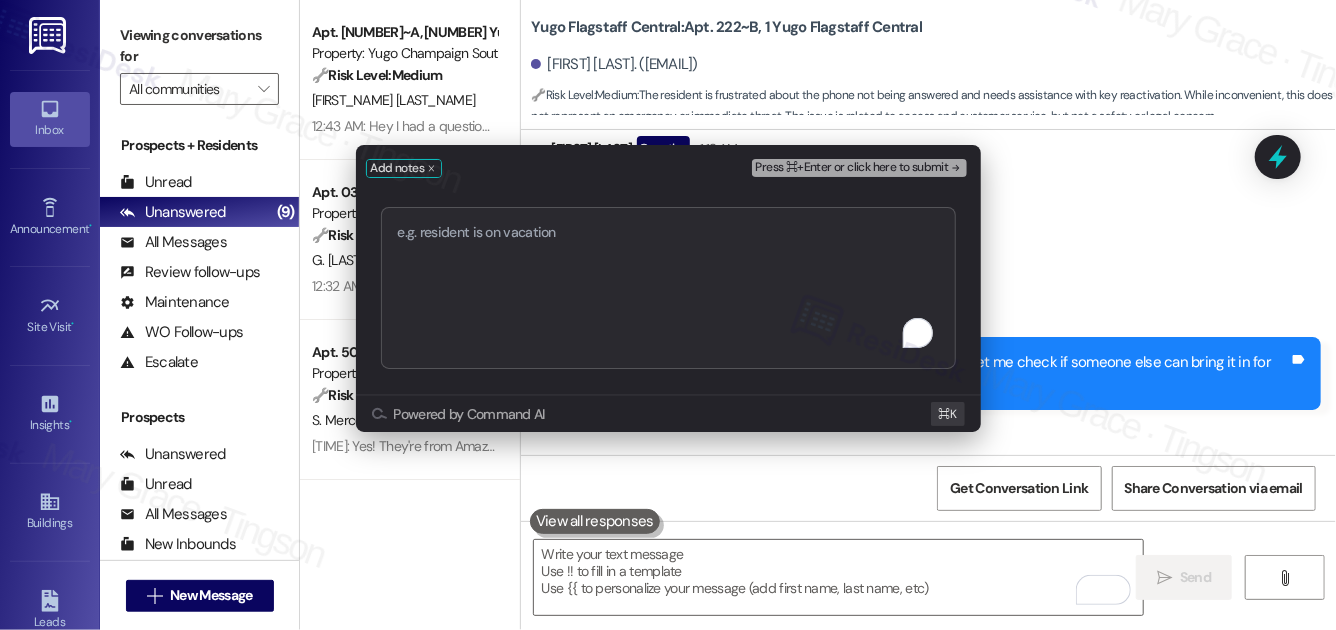 type on "Request to Authorize Someone Else to Reactivate Key" 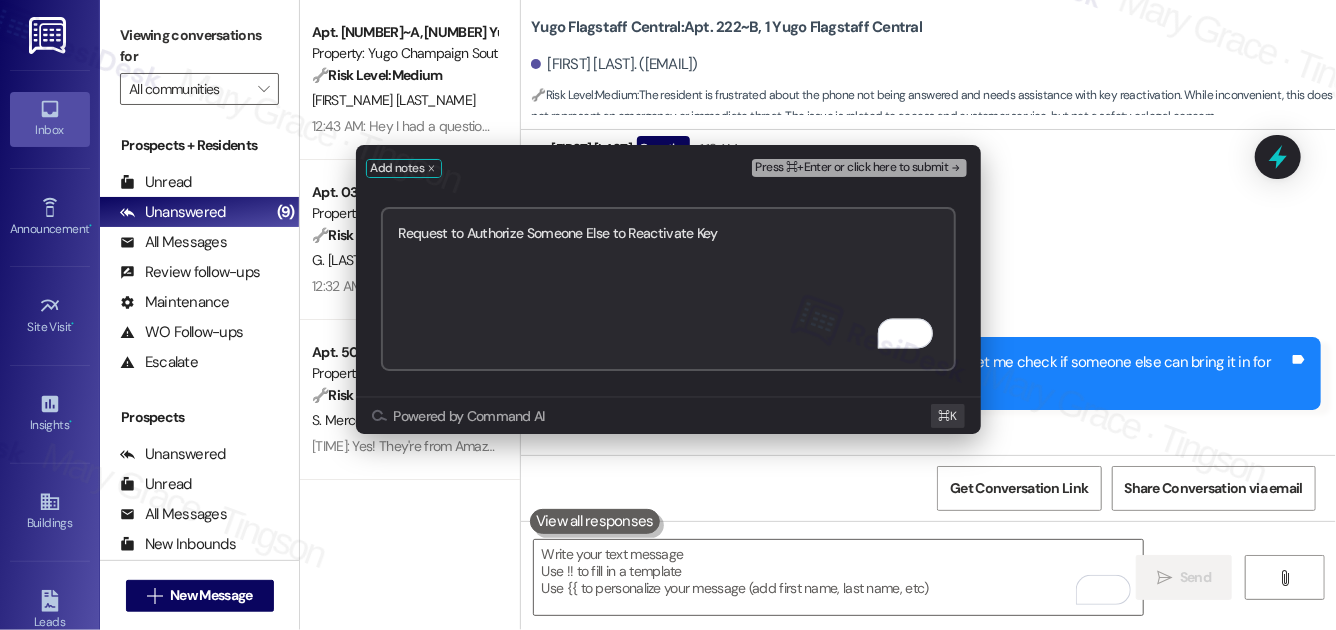 click on "Press ⌘+Enter or click here to submit" at bounding box center [852, 168] 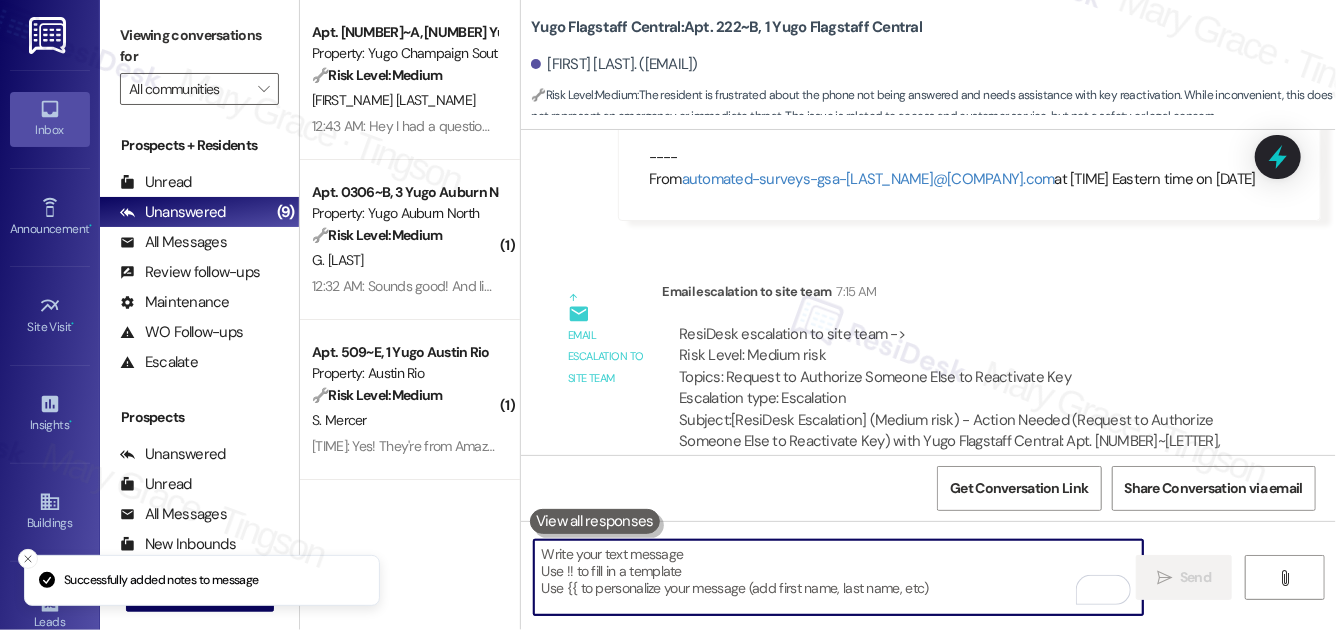 scroll, scrollTop: 5362, scrollLeft: 0, axis: vertical 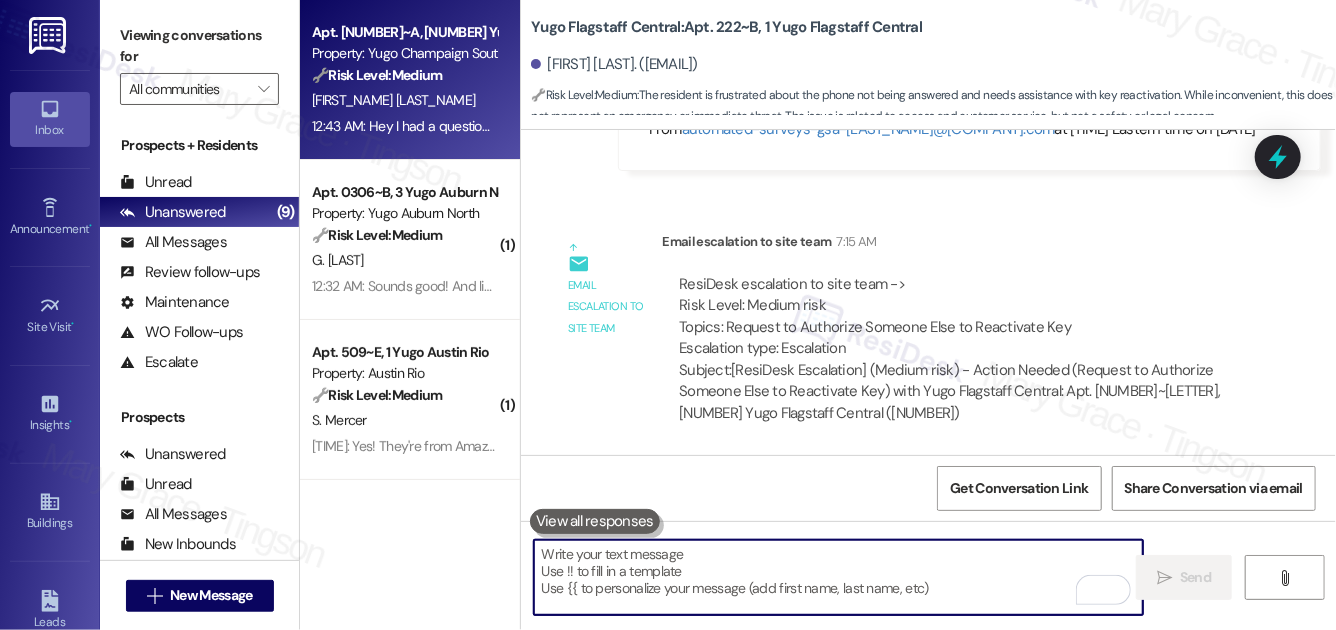 click on "[FIRST_NAME] [LAST_NAME]" at bounding box center (404, 100) 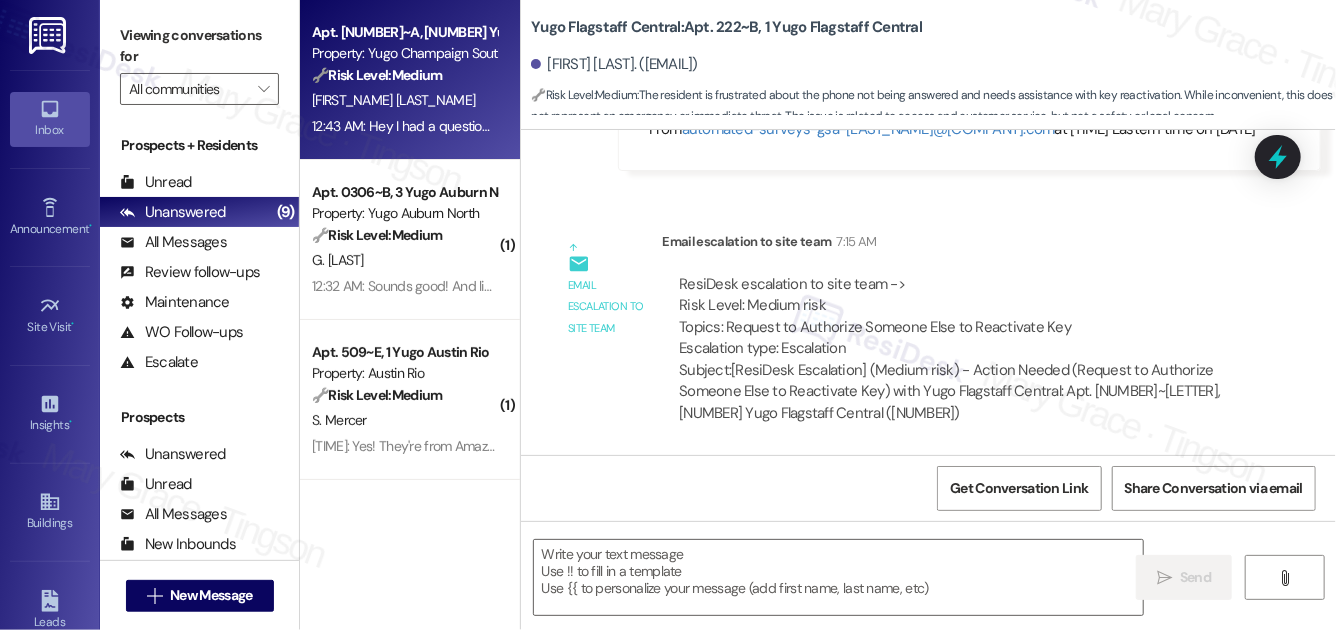 click on "[FIRST_NAME] [LAST_NAME]" at bounding box center [404, 100] 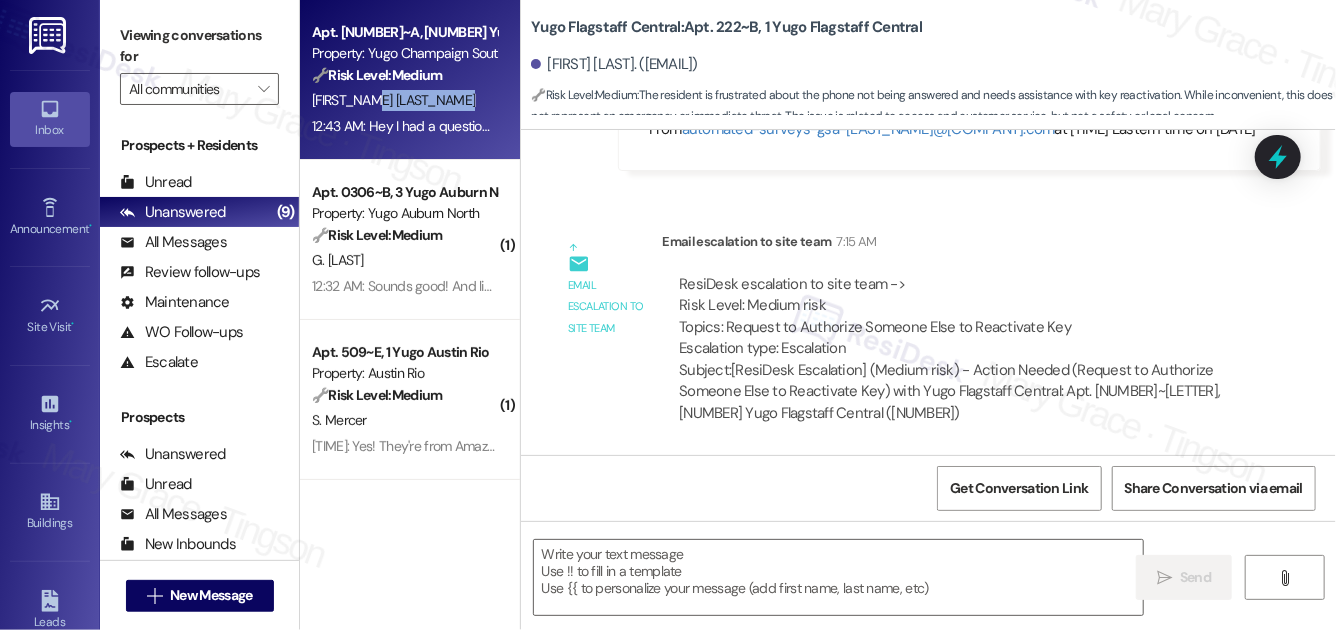type on "Fetching suggested responses. Please feel free to read through the conversation in the meantime." 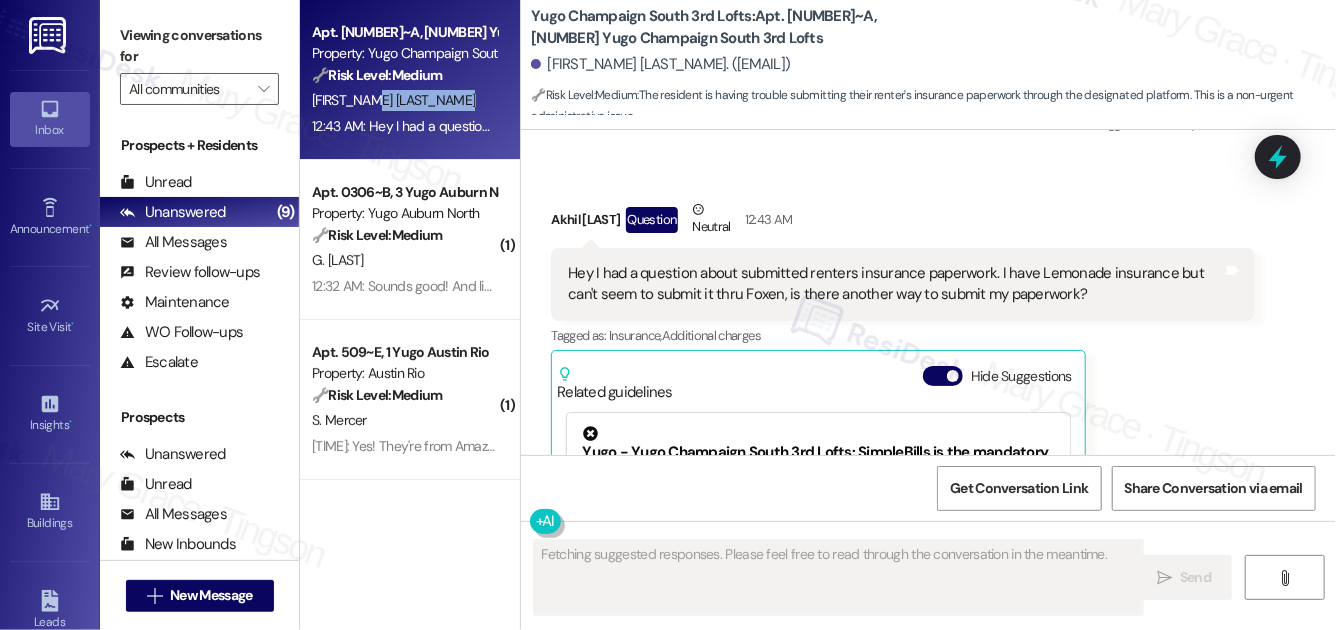scroll, scrollTop: 6567, scrollLeft: 0, axis: vertical 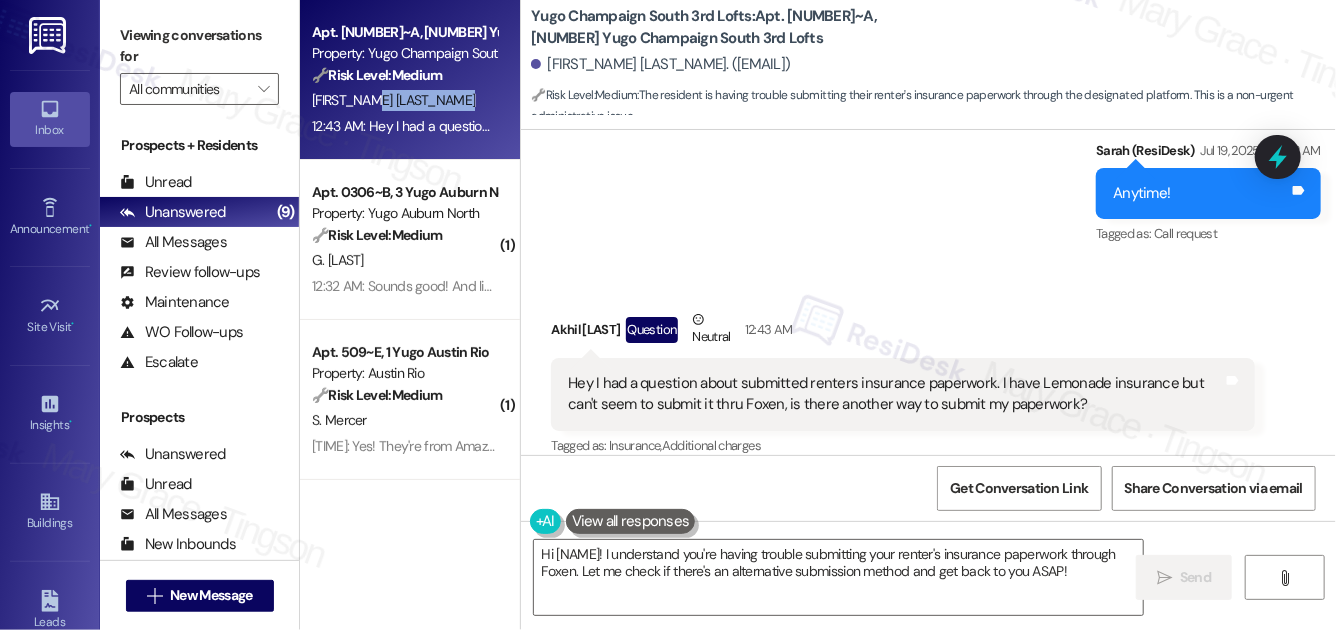 click on "Hide Suggestions" at bounding box center [943, 486] 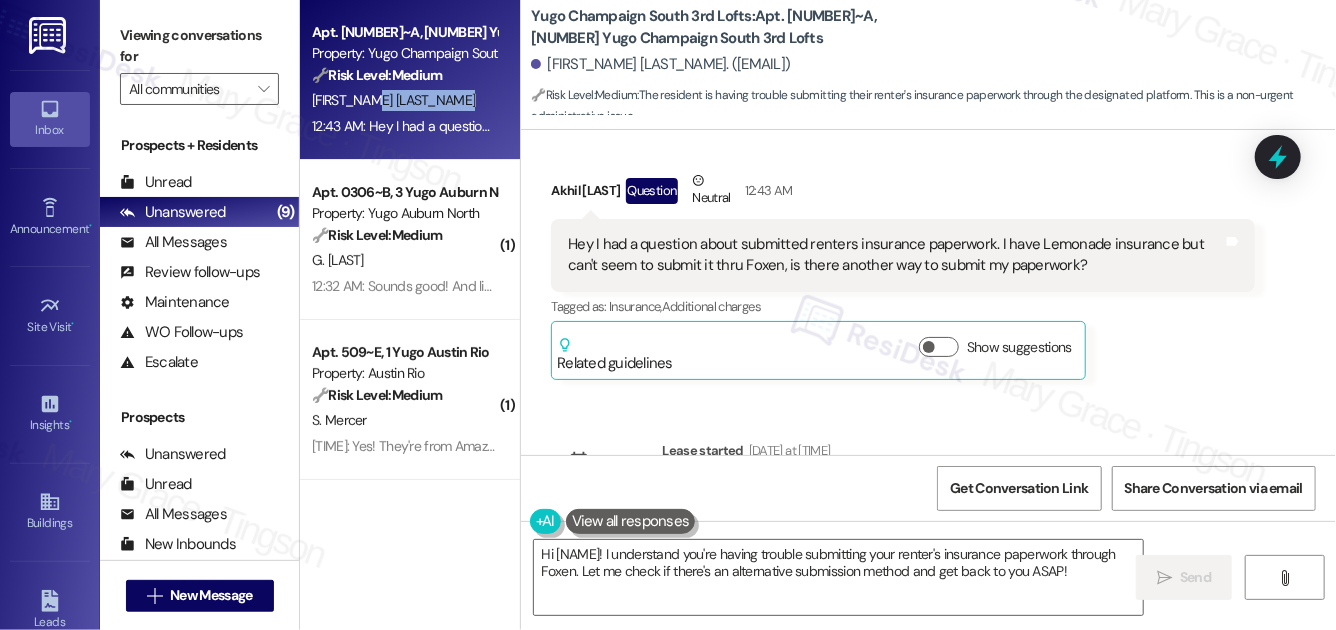 scroll, scrollTop: 6700, scrollLeft: 0, axis: vertical 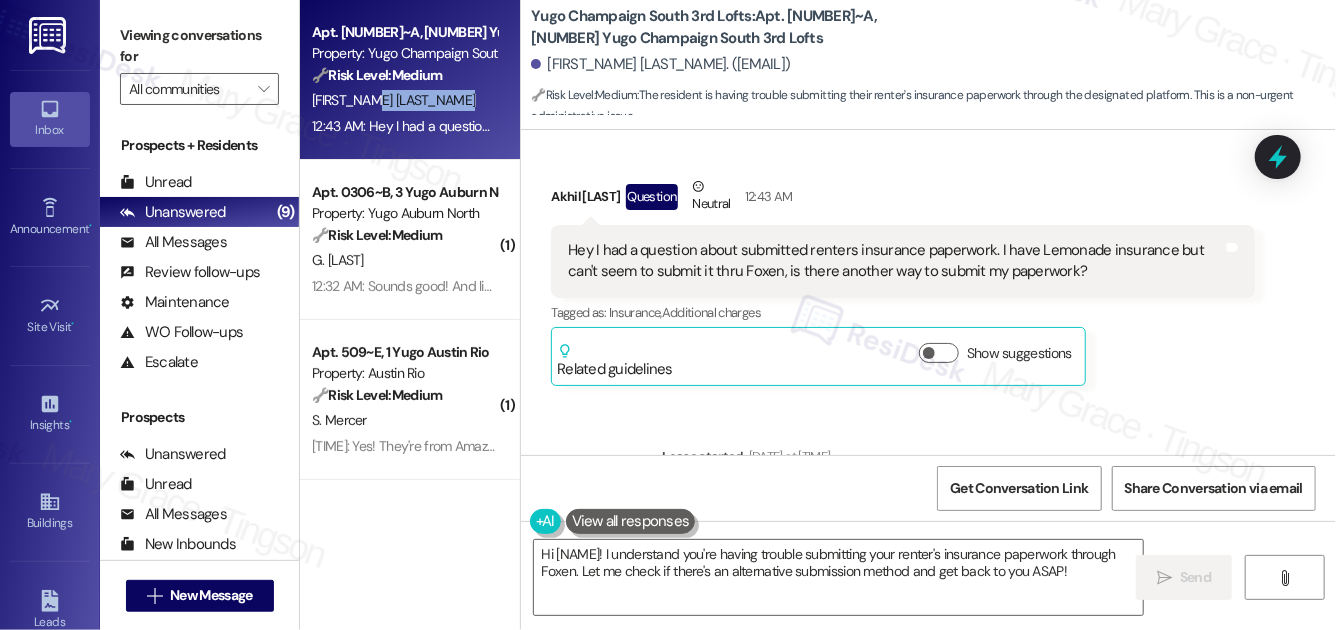 click on "Hey I had a question about submitted renters insurance paperwork. I have Lemonade insurance but can't seem to submit it thru Foxen, is there another way to submit my paperwork?" at bounding box center (895, 261) 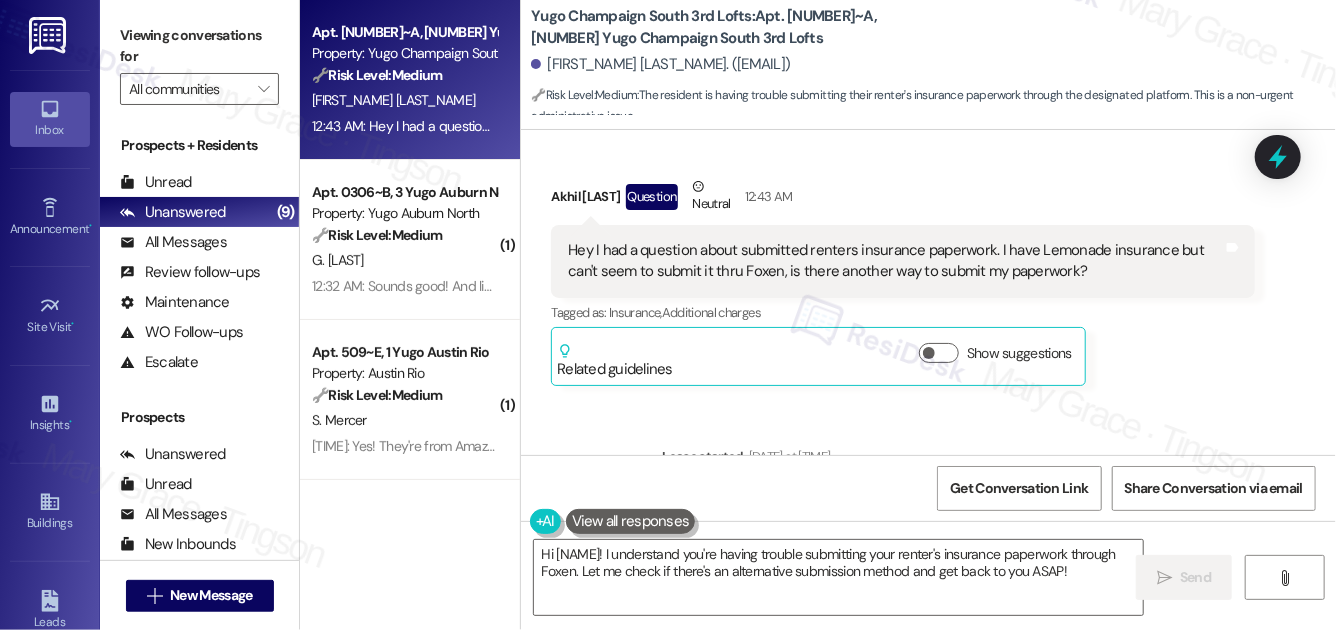 click on "Hey I had a question about submitted renters insurance paperwork. I have Lemonade insurance but can't seem to submit it thru Foxen, is there another way to submit my paperwork?" at bounding box center [895, 261] 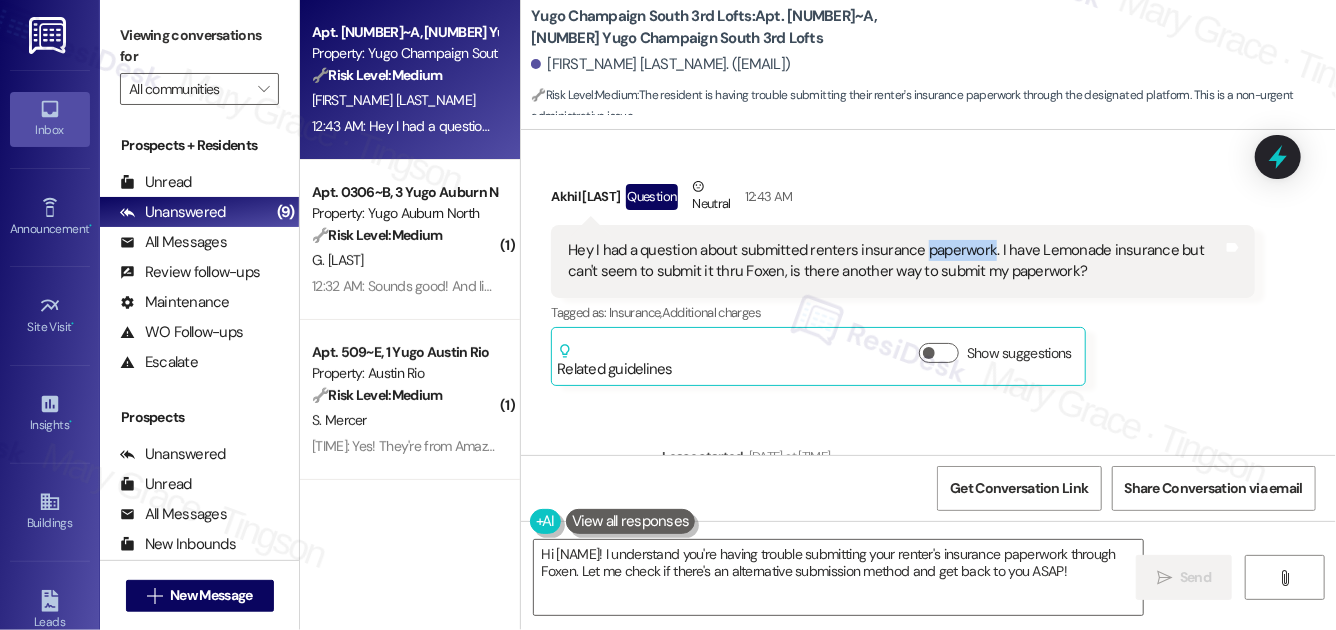 click on "Hey I had a question about submitted renters insurance paperwork. I have Lemonade insurance but can't seem to submit it thru Foxen, is there another way to submit my paperwork?" at bounding box center [895, 261] 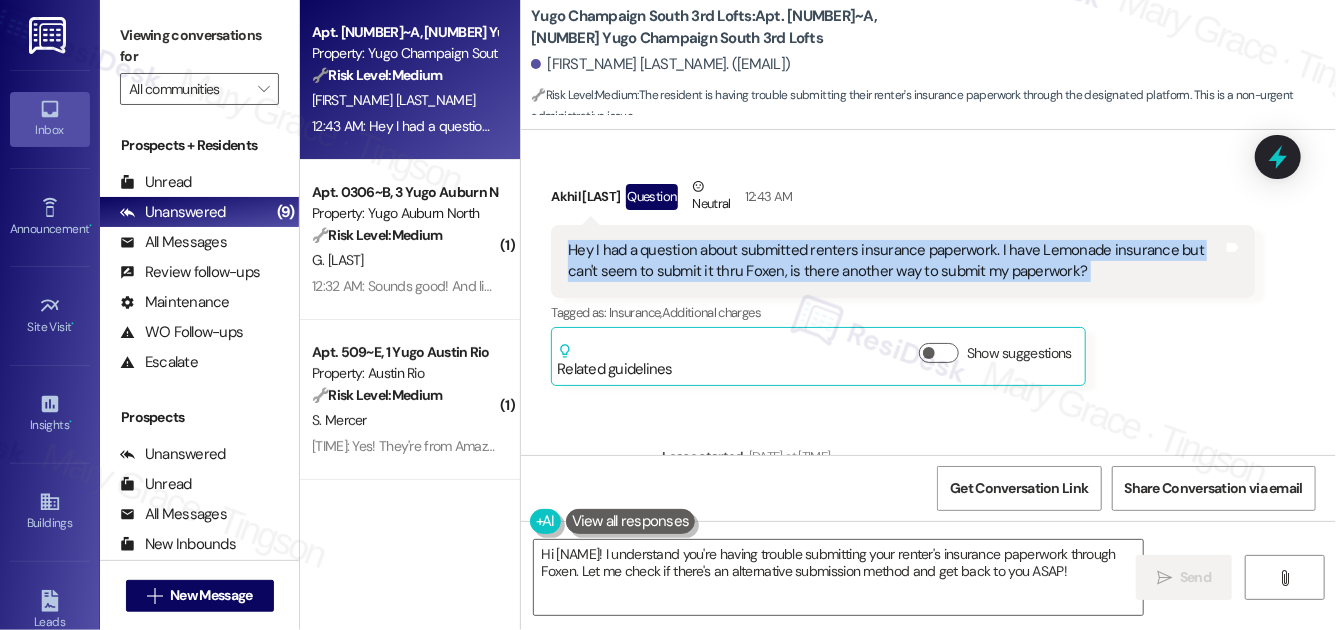 click on "Hey I had a question about submitted renters insurance paperwork. I have Lemonade insurance but can't seem to submit it thru Foxen, is there another way to submit my paperwork?" at bounding box center (895, 261) 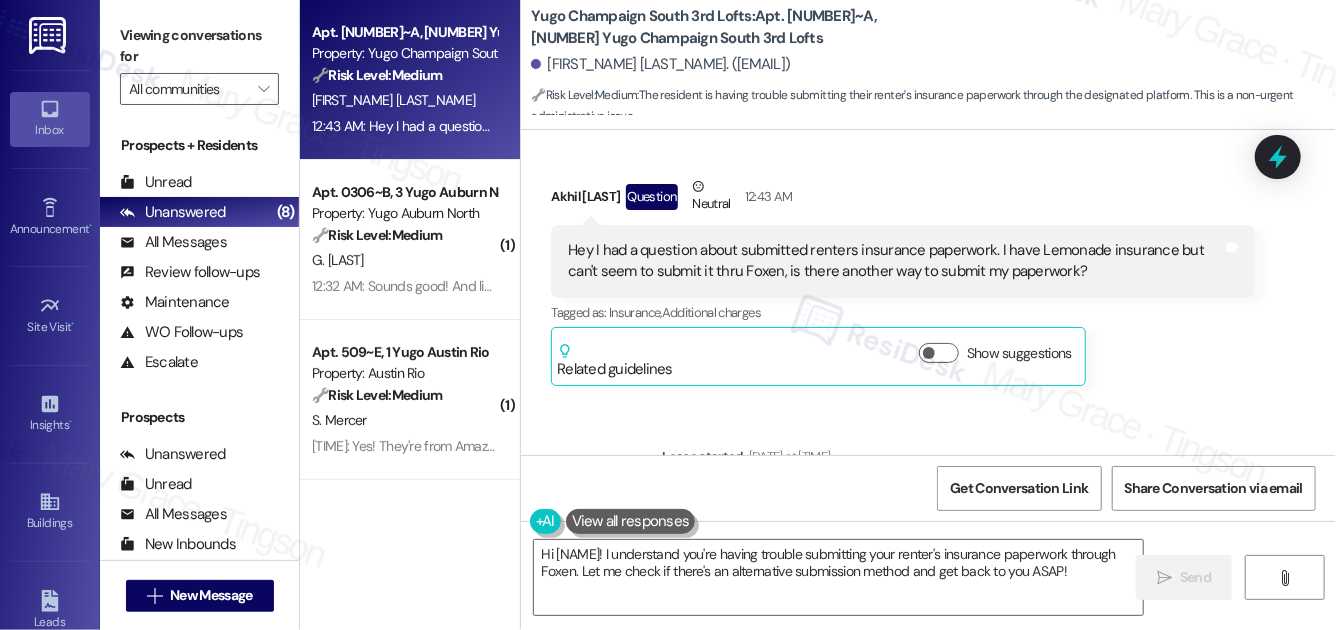click on "Hey I had a question about submitted renters insurance paperwork. I have Lemonade insurance but can't seem to submit it thru Foxen, is there another way to submit my paperwork?" at bounding box center (895, 261) 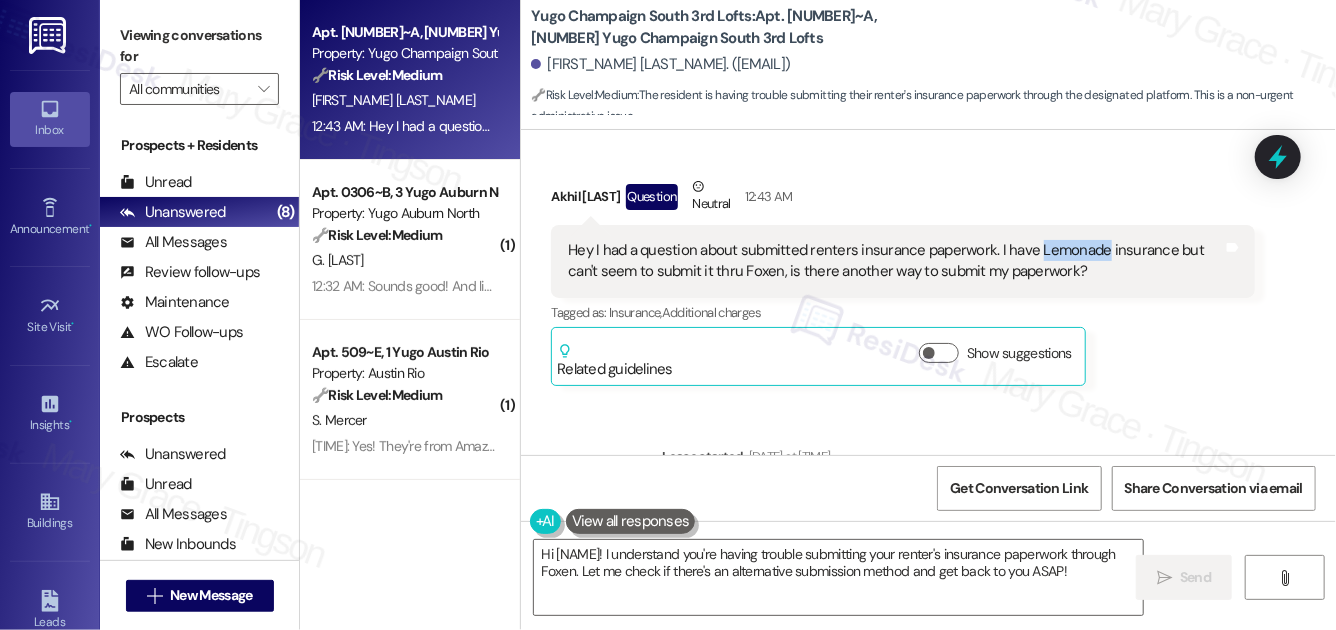 click on "Hey I had a question about submitted renters insurance paperwork. I have Lemonade insurance but can't seem to submit it thru Foxen, is there another way to submit my paperwork?" at bounding box center [895, 261] 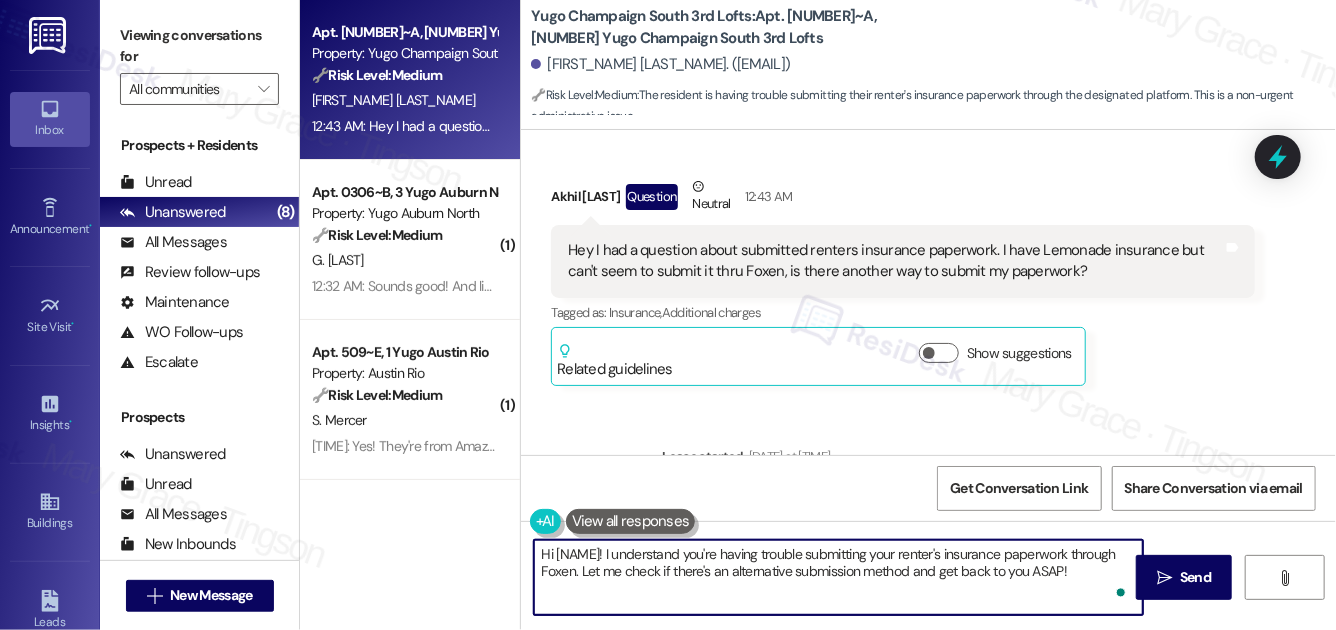 drag, startPoint x: 649, startPoint y: 571, endPoint x: 529, endPoint y: 578, distance: 120.203995 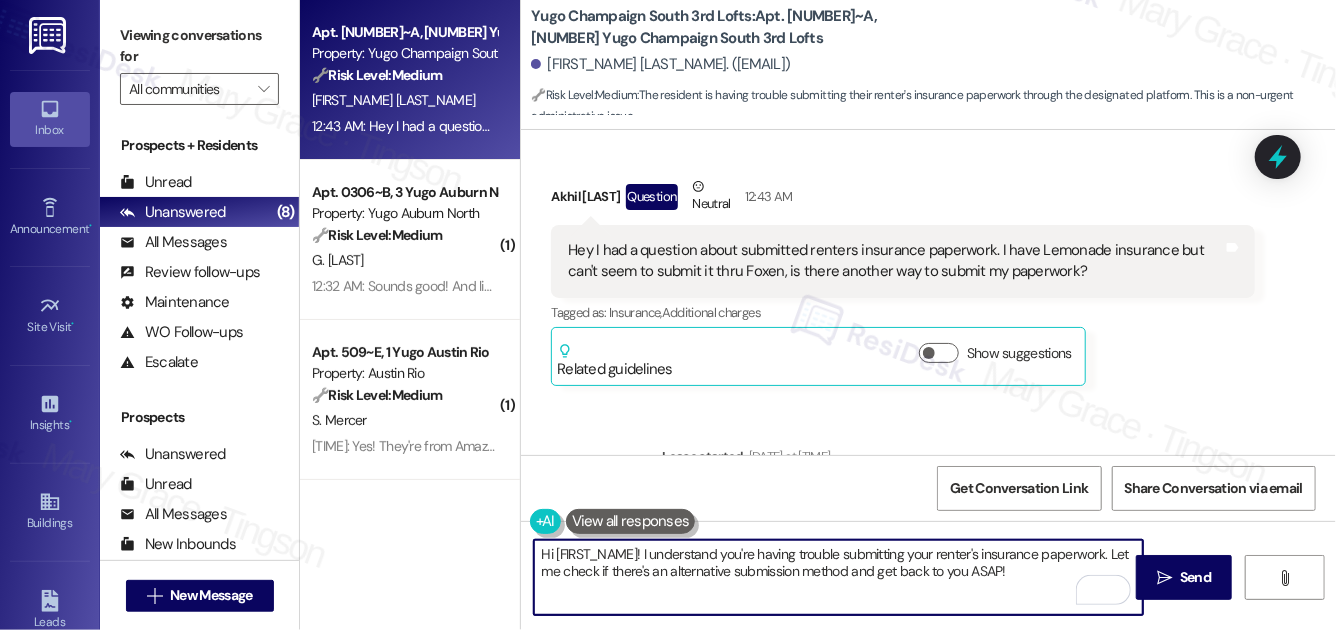 drag, startPoint x: 1017, startPoint y: 575, endPoint x: 997, endPoint y: 577, distance: 20.09975 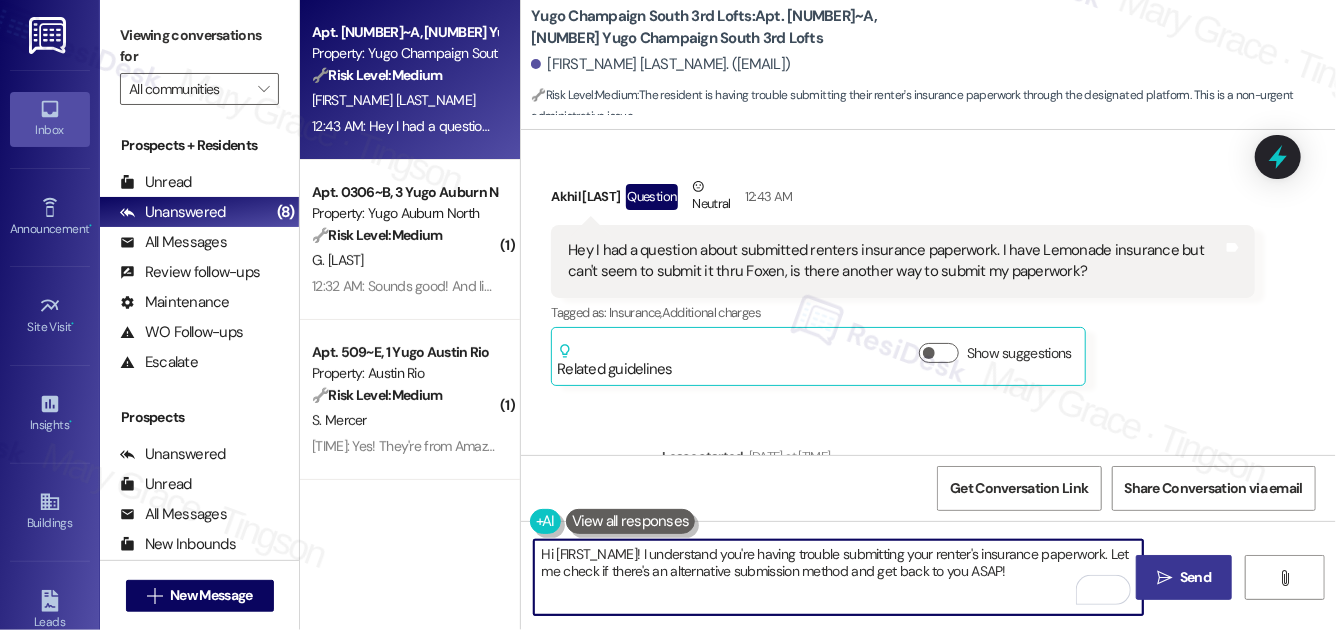 type on "Hi {{first_name}}! I understand you're having trouble submitting your renter's insurance paperwork. Let me check if there's an alternative submission method and get back to you ASAP!" 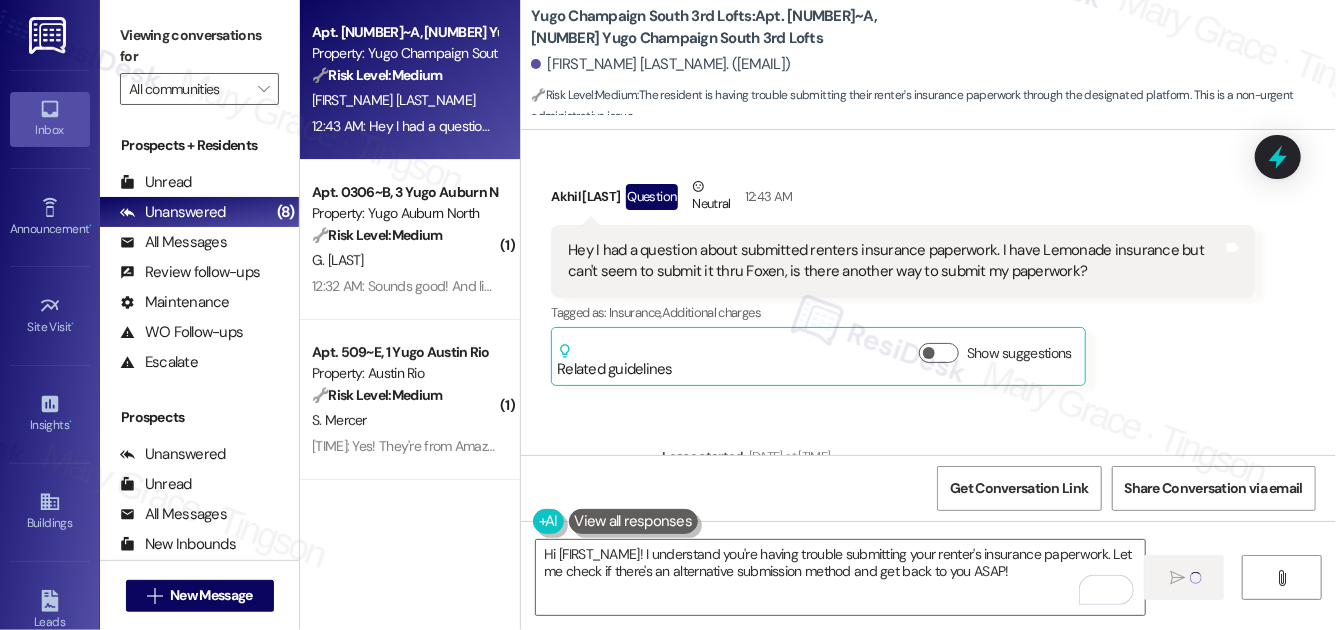 type 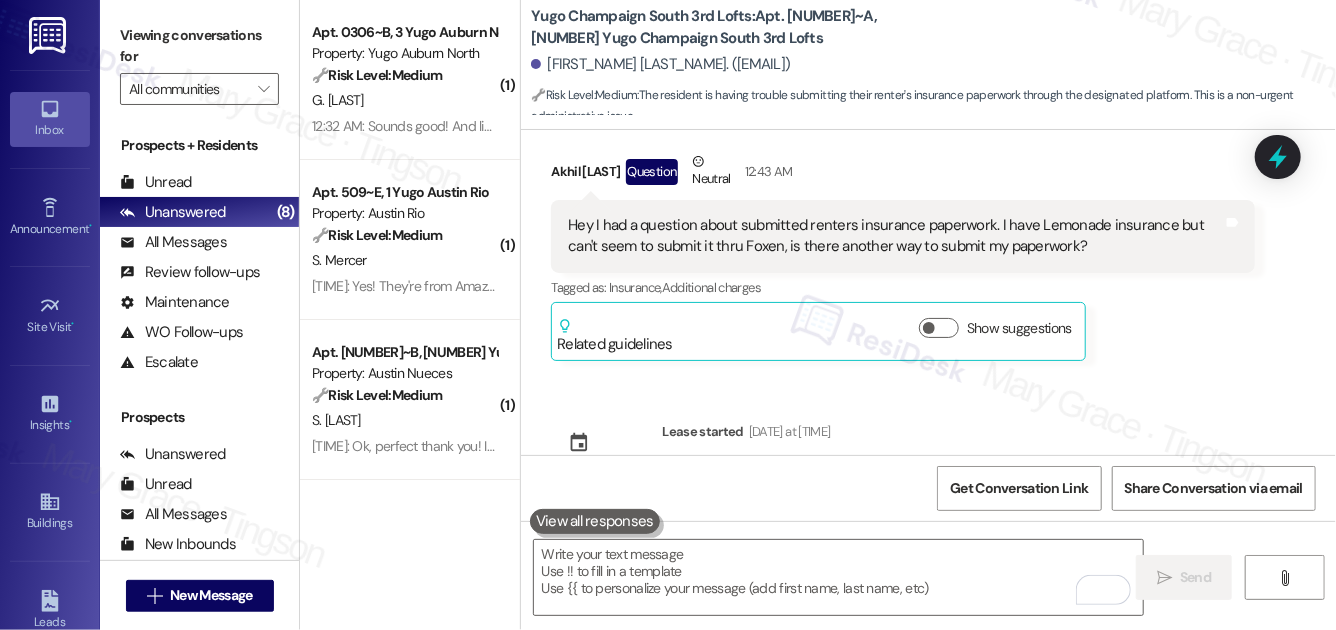 scroll, scrollTop: 6723, scrollLeft: 0, axis: vertical 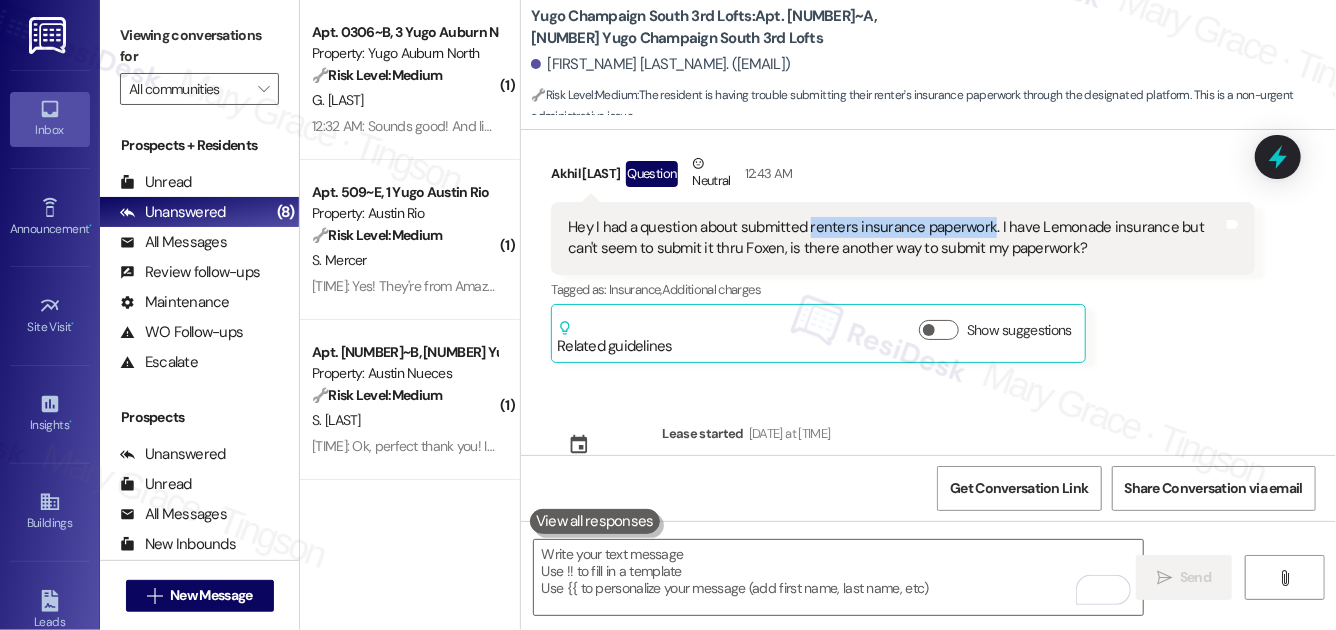drag, startPoint x: 807, startPoint y: 184, endPoint x: 984, endPoint y: 187, distance: 177.02542 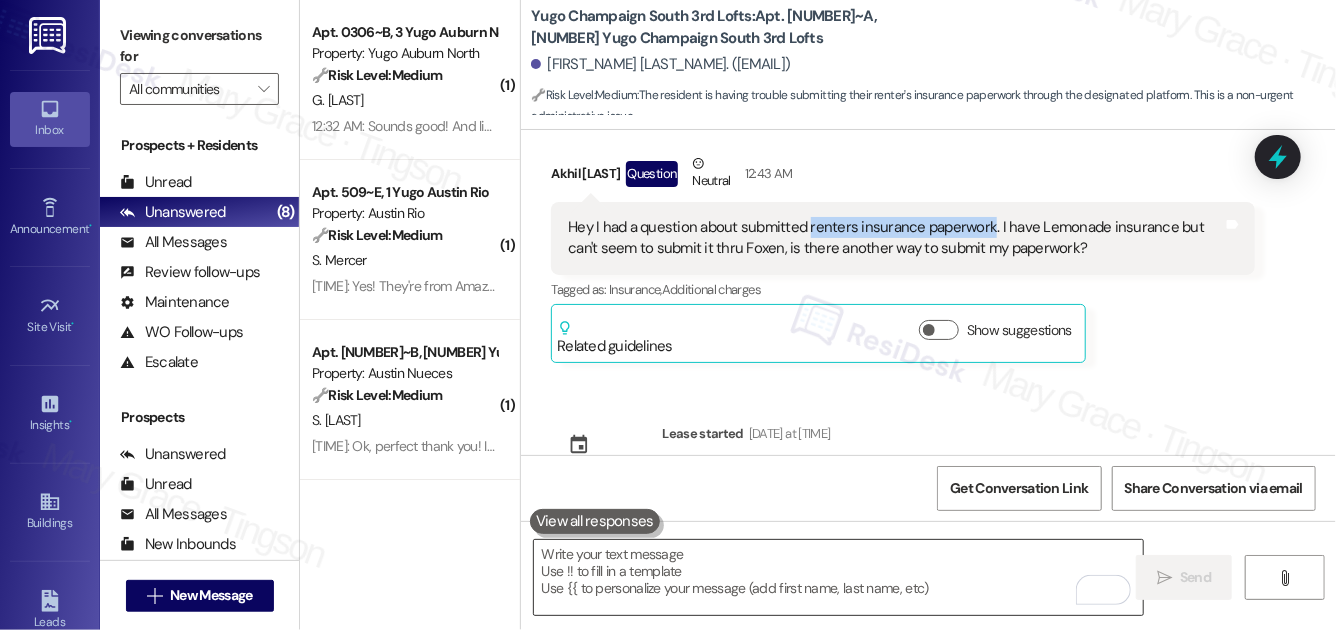 click at bounding box center [838, 577] 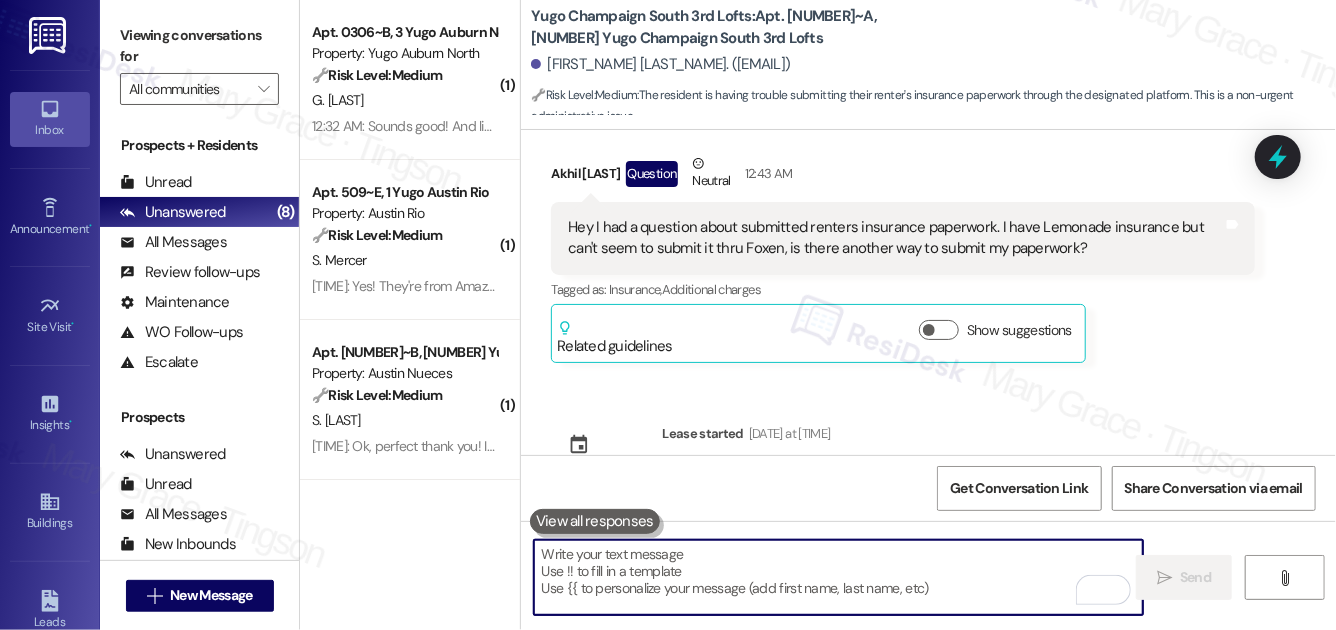 click at bounding box center (838, 577) 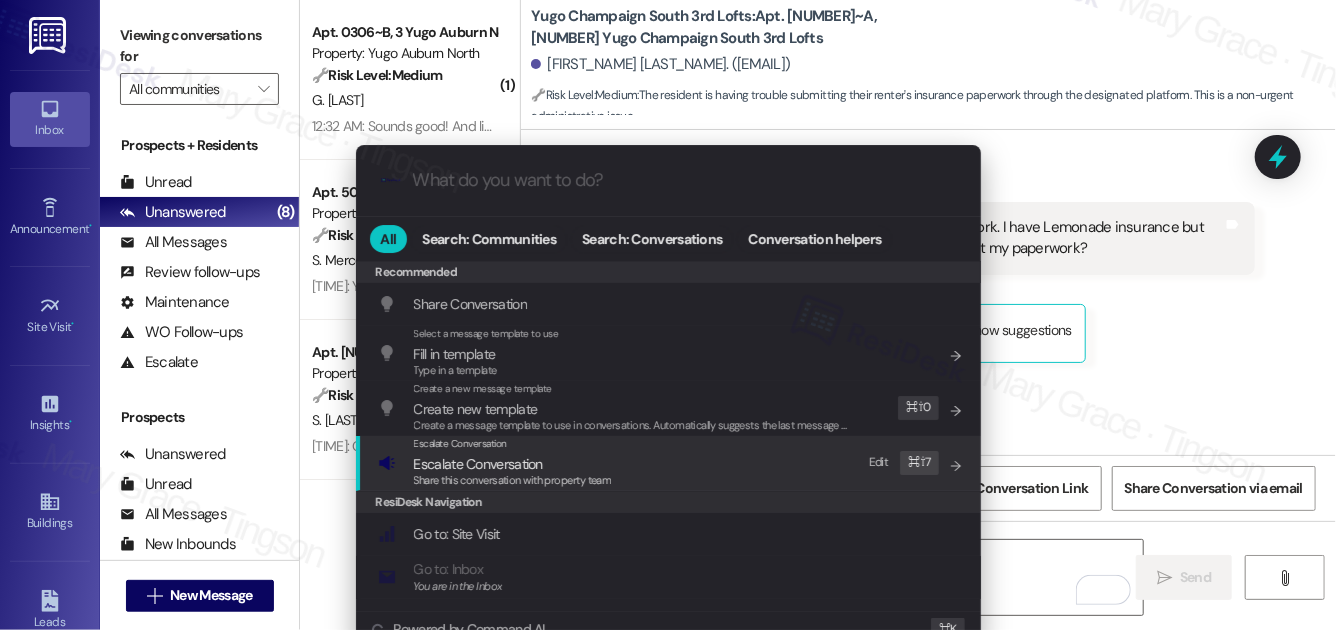click on "Escalate Conversation Escalate Conversation Share this conversation with property team Edit ⌘ ⇧ 7" at bounding box center [670, 463] 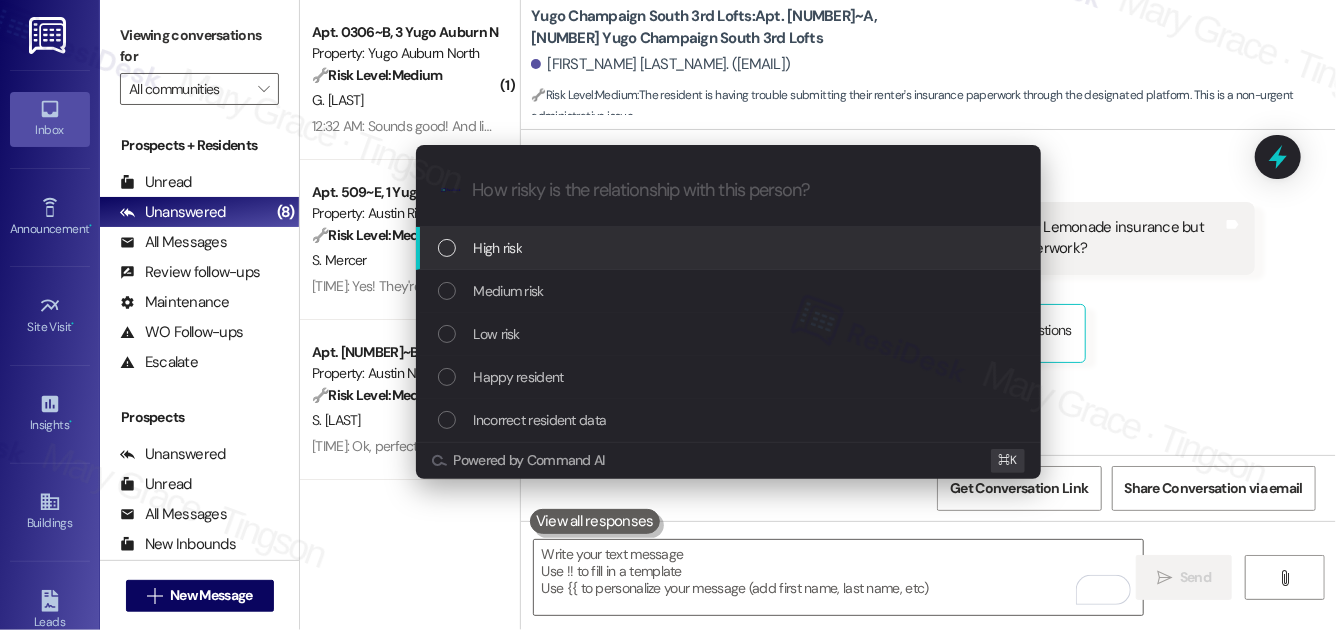 click on "High risk" at bounding box center [730, 248] 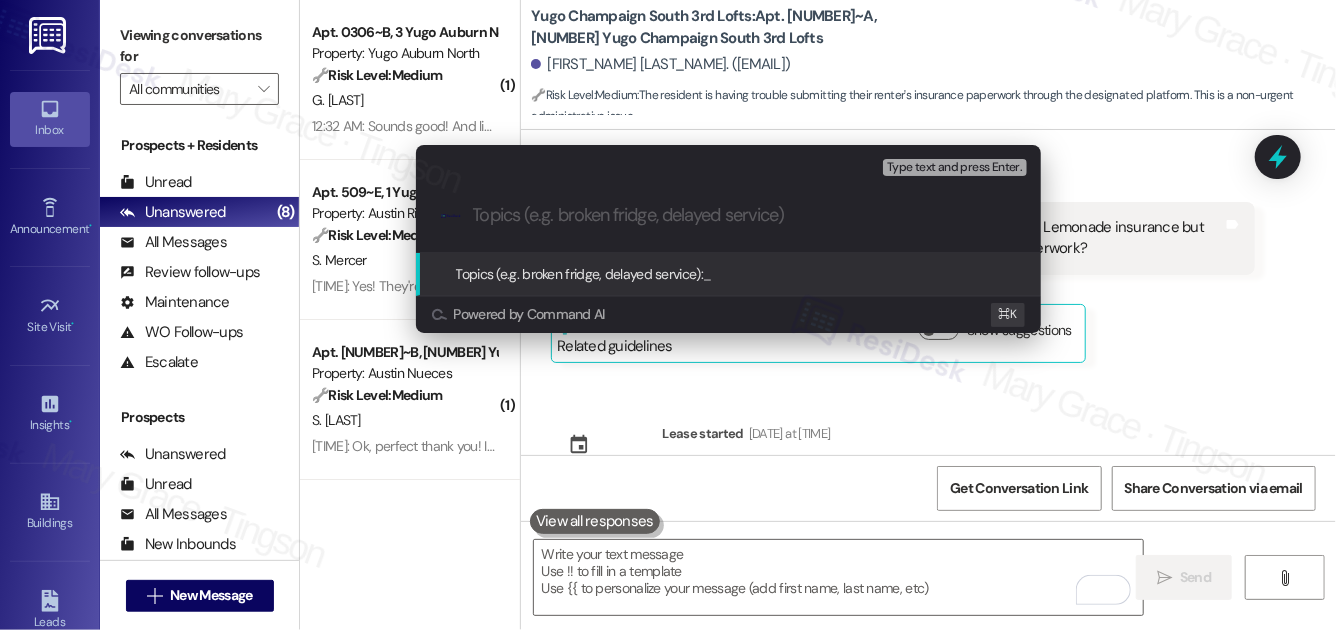 paste on "renters insurance paperwork" 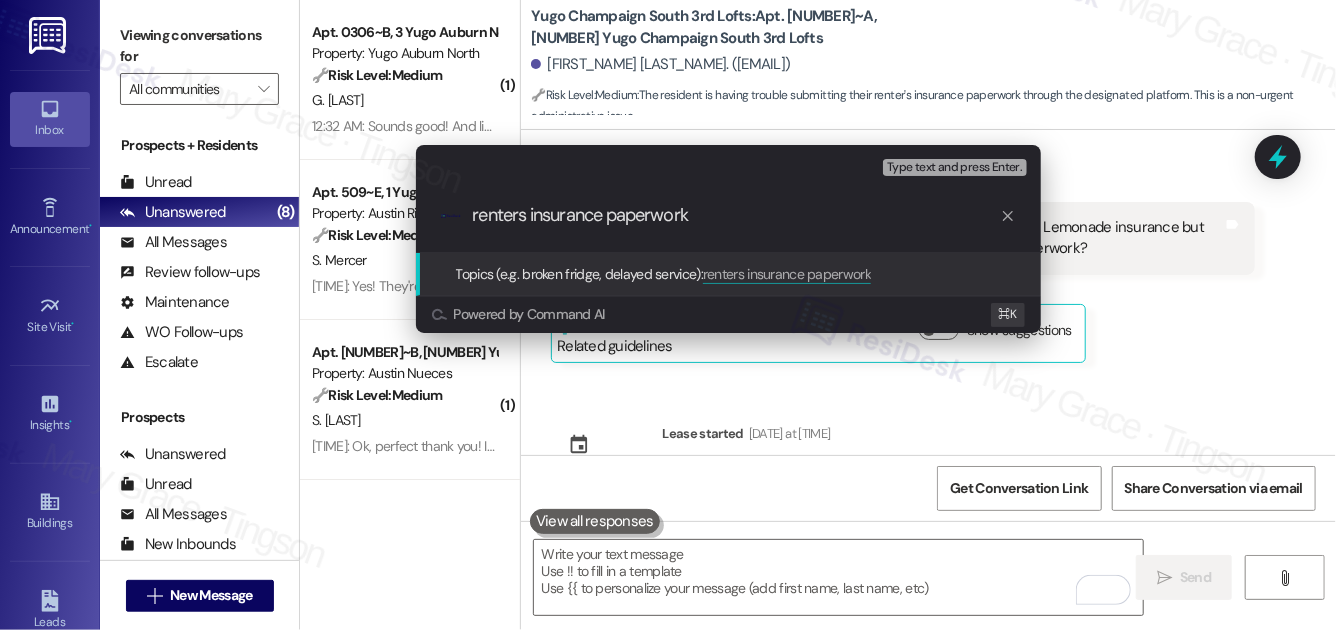 click on "renters insurance paperwork" at bounding box center (736, 215) 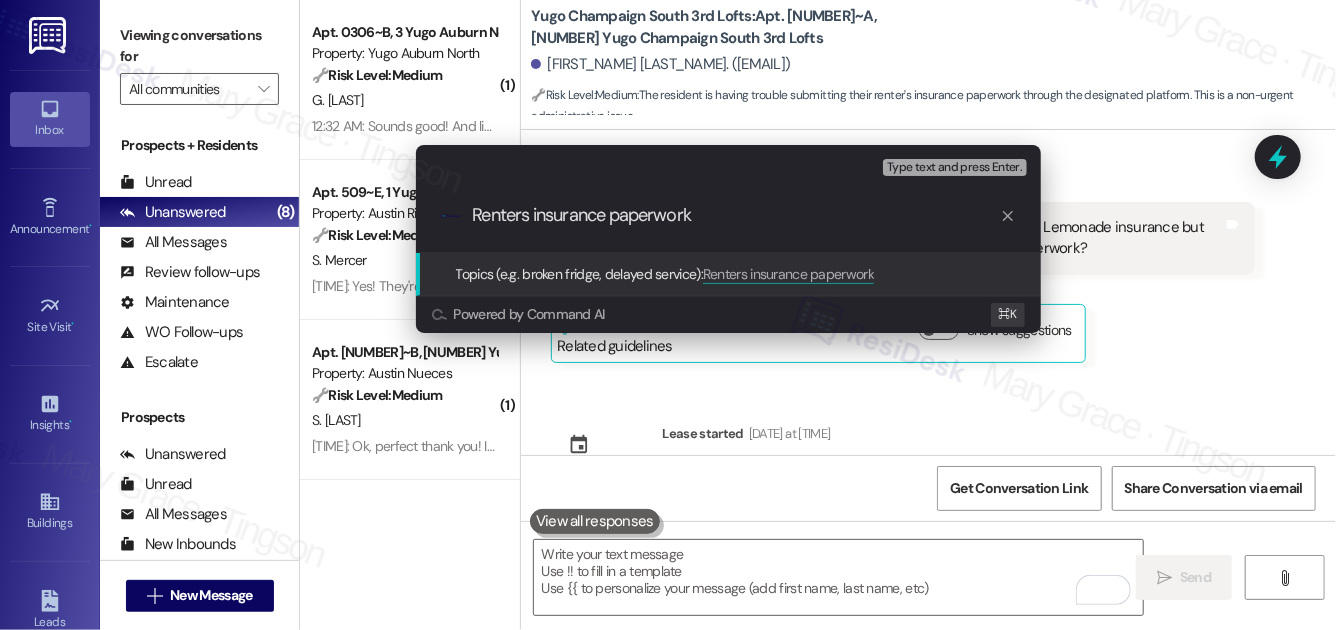 click on "Renters insurance paperwork" at bounding box center [736, 215] 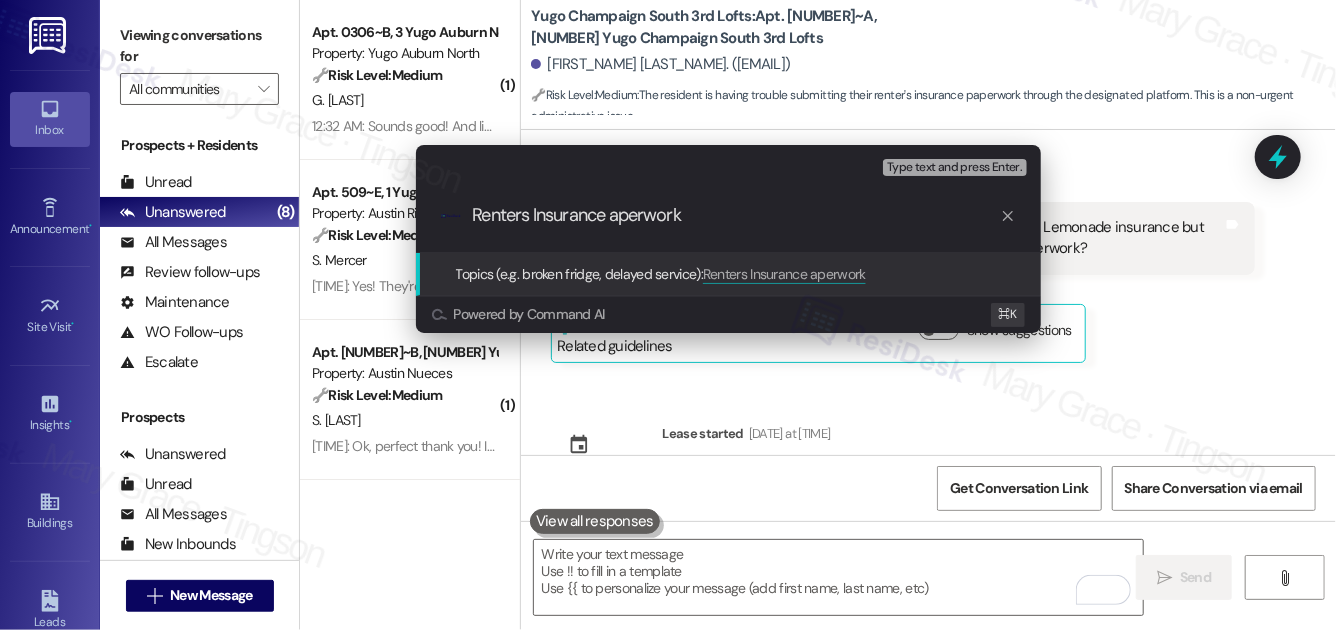 type on "Renters Insurance Paperwork" 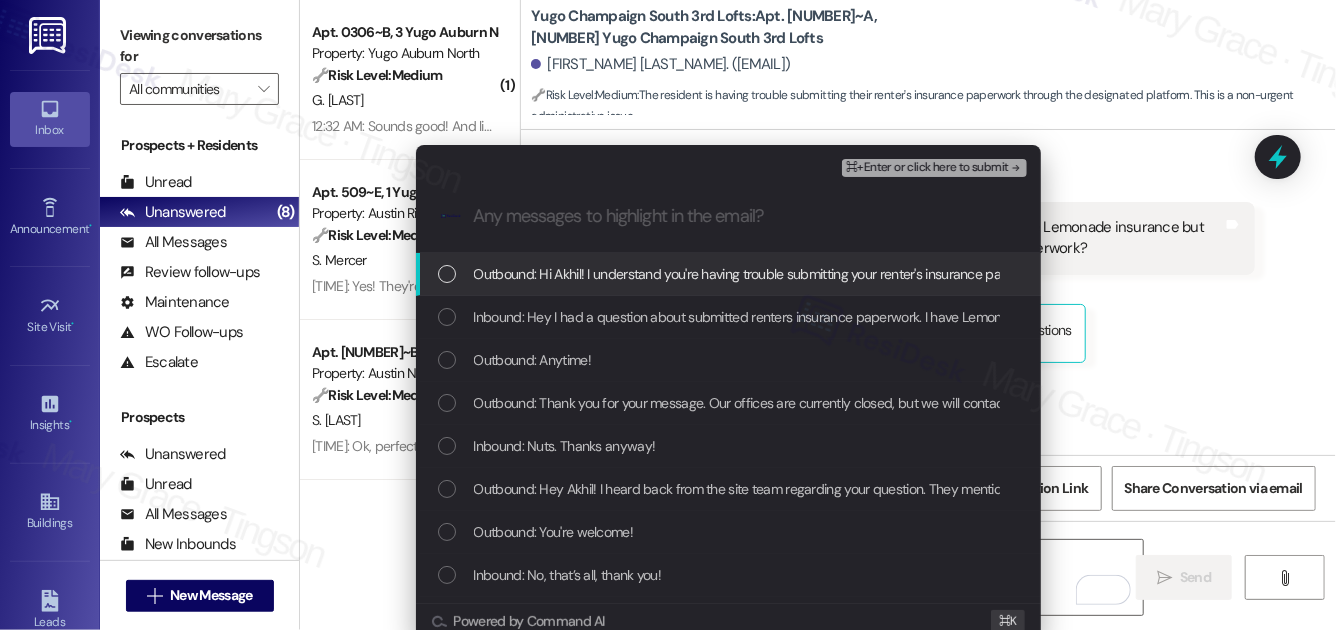 click on "Outbound: Hi Akhil! I understand you're having trouble submitting your renter's insurance paperwork. Let me check if there's an alternative submission method and get back to you ASAP!" at bounding box center [1007, 274] 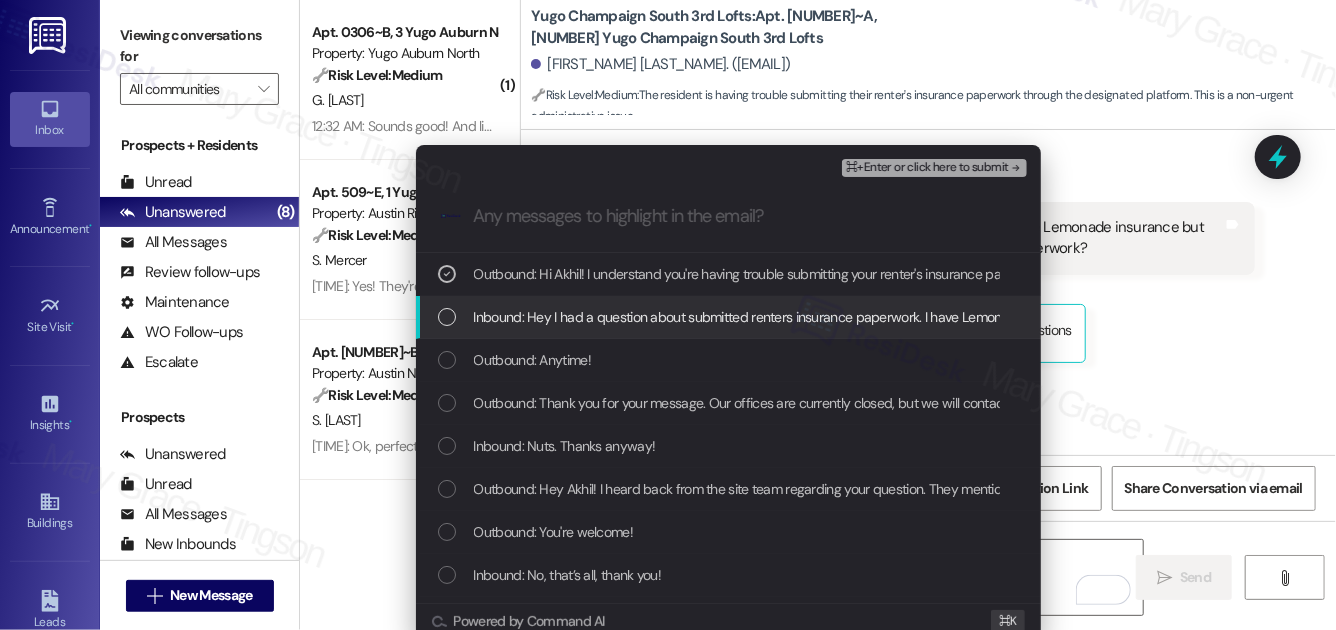 click on "Inbound: Hey I had a question about submitted renters insurance paperwork. I have Lemonade insurance but can't seem to submit it thru Foxen, is there another way to submit my paperwork?" at bounding box center [1029, 317] 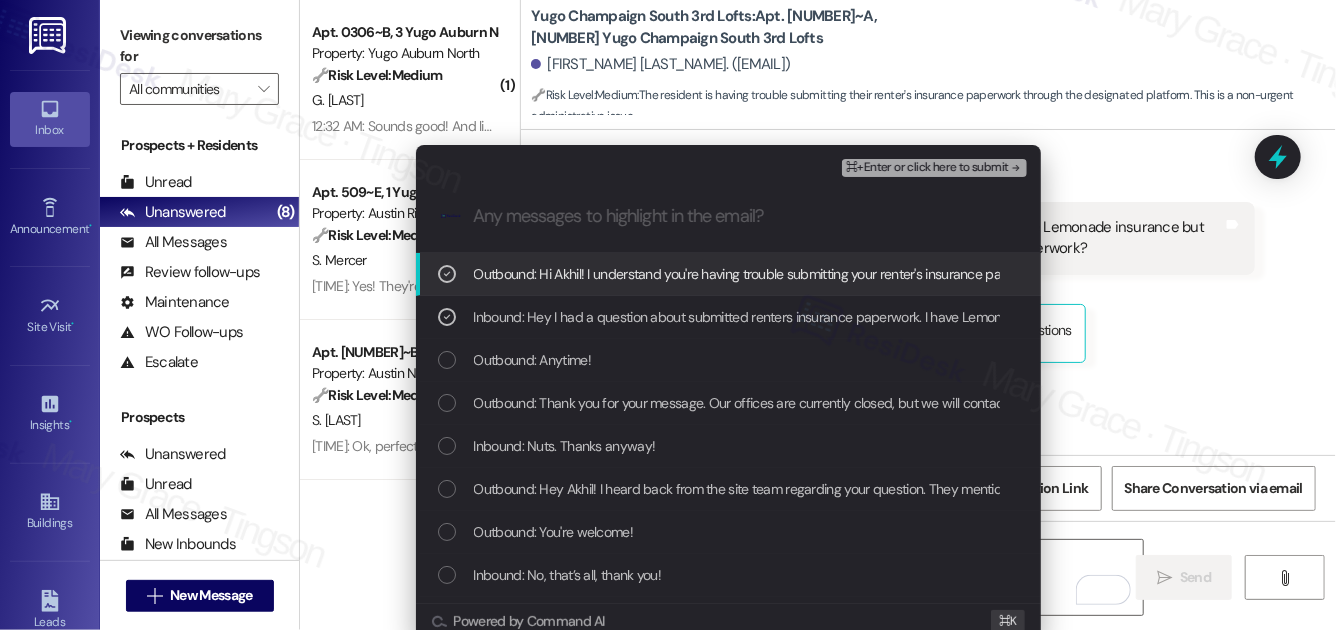 click on "⌘+Enter or click here to submit" at bounding box center (927, 168) 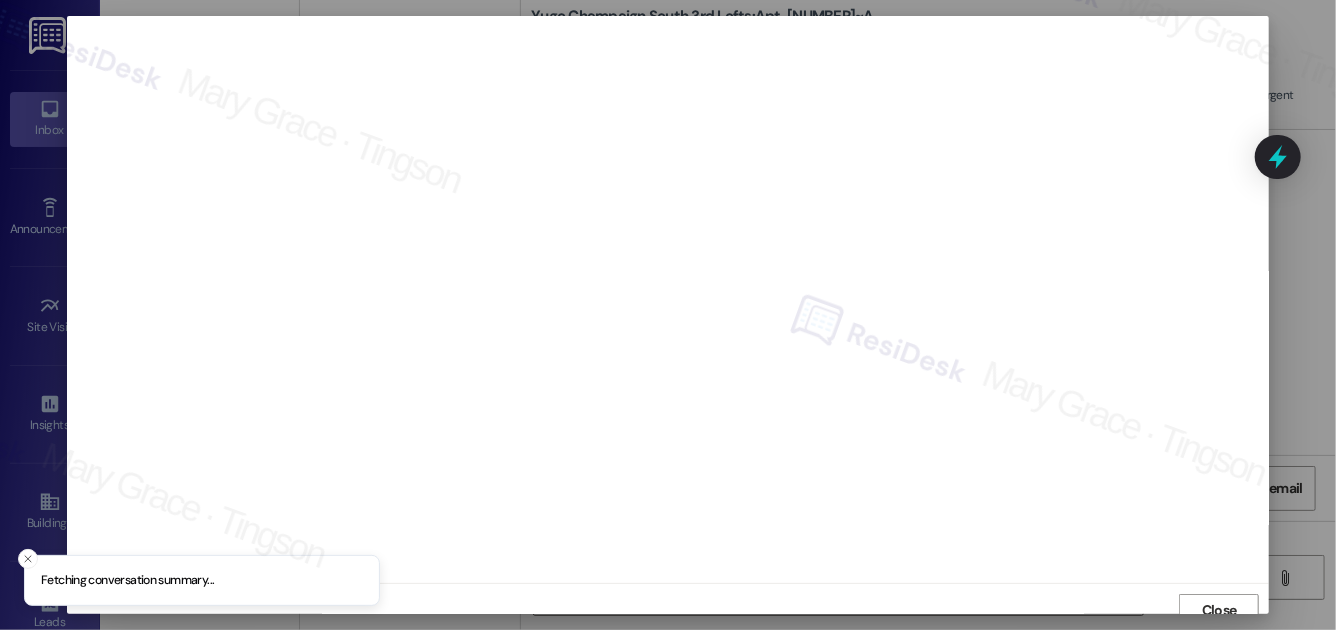 scroll, scrollTop: 11, scrollLeft: 0, axis: vertical 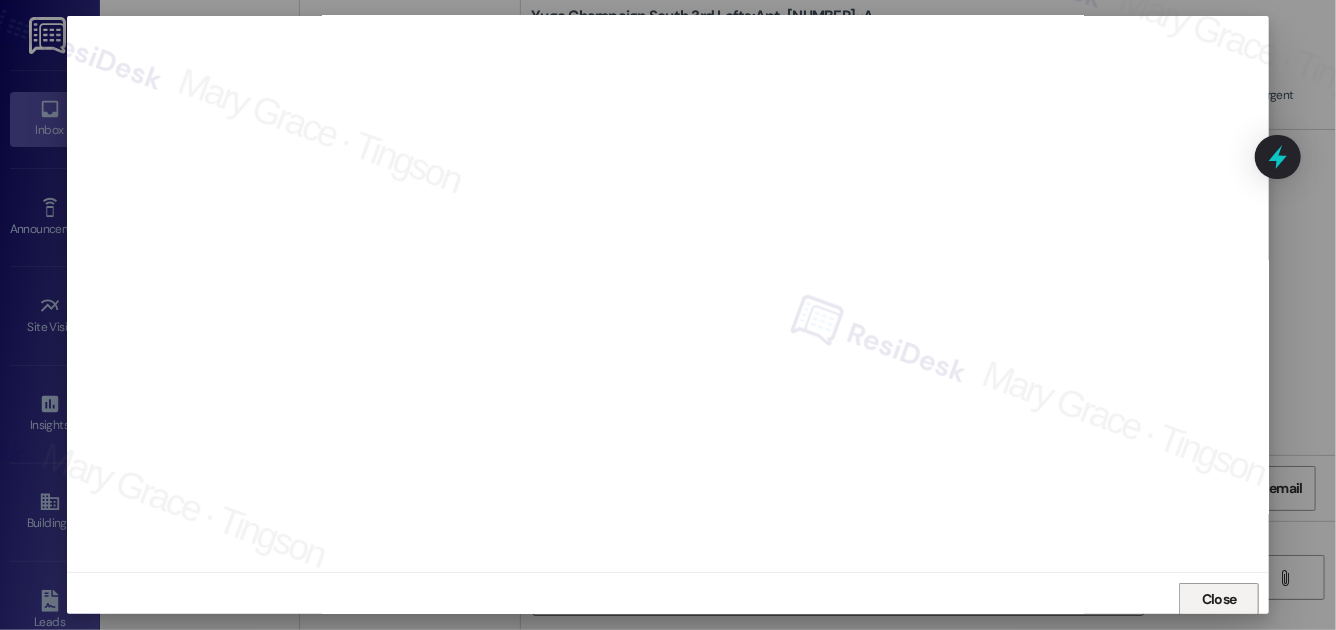 click on "Close" at bounding box center (1219, 599) 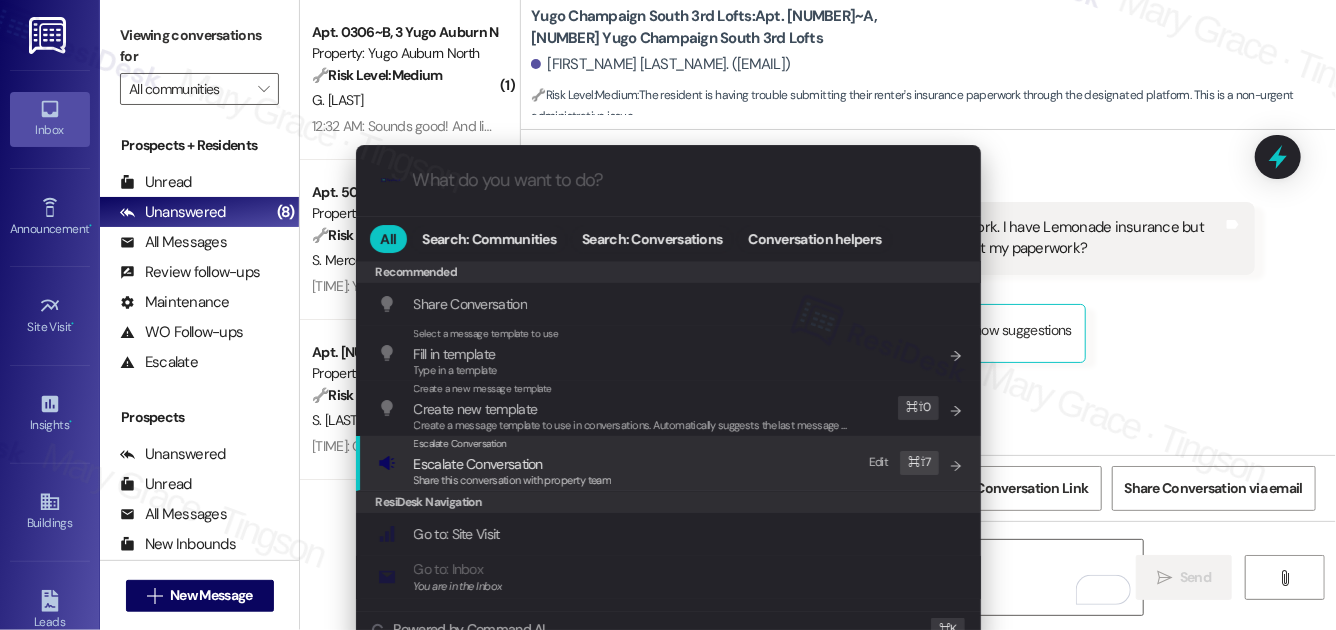 click on "Escalate Conversation Escalate Conversation Share this conversation with property team Edit ⌘ ⇧ 7" at bounding box center (670, 463) 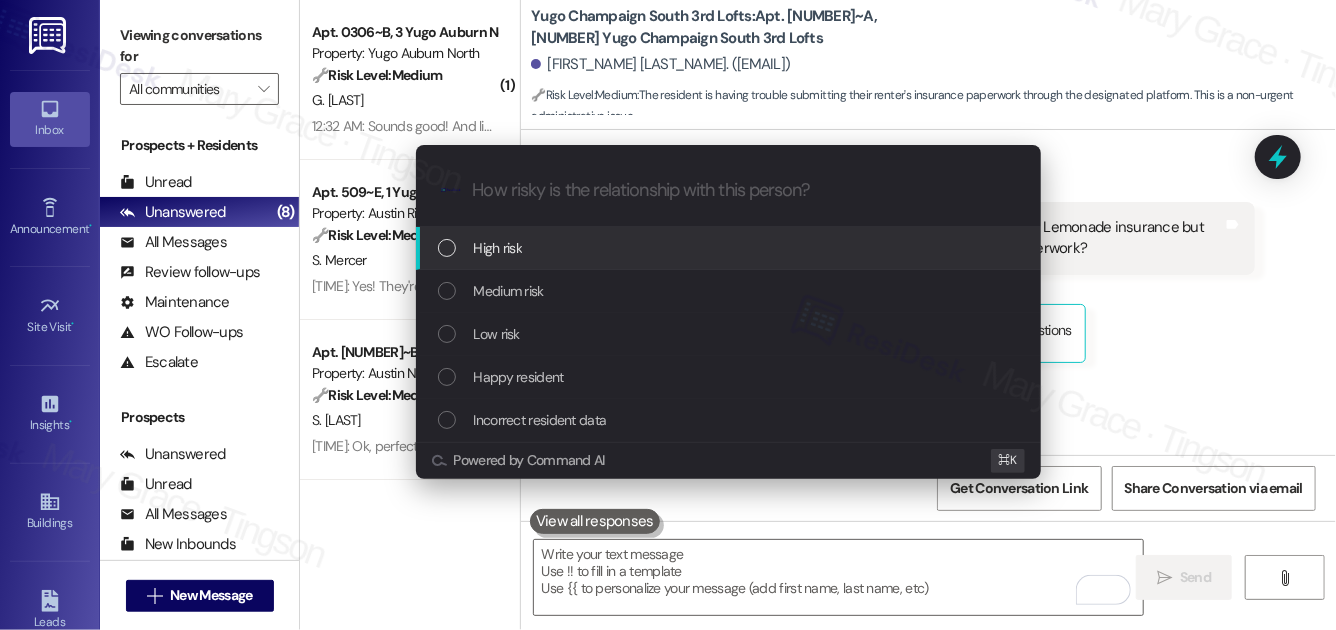 click on "High risk" at bounding box center (730, 248) 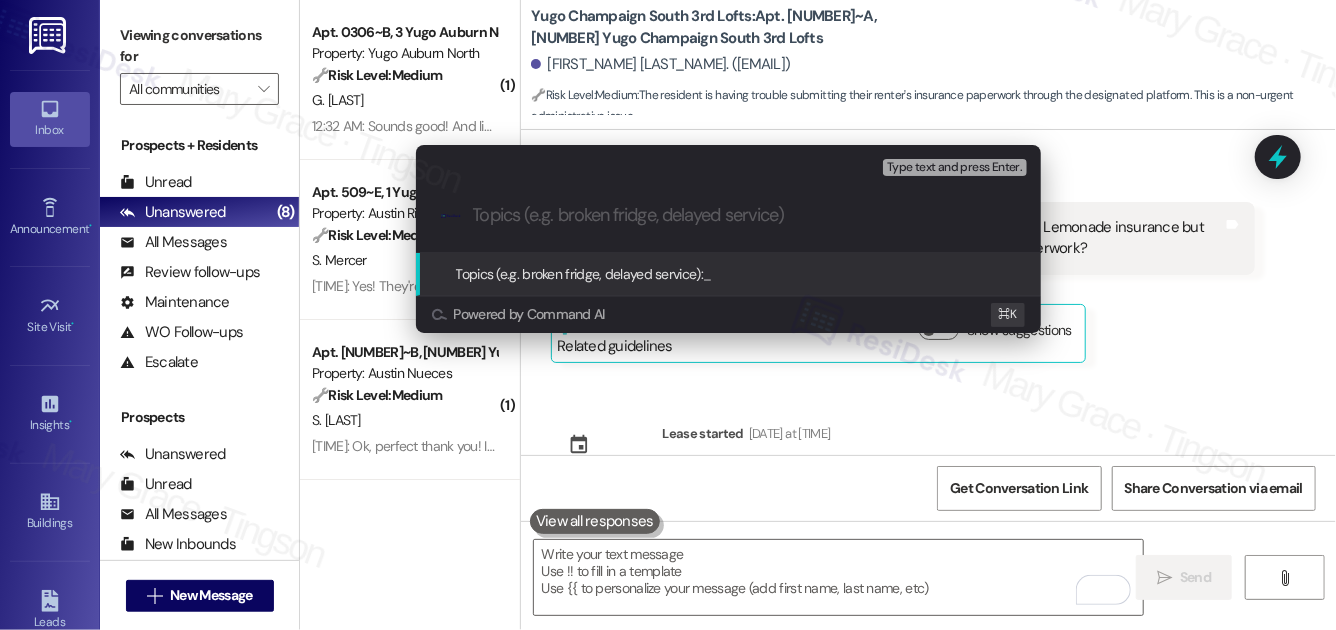 paste on "Renters Insurance Paperwork" 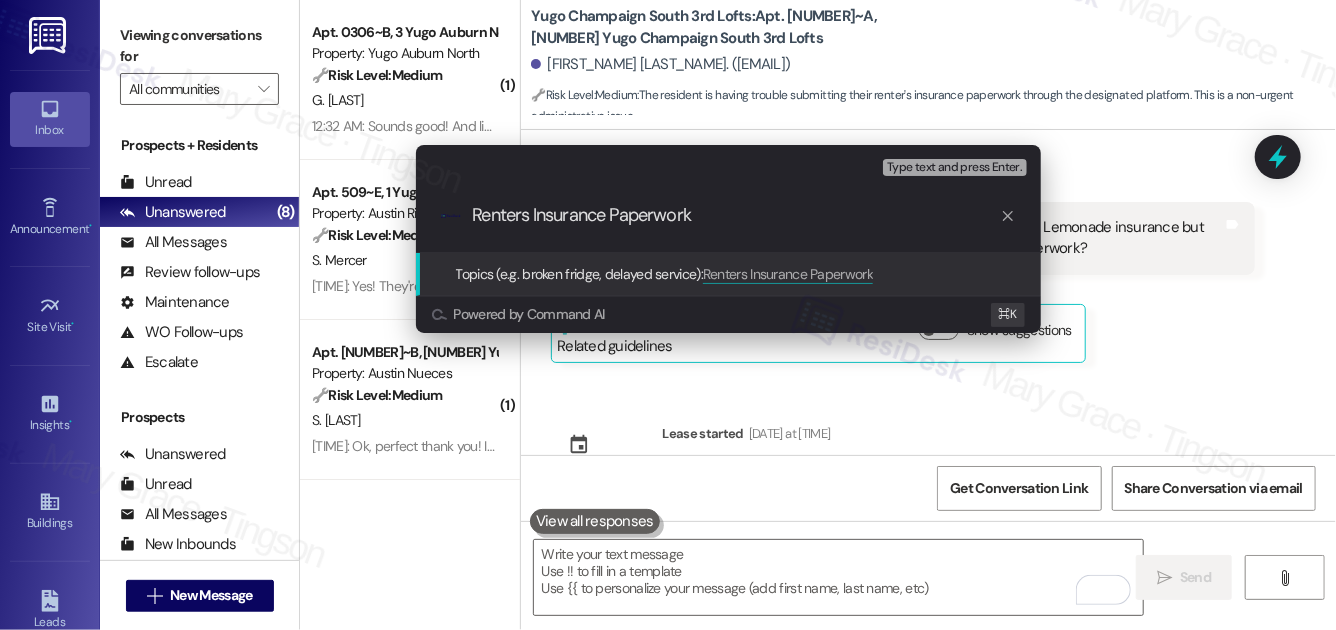 type 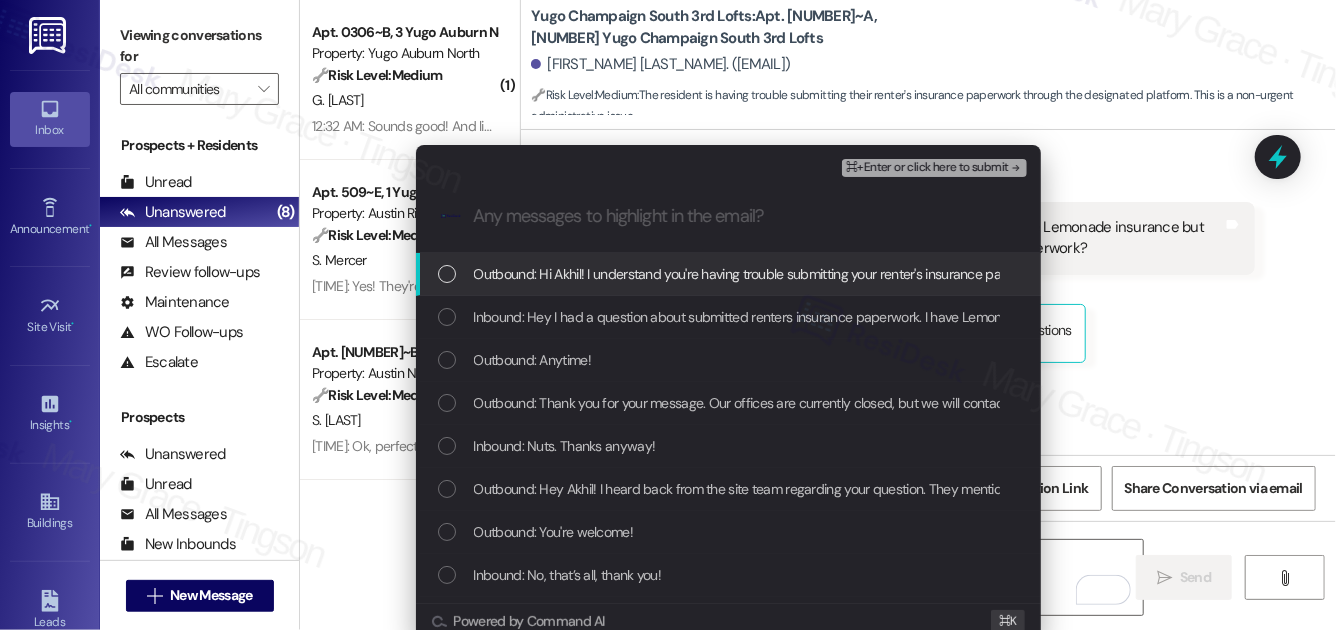 click on "Outbound: Hi Akhil! I understand you're having trouble submitting your renter's insurance paperwork. Let me check if there's an alternative submission method and get back to you ASAP!" at bounding box center [1007, 274] 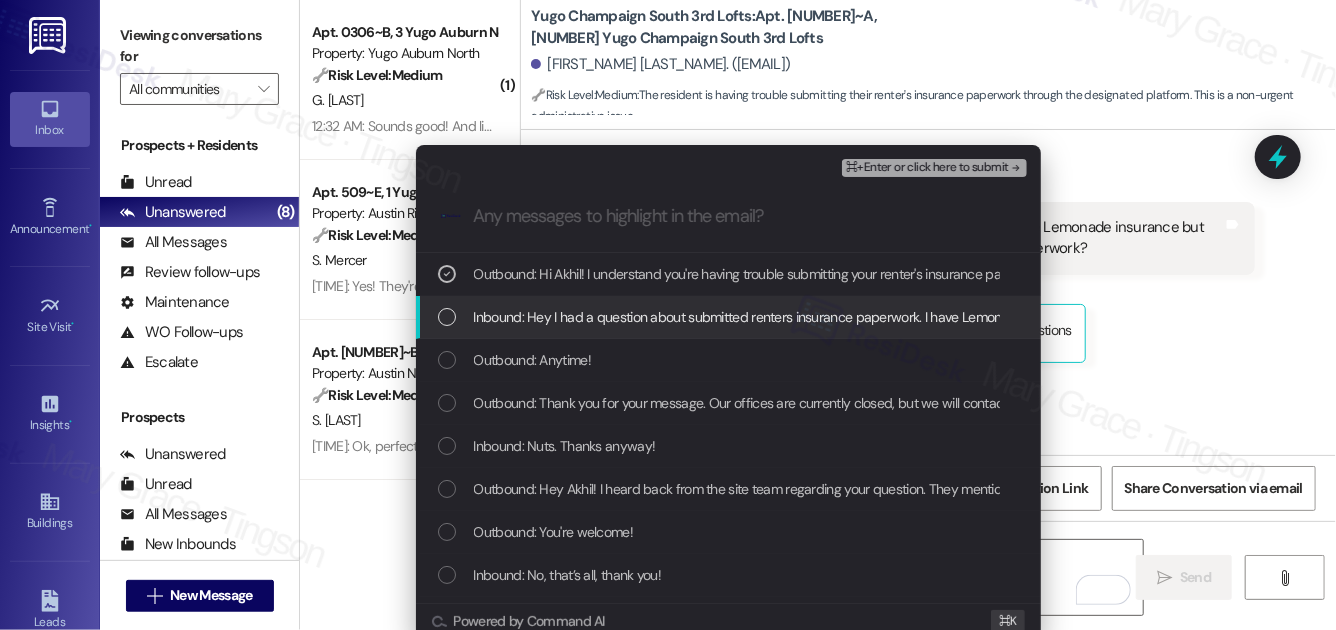 click on "Inbound: Hey I had a question about submitted renters insurance paperwork. I have Lemonade insurance but can't seem to submit it thru Foxen, is there another way to submit my paperwork?" at bounding box center (1029, 317) 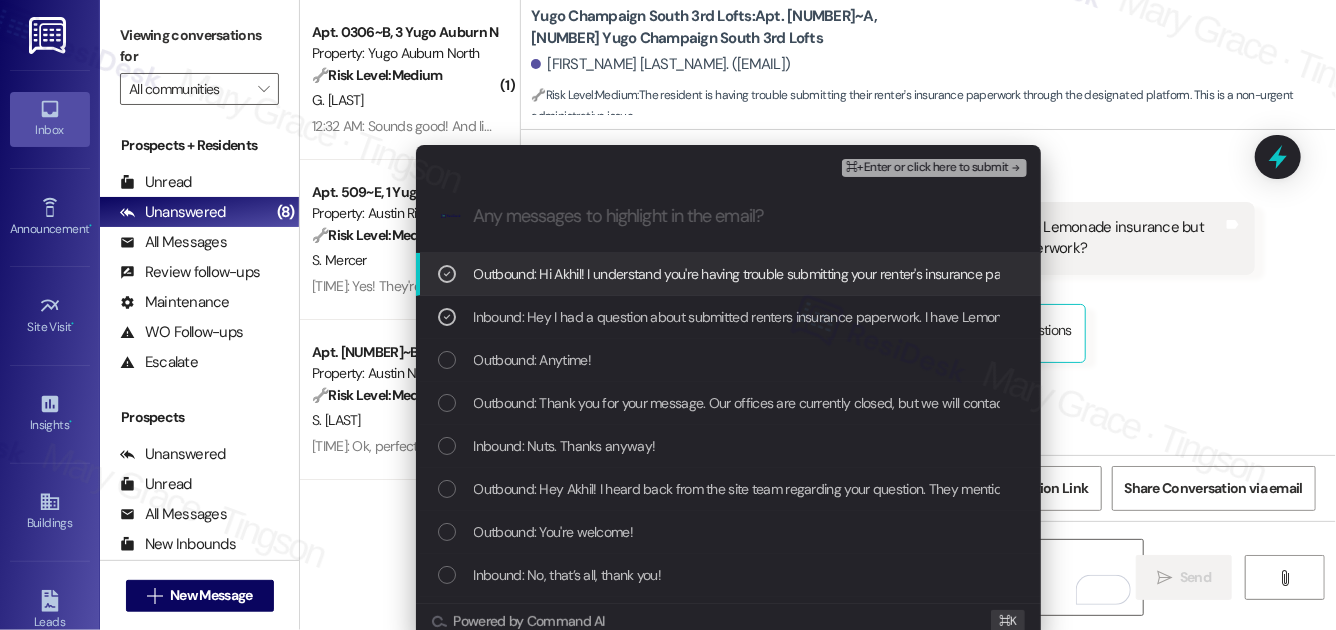 click on "⌘+Enter or click here to submit" at bounding box center [927, 168] 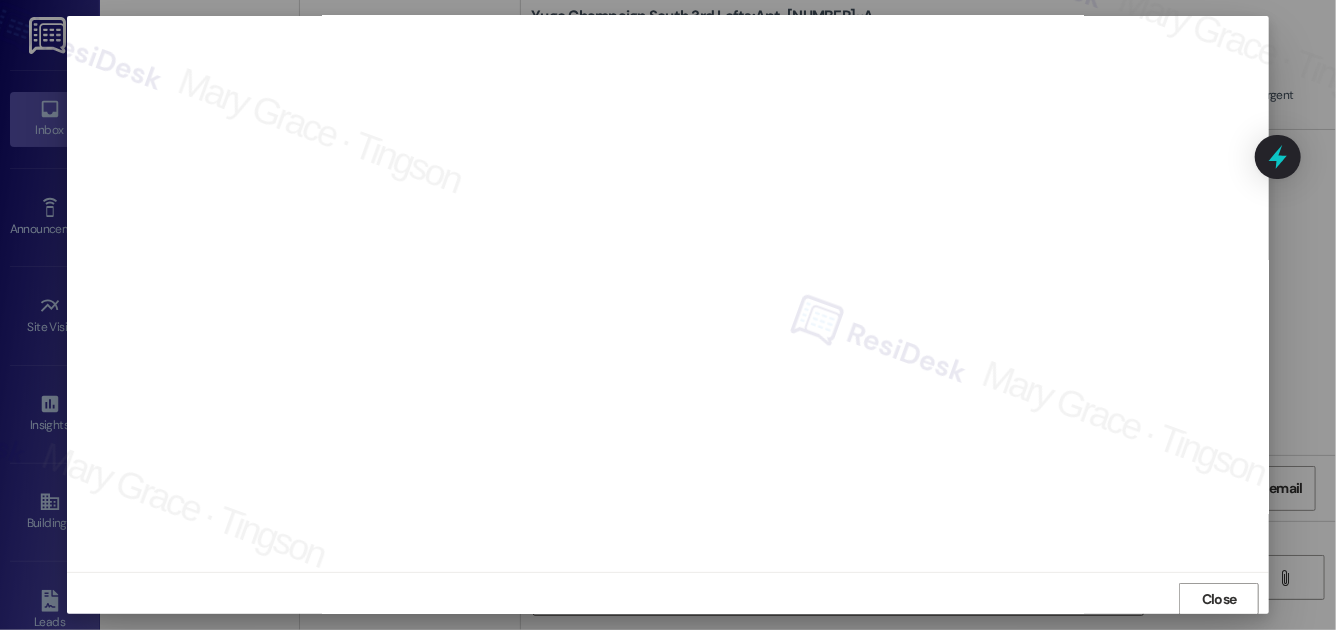 scroll, scrollTop: 21, scrollLeft: 0, axis: vertical 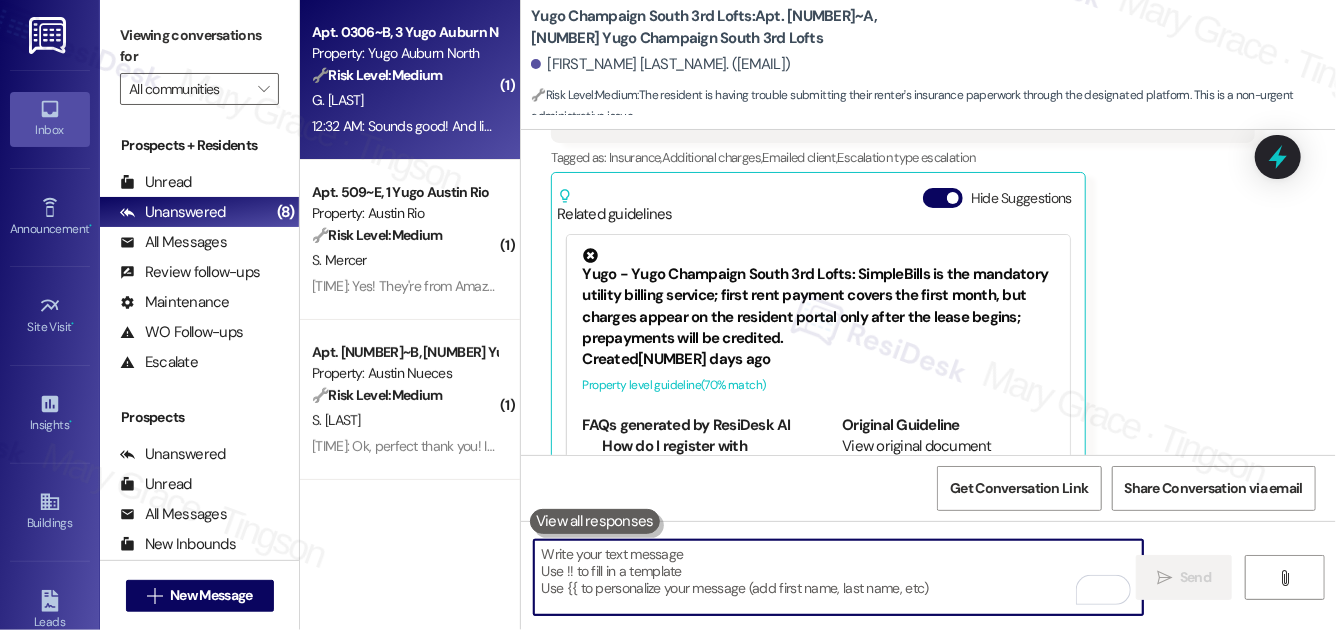 click on "12:32 AM: Sounds good! And like I said I got my stuff setup and rent paid it just wouldn't let me do some of the optional stuff to clear it up but I got my simple bills account set up I just don't need foxen or the pet screening  12:32 AM: Sounds good! And like I said I got my stuff setup and rent paid it just wouldn't let me do some of the optional stuff to clear it up but I got my simple bills account set up I just don't need foxen or the pet screening" at bounding box center (944, 126) 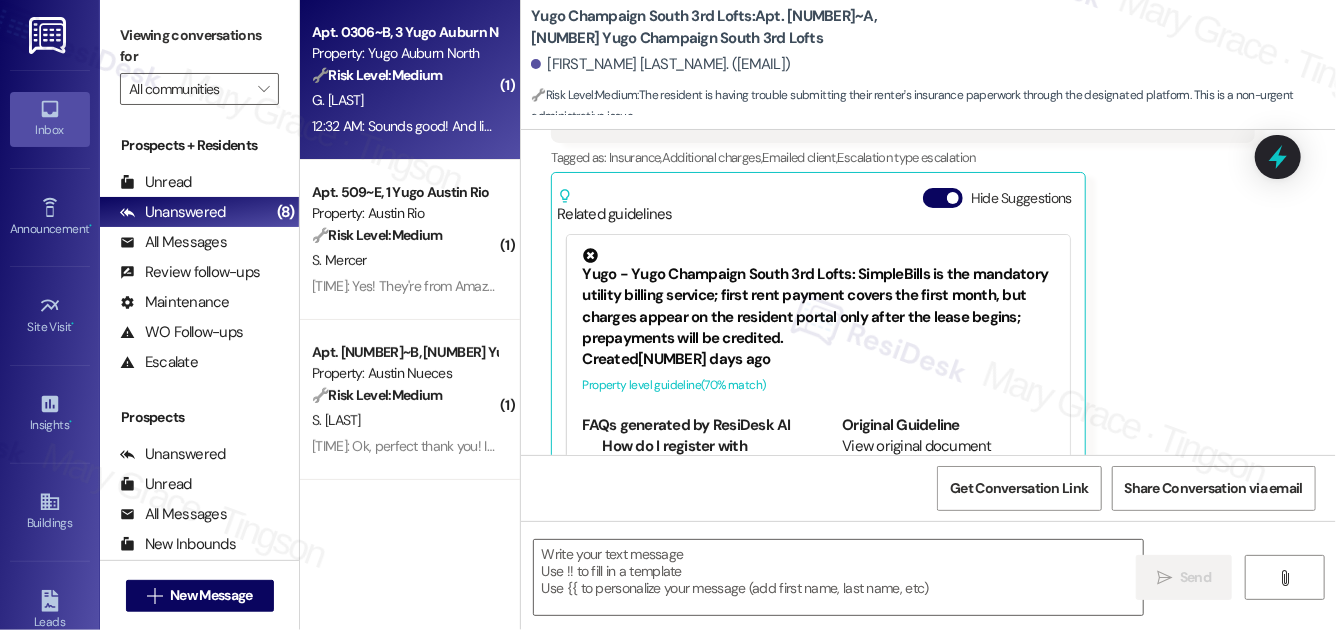 type on "Fetching suggested responses. Please feel free to read through the conversation in the meantime." 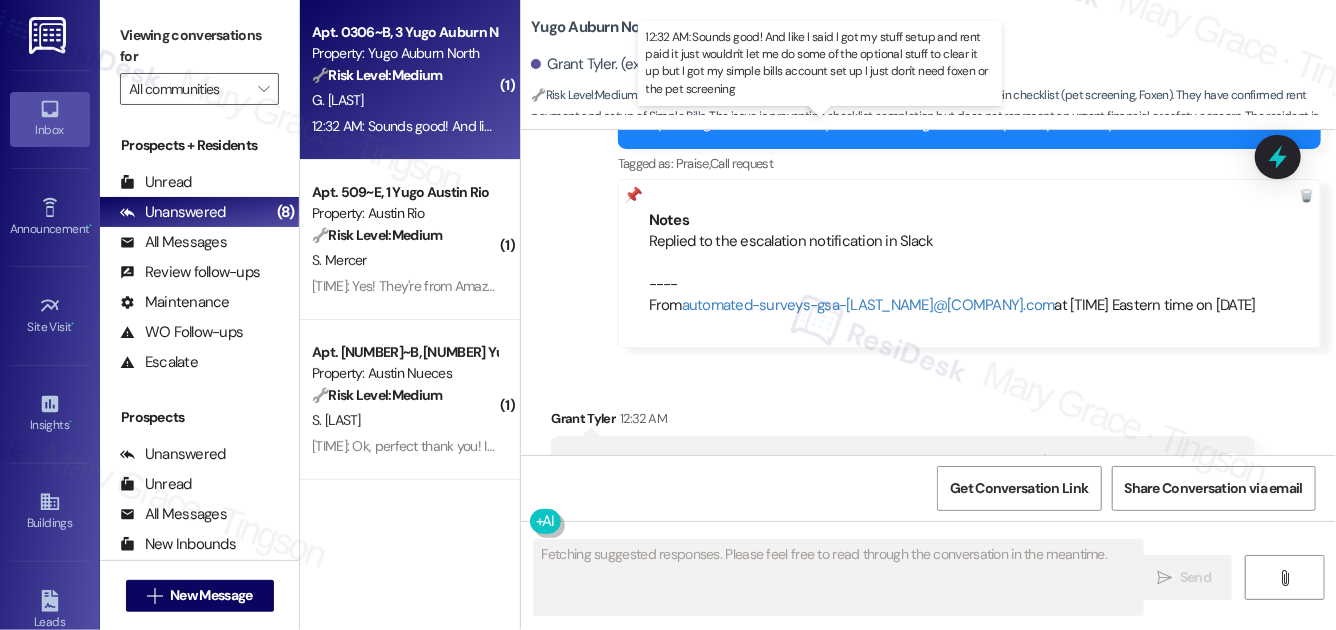 scroll, scrollTop: 3675, scrollLeft: 0, axis: vertical 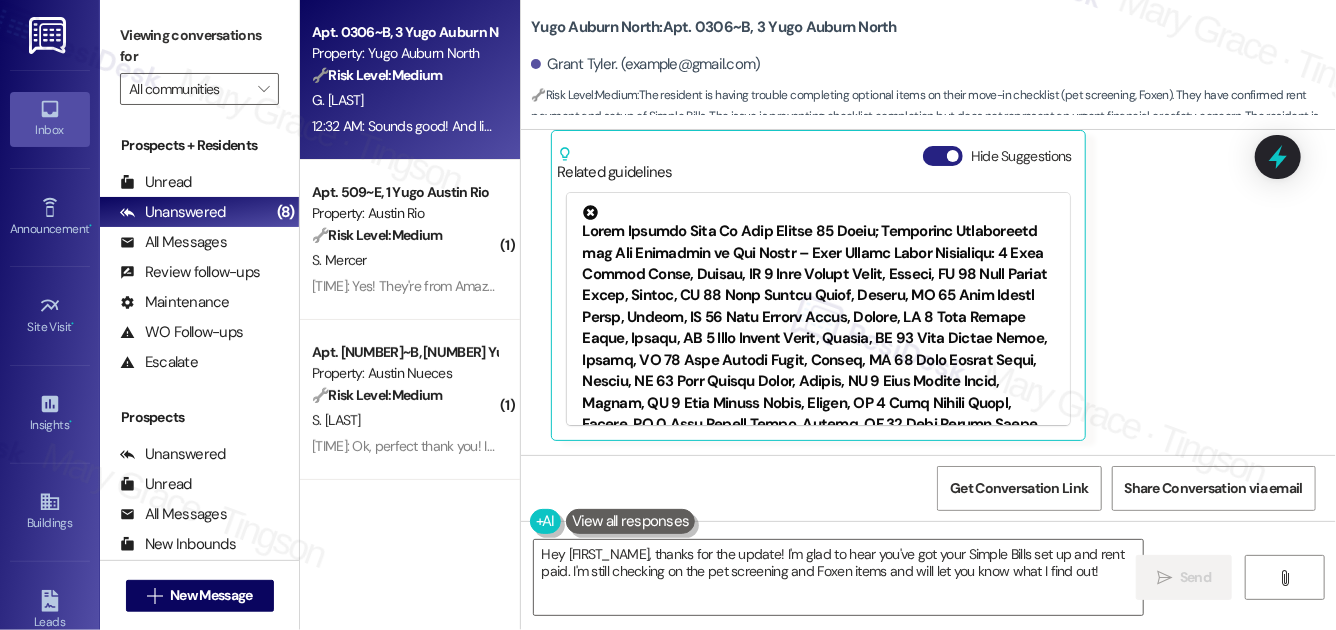 click at bounding box center [953, 156] 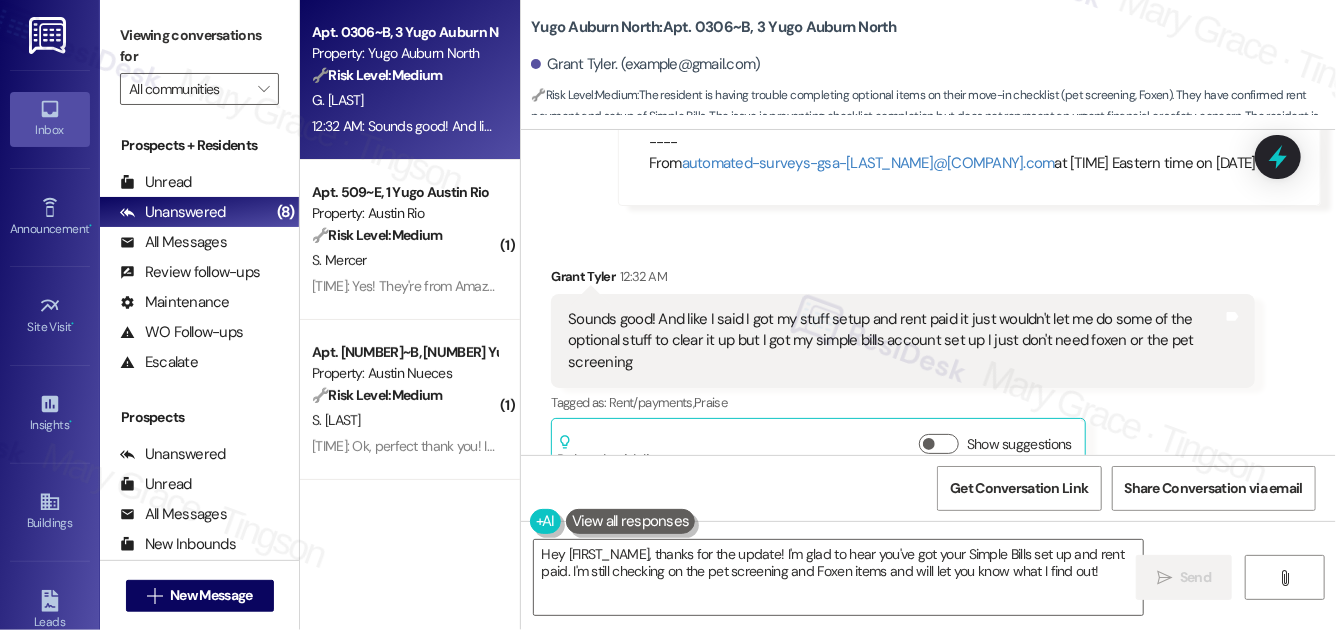 scroll, scrollTop: 3402, scrollLeft: 0, axis: vertical 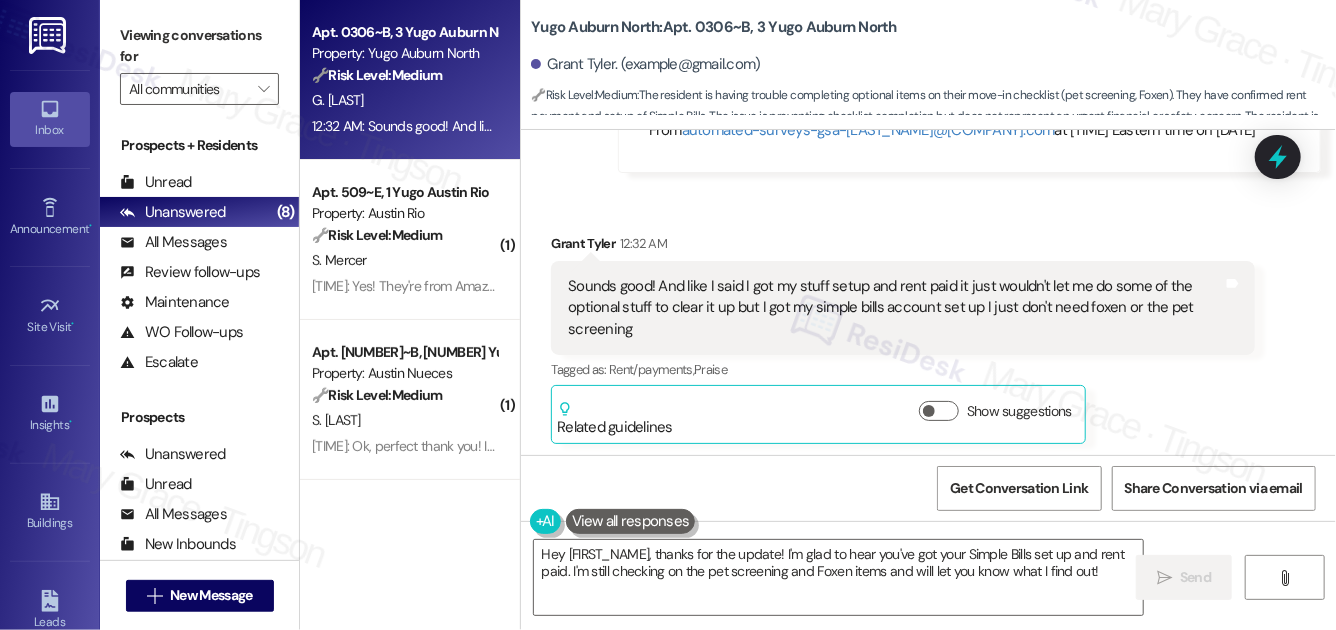 click on "Sounds good! And like I said I got my stuff setup and rent paid it just wouldn't let me do some of the optional stuff to clear it up but I got my simple bills account set up I just don't need foxen or the pet screening" at bounding box center [895, 308] 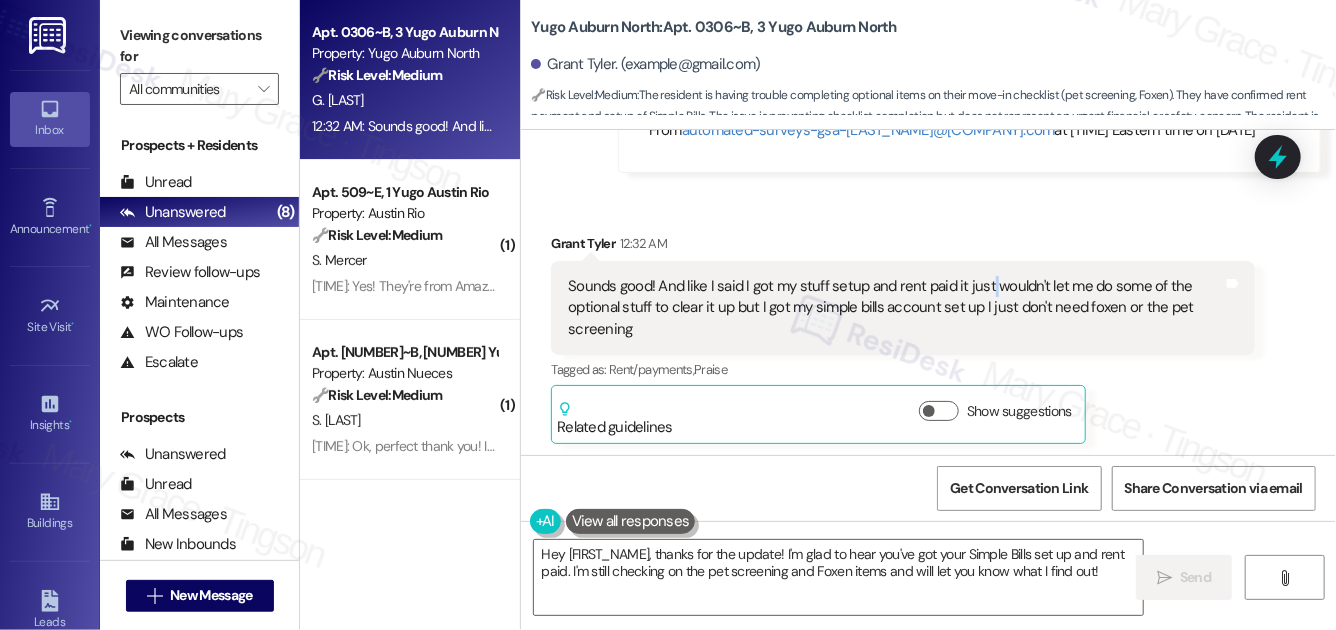 click on "Sounds good! And like I said I got my stuff setup and rent paid it just wouldn't let me do some of the optional stuff to clear it up but I got my simple bills account set up I just don't need foxen or the pet screening" at bounding box center (895, 308) 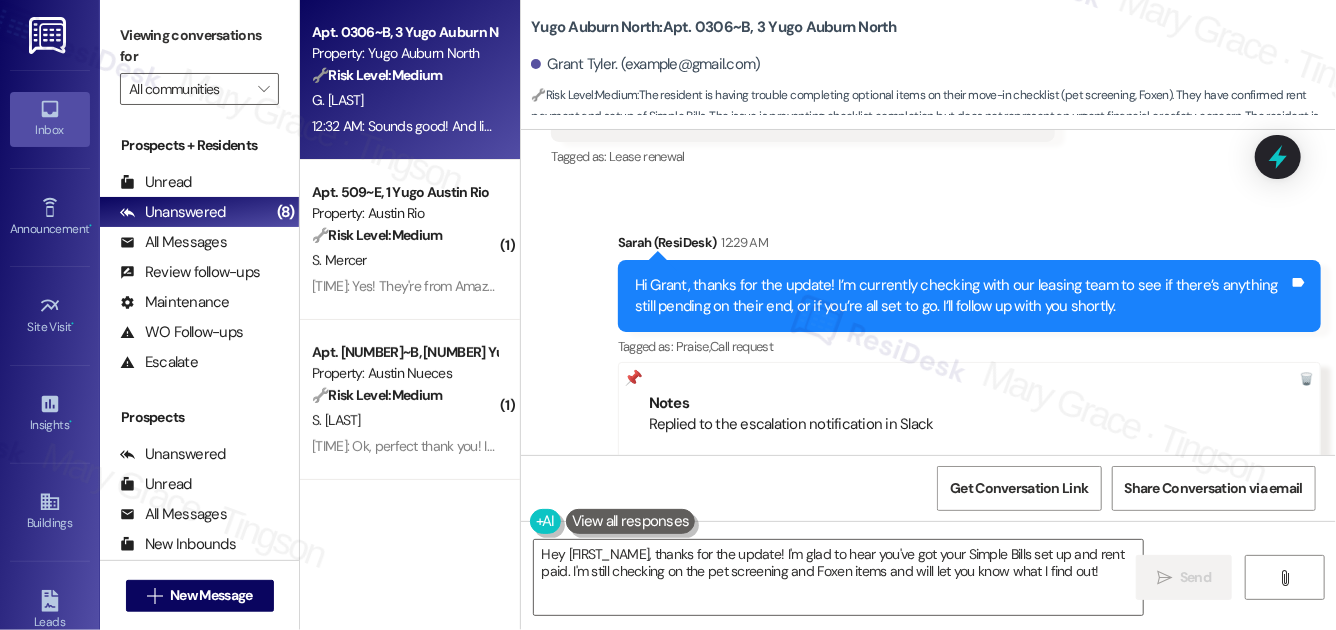 scroll, scrollTop: 3542, scrollLeft: 0, axis: vertical 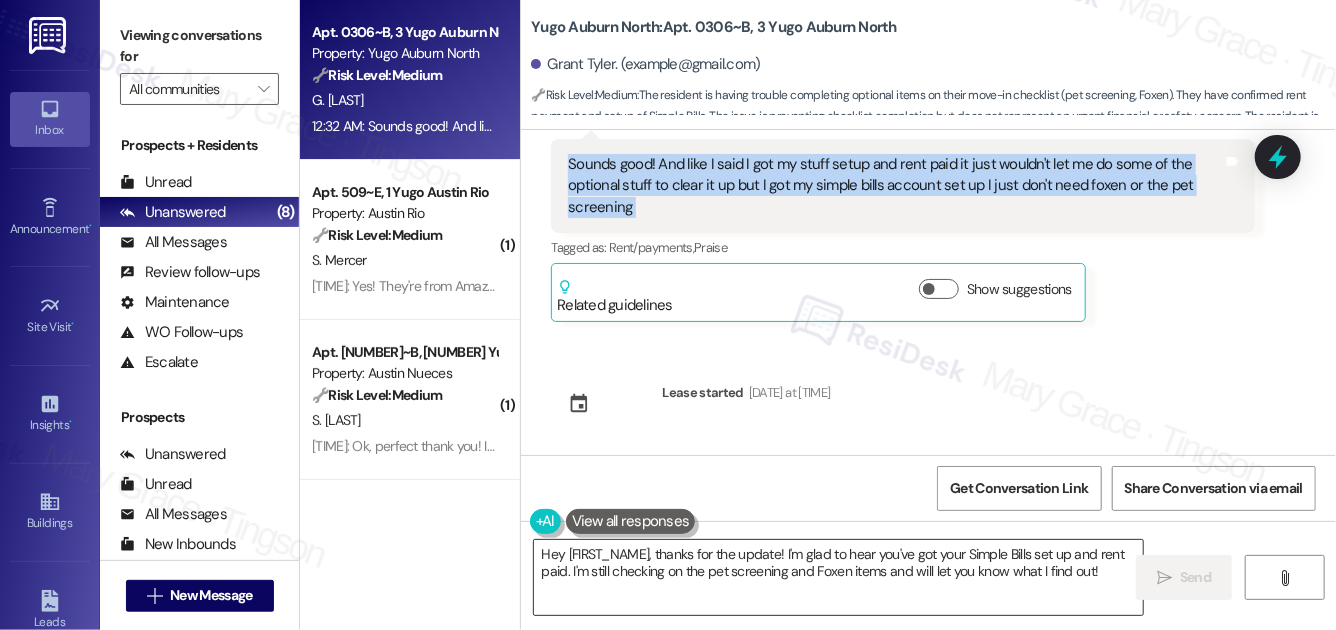 click on "Hey {{first_name}}, thanks for the update! I'm glad to hear you've got your Simple Bills set up and rent paid. I'm still checking on the pet screening and Foxen items and will let you know what I find out!" at bounding box center (838, 577) 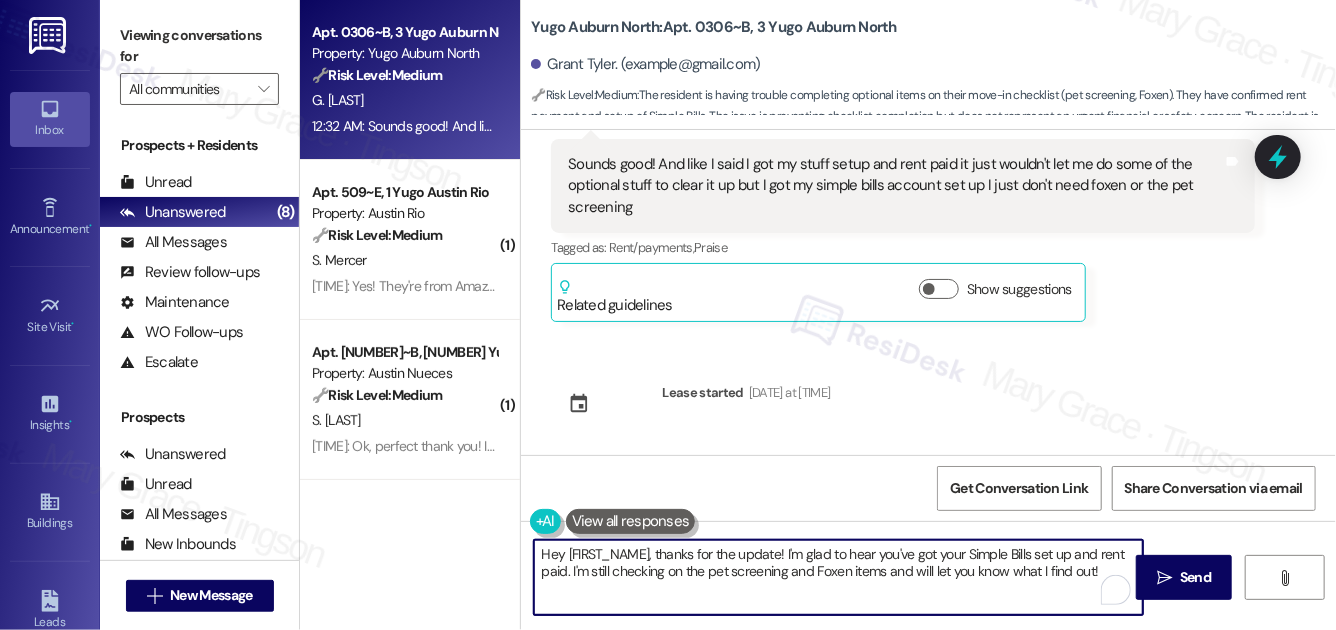 click on "Hey {{first_name}}, thanks for the update! I'm glad to hear you've got your Simple Bills set up and rent paid. I'm still checking on the pet screening and Foxen items and will let you know what I find out!" at bounding box center (838, 577) 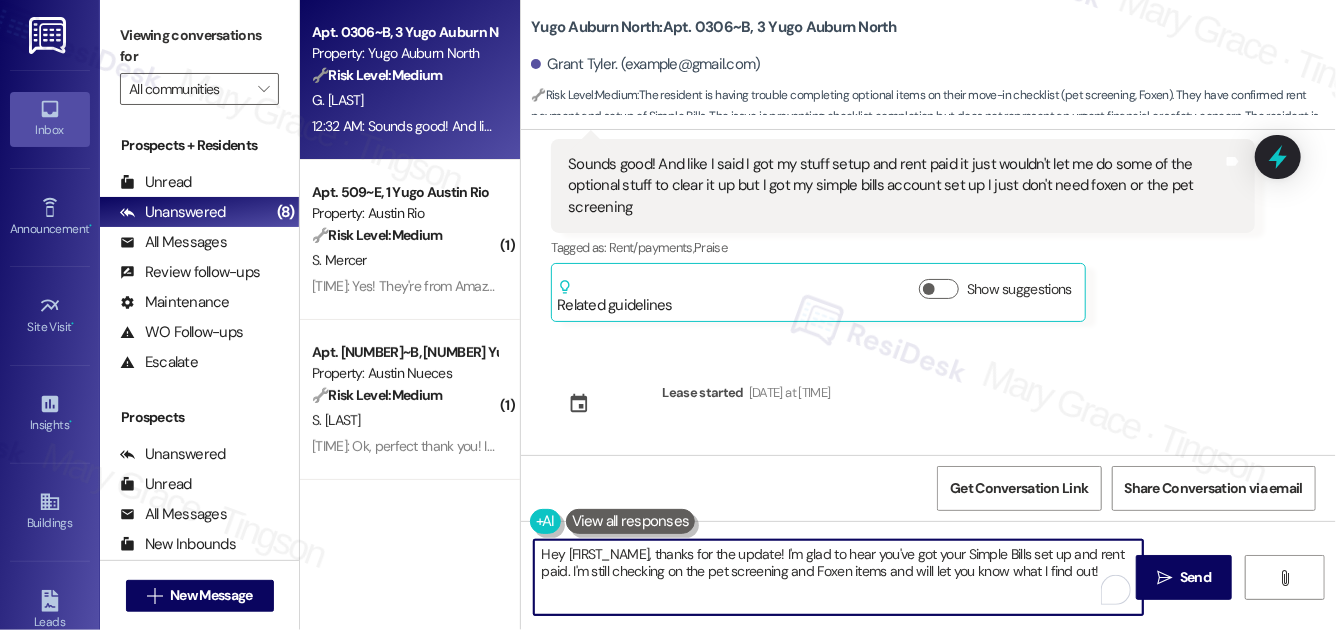 click on "Hey {{first_name}}, thanks for the update! I'm glad to hear you've got your Simple Bills set up and rent paid. I'm still checking on the pet screening and Foxen items and will let you know what I find out!" at bounding box center (838, 577) 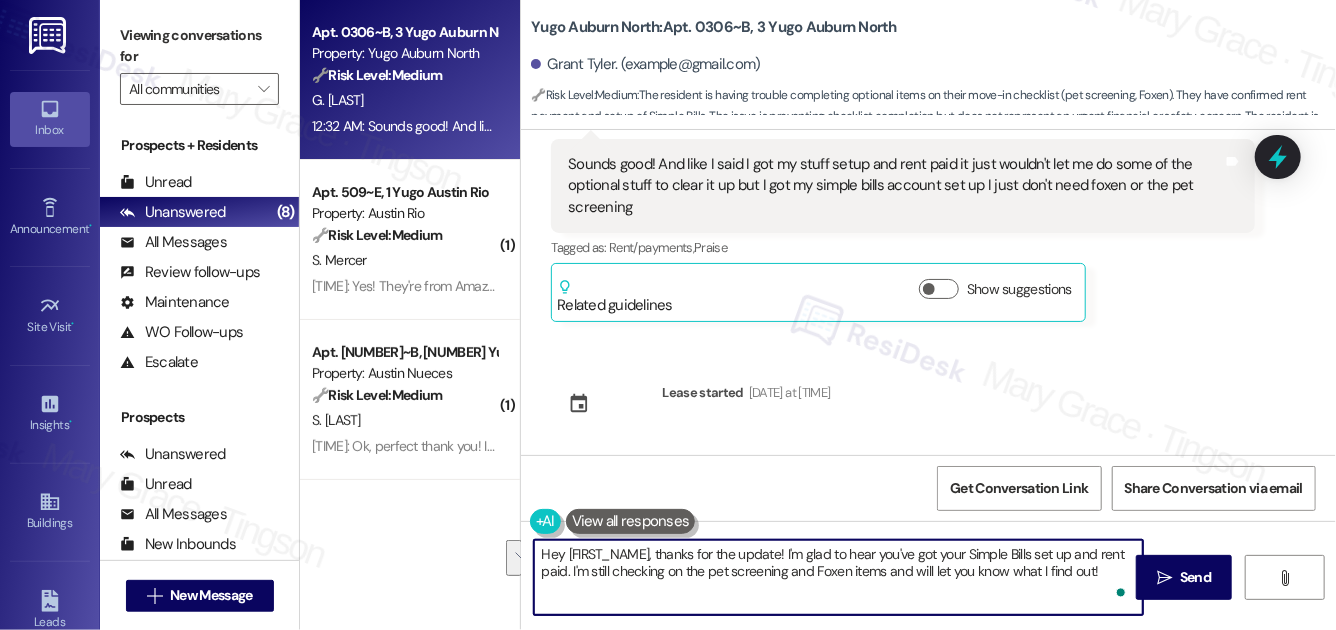 click on "Sounds good! And like I said I got my stuff setup and rent paid it just wouldn't let me do some of the optional stuff to clear it up but I got my simple bills account set up I just don't need foxen or the pet screening" at bounding box center (895, 186) 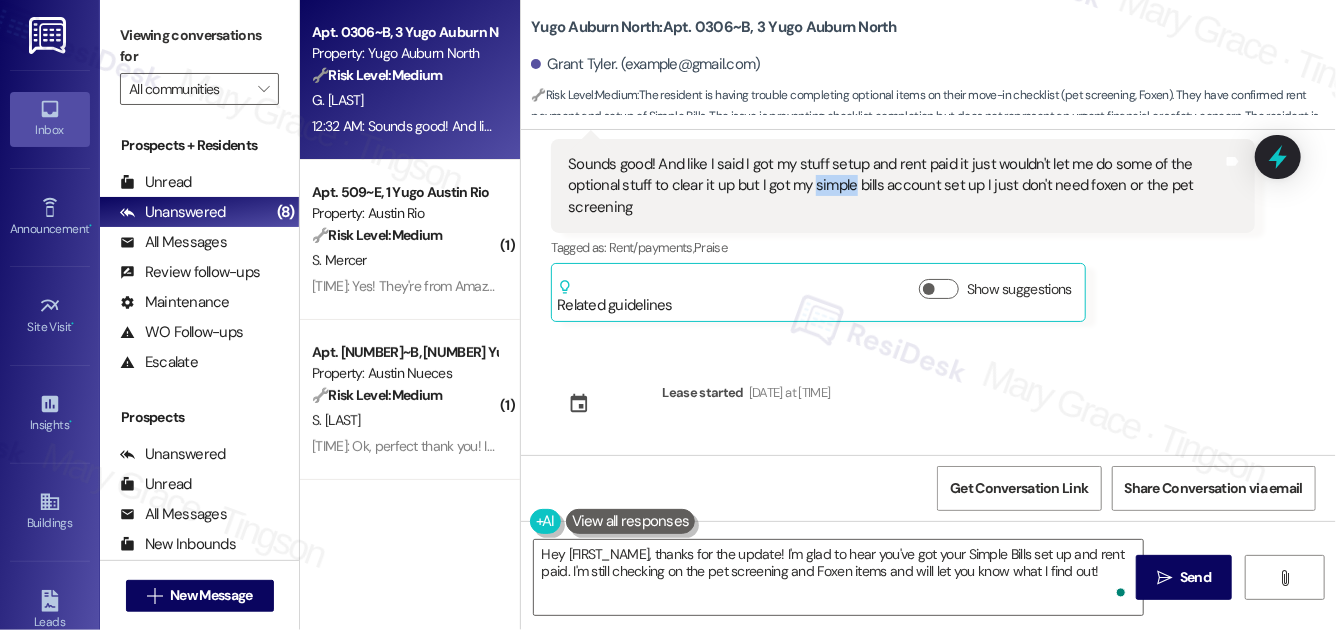 click on "Sounds good! And like I said I got my stuff setup and rent paid it just wouldn't let me do some of the optional stuff to clear it up but I got my simple bills account set up I just don't need foxen or the pet screening" at bounding box center (895, 186) 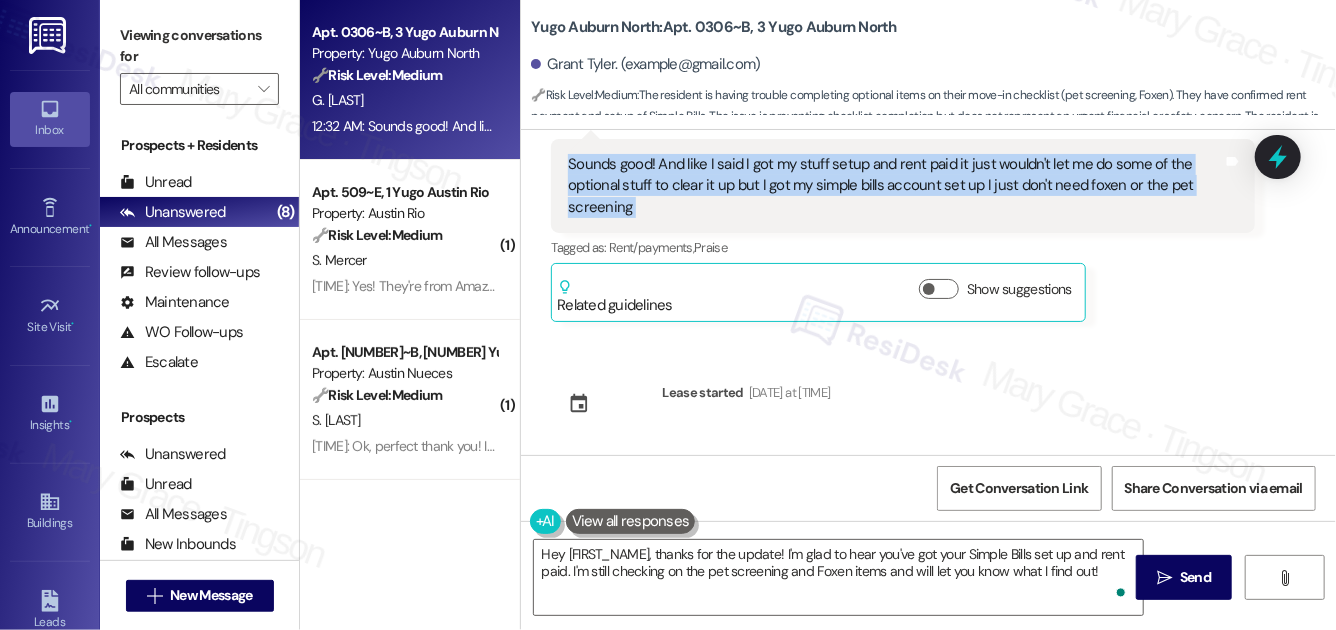 click on "Sounds good! And like I said I got my stuff setup and rent paid it just wouldn't let me do some of the optional stuff to clear it up but I got my simple bills account set up I just don't need foxen or the pet screening" at bounding box center (895, 186) 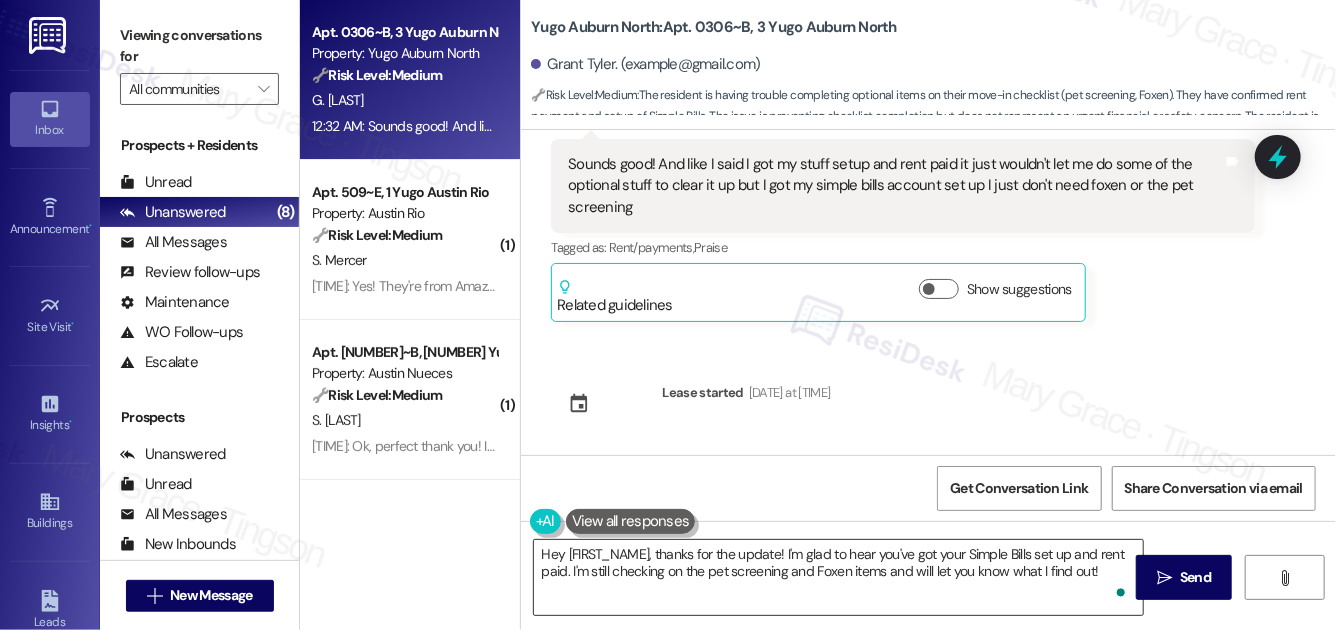 click on "Hey {{first_name}}, thanks for the update! I'm glad to hear you've got your Simple Bills set up and rent paid. I'm still checking on the pet screening and Foxen items and will let you know what I find out!" at bounding box center [838, 577] 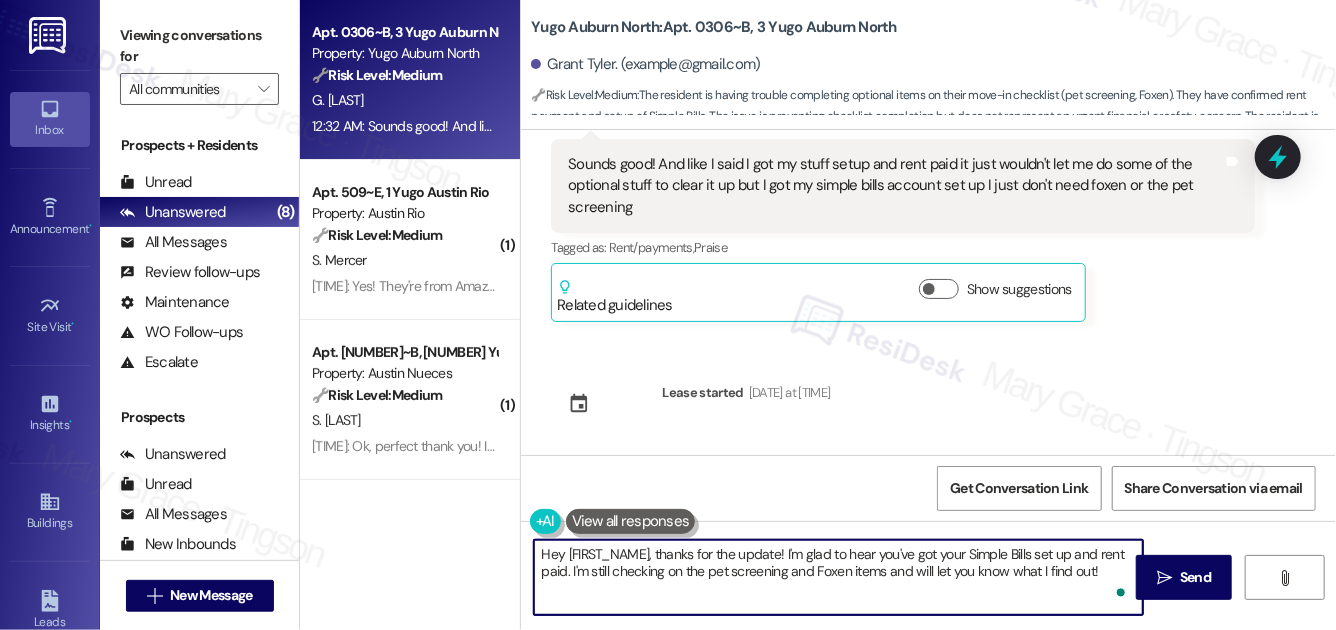 click on "Hey {{first_name}}, thanks for the update! I'm glad to hear you've got your Simple Bills set up and rent paid. I'm still checking on the pet screening and Foxen items and will let you know what I find out!" at bounding box center (838, 577) 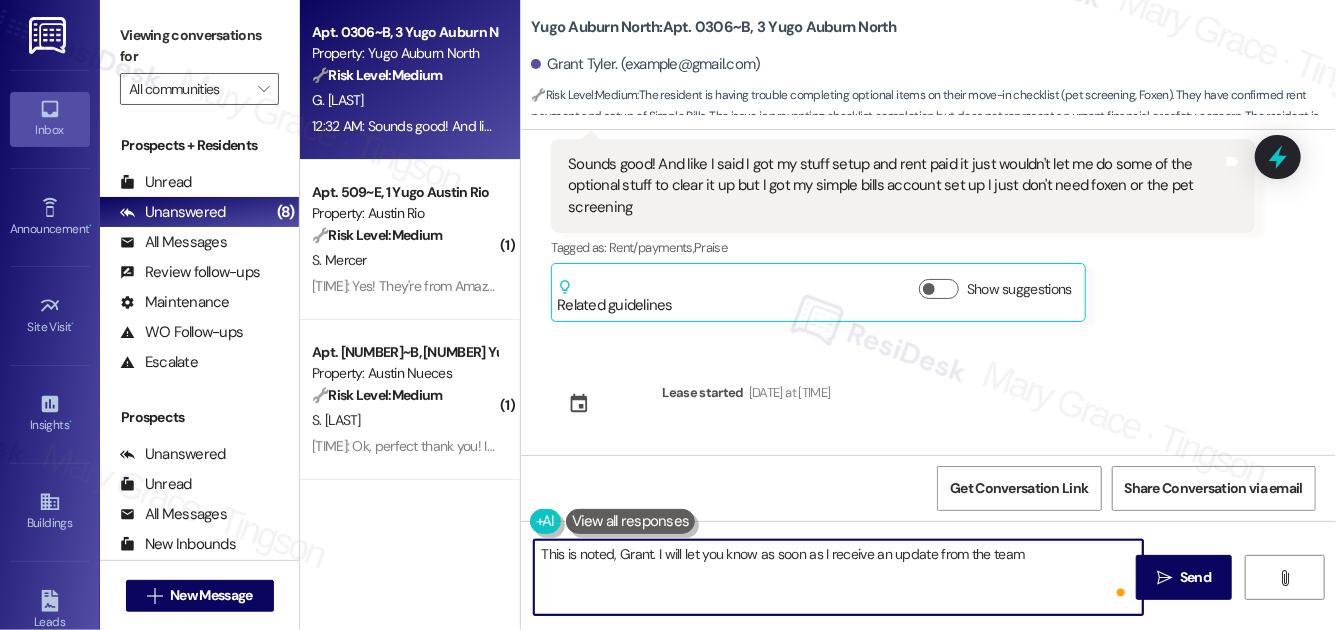 type on "This is noted, Grant. I will let you know as soon as I receive an update from the team." 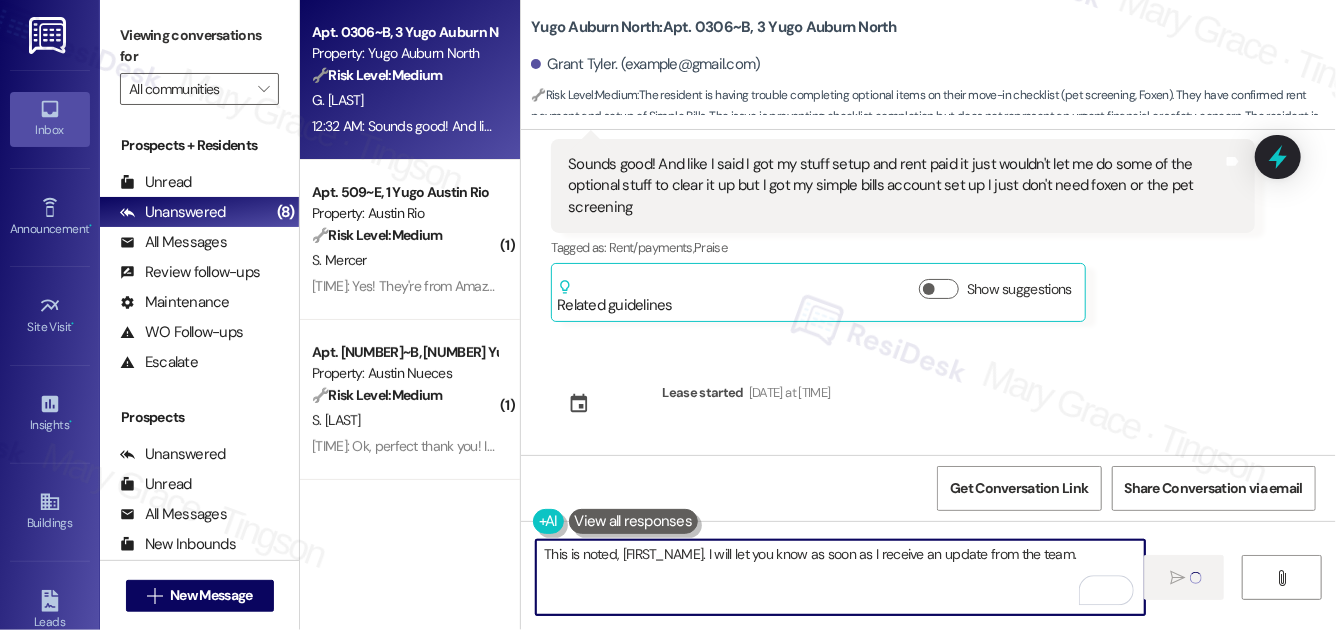 type 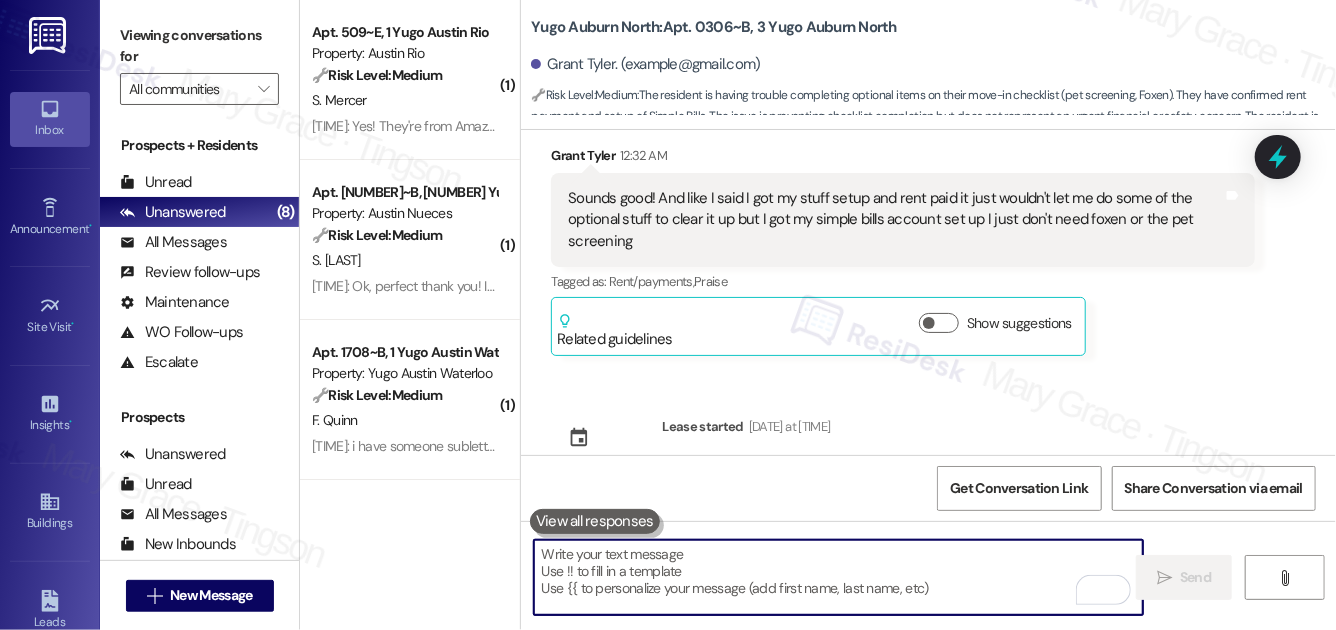 scroll, scrollTop: 3681, scrollLeft: 0, axis: vertical 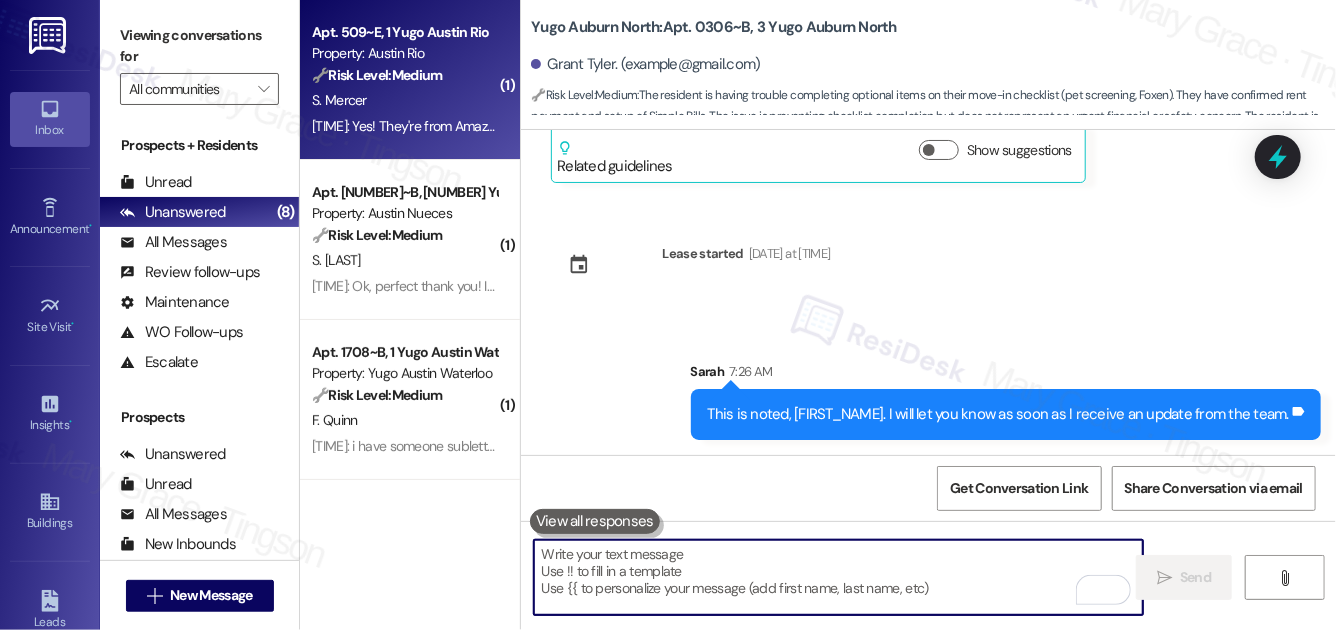 click on "12:21 AM: Yes! They're from Amazon and I got two Luxer emails. Here are the codes: 114374 and 490637 12:21 AM: Yes! They're from Amazon and I got two Luxer emails. Here are the codes: 114374 and 490637" at bounding box center [404, 126] 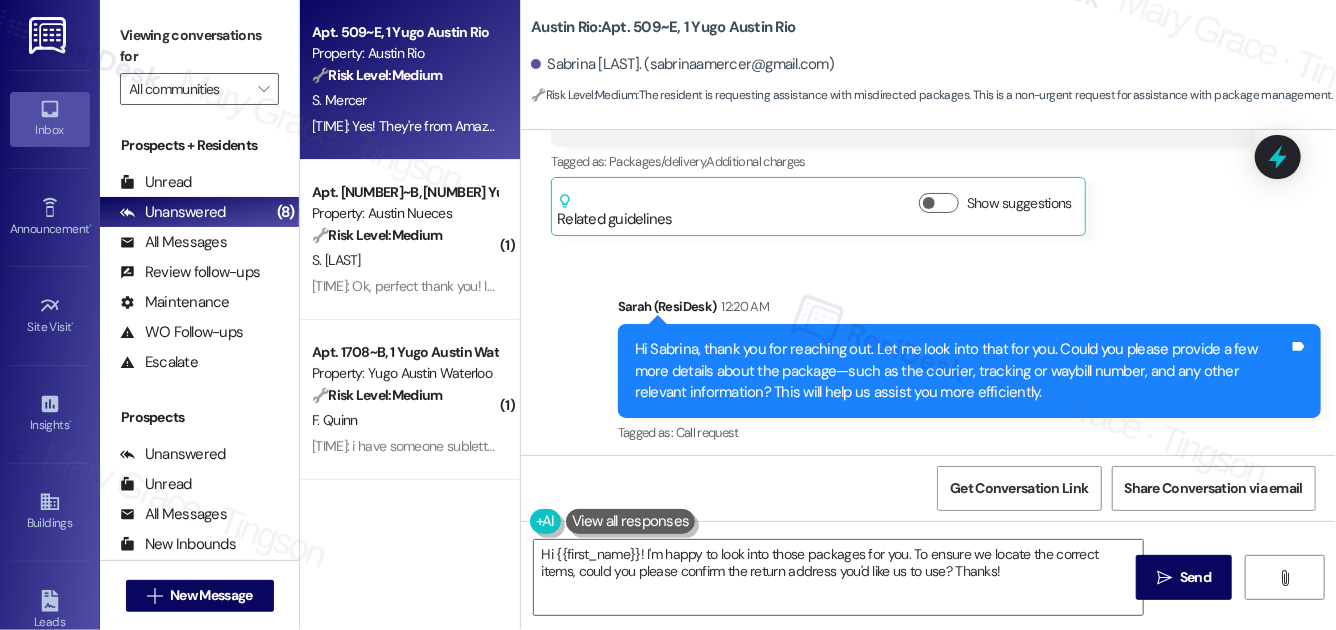 scroll, scrollTop: 1975, scrollLeft: 0, axis: vertical 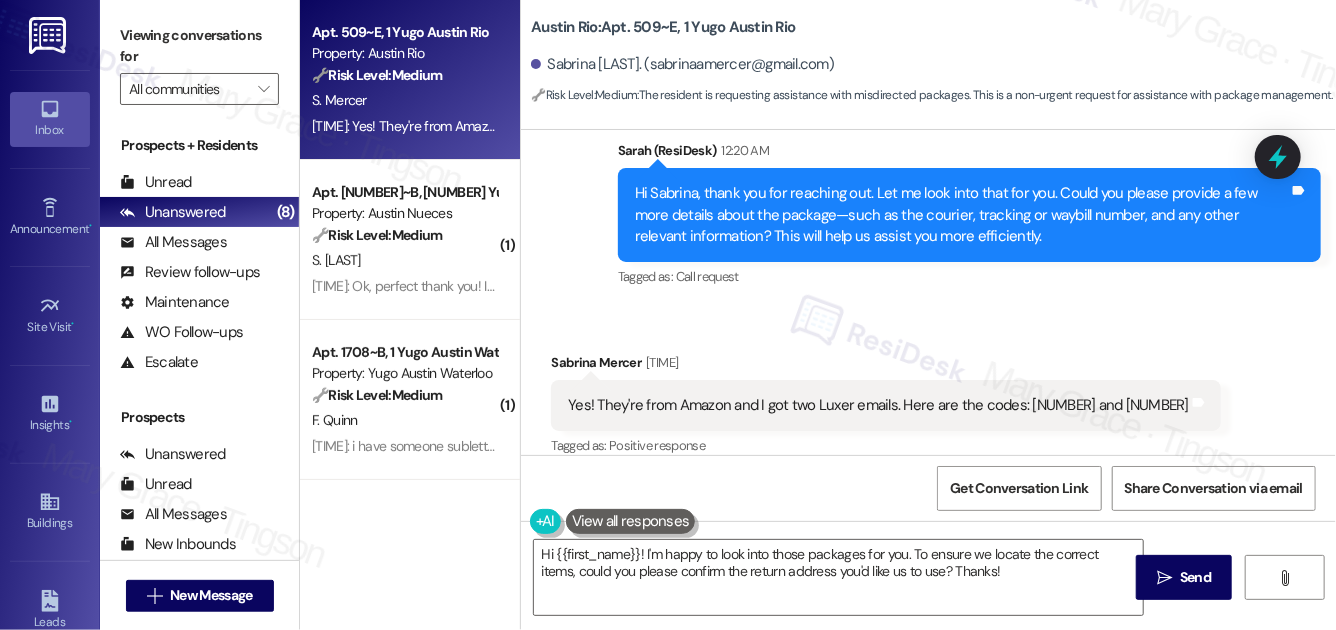 click on "Yes! They're from Amazon and I got two Luxer emails. Here are the codes: 114374 and 490637" at bounding box center (878, 405) 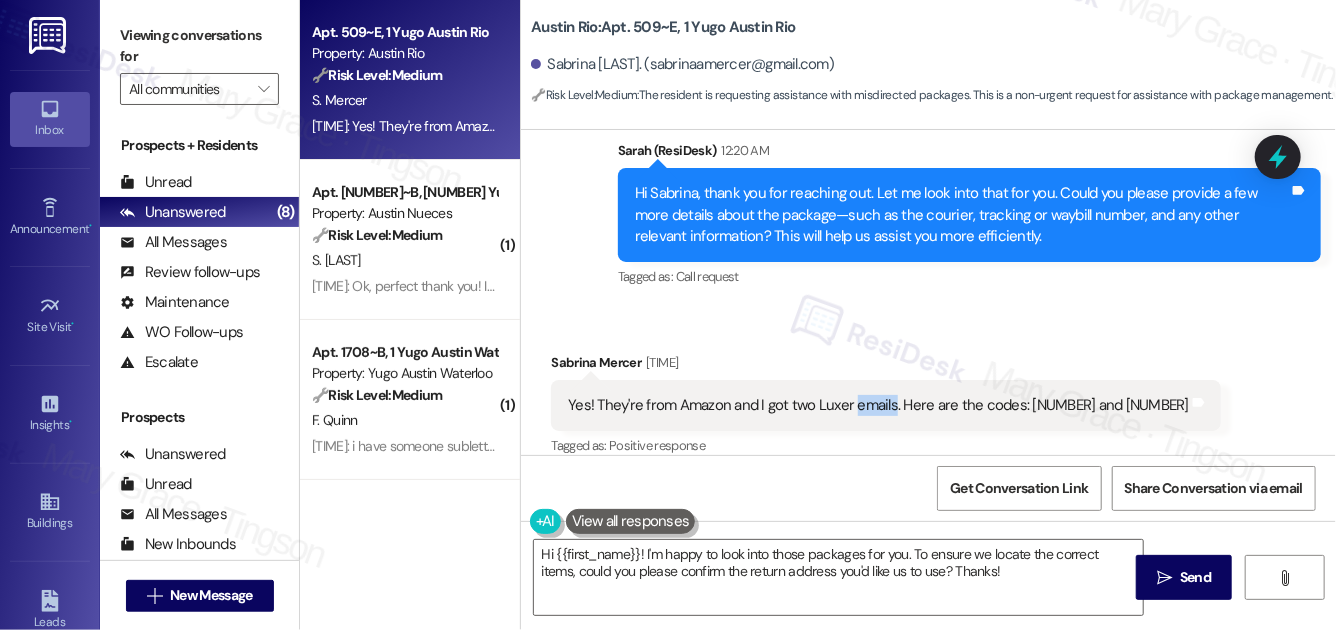 click on "Yes! They're from Amazon and I got two Luxer emails. Here are the codes: 114374 and 490637" at bounding box center [878, 405] 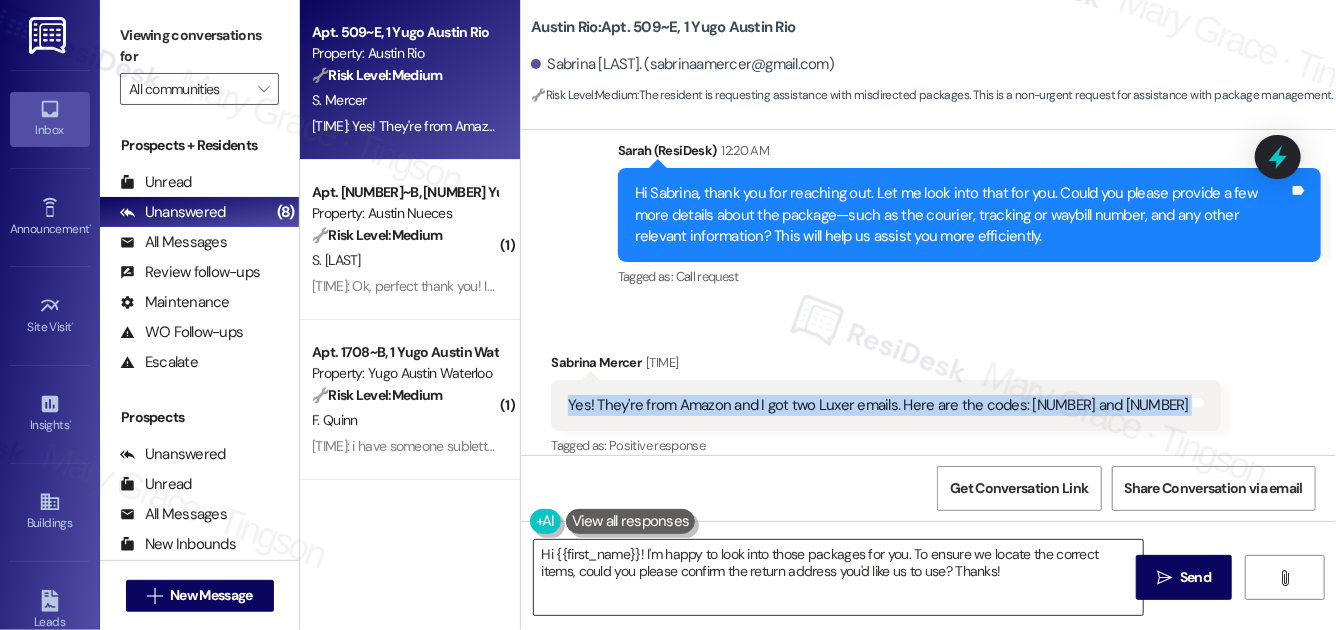 click on "Hi {{first_name}}! I'm happy to look into those packages for you. To ensure we locate the correct items, could you please confirm the return address you'd like us to use? Thanks!" at bounding box center (838, 577) 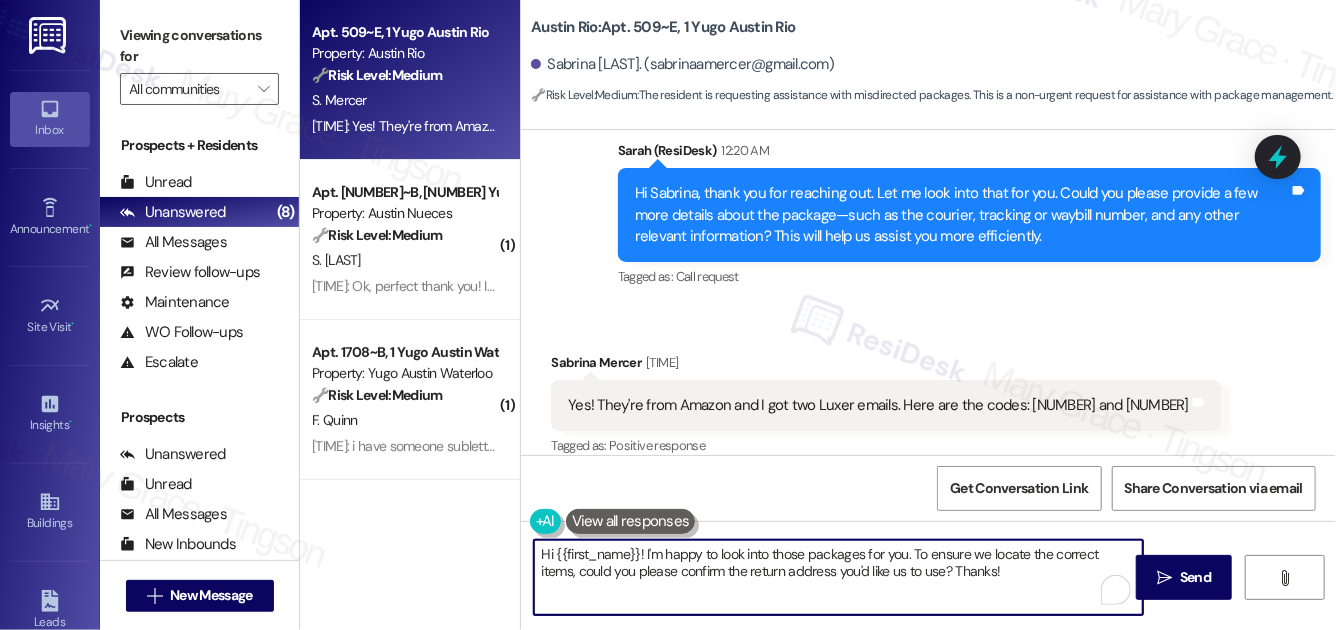 click on "Hi {{first_name}}! I'm happy to look into those packages for you. To ensure we locate the correct items, could you please confirm the return address you'd like us to use? Thanks!" at bounding box center (838, 577) 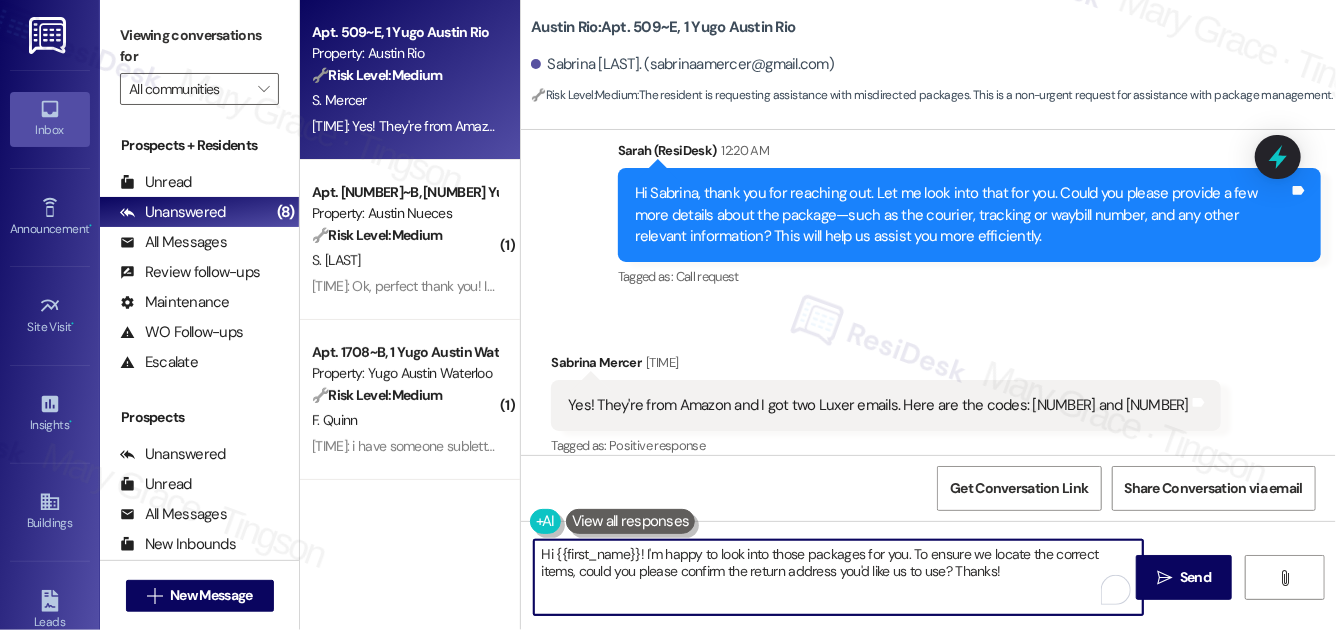 click on "Hi {{first_name}}! I'm happy to look into those packages for you. To ensure we locate the correct items, could you please confirm the return address you'd like us to use? Thanks!" at bounding box center (838, 577) 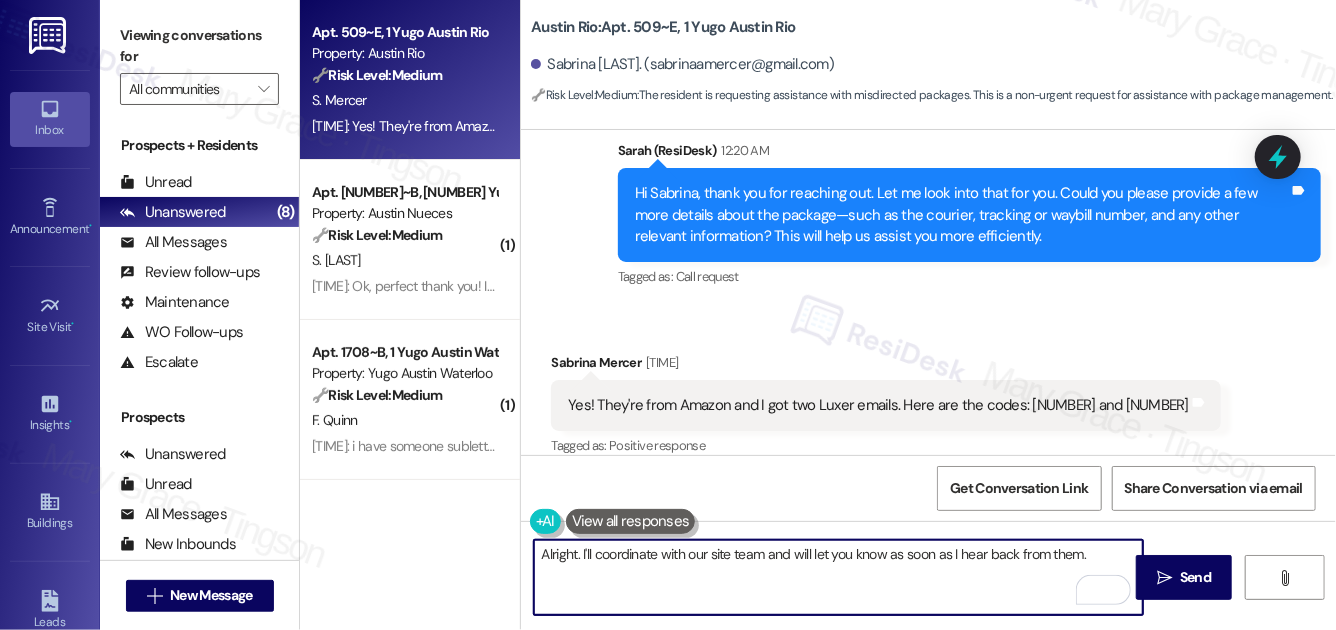 click on "Alright. I'll coordinate with our site team and will let you know as soon as I hear back from them." at bounding box center [838, 577] 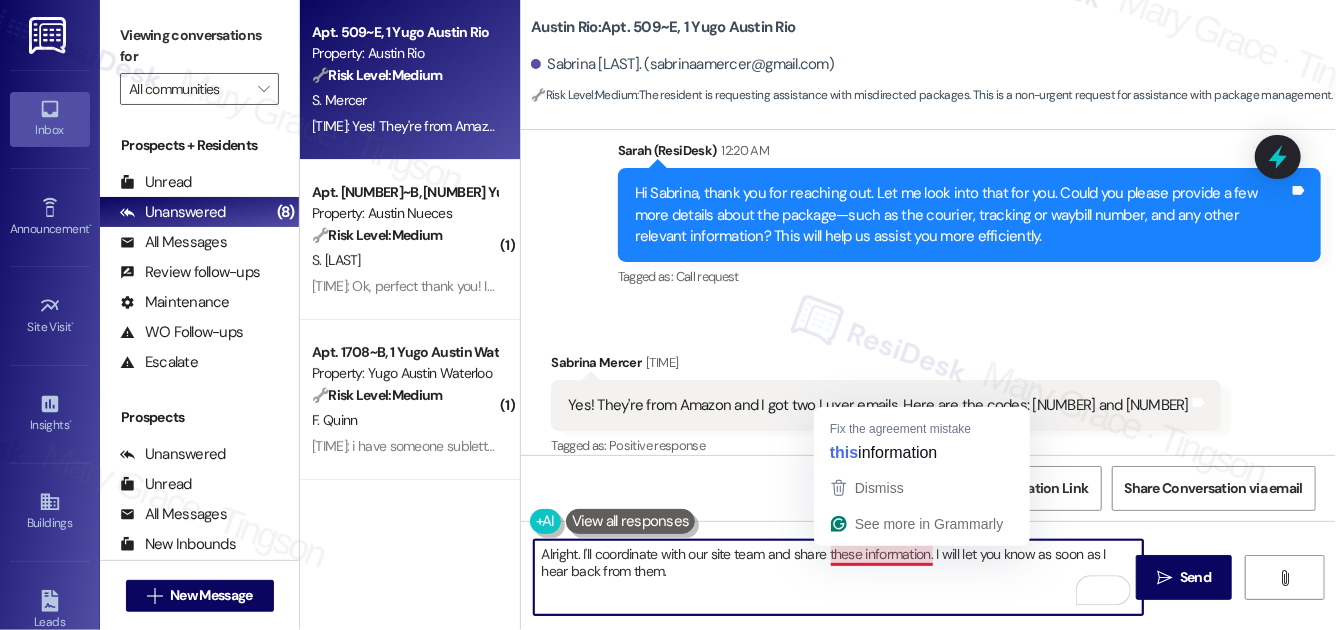 click on "Alright. I'll coordinate with our site team and share these information. I will let you know as soon as I hear back from them." at bounding box center (838, 577) 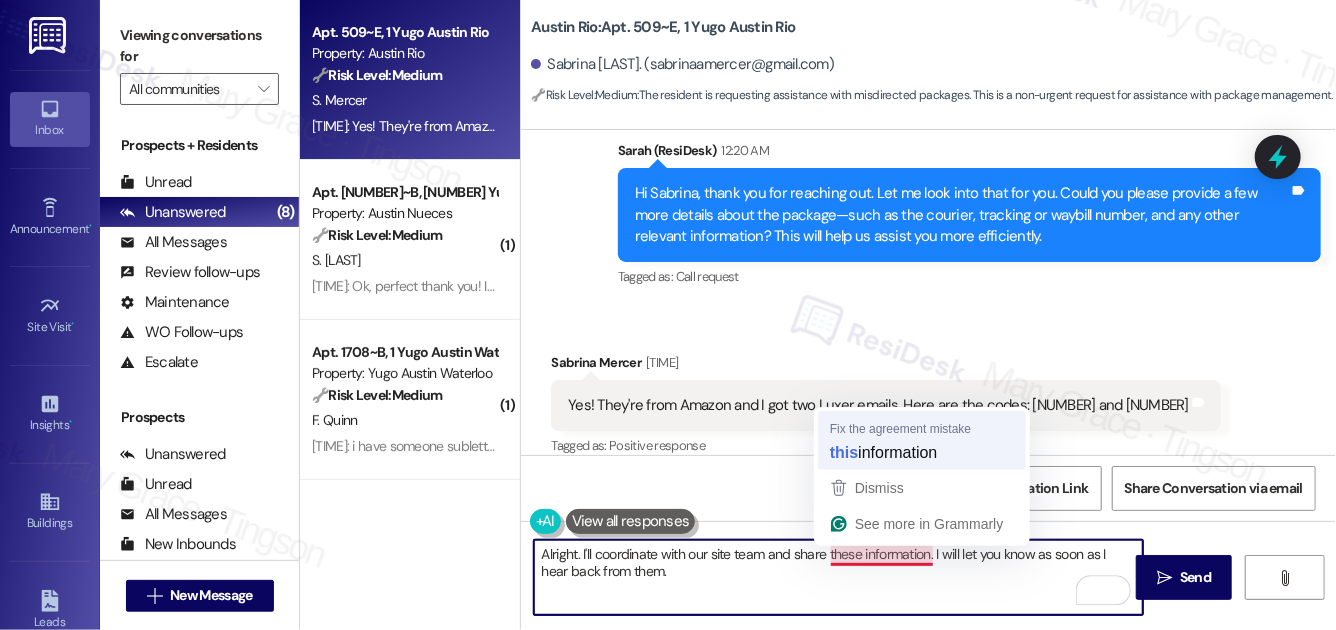 type on "Alright. I'll coordinate with our site team and share this information. I will let you know as soon as I hear back from them." 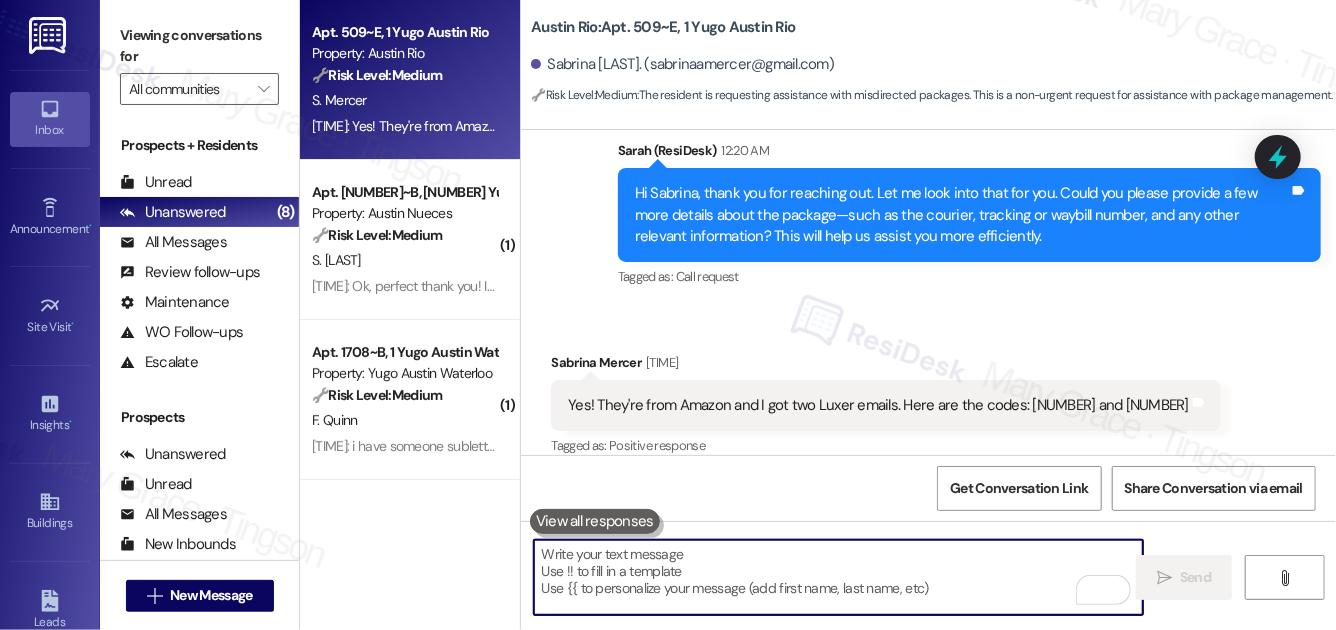 click at bounding box center [838, 577] 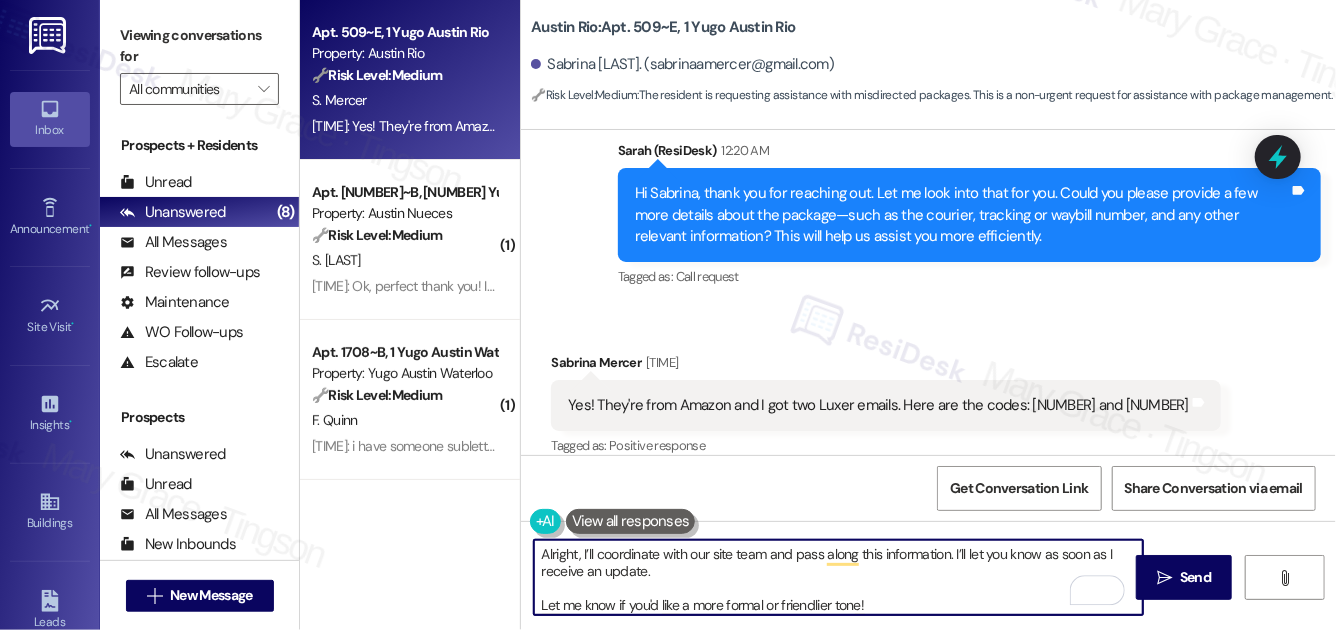 click on "Alright, I’ll coordinate with our site team and pass along this information. I’ll let you know as soon as I receive an update.
Let me know if you'd like a more formal or friendlier tone!" at bounding box center (838, 577) 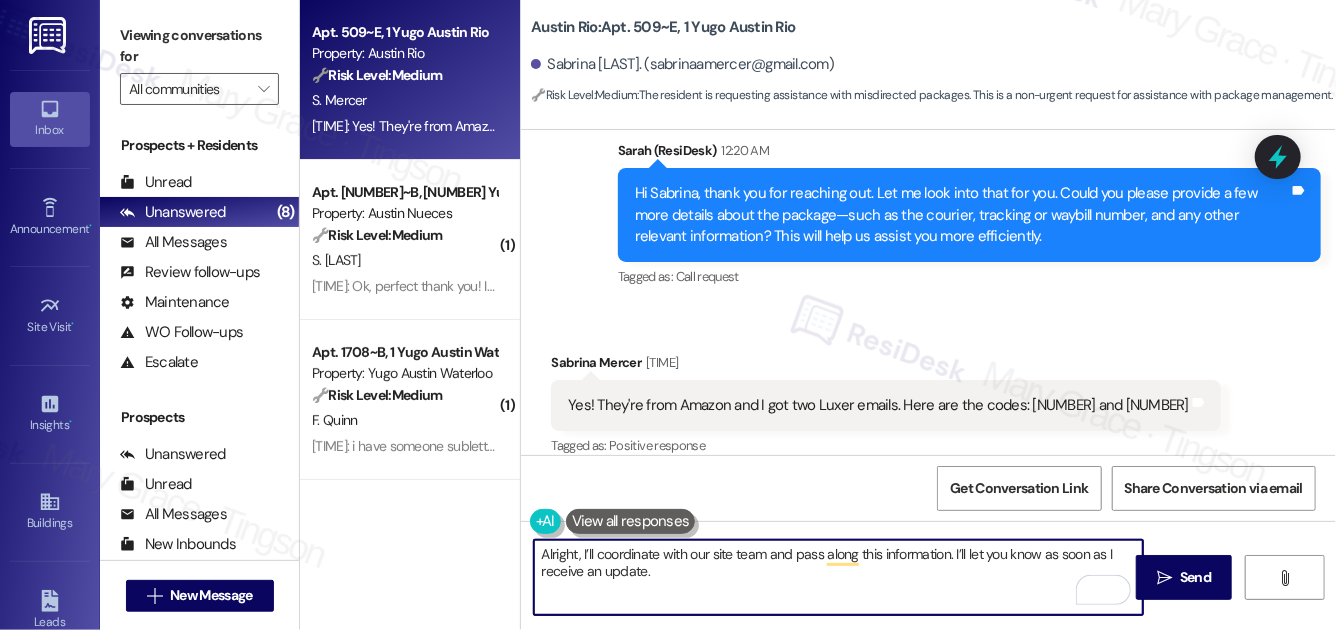 click on "Alright, I’ll coordinate with our site team and pass along this information. I’ll let you know as soon as I receive an update." at bounding box center [838, 577] 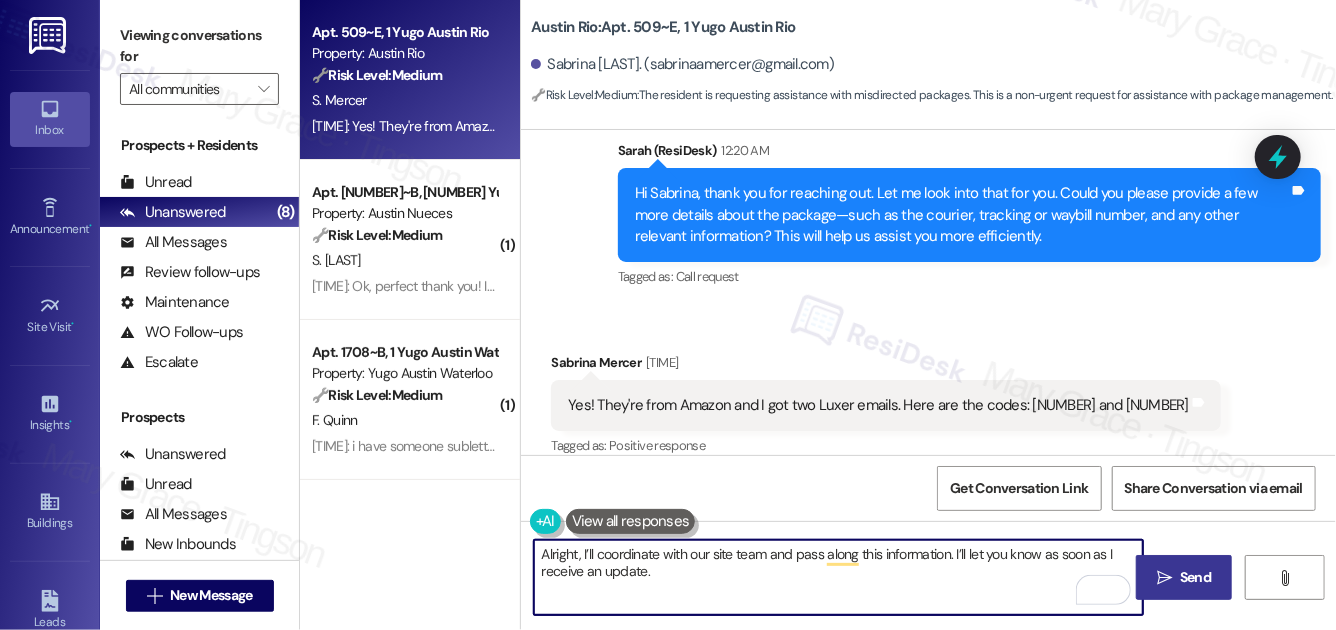 type on "Alright, I’ll coordinate with our site team and pass along this information. I’ll let you know as soon as I receive an update." 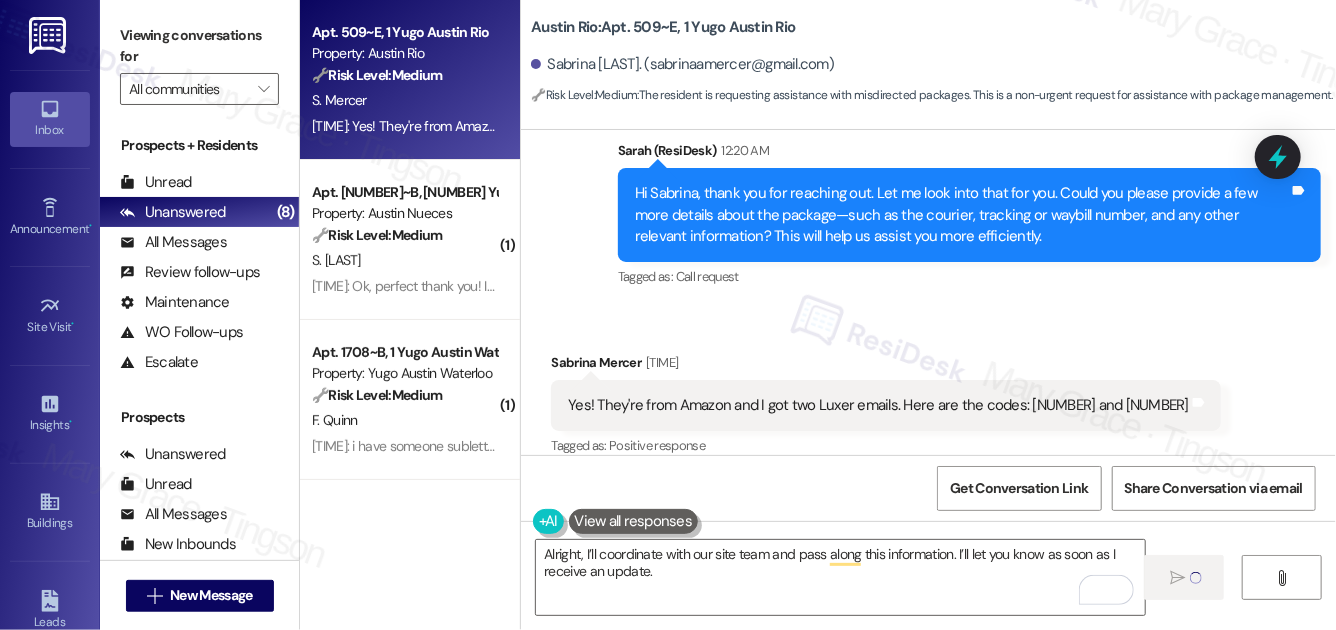 type 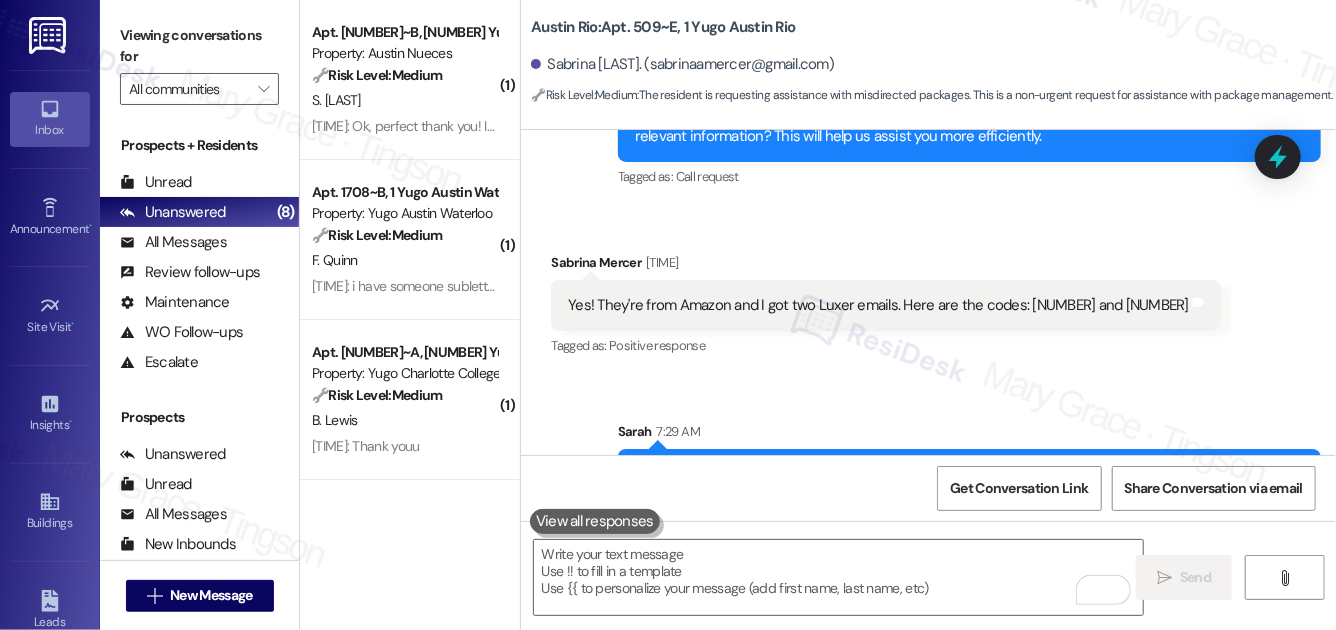 scroll, scrollTop: 2135, scrollLeft: 0, axis: vertical 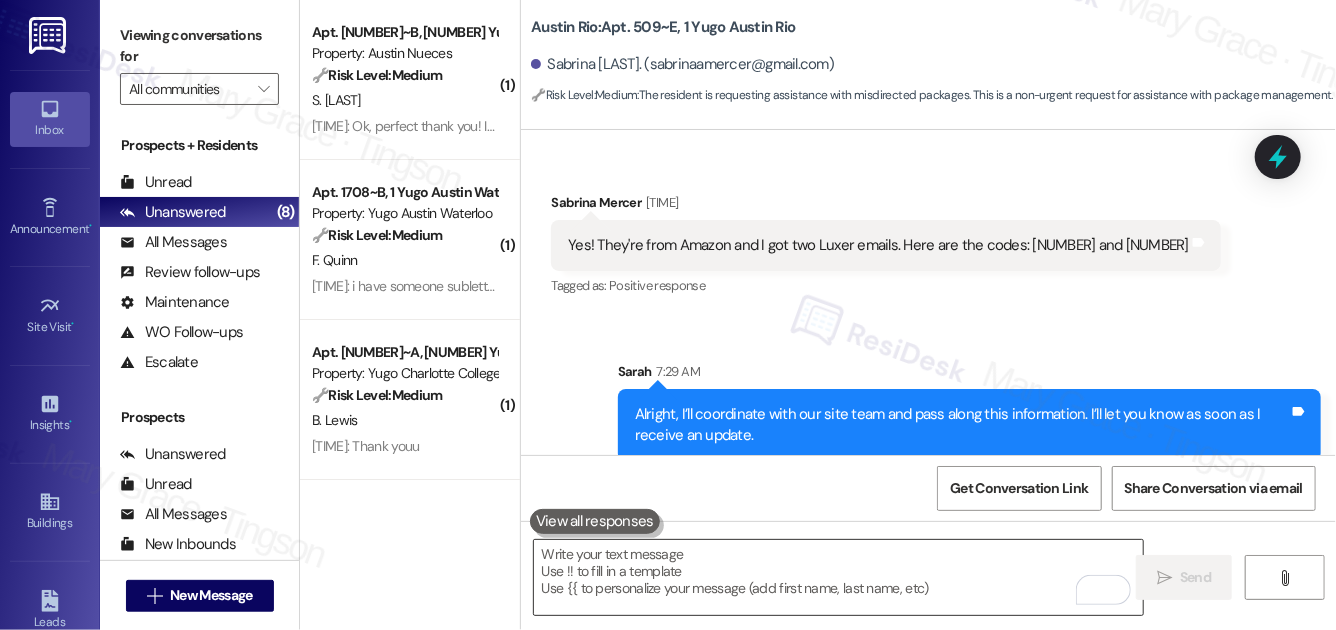 click at bounding box center (838, 577) 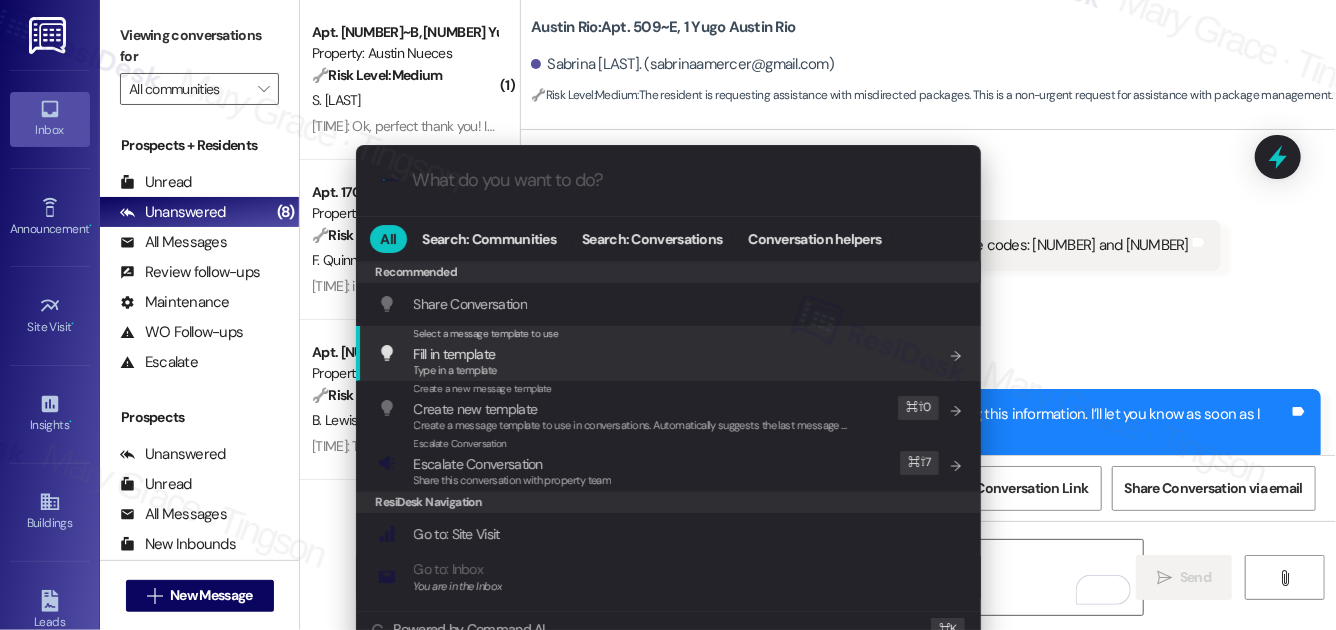 click on ".cls-1{fill:#0a055f;}.cls-2{fill:#0cc4c4;} resideskLogoBlueOrange All Search: Communities Search: Conversations Conversation helpers Recommended Recommended Share Conversation Add shortcut Select a message template to use Fill in template Type in a template Add shortcut Create a new message template Create new template Create a message template to use in conversations. Automatically suggests the last message you sent. Edit ⌘ ⇧ 0 Escalate Conversation Escalate Conversation Share this conversation with property team Edit ⌘ ⇧ 7 ResiDesk Navigation Go to: Site Visit Add shortcut Go to: Inbox You are in the Inbox Add shortcut Go to: Settings Add shortcut Go to: Message Templates Add shortcut Go to: Buildings Add shortcut Help Getting Started: What you can do with ResiDesk Add shortcut Settings Powered by Command AI ⌘ K" at bounding box center (668, 315) 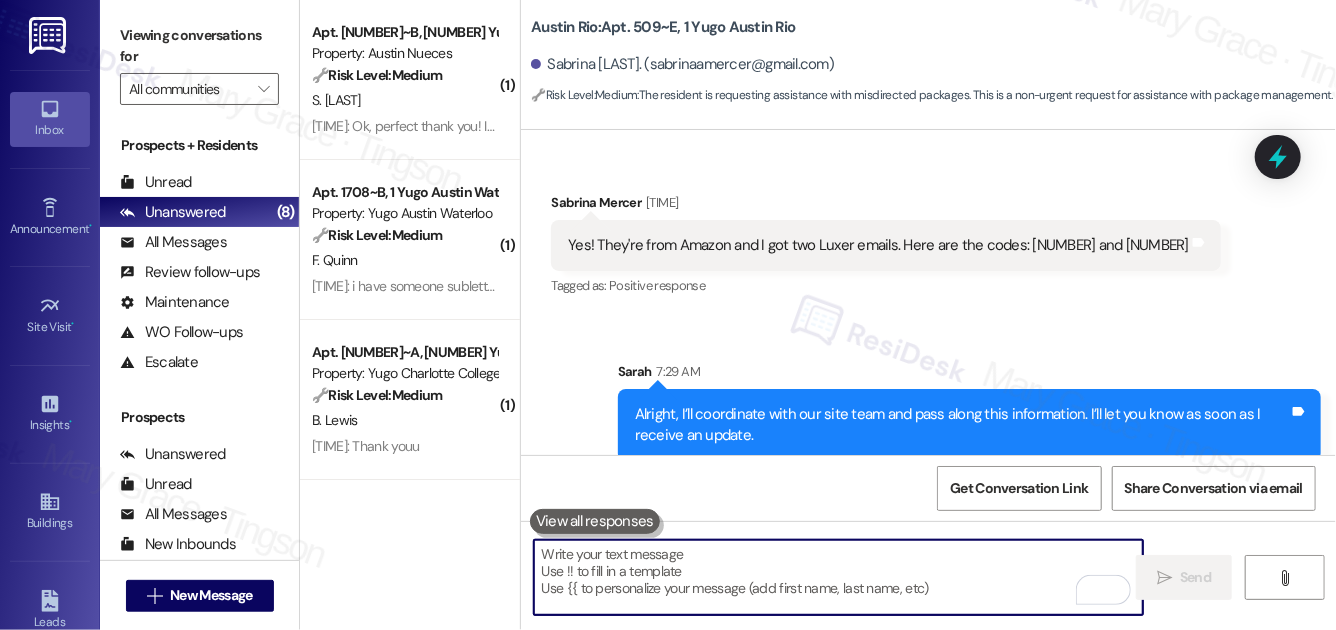 click on "Alright, I’ll coordinate with our site team and pass along this information. I’ll let you know as soon as I receive an update." at bounding box center [962, 425] 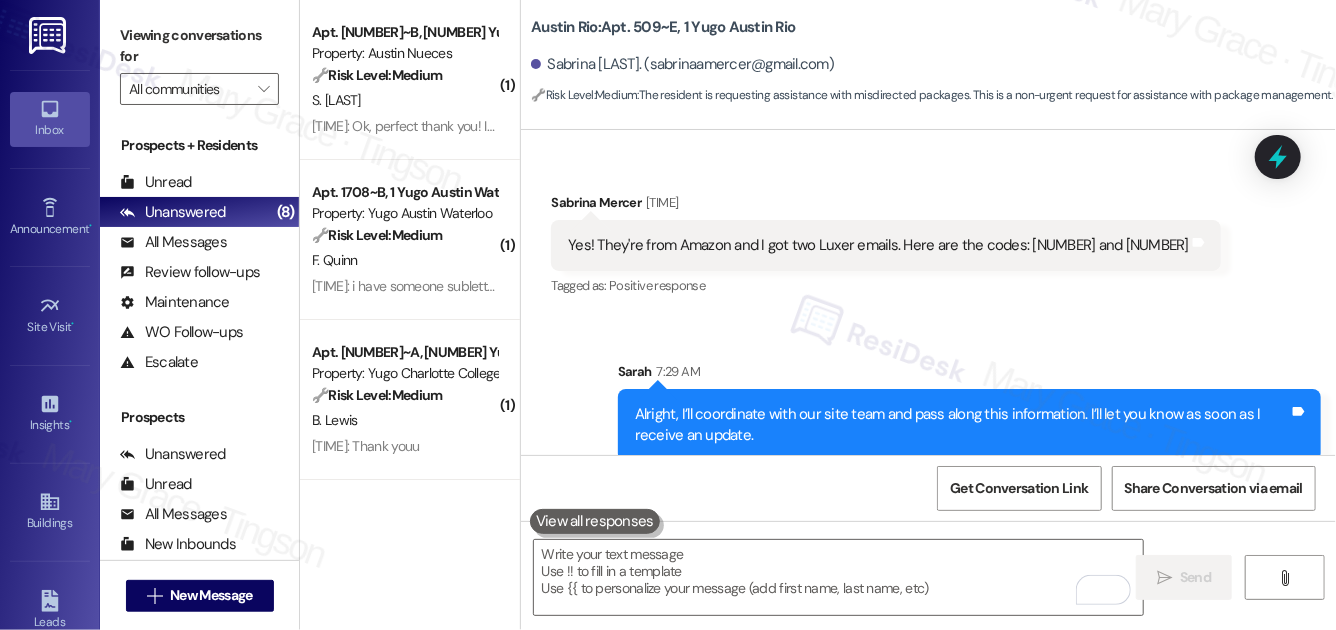 click on "Alright, I’ll coordinate with our site team and pass along this information. I’ll let you know as soon as I receive an update." at bounding box center [962, 425] 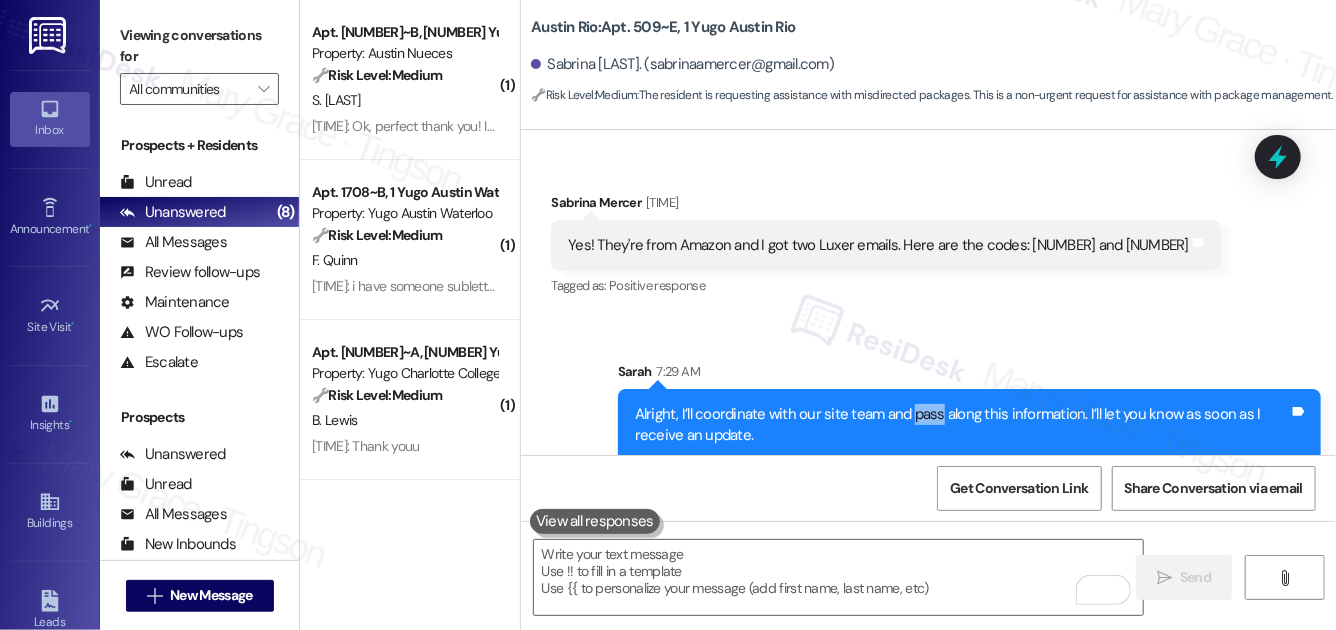 click on "Alright, I’ll coordinate with our site team and pass along this information. I’ll let you know as soon as I receive an update." at bounding box center [962, 425] 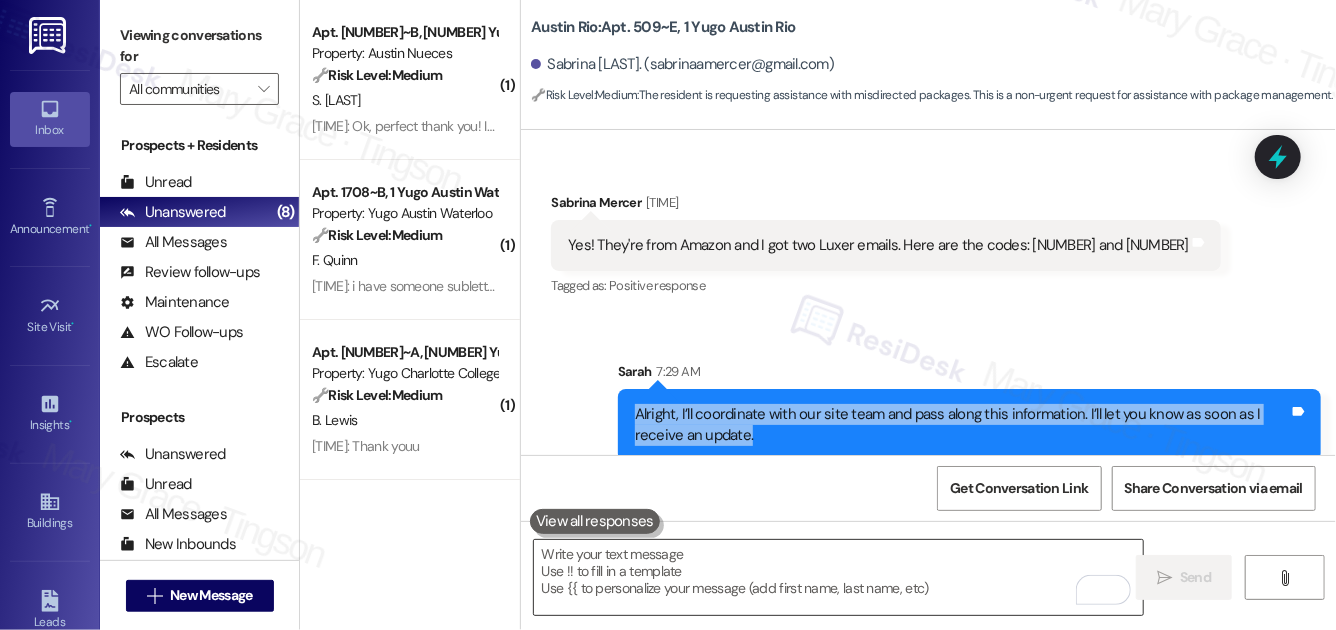 click at bounding box center (838, 577) 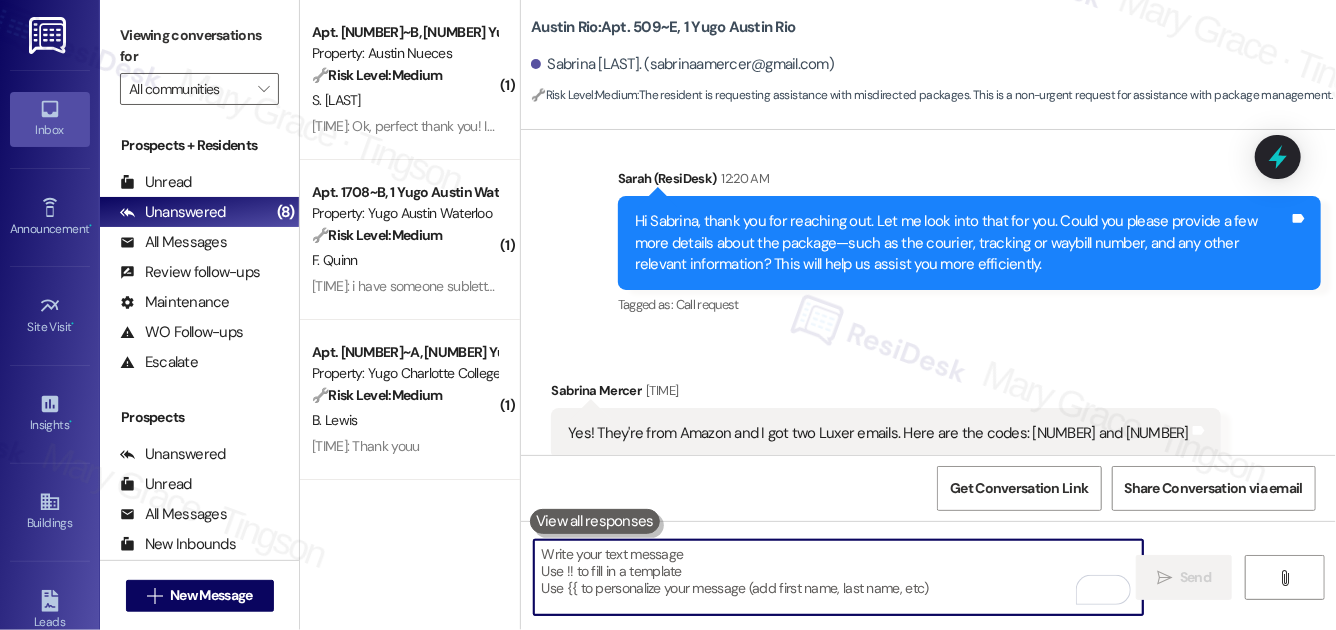 scroll, scrollTop: 2135, scrollLeft: 0, axis: vertical 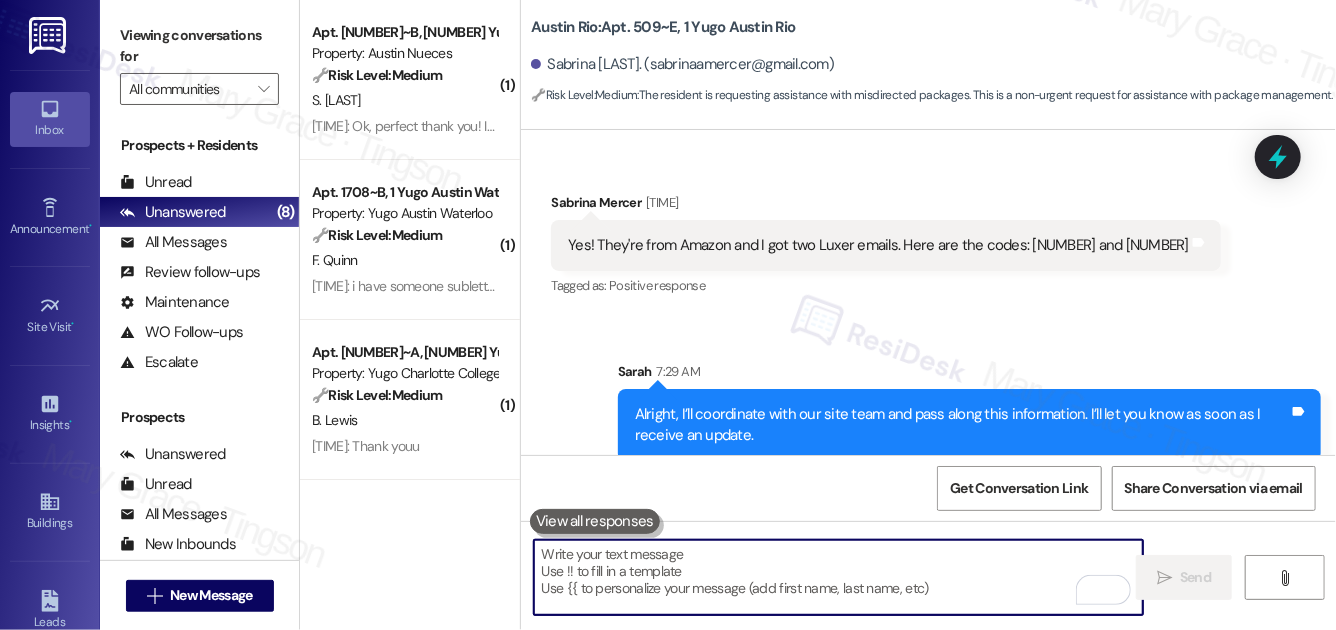 click at bounding box center (838, 577) 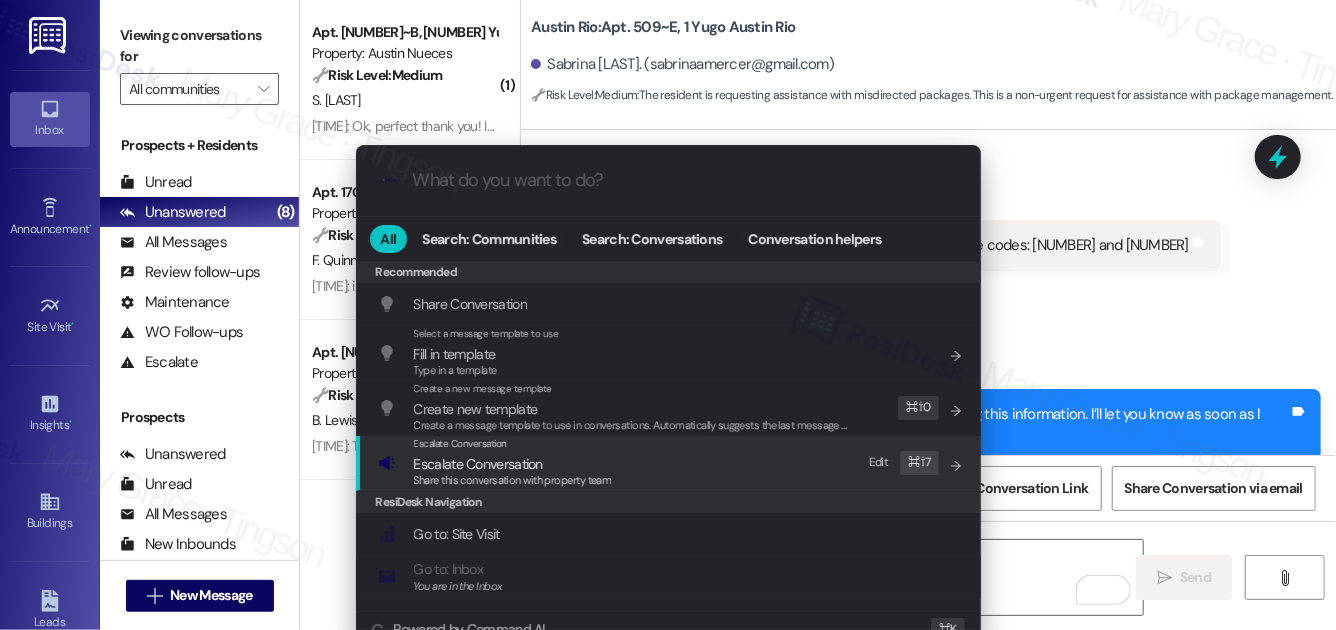 click on "Escalate Conversation Escalate Conversation Share this conversation with property team Edit ⌘ ⇧ 7" at bounding box center (670, 463) 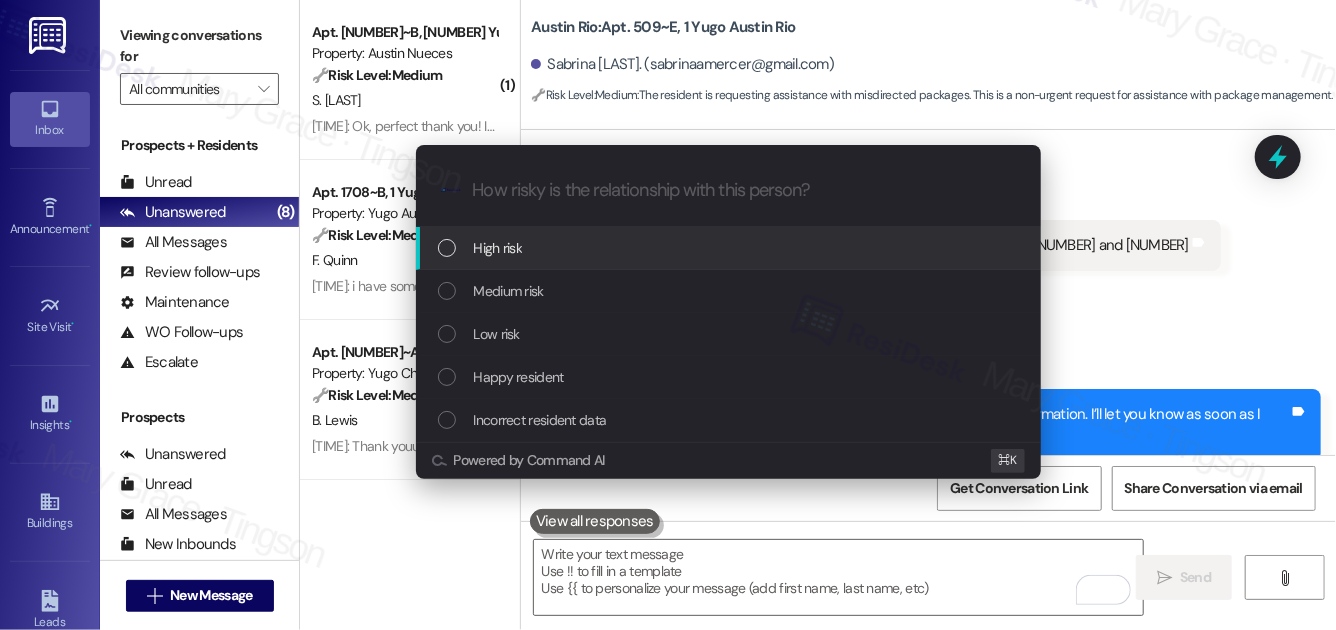 click on "High risk" at bounding box center [730, 248] 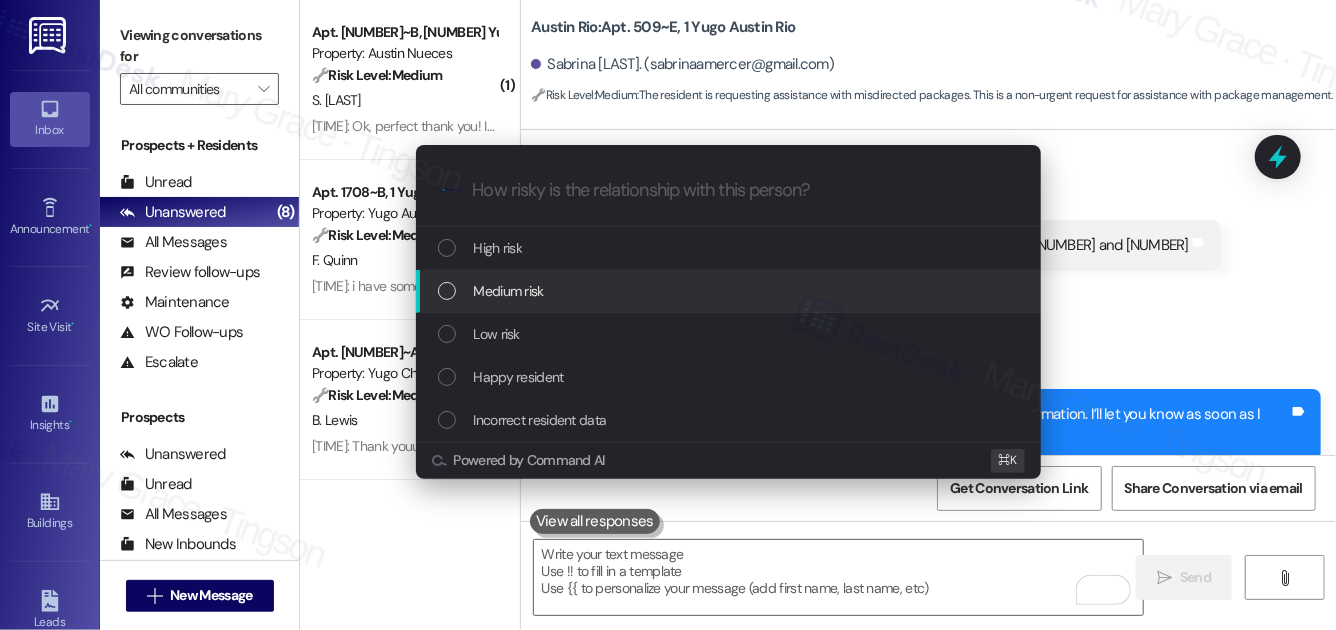 click on "Medium risk" at bounding box center [730, 291] 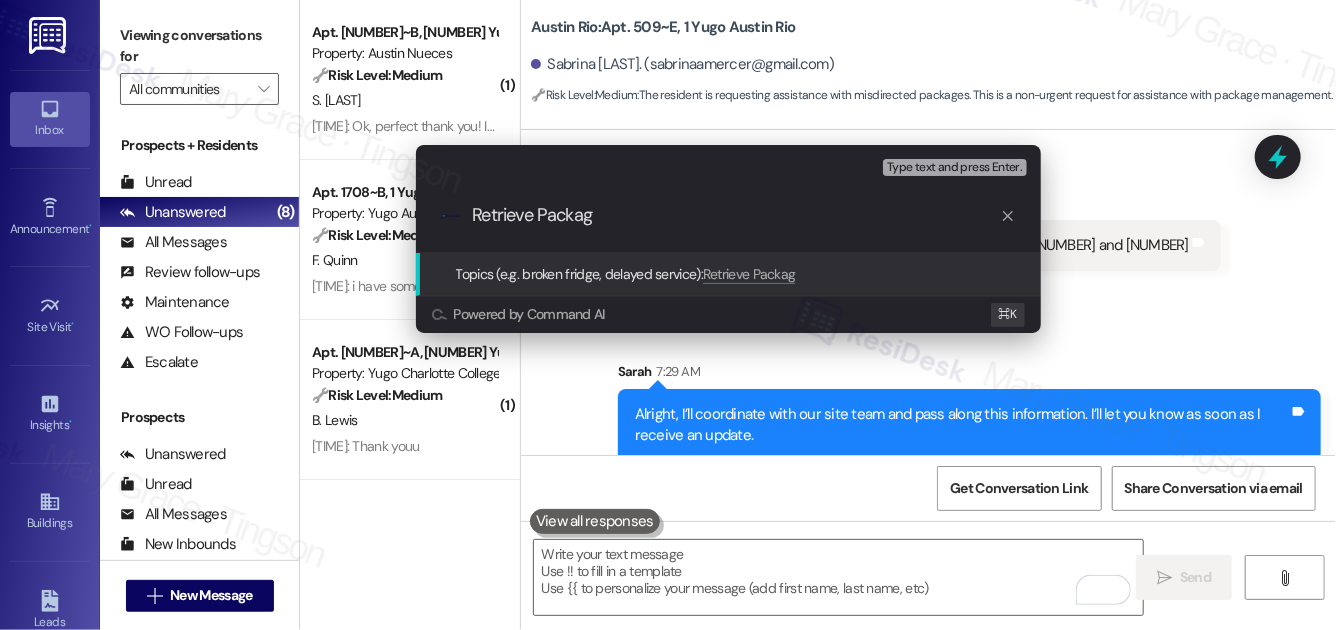 type on "Retrieve Package" 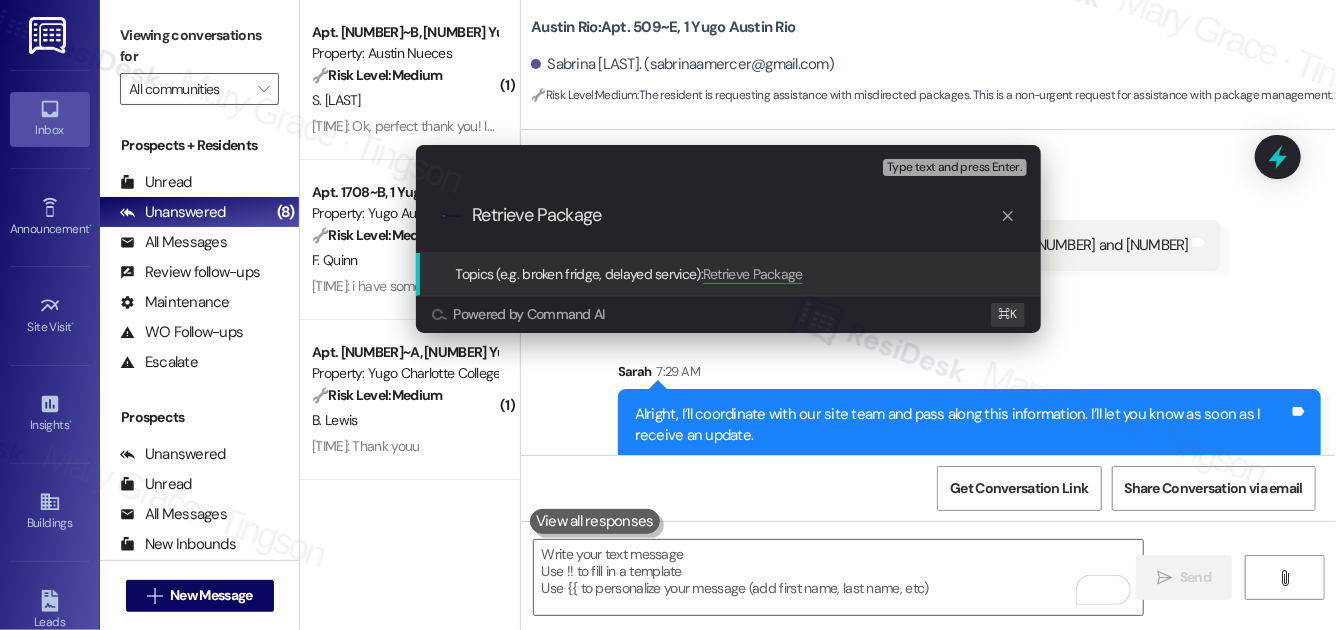 type 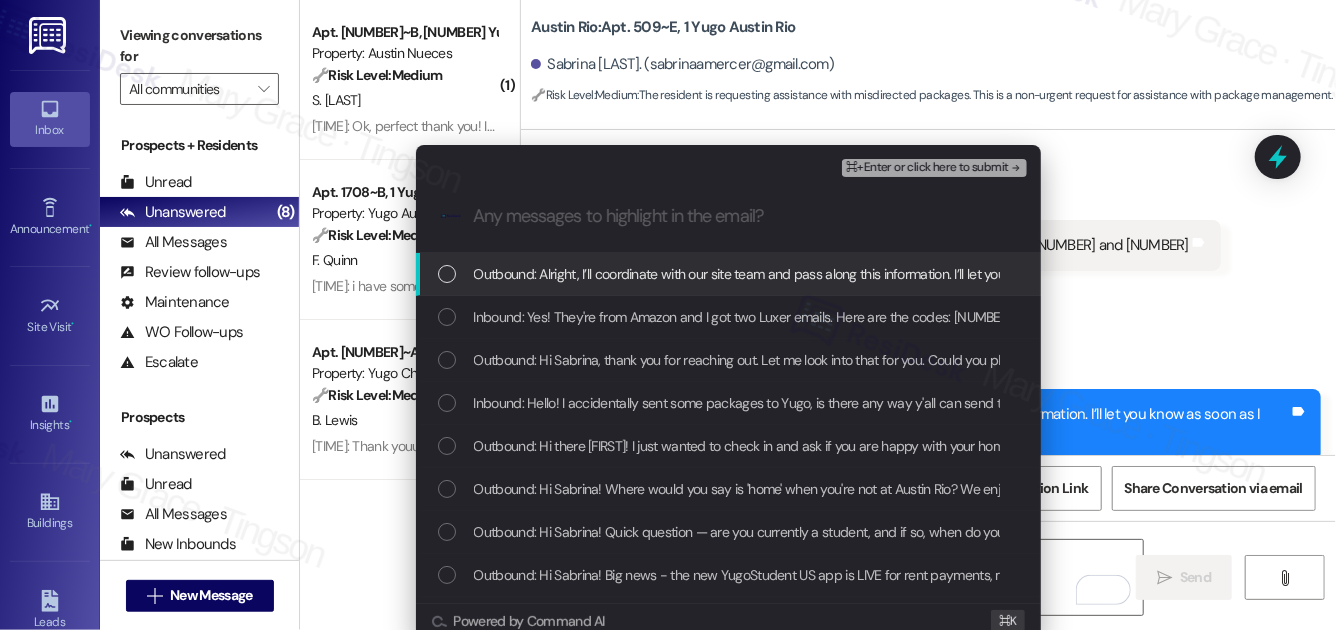 click on "Outbound: Alright, I’ll coordinate with our site team and pass along this information. I’ll let you know as soon as I receive an update." at bounding box center (848, 274) 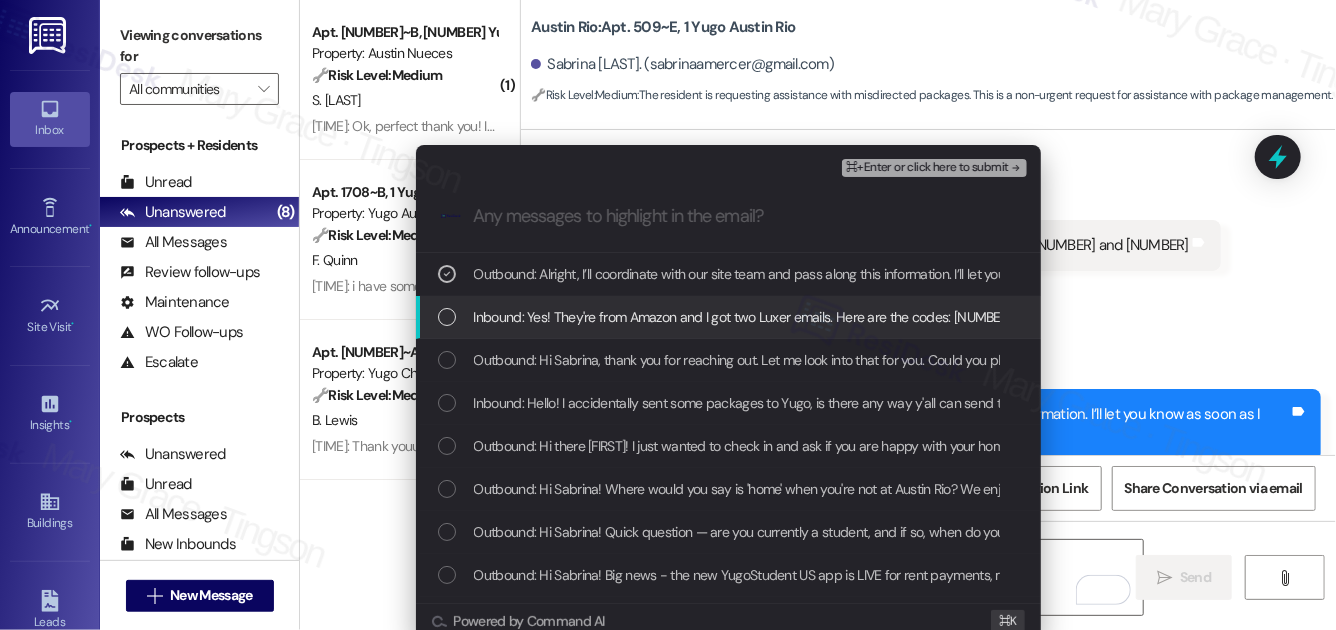 click on "Inbound: Yes! They're from Amazon and I got two Luxer emails. Here are the codes: 114374 and 490637" at bounding box center [786, 317] 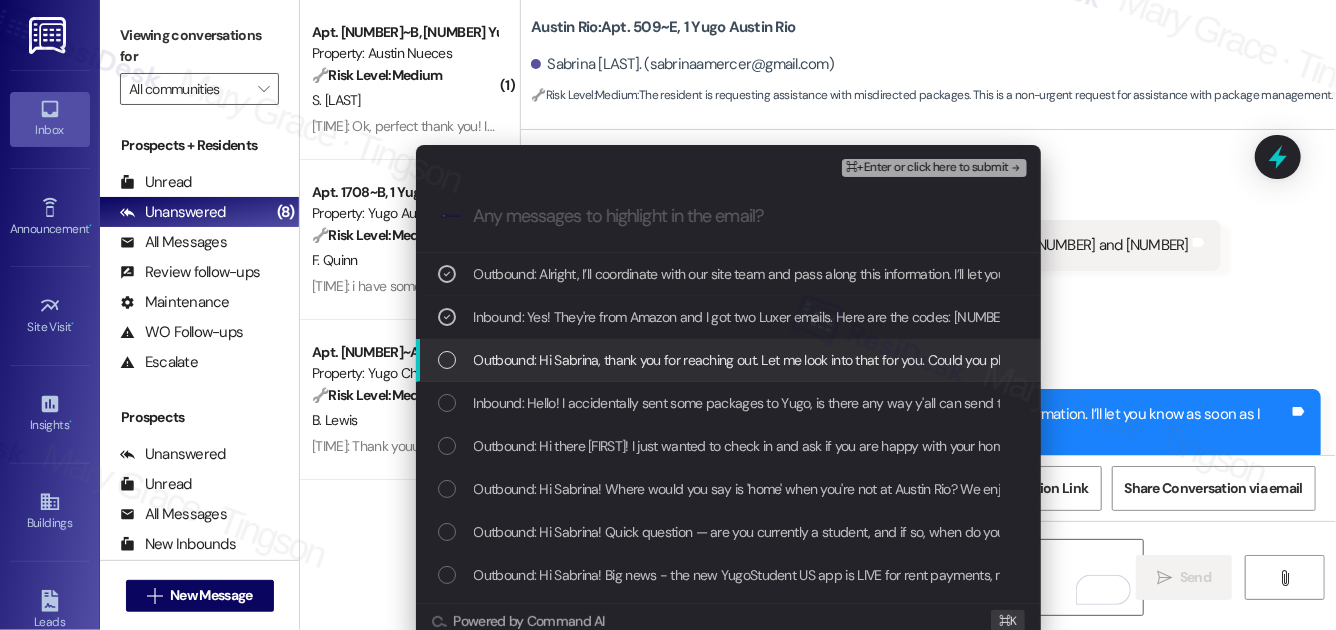 click on "Outbound: Hi Sabrina, thank you for reaching out. Let me look into that for you. Could you please provide a few more details about the package—such as the courier, tracking or waybill number, and any other relevant information? This will help us assist you more efficiently." at bounding box center [1258, 360] 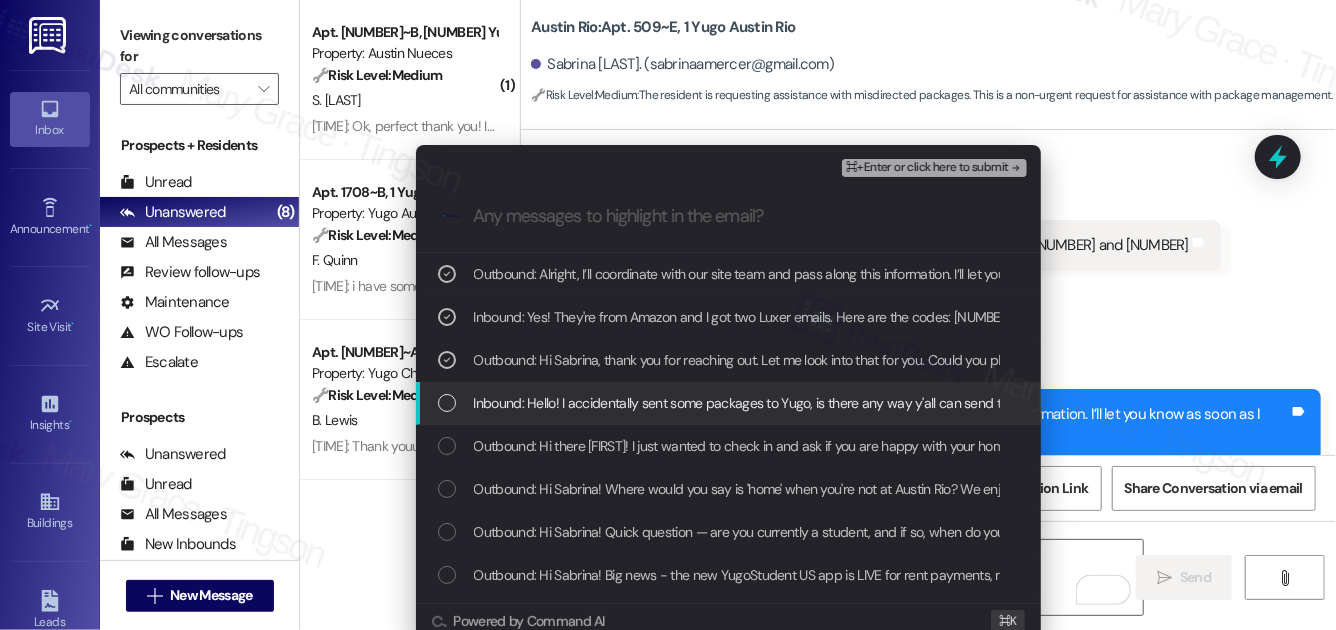 click on "Inbound: Hello! I accidentally sent some packages to Yugo, is there any way y'all can send them to my return address?" at bounding box center [817, 403] 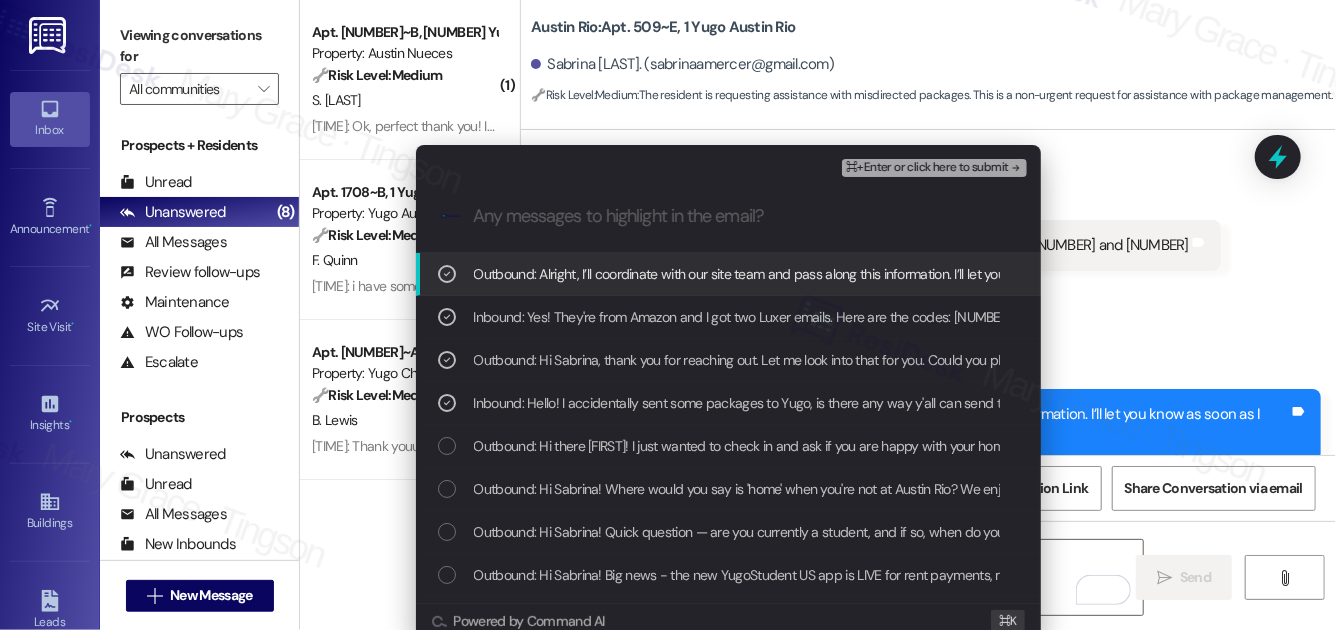 click on "⌘+Enter or click here to submit" at bounding box center [927, 168] 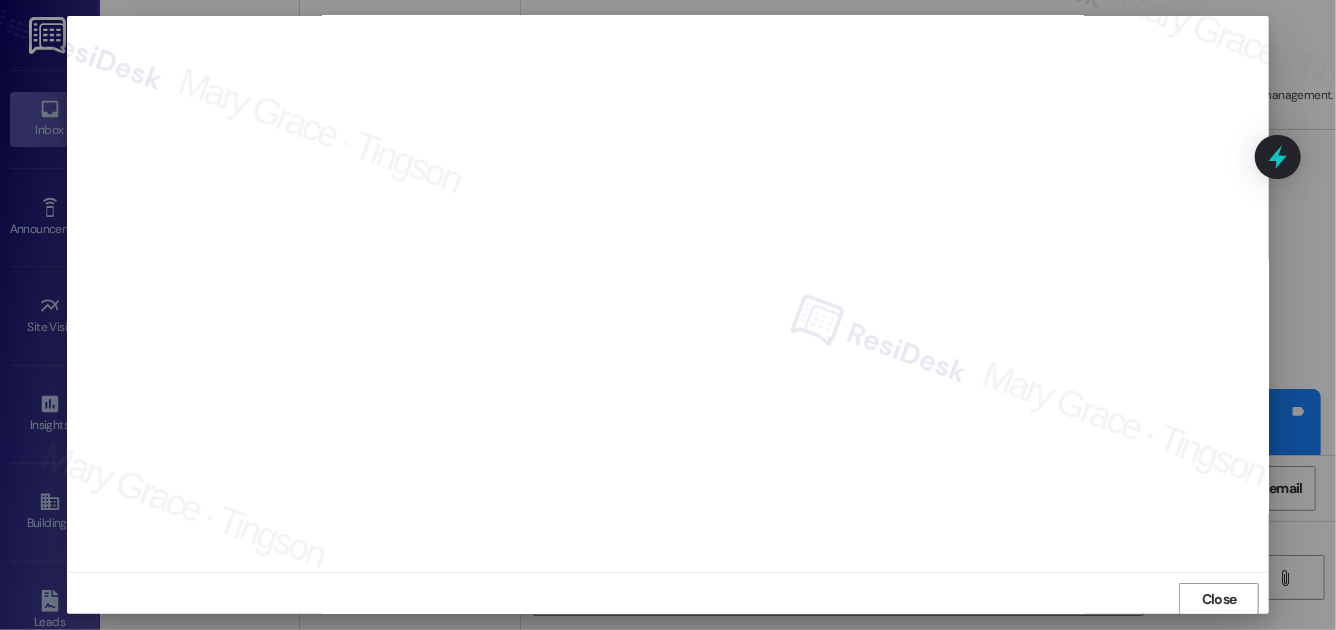 scroll, scrollTop: 21, scrollLeft: 0, axis: vertical 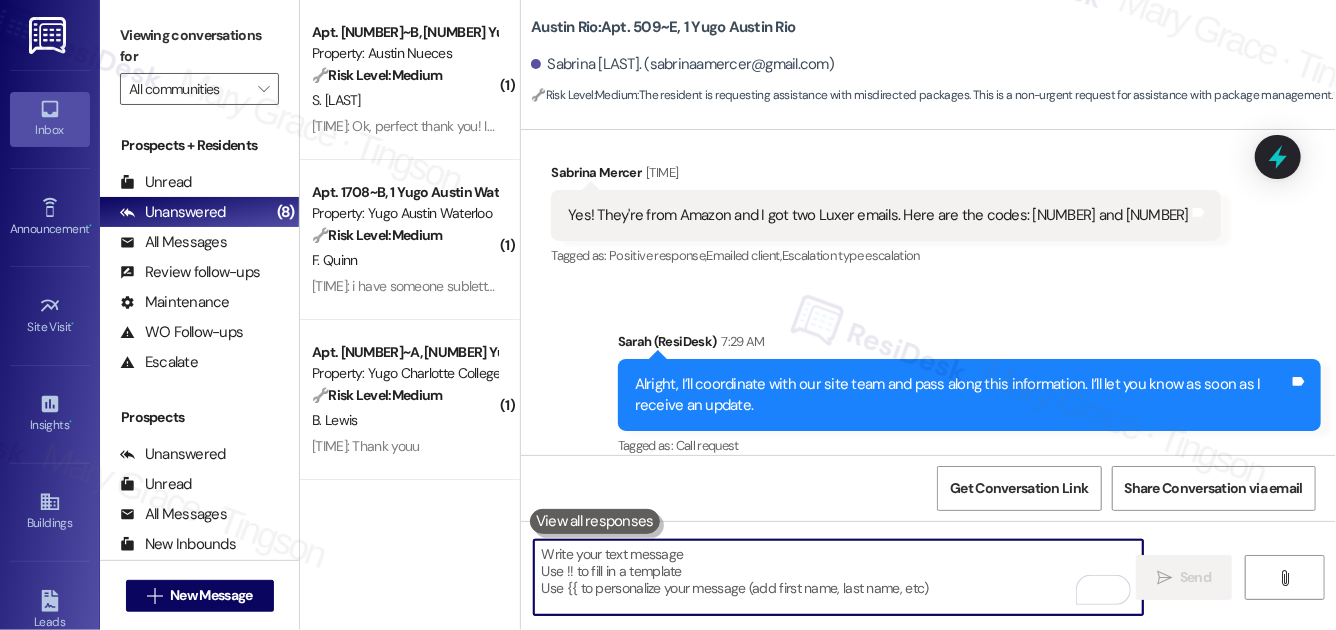 click on "[FIRST_NAME] [LAST_NAME]" at bounding box center [404, 100] 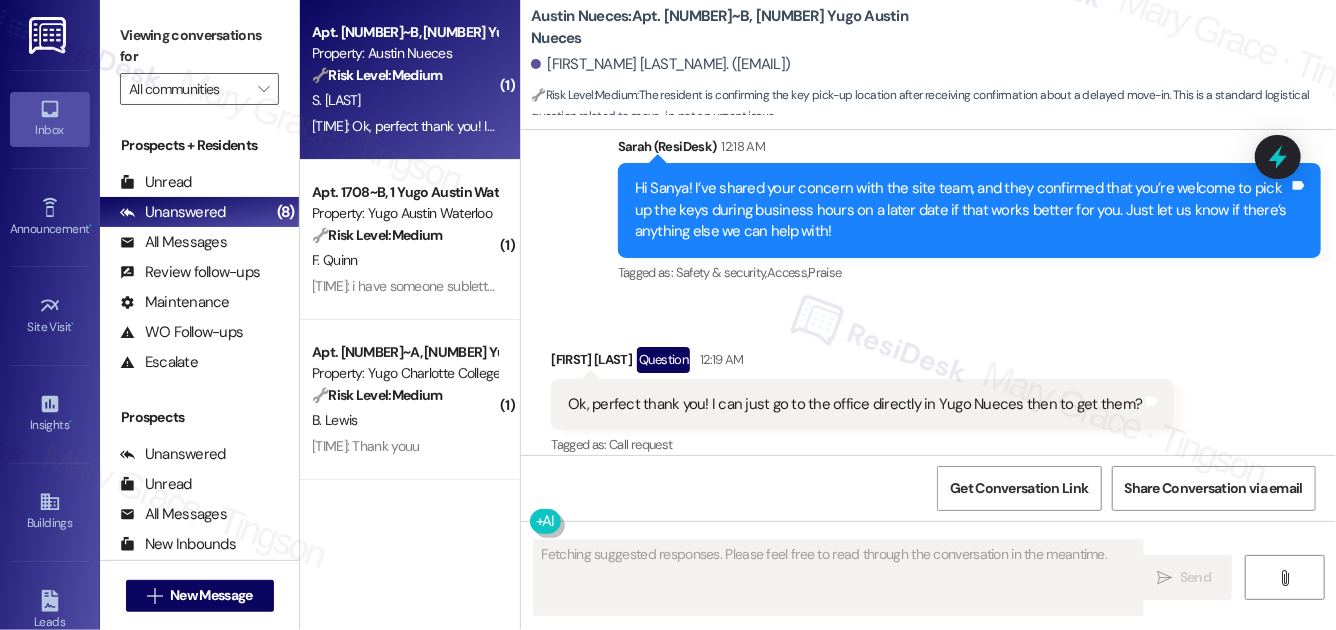 scroll, scrollTop: 1805, scrollLeft: 0, axis: vertical 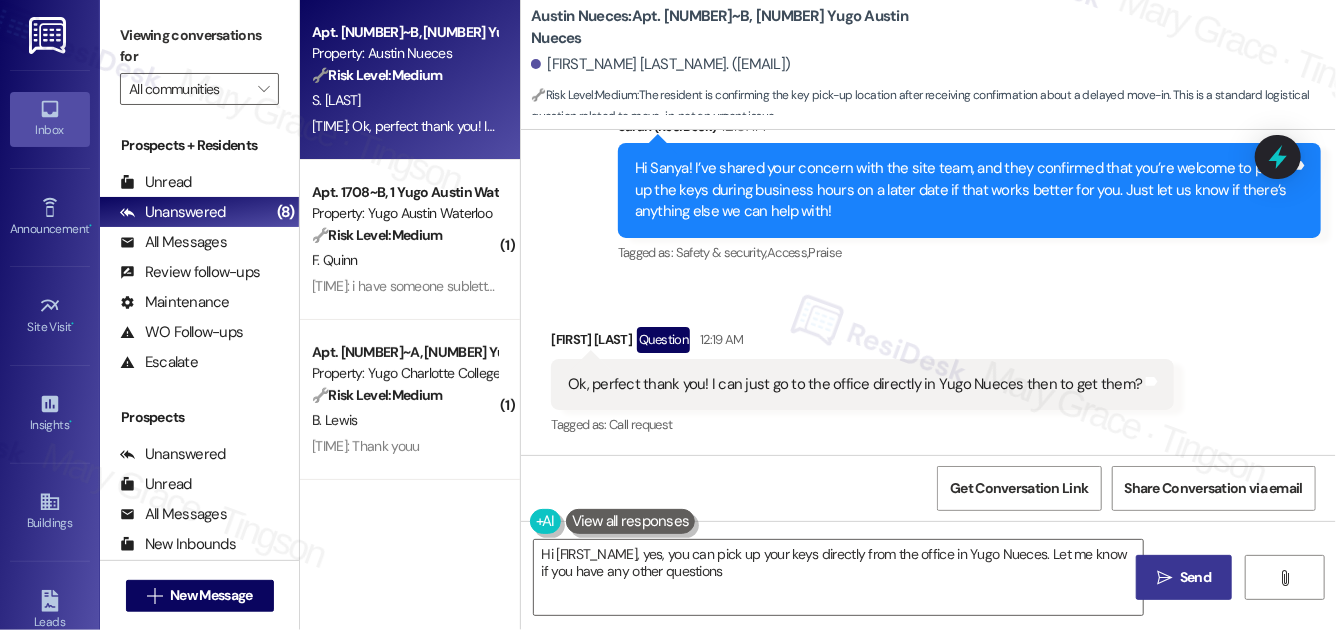 type on "Hi {{first_name}}, yes, you can pick up your keys directly from the office in Yugo Nueces. Let me know if you have any other questions!" 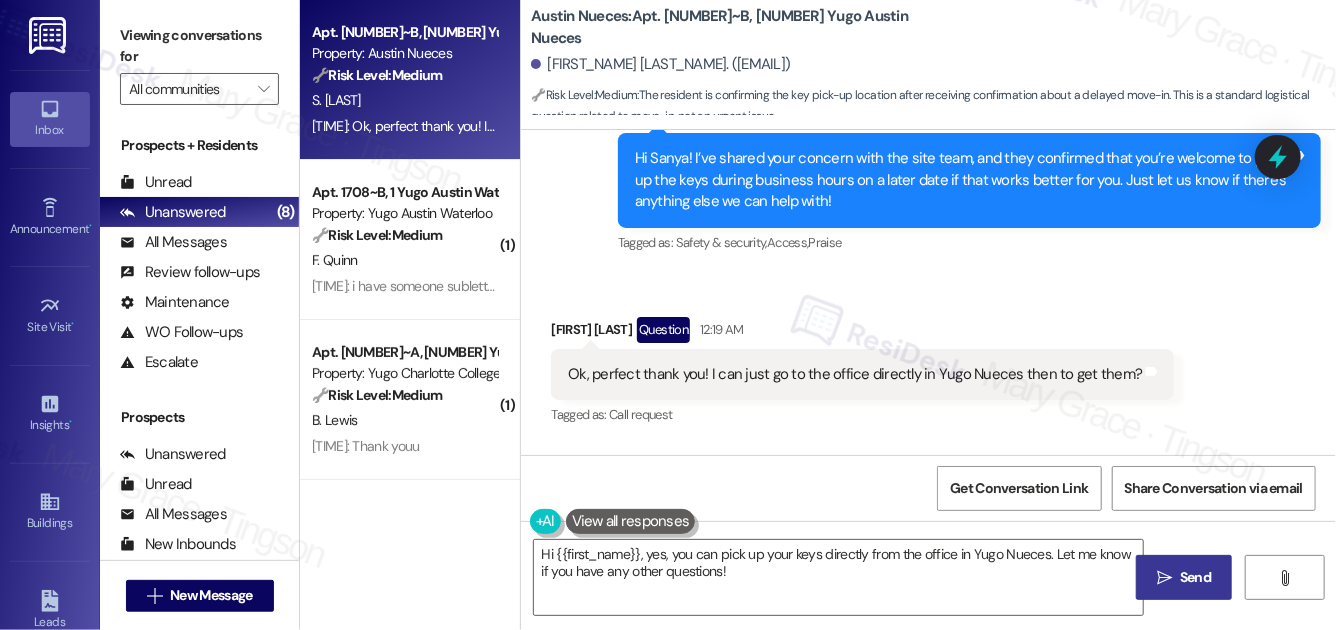 scroll, scrollTop: 1814, scrollLeft: 0, axis: vertical 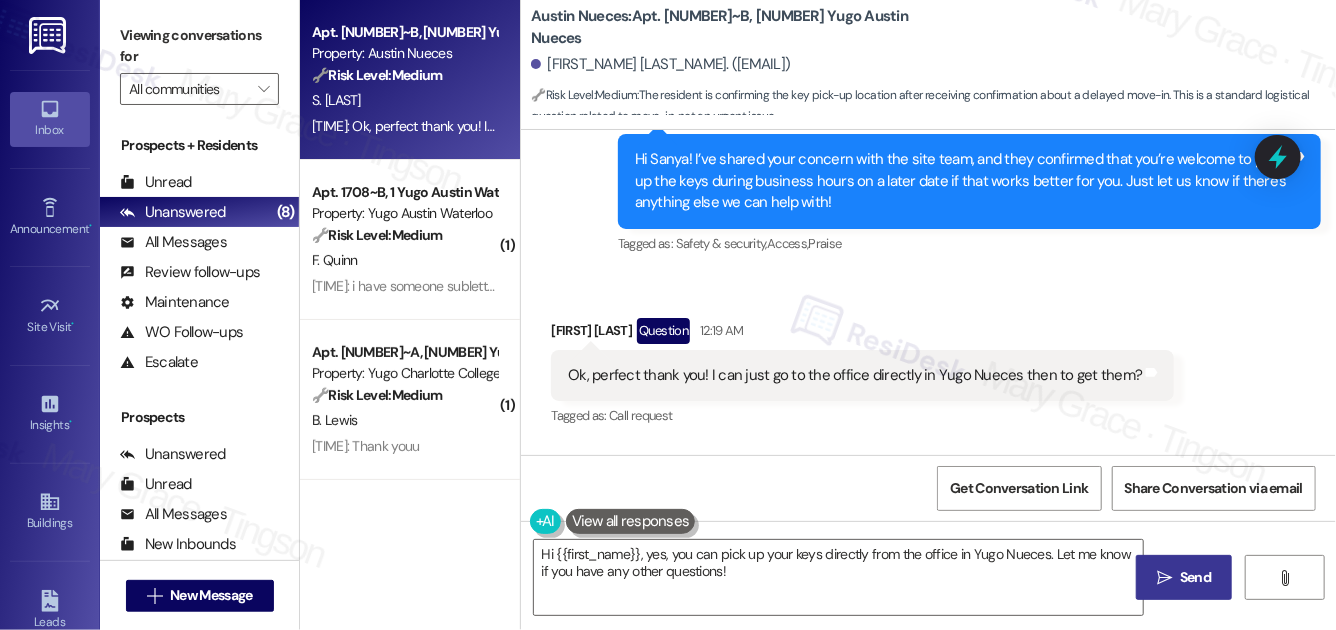 click on "Ok, perfect thank you! I can just go to the office directly in Yugo Nueces then to get them?" at bounding box center [855, 375] 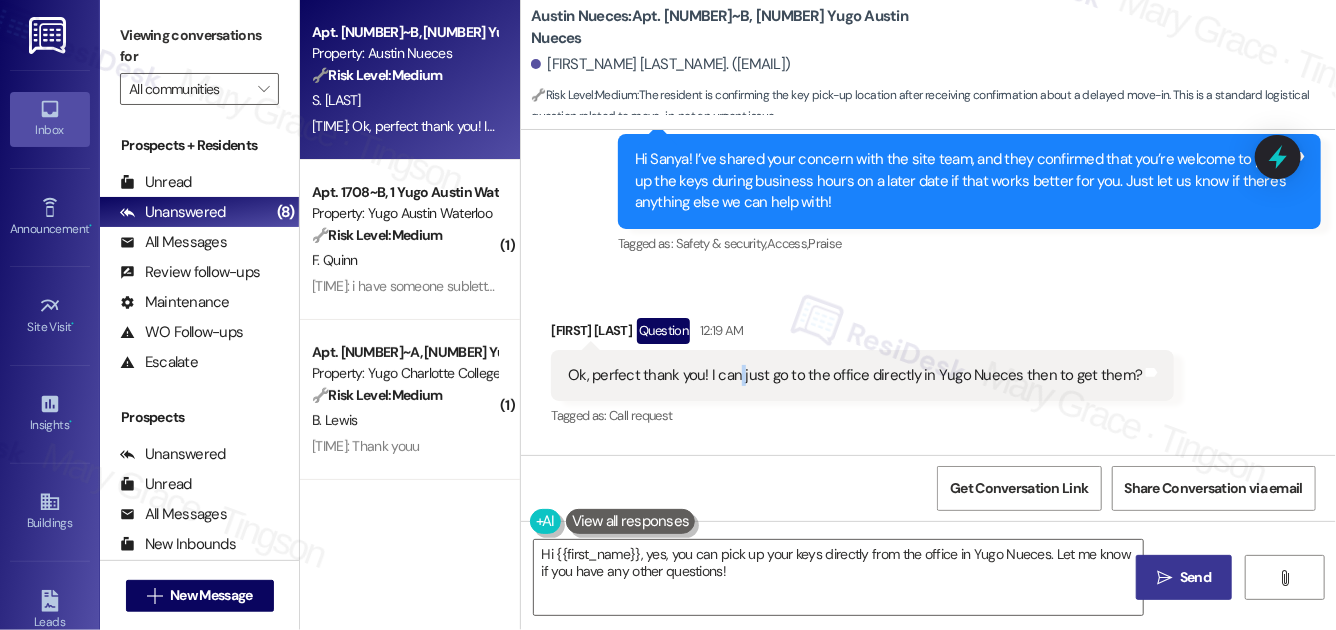 click on "Ok, perfect thank you! I can just go to the office directly in Yugo Nueces then to get them?" at bounding box center [855, 375] 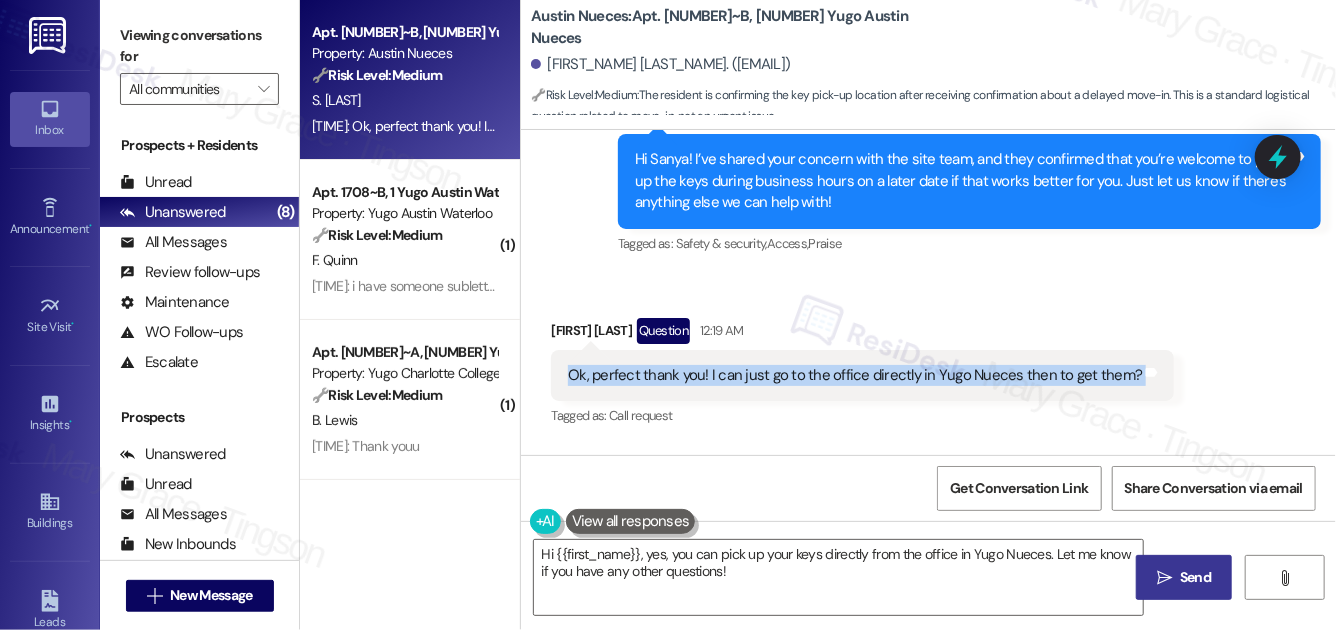 click on "Ok, perfect thank you! I can just go to the office directly in Yugo Nueces then to get them?" at bounding box center [855, 375] 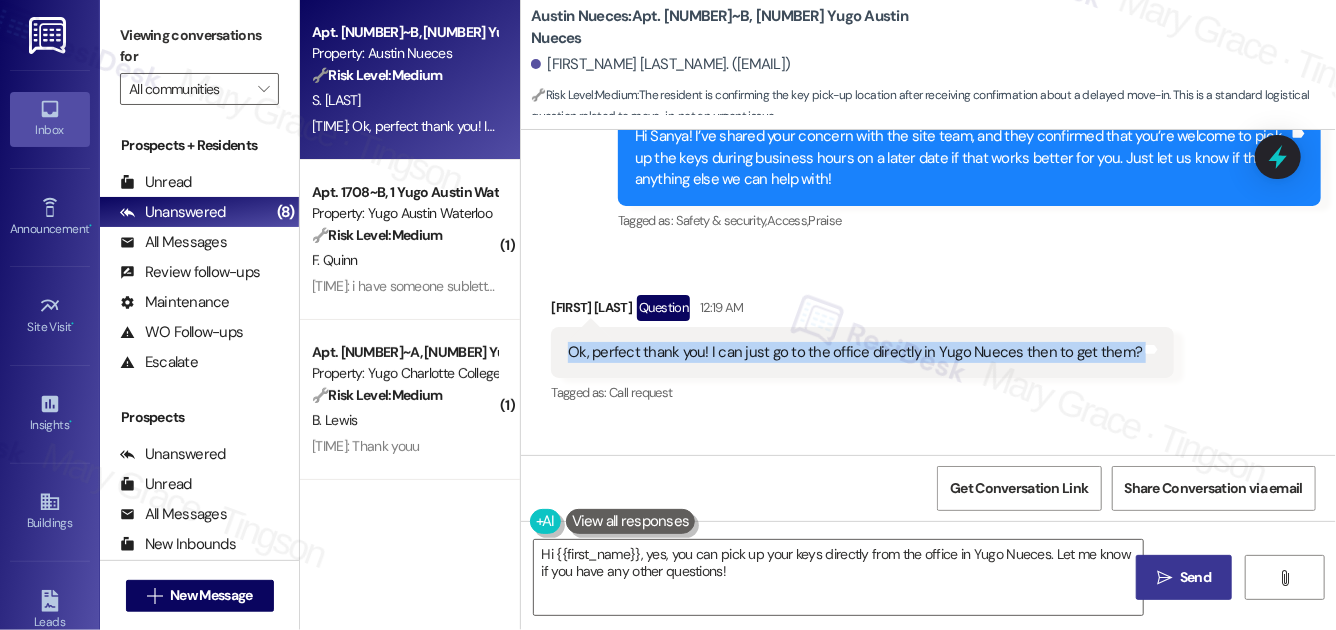 scroll, scrollTop: 1850, scrollLeft: 0, axis: vertical 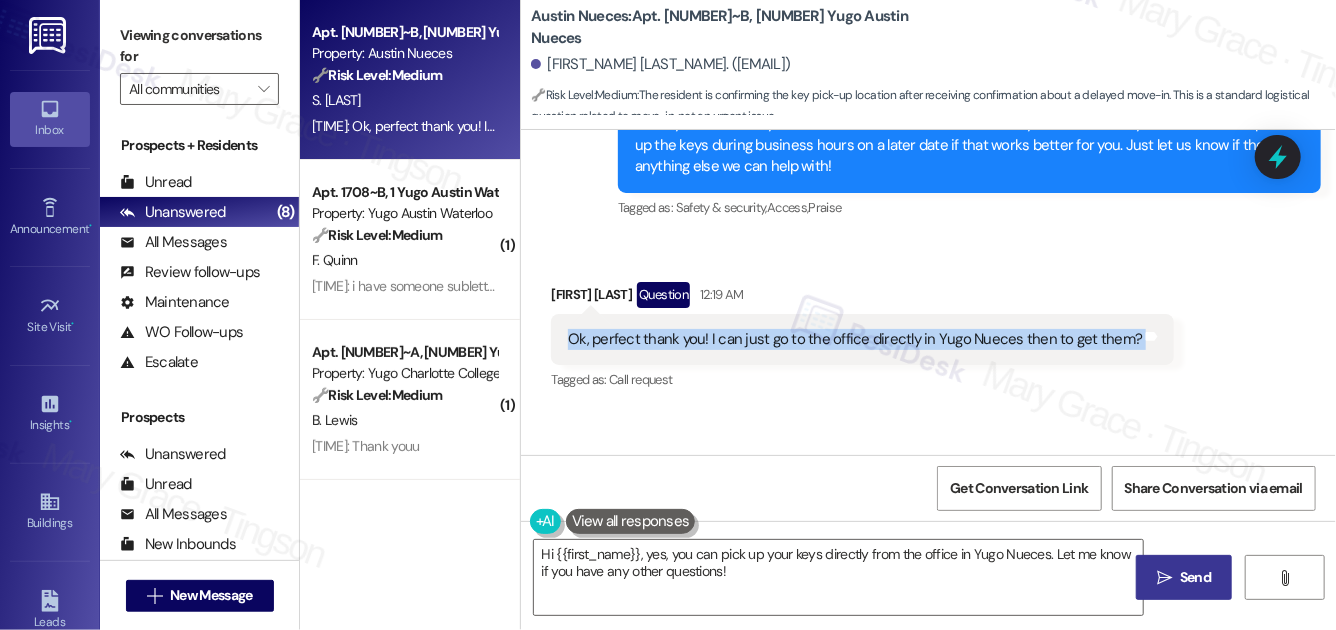 click on "Sent via SMS Sarah   (ResiDesk) Jul 31, 2025 at 11:35 PM Hi Sanya! We’re so excited you’ve chosen Austin Nueces as your future home! Moving is an exciting time, and I want to make sure you feel confident and ready. (You can always reply STOP to opt out of future messages) Tags and notes Tagged as:   Praise Click to highlight conversations about Praise Sent via SMS 11:35 PM Sarah   (ResiDesk) Jul 31, 2025 at 11:35 PM I’m Sarah from the off-site Resident Support Team. I work with your property’s team to help once you’ve moved in—whether it’s answering questions or assisting with maintenance. I’ll be in touch as your move-in date gets closer! Tags and notes Tagged as:   Maintenance ,  Click to highlight conversations about Maintenance Maintenance request ,  Click to highlight conversations about Maintenance request Praise Click to highlight conversations about Praise Sent via SMS 11:35 PM Sarah   (ResiDesk) Jul 31, 2025 at 11:35 PM Tags and notes Tagged as:   Move-in day ,  Amenities Sanya Singh" at bounding box center (928, 292) 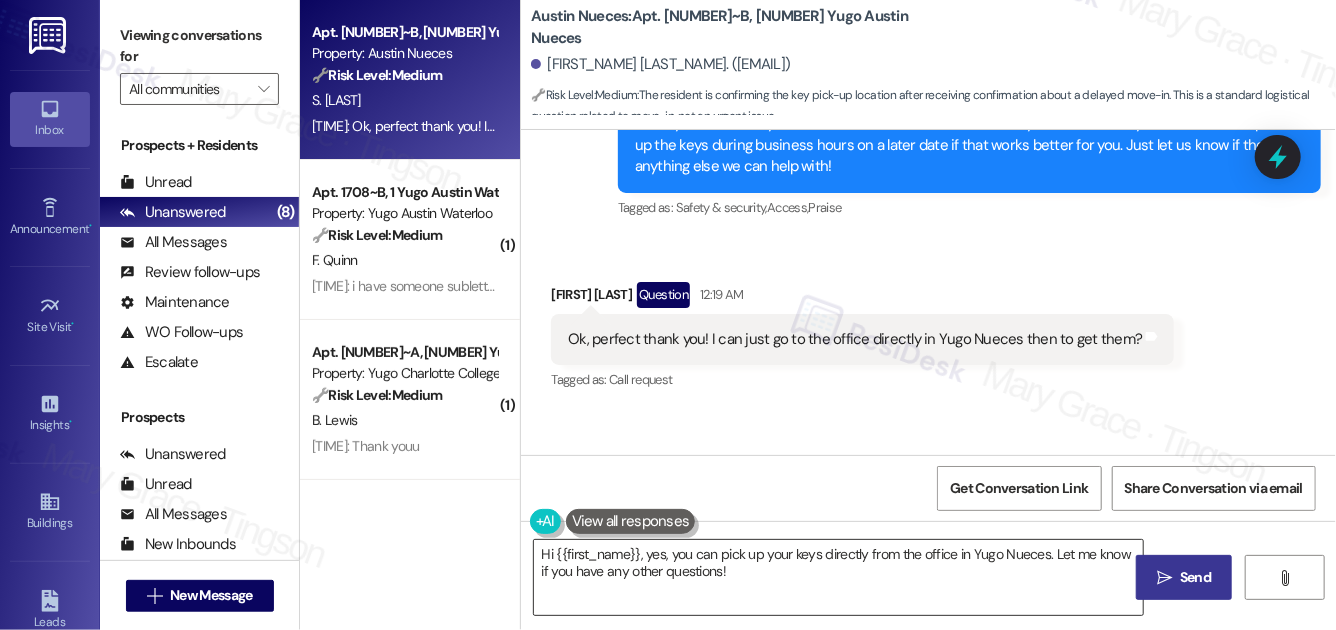 click on "Hi {{first_name}}, yes, you can pick up your keys directly from the office in Yugo Nueces. Let me know if you have any other questions!" at bounding box center (838, 577) 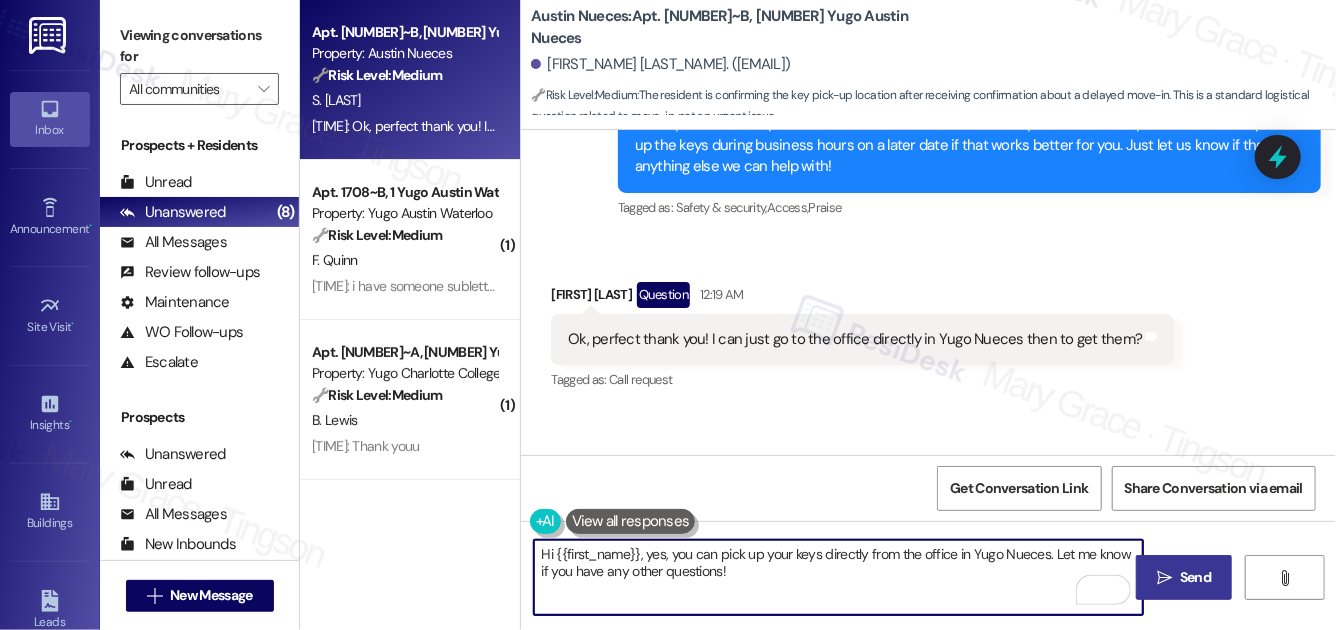 click on " Send" at bounding box center (1184, 577) 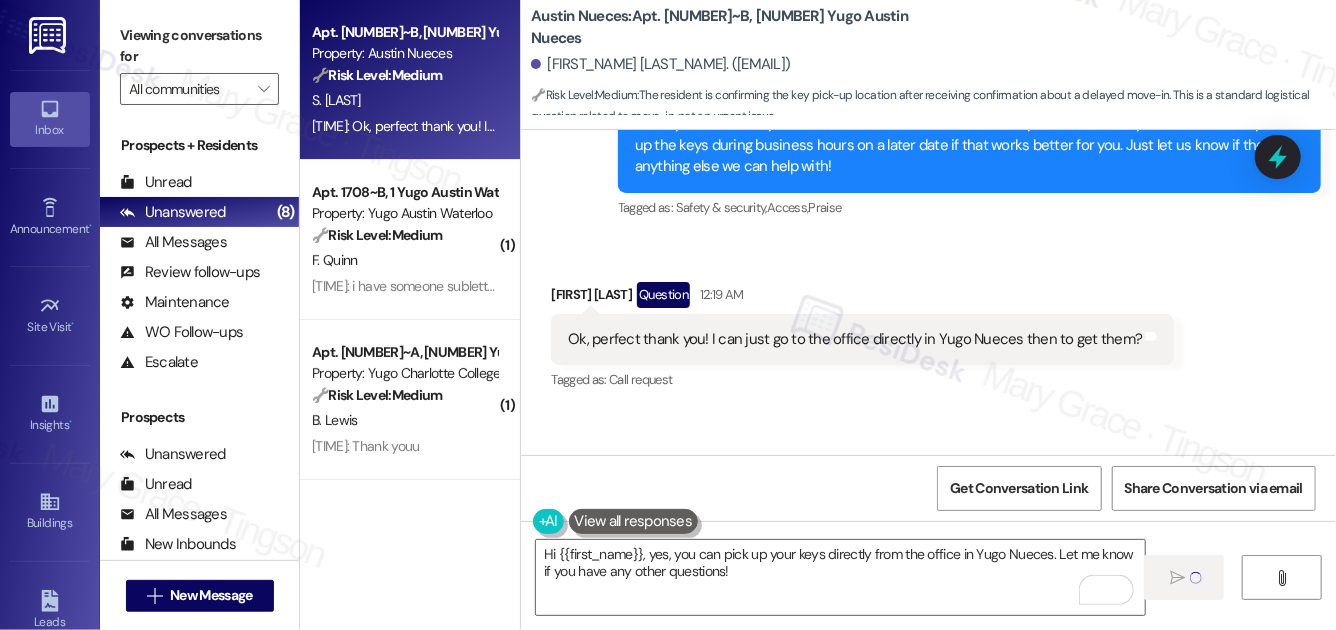 type 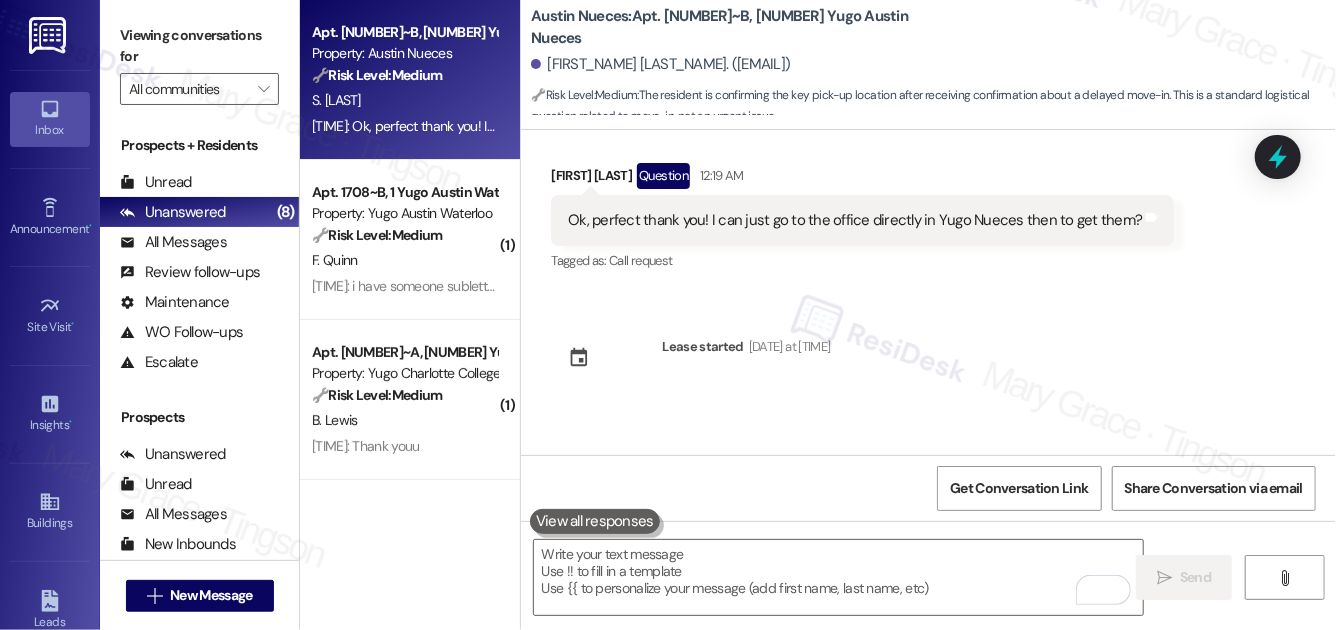 scroll, scrollTop: 2085, scrollLeft: 0, axis: vertical 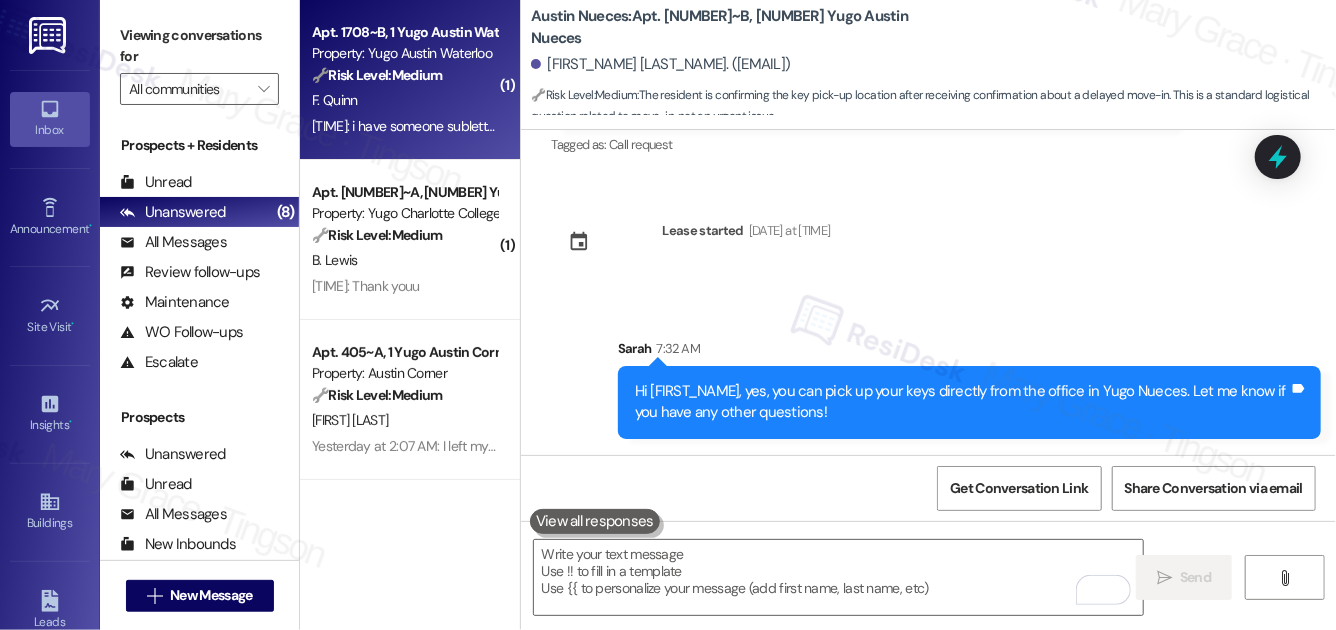 click on "F. Quinn" at bounding box center (404, 100) 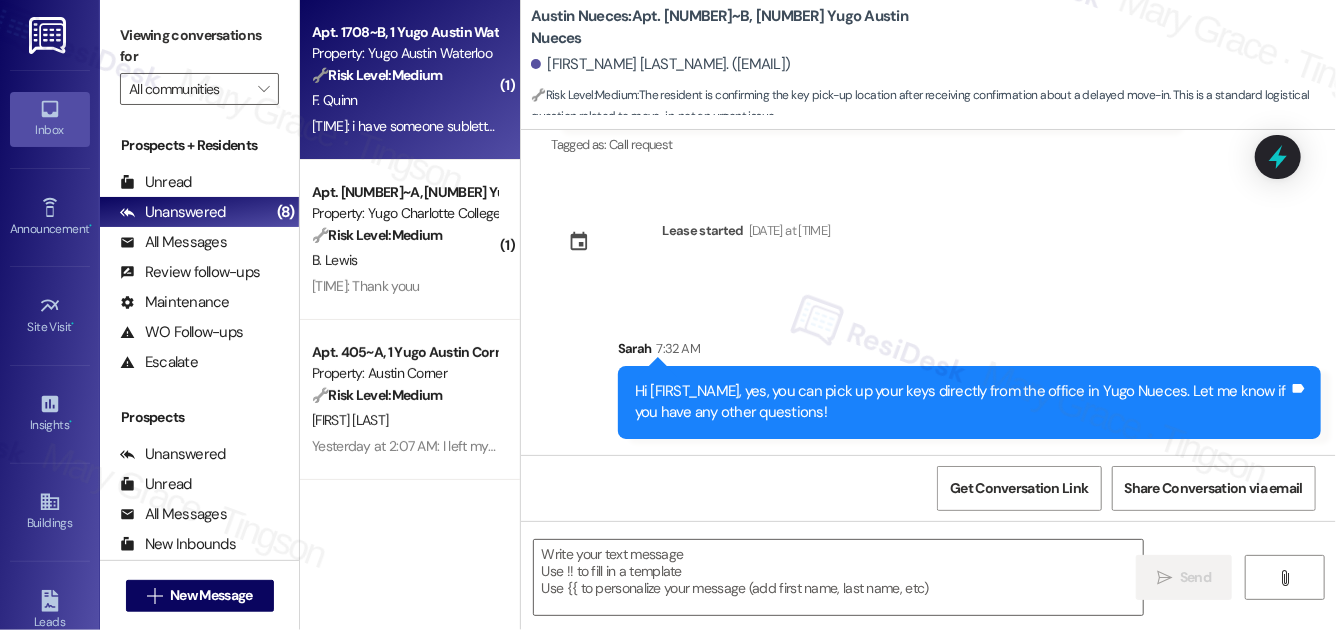 type on "Fetching suggested responses. Please feel free to read through the conversation in the meantime." 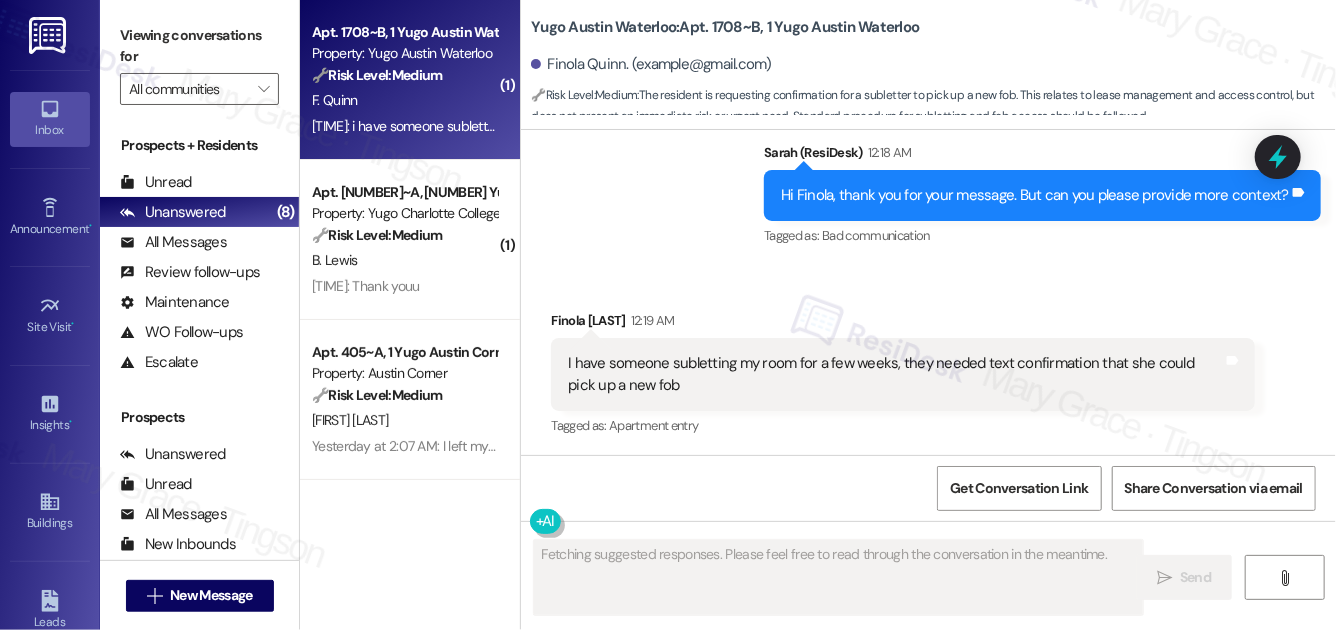 scroll, scrollTop: 2382, scrollLeft: 0, axis: vertical 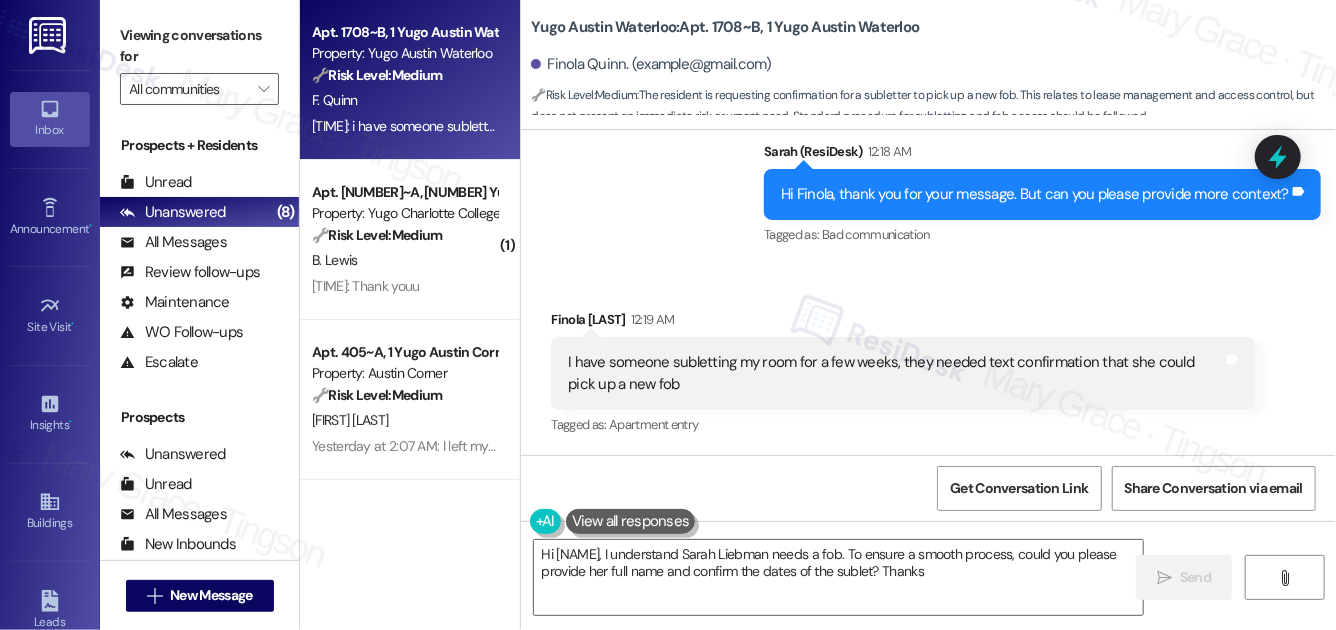 type on "Hi {{first_name}}, I understand Sarah Liebman needs a fob. To ensure a smooth process, could you please provide her full name and confirm the dates of the sublet? Thanks!" 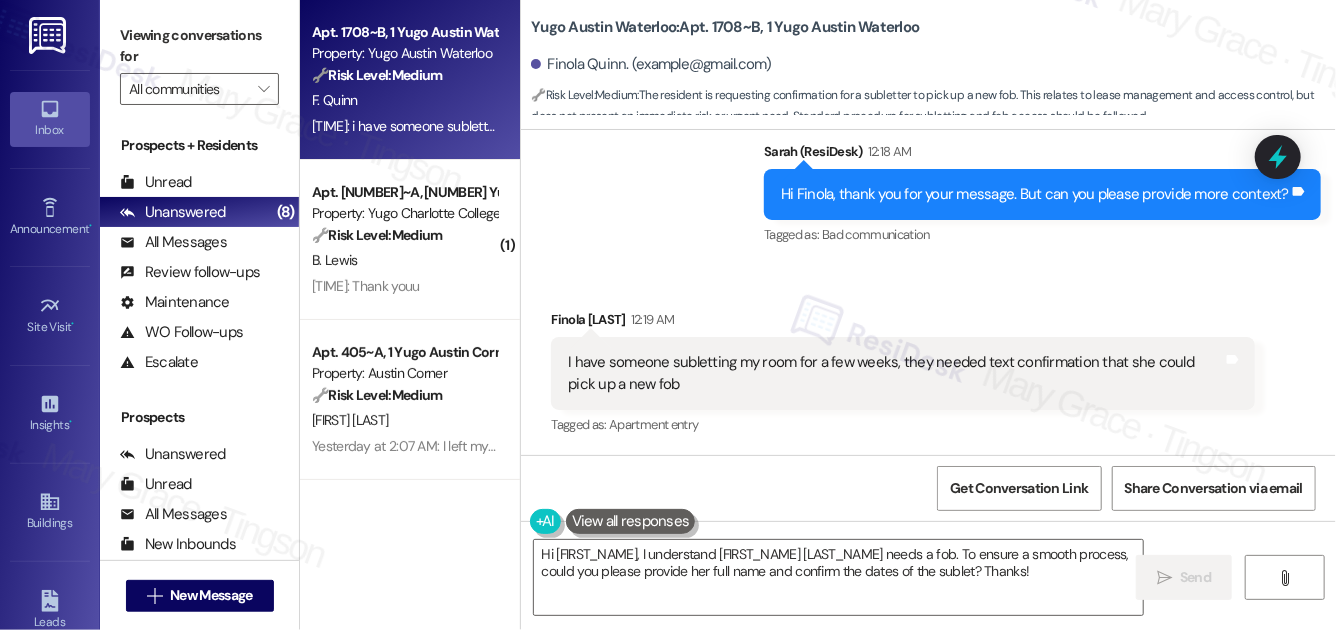 click on "i have someone subletting my room for a few weeks, they needed text confirmation that she could pick up a new fob" at bounding box center [895, 373] 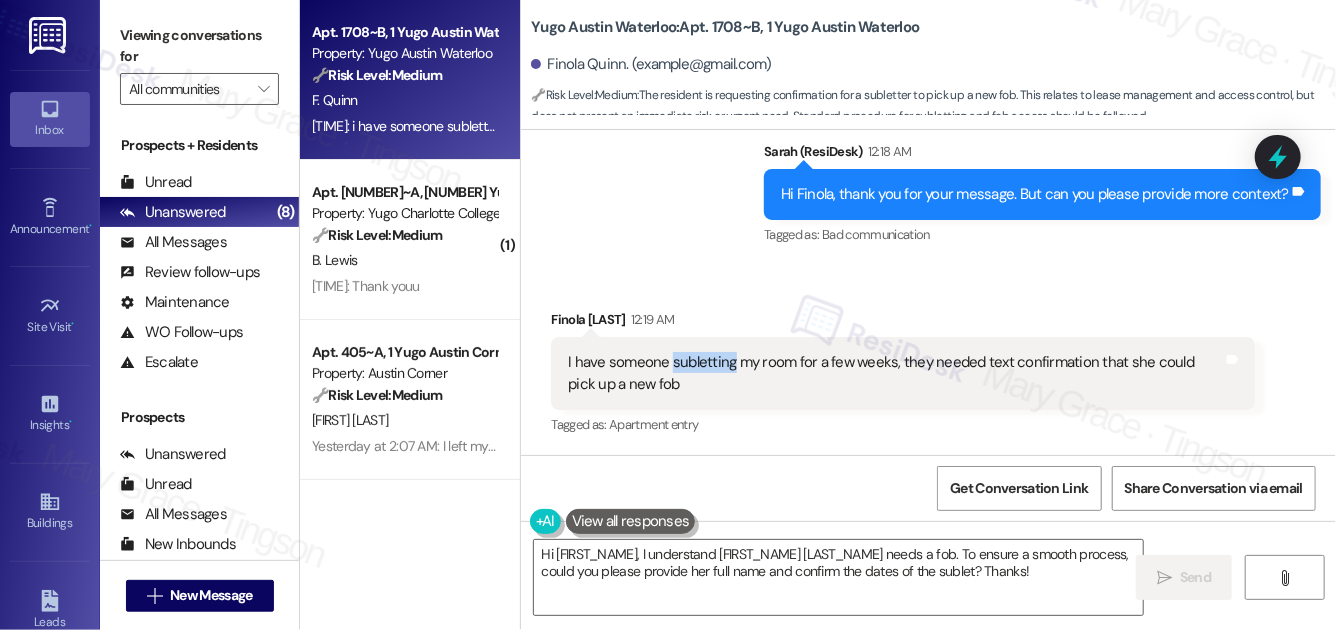 click on "i have someone subletting my room for a few weeks, they needed text confirmation that she could pick up a new fob" at bounding box center (895, 373) 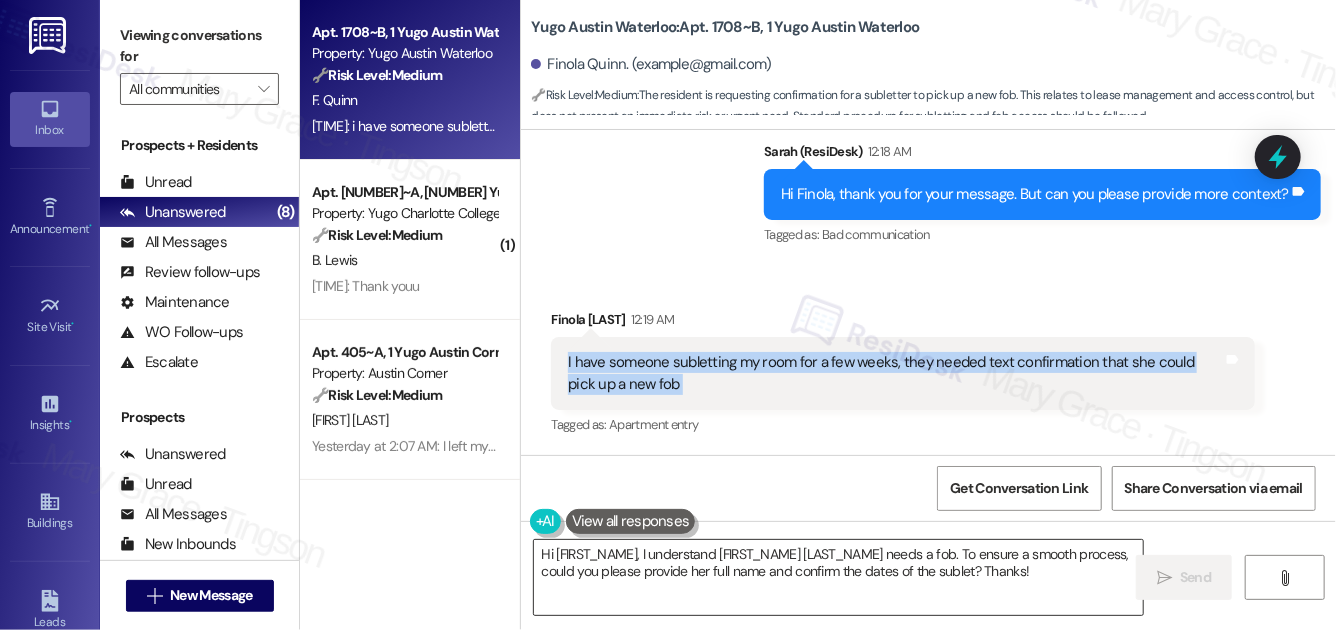click on "Hi {{first_name}}, I understand Sarah Liebman needs a fob. To ensure a smooth process, could you please provide her full name and confirm the dates of the sublet? Thanks!" at bounding box center [838, 577] 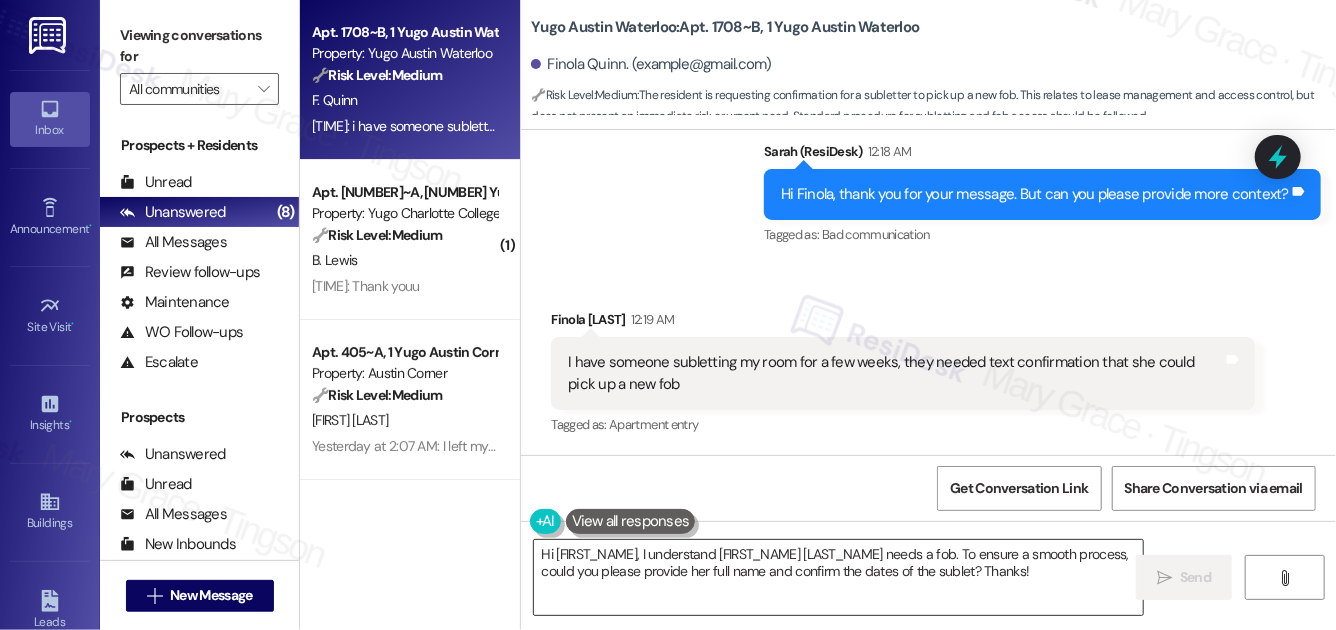click on "Hi {{first_name}}, I understand Sarah Liebman needs a fob. To ensure a smooth process, could you please provide her full name and confirm the dates of the sublet? Thanks!" at bounding box center (838, 577) 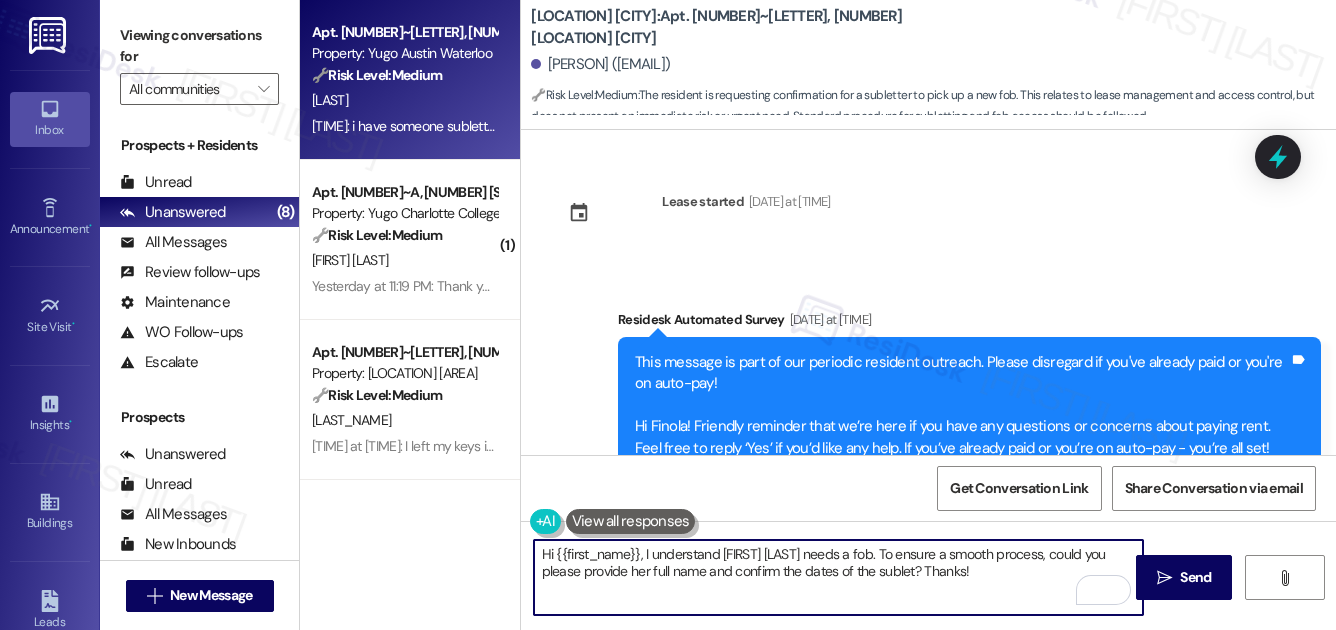 scroll, scrollTop: 0, scrollLeft: 0, axis: both 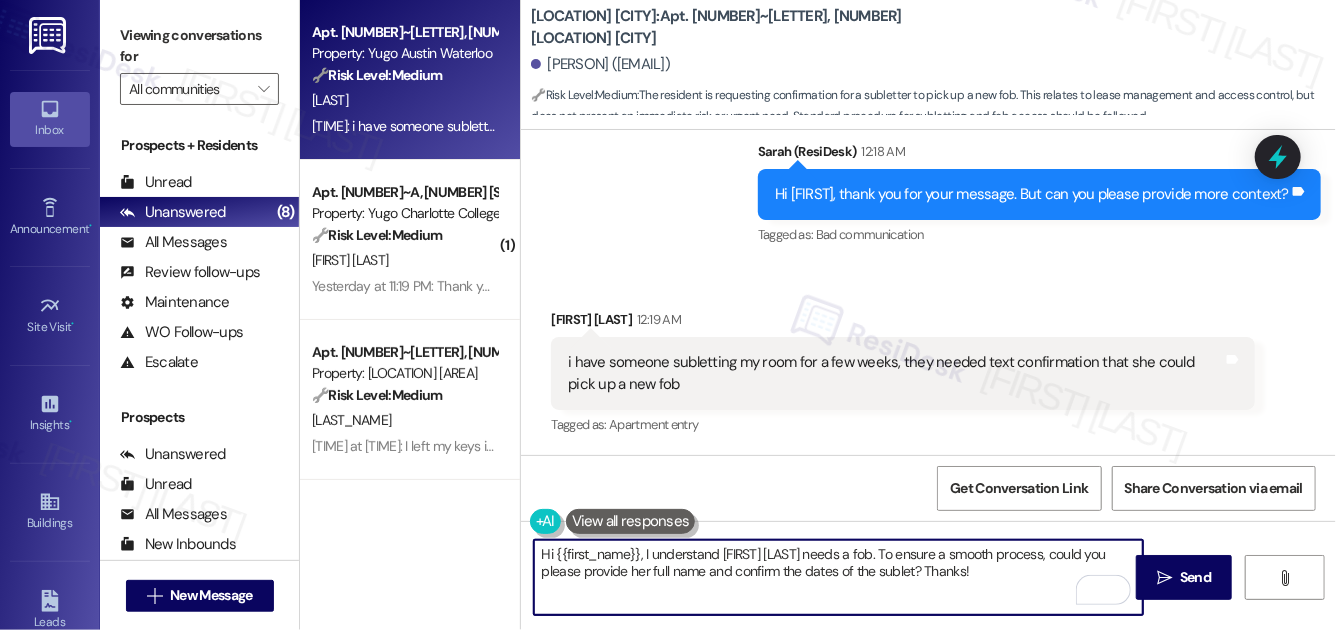 click on "I have someone subletting my room for a few weeks, they needed text confirmation that she could pick up a new fob" at bounding box center [895, 373] 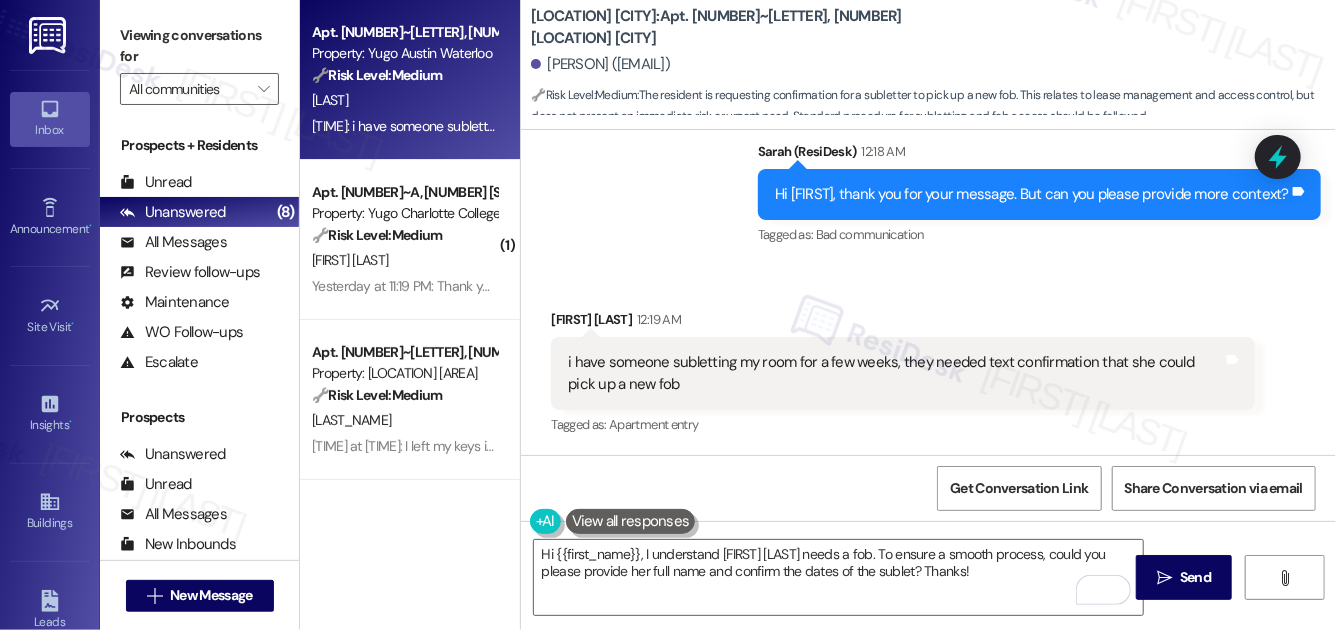 click on "I have someone subletting my room for a few weeks, they needed text confirmation that she could pick up a new fob" at bounding box center (895, 373) 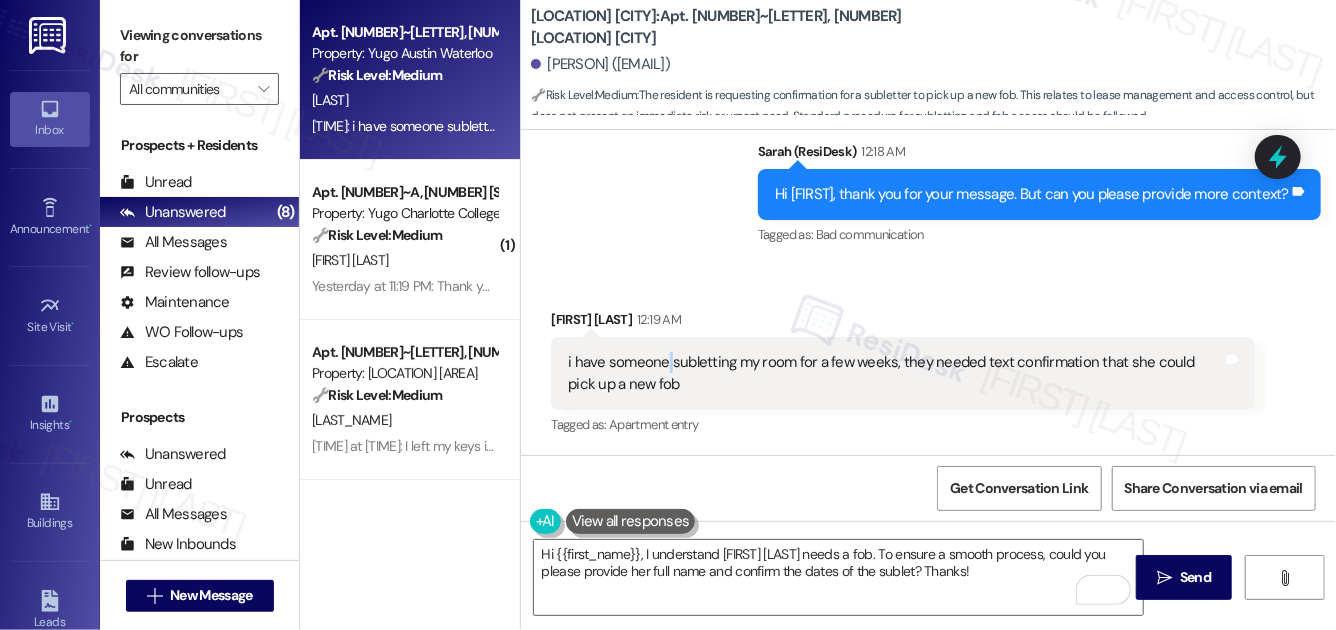 click on "I have someone subletting my room for a few weeks, they needed text confirmation that she could pick up a new fob" at bounding box center [895, 373] 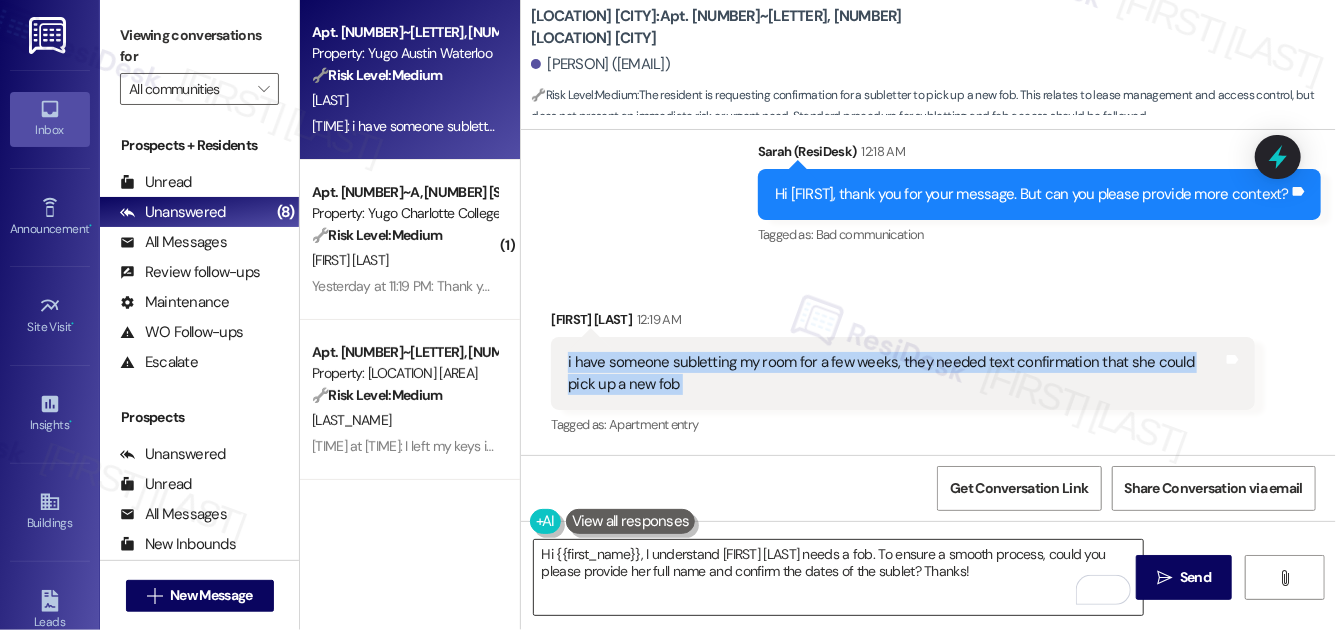 click on "Hi [FIRST_NAME], I understand [FIRST_NAME] [LAST_NAME] needs a fob. To ensure a smooth process, could you please provide her full name and confirm the dates of the sublet? Thanks!" at bounding box center (838, 577) 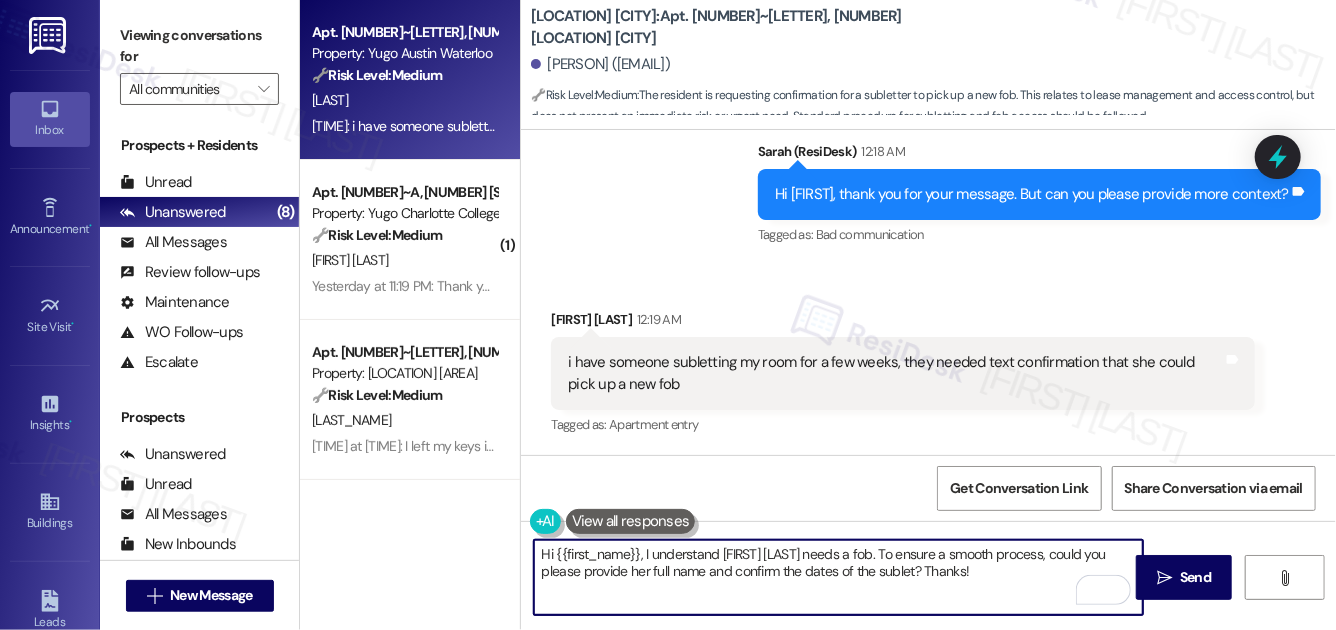 click on "Hi [FIRST_NAME], I understand [FIRST_NAME] [LAST_NAME] needs a fob. To ensure a smooth process, could you please provide her full name and confirm the dates of the sublet? Thanks!" at bounding box center [838, 577] 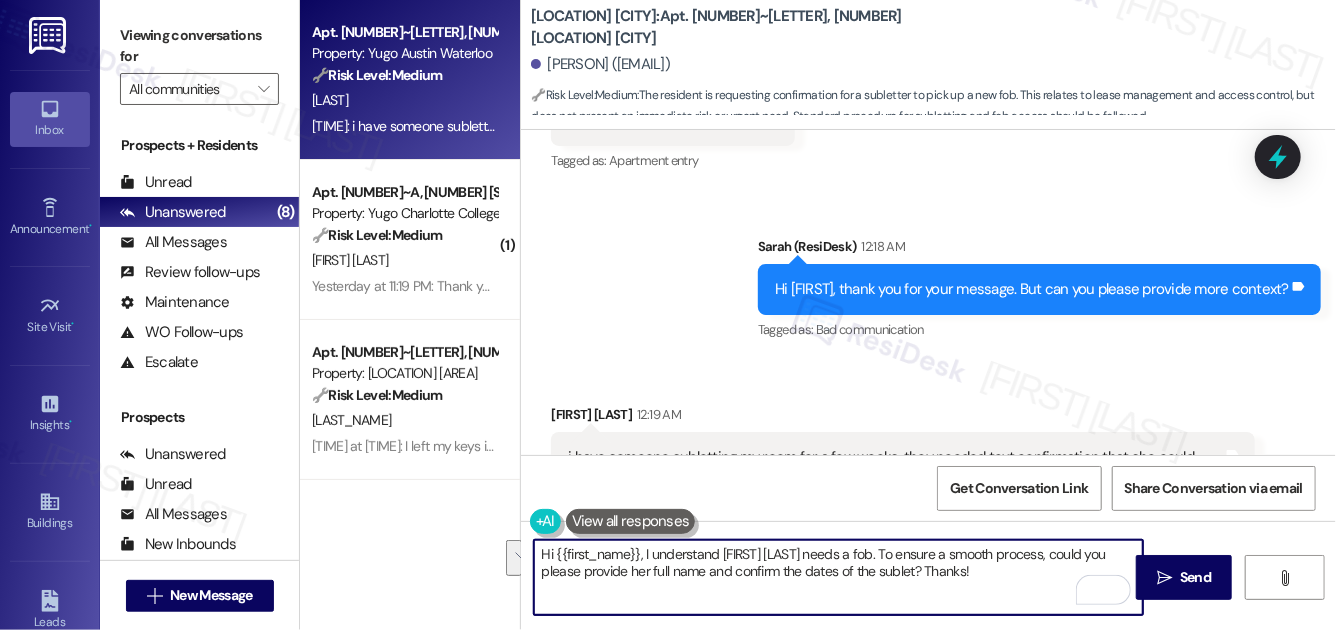 scroll, scrollTop: 2382, scrollLeft: 0, axis: vertical 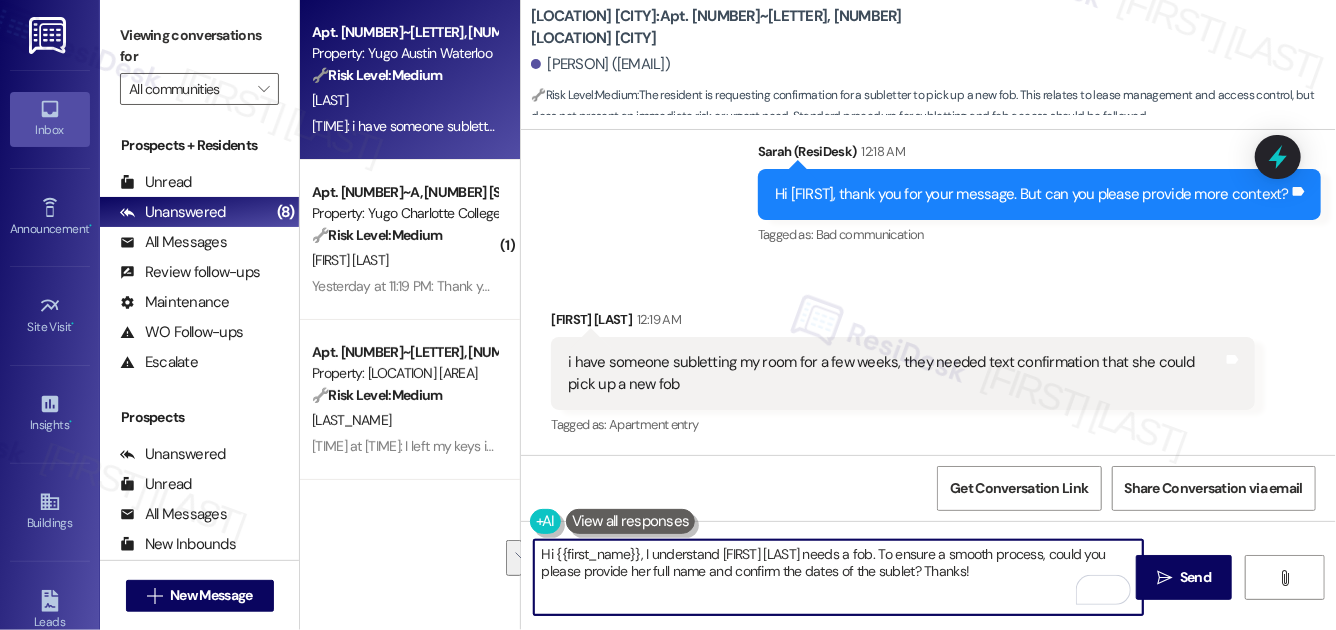 click on "Hi [FIRST_NAME], I understand [FIRST_NAME] [LAST_NAME] needs a fob. To ensure a smooth process, could you please provide her full name and confirm the dates of the sublet? Thanks!" at bounding box center [838, 577] 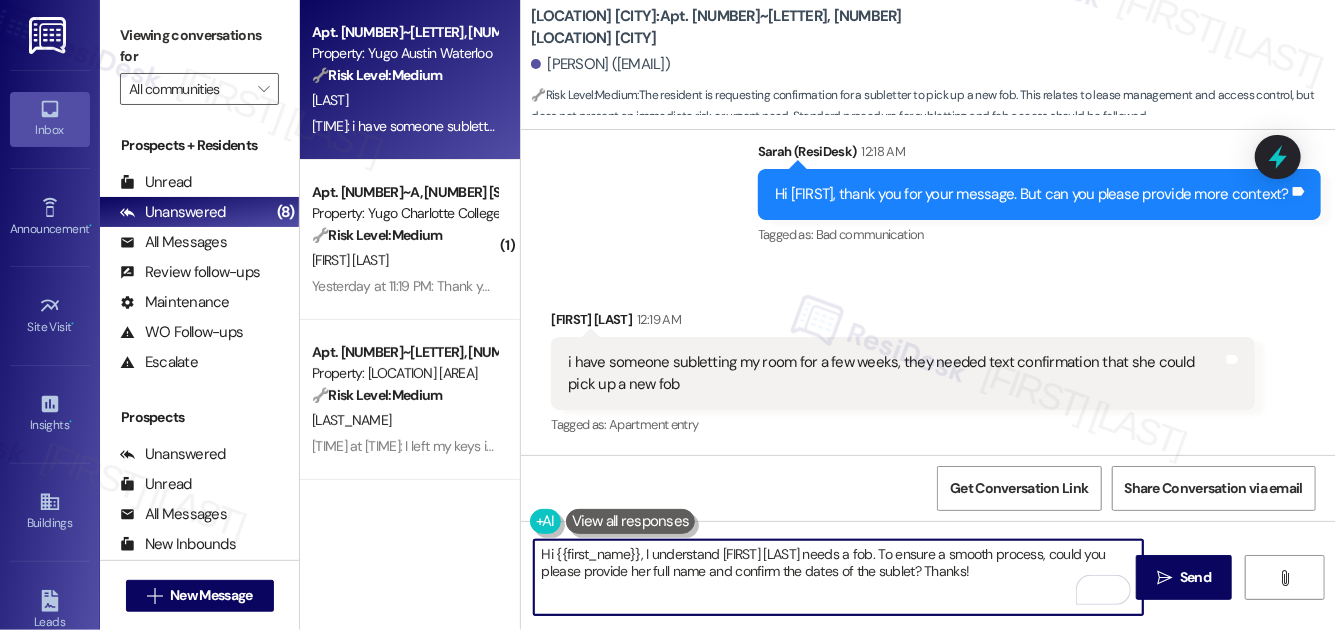 click on "I have someone subletting my room for a few weeks, they needed text confirmation that she could pick up a new fob" at bounding box center (895, 373) 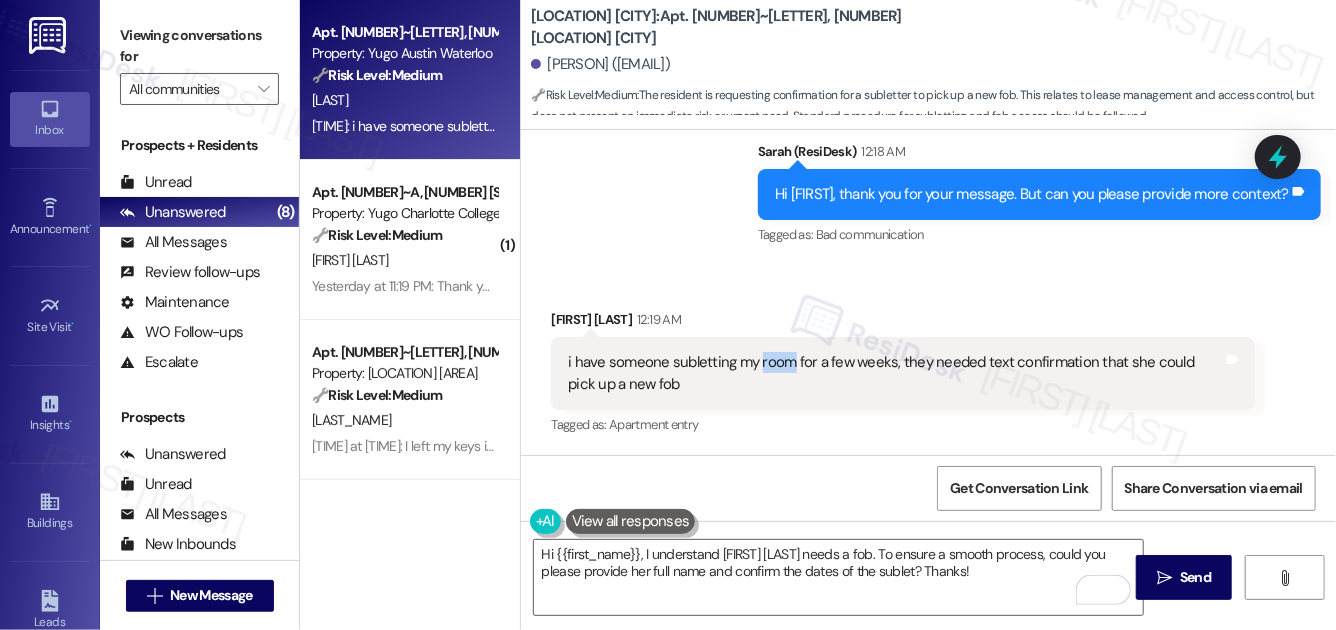 click on "I have someone subletting my room for a few weeks, they needed text confirmation that she could pick up a new fob" at bounding box center [895, 373] 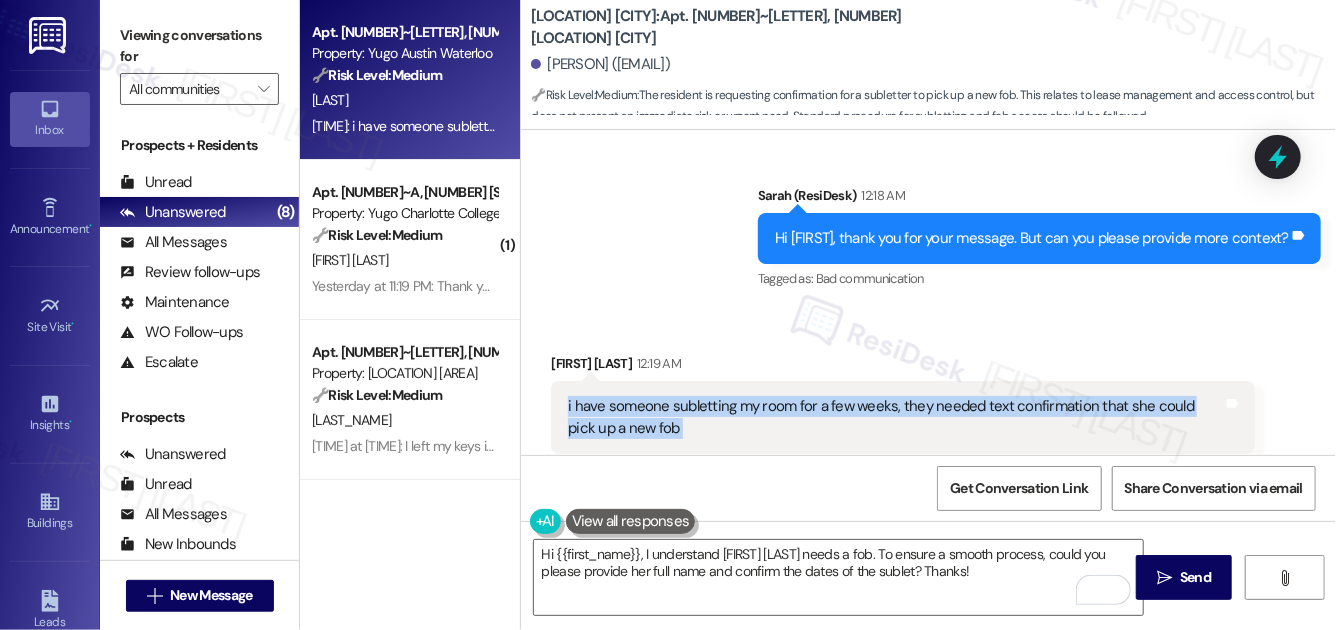 scroll, scrollTop: 2382, scrollLeft: 0, axis: vertical 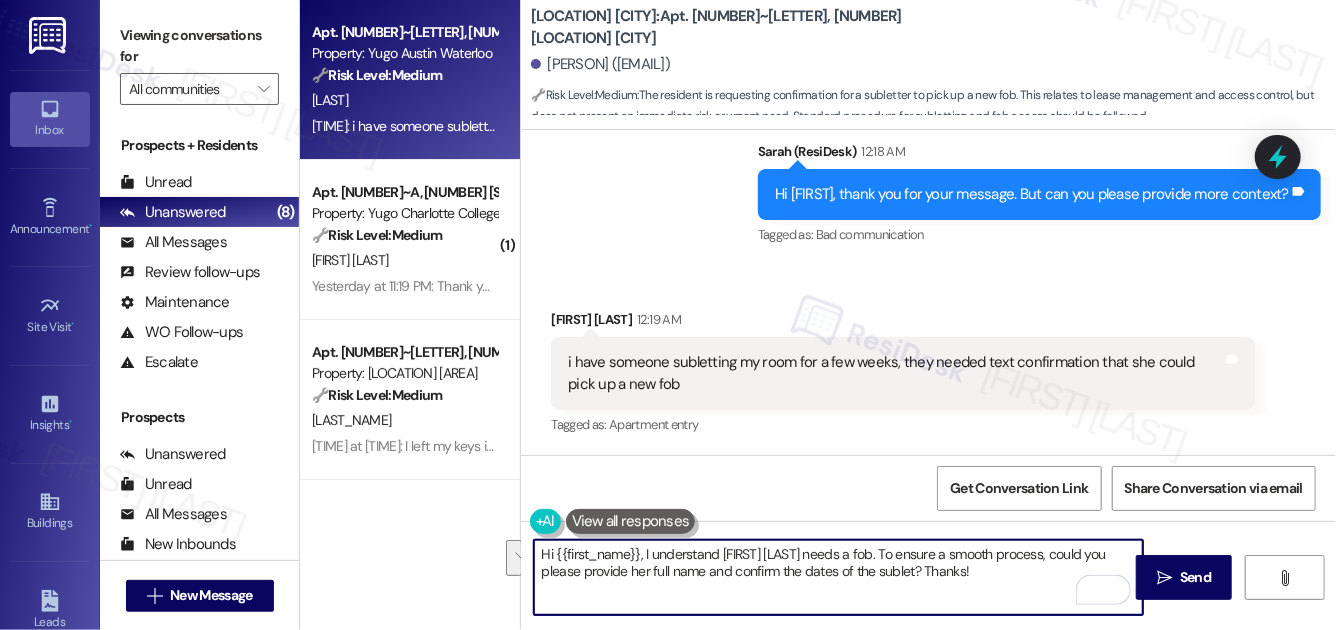 drag, startPoint x: 993, startPoint y: 568, endPoint x: 459, endPoint y: 556, distance: 534.1348 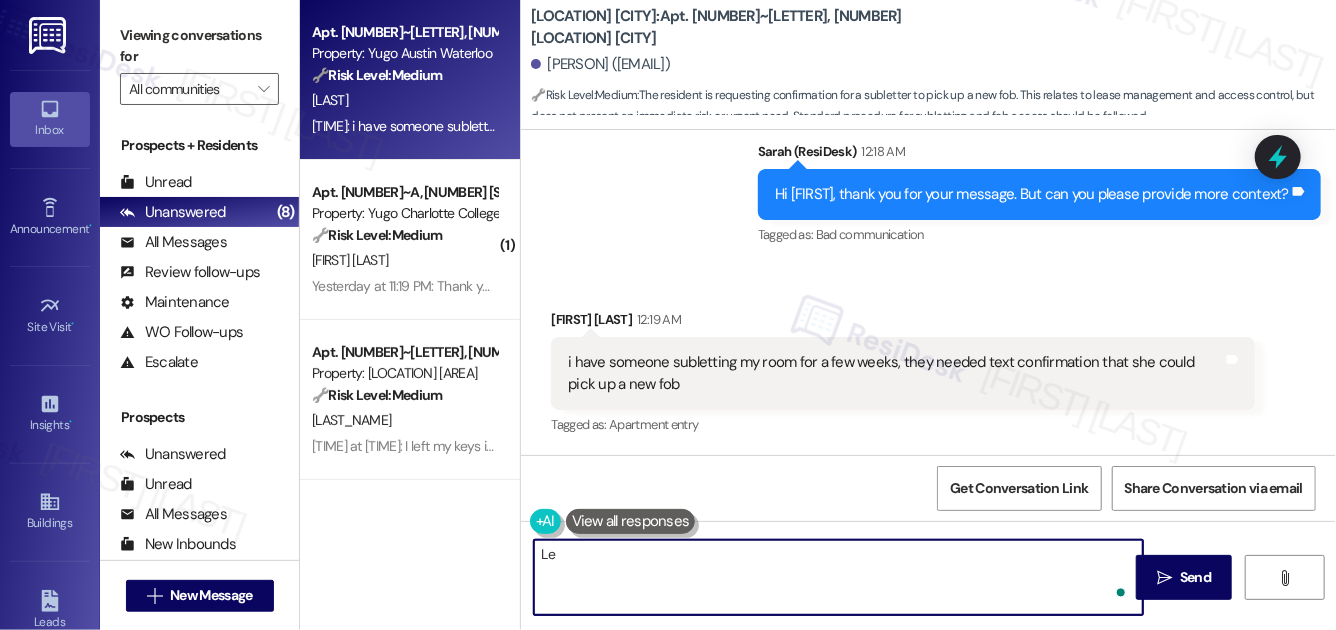 type on "L" 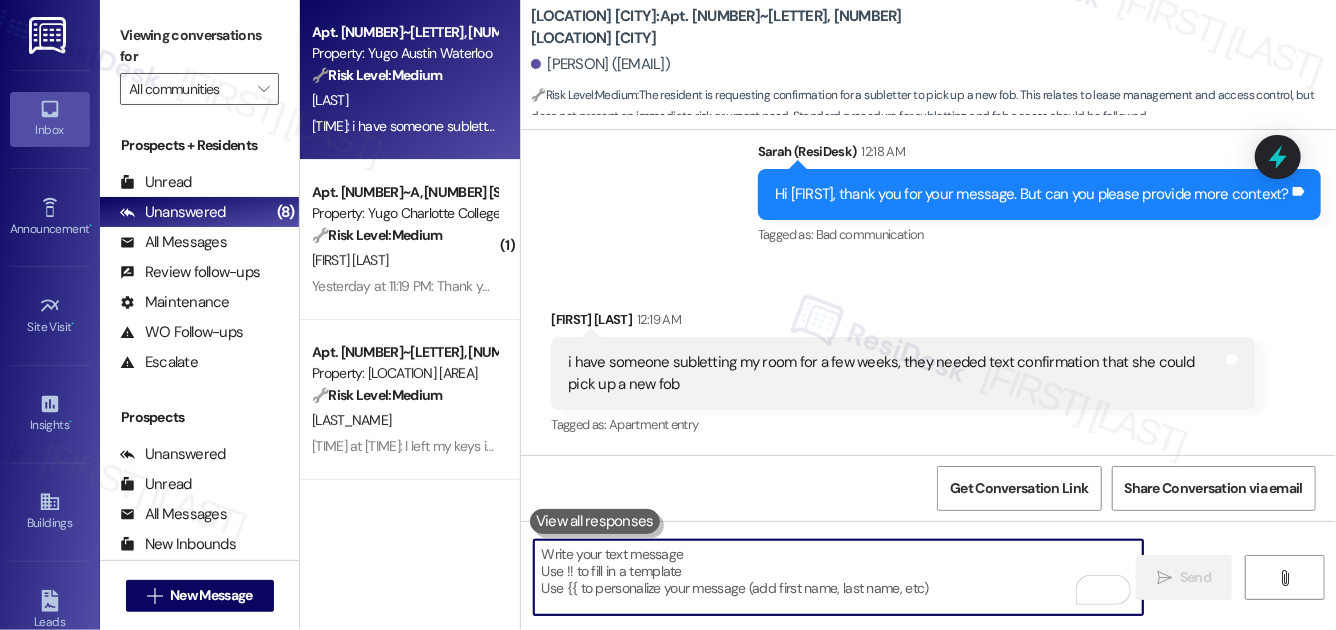click at bounding box center [595, 521] 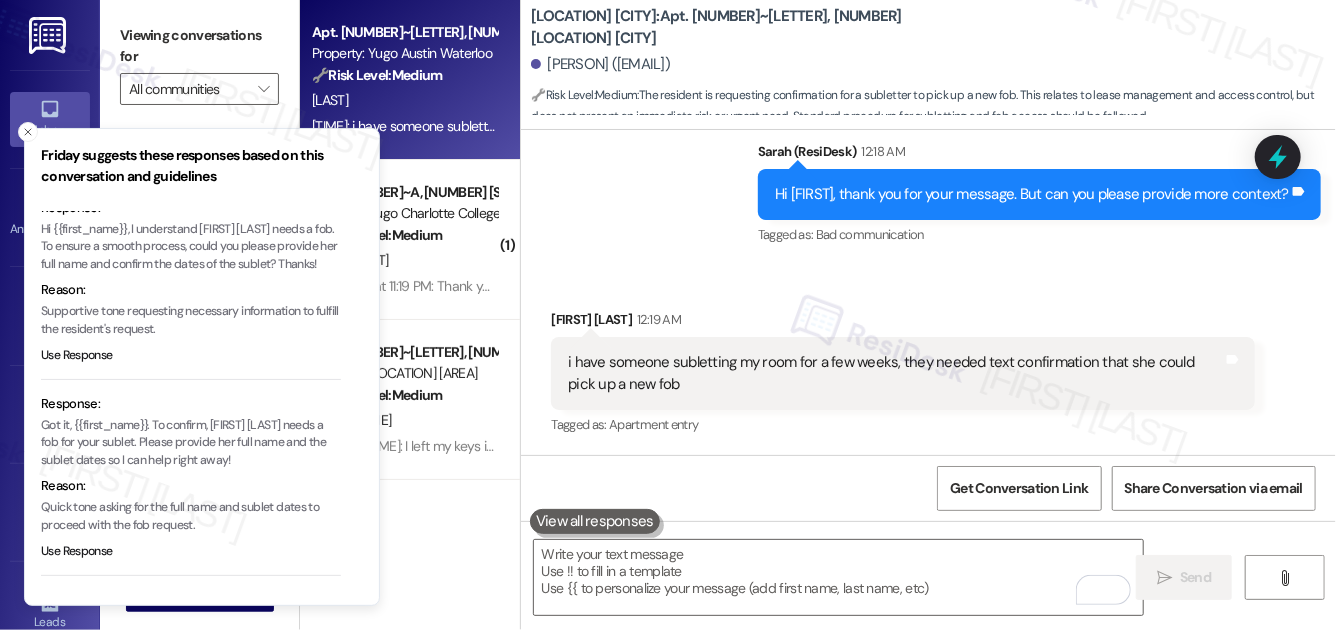 scroll, scrollTop: 42, scrollLeft: 0, axis: vertical 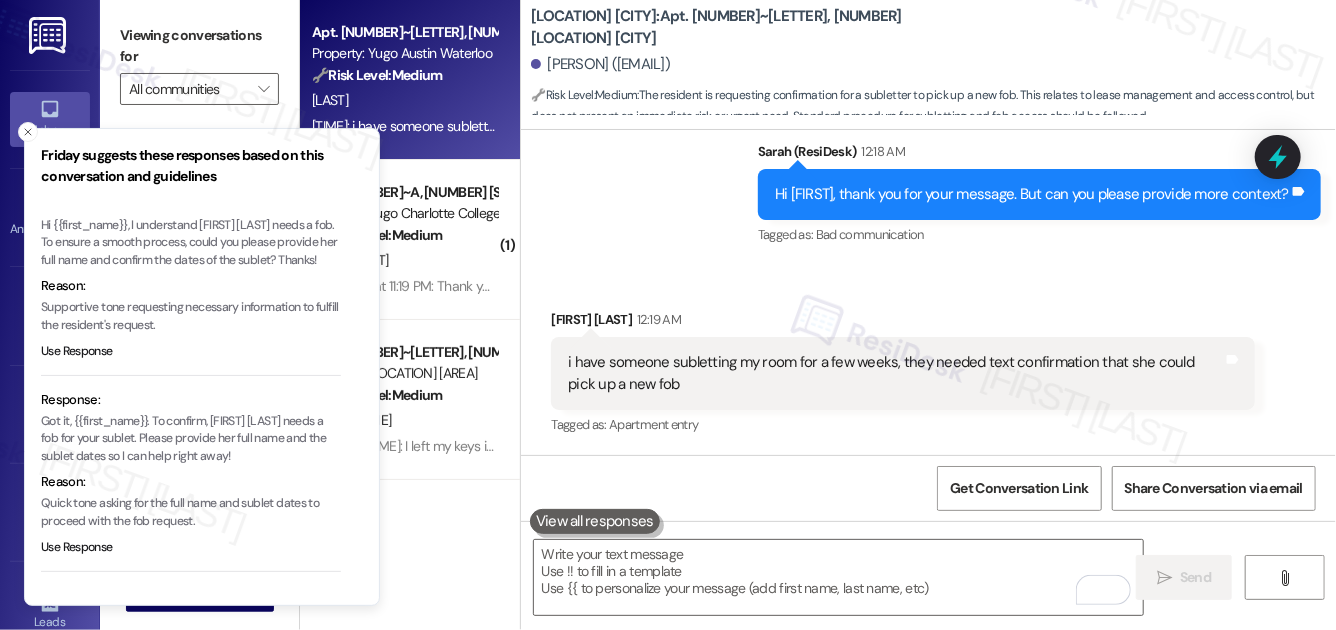 click on "Got it, {{first_name}}. To confirm, Sarah Liebman needs a fob for your sublet. Please provide her full name and the sublet dates so I can help right away!" at bounding box center [191, 439] 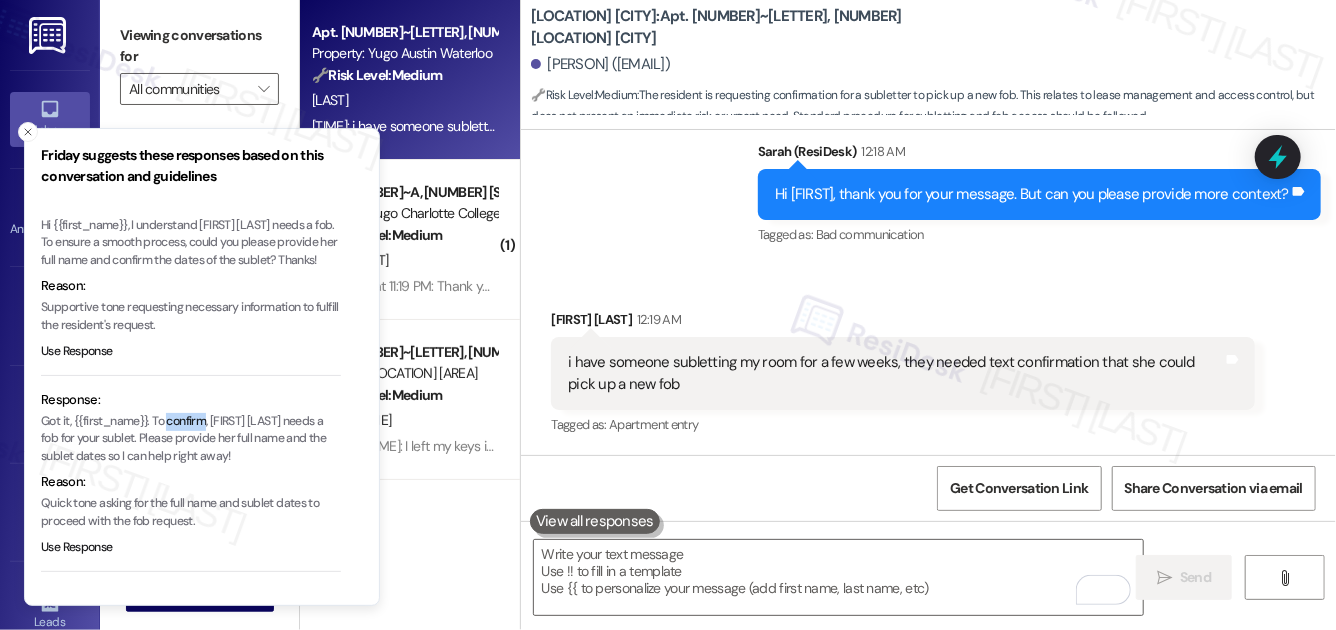 click on "Got it, {{first_name}}. To confirm, Sarah Liebman needs a fob for your sublet. Please provide her full name and the sublet dates so I can help right away!" at bounding box center (191, 439) 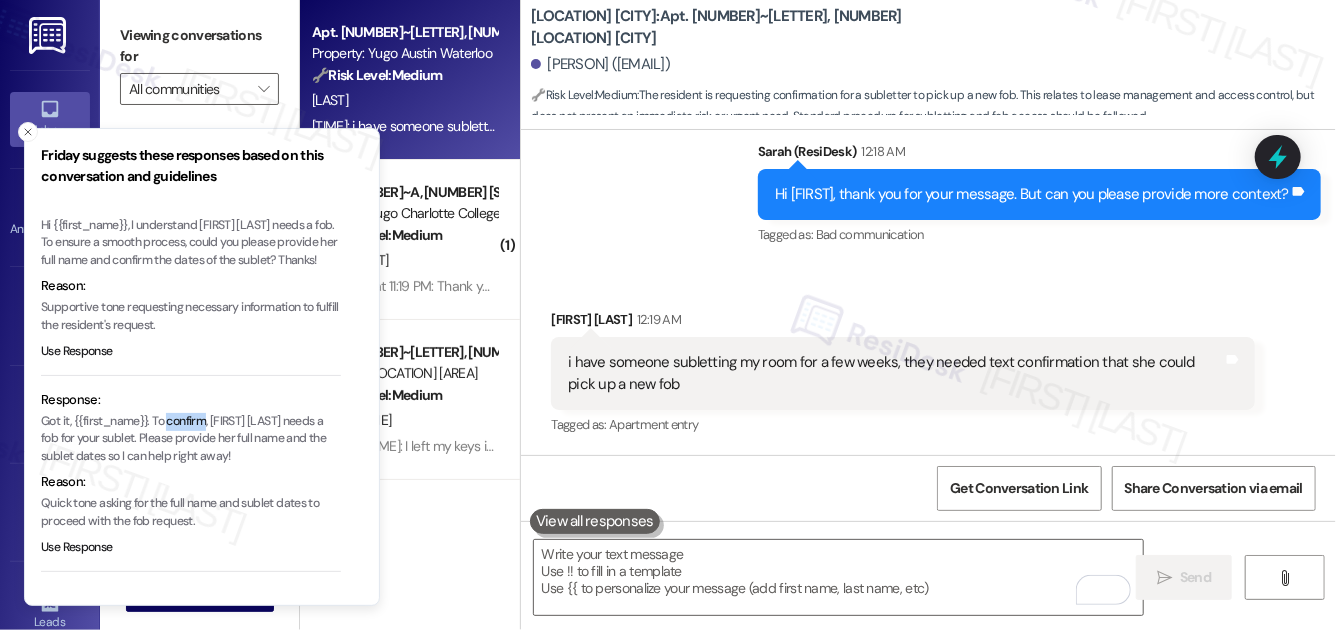 click on "Got it, {{first_name}}. To confirm, Sarah Liebman needs a fob for your sublet. Please provide her full name and the sublet dates so I can help right away!" at bounding box center (191, 439) 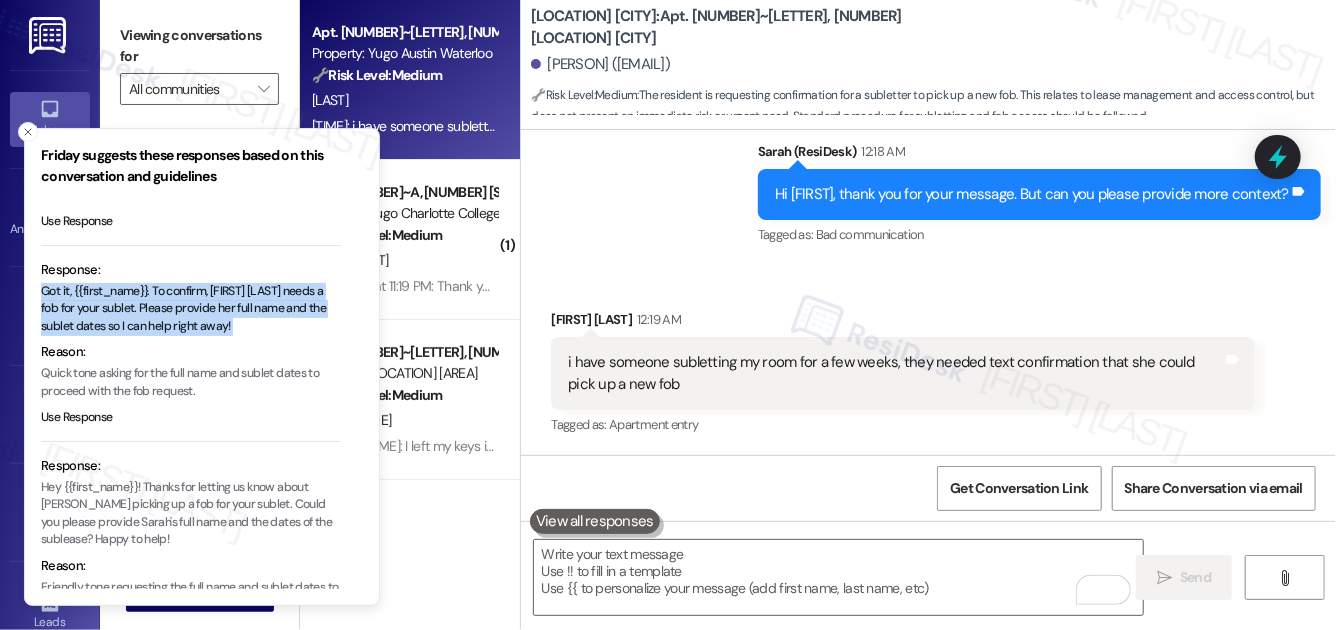 scroll, scrollTop: 247, scrollLeft: 0, axis: vertical 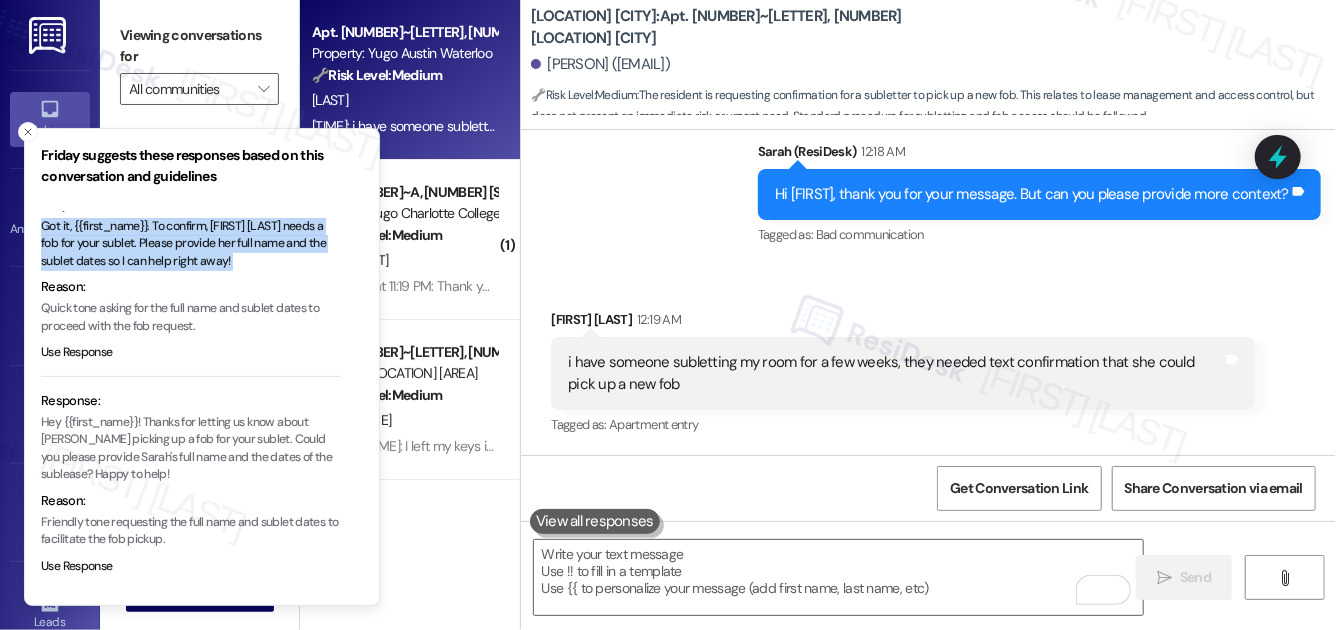 click on "Hey {{first_name}}! Thanks for letting us know about Sarah Liebman picking up a fob for your sublet. Could you please provide Sarah's full name and the dates of the sublease? Happy to help!" at bounding box center (191, 449) 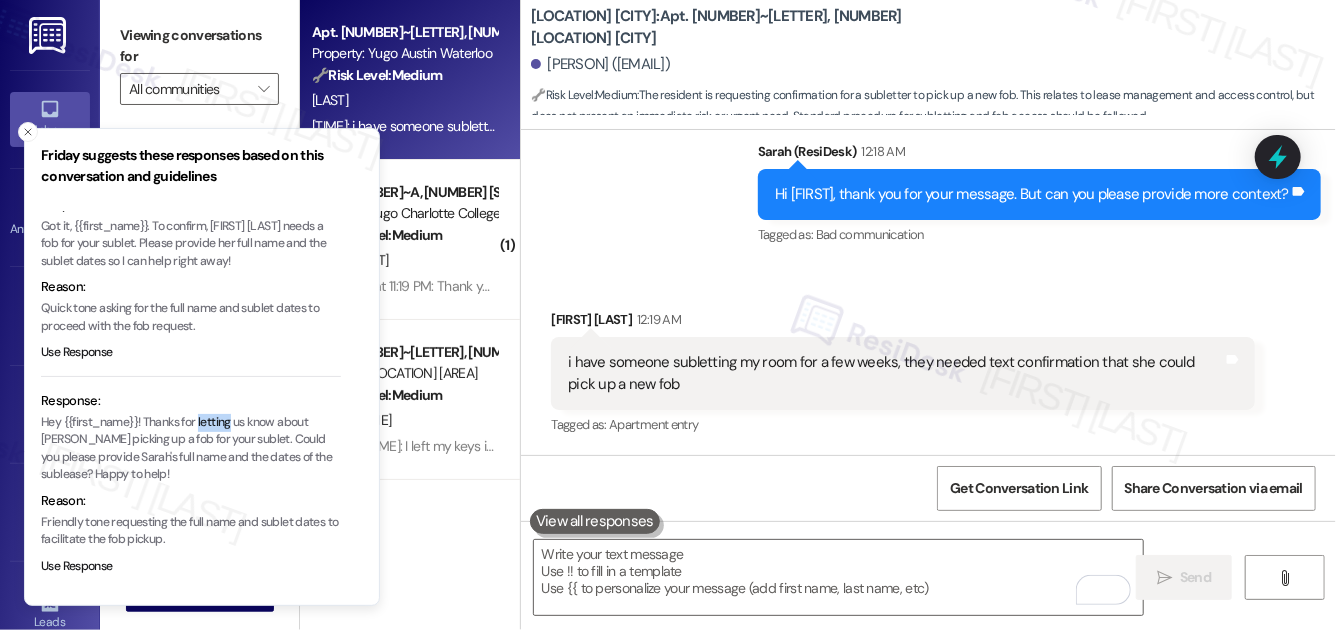 click on "Hey {{first_name}}! Thanks for letting us know about Sarah Liebman picking up a fob for your sublet. Could you please provide Sarah's full name and the dates of the sublease? Happy to help!" at bounding box center [191, 449] 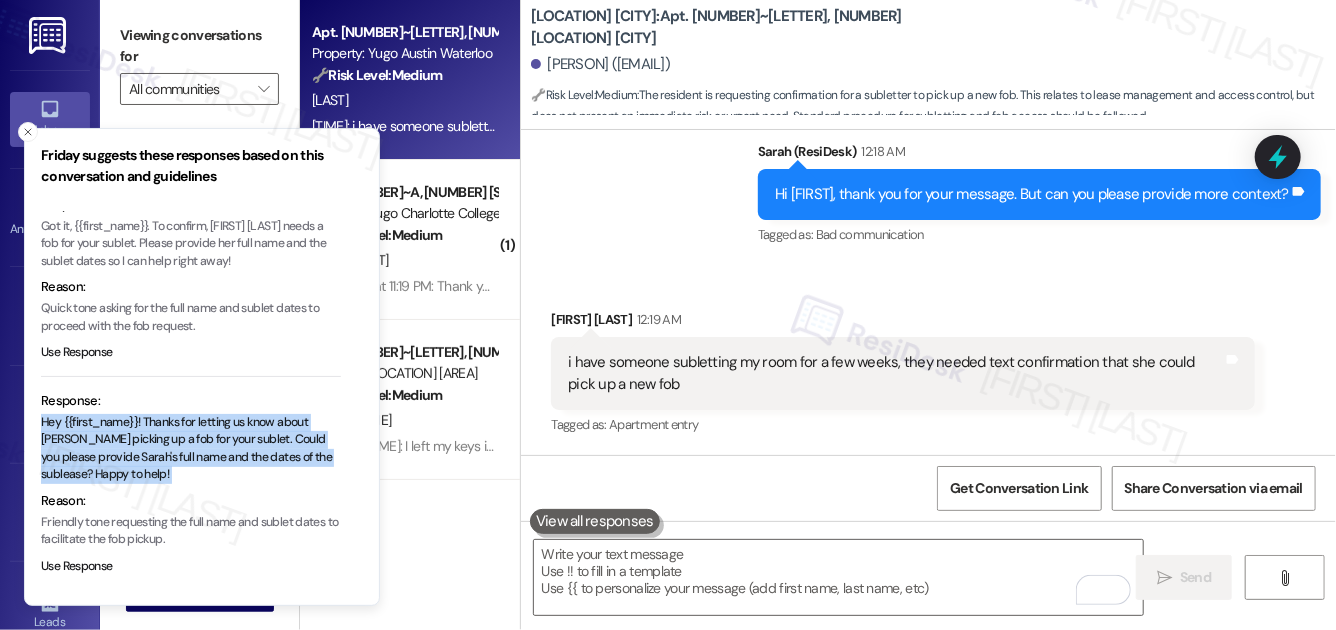 scroll, scrollTop: 254, scrollLeft: 0, axis: vertical 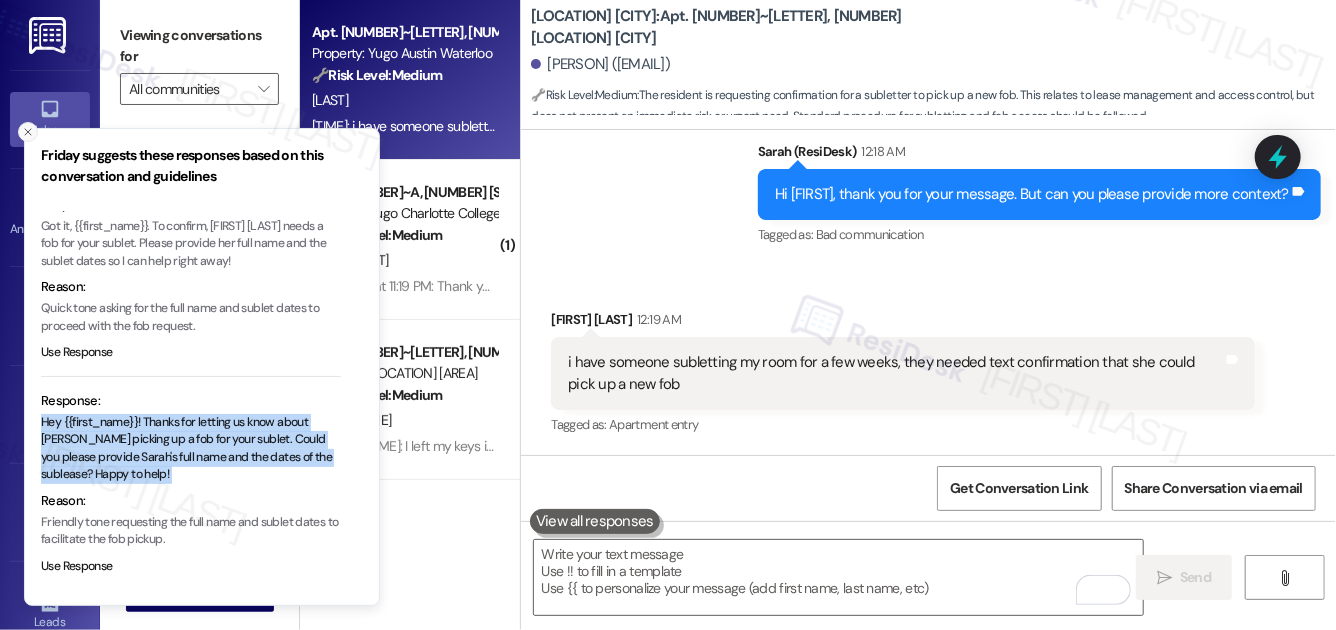 click 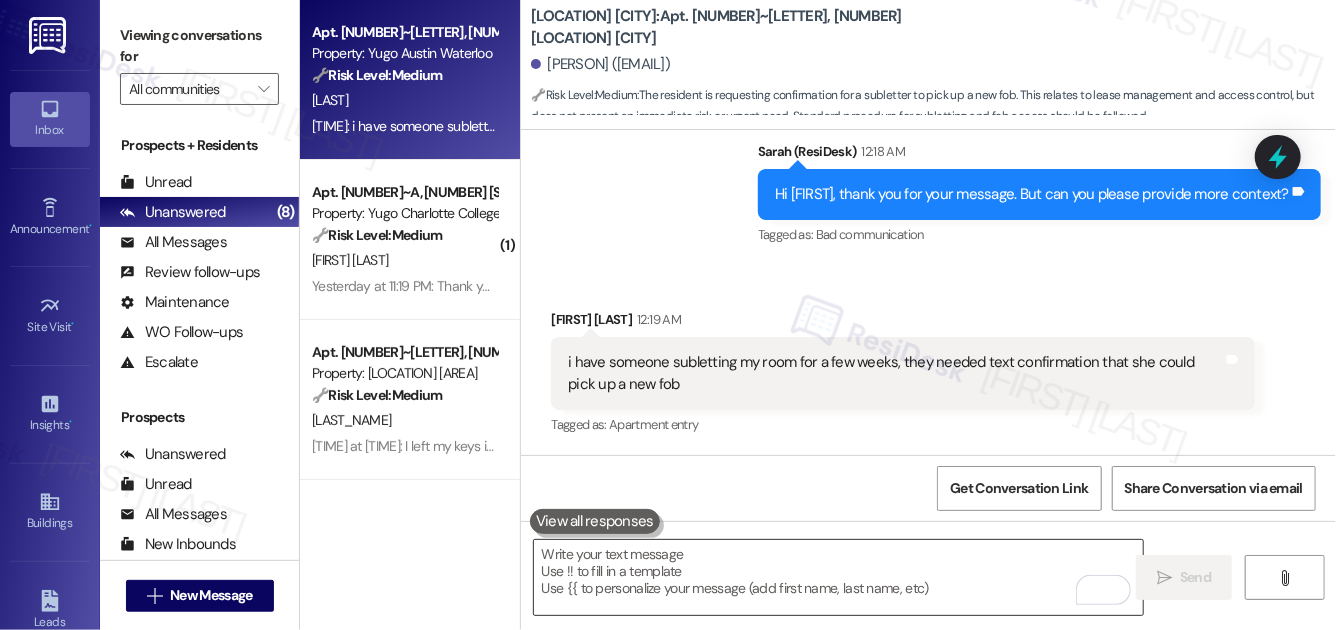 click at bounding box center [838, 577] 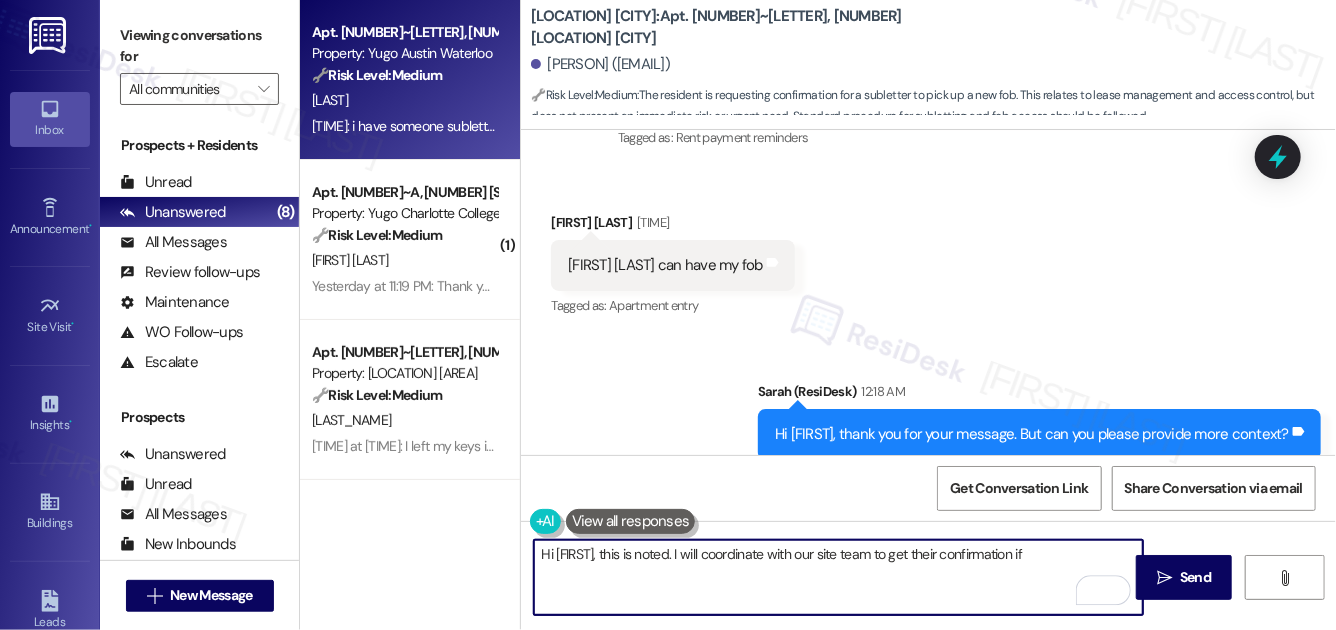 scroll, scrollTop: 2076, scrollLeft: 0, axis: vertical 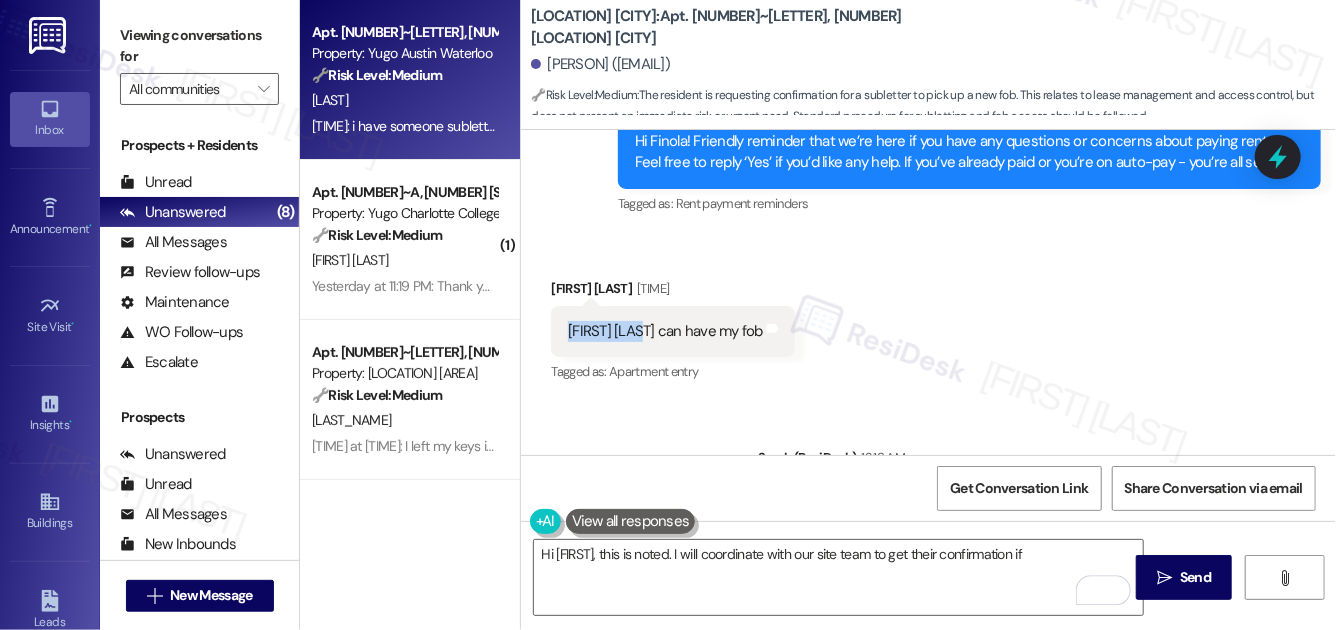 drag, startPoint x: 566, startPoint y: 333, endPoint x: 652, endPoint y: 334, distance: 86.00581 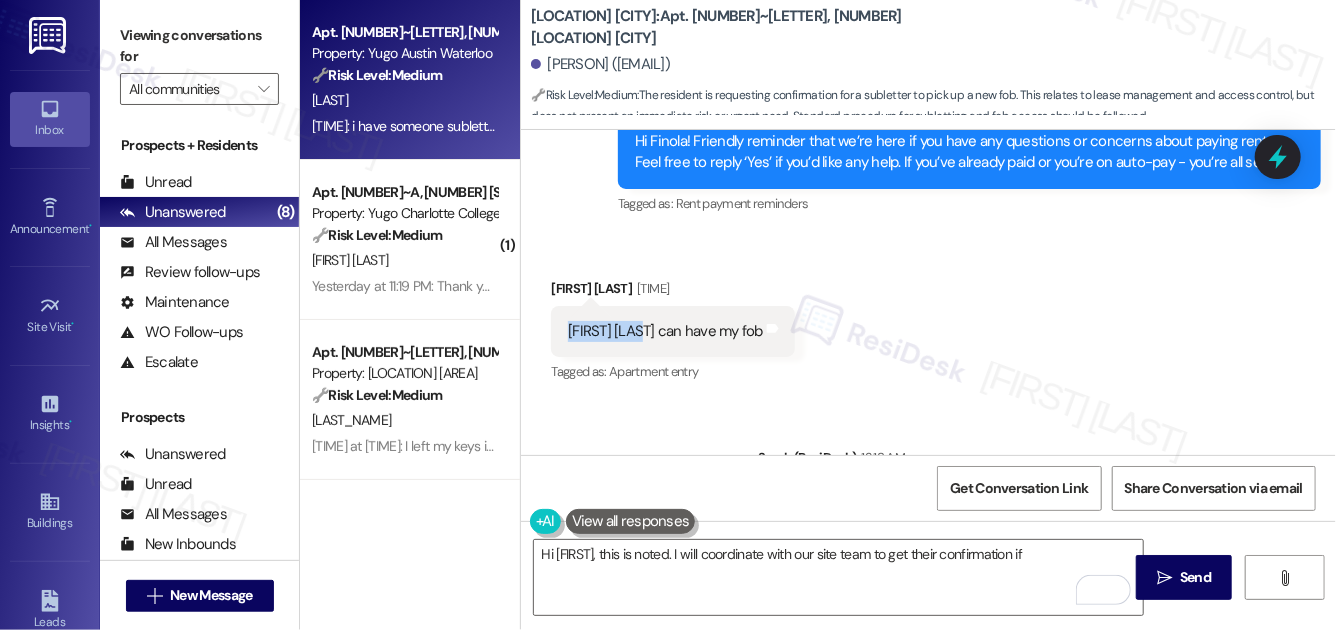 click on "Sarah liebman can have my fob Tags and notes" at bounding box center (673, 331) 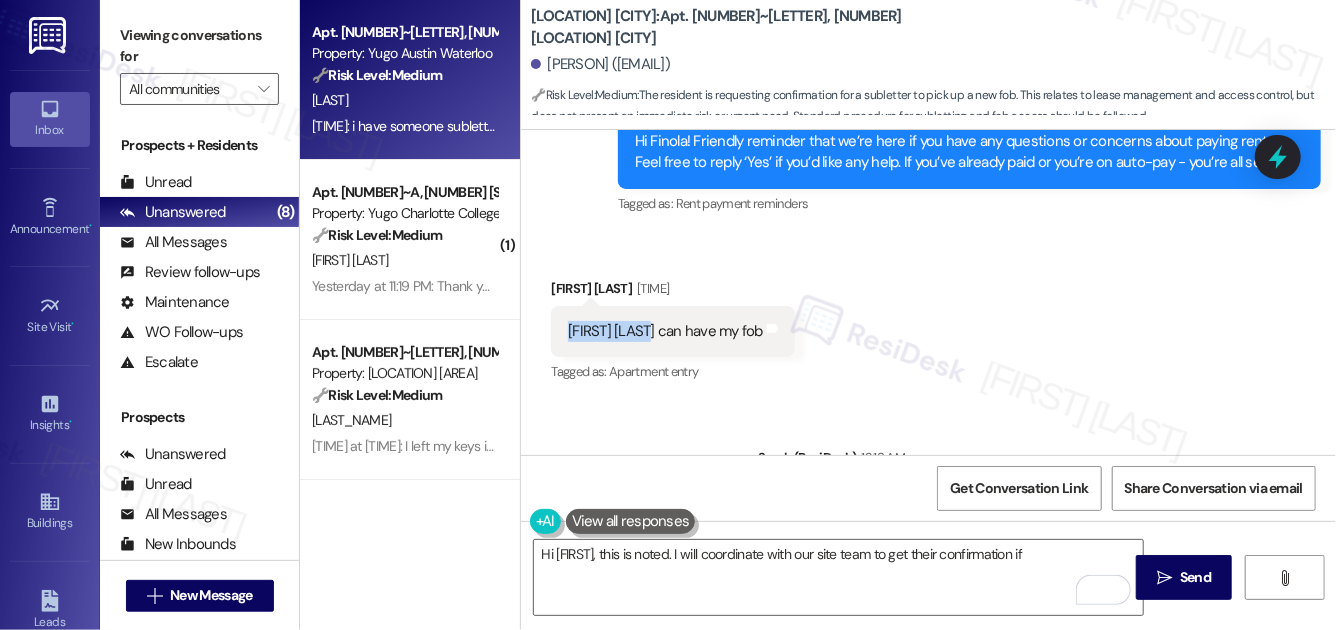 drag, startPoint x: 564, startPoint y: 331, endPoint x: 648, endPoint y: 333, distance: 84.0238 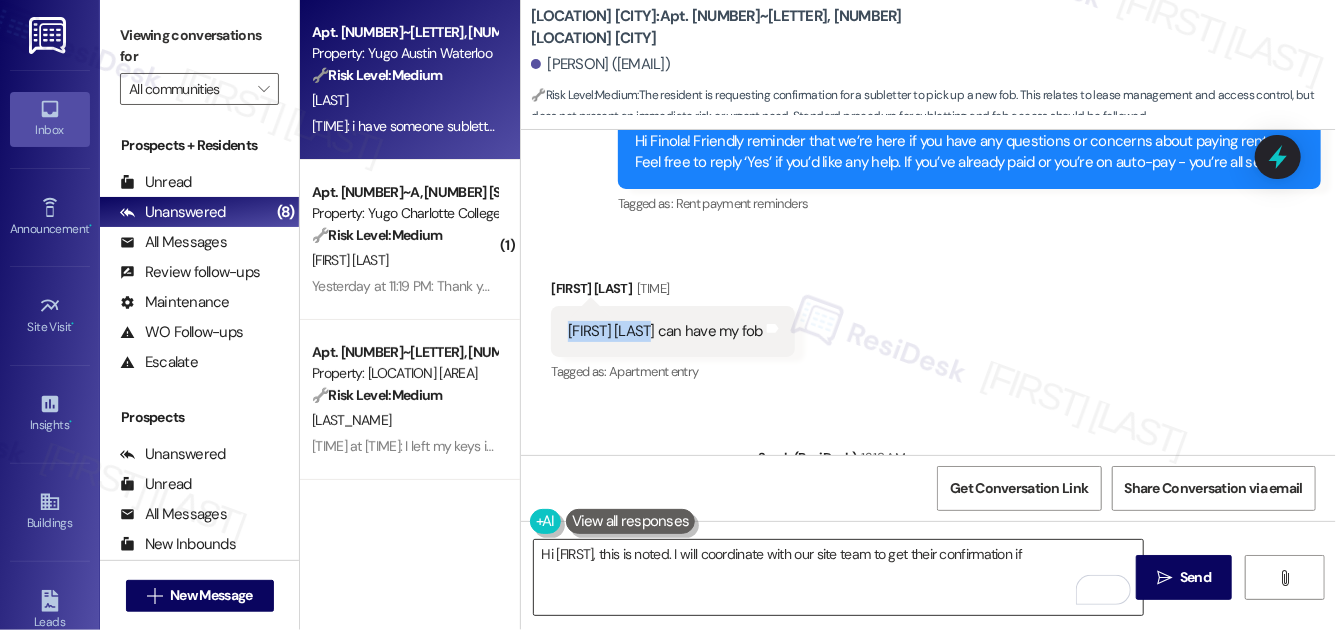 click on "Hi Finola, this is noted. I will coordinate with our site team to get their confirmation if" at bounding box center [838, 577] 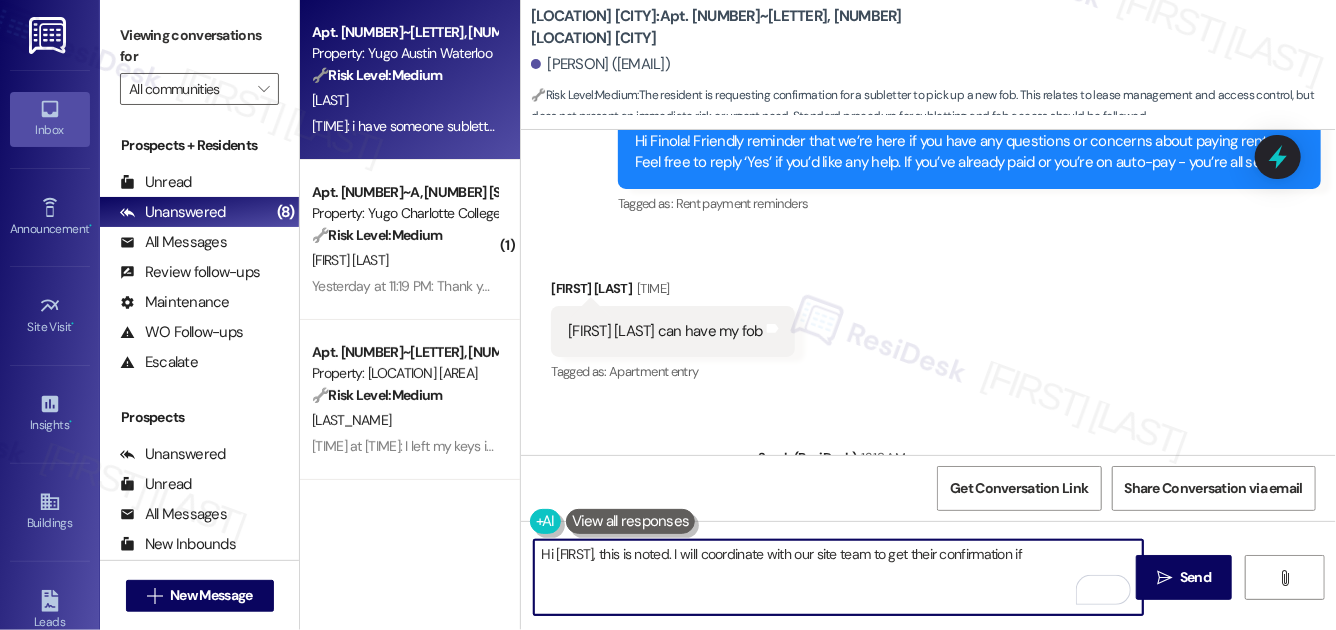 paste on "Sarah liebman" 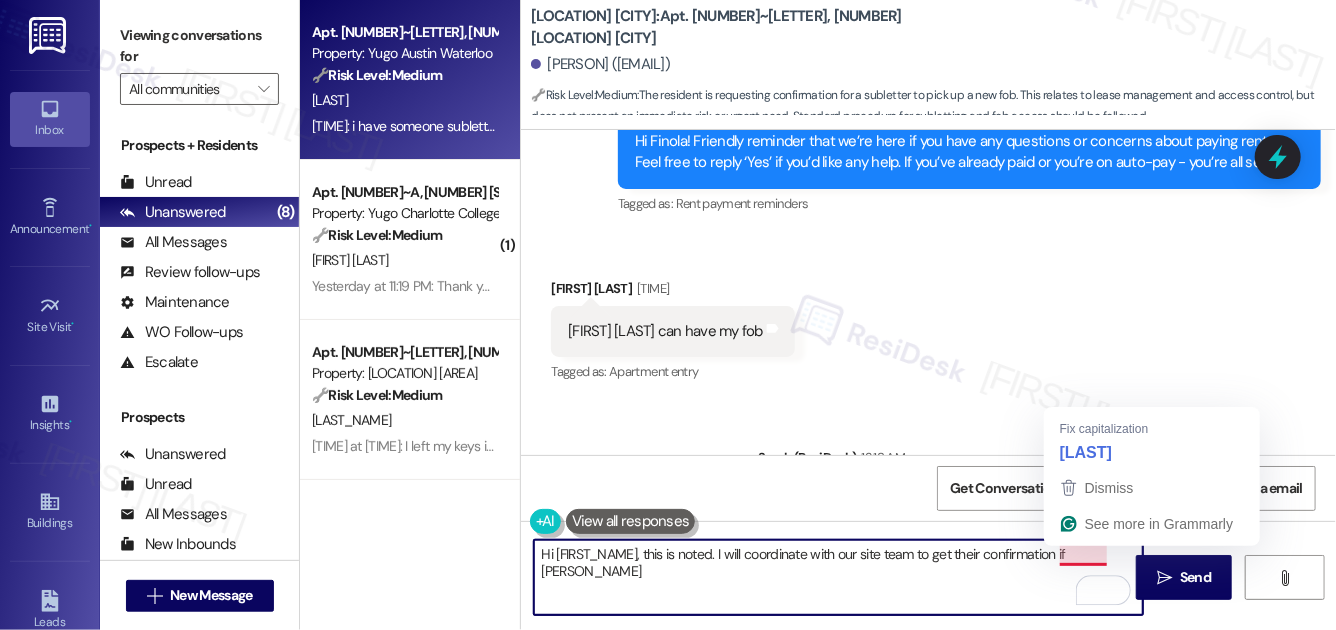 click on "Hi Finola, this is noted. I will coordinate with our site team to get their confirmation if Sarah liebman" at bounding box center (838, 577) 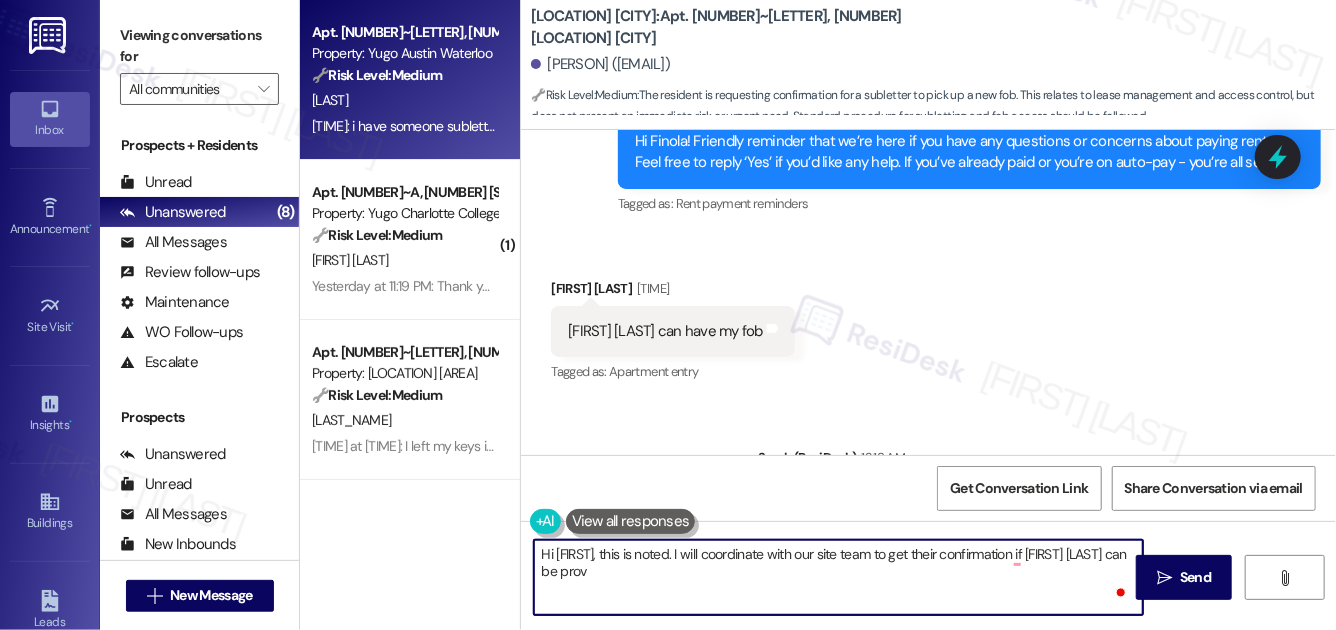 type on "Hi Finola, this is noted. I will coordinate with our site team to get their confirmation if Sarah Liebman can be provided a fob" 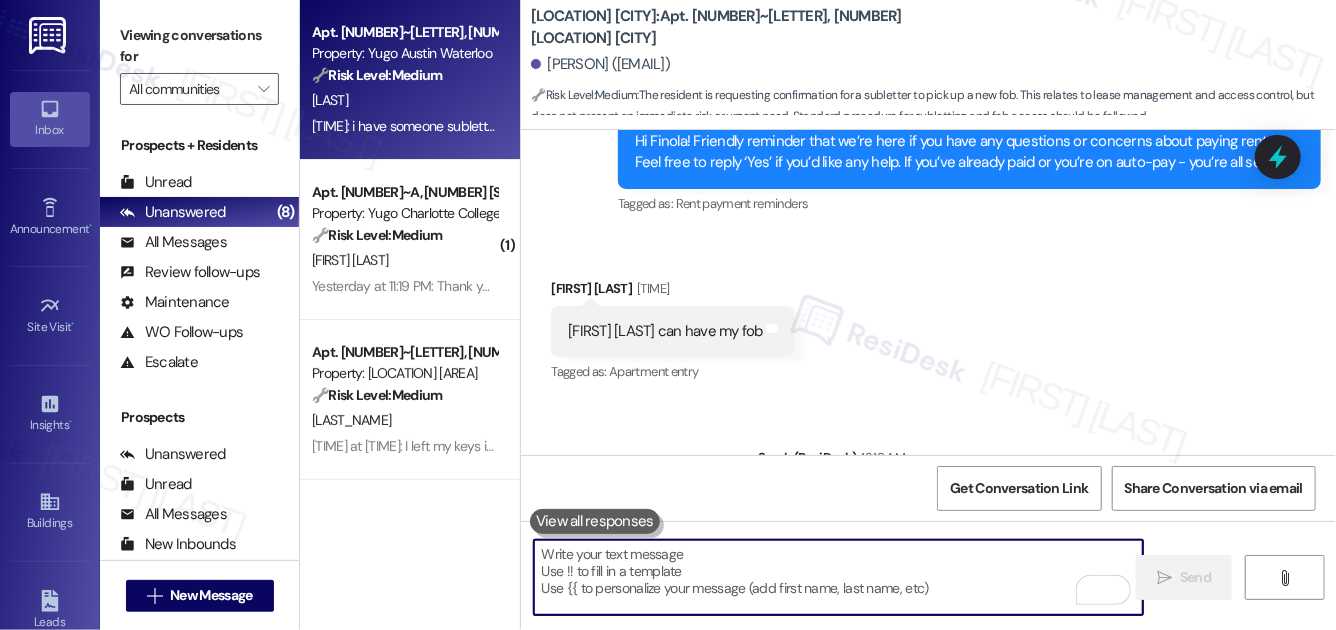 click at bounding box center [838, 577] 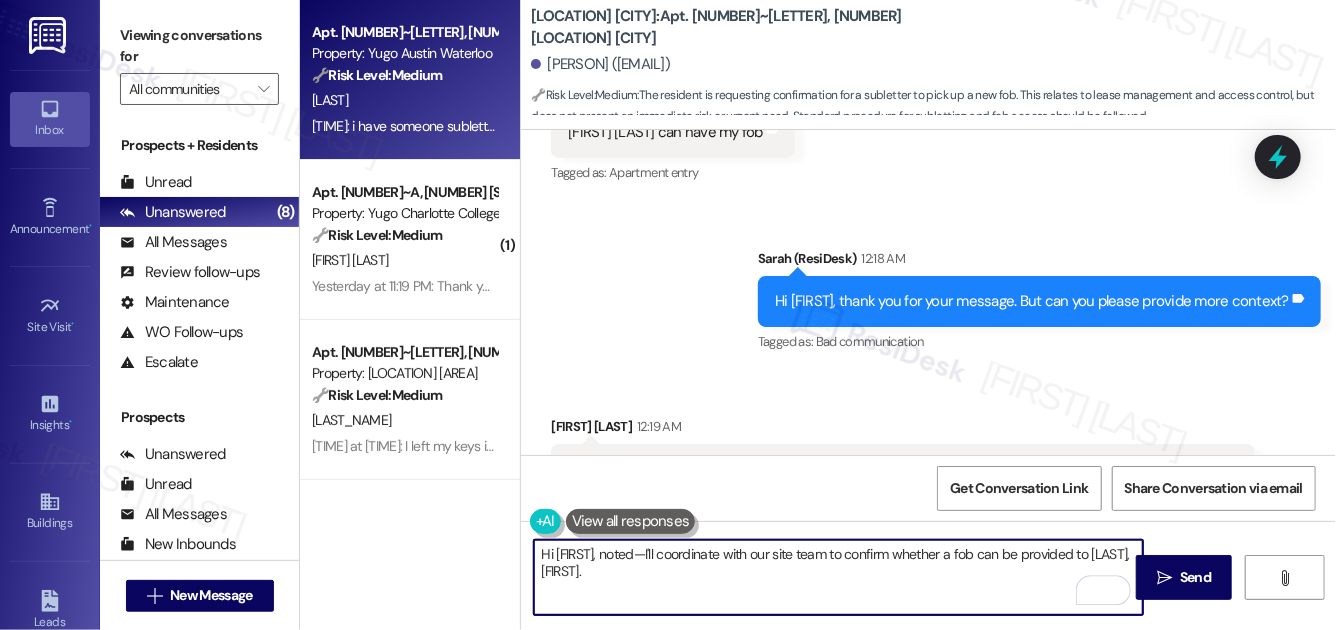 scroll, scrollTop: 2382, scrollLeft: 0, axis: vertical 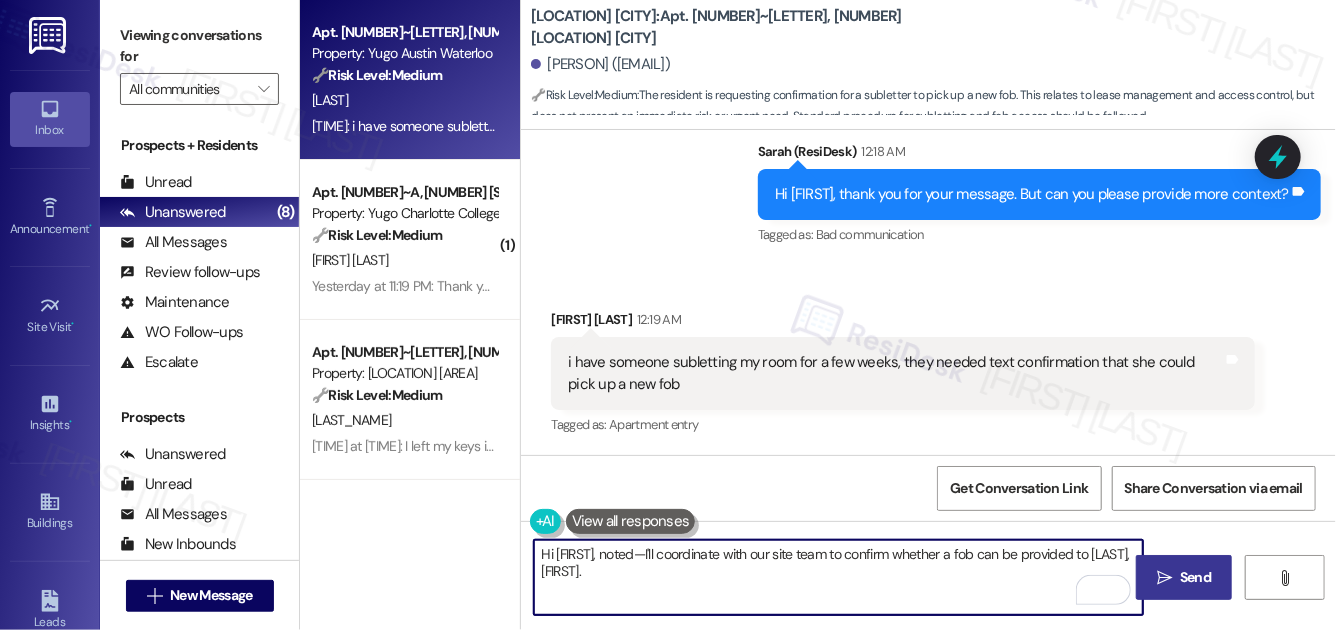 type on "Hi Finola, noted—I'll coordinate with our site team to confirm whether a fob can be provided to Sarah Liebman." 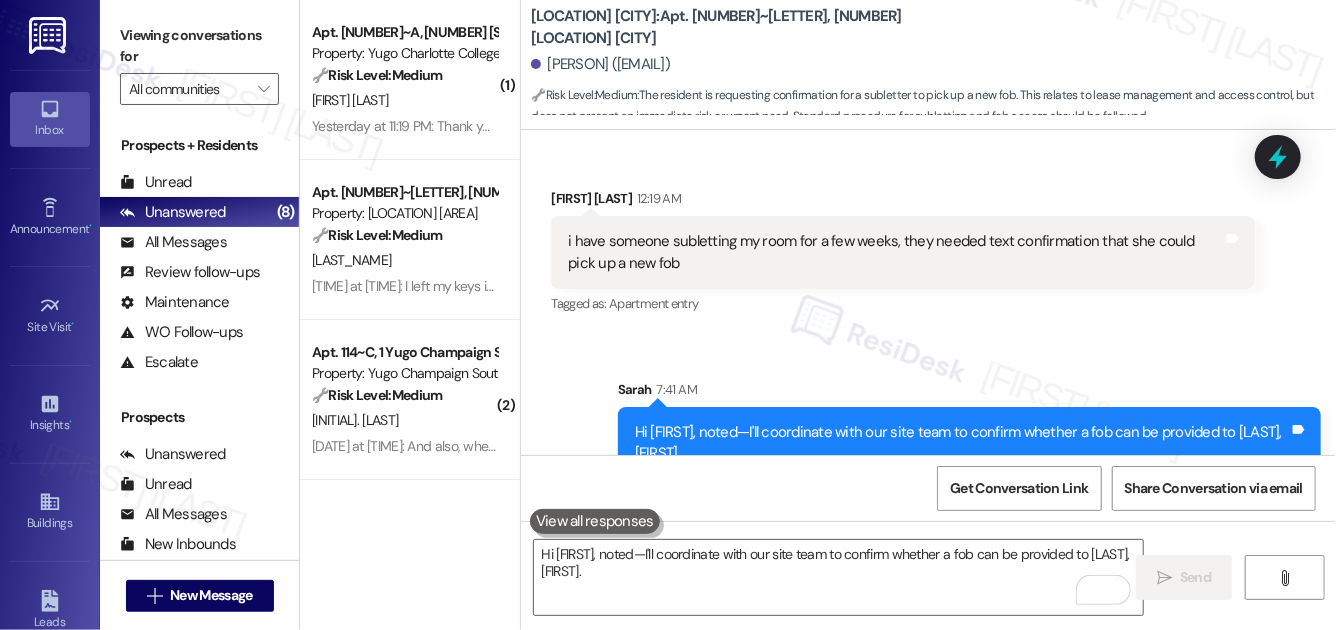 scroll, scrollTop: 2543, scrollLeft: 0, axis: vertical 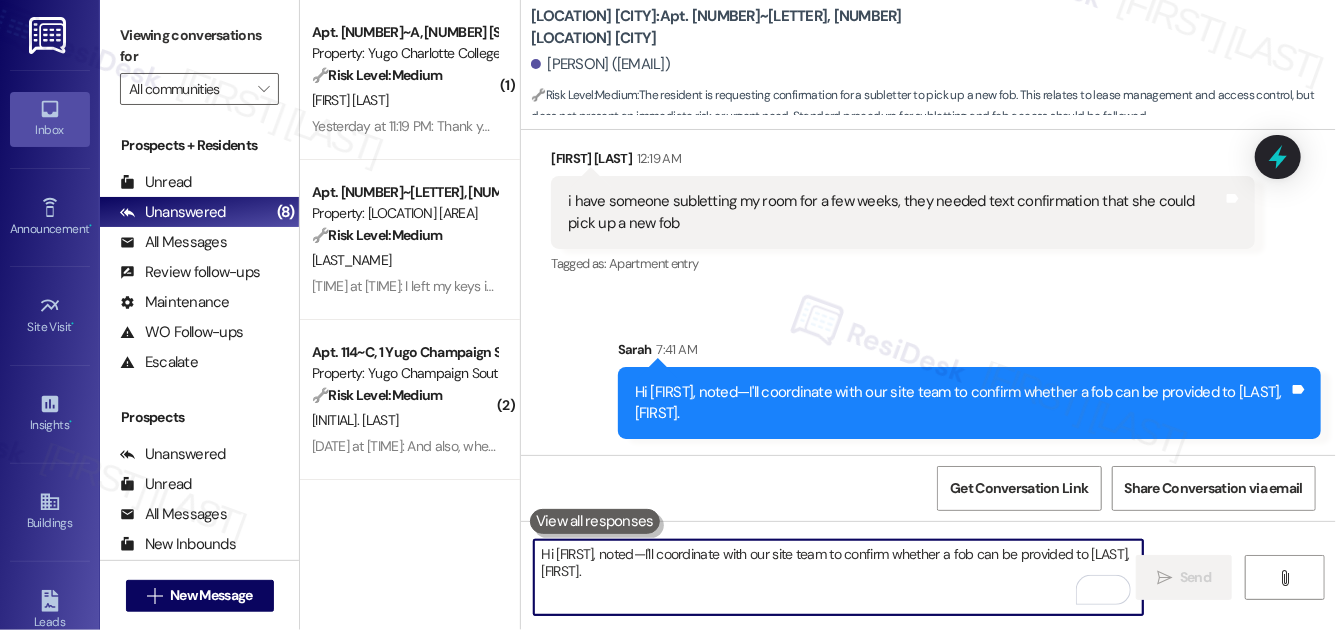 click on "Hi Finola, noted—I'll coordinate with our site team to confirm whether a fob can be provided to Sarah Liebman." at bounding box center [838, 577] 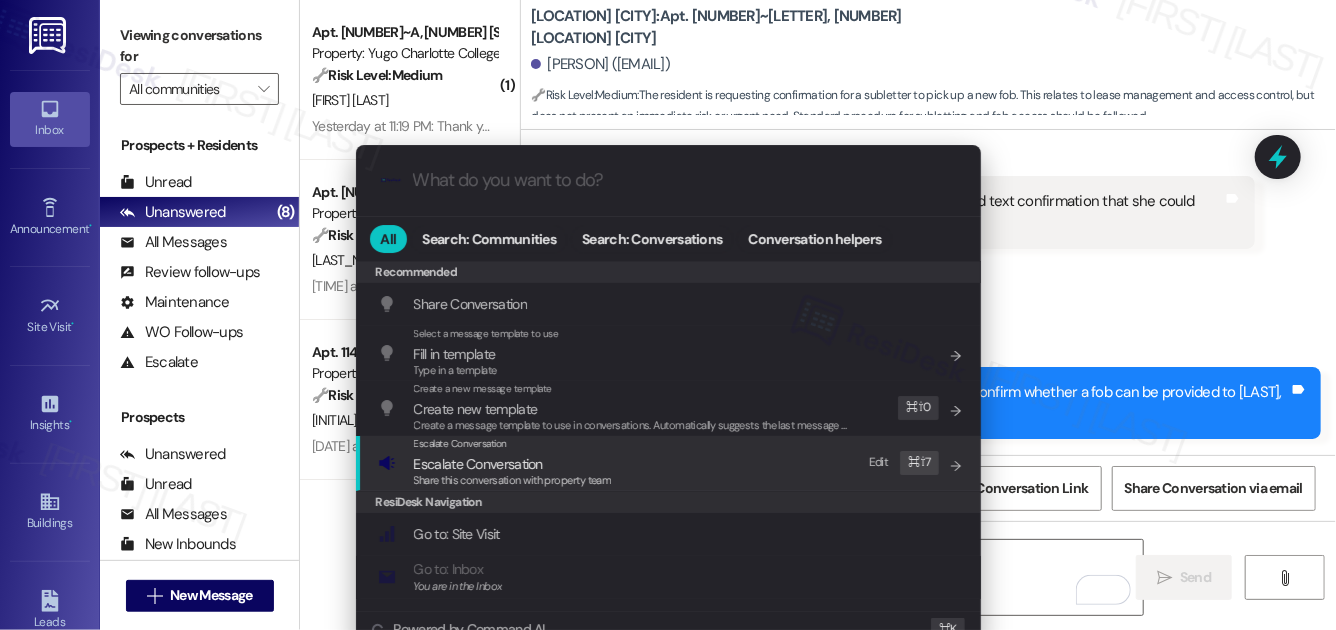 click on "Escalate Conversation Escalate Conversation Share this conversation with property team Edit ⌘ ⇧ 7" at bounding box center [670, 463] 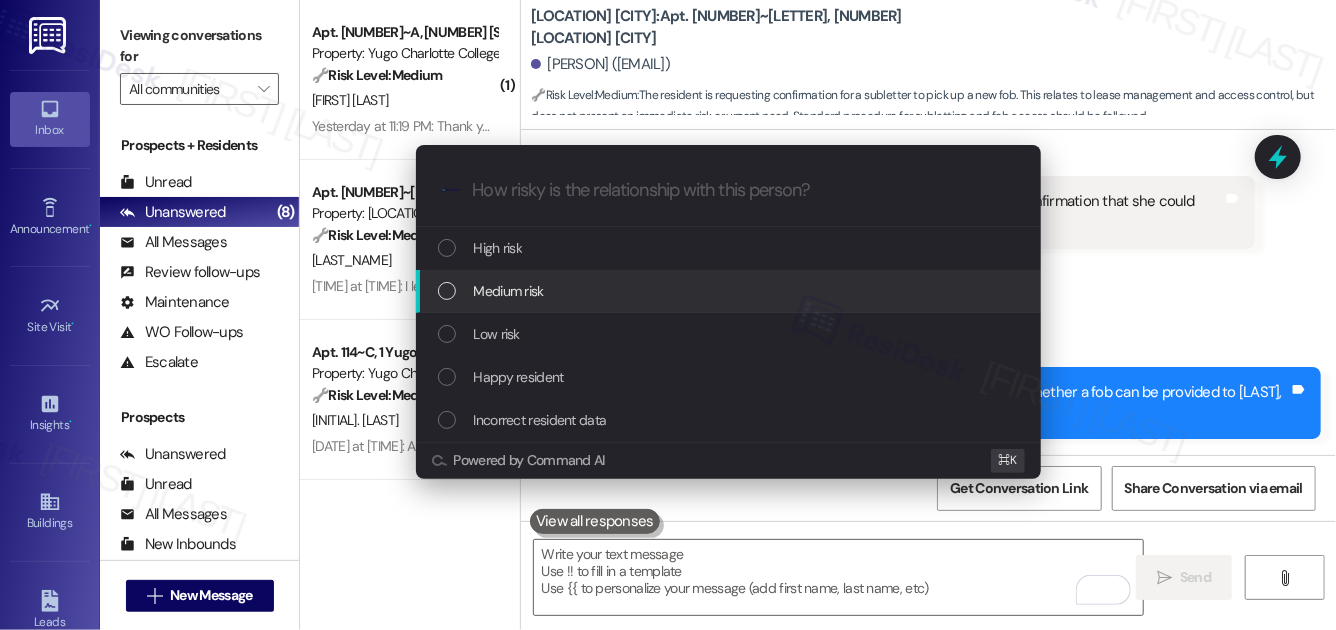 click on "Medium risk" at bounding box center (730, 291) 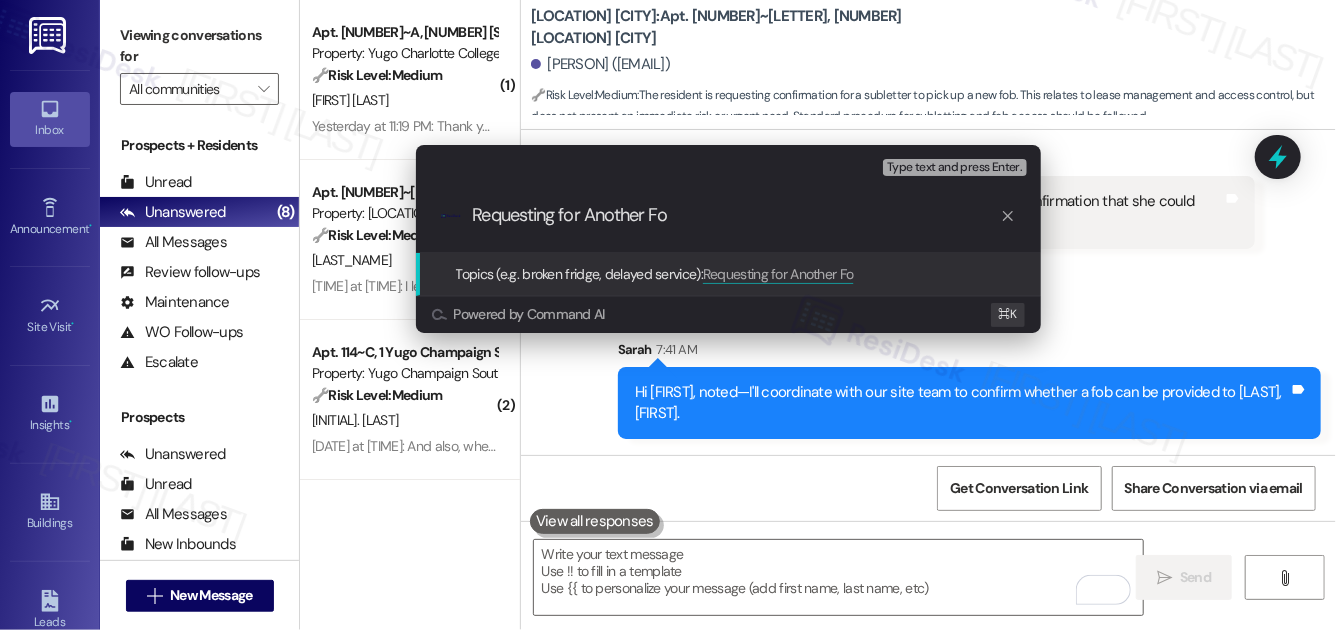 type on "Requesting for Another Fob" 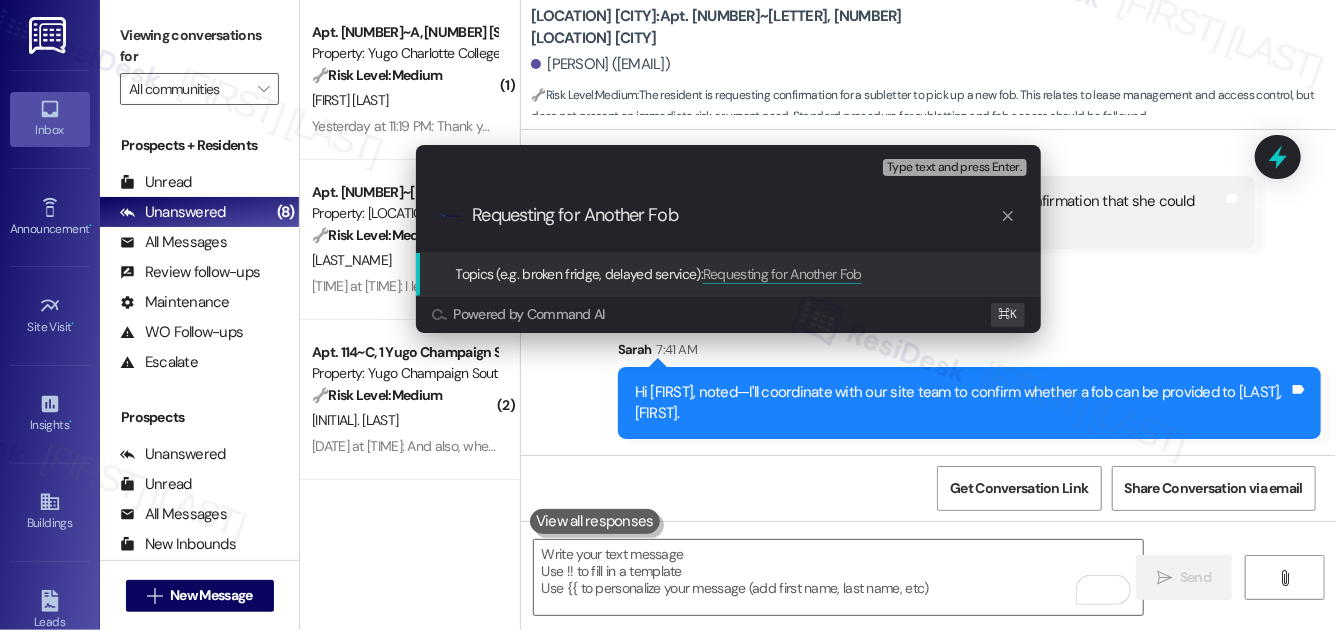 type 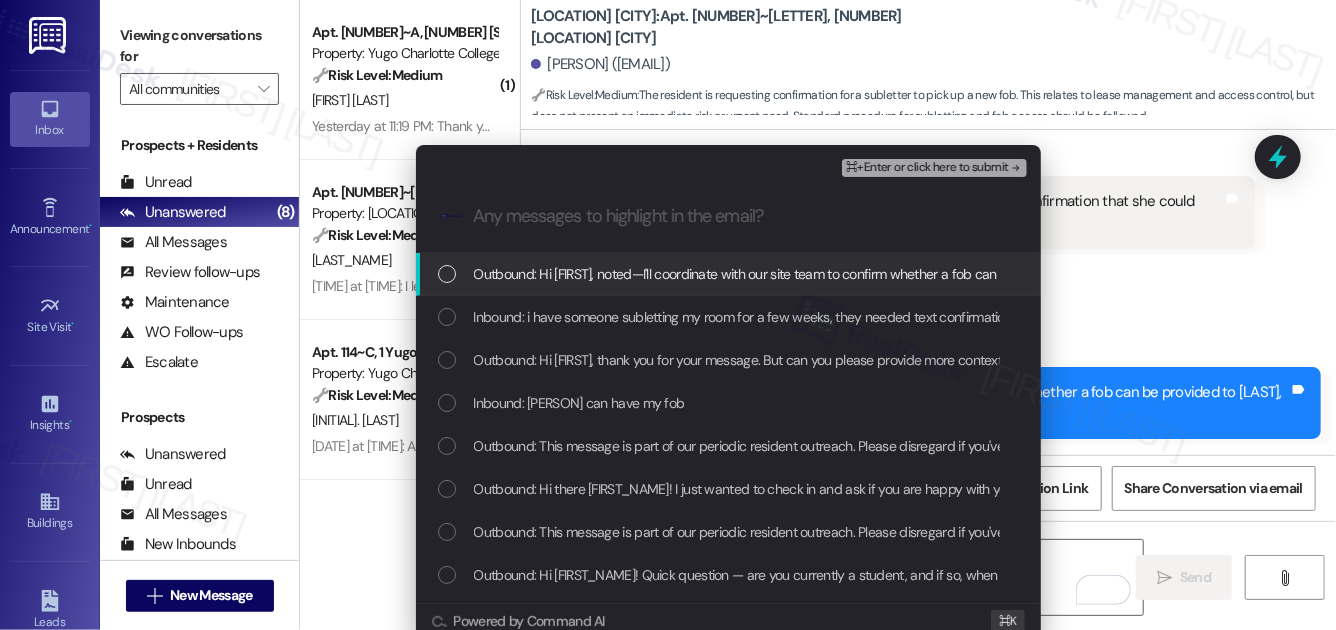 click on "Outbound: Hi Finola, noted—I'll coordinate with our site team to confirm whether a fob can be provided to Sarah Liebman." at bounding box center (822, 274) 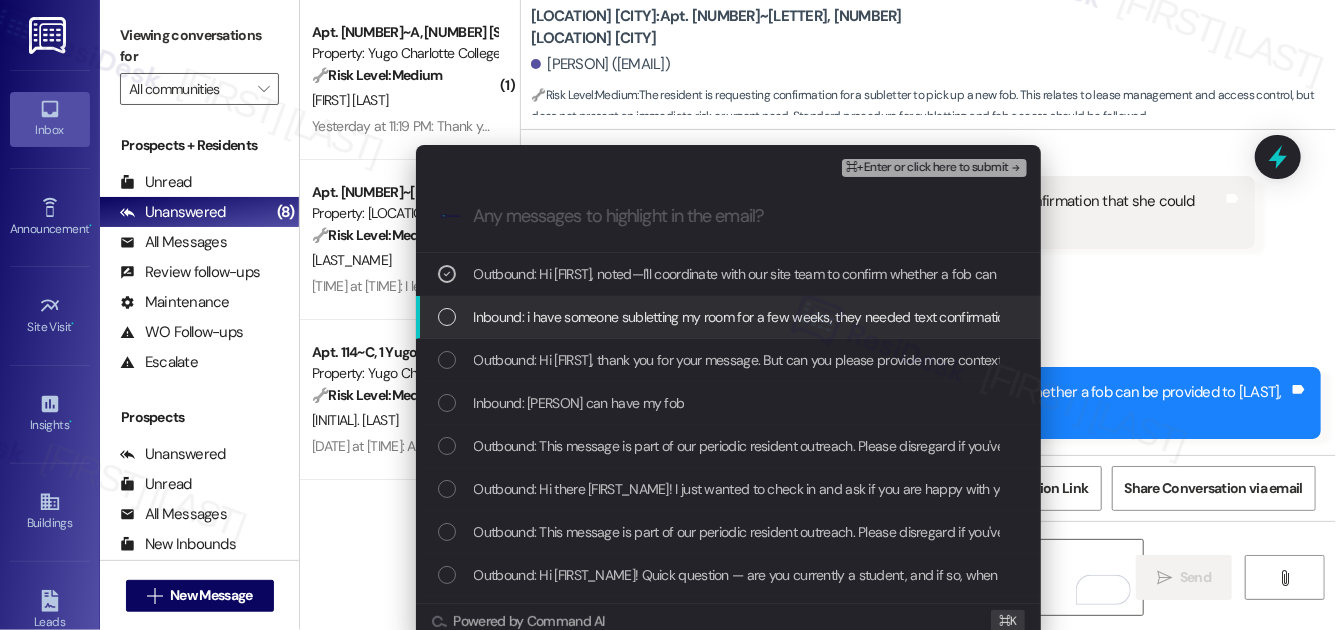 click on "Inbound: i have someone subletting my room for a few weeks, they needed text confirmation that she could pick up a new fob" at bounding box center (841, 317) 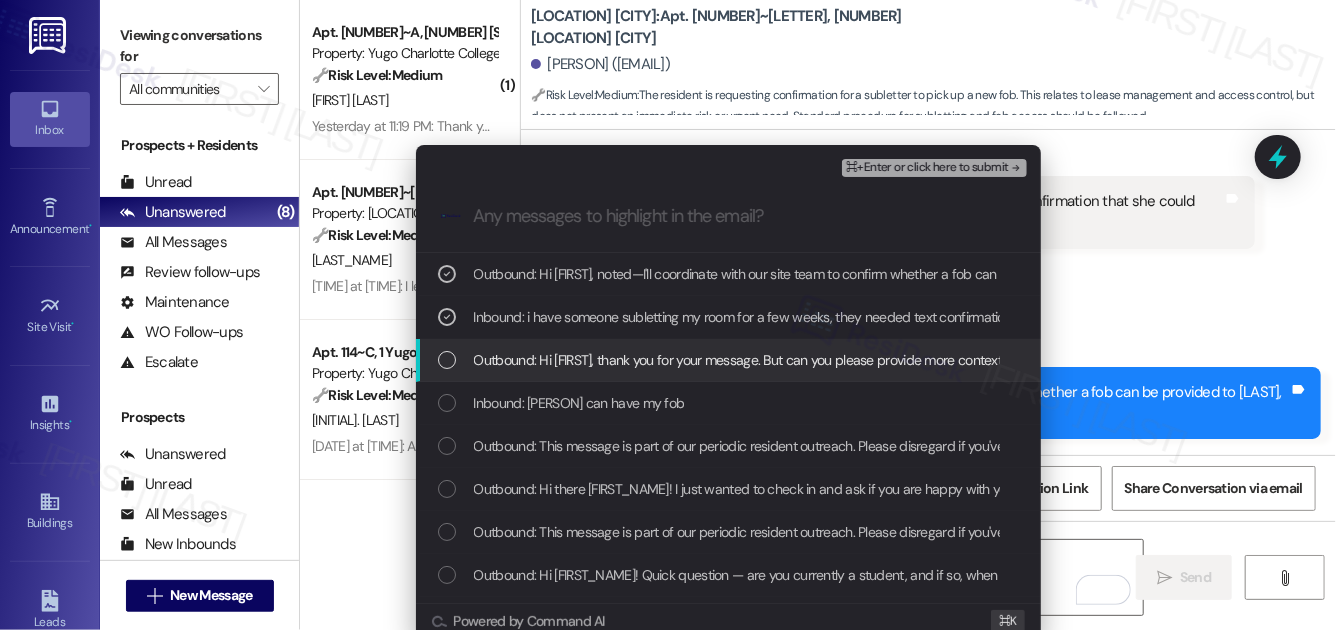 click on "Outbound: Hi Finola, thank you for your message. But can you please provide more context?" at bounding box center [728, 360] 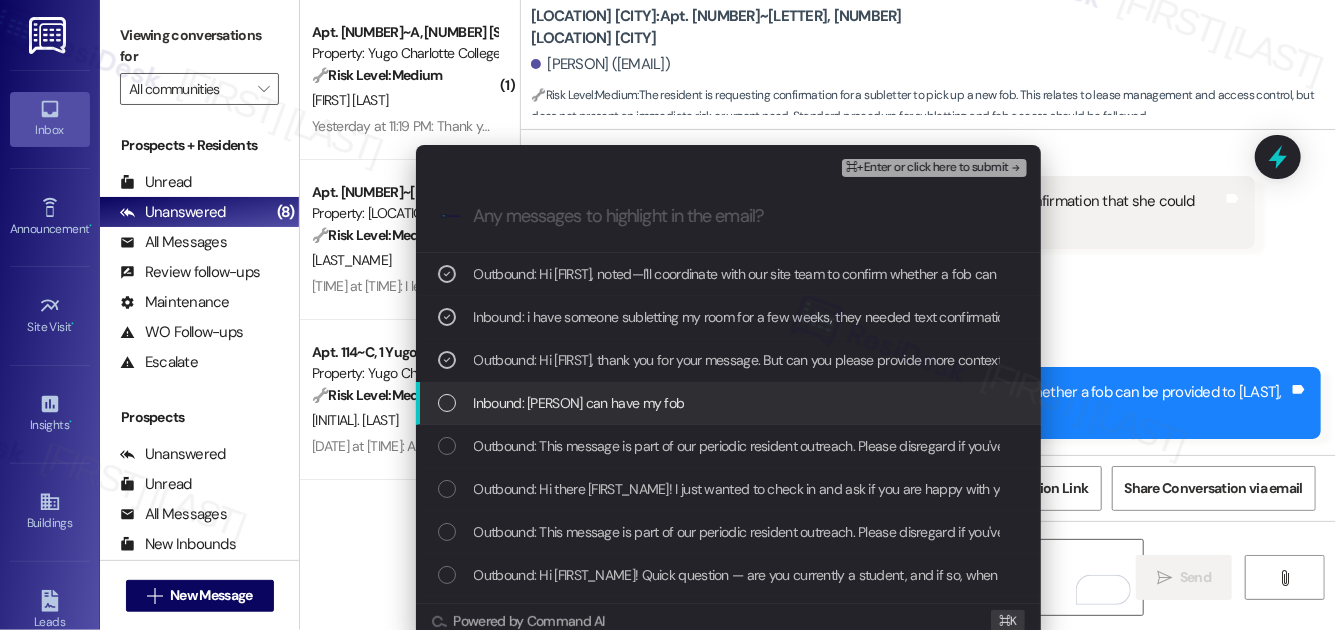 click on "Inbound: Sarah liebman can have my fob" at bounding box center (579, 403) 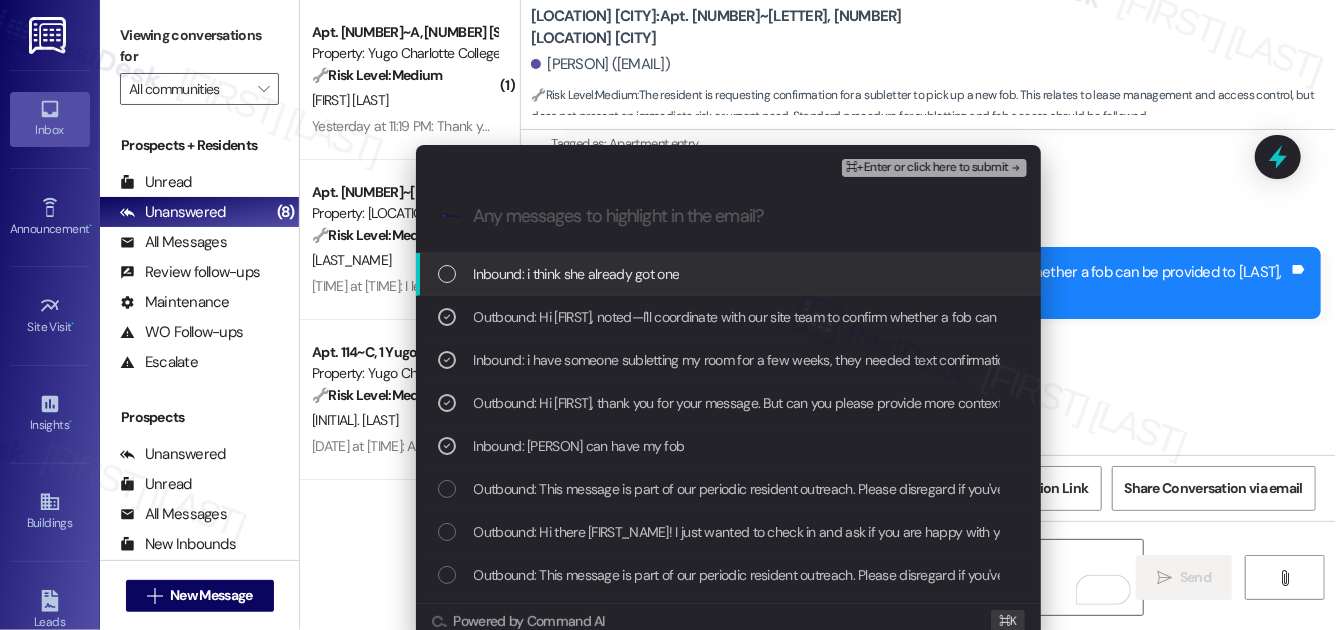 scroll, scrollTop: 2682, scrollLeft: 0, axis: vertical 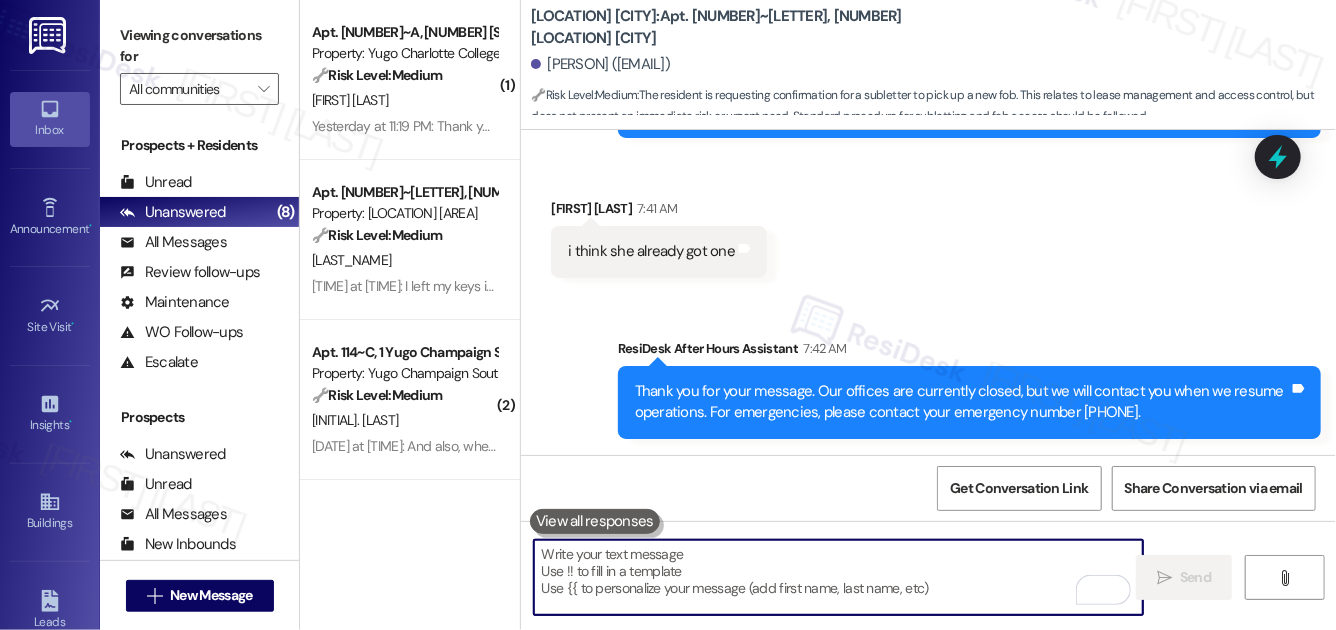 click at bounding box center (838, 577) 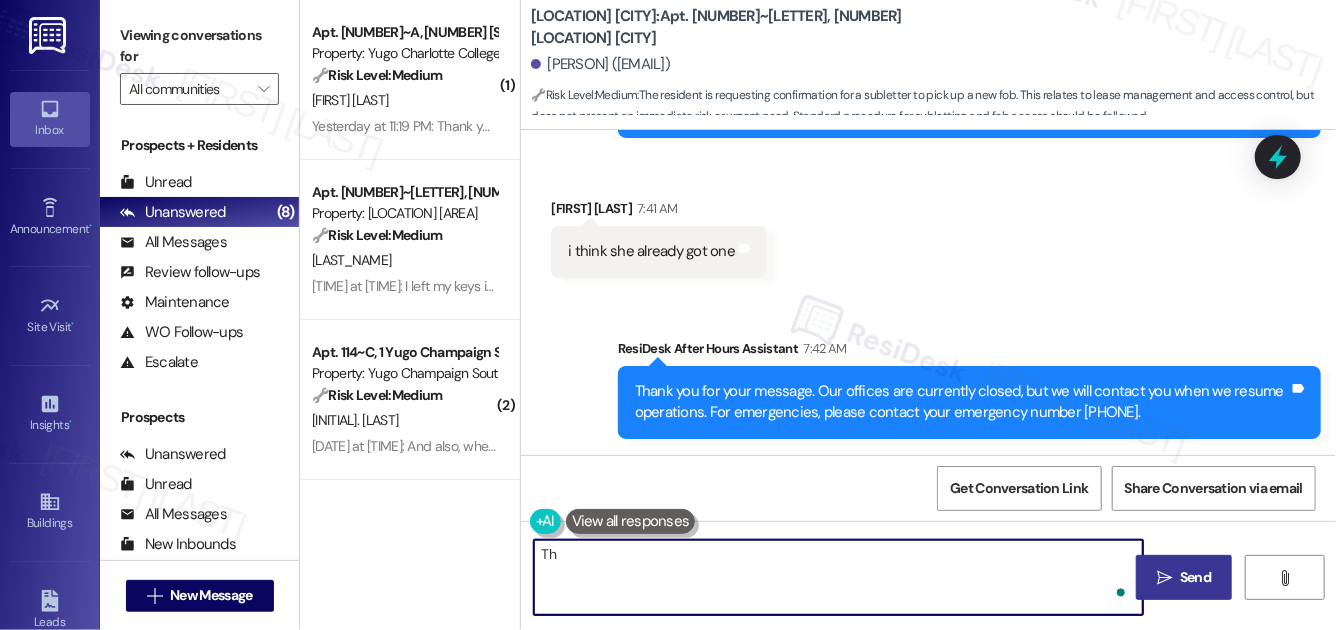 type on "T" 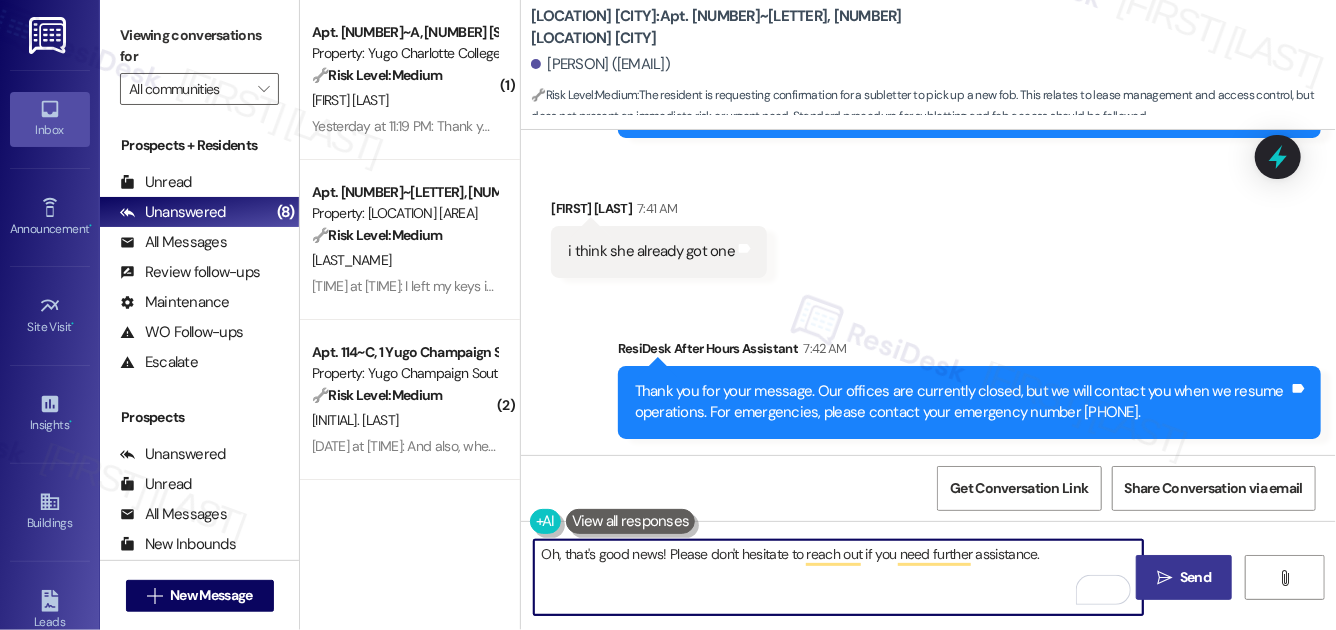 type on "Oh, that's good news! Please don't hesitate to reach out if you need further assistance." 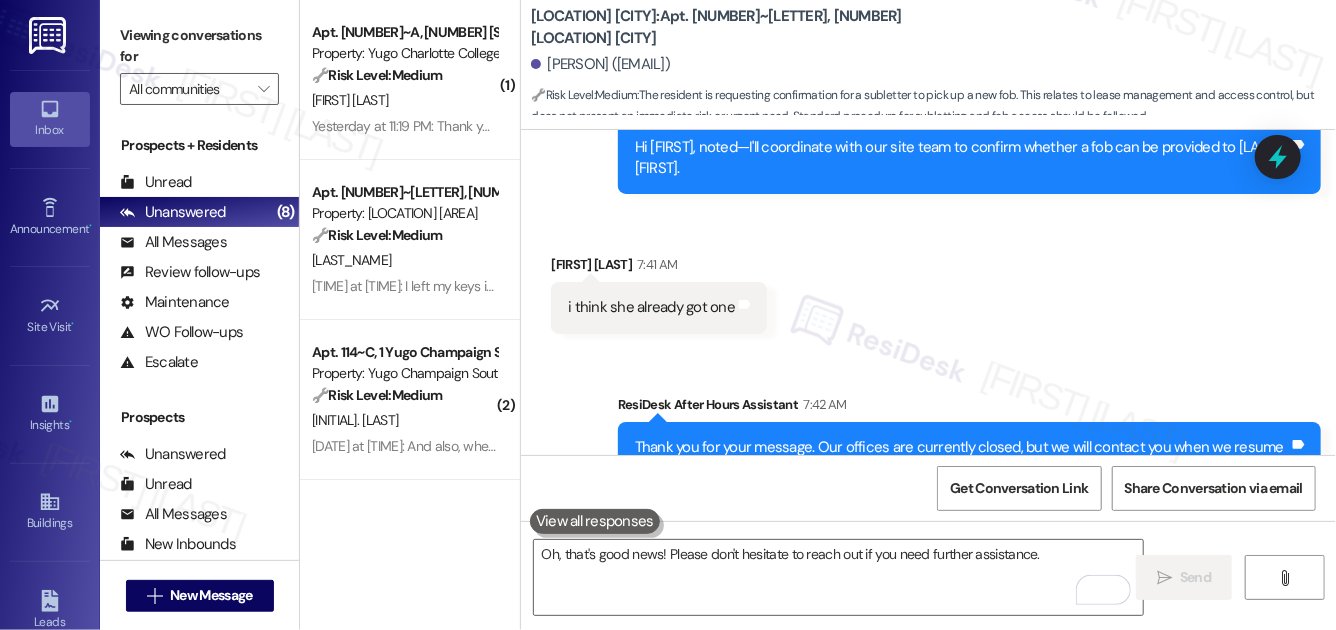 scroll, scrollTop: 2983, scrollLeft: 0, axis: vertical 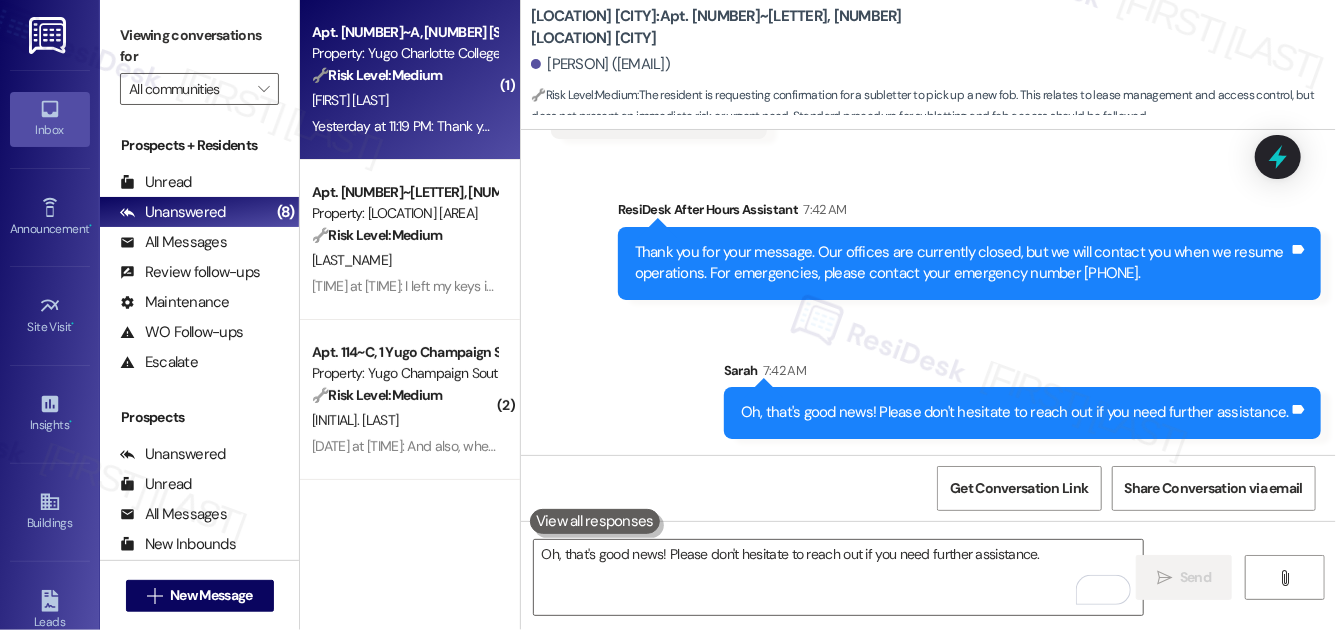 click on "B. Lewis" at bounding box center [404, 100] 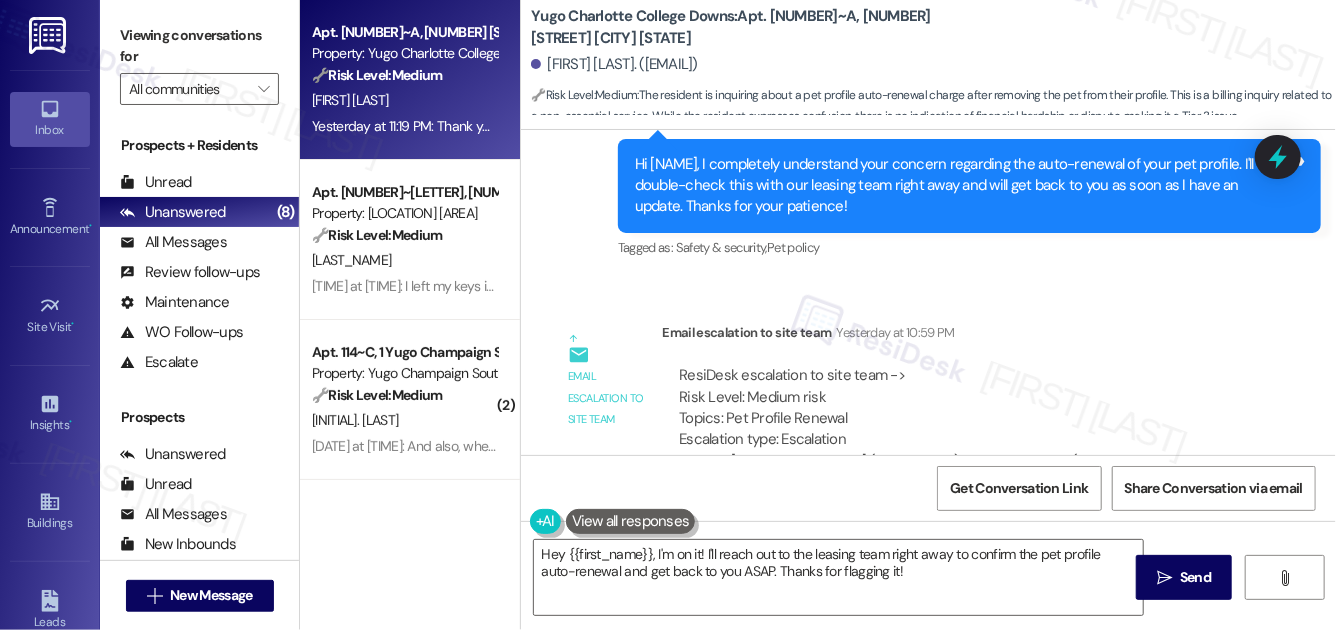 scroll, scrollTop: 6990, scrollLeft: 0, axis: vertical 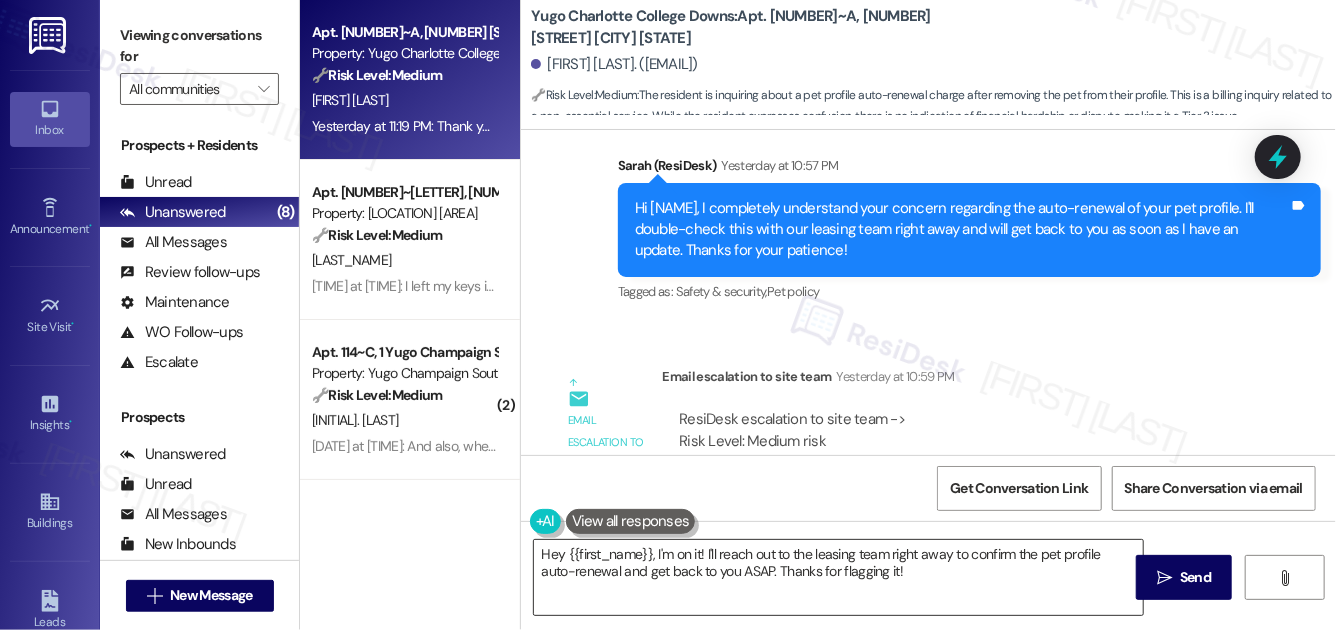 click on "Hey {{first_name}}, I'm on it! I'll reach out to the leasing team right away to confirm the pet profile auto-renewal and get back to you ASAP. Thanks for flagging it!" at bounding box center (838, 577) 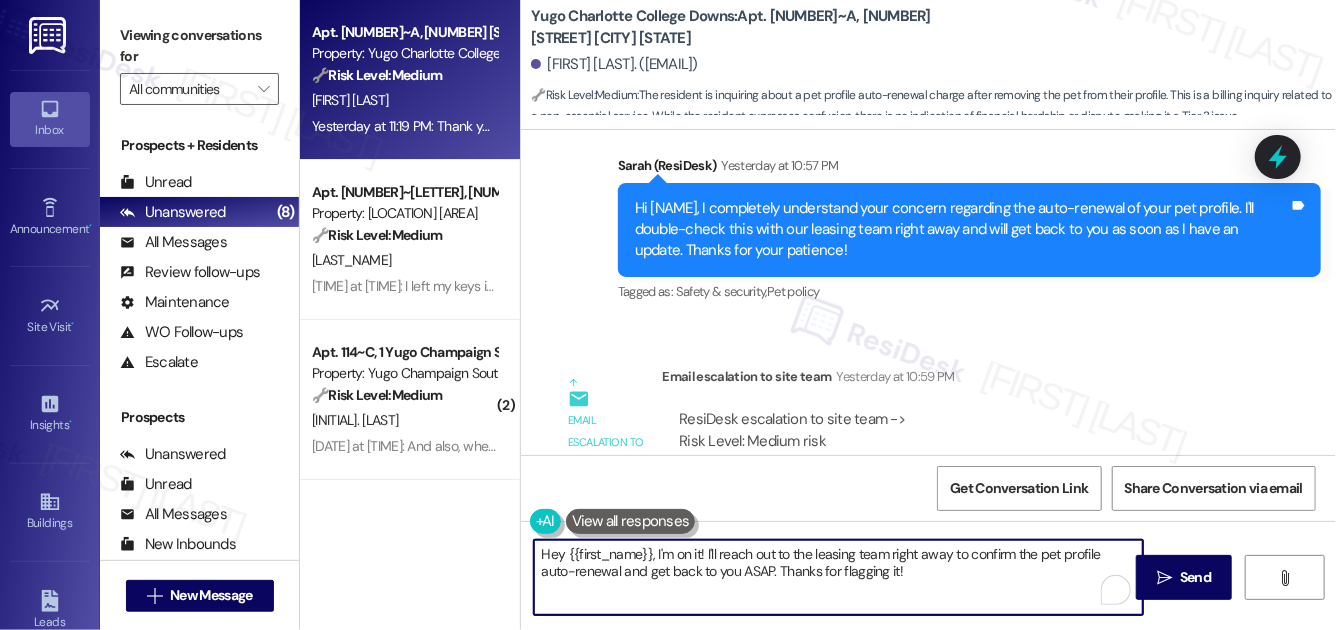 click on "Hey {{first_name}}, I'm on it! I'll reach out to the leasing team right away to confirm the pet profile auto-renewal and get back to you ASAP. Thanks for flagging it!" at bounding box center [838, 577] 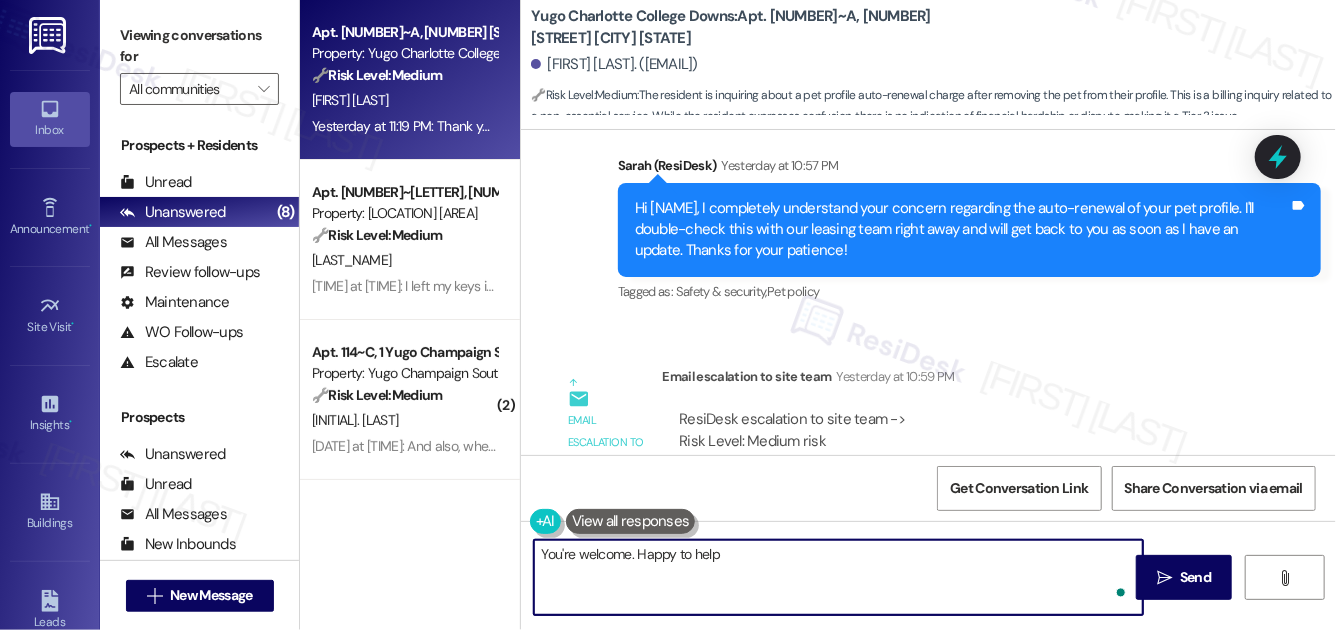 type on "You're welcome. Happy to help!" 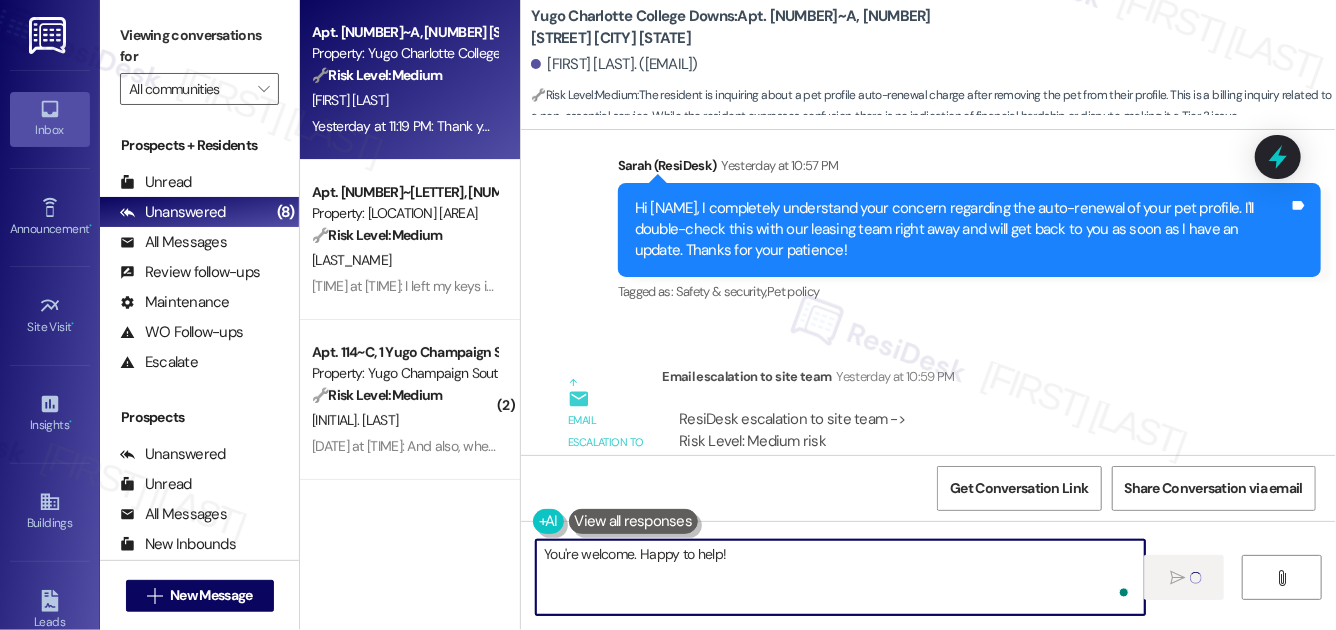 type 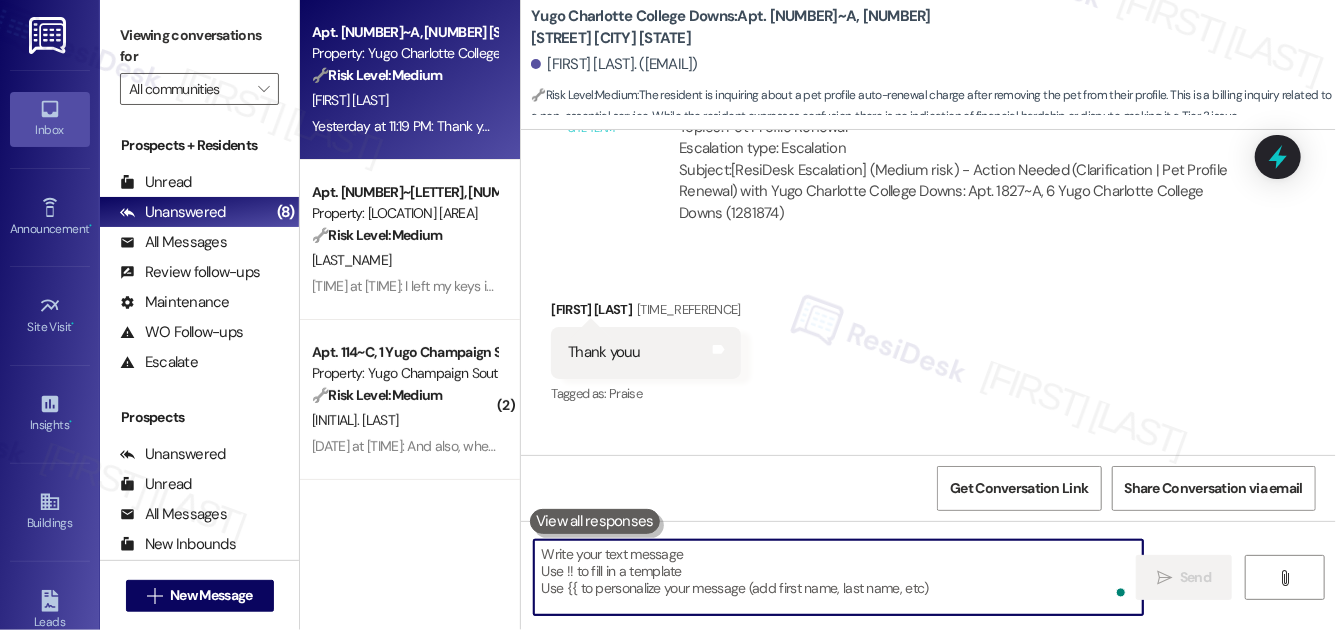 scroll, scrollTop: 7433, scrollLeft: 0, axis: vertical 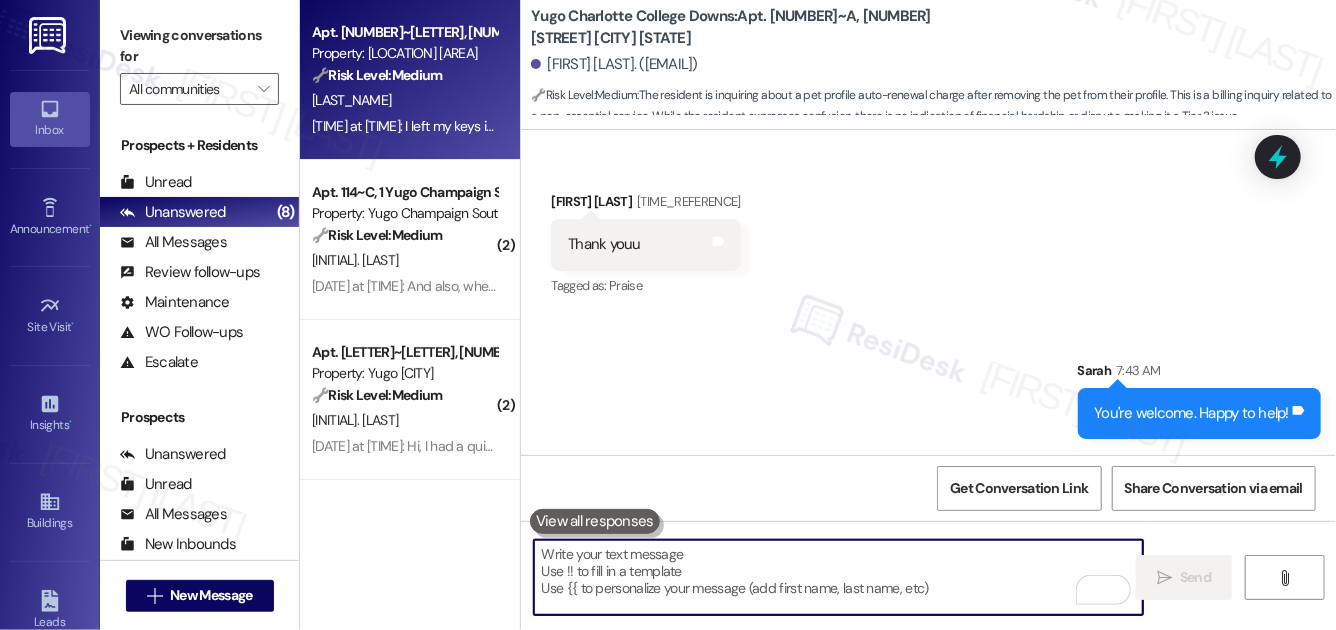 click on "Yesterday at 2:07 AM: I left my keys in my room because the office wasn't open and I have work when the office is open Yesterday at 2:07 AM: I left my keys in my room because the office wasn't open and I have work when the office is open" at bounding box center [404, 126] 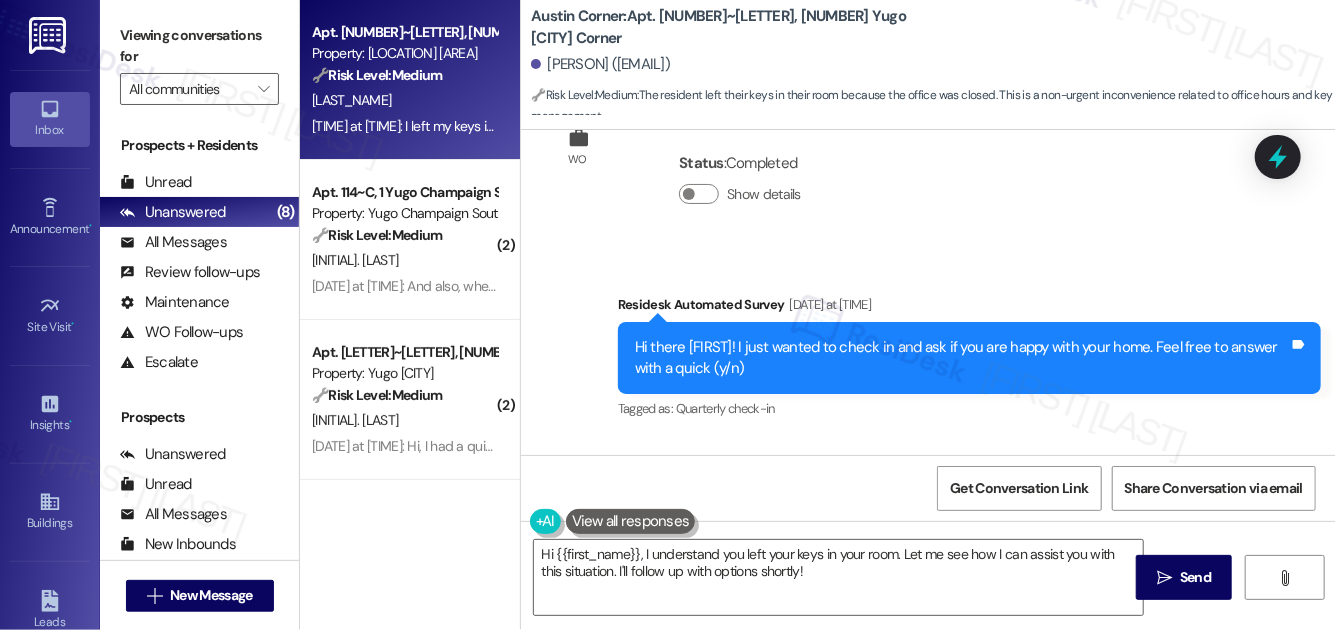 scroll, scrollTop: 774, scrollLeft: 0, axis: vertical 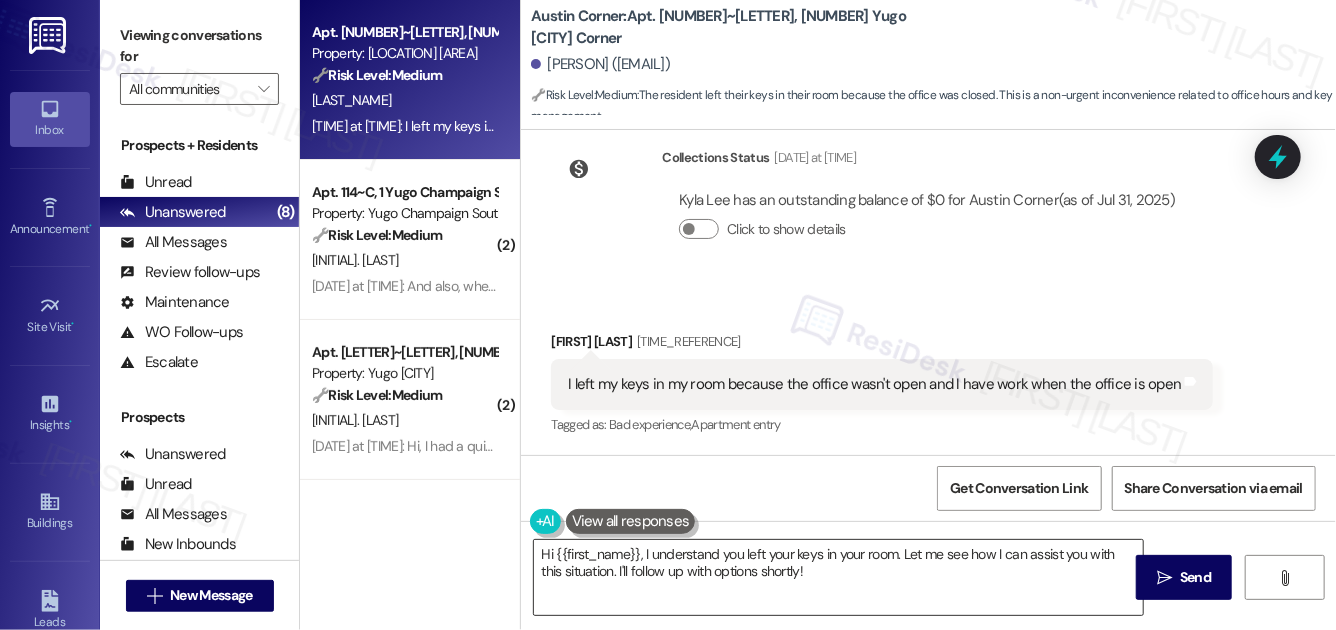 click on "Hi {{first_name}}, I understand you left your keys in your room. Let me see how I can assist you with this situation. I'll follow up with options shortly!" at bounding box center (838, 577) 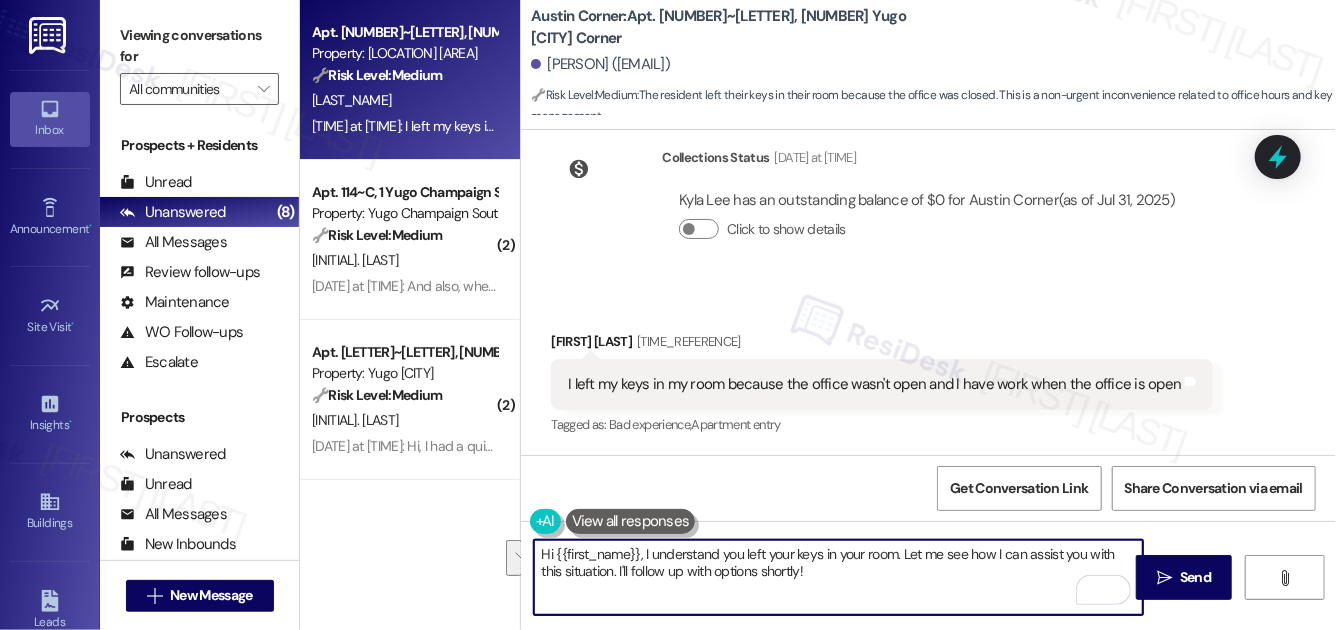 drag, startPoint x: 900, startPoint y: 553, endPoint x: 926, endPoint y: 599, distance: 52.83938 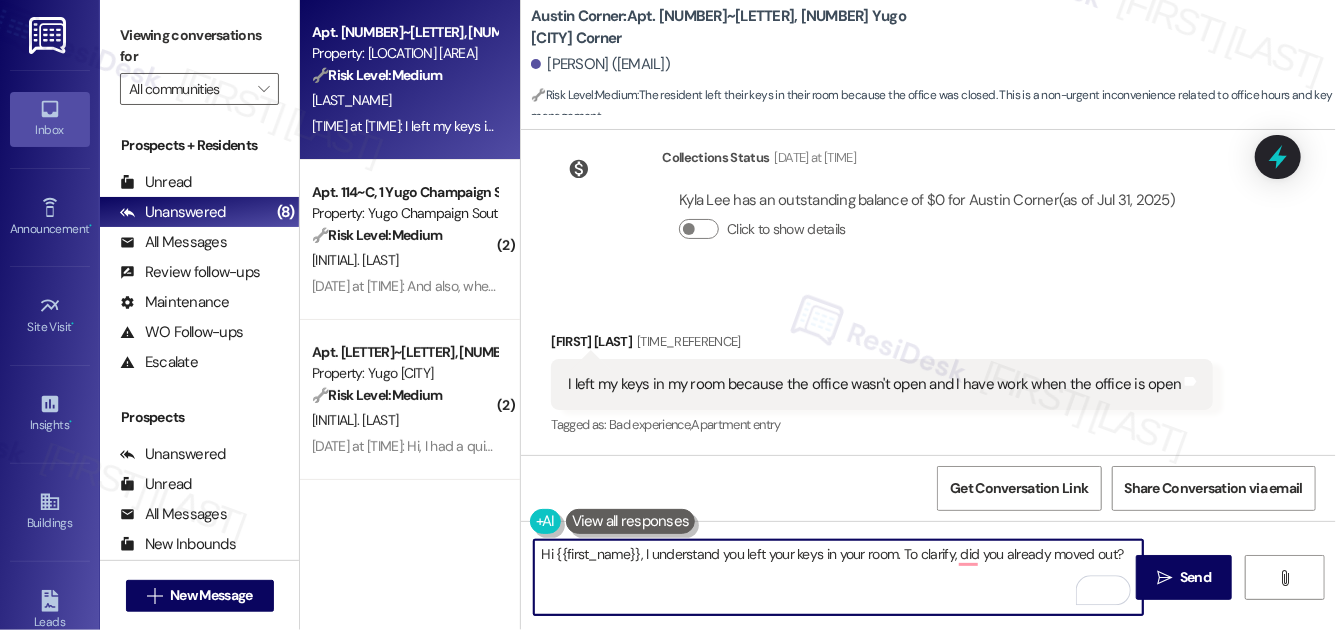 click on "Hi {{first_name}}, I understand you left your keys in your room. To clarify, did you already moved out?" at bounding box center (838, 577) 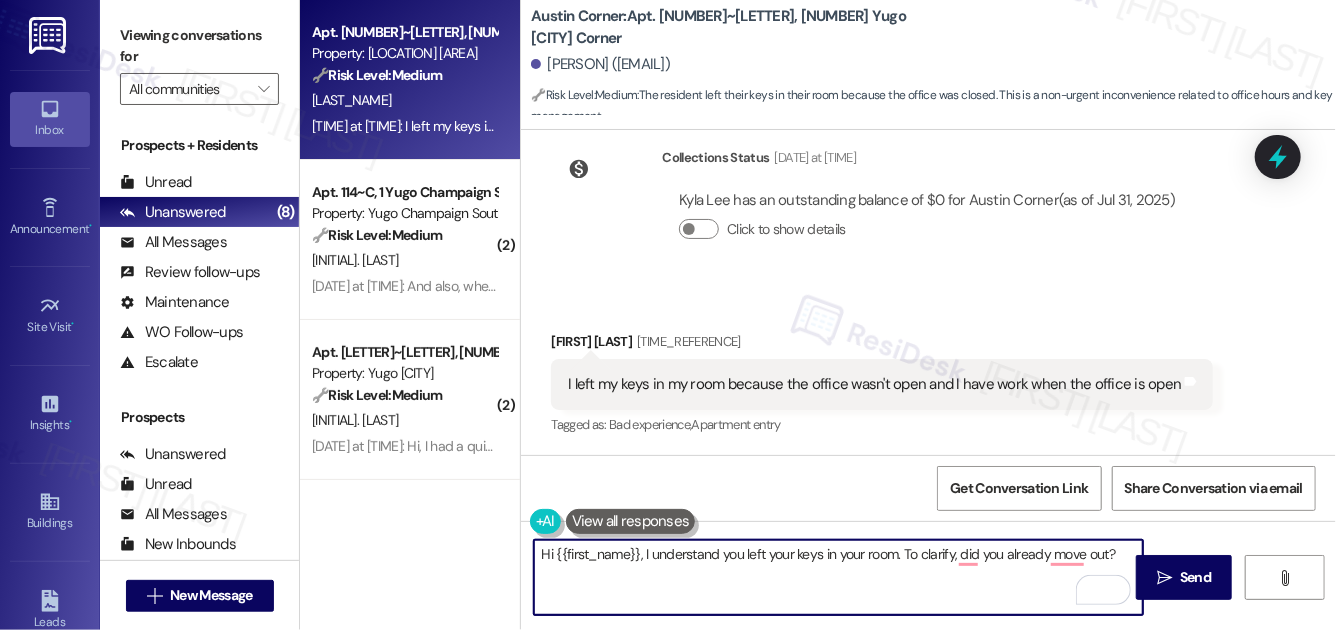 click on "Hi {{first_name}}, I understand you left your keys in your room. To clarify, did you already move out?" at bounding box center (838, 577) 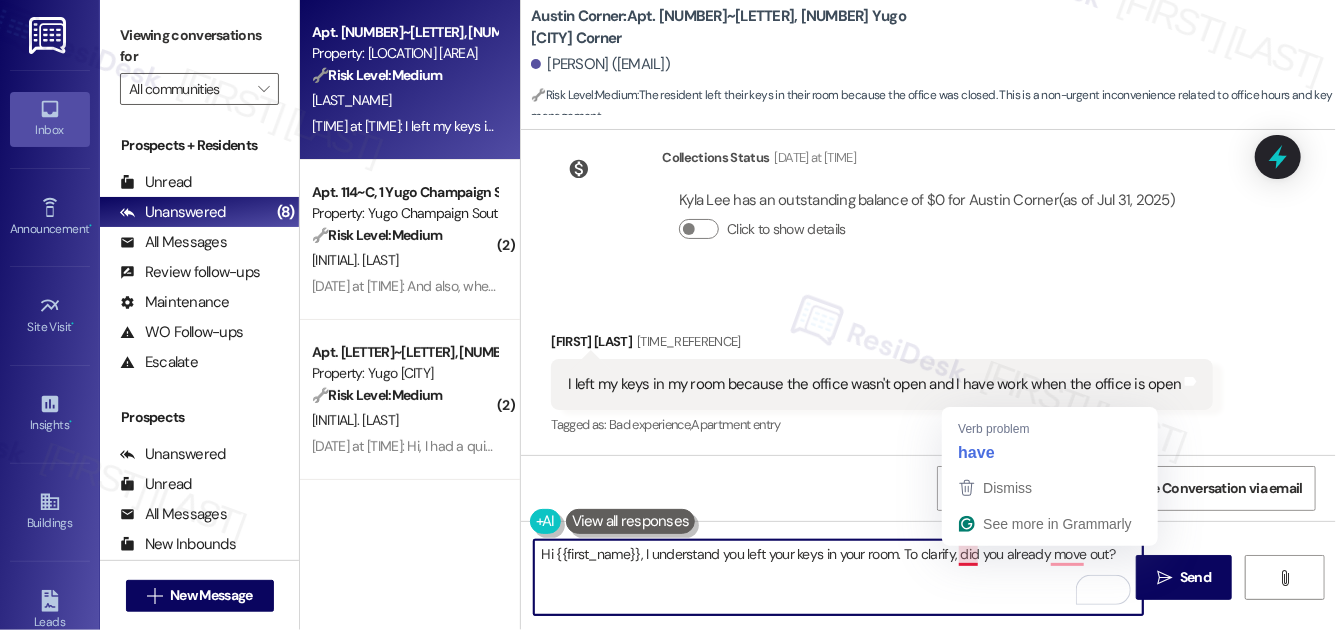 click on "Hi {{first_name}}, I understand you left your keys in your room. To clarify, did you already move out?" at bounding box center [838, 577] 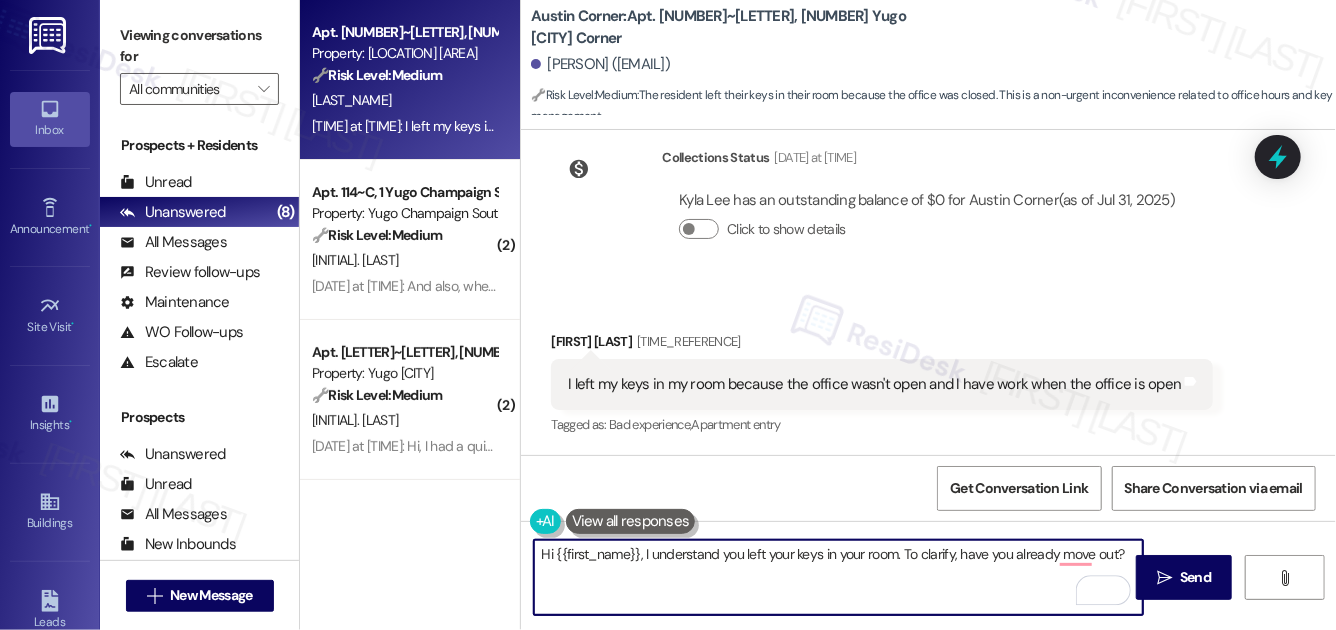 click on "Hi {{first_name}}, I understand you left your keys in your room. To clarify, have you already move out?" at bounding box center [838, 577] 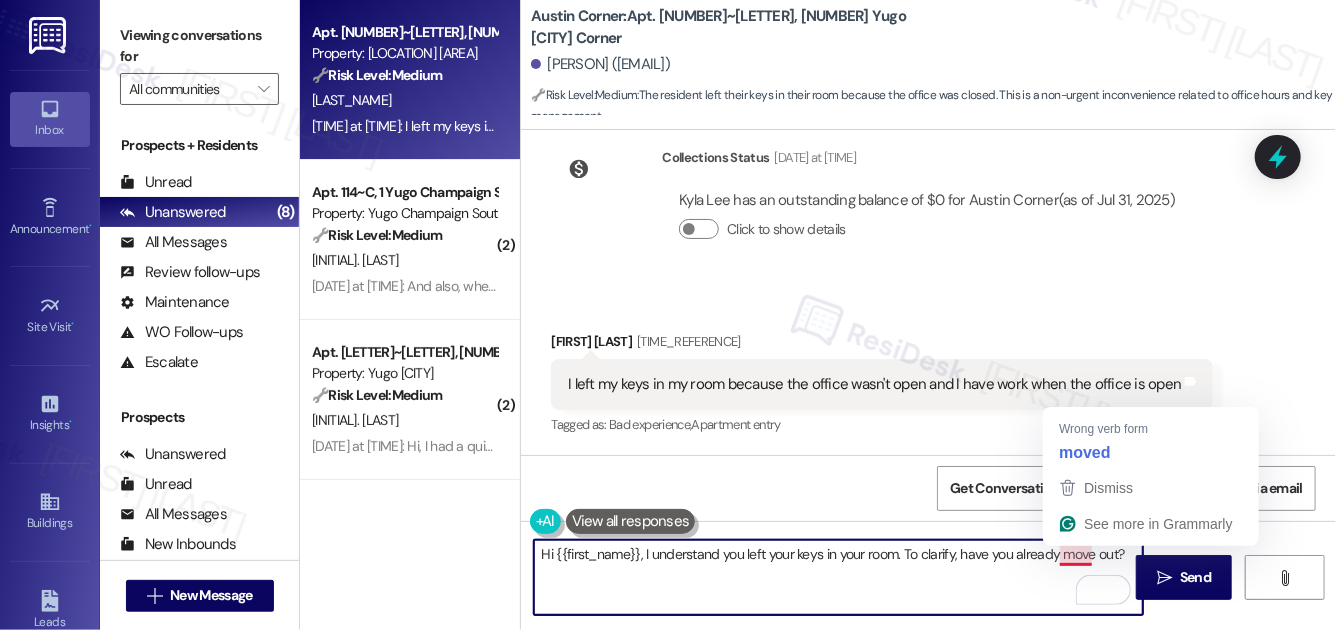 click on "Hi {{first_name}}, I understand you left your keys in your room. To clarify, have you already move out?" at bounding box center (838, 577) 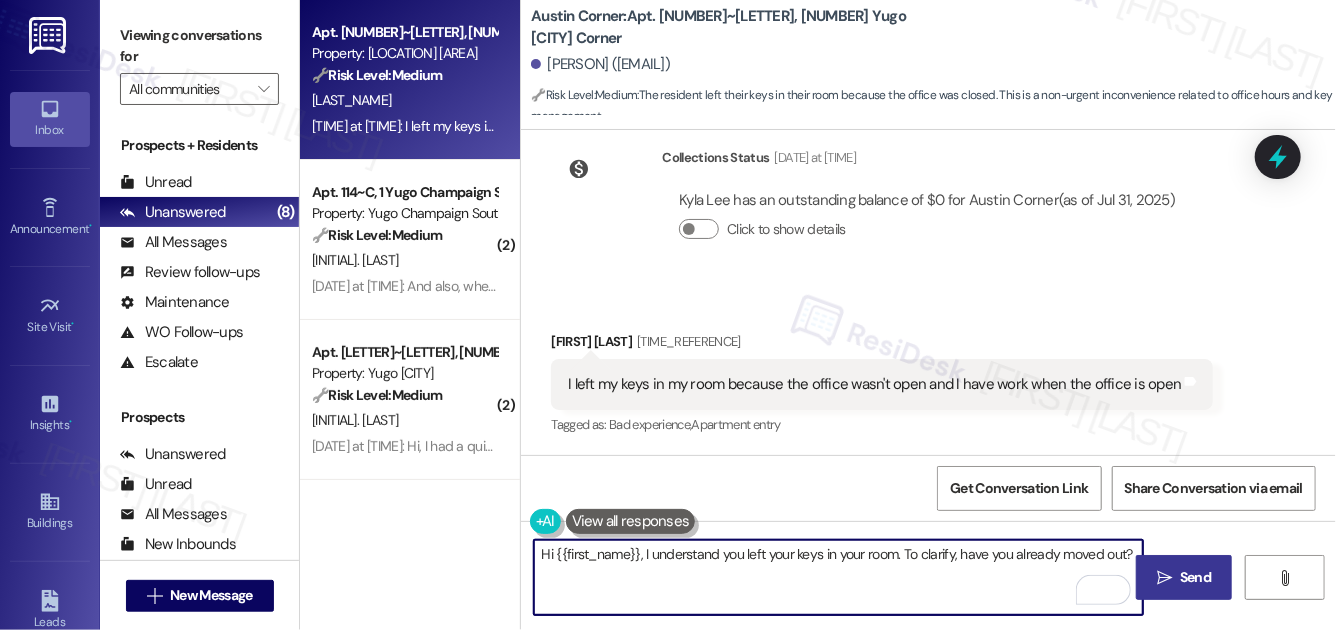 type on "Hi {{first_name}}, I understand you left your keys in your room. To clarify, have you already moved out?" 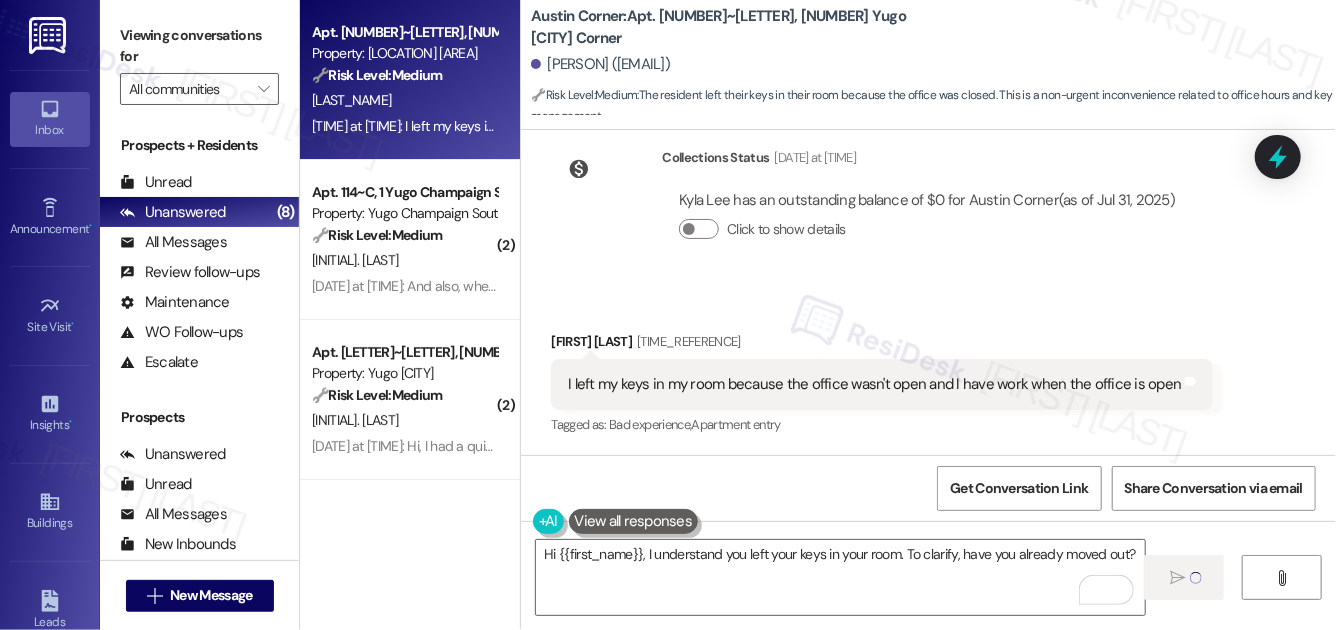 type 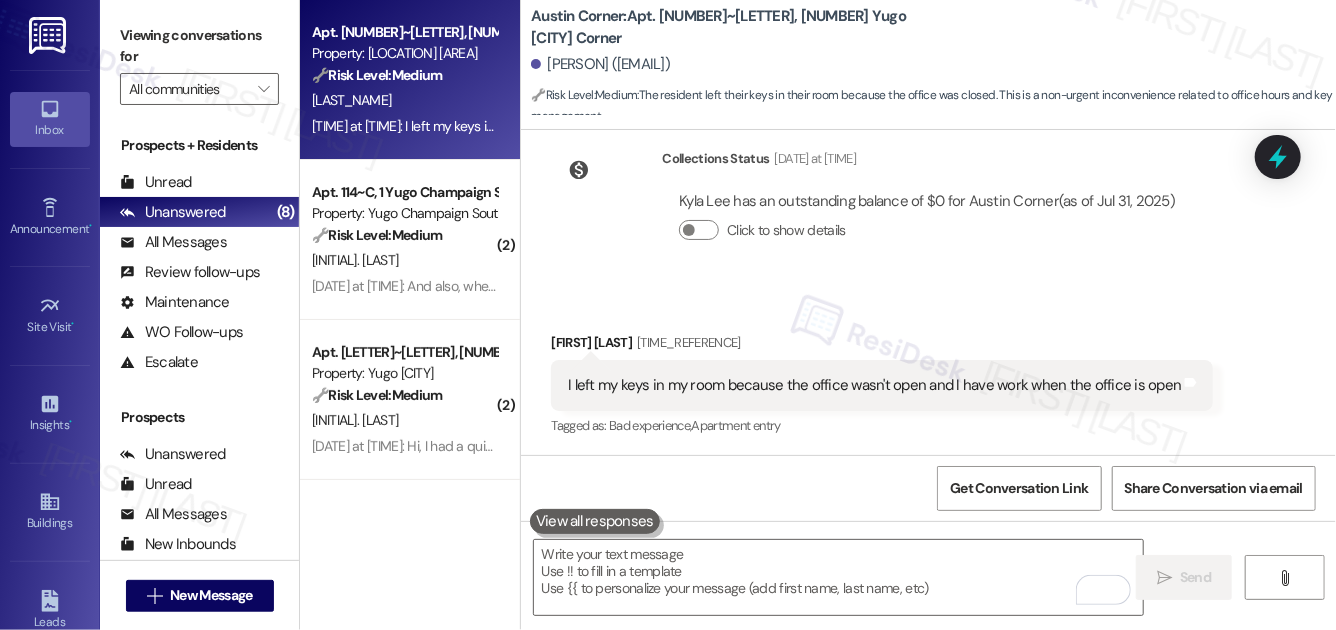 scroll, scrollTop: 914, scrollLeft: 0, axis: vertical 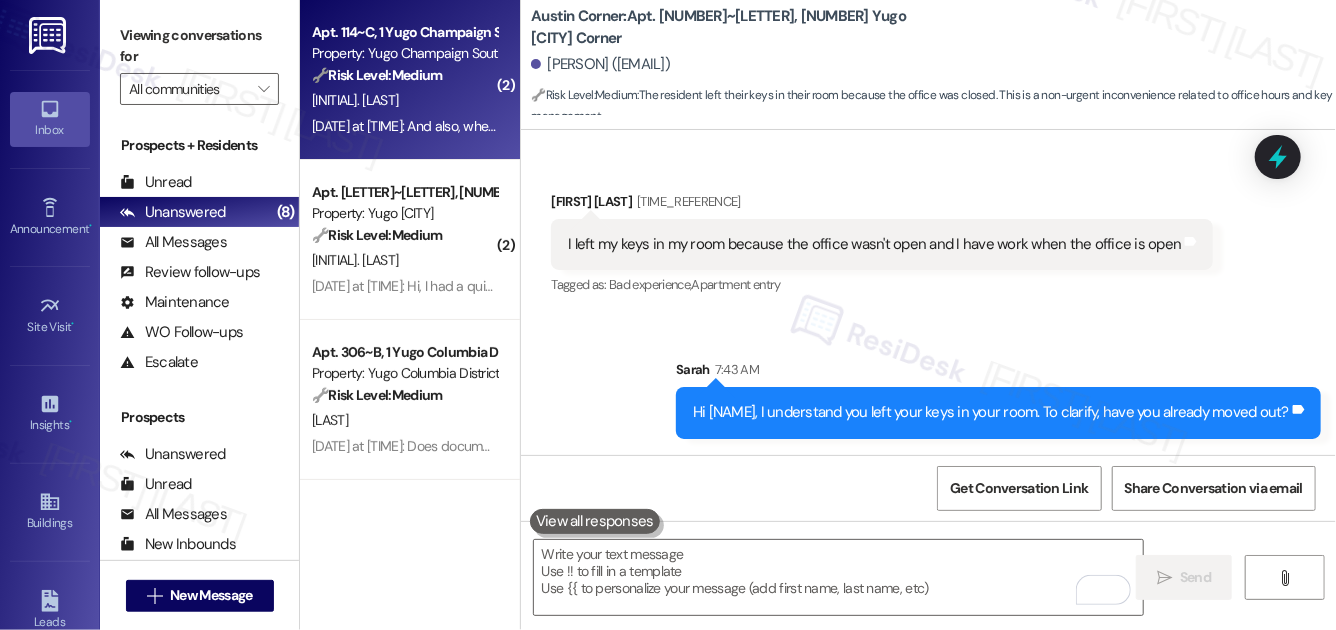 click on "J. Jain" at bounding box center (404, 100) 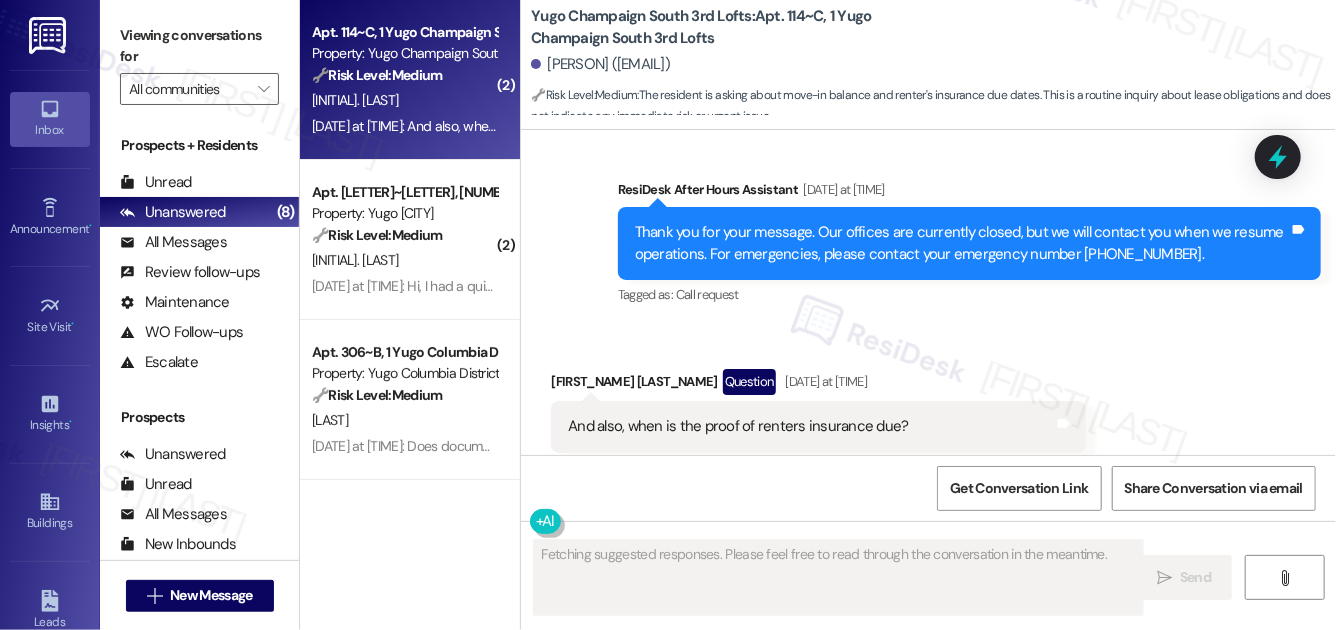 scroll, scrollTop: 773, scrollLeft: 0, axis: vertical 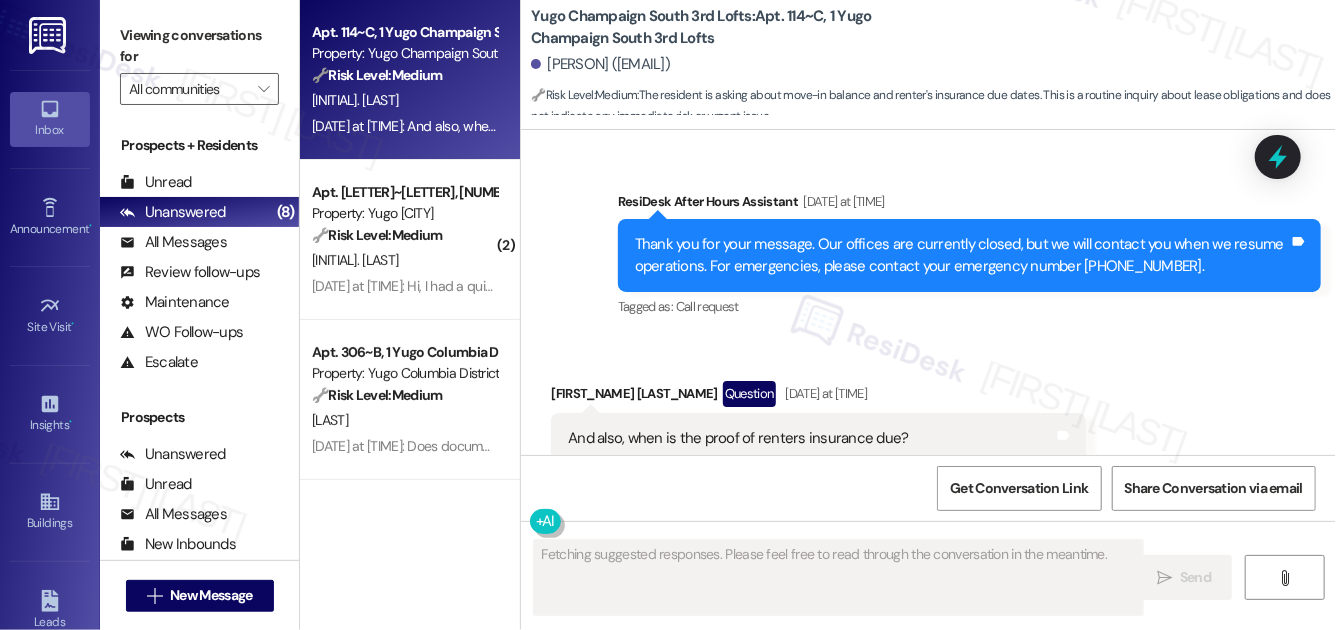 click on "J. Jain" at bounding box center (404, 100) 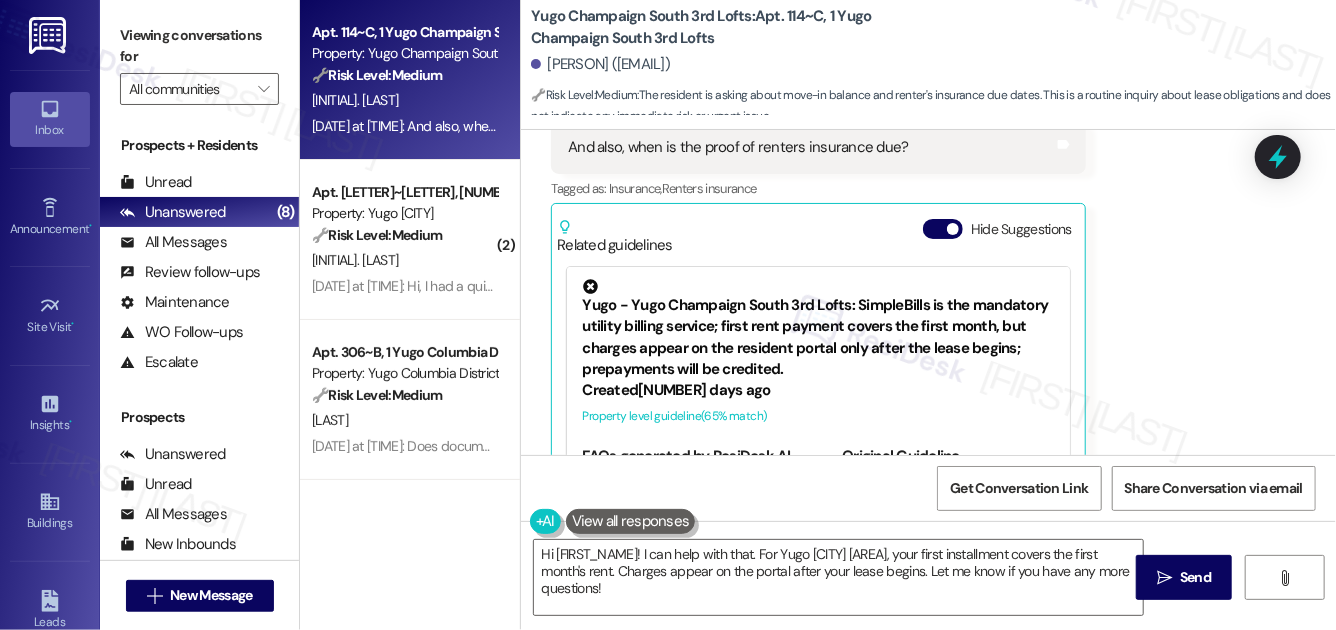 scroll, scrollTop: 1001, scrollLeft: 0, axis: vertical 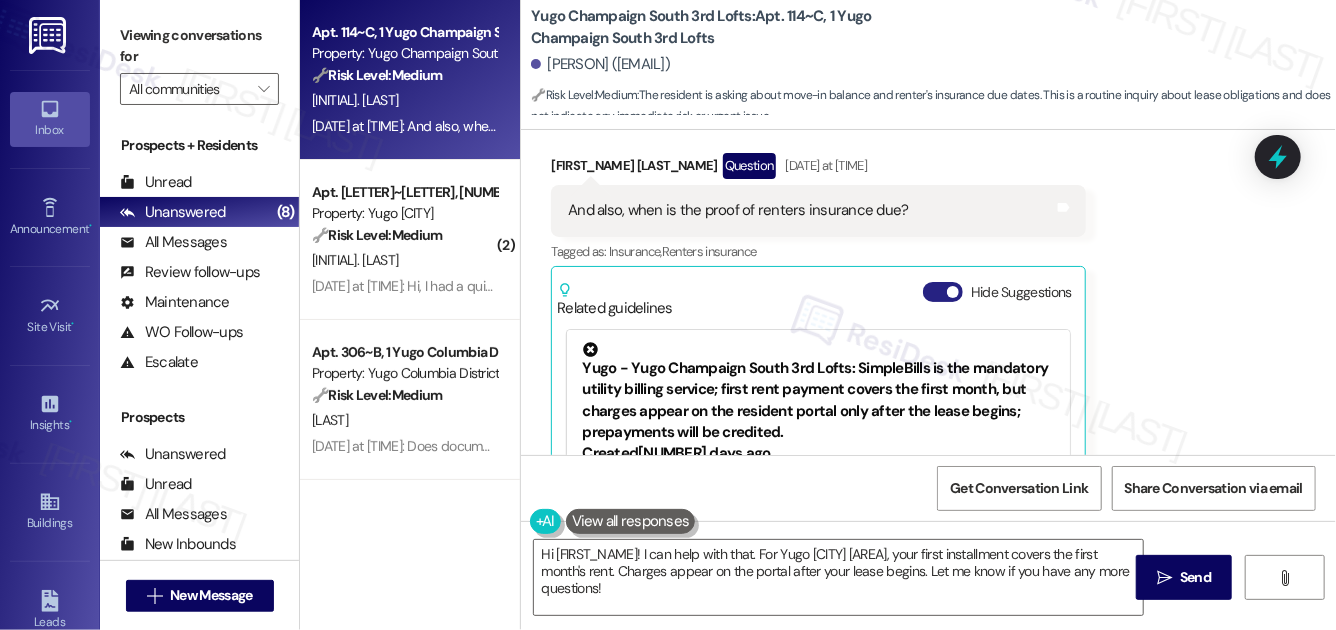 click on "Hide Suggestions" at bounding box center [943, 292] 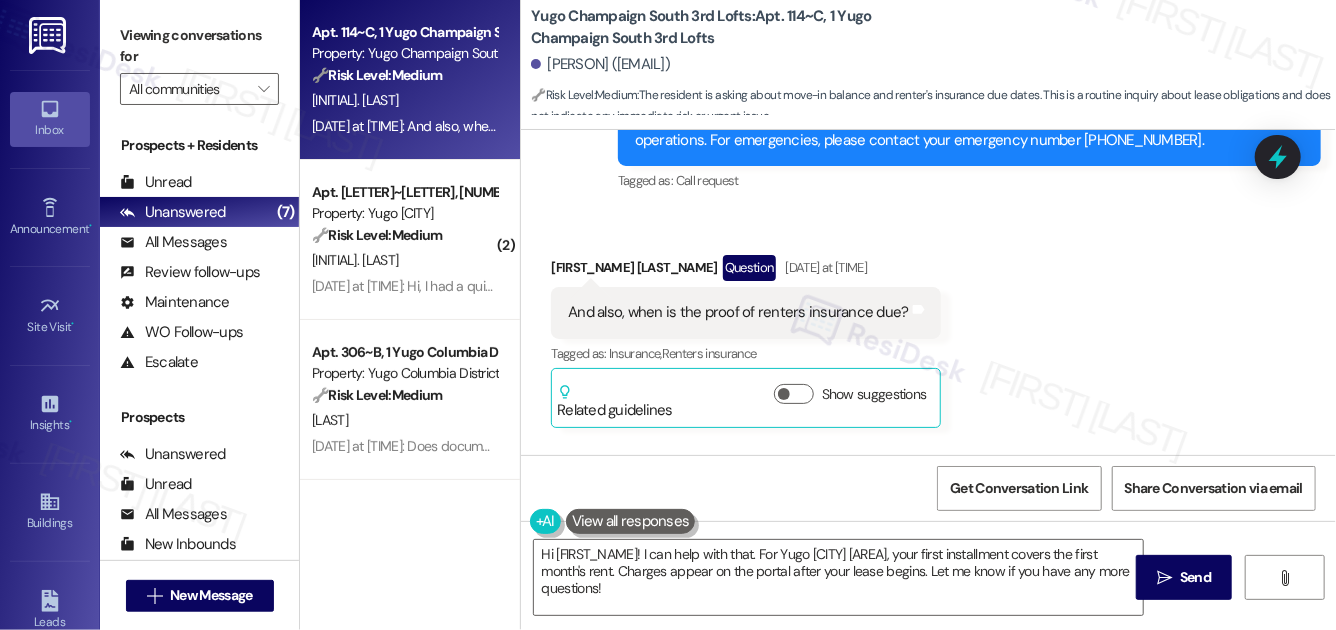 scroll, scrollTop: 984, scrollLeft: 0, axis: vertical 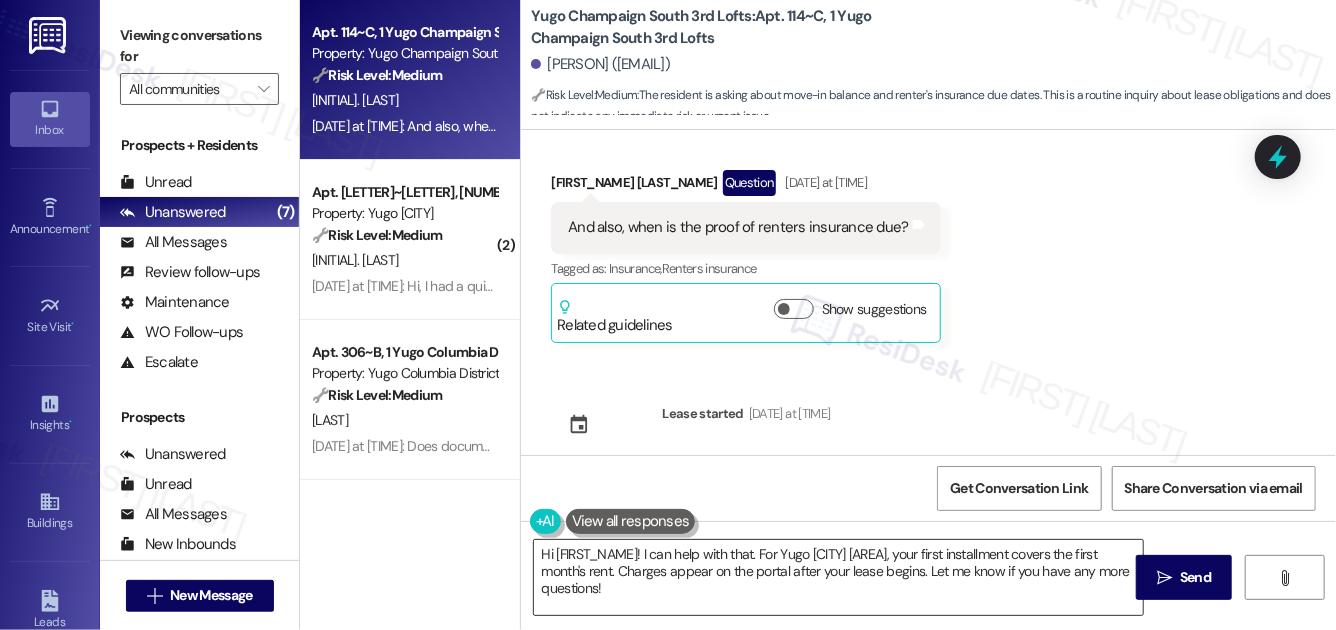 click on "Hi {{first_name}}! I can help with that. For Yugo Champaign South 3rd Lofts, your first installment covers the first month's rent. Charges appear on the portal after your lease begins. Let me know if you have any more questions!" at bounding box center [838, 577] 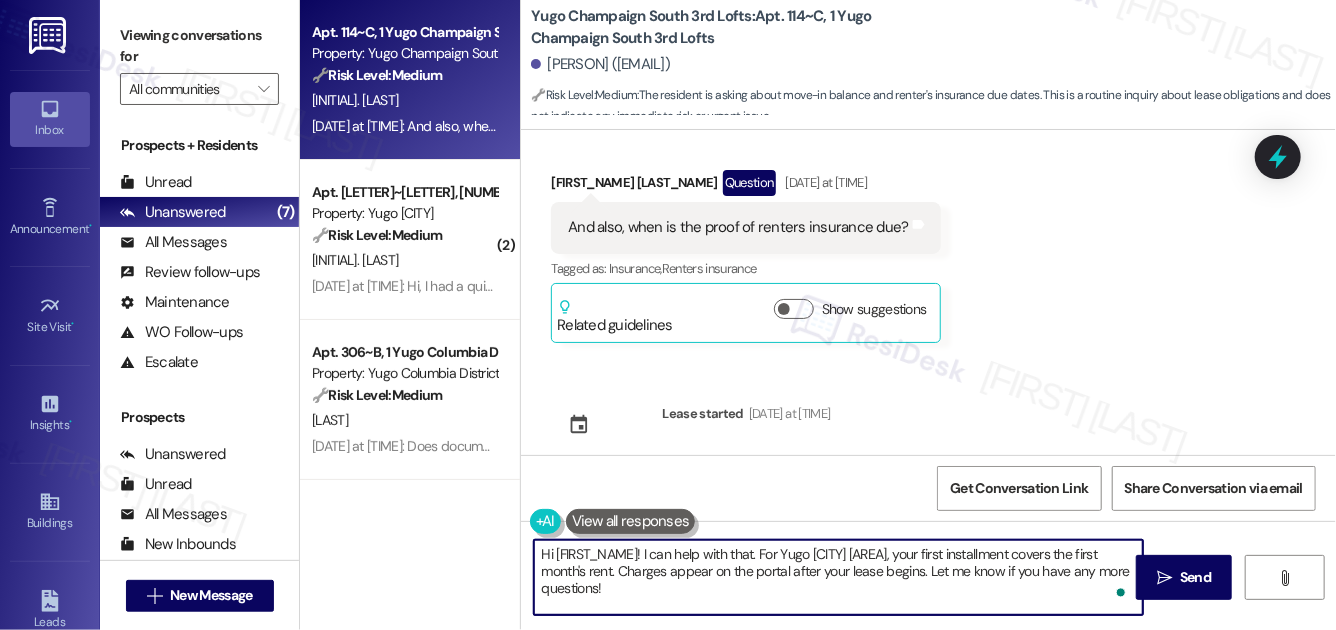 click on "Jaibilin Jain Question Jul 31, 2025 at 7:21 AM" at bounding box center (745, 186) 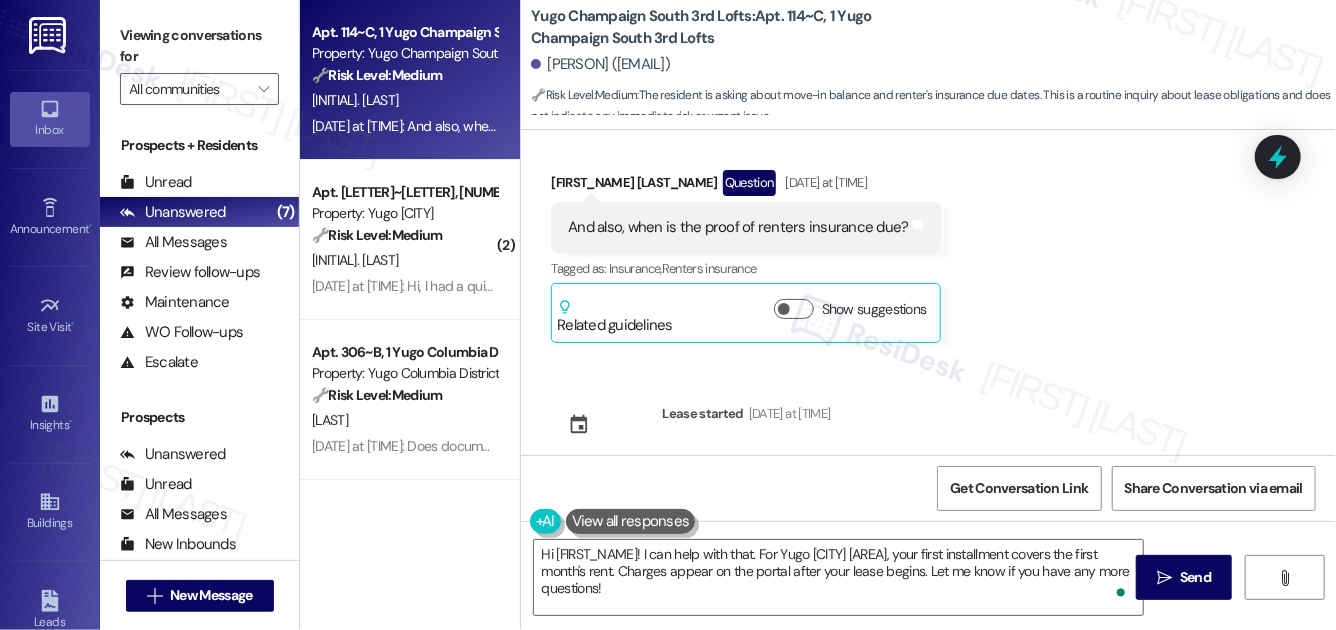 click on "Jaibilin Jain Question Jul 31, 2025 at 7:21 AM" at bounding box center [745, 186] 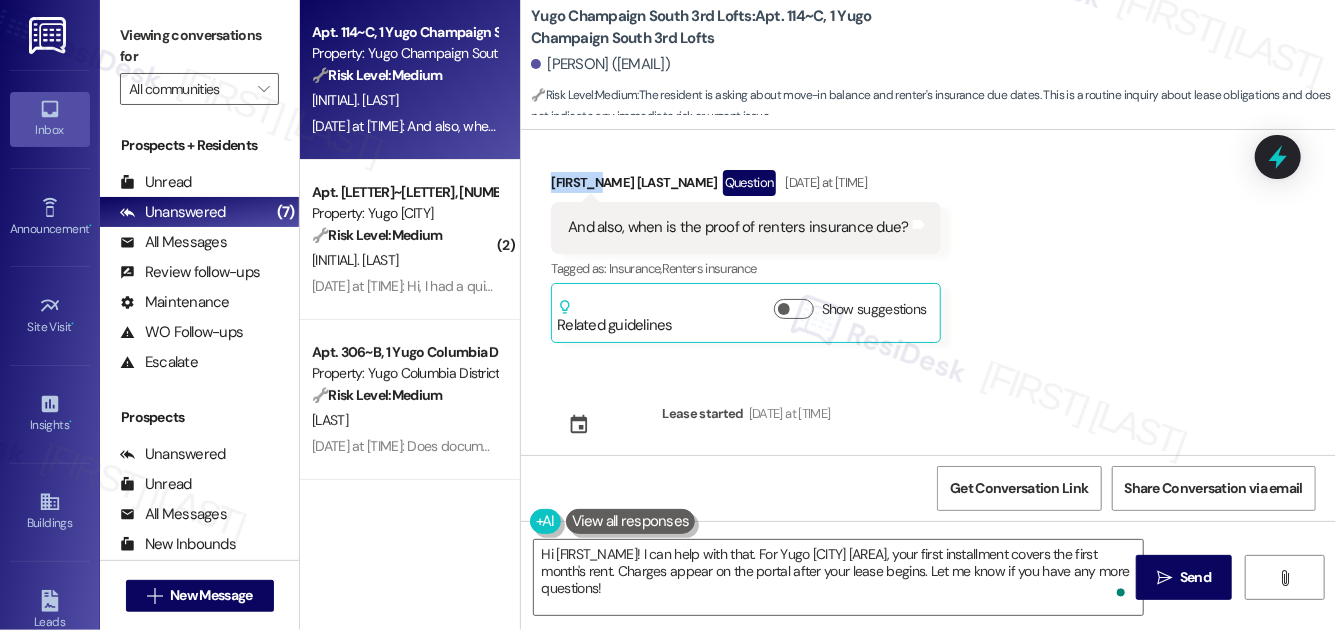 copy on "Jaibilin" 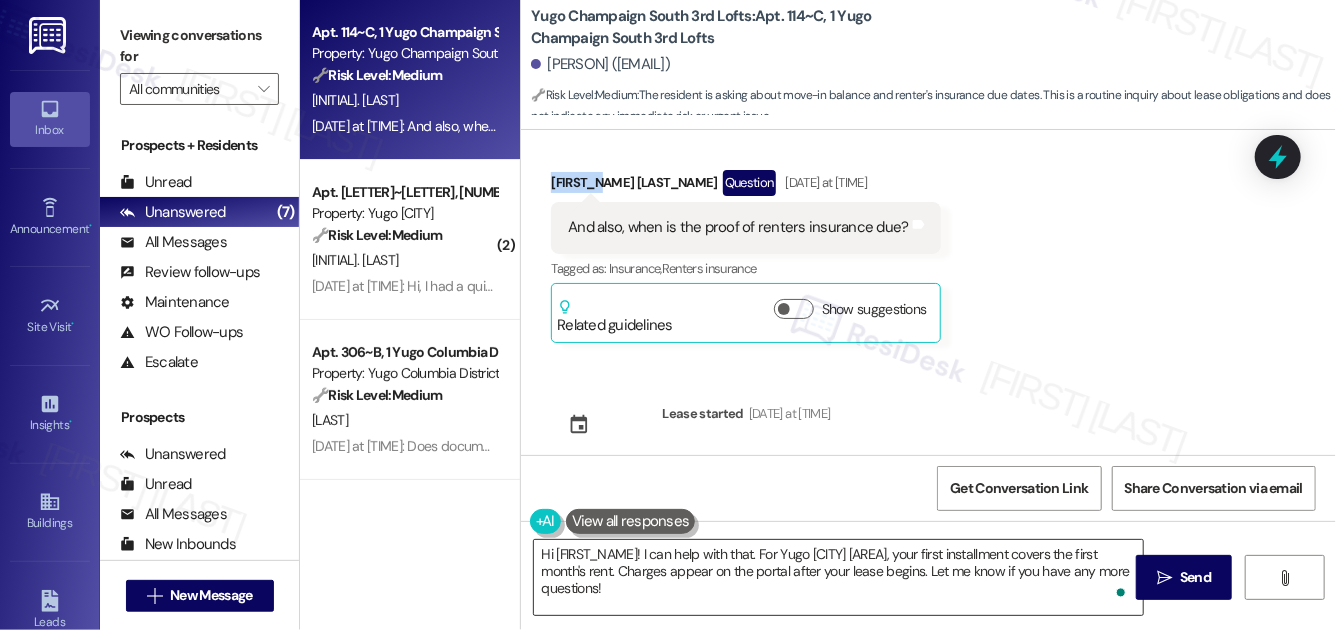 click on "Hi {{first_name}}! I can help with that. For Yugo Champaign South 3rd Lofts, your first installment covers the first month's rent. Charges appear on the portal after your lease begins. Let me know if you have any more questions!" at bounding box center [838, 577] 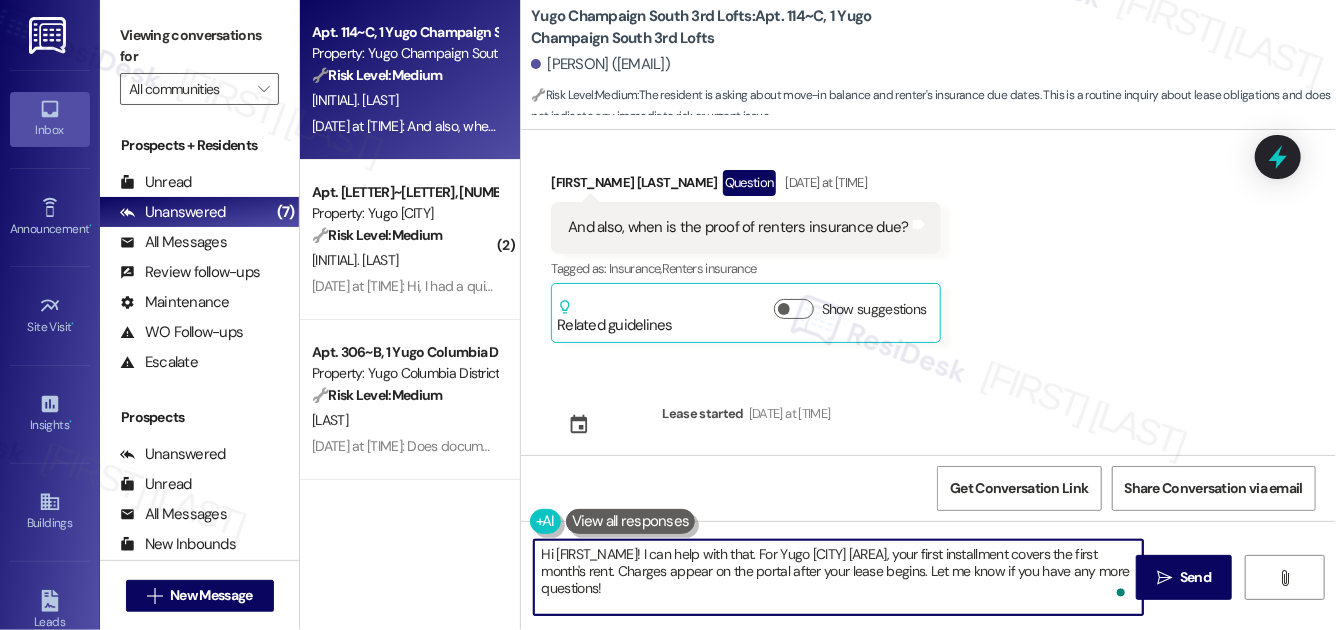 click on "Hi {{first_name}}! I can help with that. For Yugo Champaign South 3rd Lofts, your first installment covers the first month's rent. Charges appear on the portal after your lease begins. Let me know if you have any more questions!" at bounding box center (838, 577) 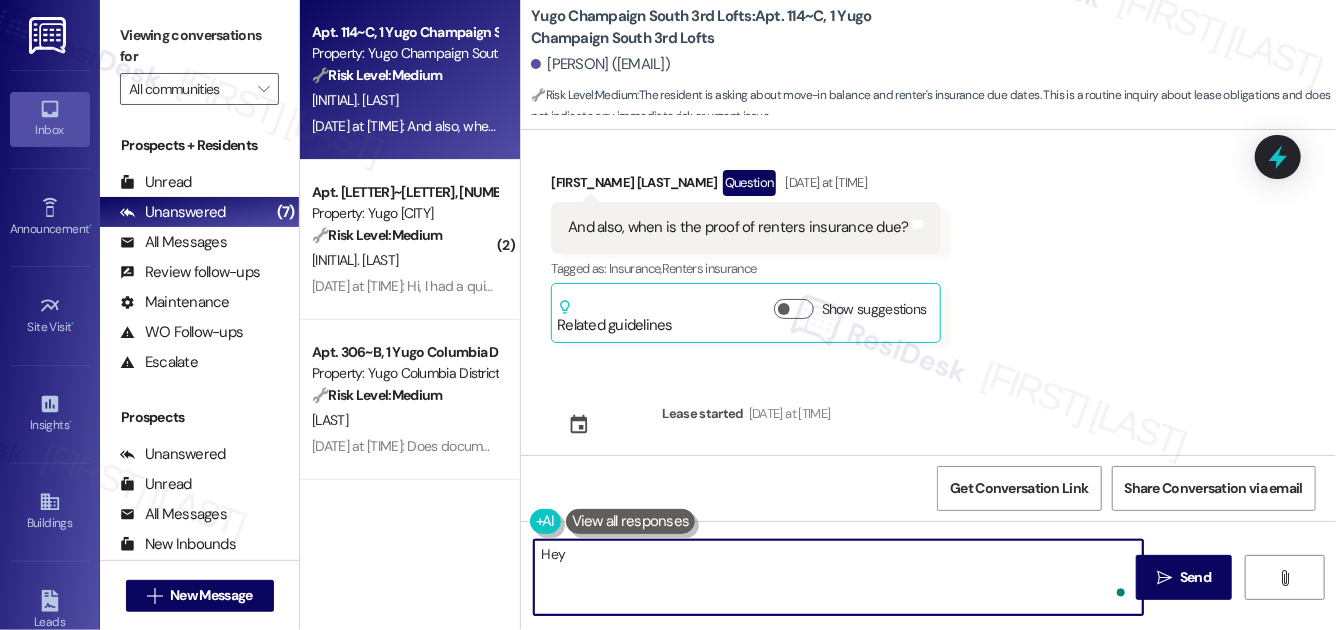 paste on "Jaibilin" 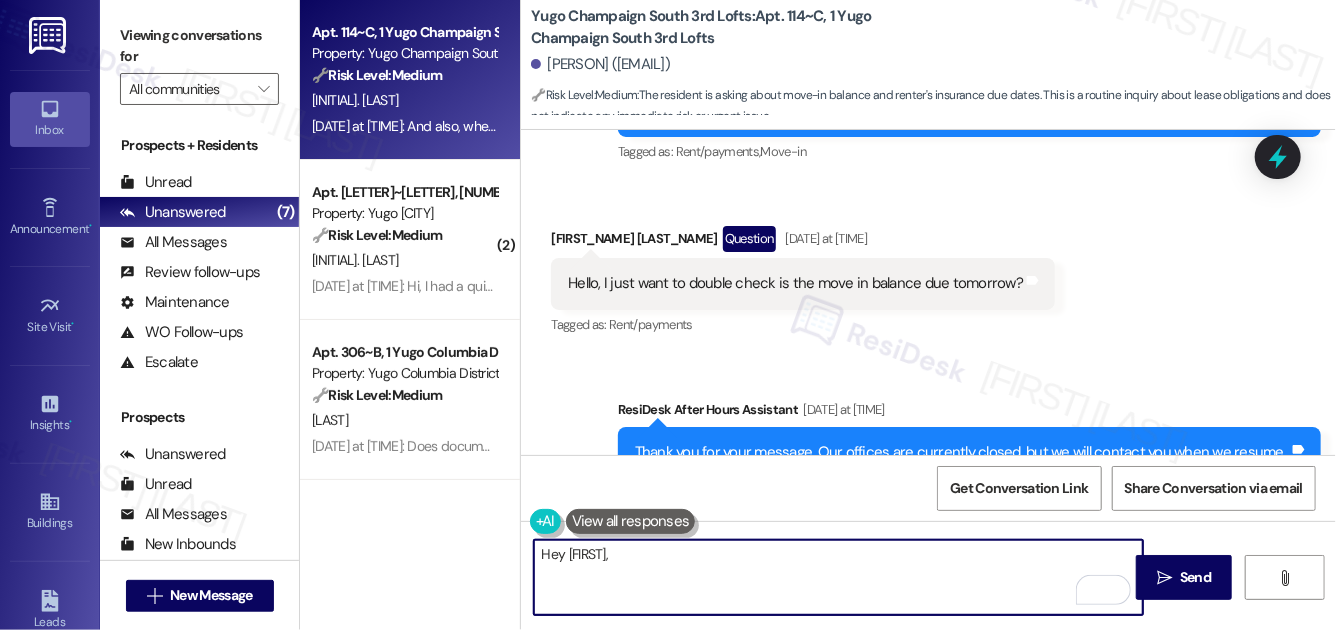 scroll, scrollTop: 477, scrollLeft: 0, axis: vertical 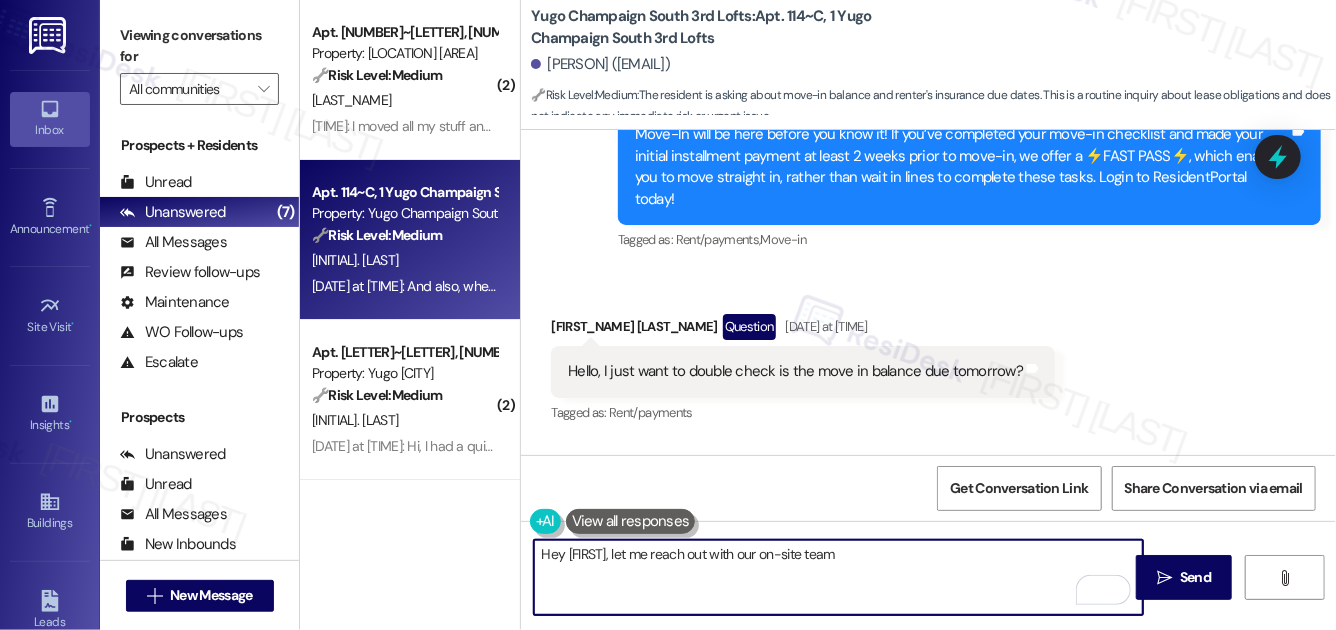 drag, startPoint x: 799, startPoint y: 555, endPoint x: 760, endPoint y: 555, distance: 39 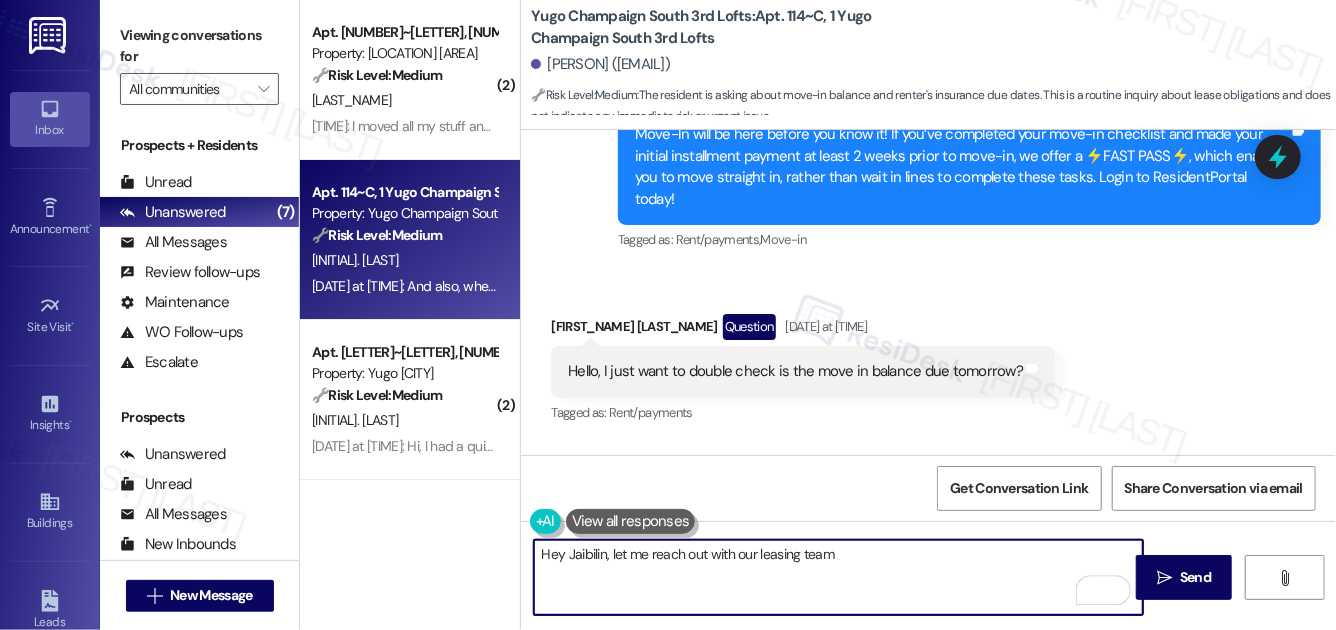 click on "Hey Jaibilin, let me reach out with our leasing team" at bounding box center (838, 577) 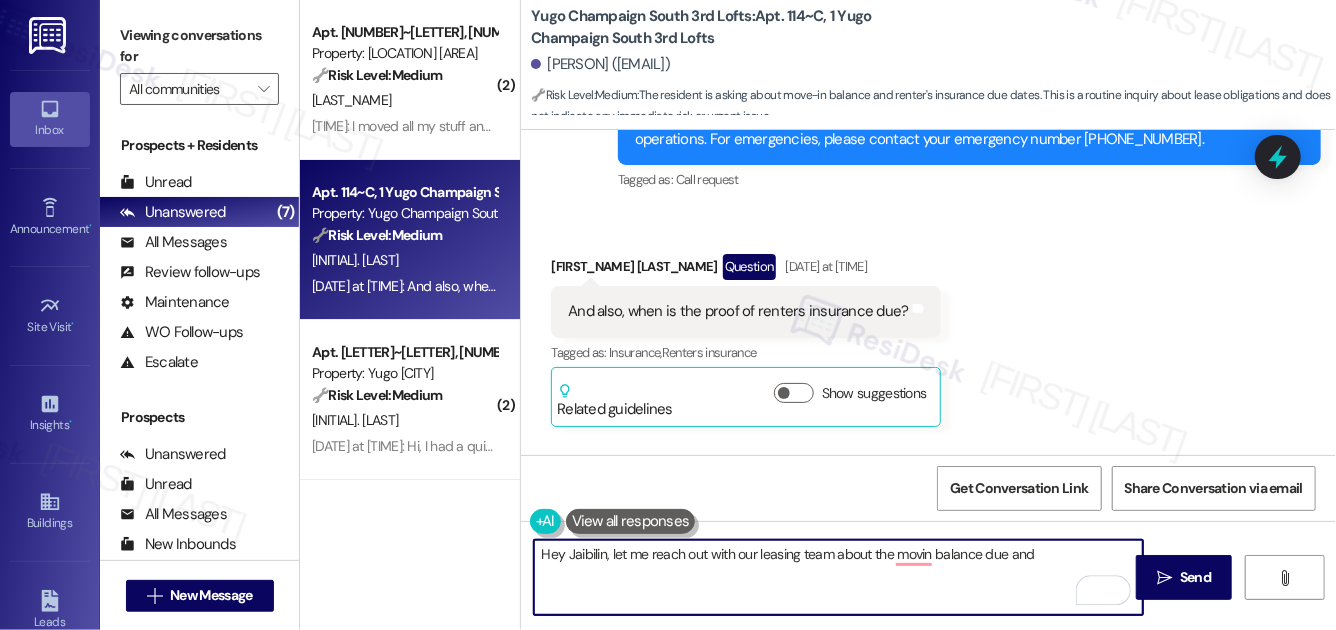 scroll, scrollTop: 902, scrollLeft: 0, axis: vertical 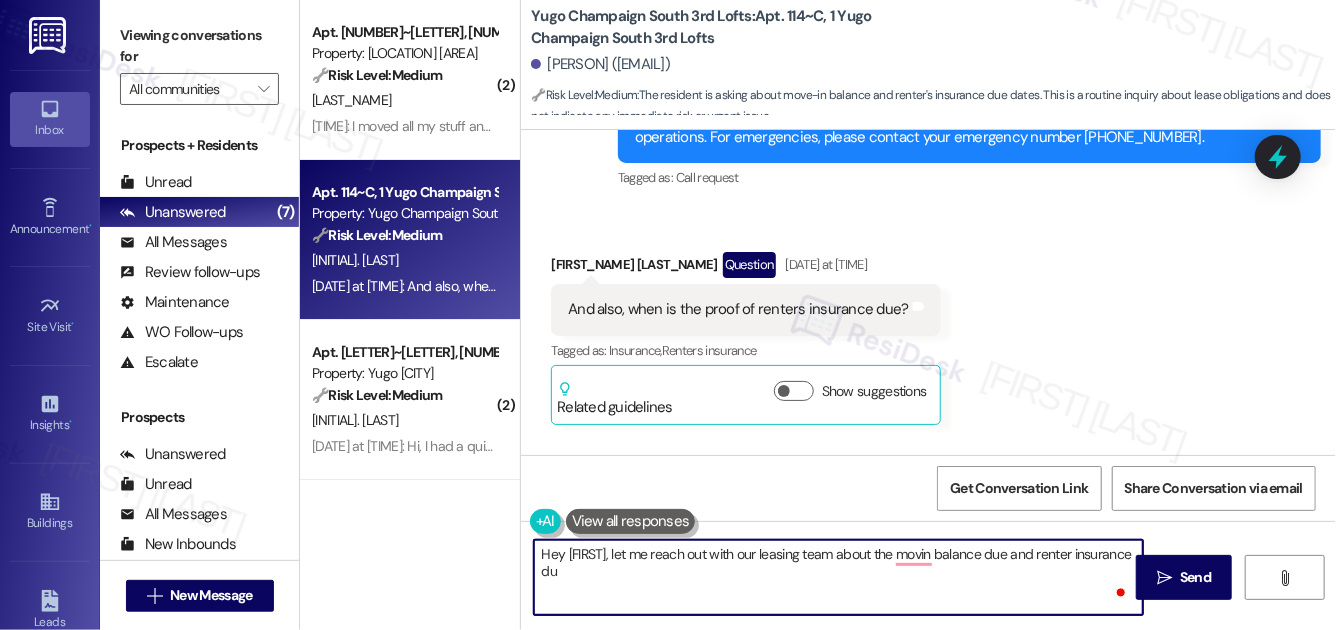 type on "Hey Jaibilin, let me reach out with our leasing team about the movin balance due and renter insurance due" 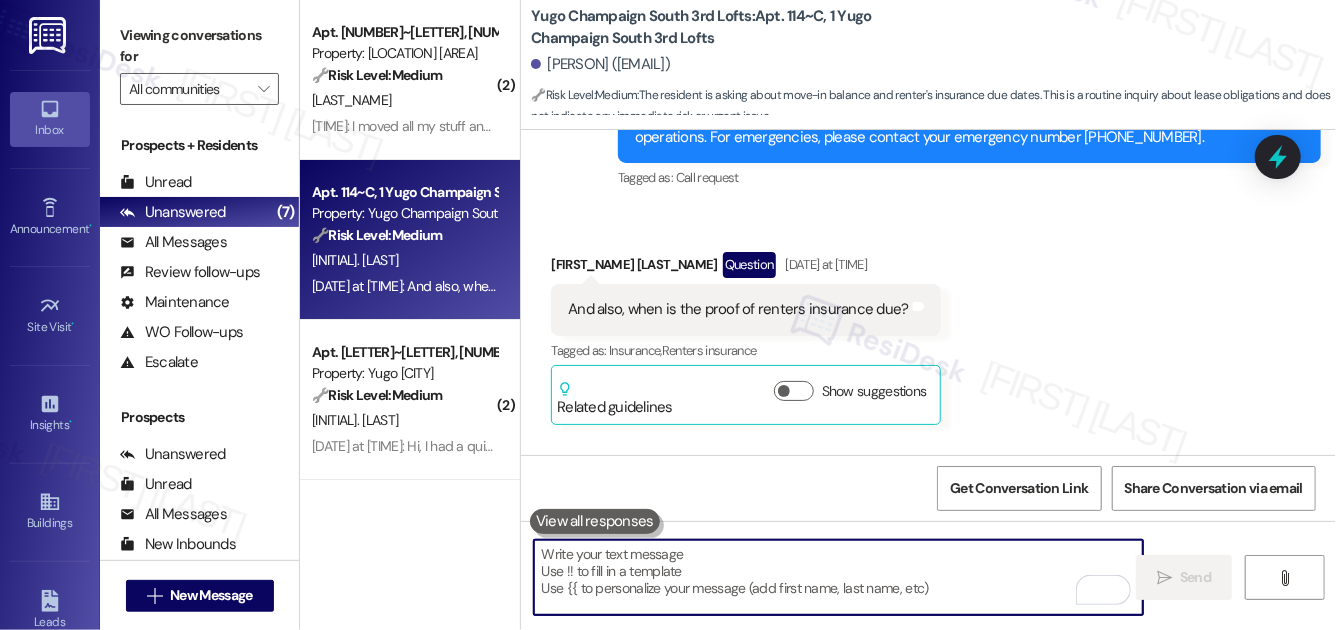 click at bounding box center [838, 577] 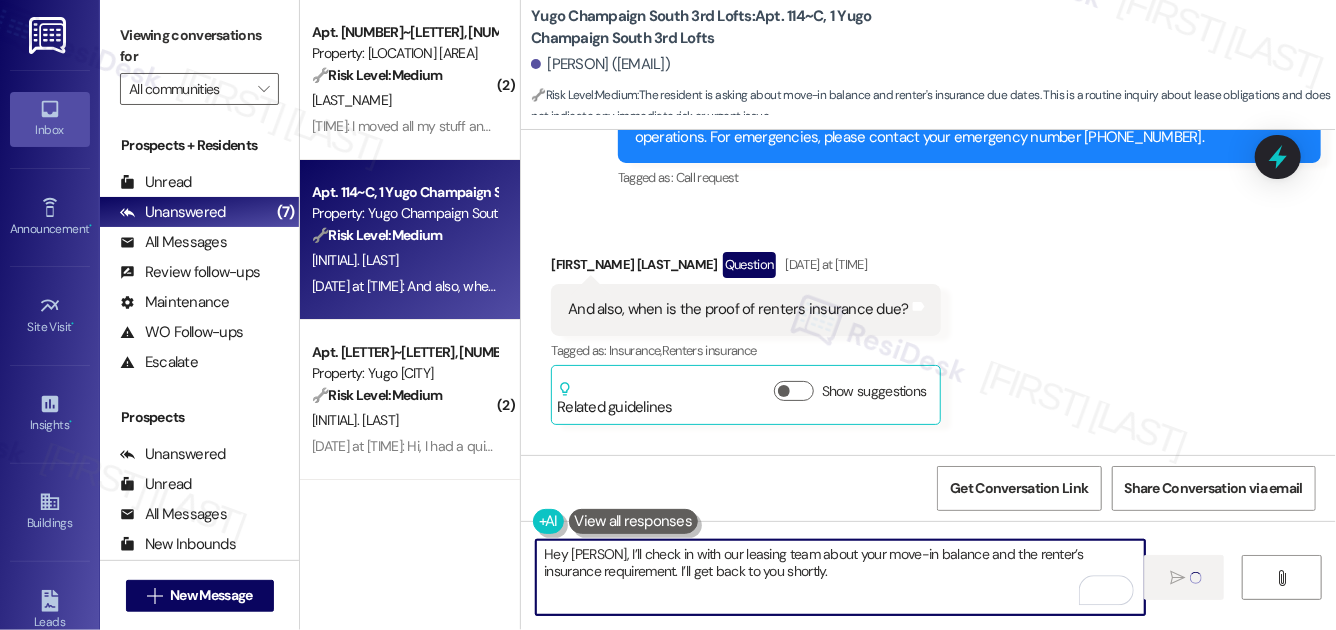 type 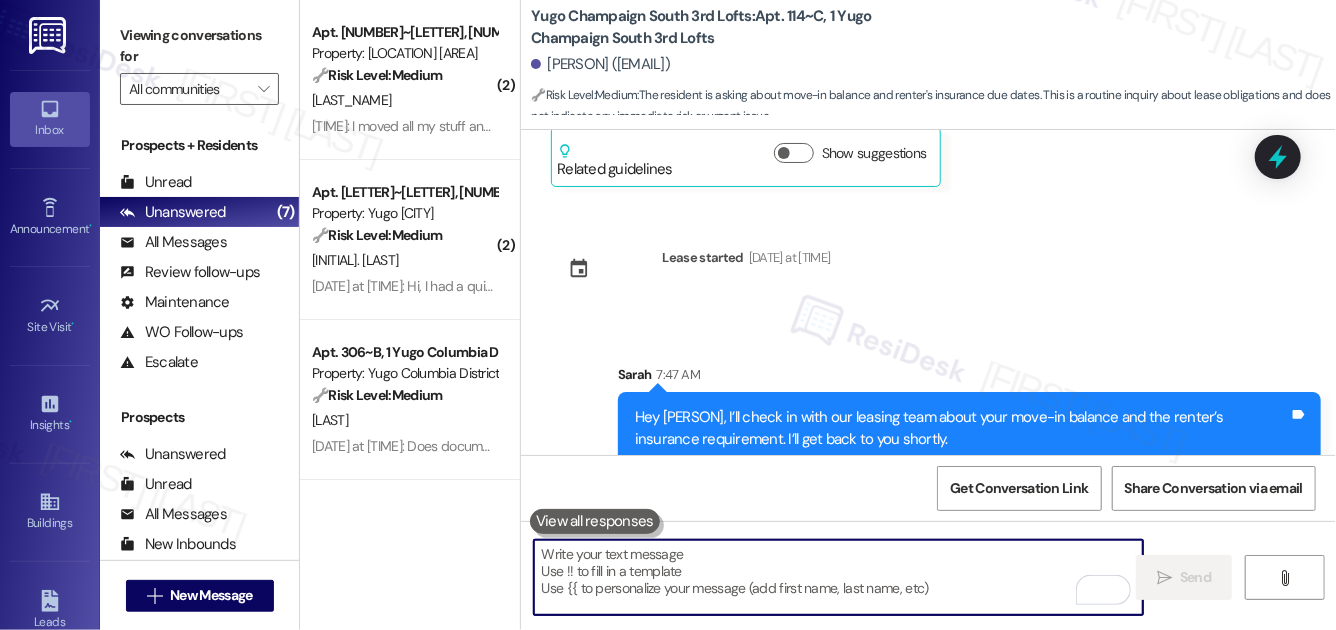 scroll, scrollTop: 1144, scrollLeft: 0, axis: vertical 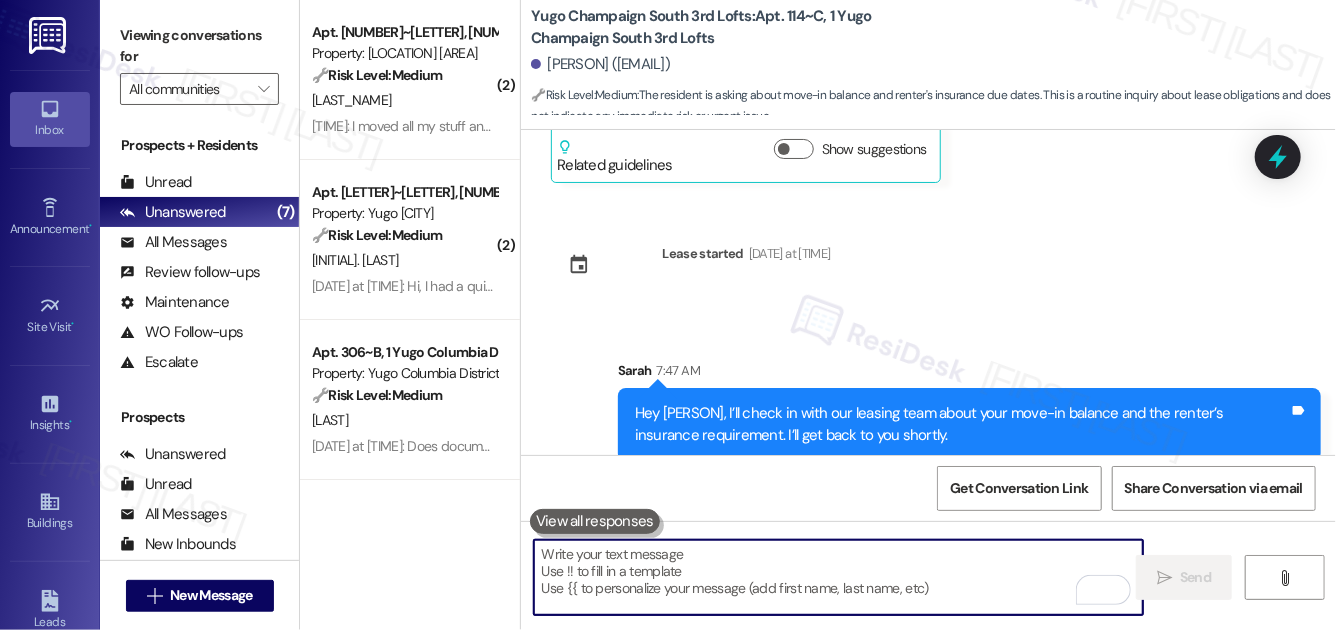 click at bounding box center (838, 577) 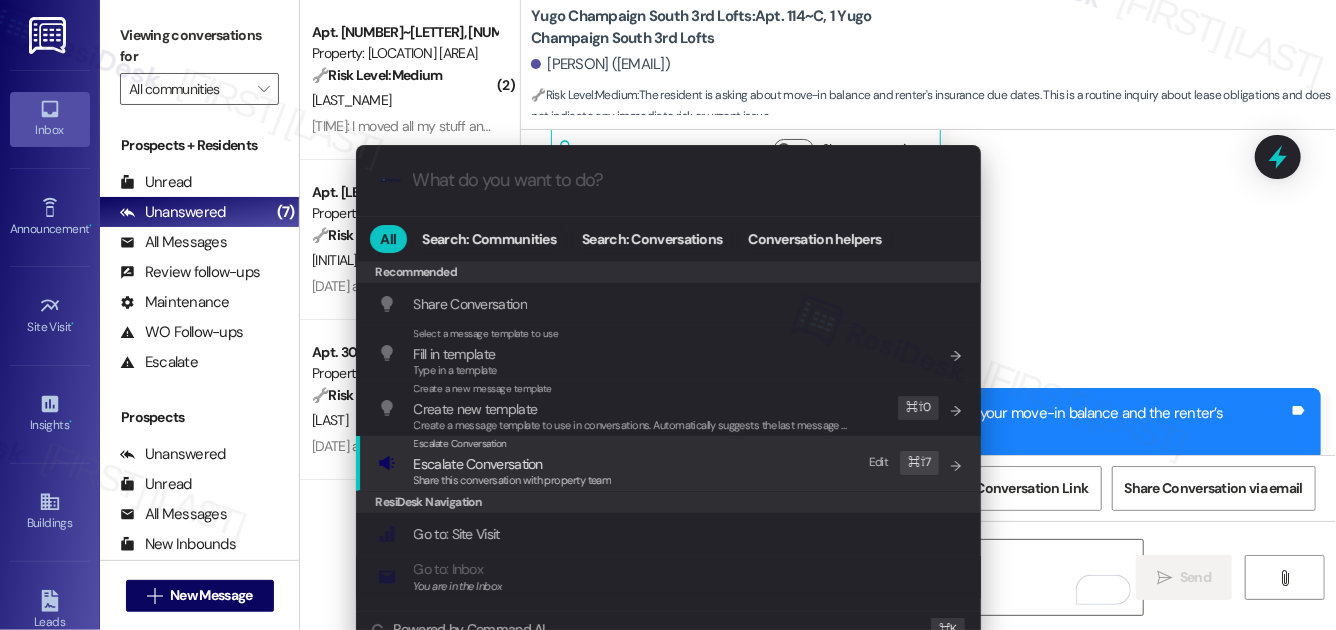 click on "Escalate Conversation Escalate Conversation Share this conversation with property team Edit ⌘ ⇧ 7" at bounding box center (670, 463) 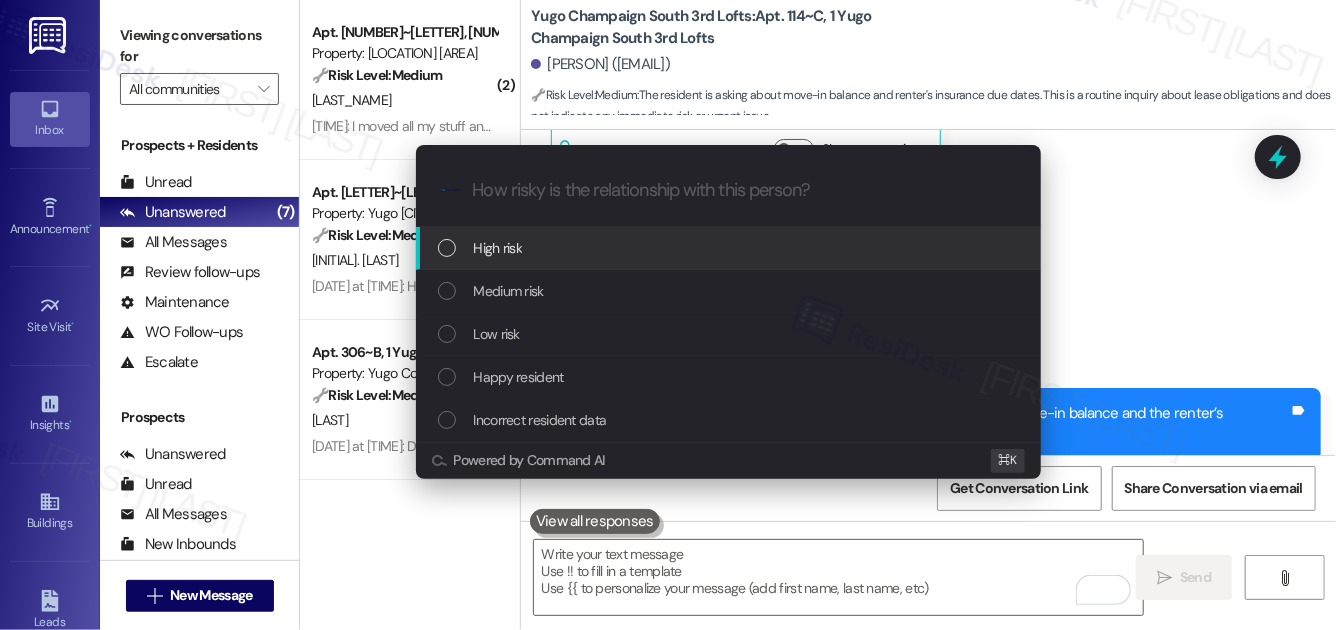 click on "High risk" at bounding box center (730, 248) 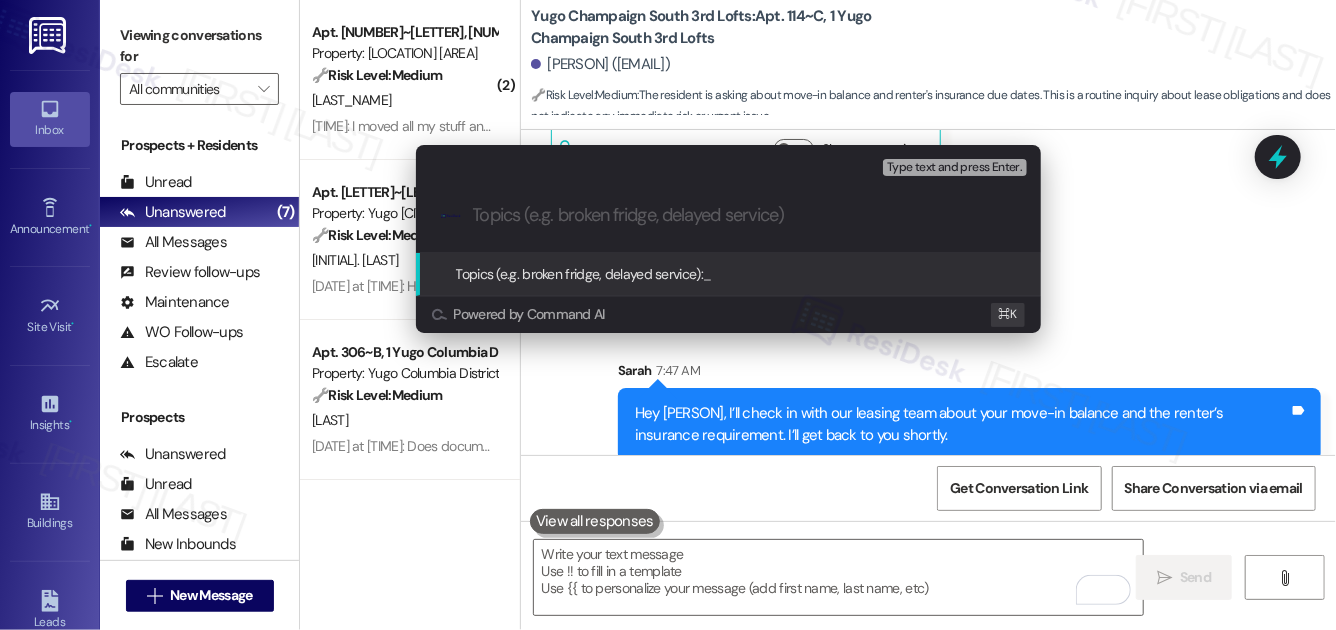 paste on "Following Up on Move-In Balance and Renter’s Insurance" 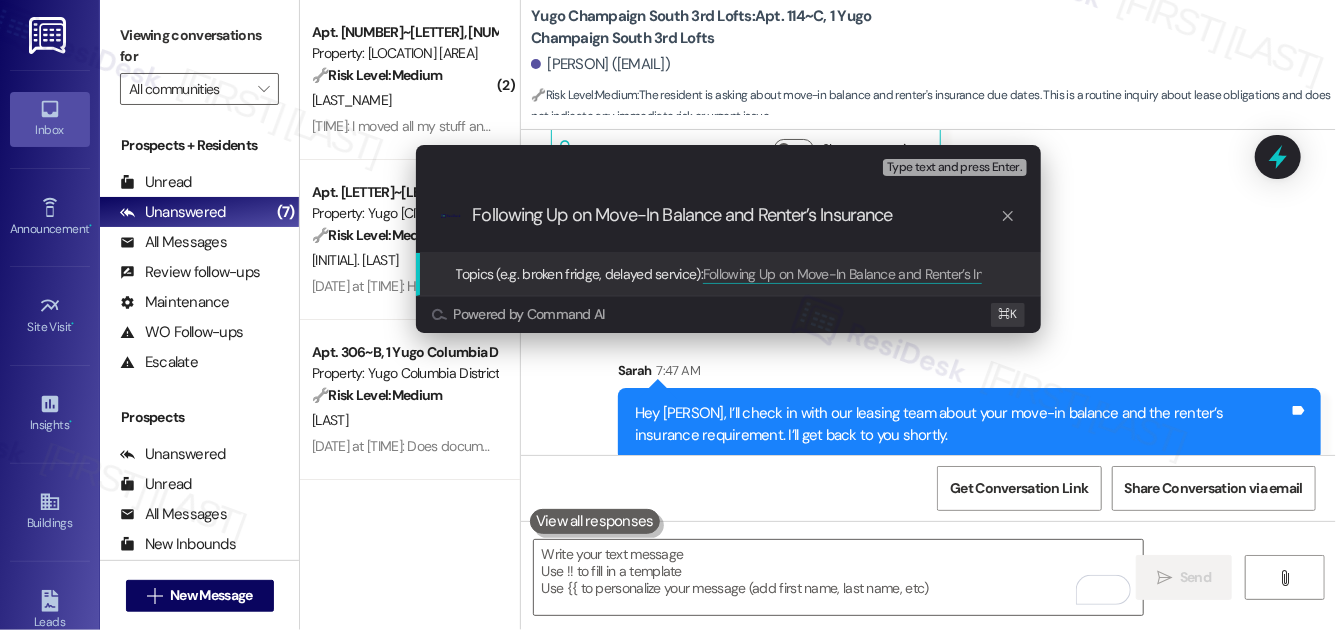 type on "Following Up on Move-In Balance and Renter’s Insurance" 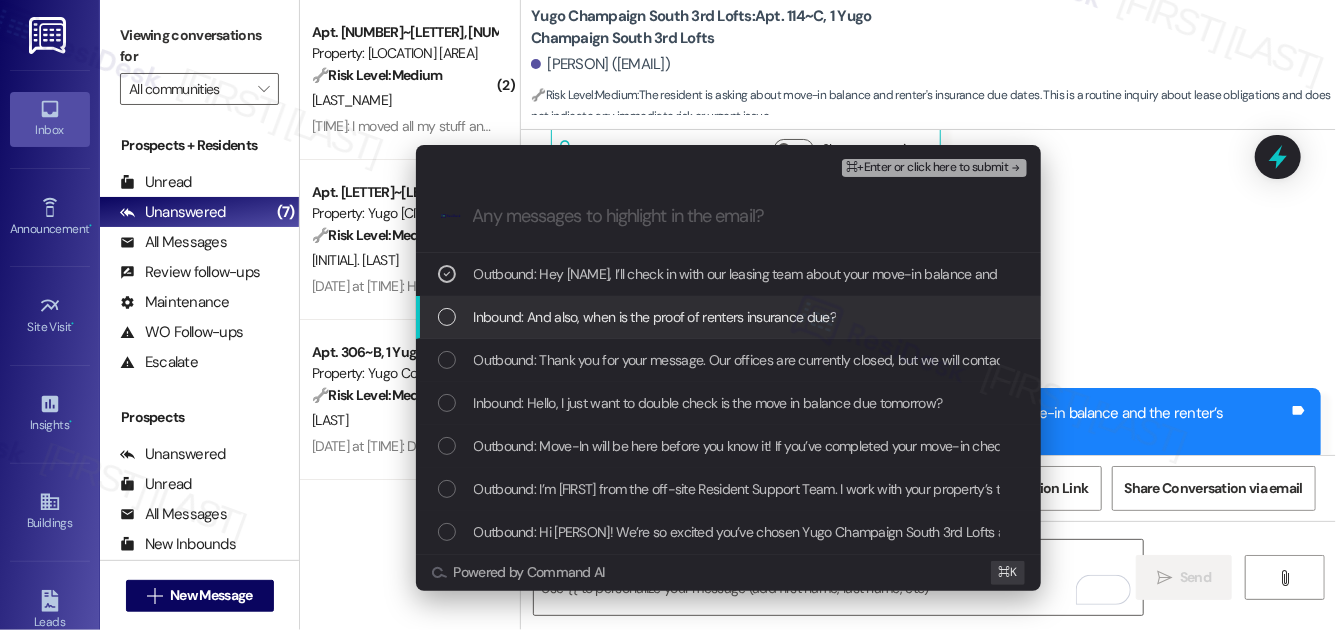 click on "Inbound: And also, when is the proof of renters insurance due?" at bounding box center [655, 317] 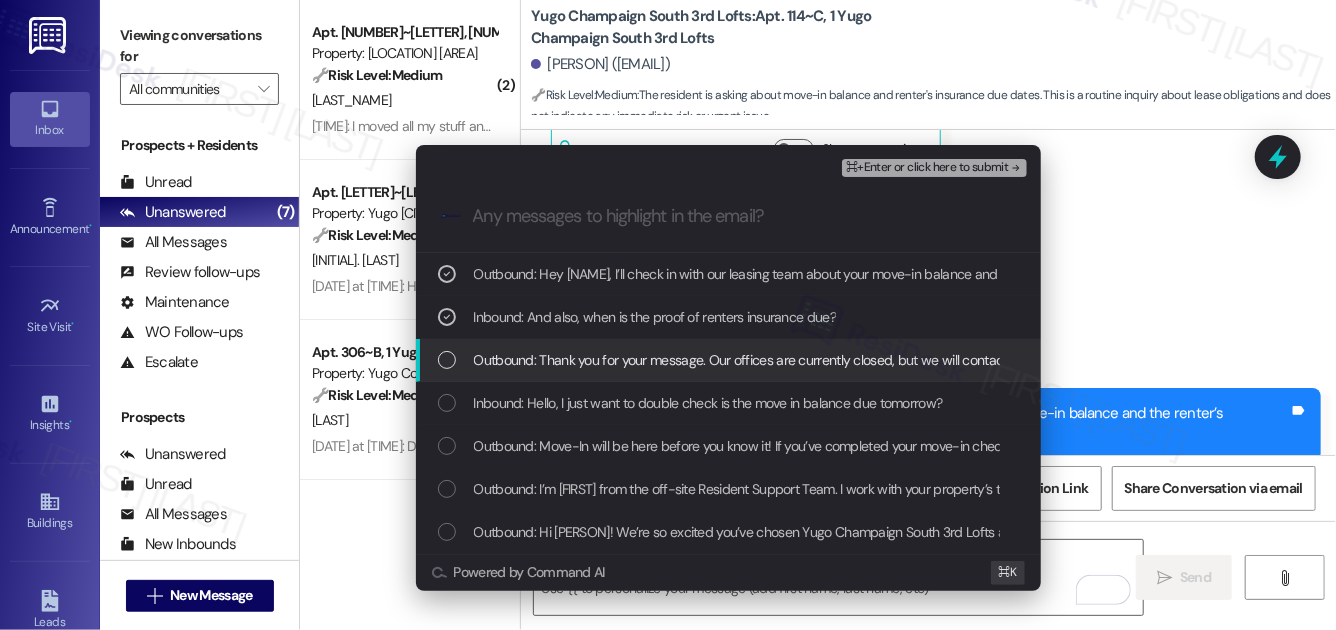 click on "Outbound: Thank you for your message. Our offices are currently closed, but we will contact you when we resume operations. For emergencies, please contact your emergency number 217-210-4911." at bounding box center [728, 360] 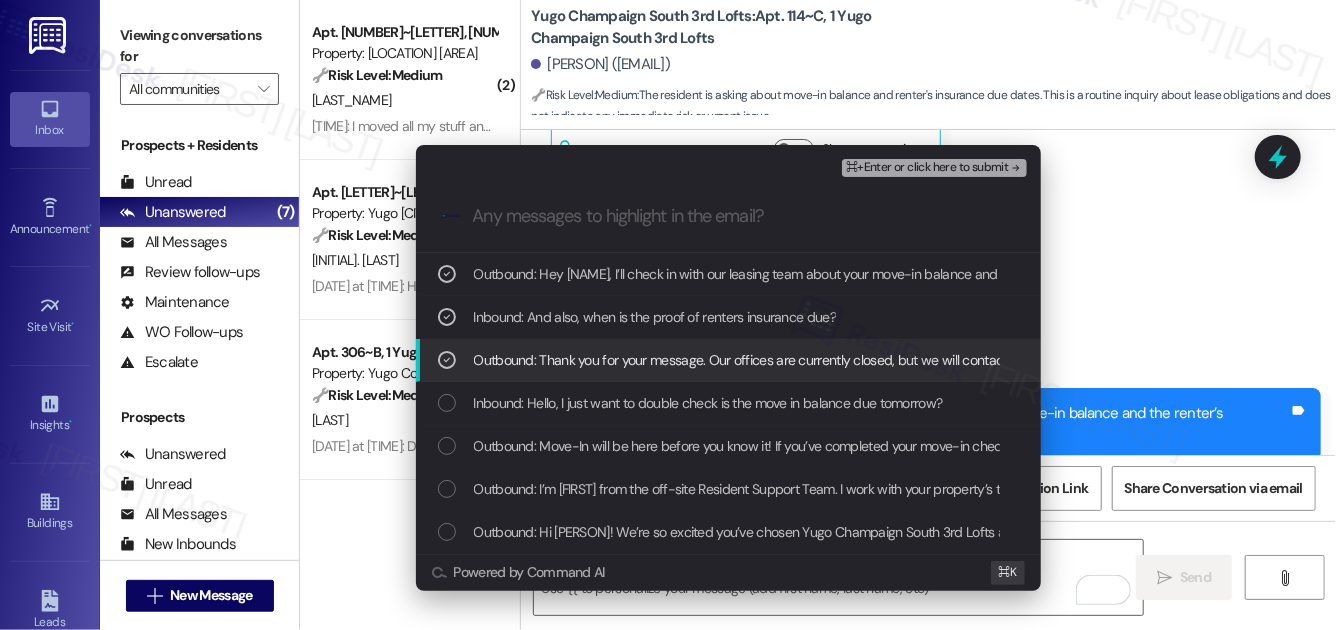 click on "Outbound: Thank you for your message. Our offices are currently closed, but we will contact you when we resume operations. For emergencies, please contact your emergency number 217-210-4911." at bounding box center (728, 360) 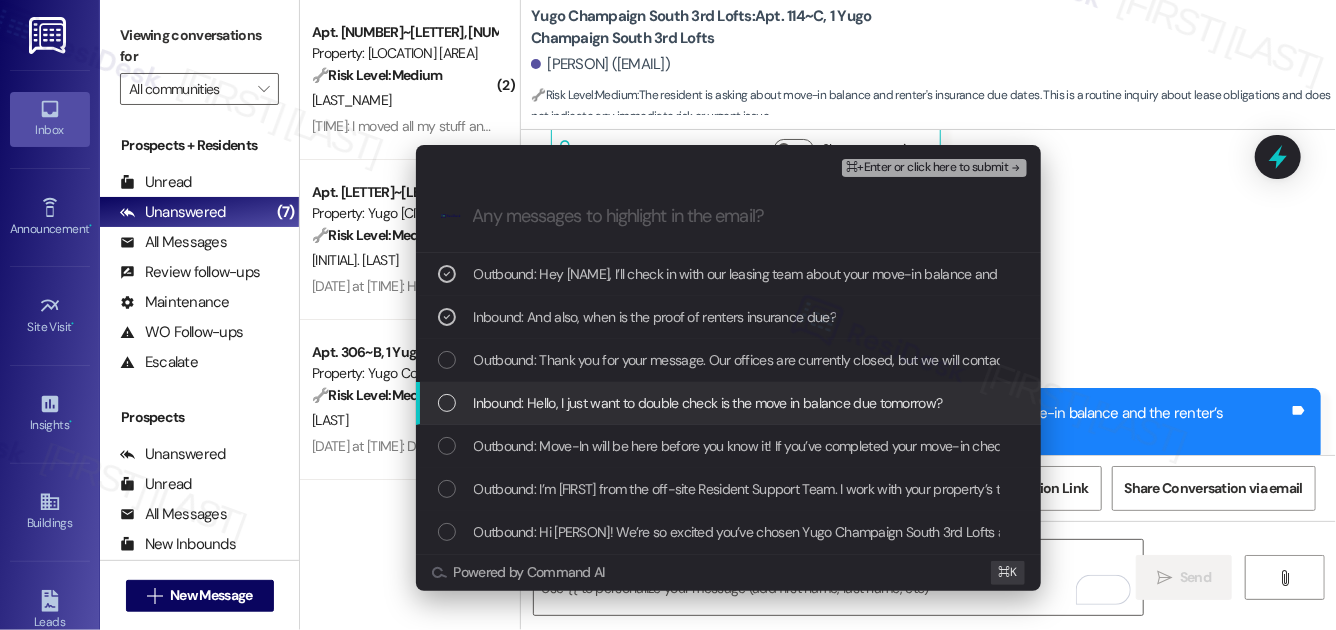 click on "Inbound: Hello, I just want to double check is the move in balance due tomorrow?" at bounding box center (708, 403) 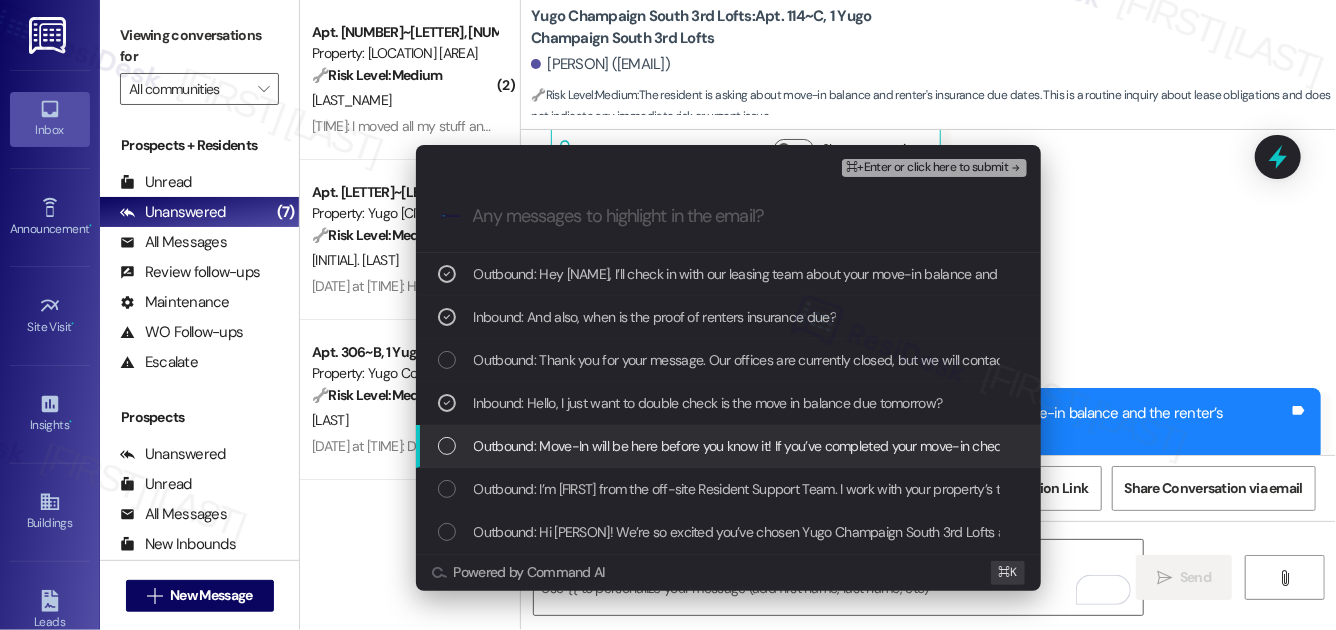 click on "Outbound: Move-In will be here before you know it! If you’ve completed your move-in checklist and made your initial installment payment at least 2 weeks prior to move-in, we offer a ⚡FAST PASS⚡, which enables you to move straight in, rather than wait in lines to complete these tasks. Login to ResidentPortal today!" at bounding box center [1392, 446] 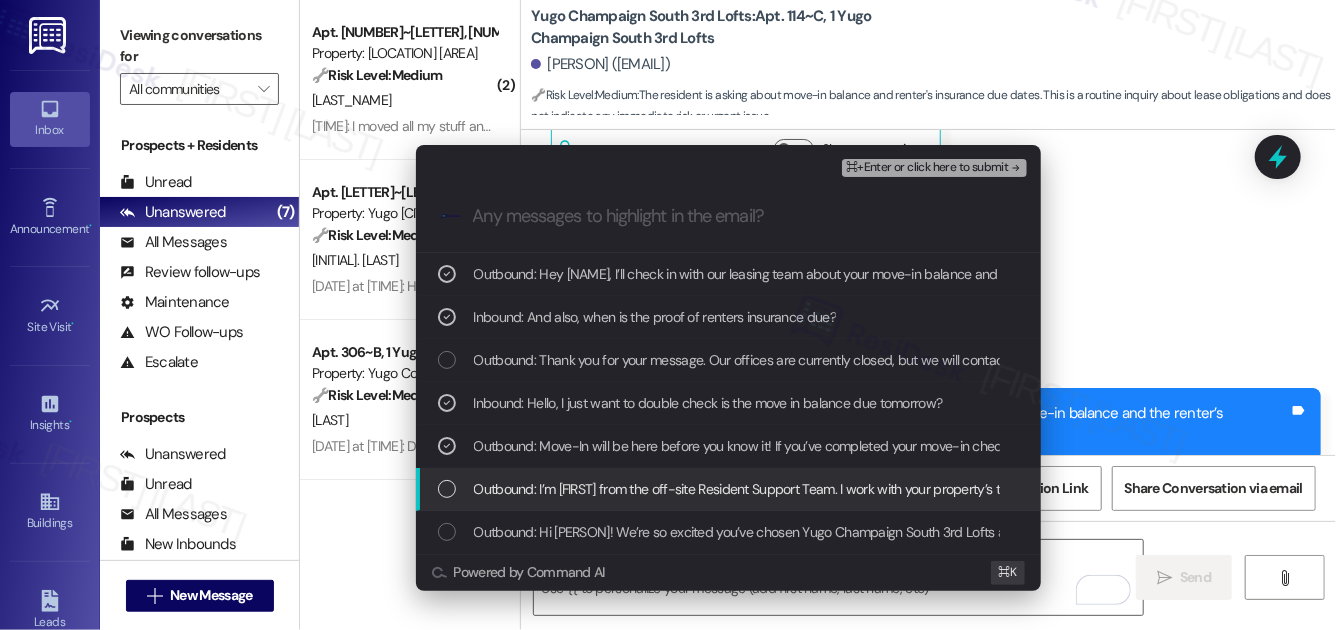 click on "Outbound: I’m Sarah from the off-site Resident Support Team. I work with your property’s team to help once you’ve moved in, whether it’s answering questions or assisting with maintenance. I’ll be in touch as your move-in date gets closer!" at bounding box center (1162, 489) 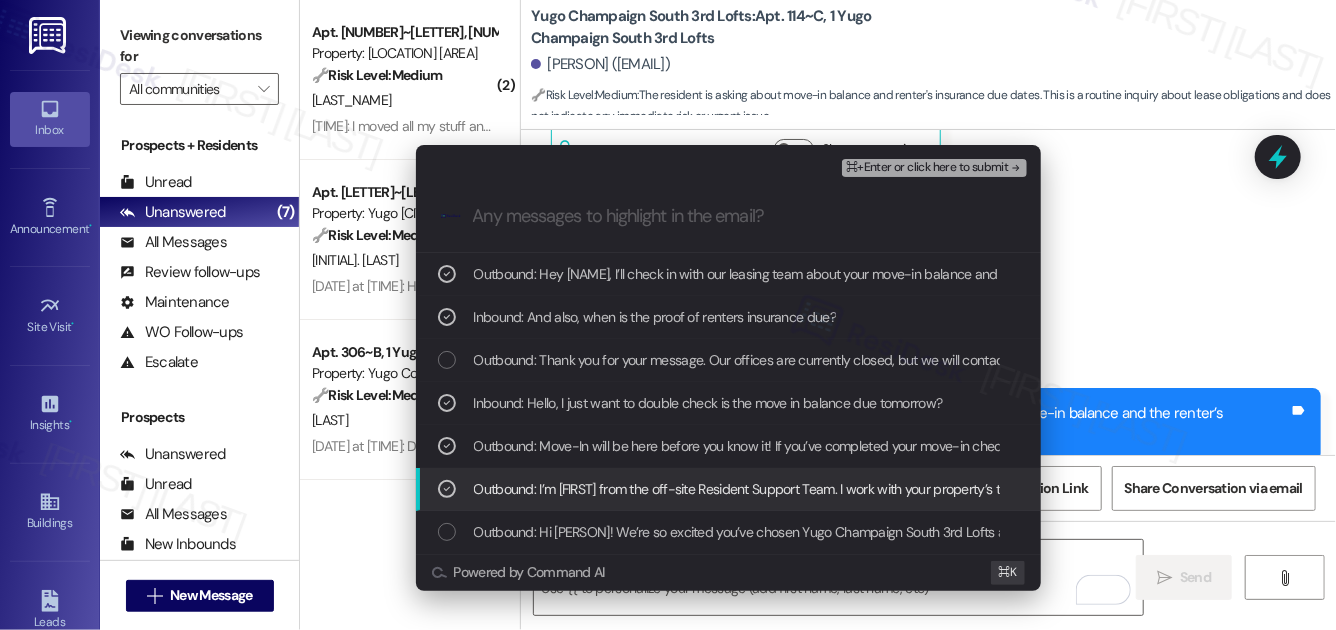 click on "Outbound: I’m Sarah from the off-site Resident Support Team. I work with your property’s team to help once you’ve moved in, whether it’s answering questions or assisting with maintenance. I’ll be in touch as your move-in date gets closer!" at bounding box center [1162, 489] 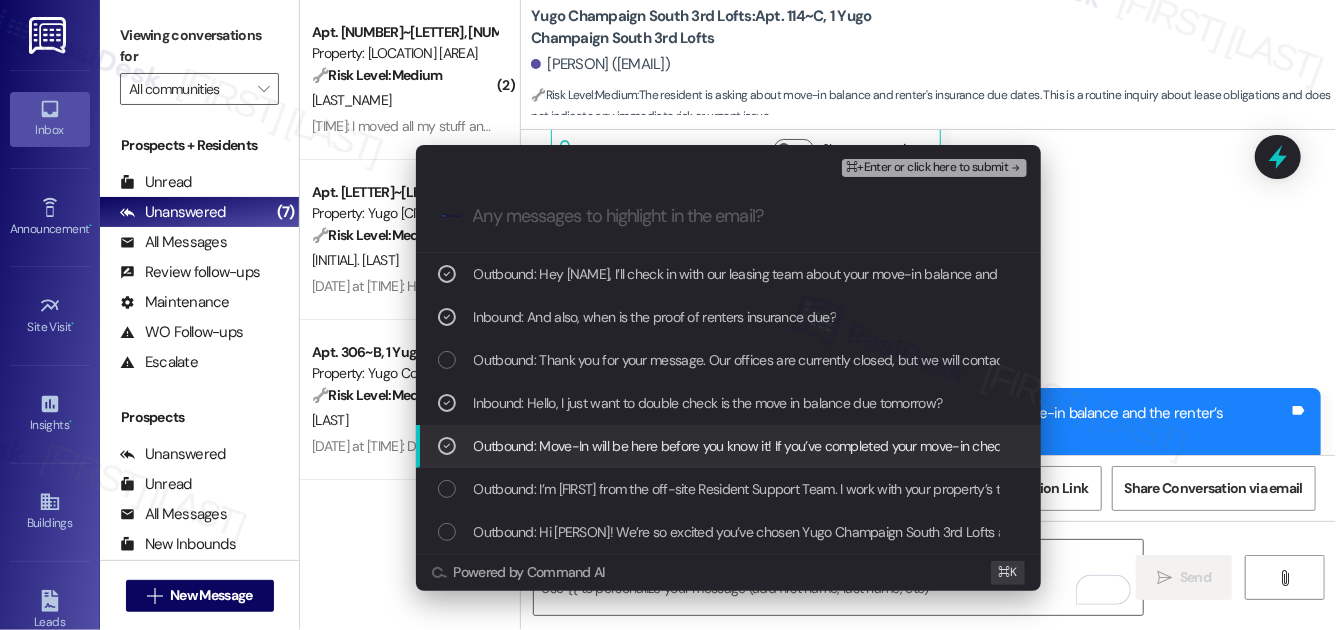 click on "Outbound: Move-In will be here before you know it! If you’ve completed your move-in checklist and made your initial installment payment at least 2 weeks prior to move-in, we offer a ⚡FAST PASS⚡, which enables you to move straight in, rather than wait in lines to complete these tasks. Login to ResidentPortal today!" at bounding box center (1392, 446) 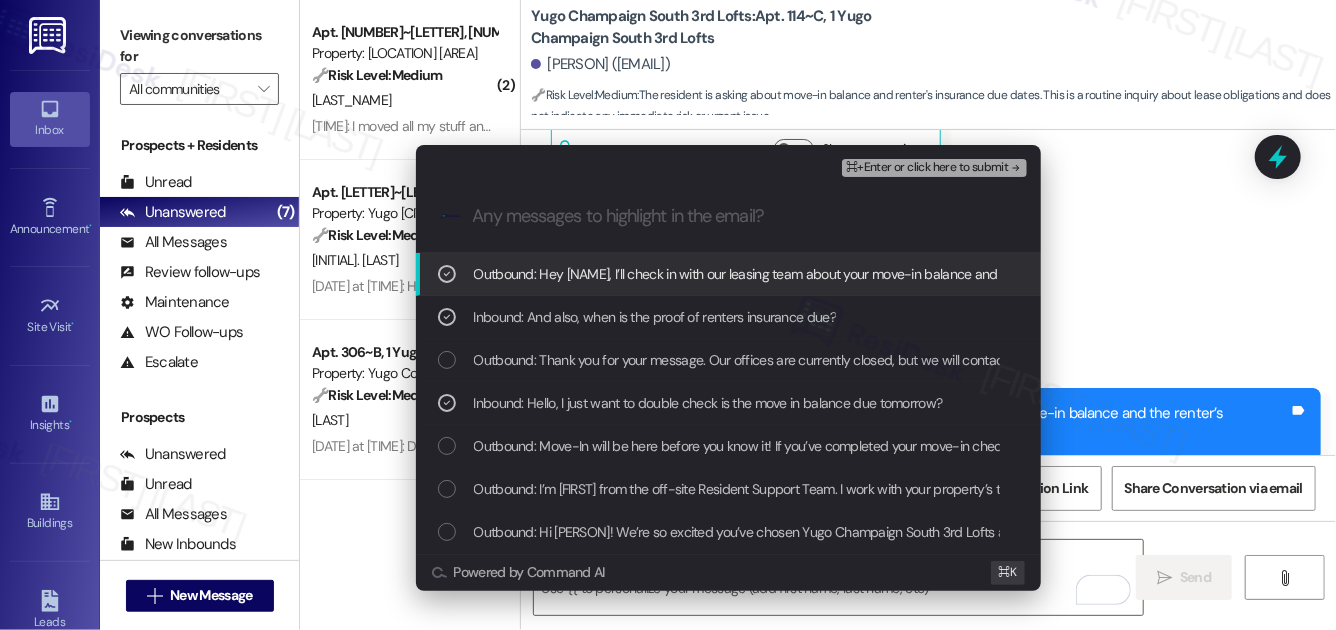 click on "⌘+Enter or click here to submit" at bounding box center [927, 168] 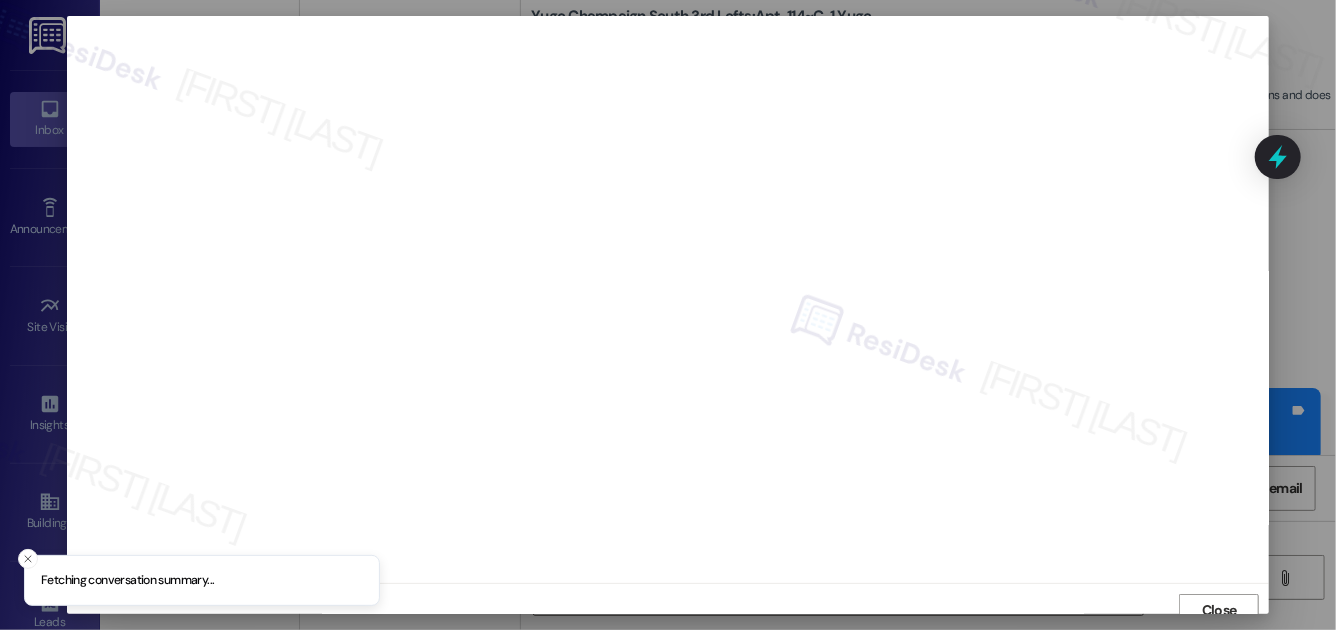 scroll, scrollTop: 11, scrollLeft: 0, axis: vertical 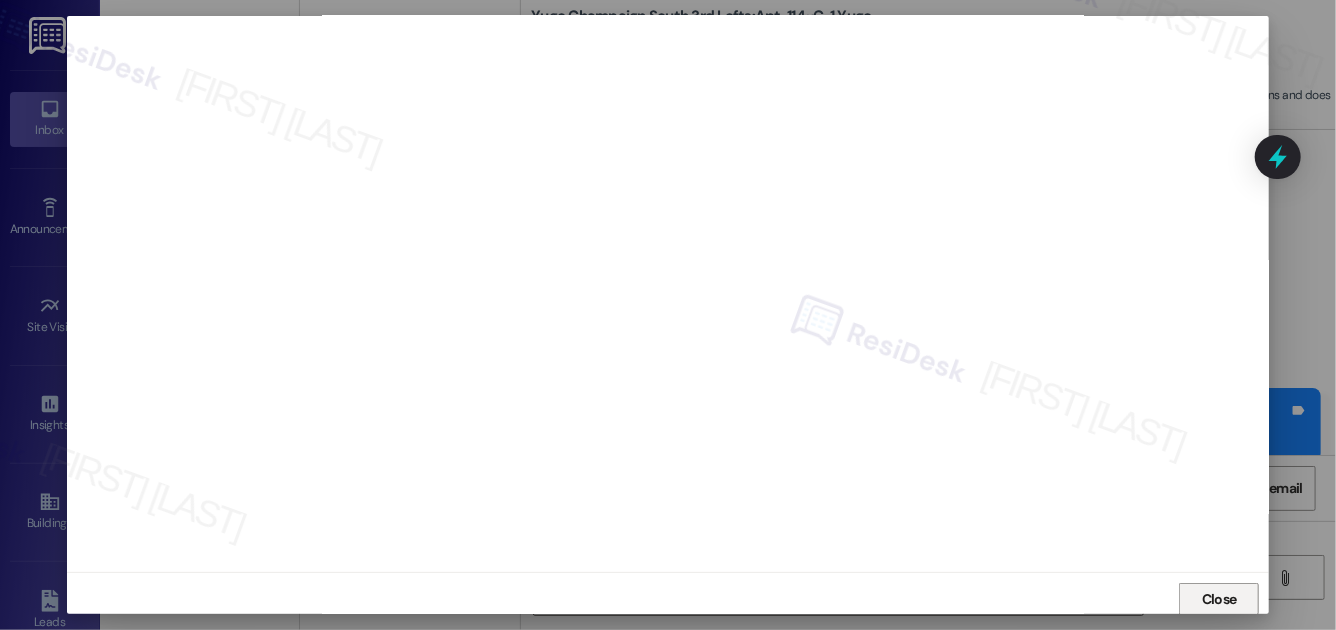 click on "Close" at bounding box center (1219, 599) 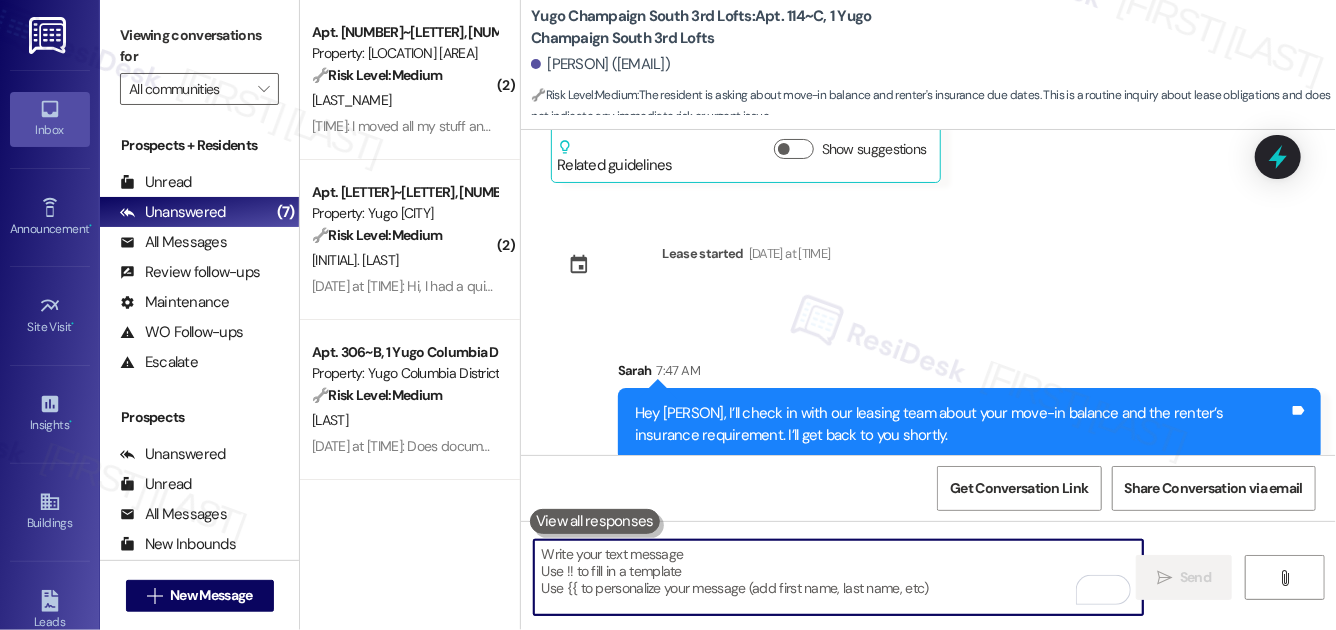 click at bounding box center [838, 577] 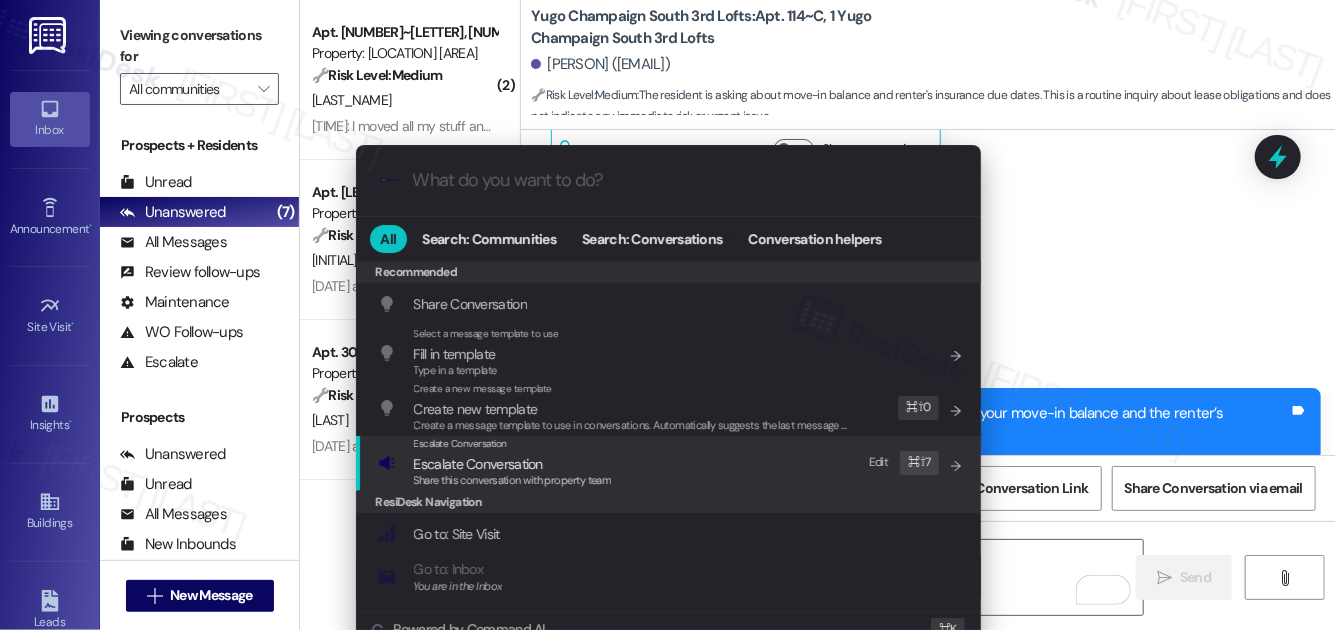 click on "Escalate Conversation Escalate Conversation Share this conversation with property team Edit ⌘ ⇧ 7" at bounding box center (670, 463) 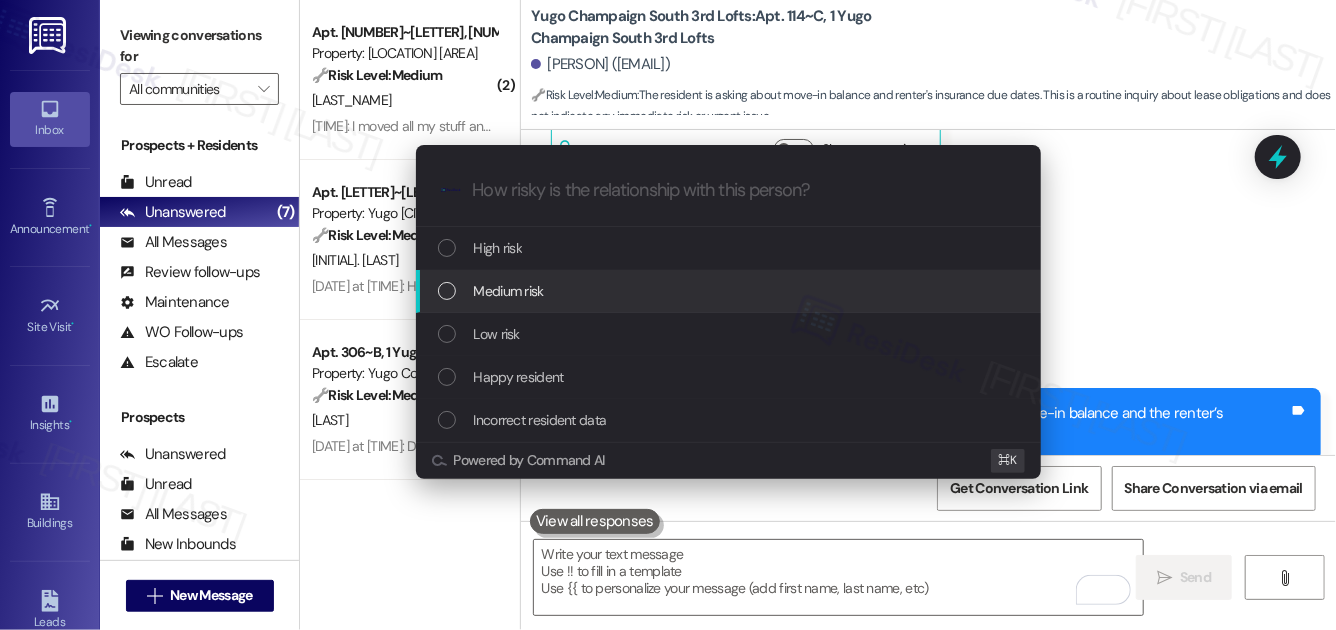 click on "Medium risk" at bounding box center (728, 291) 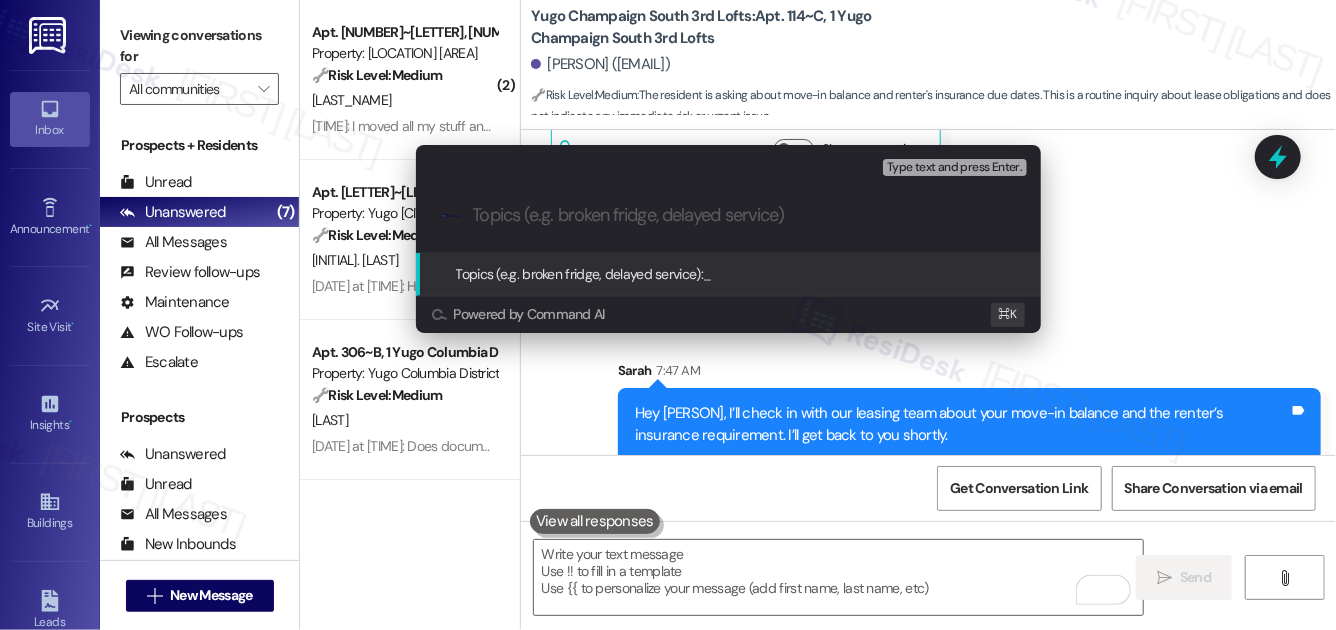 paste on "Following Up on Move-In Balance and Renter’s Insurance" 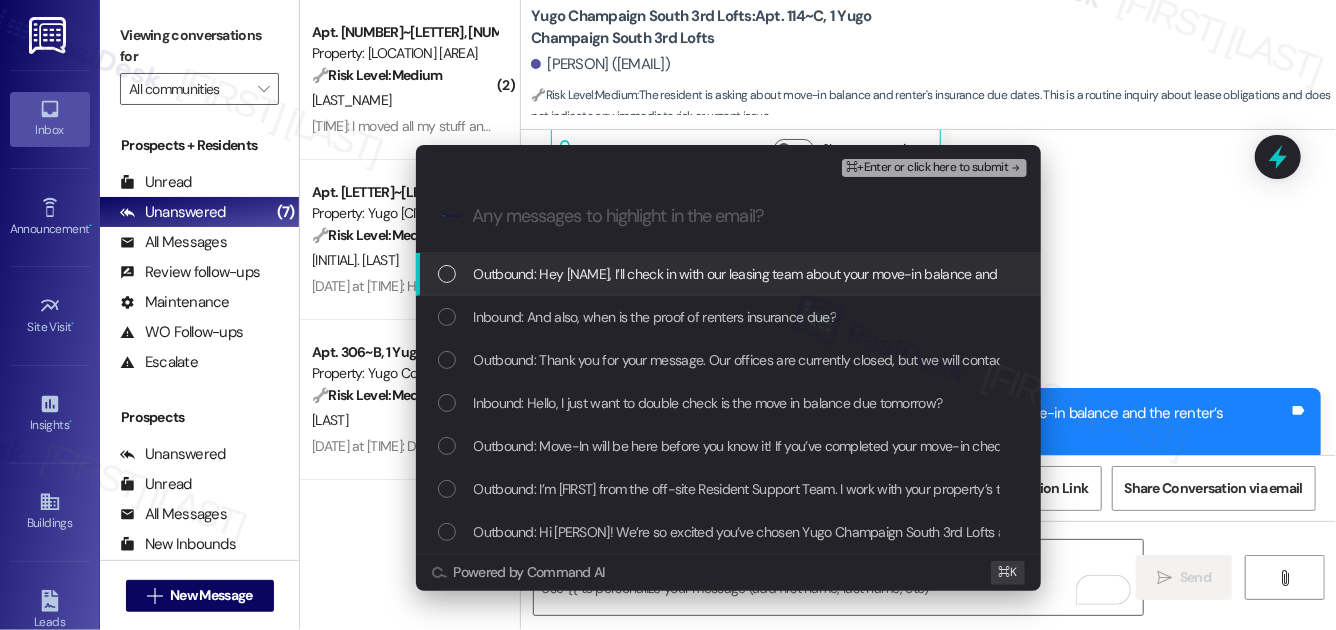 click on "Outbound: Hey Jaibilin, I’ll check in with our leasing team about your move-in balance and the renter’s insurance requirement. I’ll get back to you shortly." at bounding box center [913, 274] 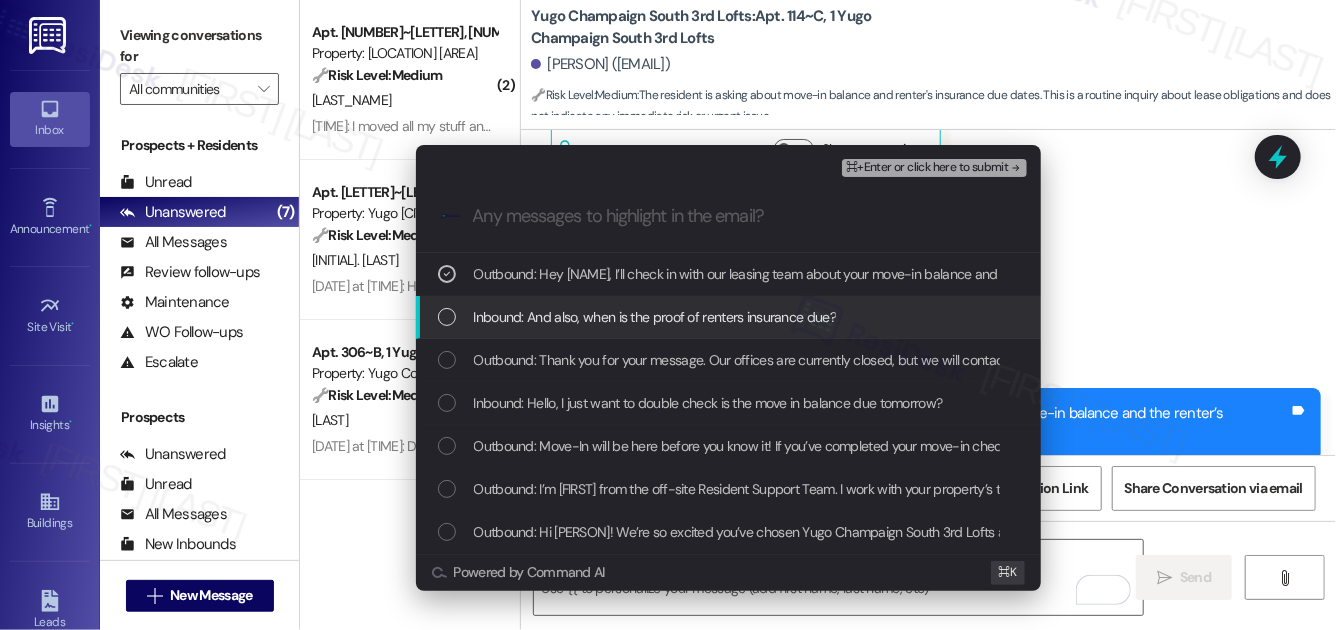 click on "Inbound: And also, when is the proof of renters insurance due?" at bounding box center [655, 317] 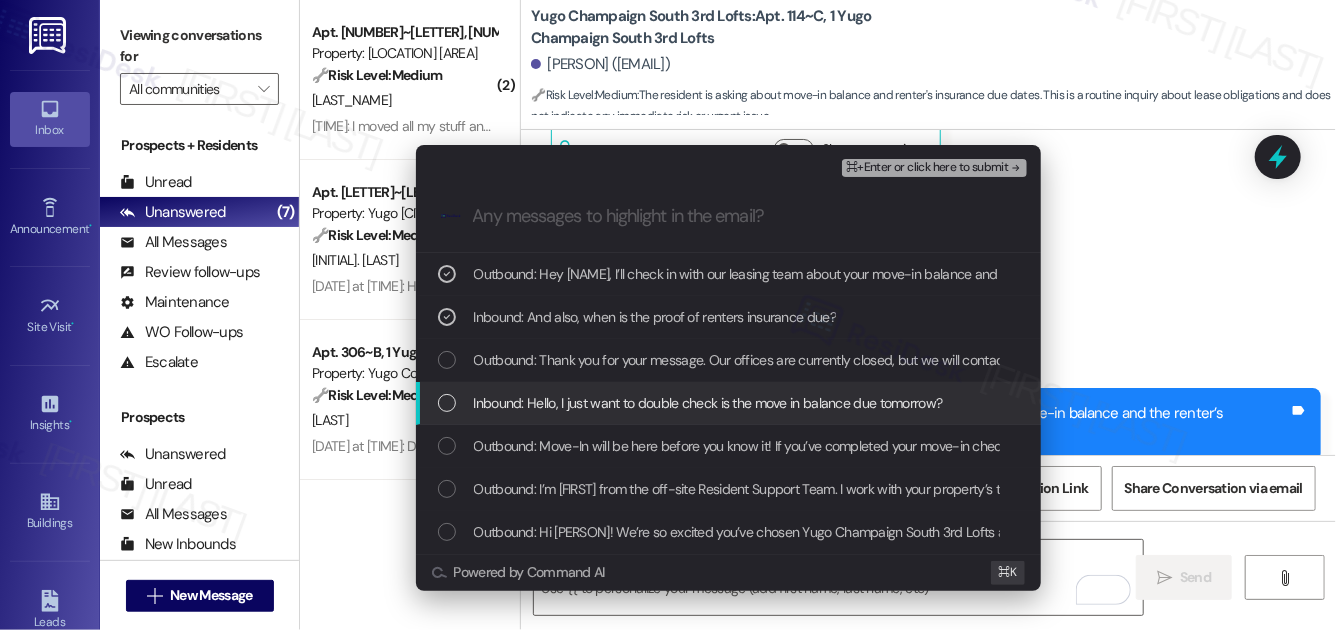 click on "Inbound: Hello, I just want to double check is the move in balance due tomorrow?" at bounding box center (708, 403) 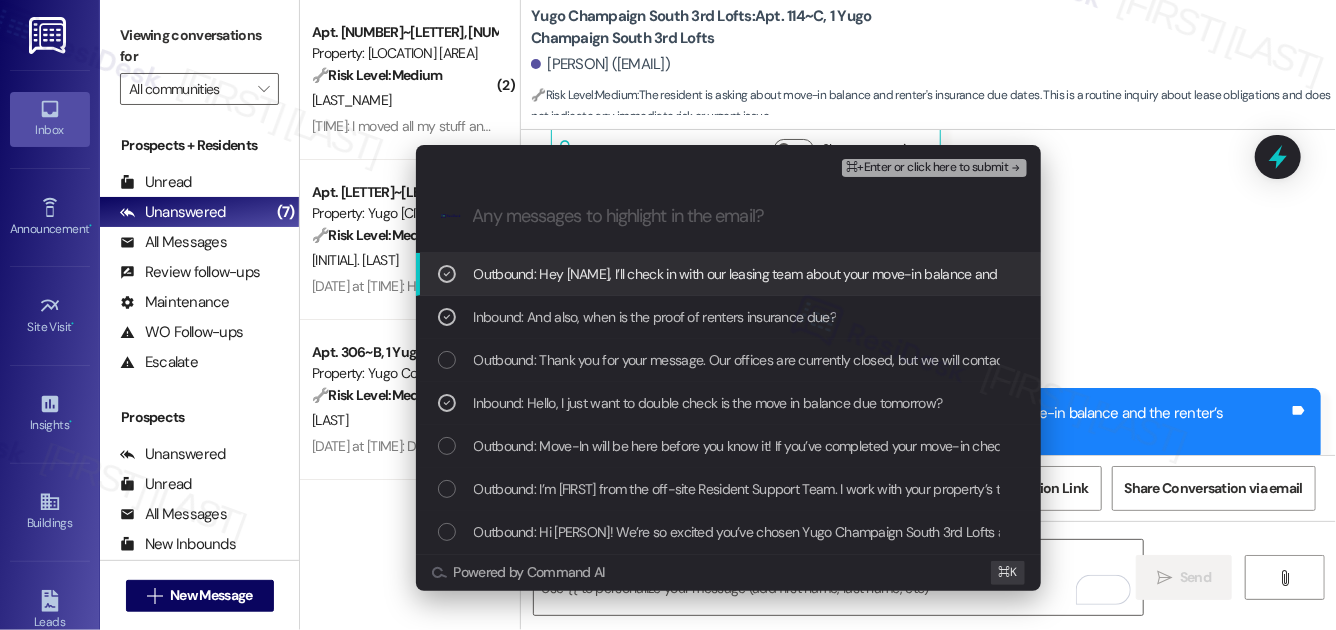 click on "⌘+Enter or click here to submit" at bounding box center (927, 168) 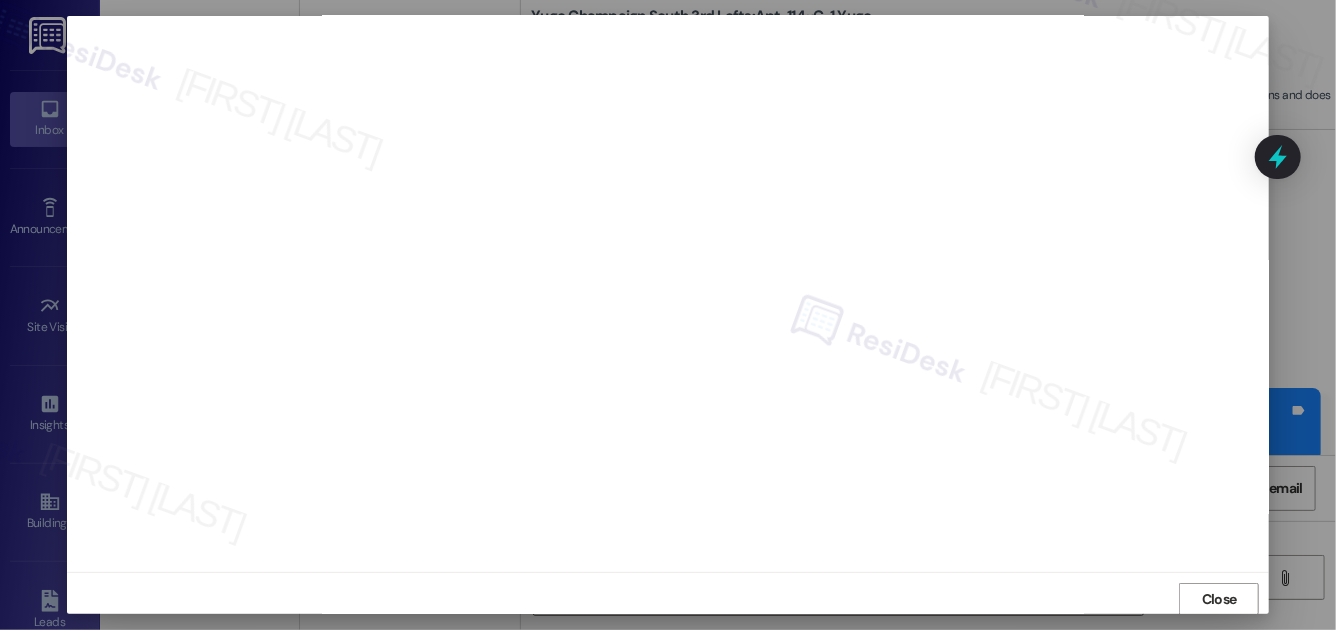 scroll, scrollTop: 21, scrollLeft: 0, axis: vertical 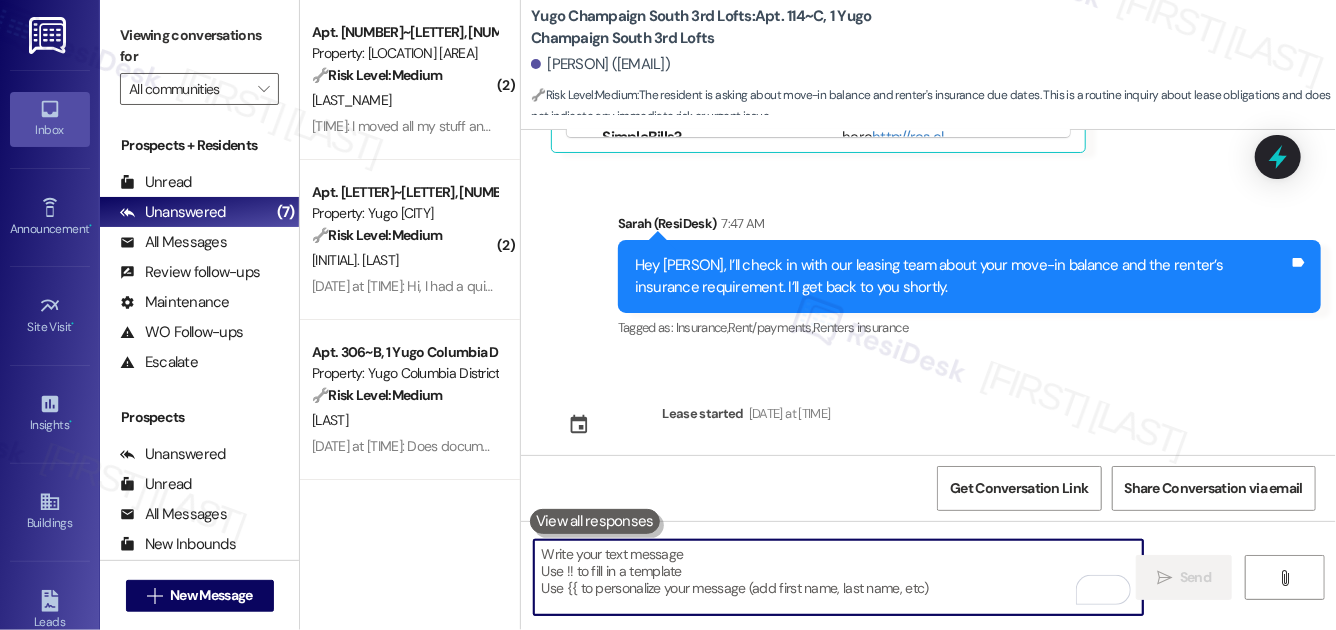 click at bounding box center (838, 577) 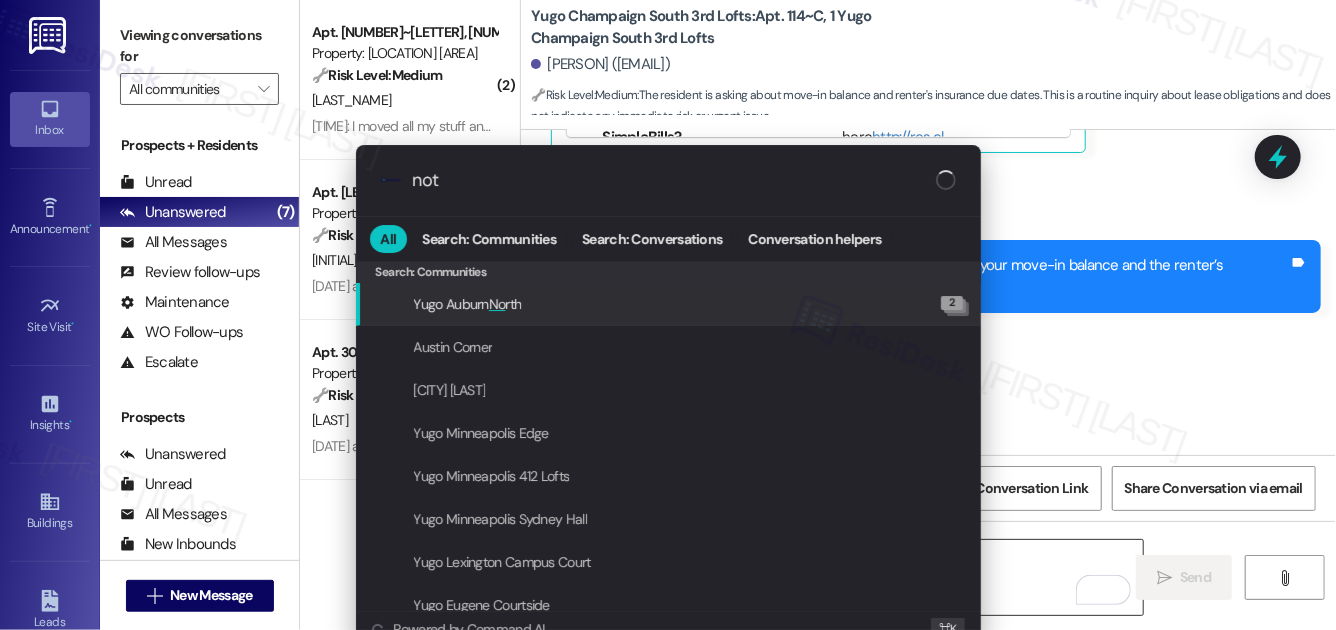 type on "note" 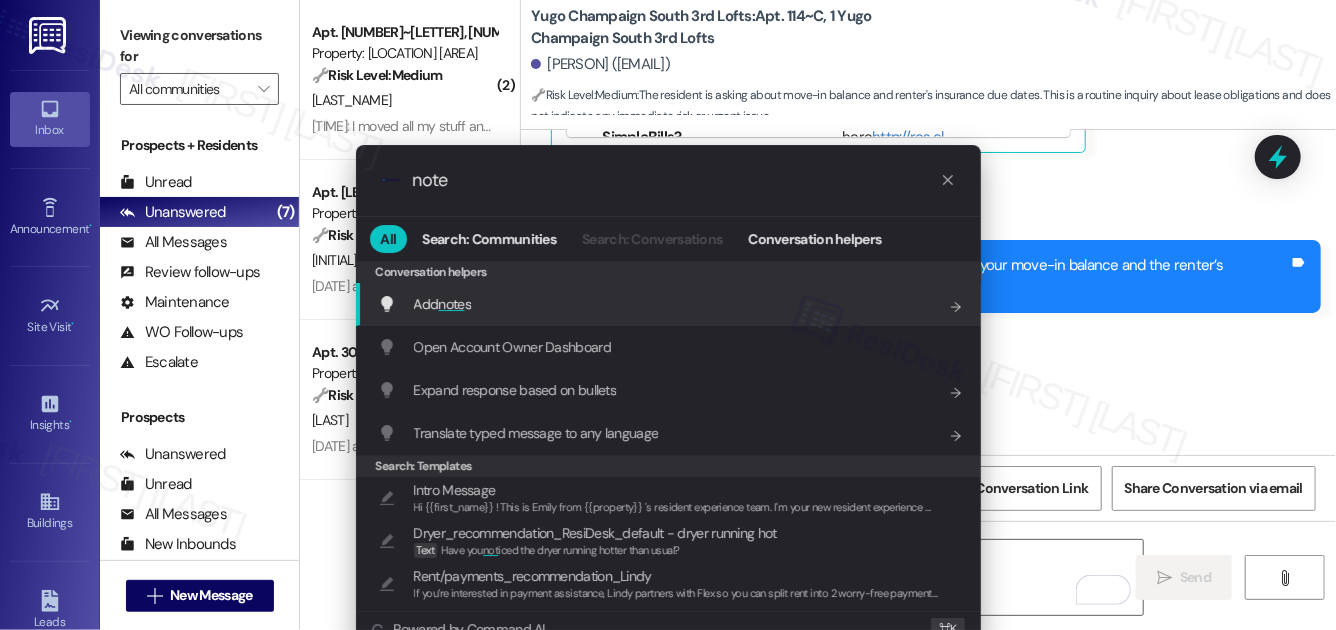 click on "Add  note s Add shortcut" at bounding box center [670, 304] 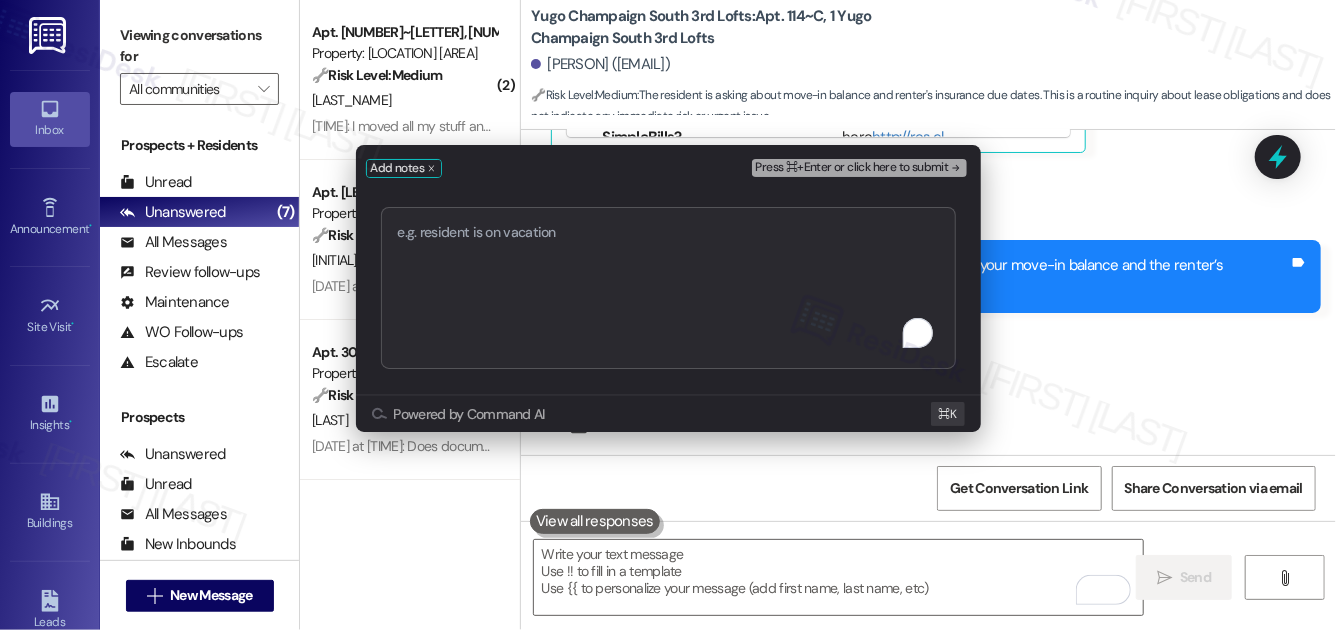 type on "e" 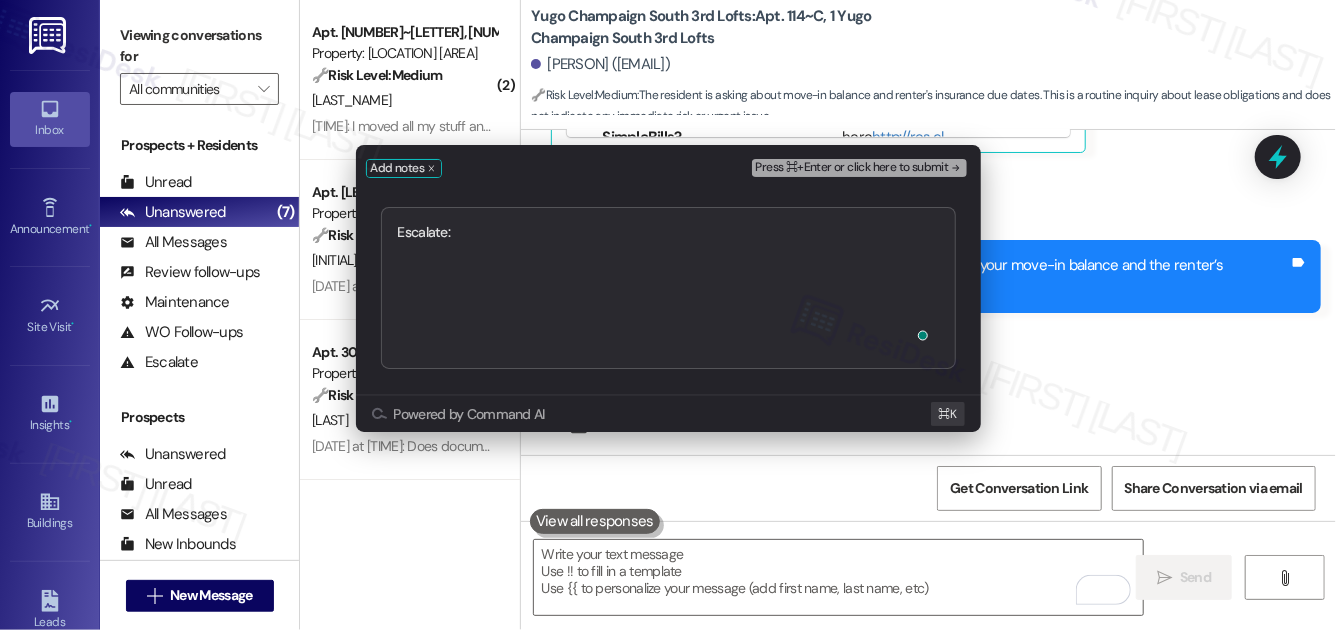 type on "Escalate: Following Up on Move-In Balance and Renter’s Insurance" 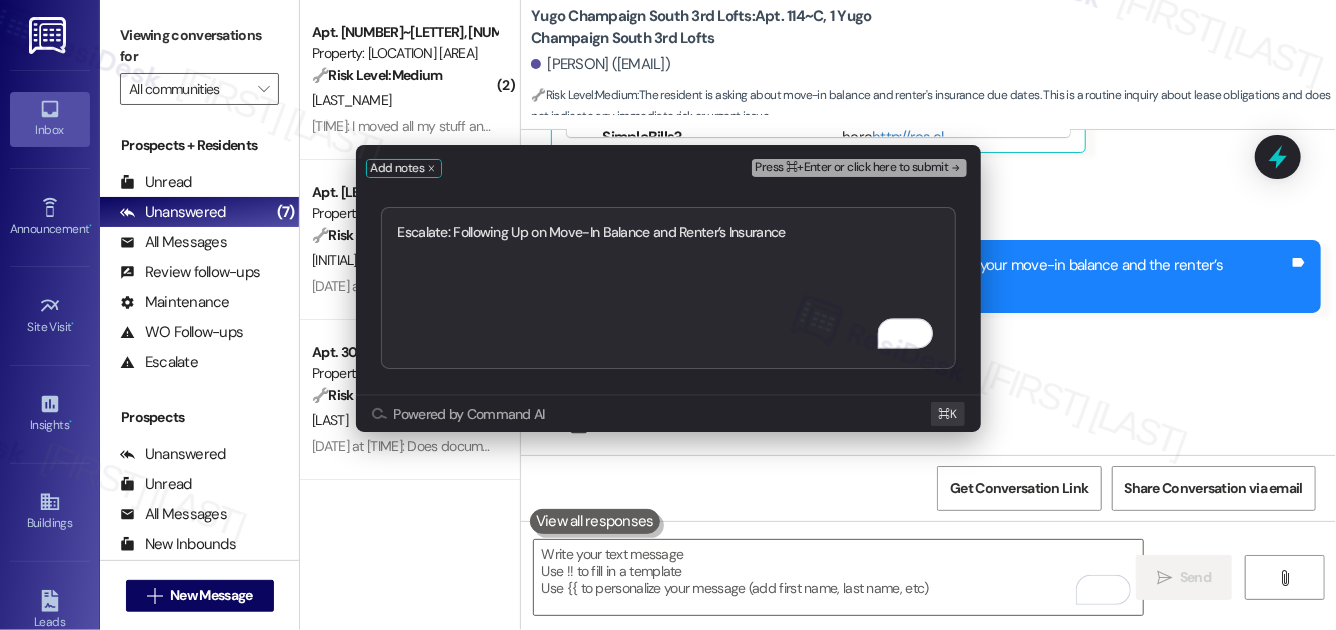 click on "Press ⌘+Enter or click here to submit" at bounding box center (852, 168) 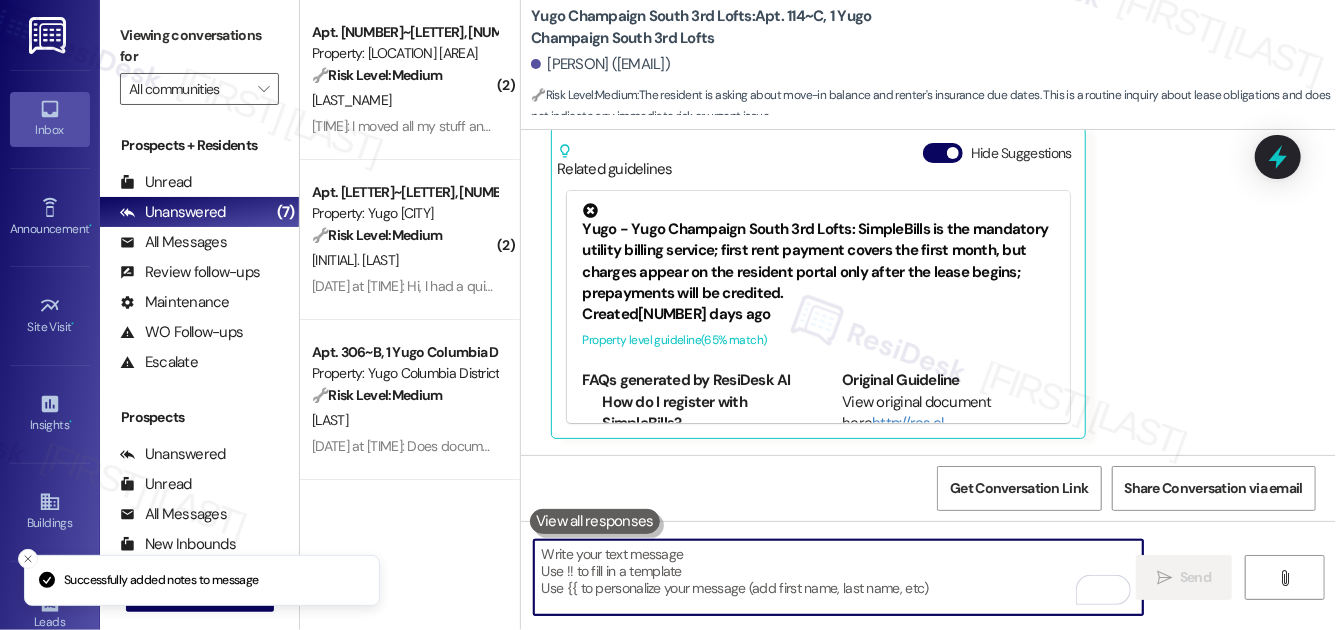 scroll, scrollTop: 1116, scrollLeft: 0, axis: vertical 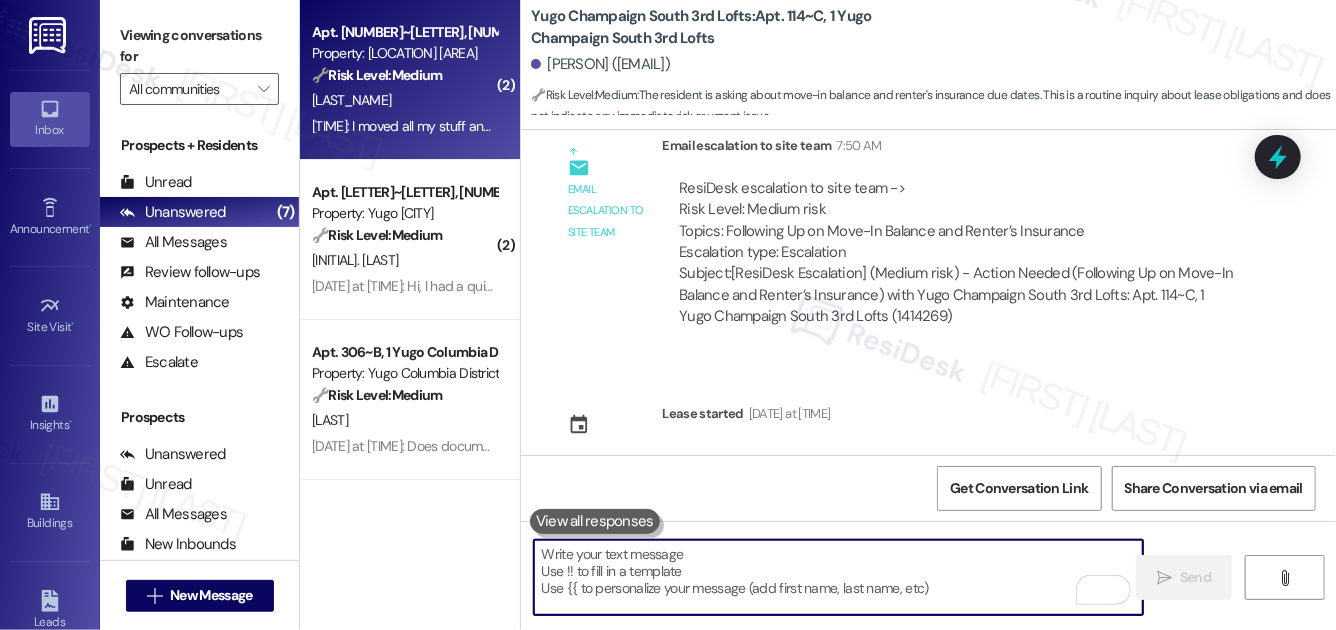 click on "Apt. 405~A, 1 Yugo Austin Corner Property: Austin Corner 🔧  Risk Level:  Medium The resident confirms they have moved out and left their keys in the unit. While key retrieval is important, it is not an emergency or high-liability situation. This falls under non-urgent maintenance and asset preservation, as the unit needs to be secured. K. Lee 7:45 AM: I moved all my stuff and everything 7:45 AM: I moved all my stuff and everything" at bounding box center [410, 80] 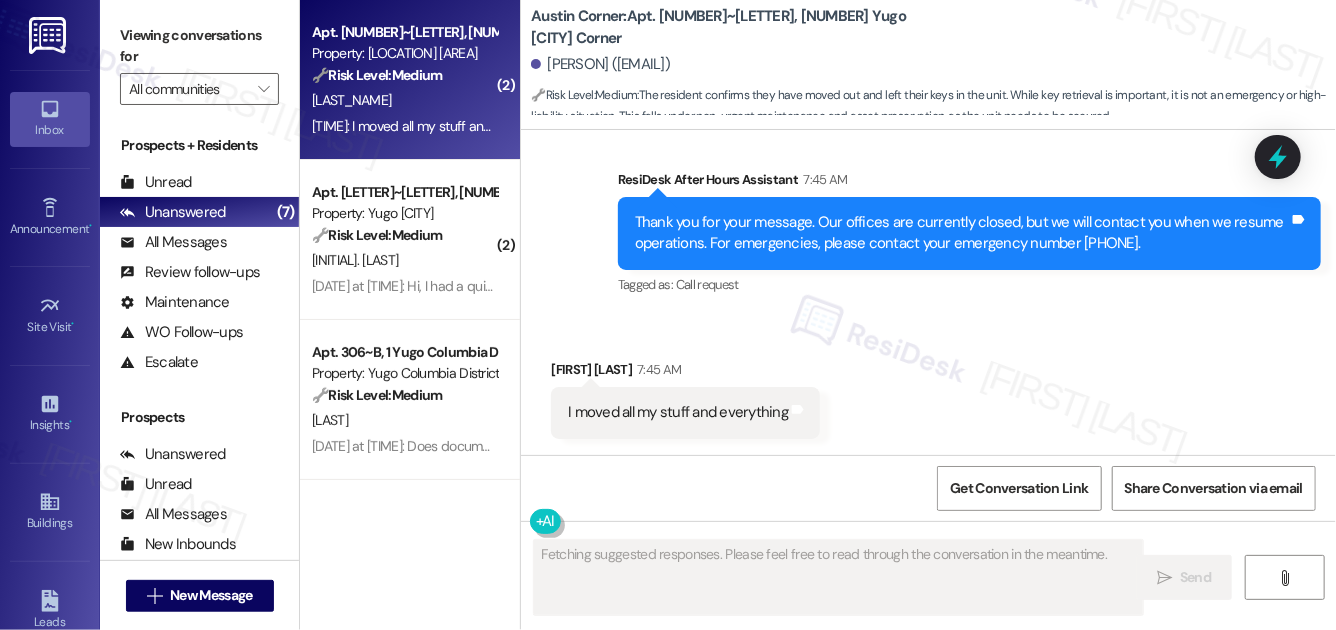scroll, scrollTop: 1440, scrollLeft: 0, axis: vertical 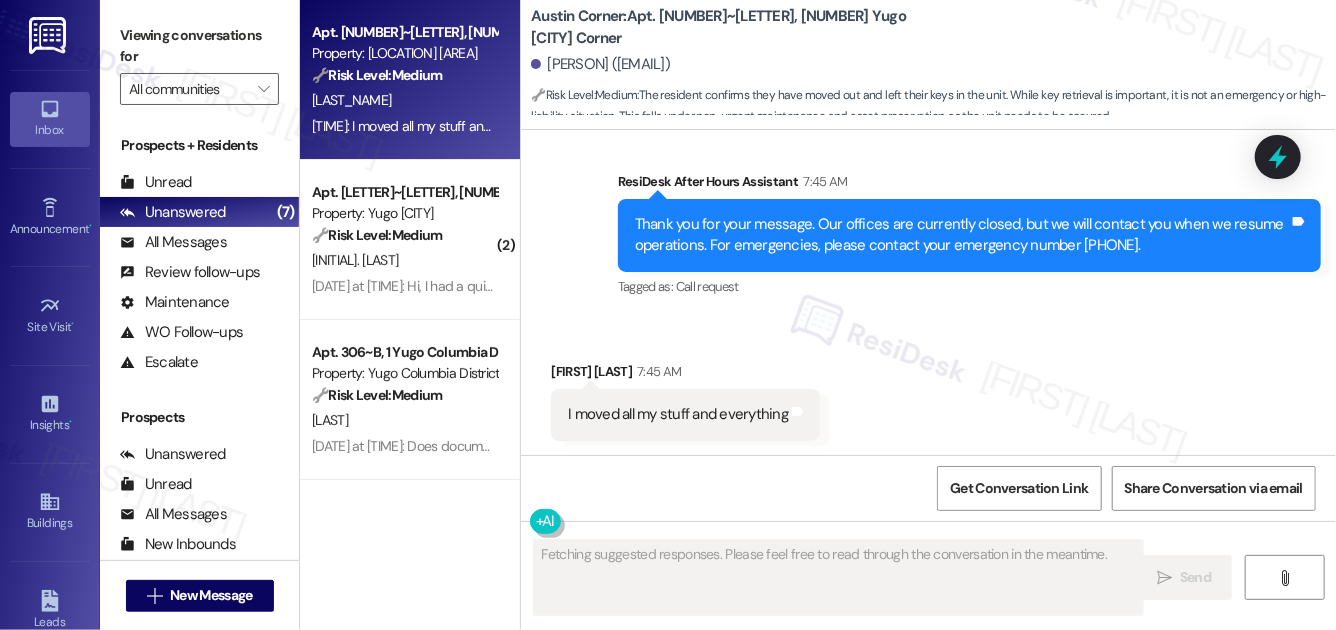 click on "7:45 AM: I moved all my stuff and everything 7:45 AM: I moved all my stuff and everything" at bounding box center [434, 126] 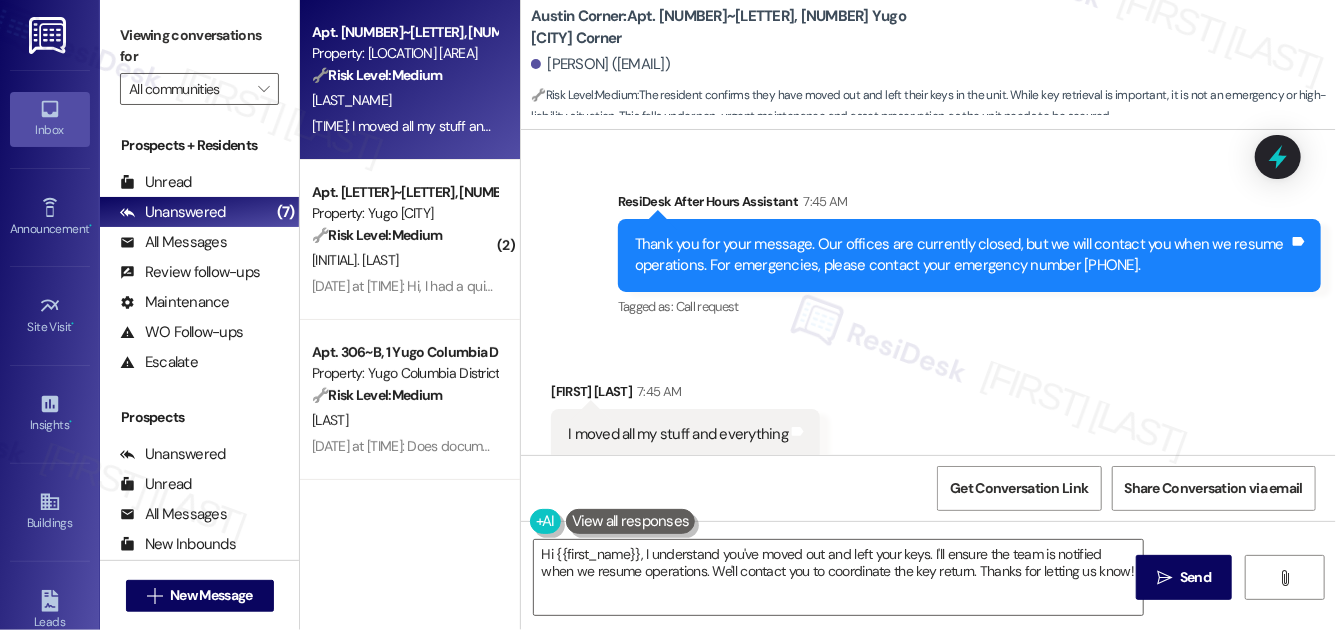 scroll, scrollTop: 1441, scrollLeft: 0, axis: vertical 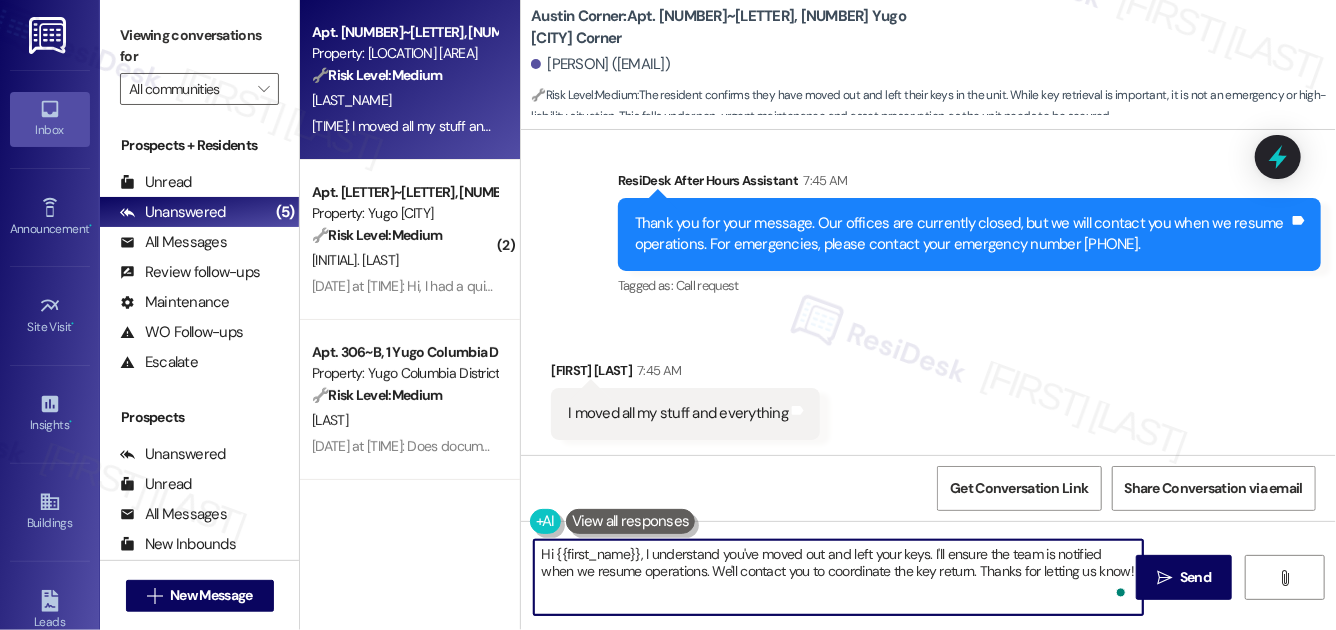 drag, startPoint x: 1105, startPoint y: 555, endPoint x: 1109, endPoint y: 585, distance: 30.265491 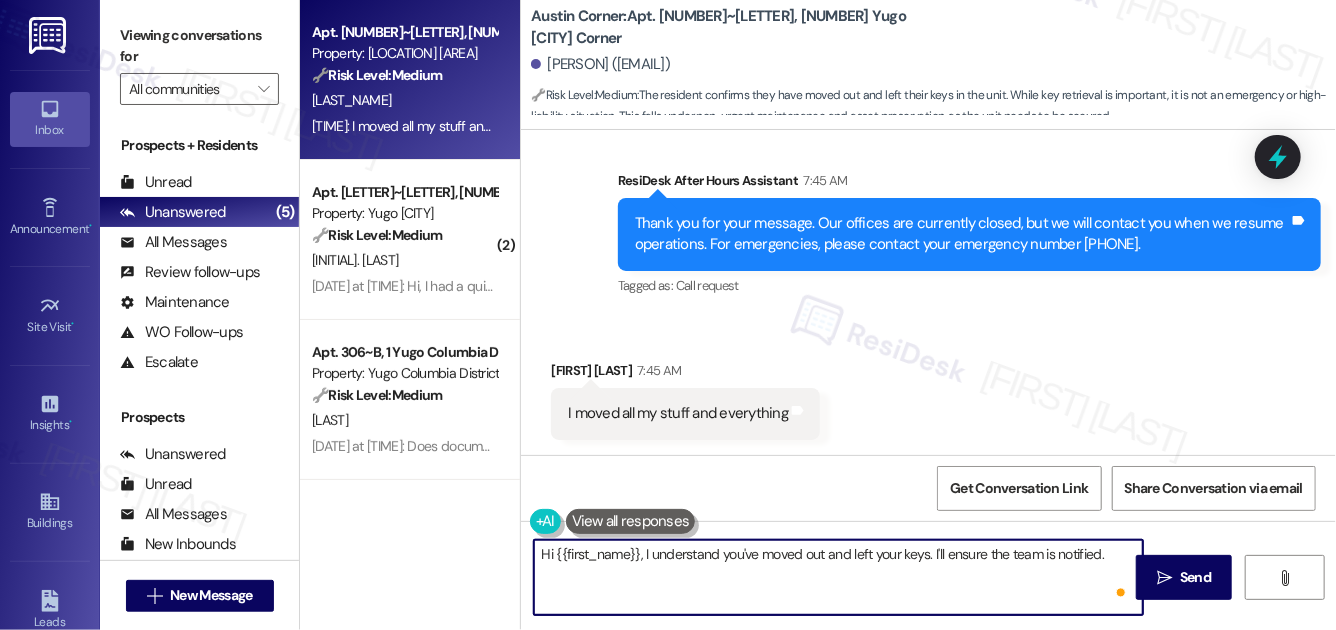 type on "Hi {{first_name}}, I understand you've moved out and left your keys. I'll ensure the team is notified." 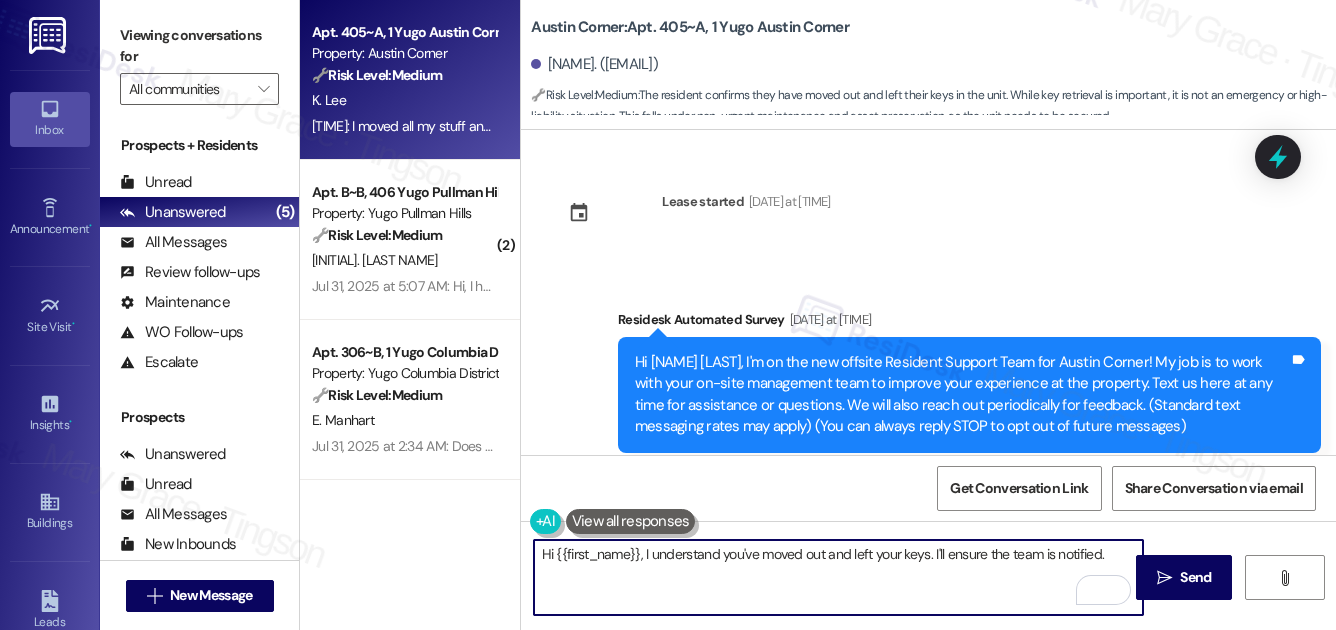 scroll, scrollTop: 0, scrollLeft: 0, axis: both 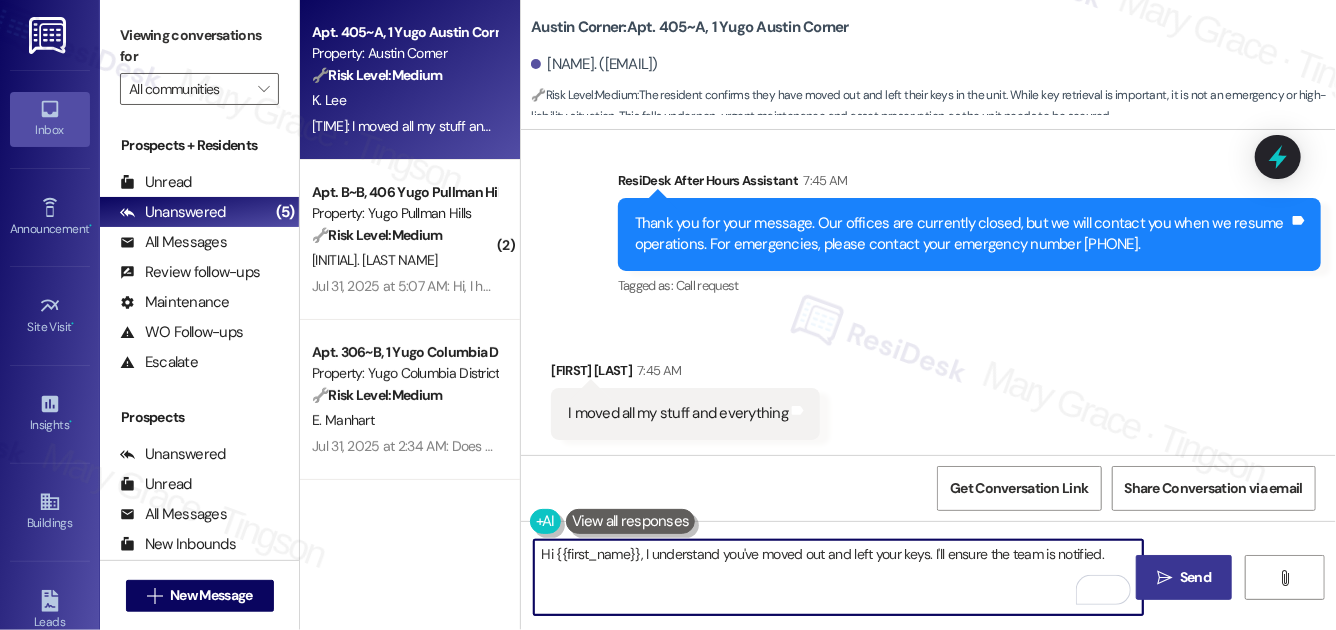 type on "Hi {{first_name}}, I understand you've moved out and left your keys. I'll ensure the team is notified." 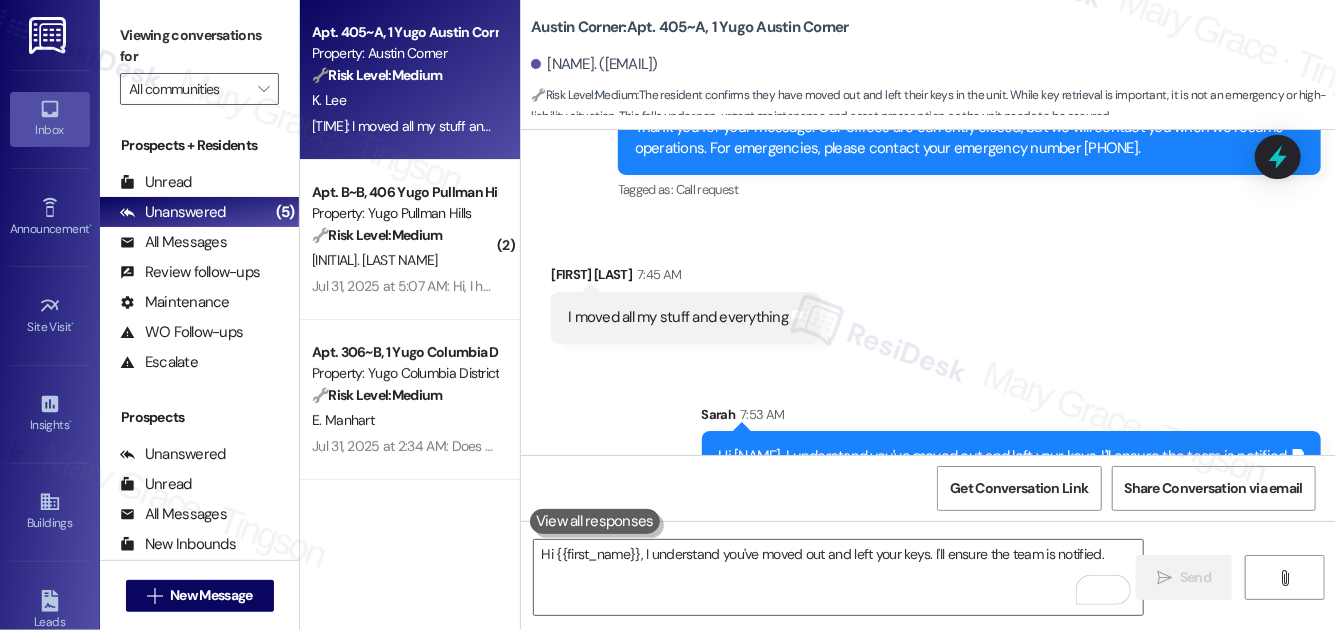 scroll, scrollTop: 1580, scrollLeft: 0, axis: vertical 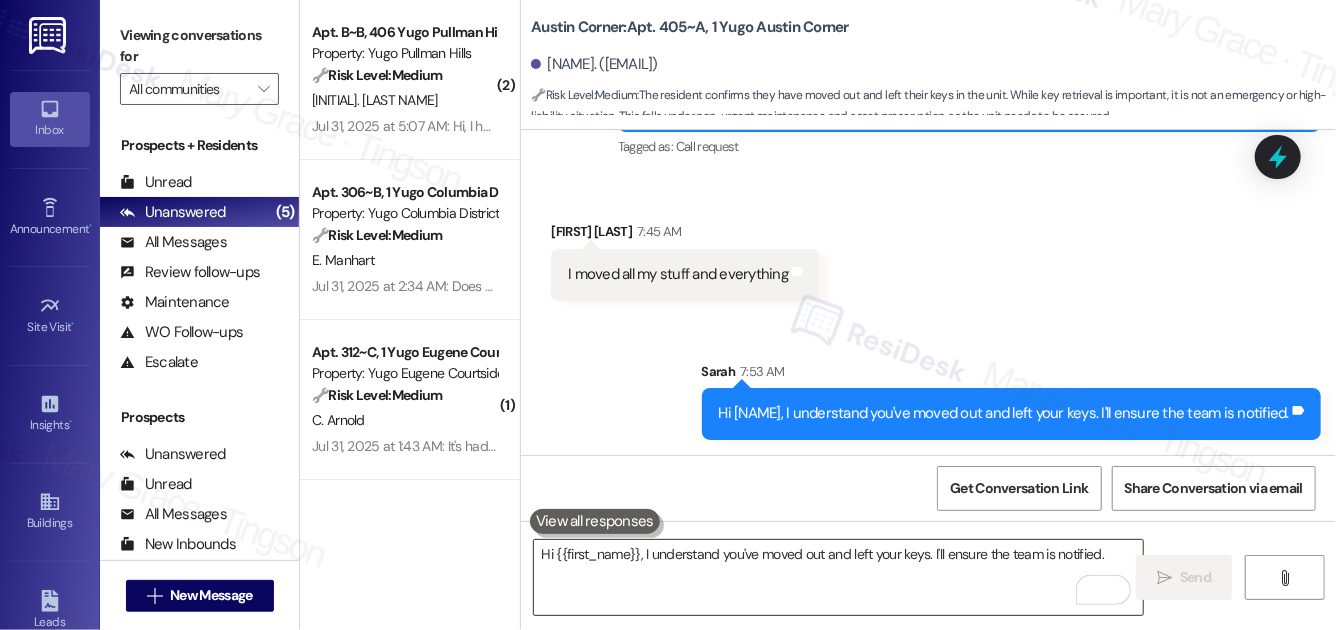 click on "Hi {{first_name}}, I understand you've moved out and left your keys. I'll ensure the team is notified." at bounding box center (838, 577) 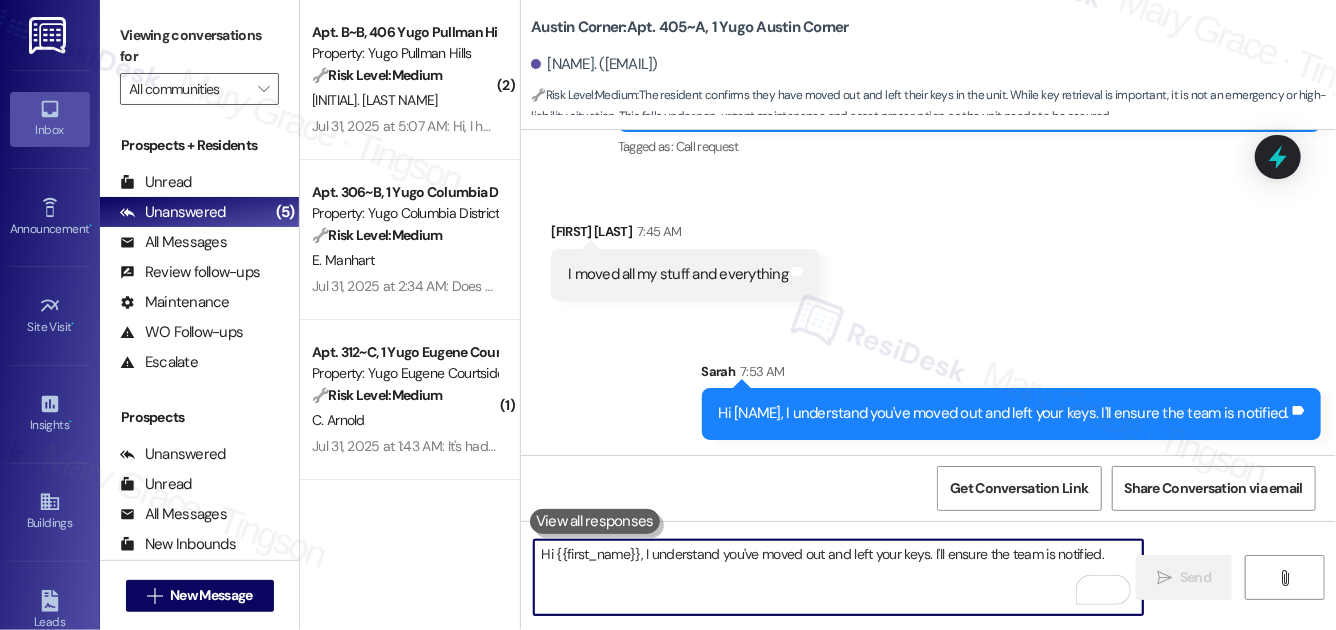 type 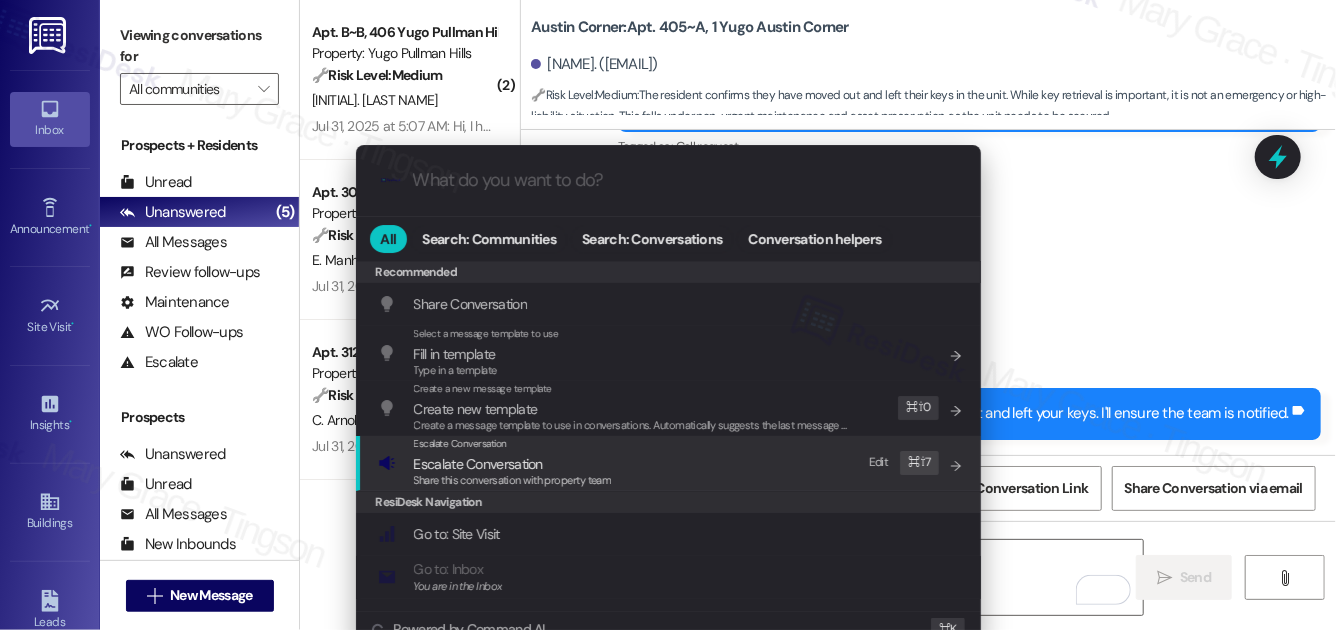 click on "Escalate Conversation Escalate Conversation Share this conversation with property team Edit ⌘ ⇧ 7" at bounding box center (670, 463) 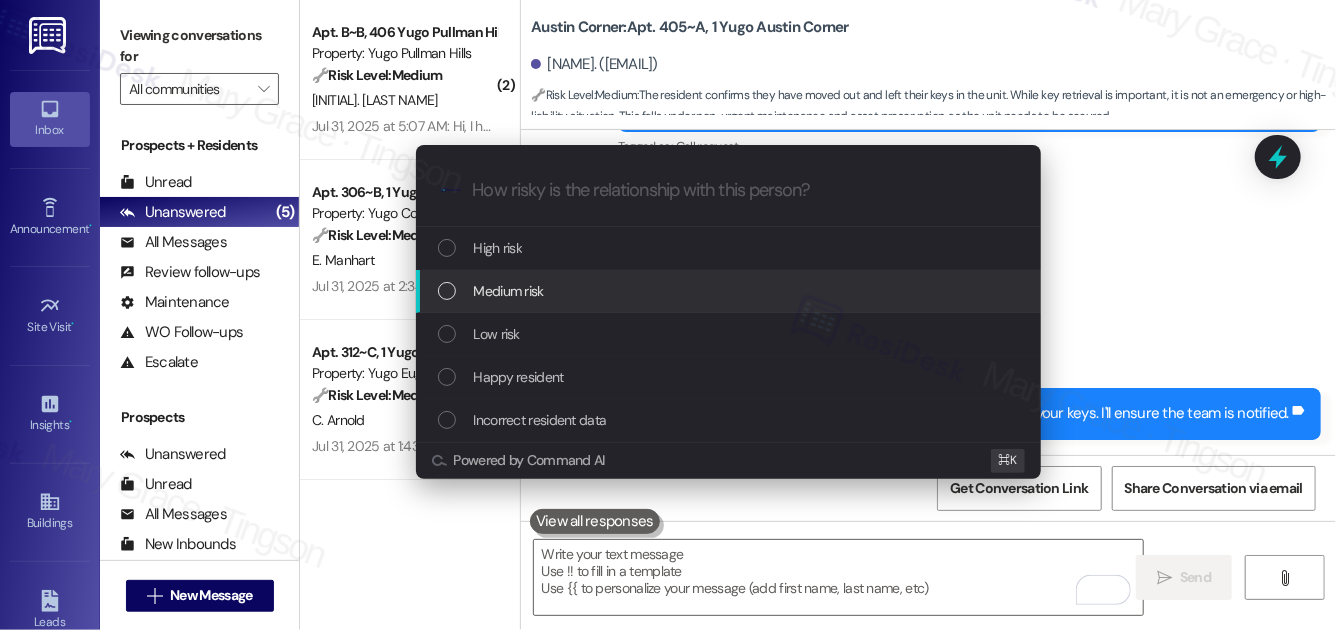 click on "Medium risk" at bounding box center [730, 291] 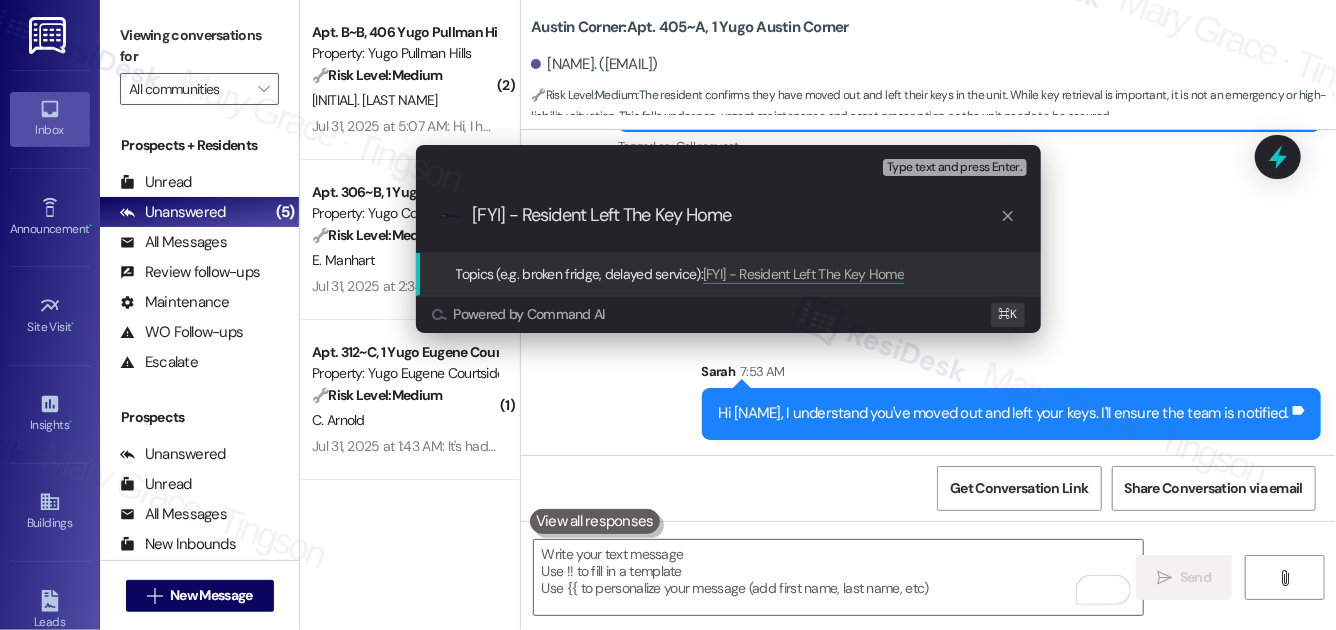 click on "[FYI] - Resident Left The Key Home" at bounding box center (736, 215) 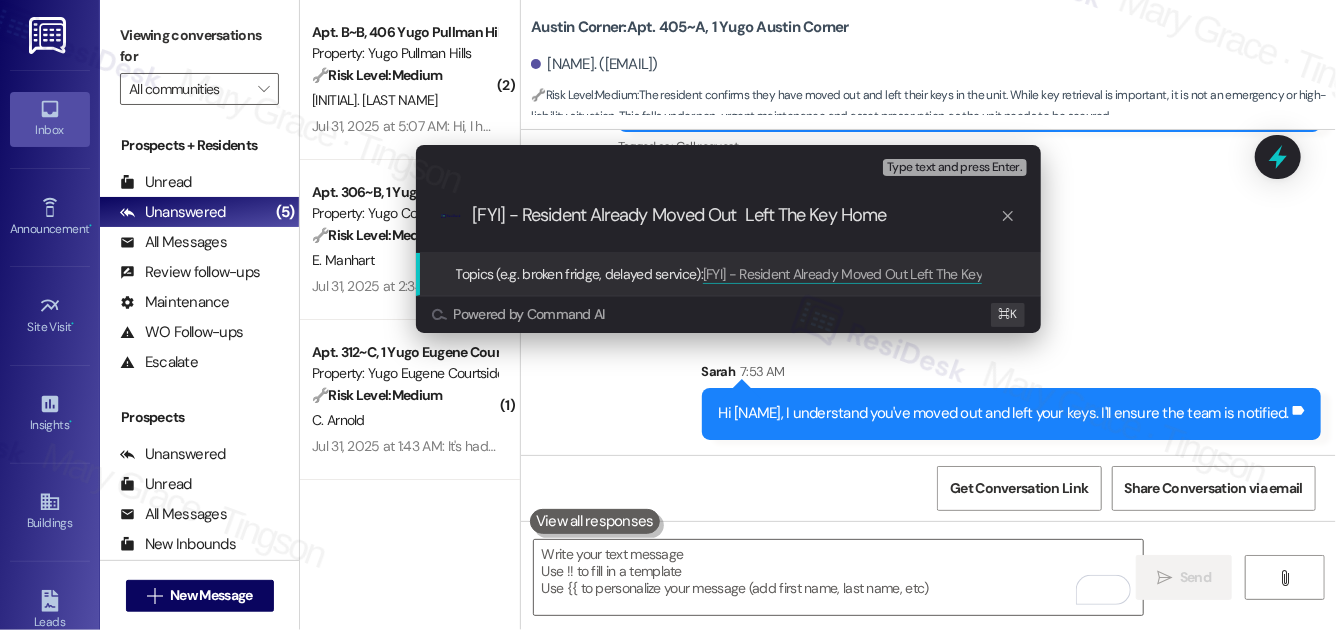 type on "[FYI] - Resident Already Moved Out & Left The Key Home" 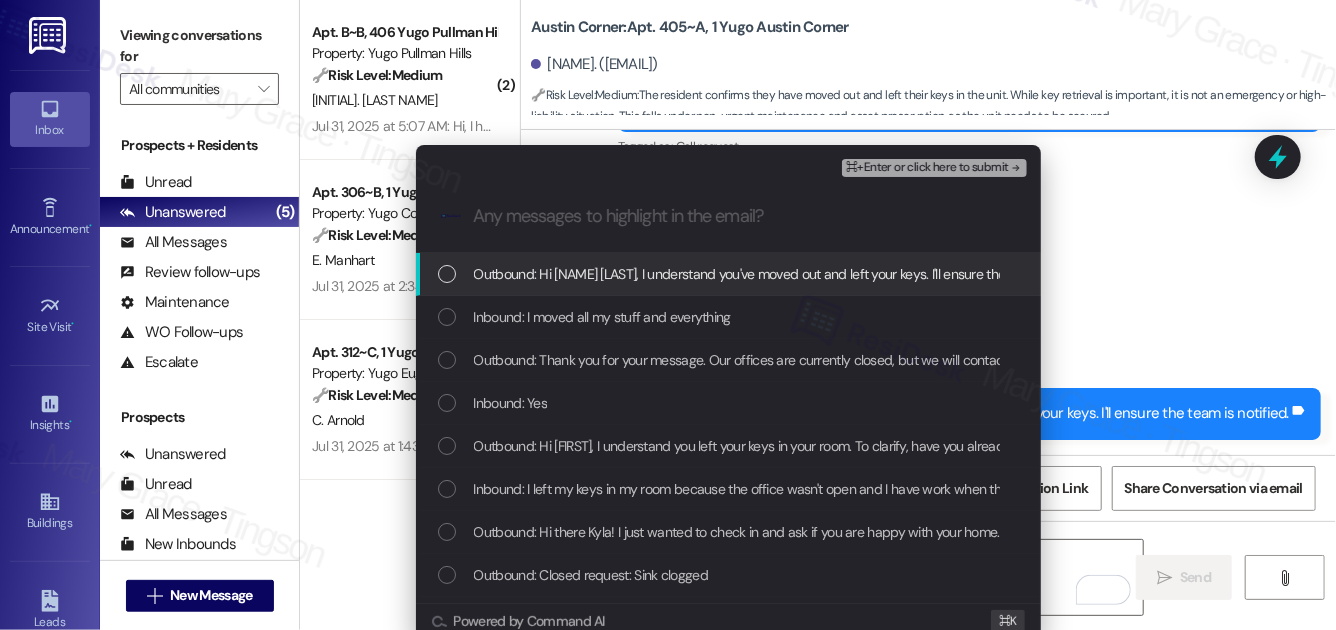 click on "Outbound: Hi [NAME]! I understand you've moved out and left your keys. I'll ensure the team is notified." at bounding box center [787, 274] 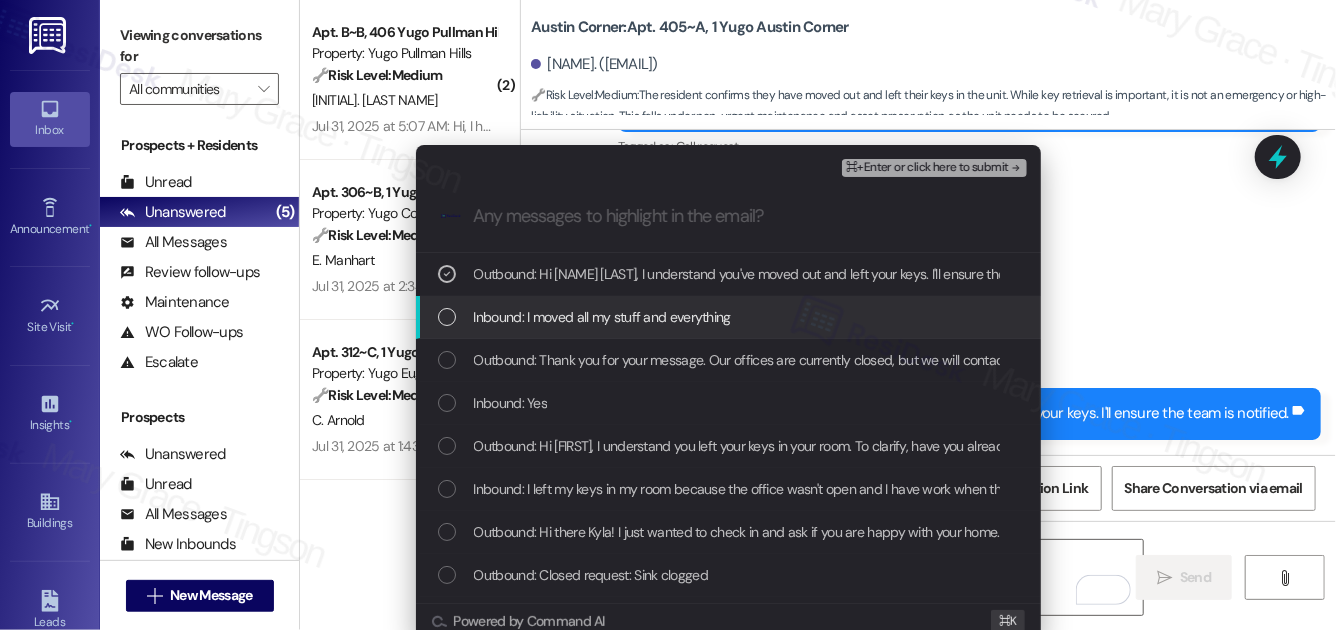 click on "Inbound: I moved all my stuff and everything" at bounding box center (602, 317) 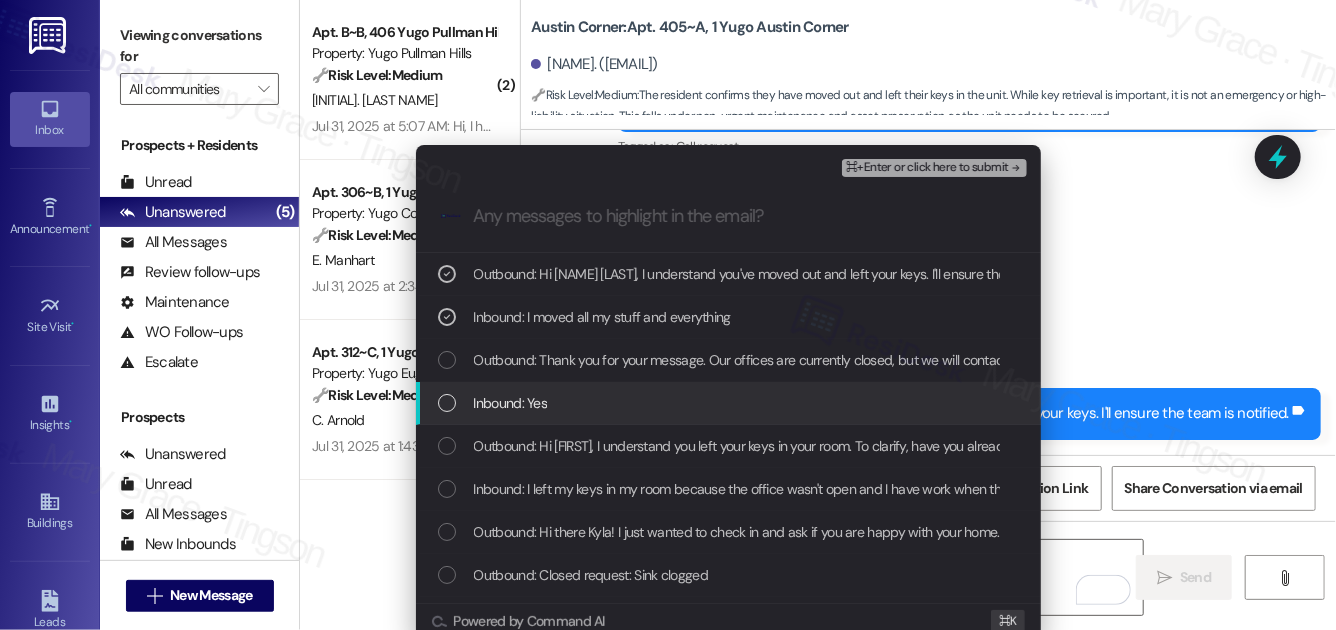 click on "Inbound: Yes" at bounding box center (730, 403) 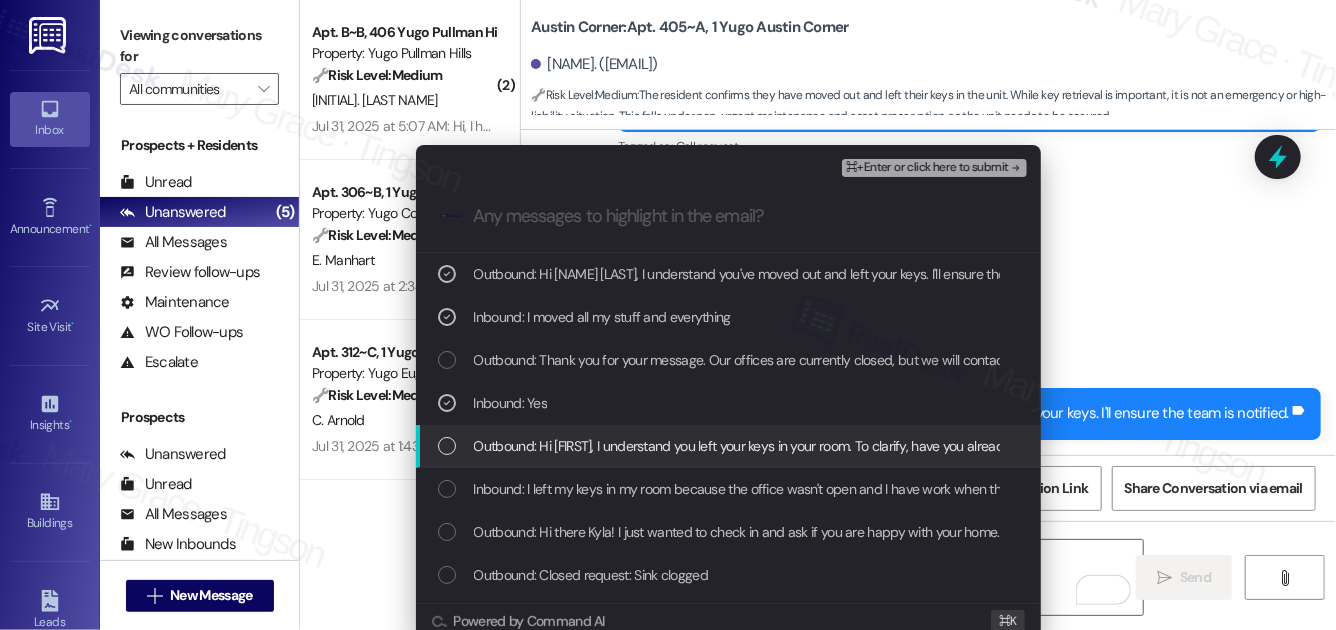 click on "Outbound: Hi Kyla, I understand you left your keys in your room. To clarify, have you already moved out?" at bounding box center (728, 446) 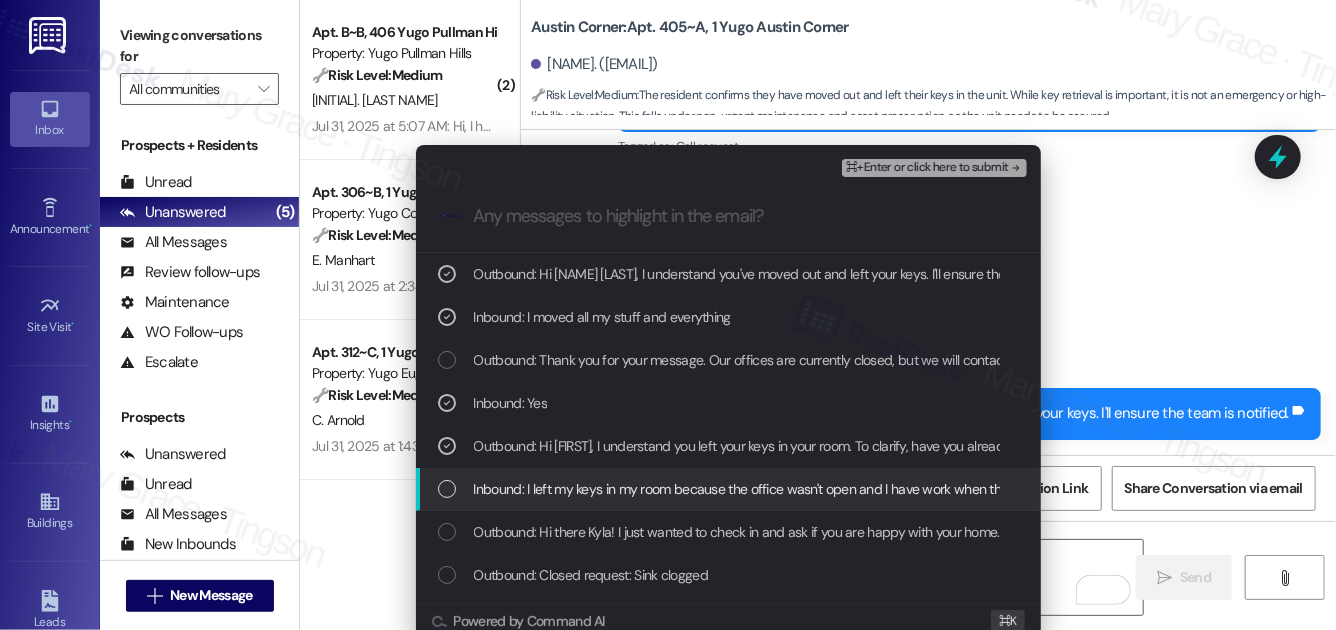 click on "Inbound: I left my keys in my room because the office wasn't open and I have work when the office is open" at bounding box center (782, 489) 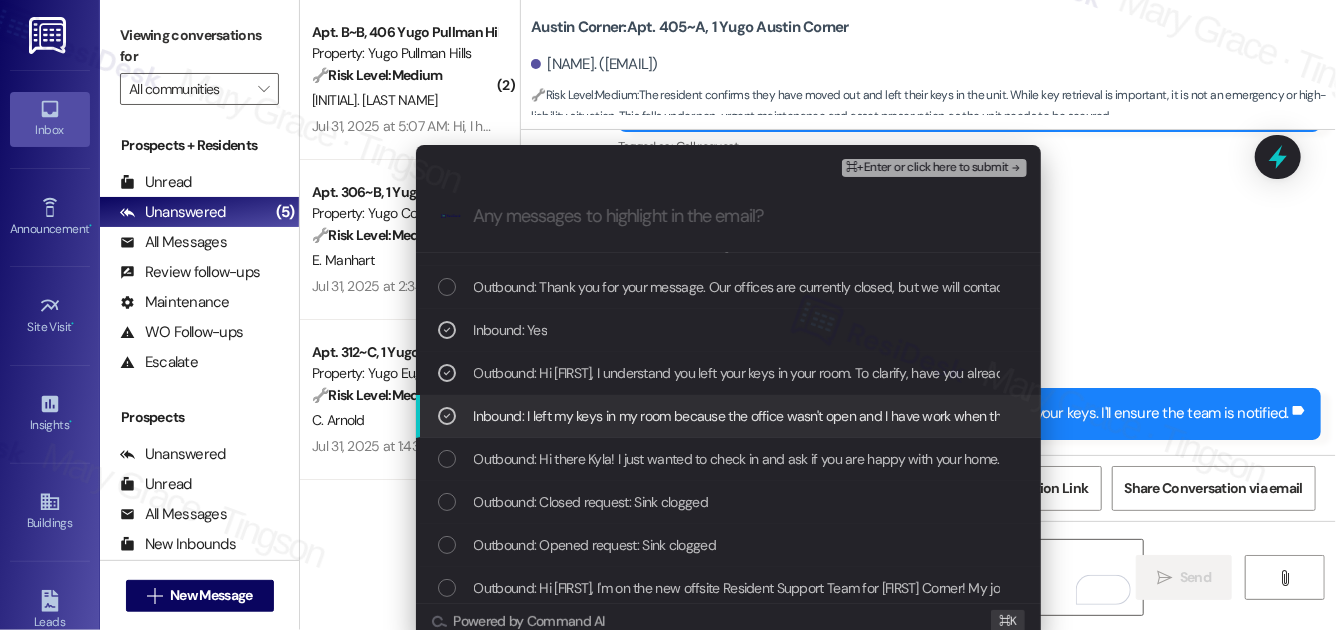 scroll, scrollTop: 80, scrollLeft: 0, axis: vertical 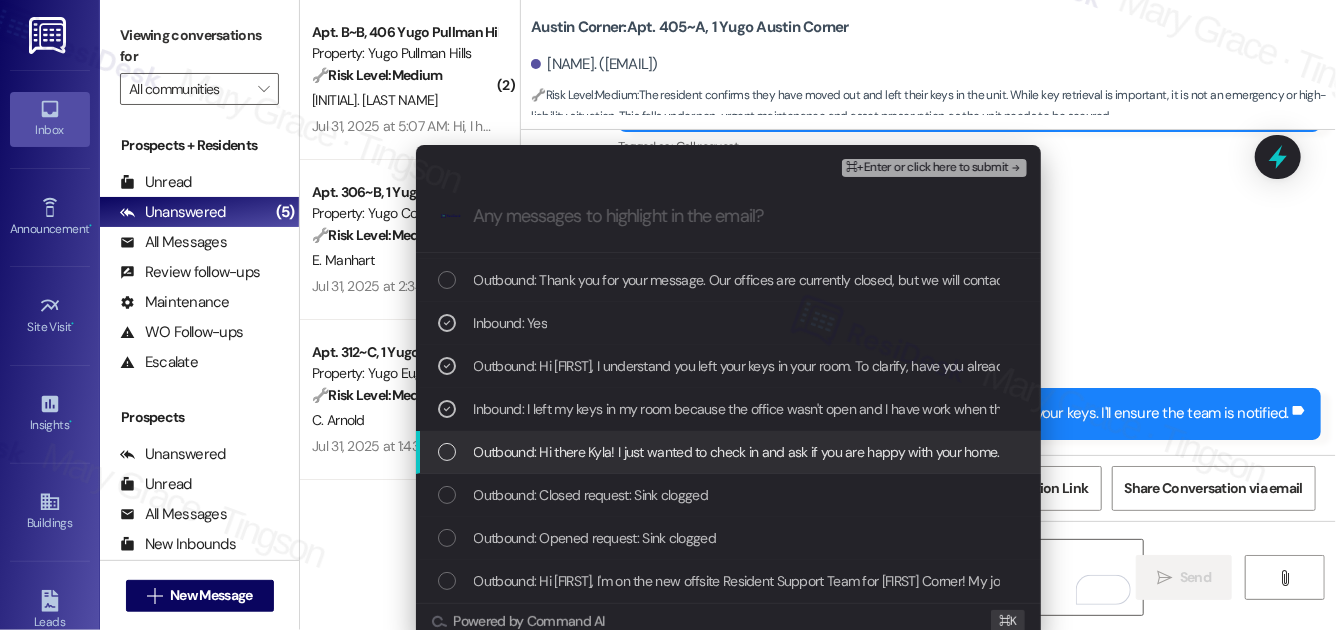 click on "Outbound: Hi there Kyla! I just wanted to check in and ask if you are happy with your home.  Feel free to answer with a quick (y/n)" at bounding box center (845, 452) 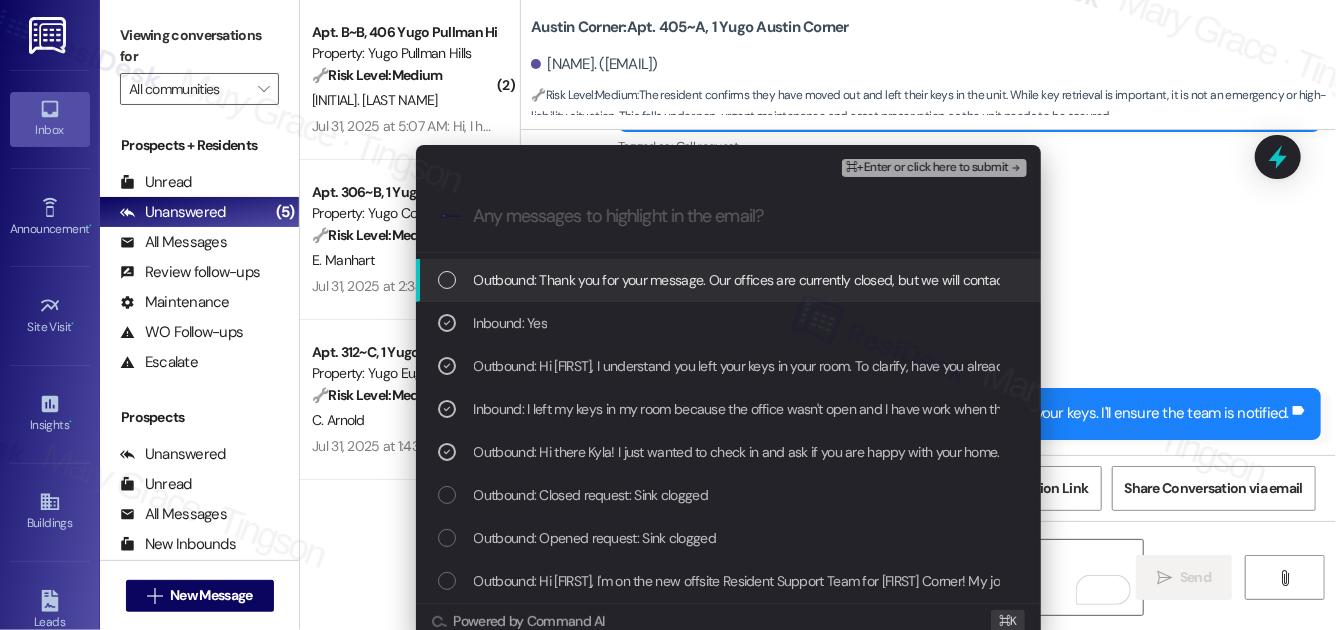 click on "⌘+Enter or click here to submit" at bounding box center [927, 168] 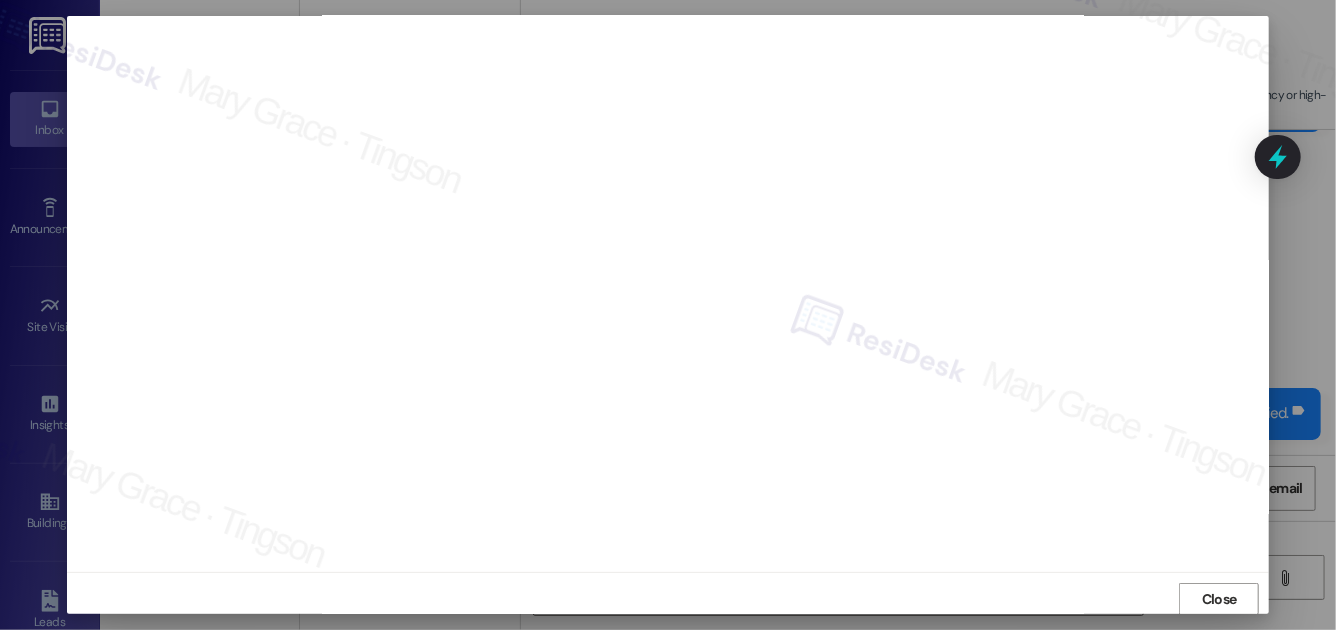 scroll, scrollTop: 21, scrollLeft: 0, axis: vertical 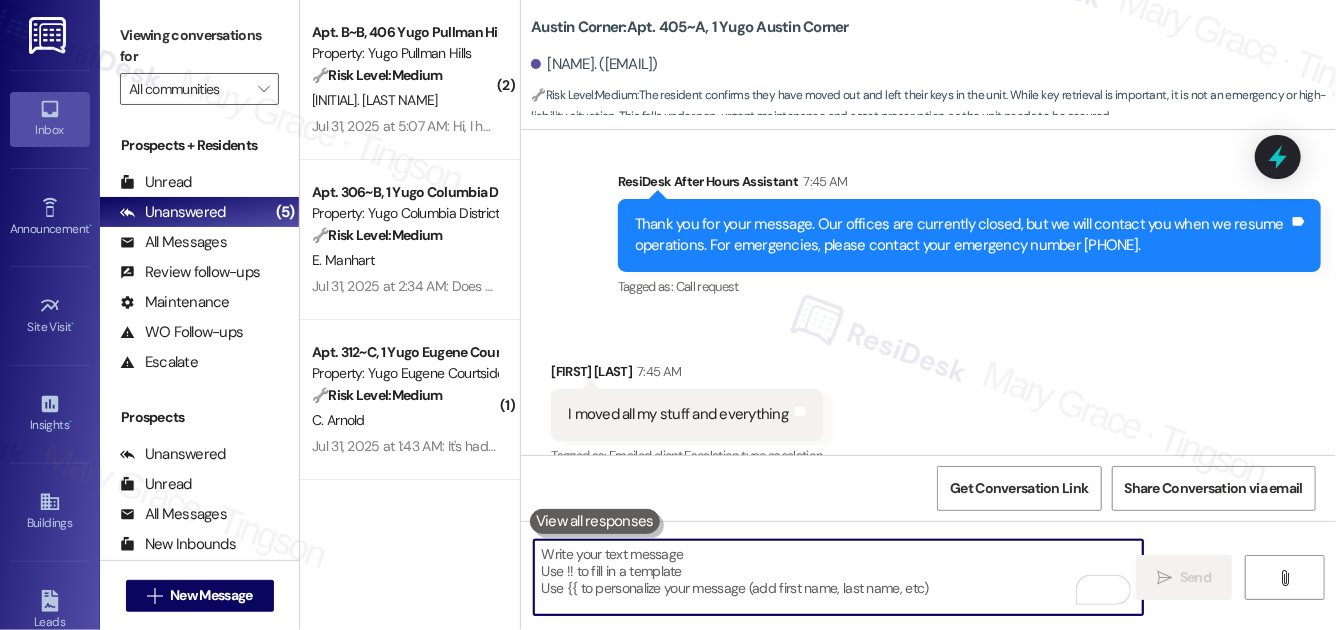 click on "Received via SMS Kyla Lee 7:45 AM I moved all my stuff and everything Tags and notes Tagged as:   Emailed client ,  Click to highlight conversations about Emailed client Escalation type escalation Click to highlight conversations about Escalation type escalation" at bounding box center [928, 400] 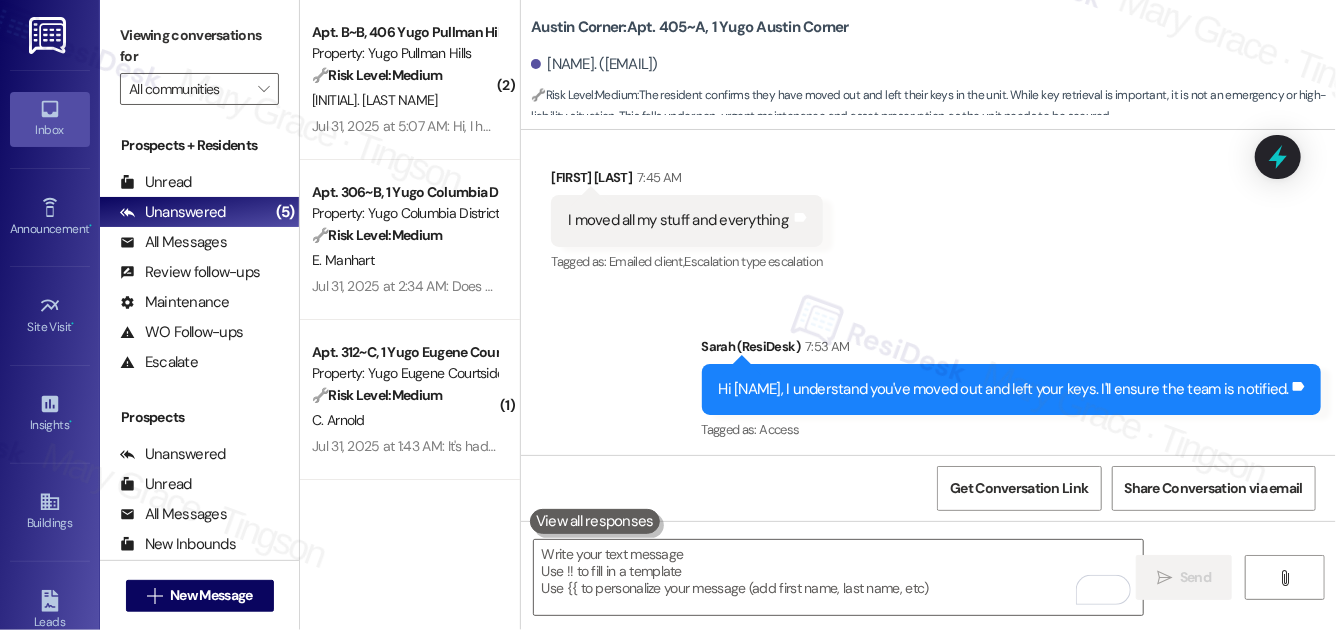scroll, scrollTop: 1640, scrollLeft: 0, axis: vertical 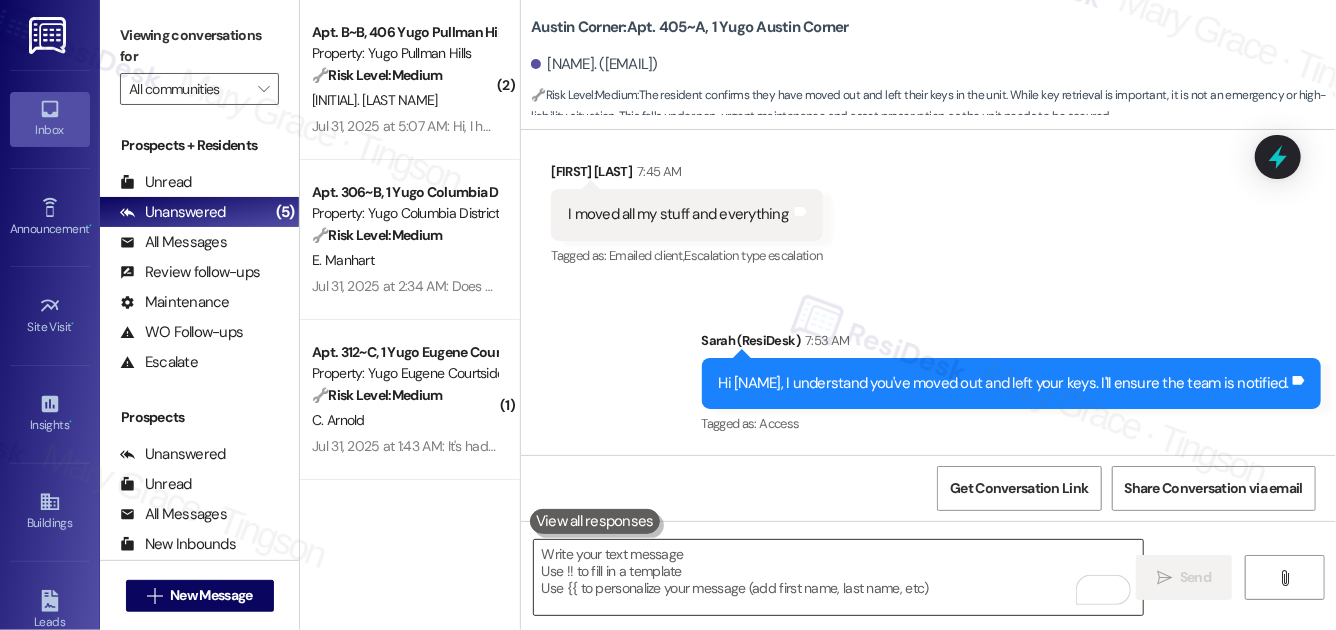 click at bounding box center (838, 577) 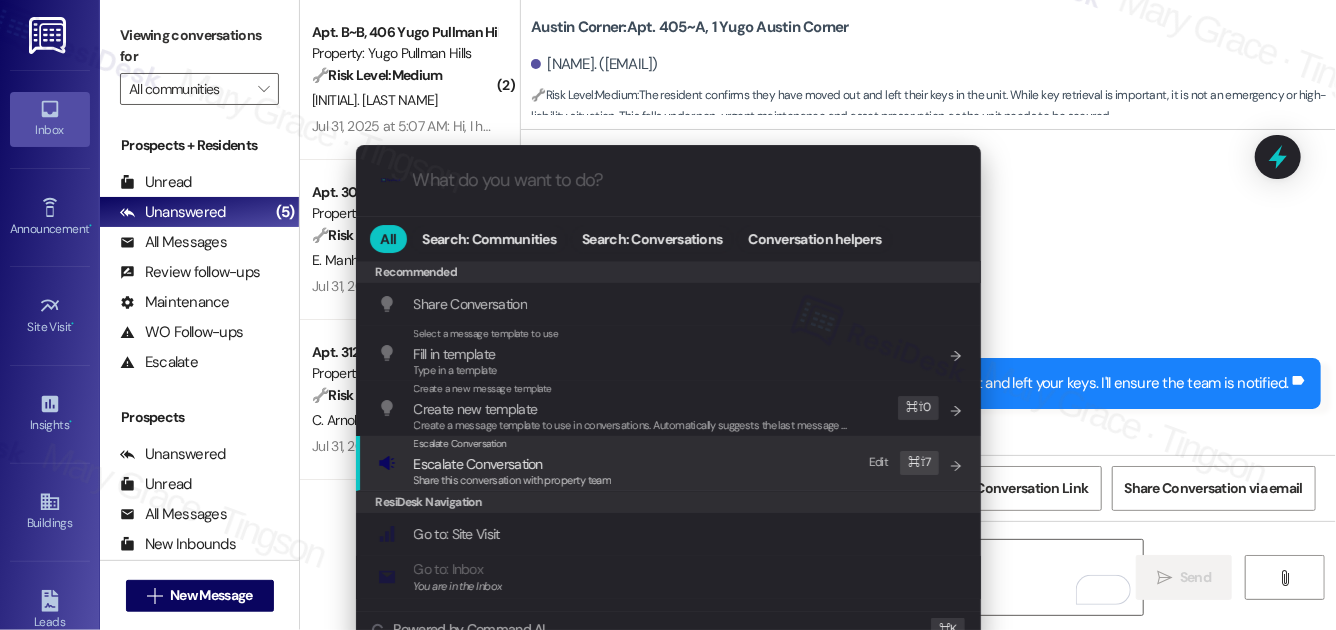 click on "Escalate Conversation Escalate Conversation Share this conversation with property team Edit ⌘ ⇧ 7" at bounding box center (670, 463) 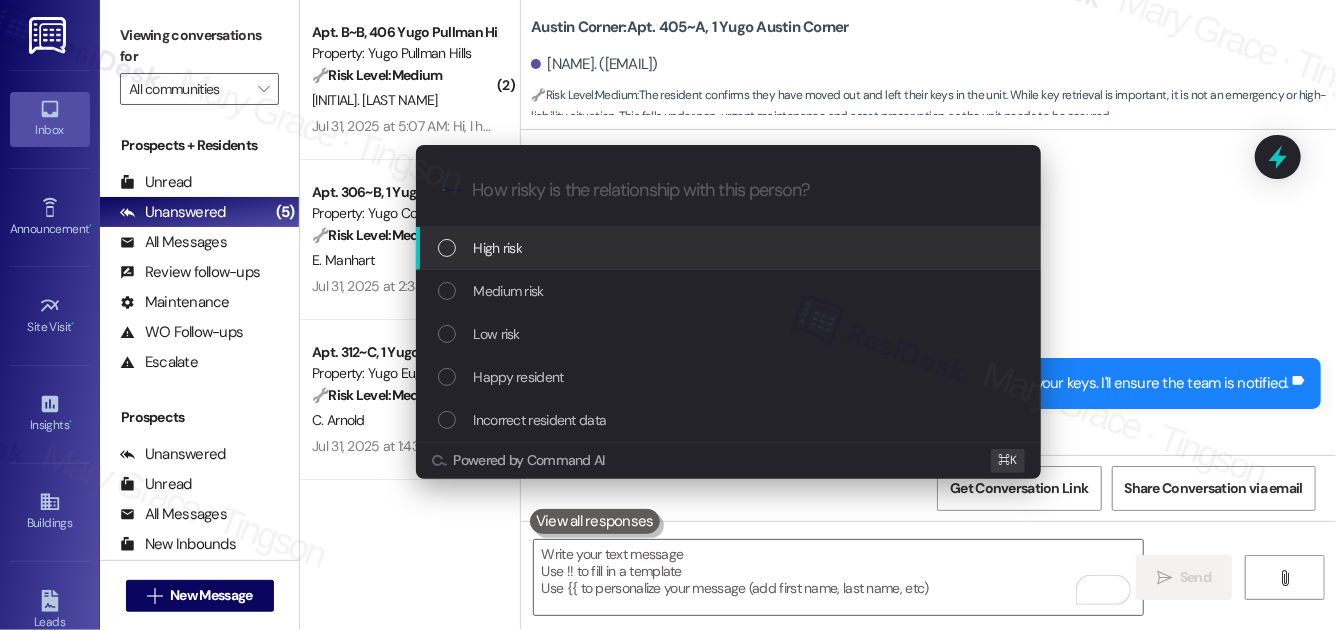 click on "High risk" at bounding box center [730, 248] 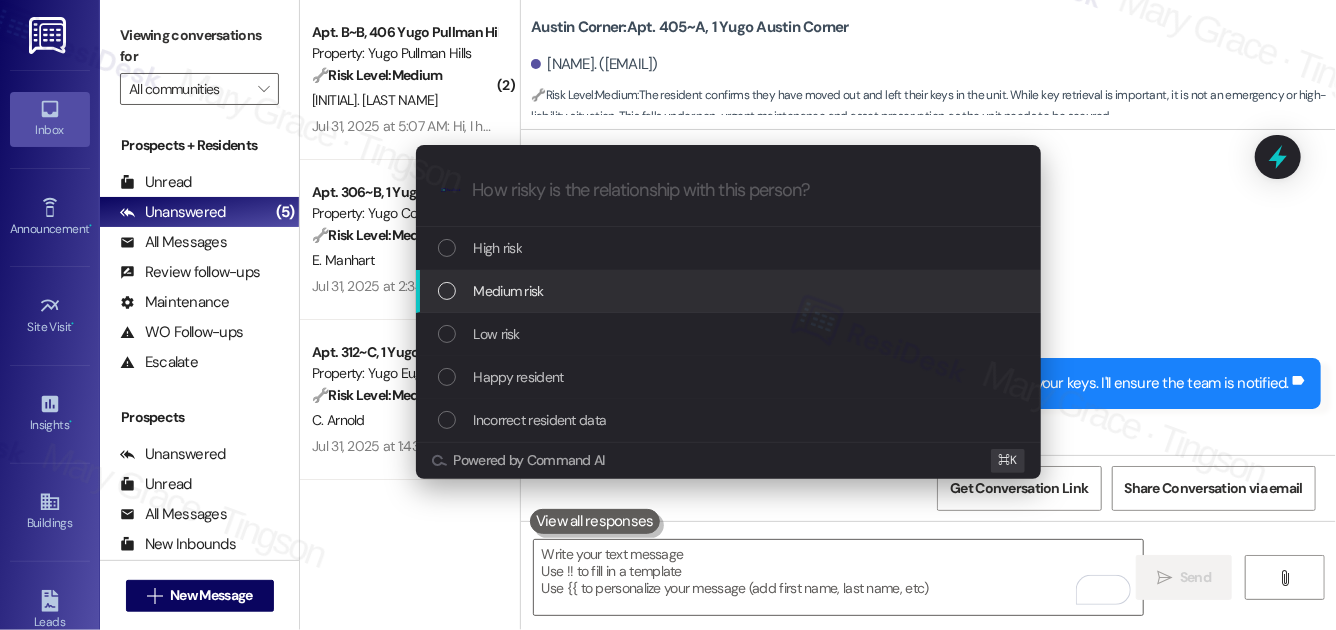 click on "Medium risk" at bounding box center [730, 291] 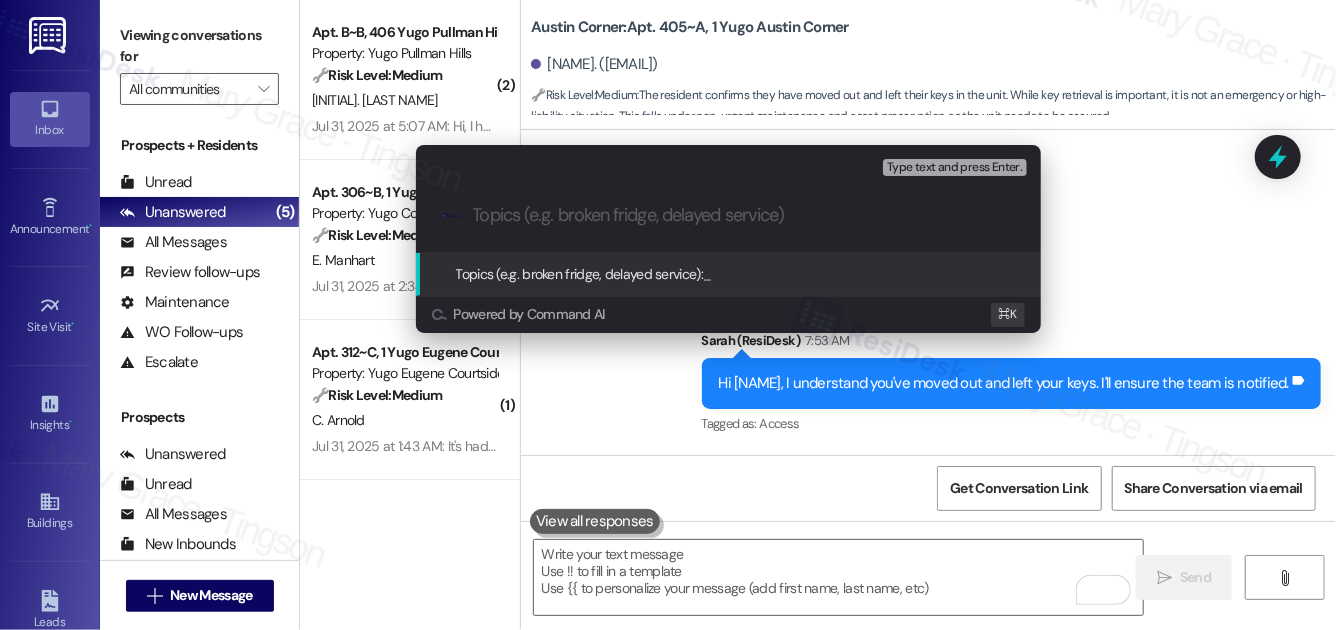 click on ".cls-1{fill:#0a055f;}.cls-2{fill:#0cc4c4;} resideskLogoBlueOrange" at bounding box center (728, 215) 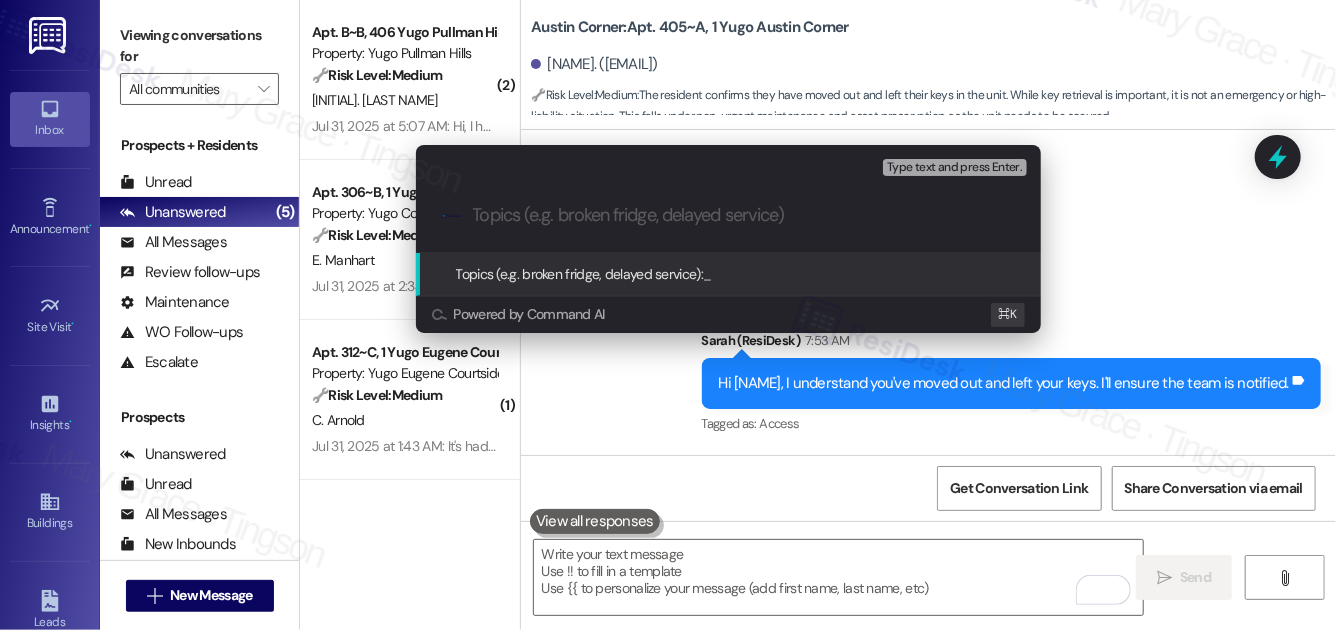 click on ".cls-1{fill:#0a055f;}.cls-2{fill:#0cc4c4;} resideskLogoBlueOrange" at bounding box center (728, 215) 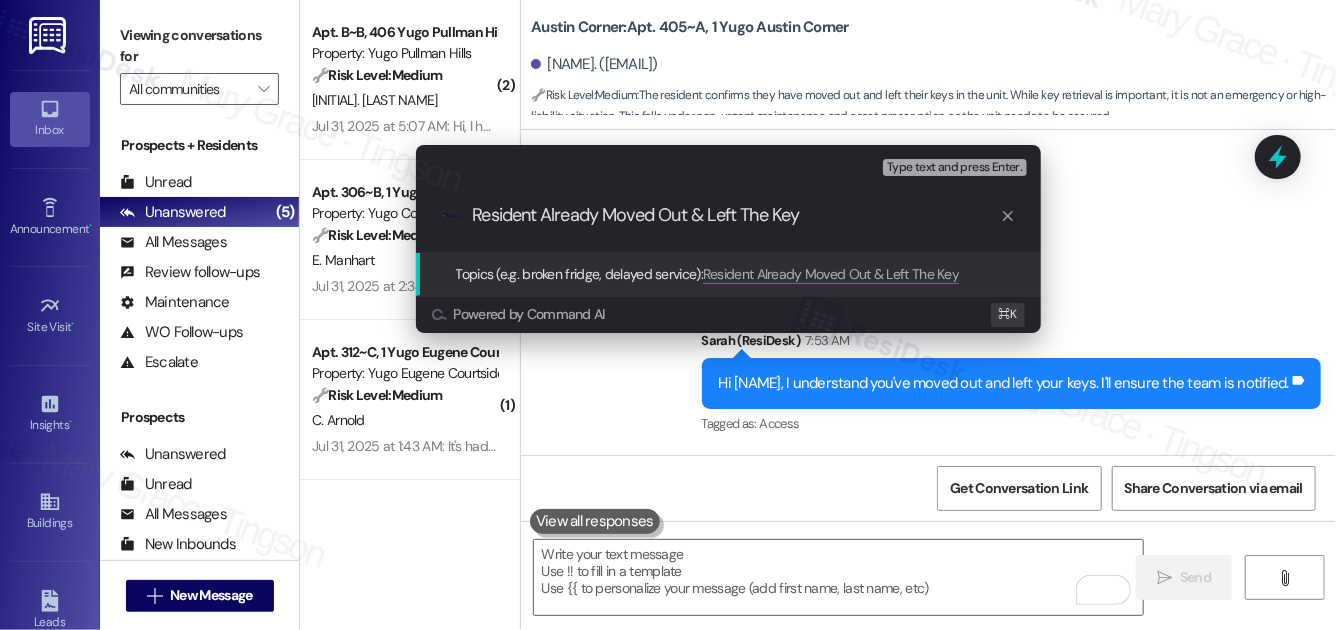type on "Resident Already Moved Out & Left The Keys" 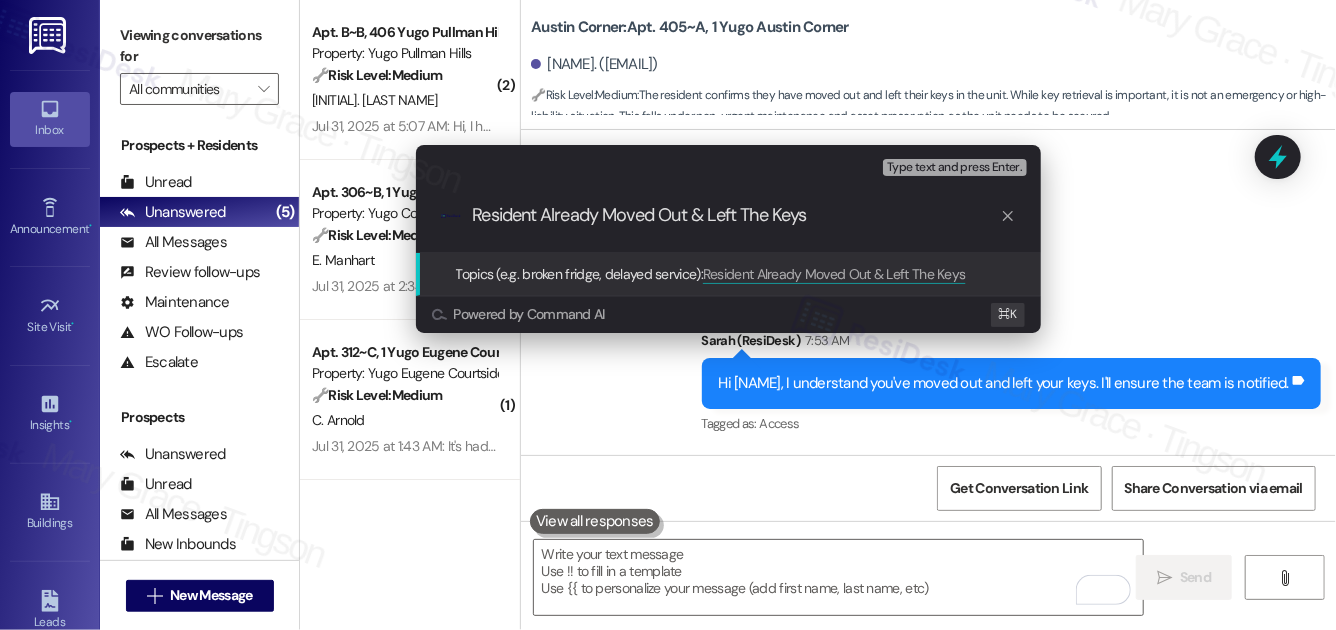 type 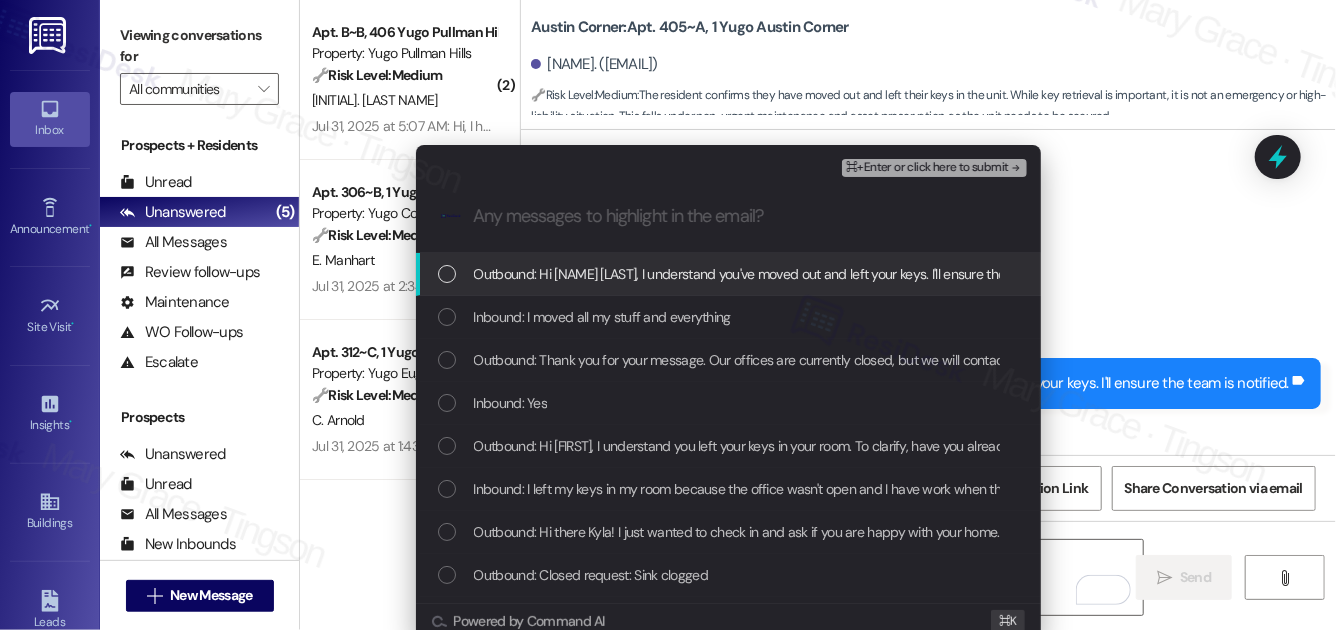 click on "Outbound: Hi [NAME]! I understand you've moved out and left your keys. I'll ensure the team is notified." at bounding box center (787, 274) 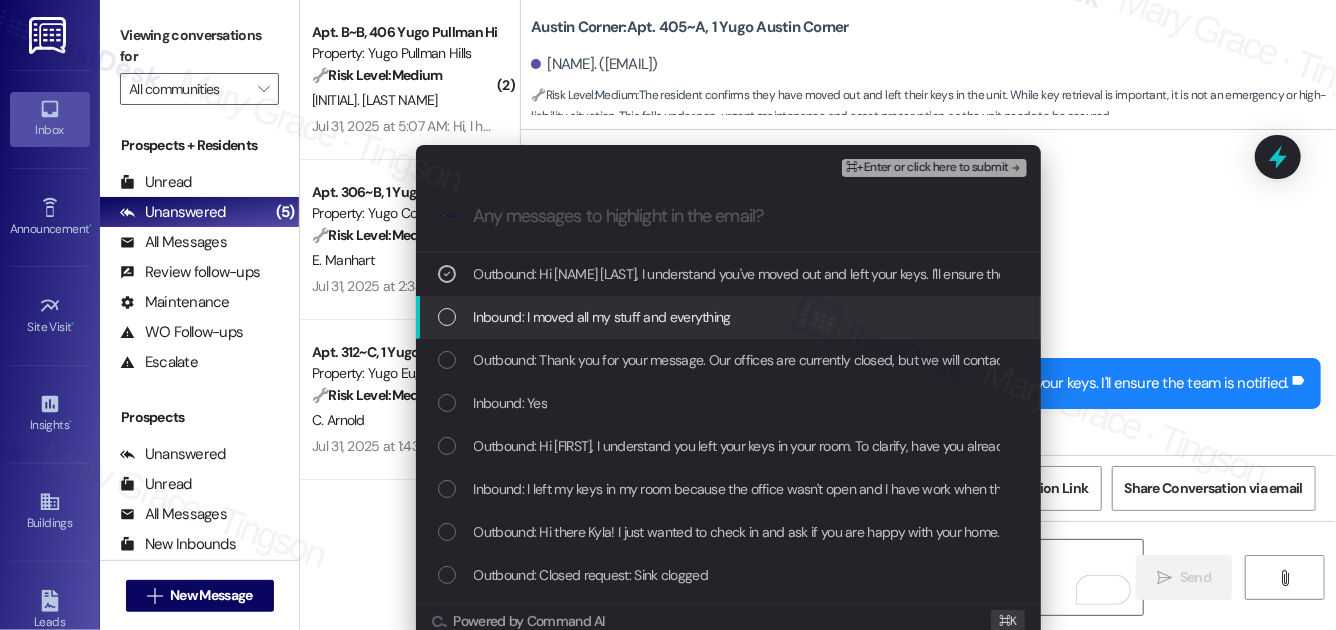 click on "Inbound: I moved all my stuff and everything" at bounding box center [602, 317] 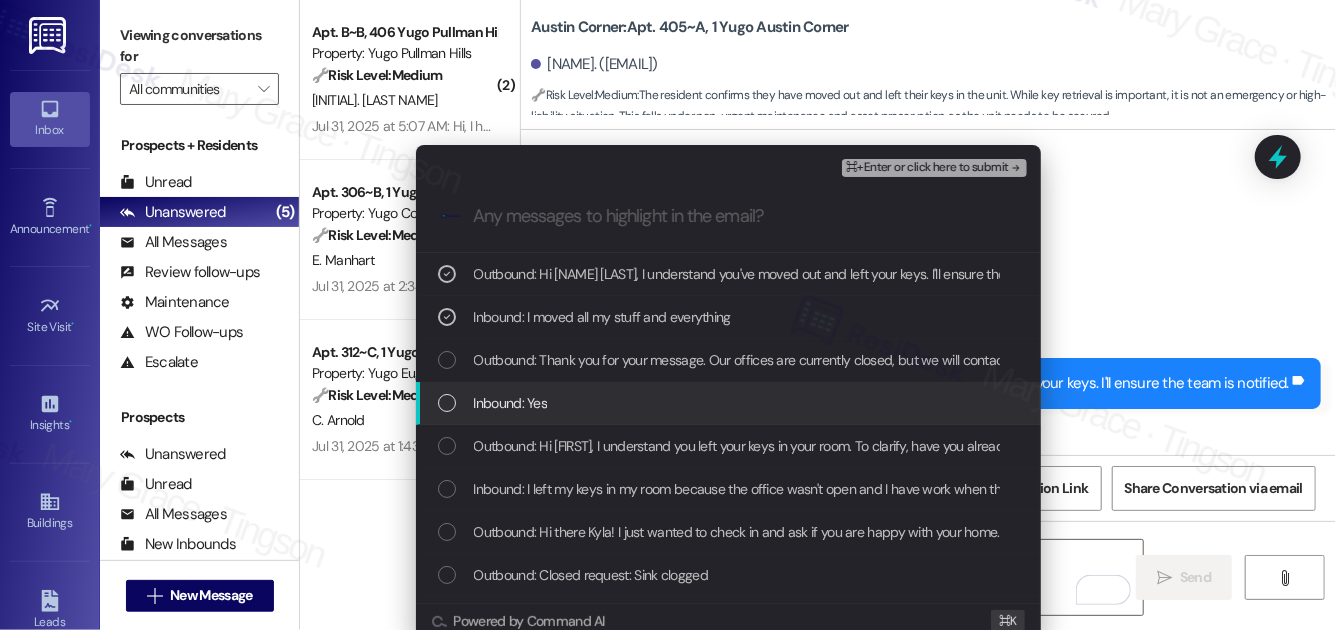 click on "Inbound: Yes" at bounding box center [730, 403] 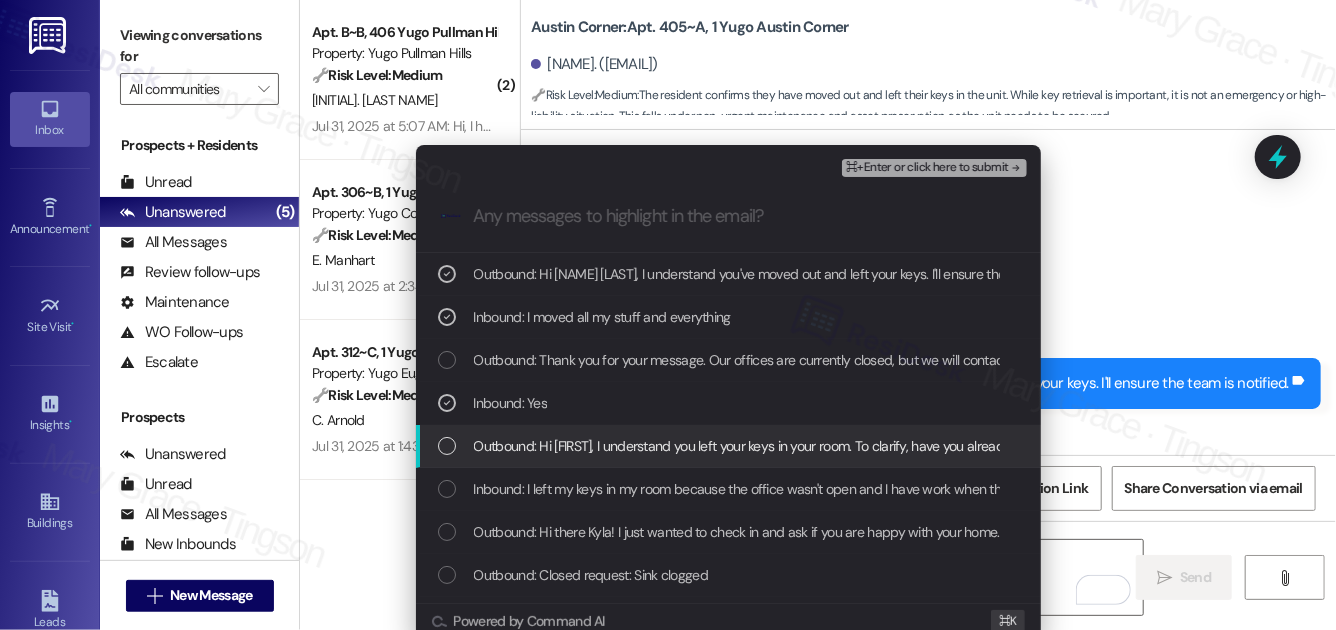 click on "Outbound: Hi Kyla, I understand you left your keys in your room. To clarify, have you already moved out?" at bounding box center [779, 446] 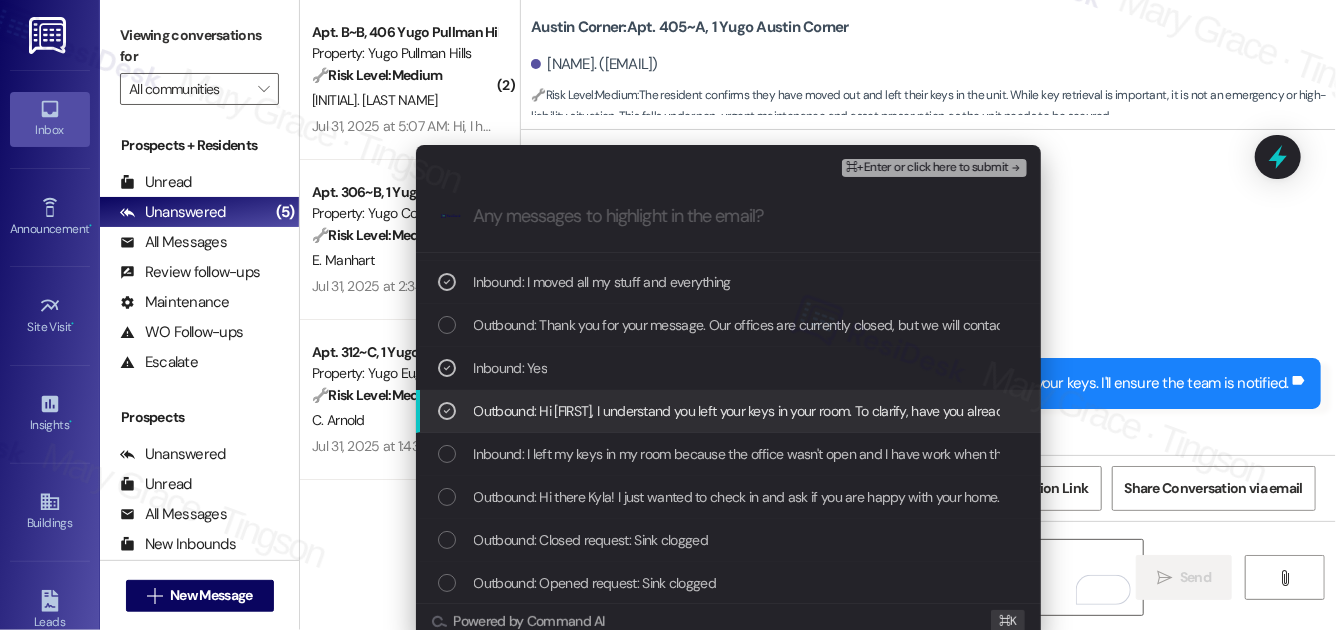 scroll, scrollTop: 40, scrollLeft: 0, axis: vertical 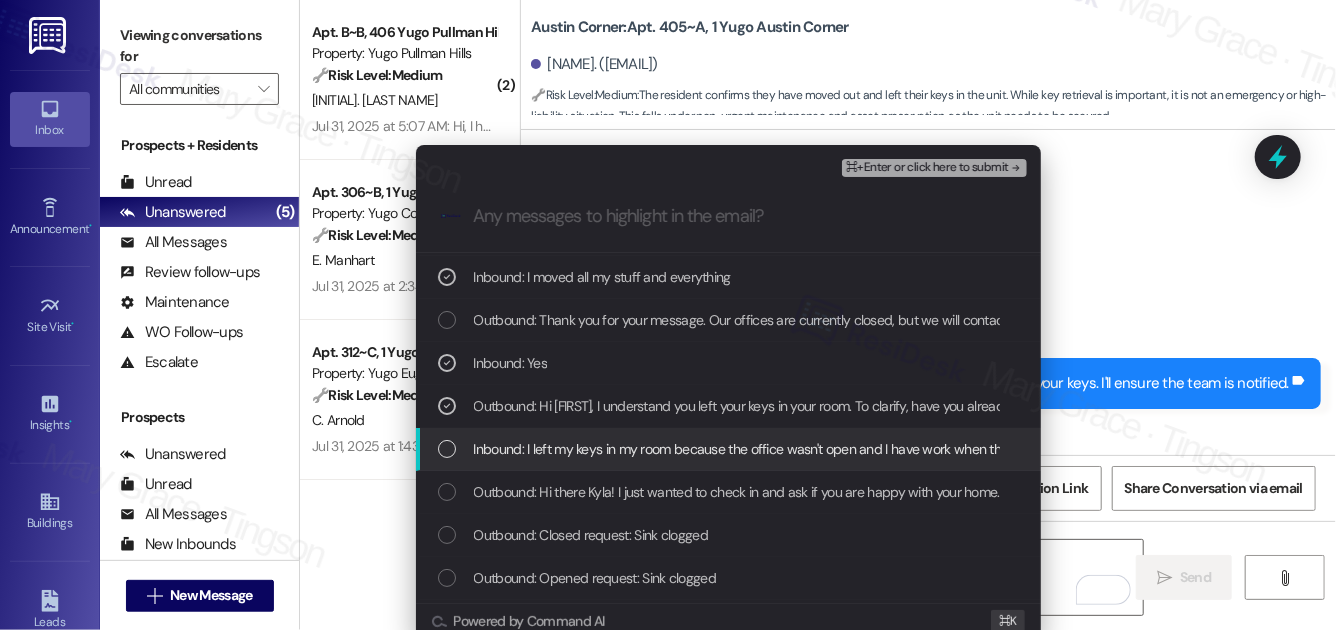 click on "Inbound: I left my keys in my room because the office wasn't open and I have work when the office is open" at bounding box center (782, 449) 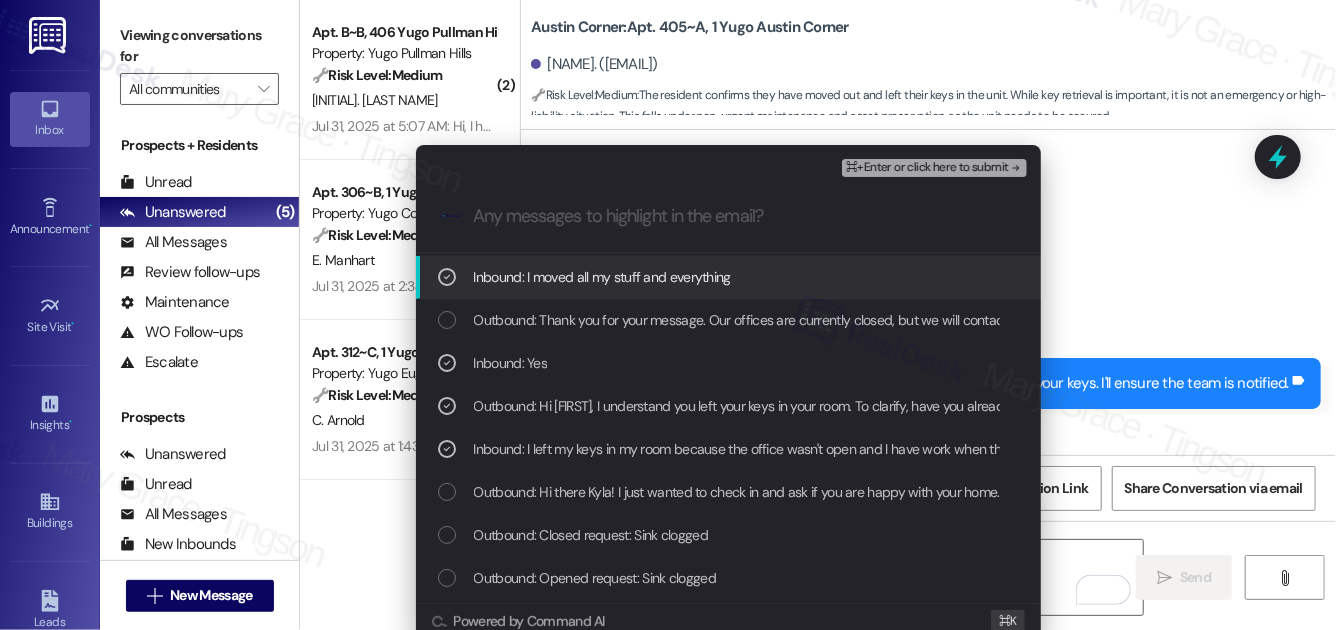 click on "⌘+Enter or click here to submit" at bounding box center (927, 168) 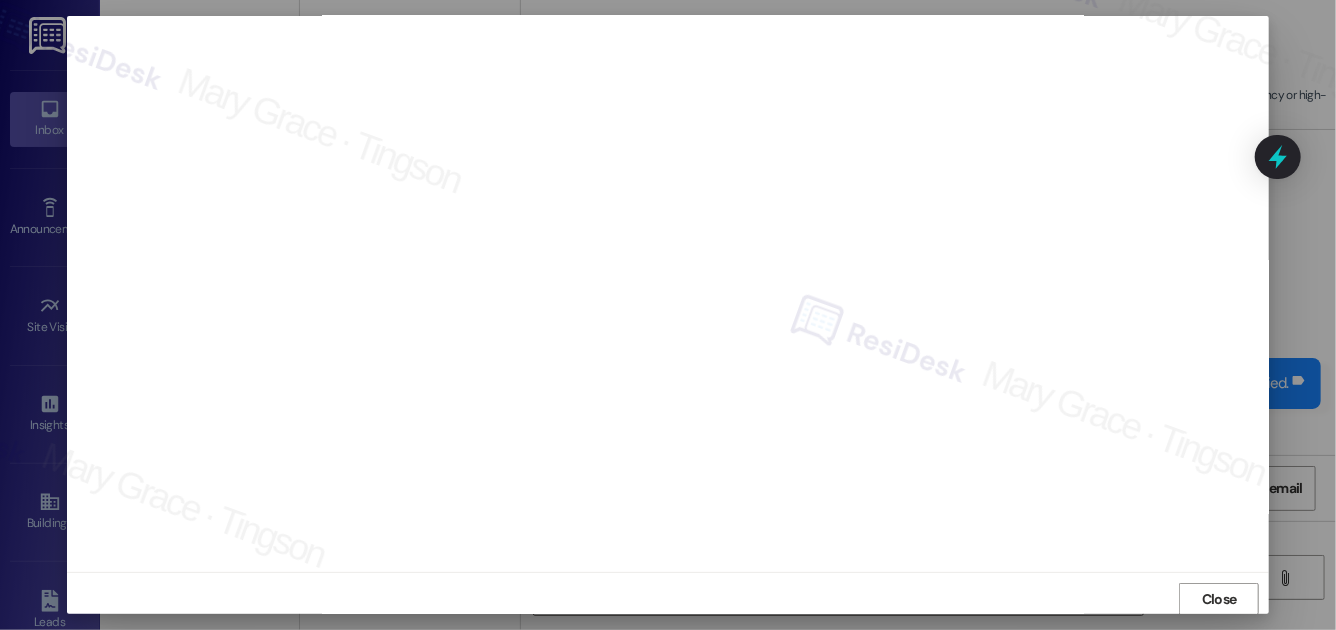 scroll, scrollTop: 21, scrollLeft: 0, axis: vertical 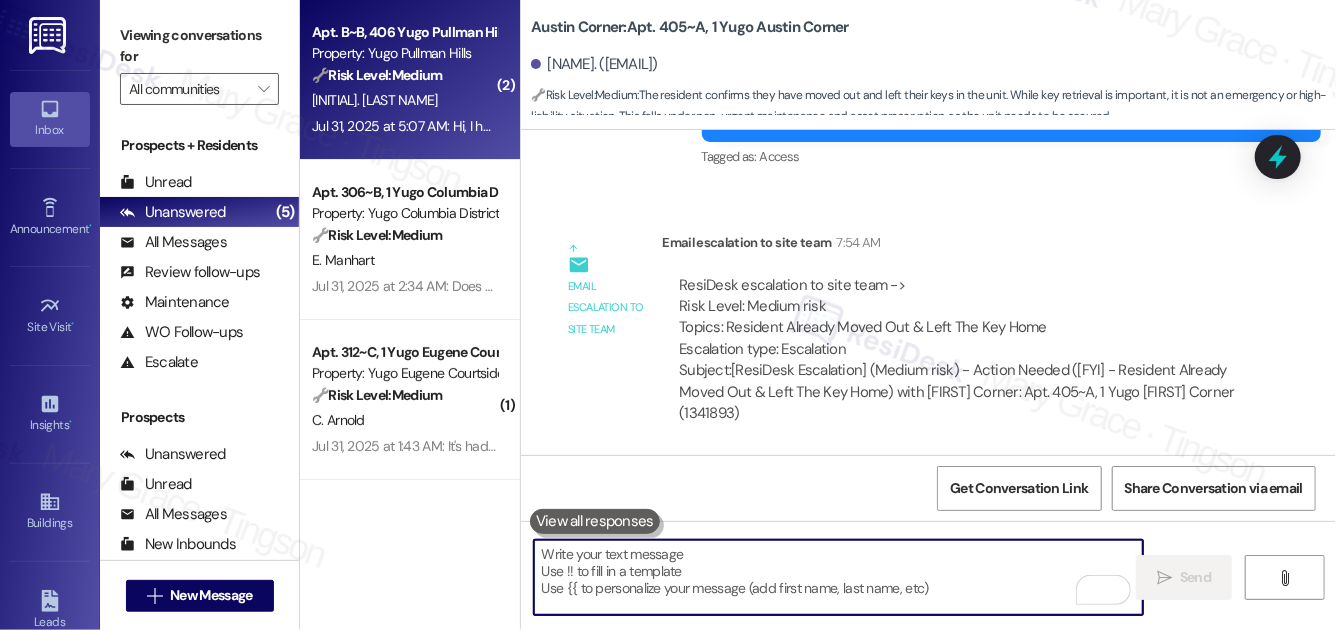 click on "🔧  Risk Level:  Medium The resident is inquiring about returning a parking pass after moving out. While important for asset control, it doesn't represent an immediate emergency or critical issue. The resident is offering a solution (mailing the pass), indicating a willingness to resolve the matter." at bounding box center (404, 75) 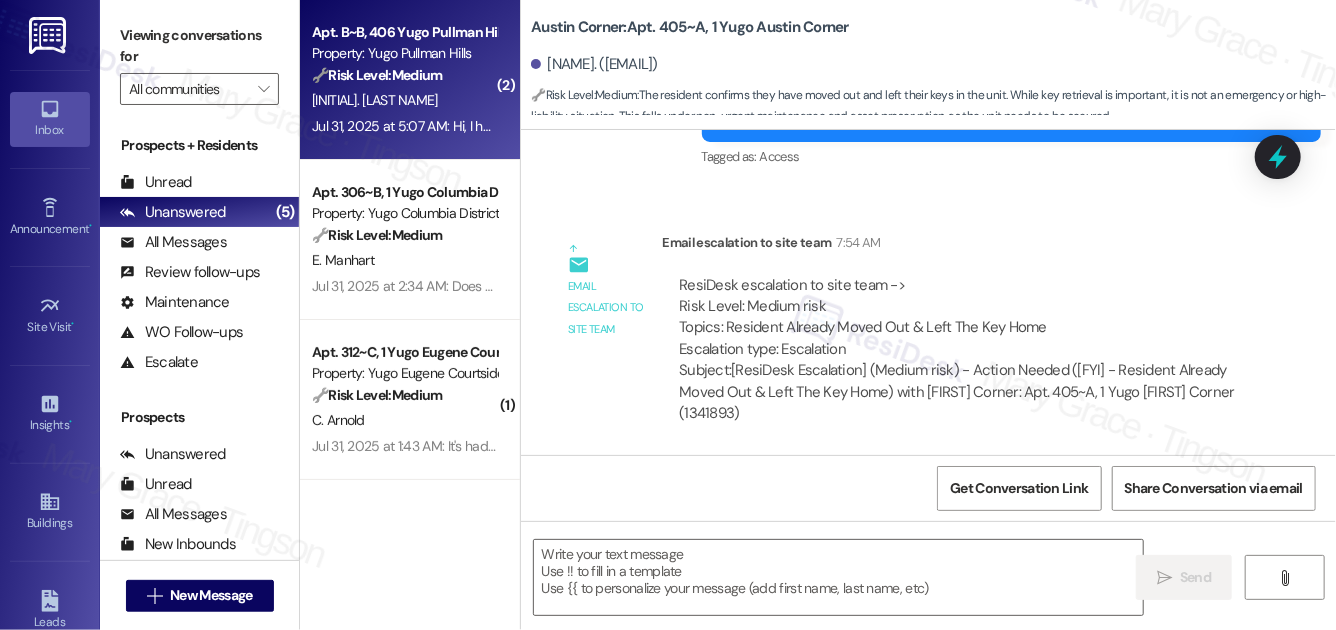type on "Fetching suggested responses. Please feel free to read through the conversation in the meantime." 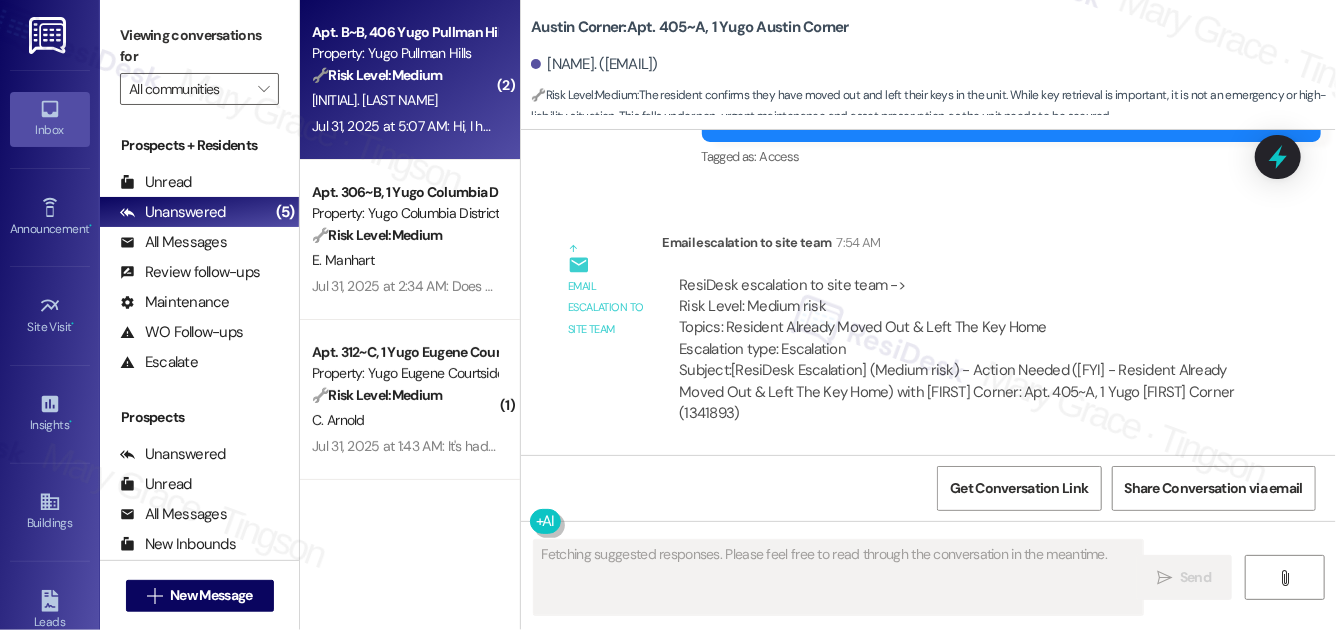 click on "🔧  Risk Level:  Medium The resident is inquiring about returning a parking pass after moving out. While important for asset control, it doesn't represent an immediate emergency or critical issue. The resident is offering a solution (mailing the pass), indicating a willingness to resolve the matter." at bounding box center (404, 75) 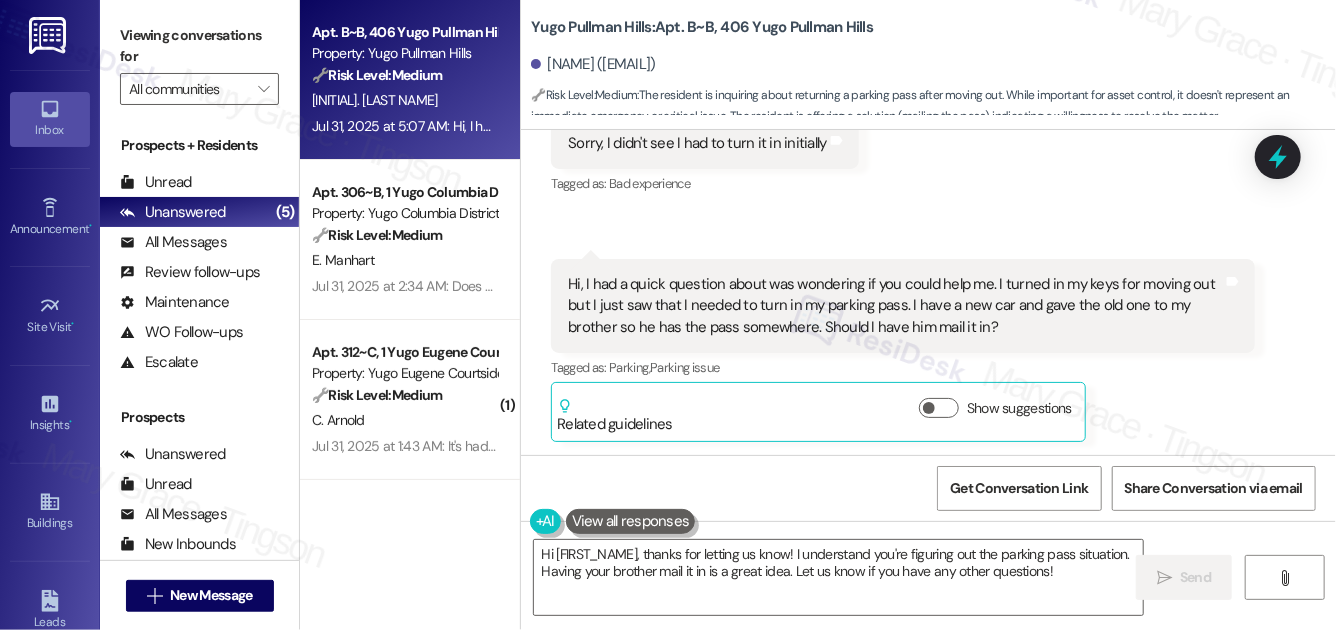 scroll, scrollTop: 3633, scrollLeft: 0, axis: vertical 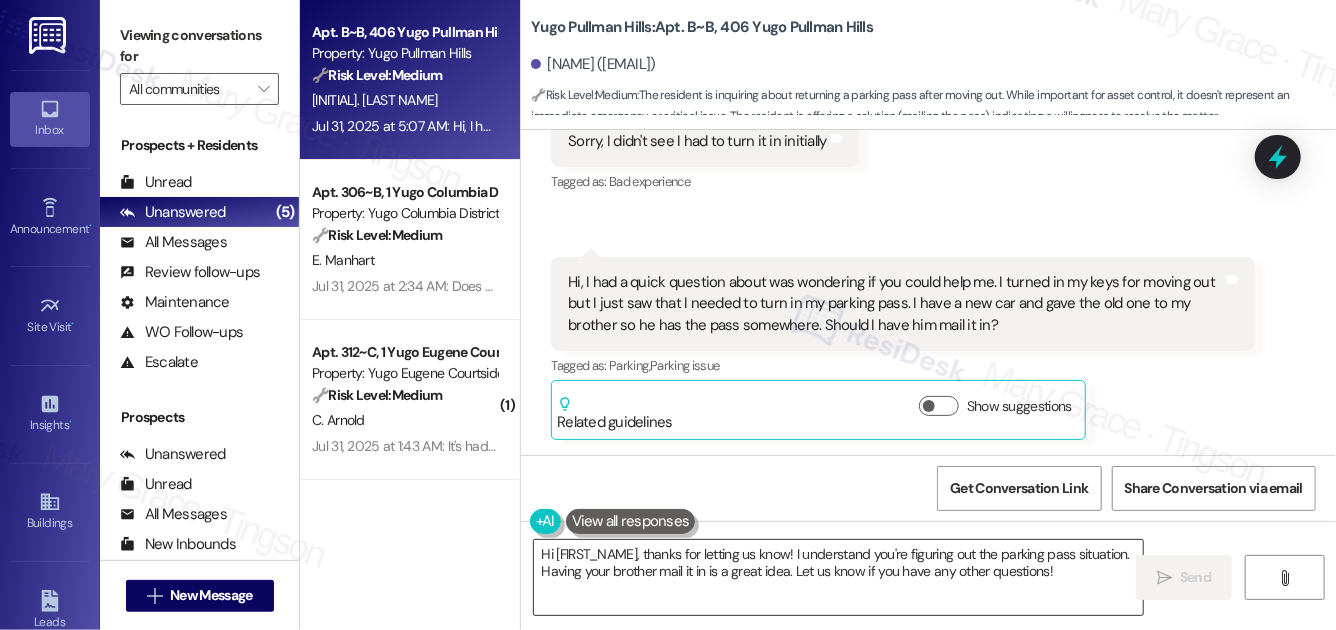 click on "Hi {{first_name}}, thanks for letting us know! I understand you're figuring out the parking pass situation. Having your brother mail it in is a great idea. Let us know if you have any other questions!" at bounding box center (838, 577) 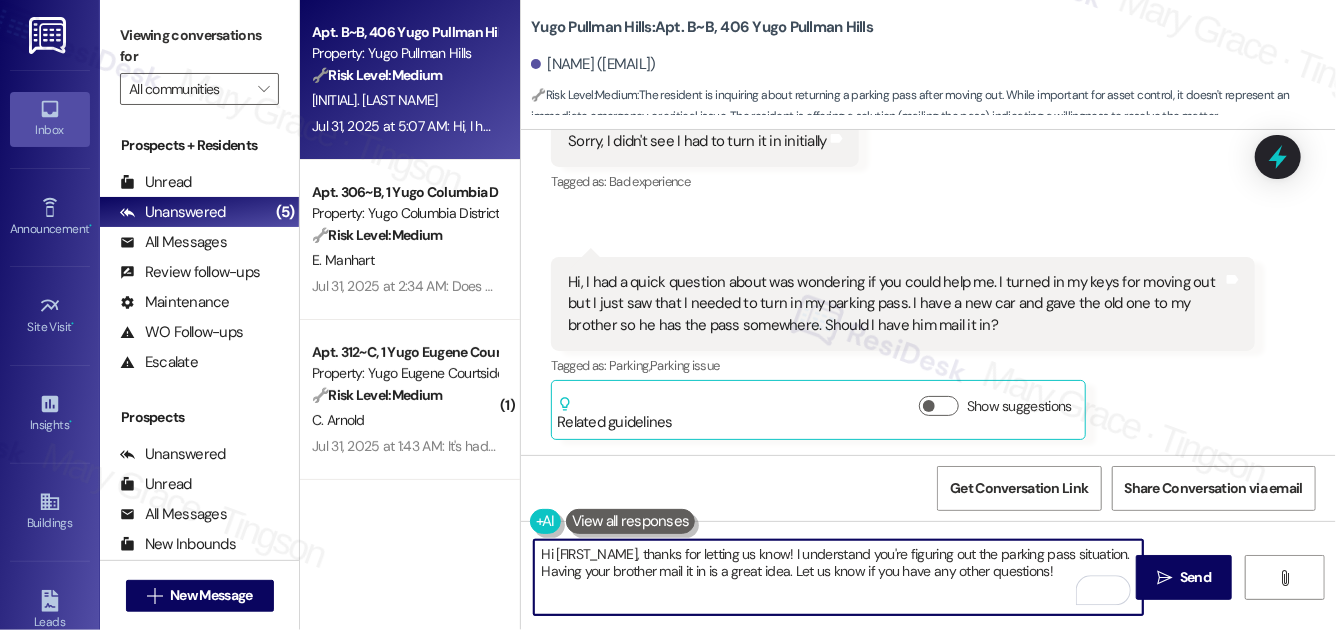 click on "Hi {{first_name}}, thanks for letting us know! I understand you're figuring out the parking pass situation. Having your brother mail it in is a great idea. Let us know if you have any other questions!" at bounding box center (838, 577) 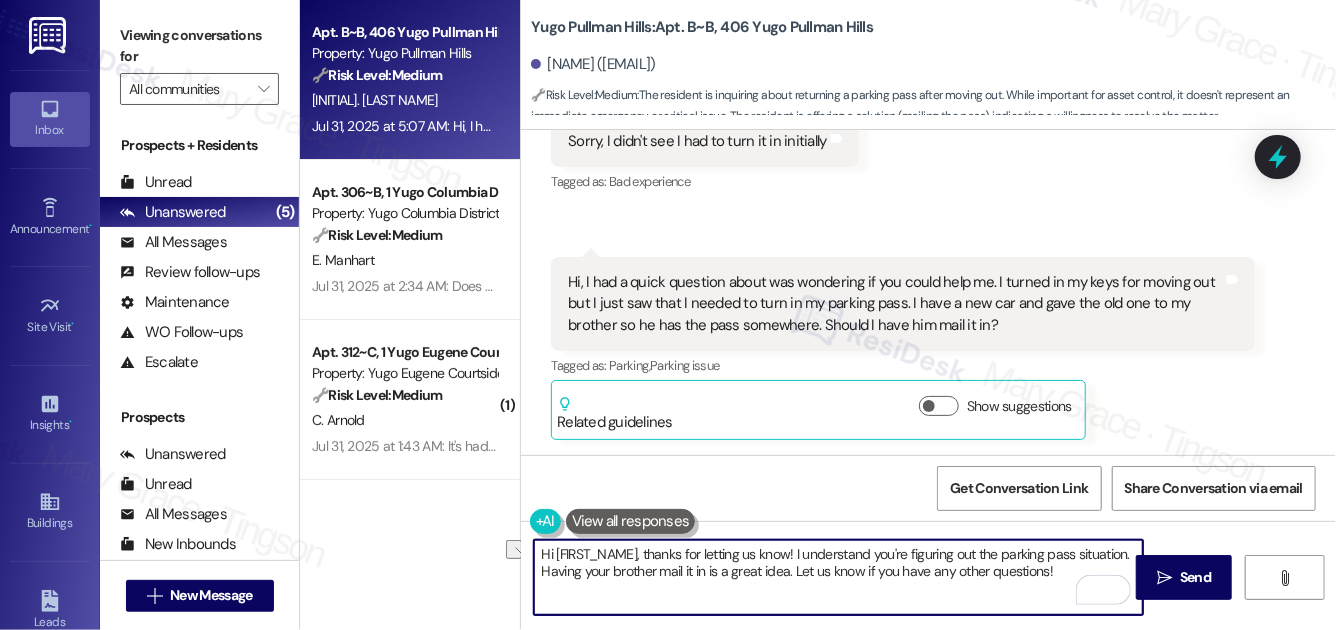 drag, startPoint x: 1072, startPoint y: 575, endPoint x: 536, endPoint y: 564, distance: 536.11285 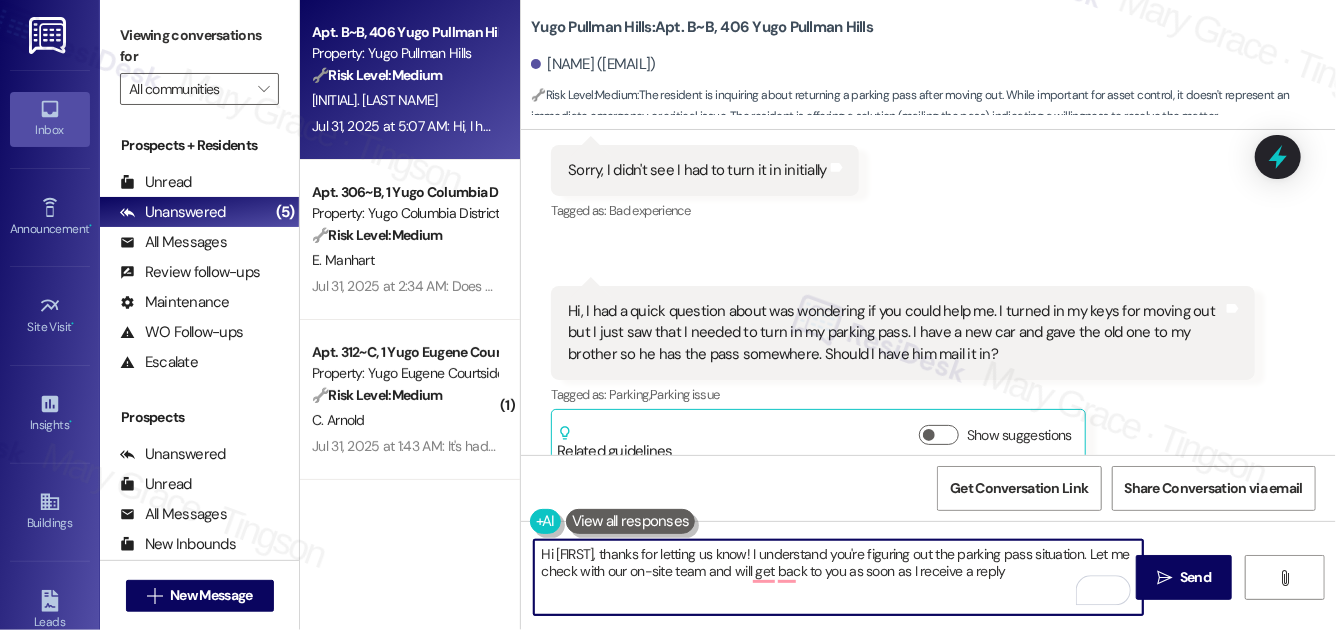 scroll, scrollTop: 3600, scrollLeft: 0, axis: vertical 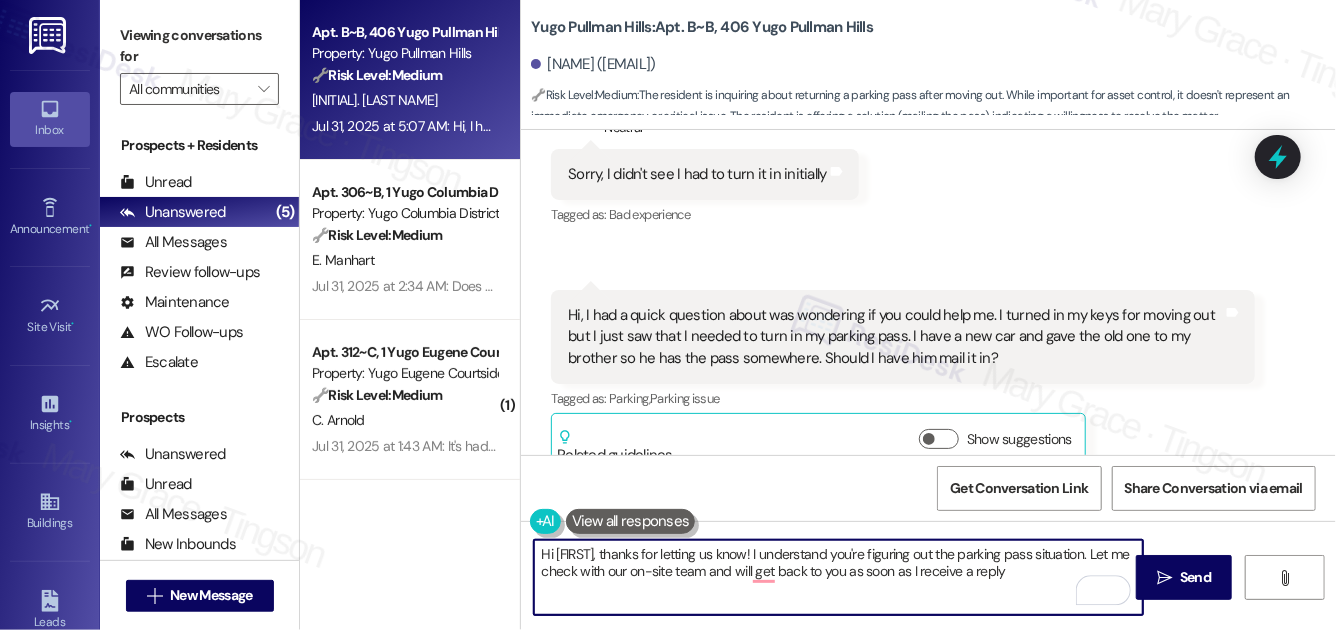 click on "Ronit Singh. (rons2002.rs@gmail.com)" at bounding box center (593, 64) 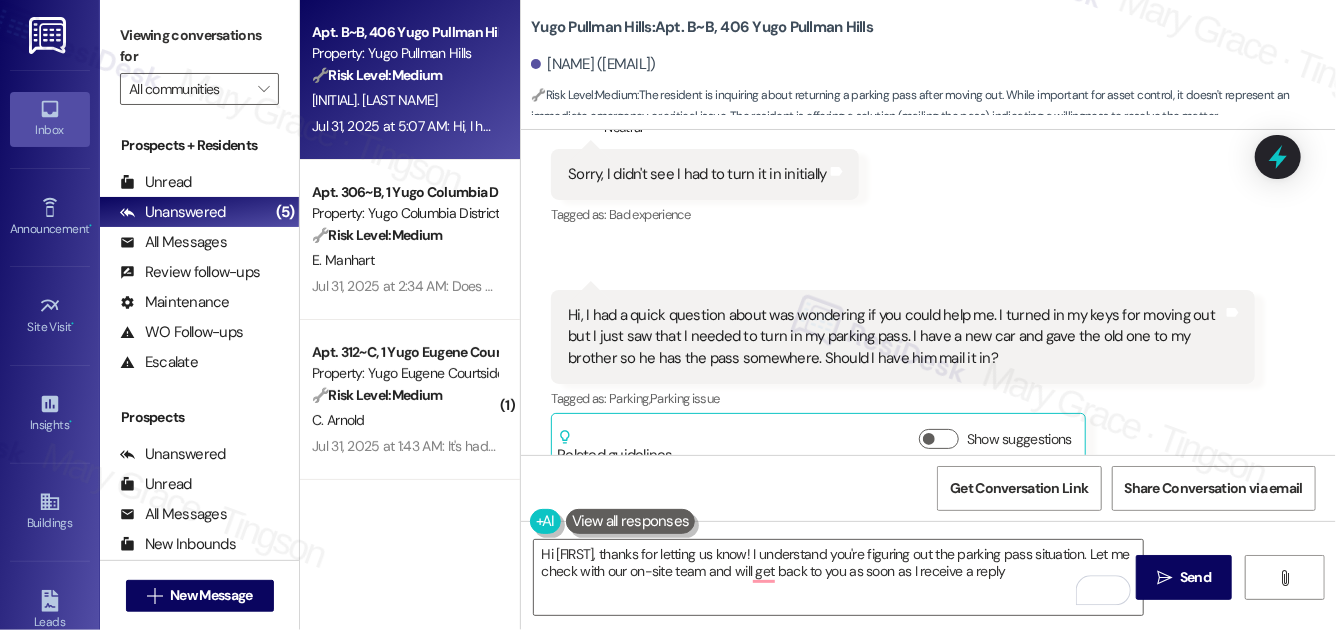 click on "Ronit Singh. (rons2002.rs@gmail.com)" at bounding box center [593, 64] 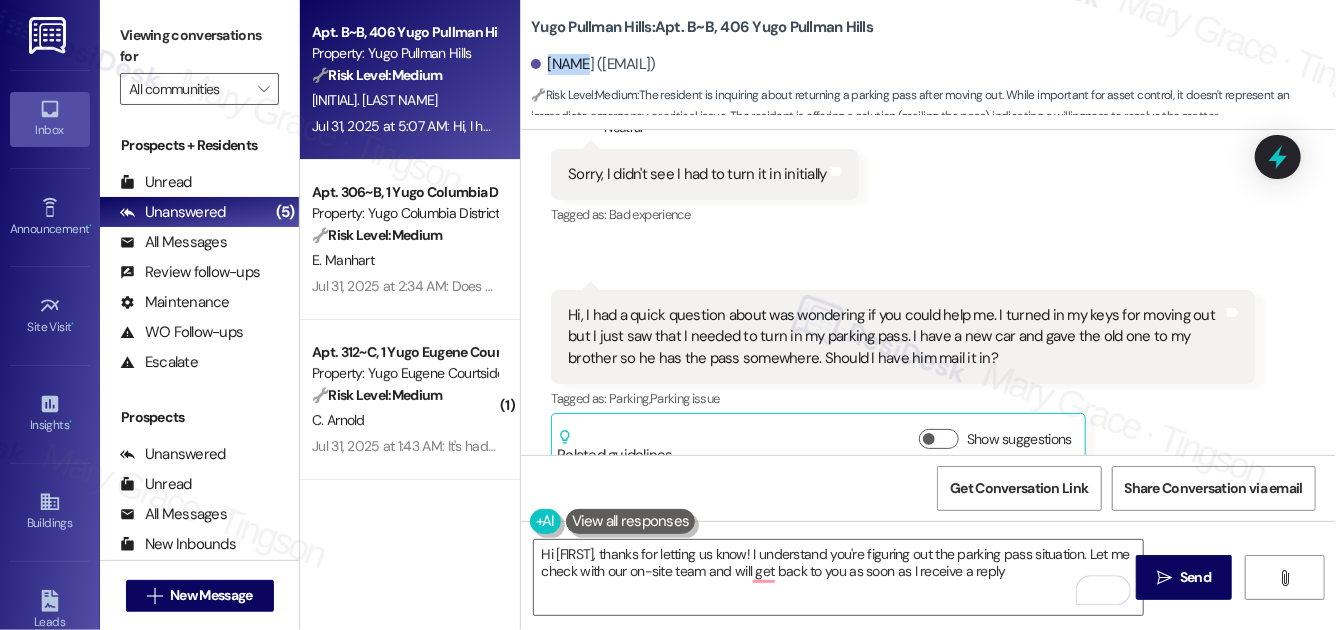 copy on "Ronit" 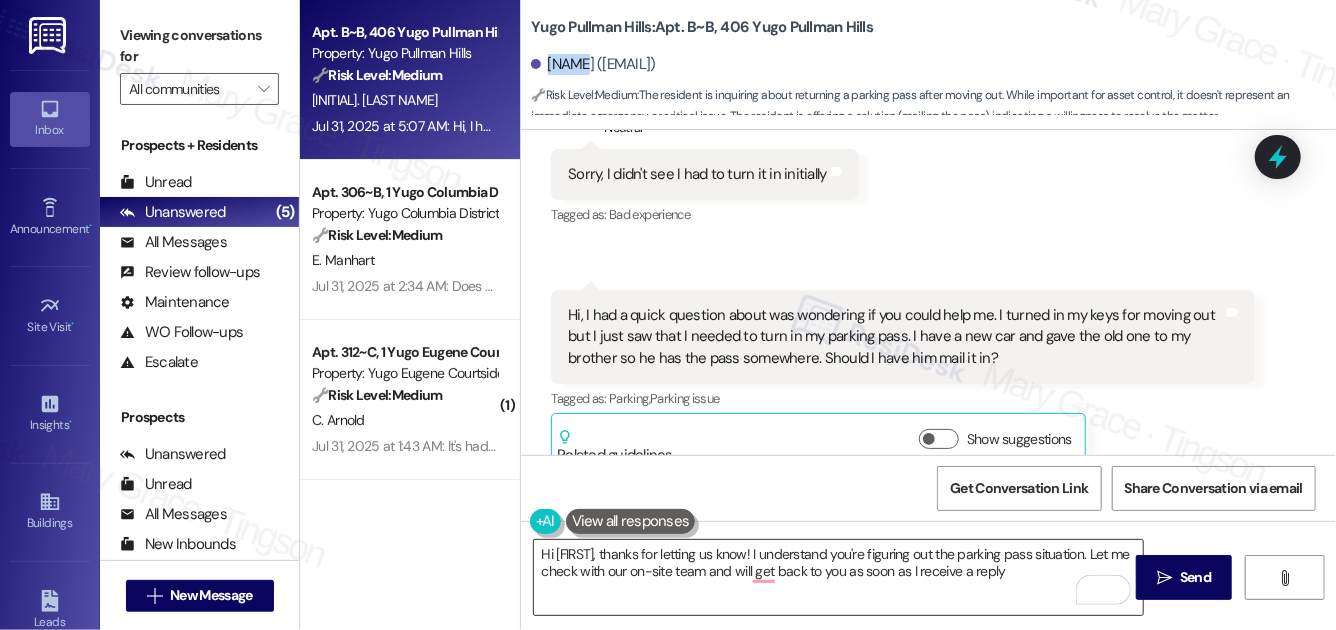 click on "Hi {{first_name}}, thanks for letting us know! I understand you're figuring out the parking pass situation. Let me check with our on-site team and will get back to you as soon as I receive a reply" at bounding box center [838, 577] 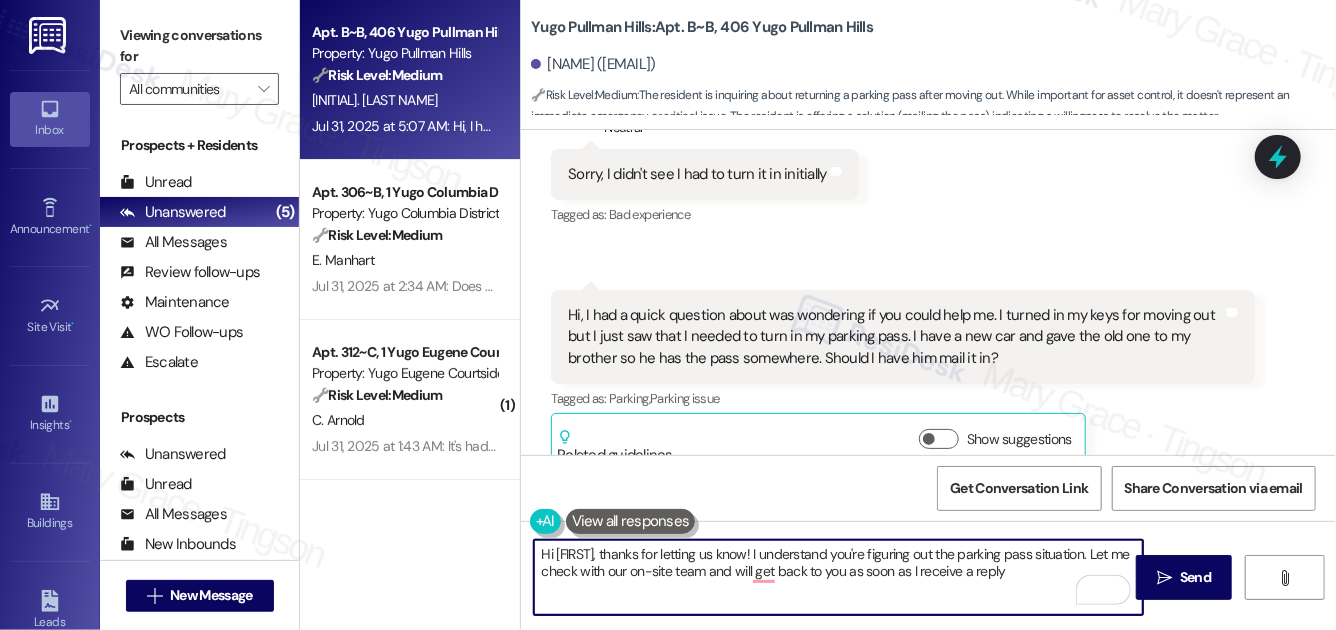 drag, startPoint x: 556, startPoint y: 552, endPoint x: 638, endPoint y: 549, distance: 82.05486 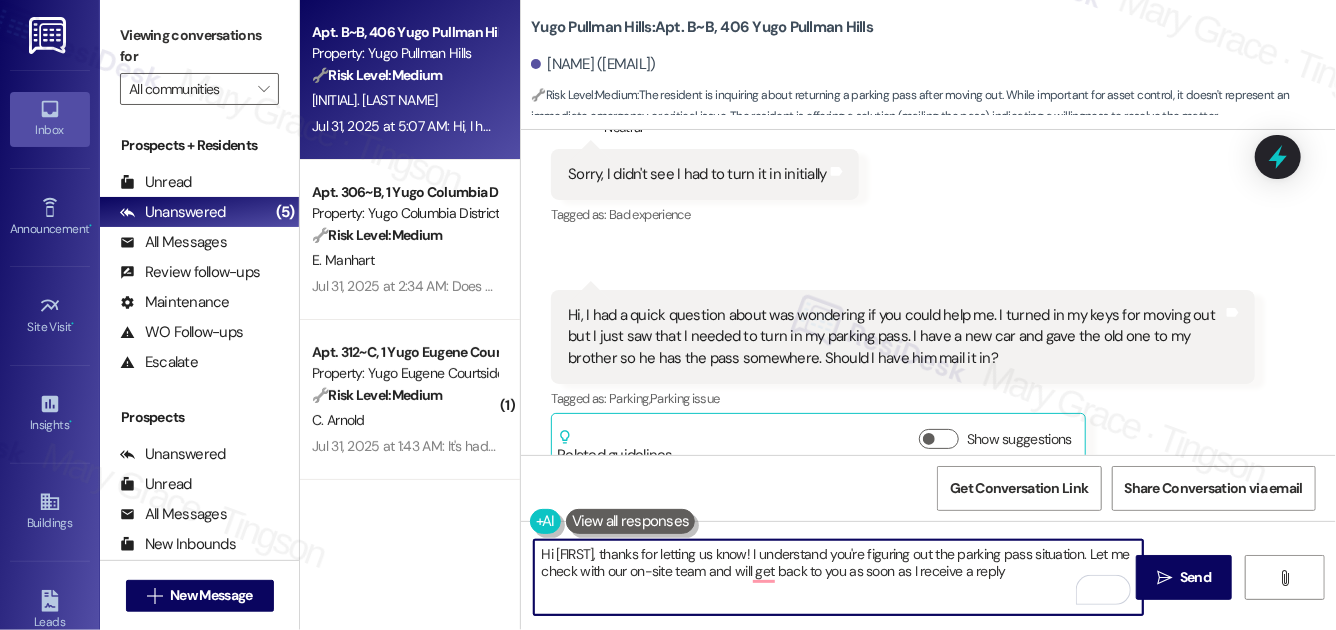 click on "Hi {{first_name}}, thanks for letting us know! I understand you're figuring out the parking pass situation. Let me check with our on-site team and will get back to you as soon as I receive a reply" at bounding box center (838, 577) 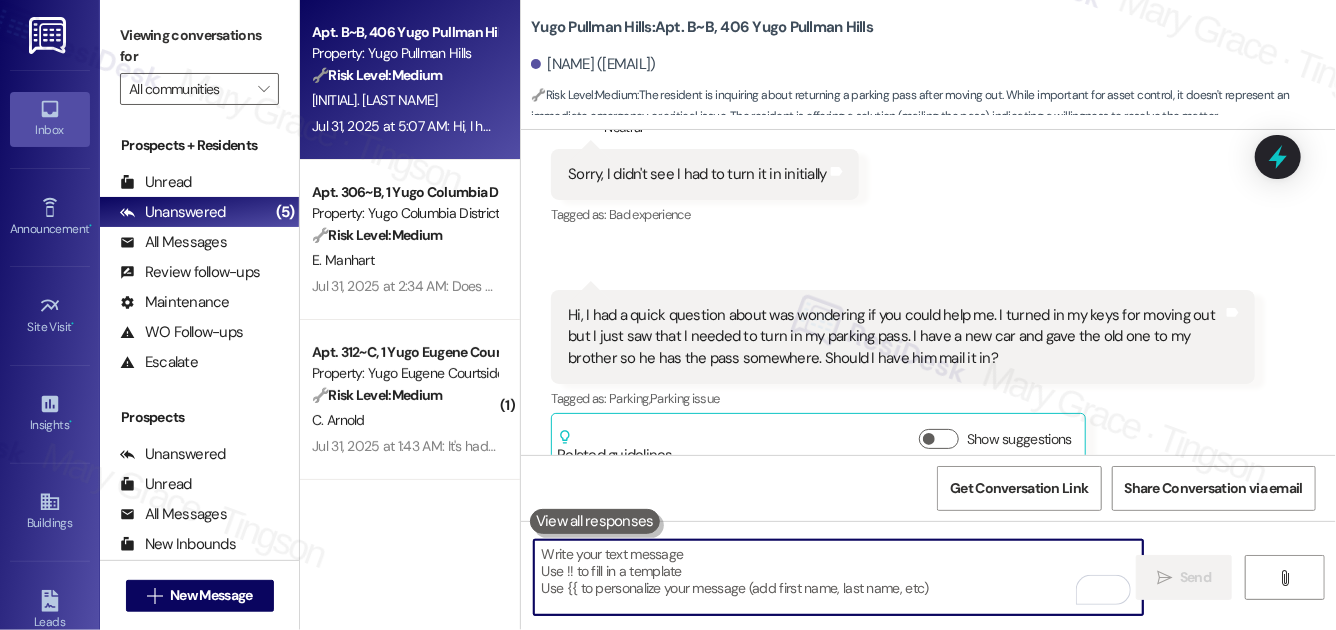 click at bounding box center [838, 577] 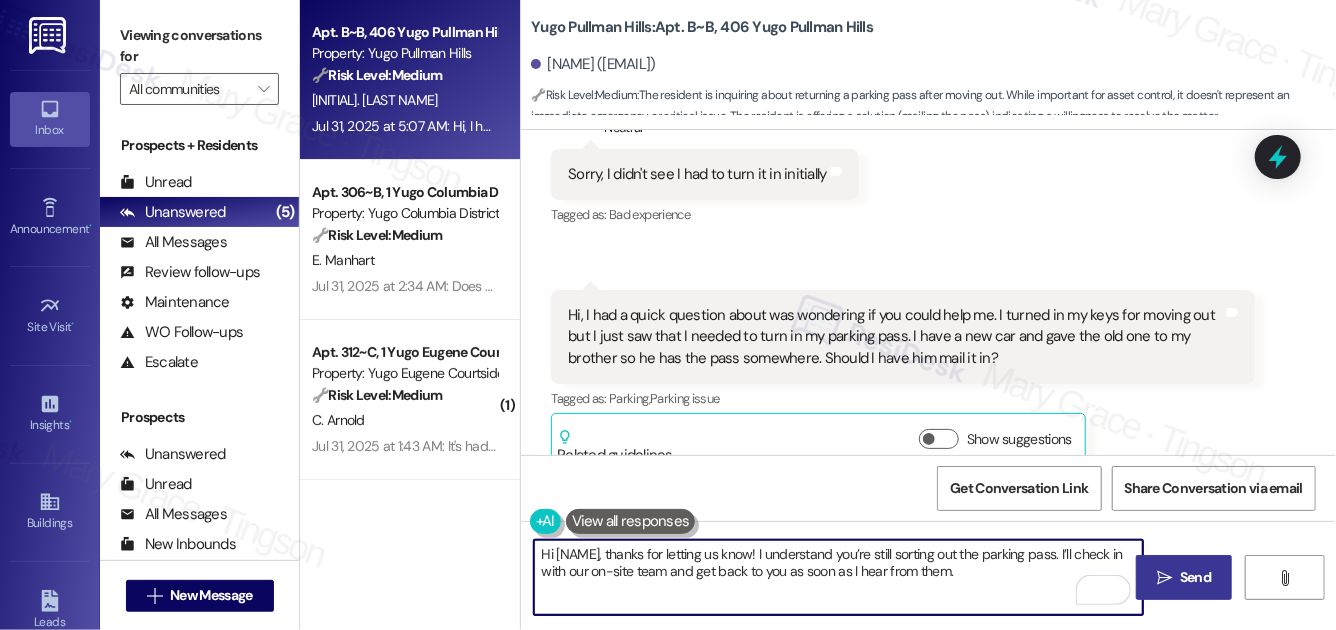 type on "Hi Ronit, thanks for letting us know! I understand you’re still sorting out the parking pass. I’ll check in with our on-site team and get back to you as soon as I hear from them." 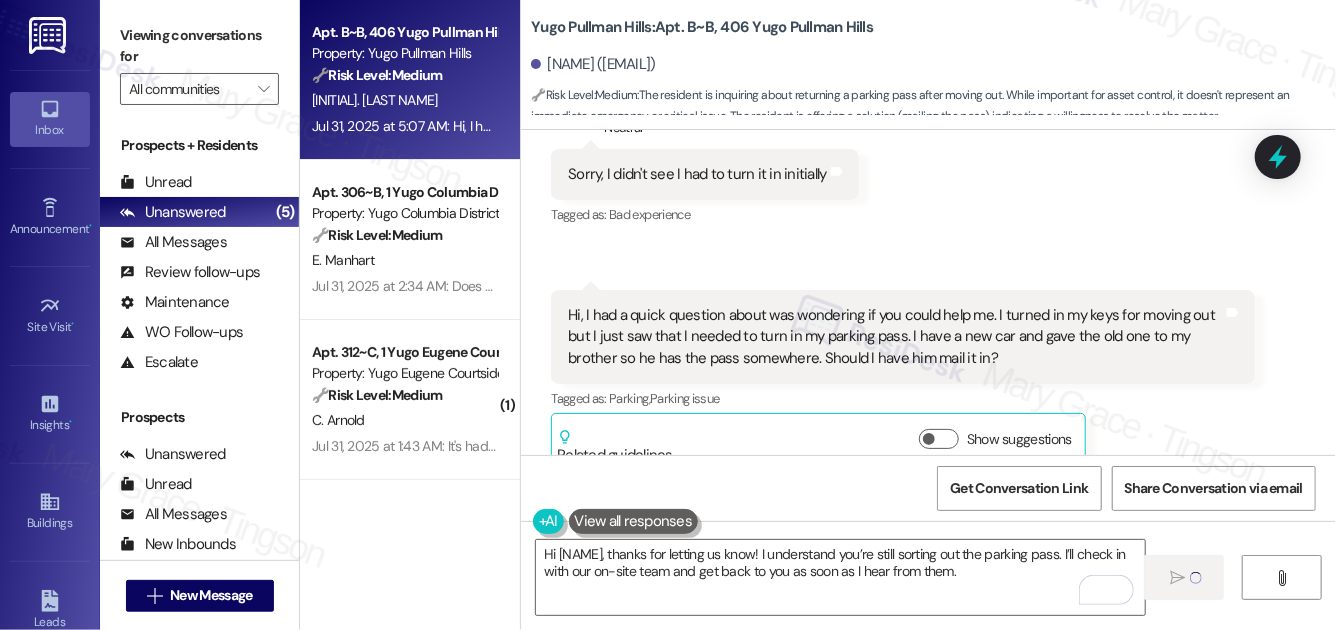 type 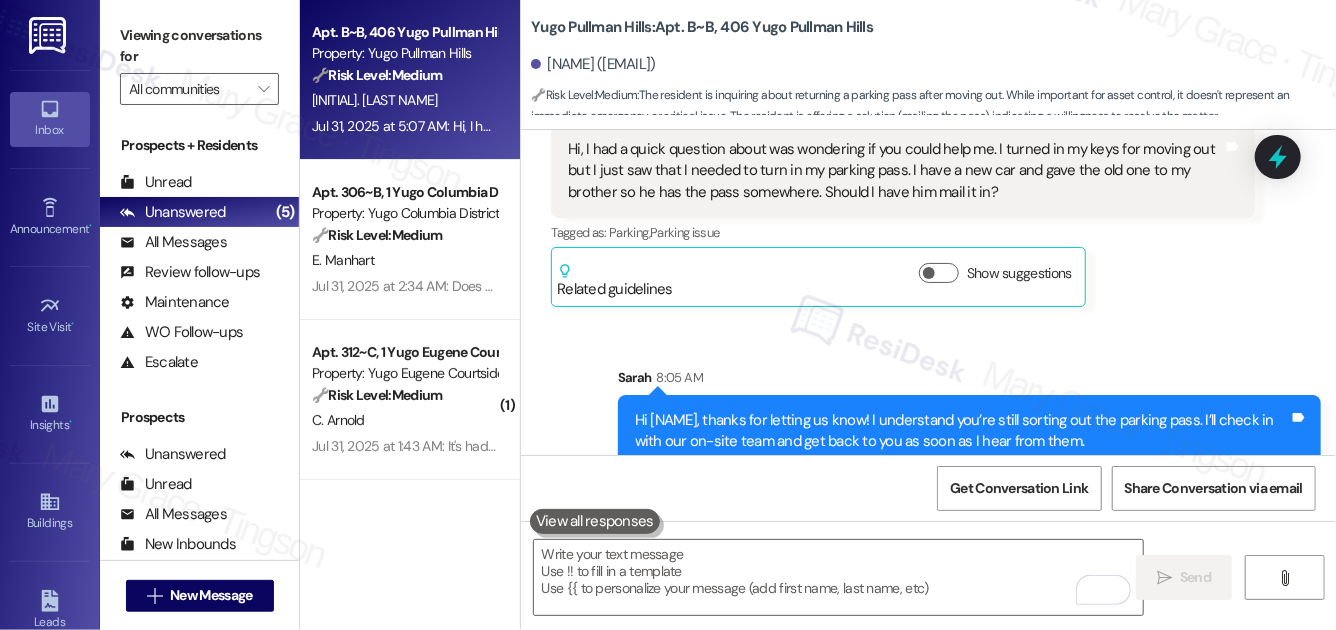 scroll, scrollTop: 3794, scrollLeft: 0, axis: vertical 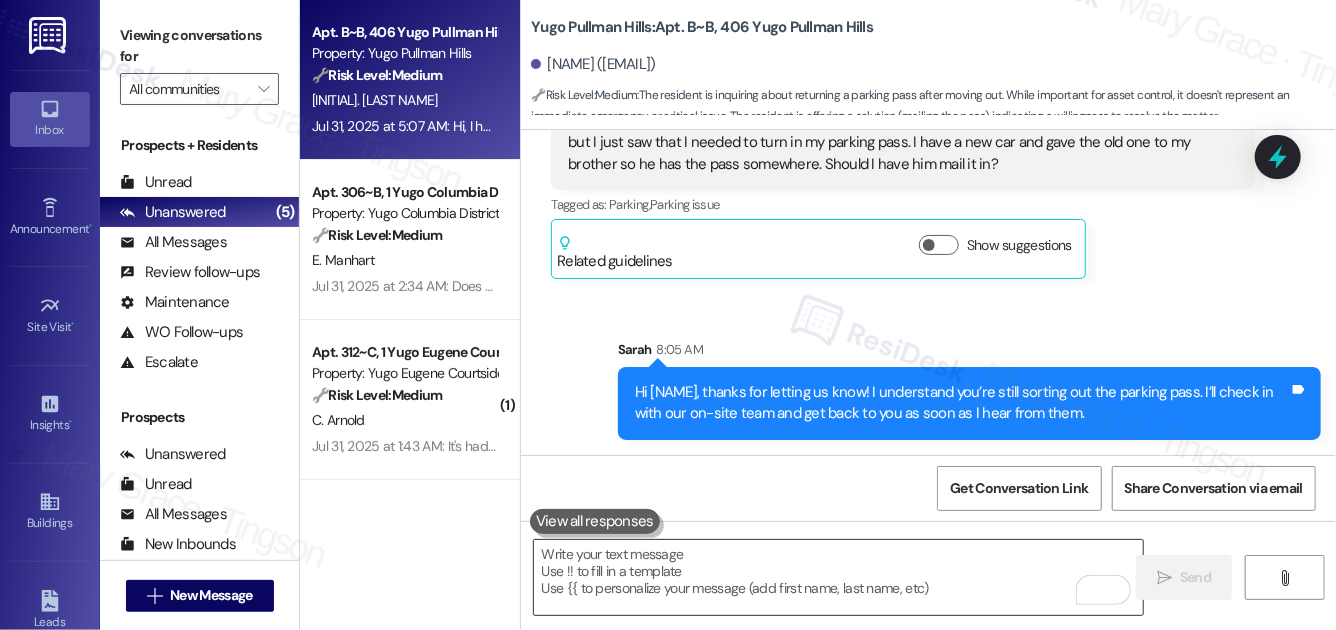 click at bounding box center [838, 577] 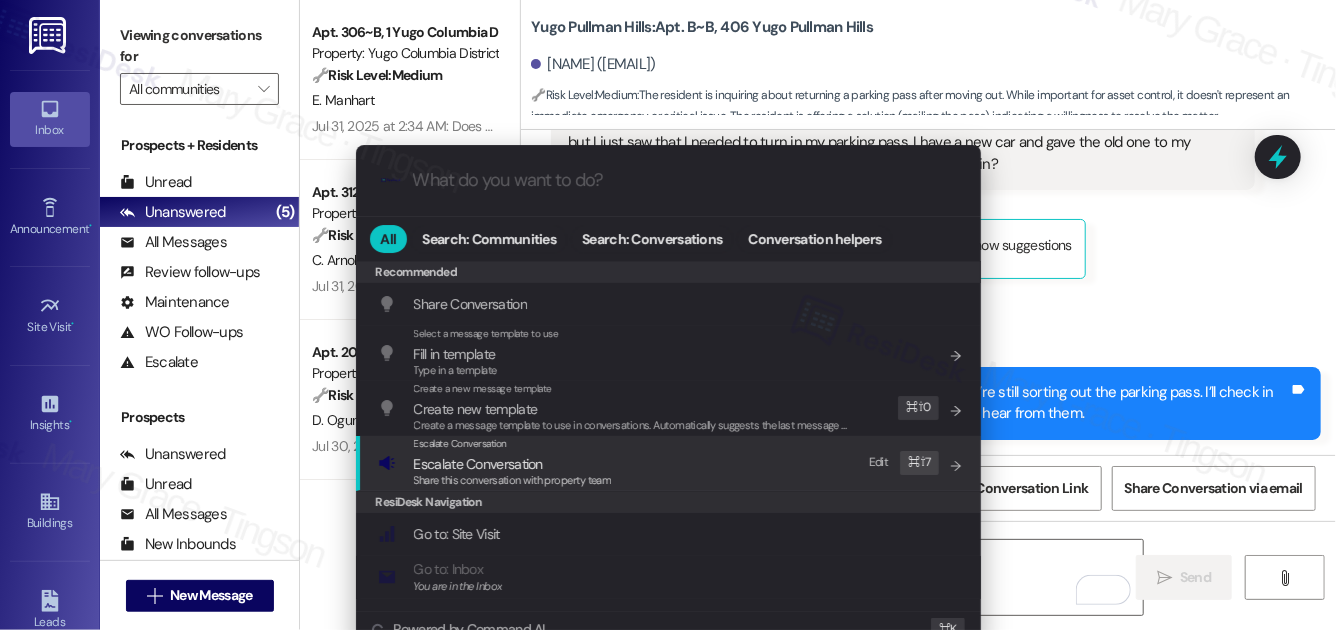 click on "Escalate Conversation Escalate Conversation Share this conversation with property team Edit ⌘ ⇧ 7" at bounding box center [670, 463] 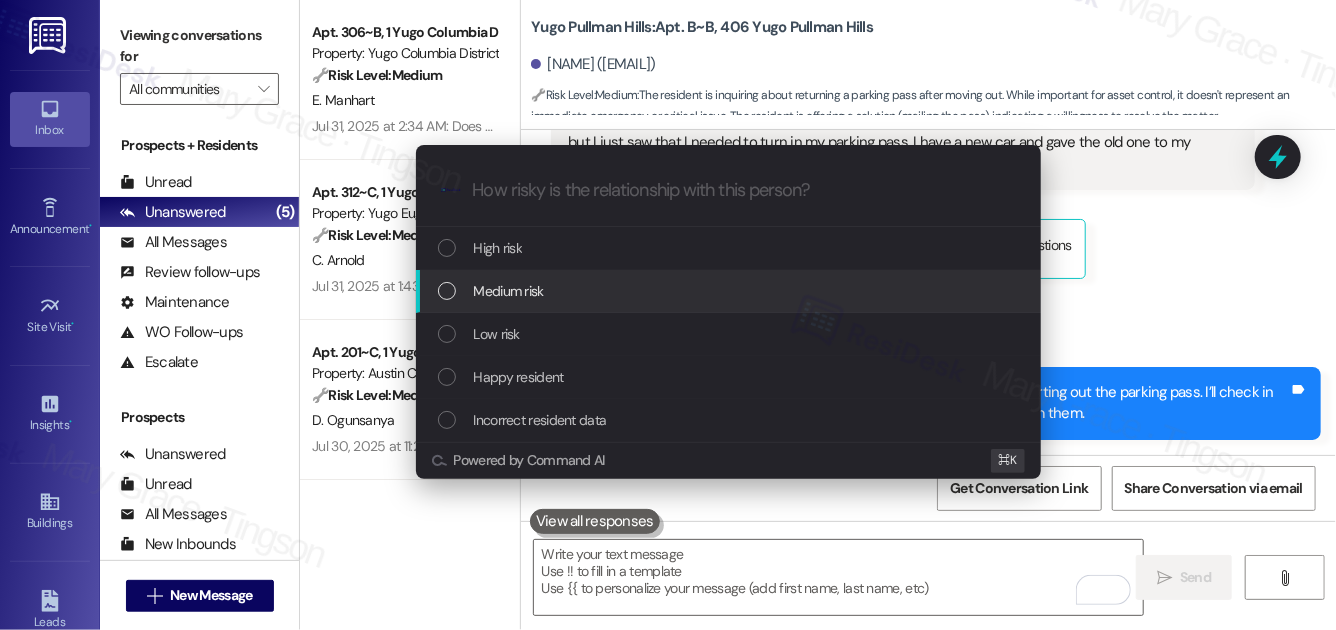 click on "Medium risk" at bounding box center [730, 291] 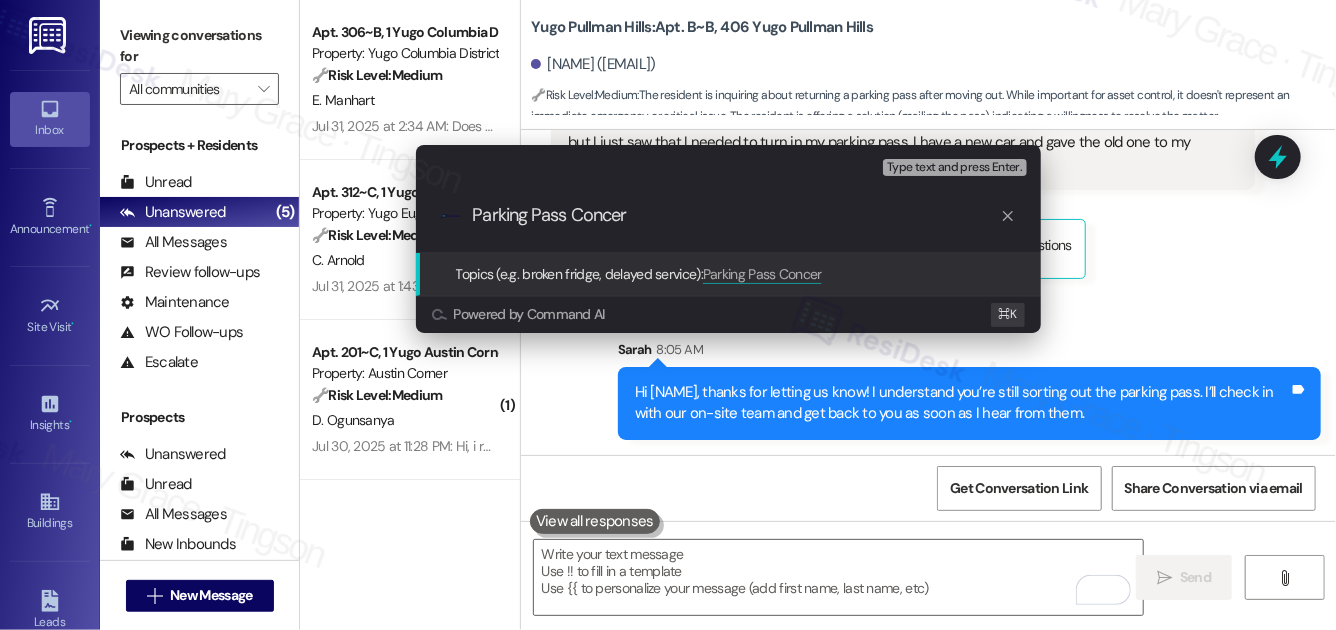 type on "Parking Pass Concern" 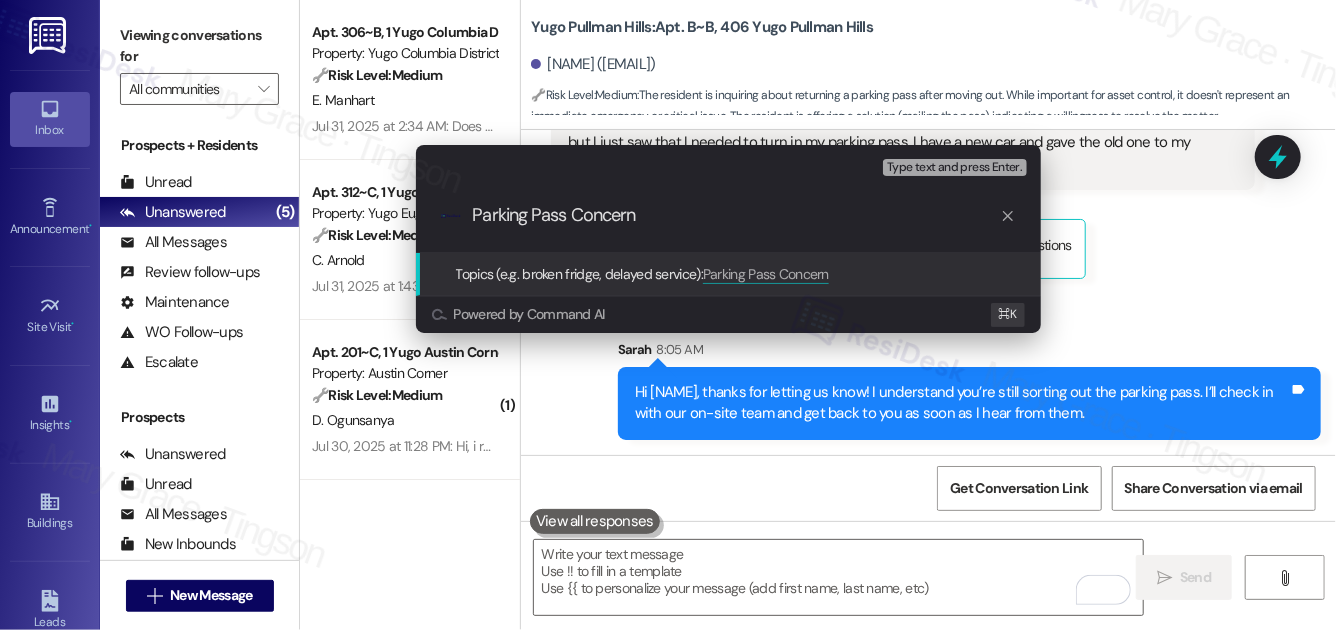 type 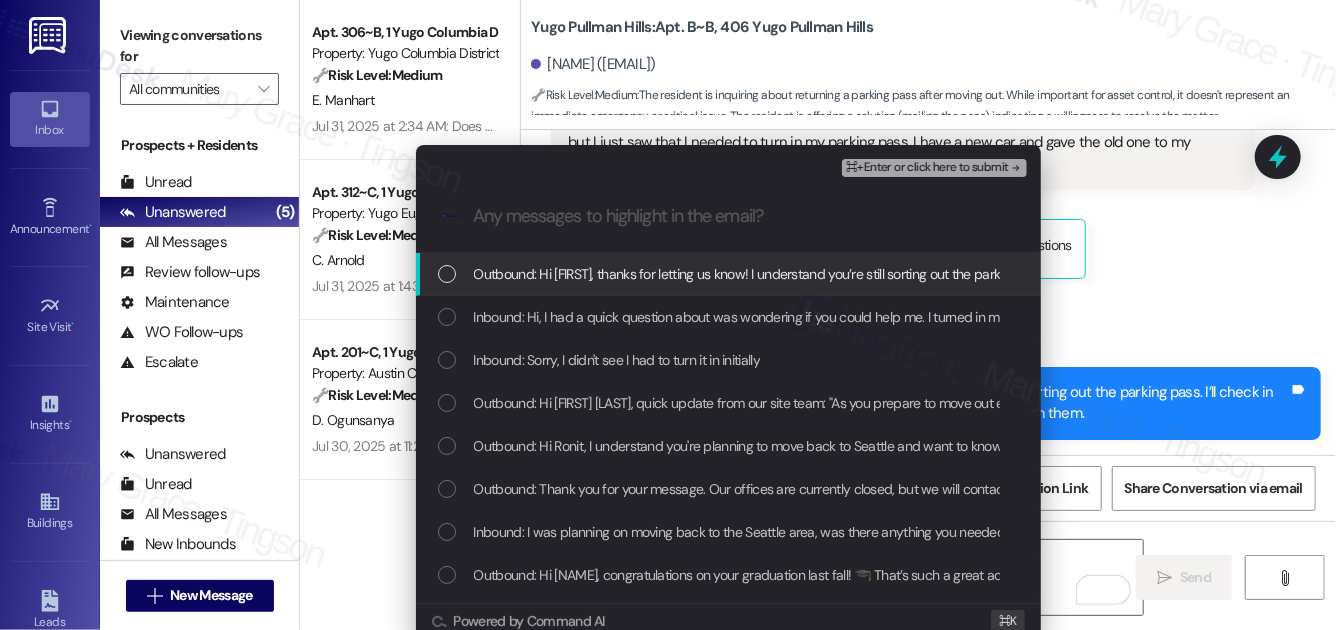 click on "Outbound: Hi Ronit, thanks for letting us know! I understand you’re still sorting out the parking pass. I’ll check in with our on-site team and get back to you as soon as I hear from them." at bounding box center [1002, 274] 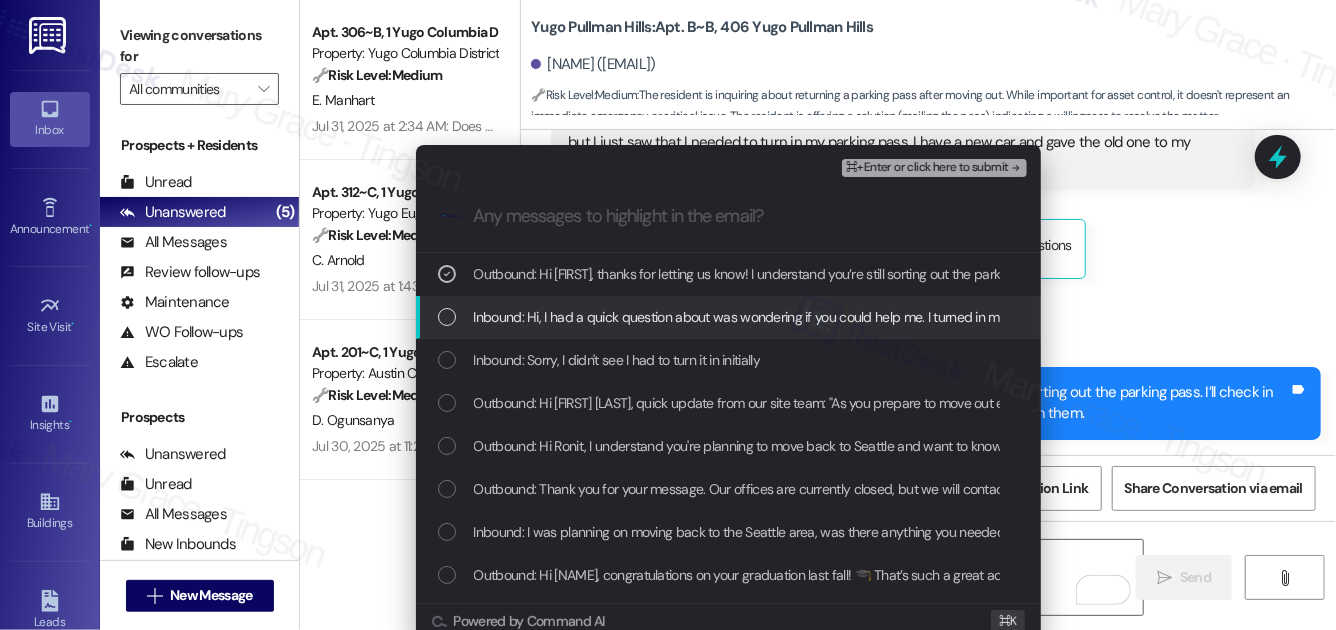 click on "Inbound: Hi, I had a quick question about was wondering if you could help me. I turned in my keys for moving out but I just saw that I needed to turn in my parking pass. I have a new car and gave the old one to my brother so he has the pass somewhere. Should I have him mail it in?" at bounding box center [1284, 317] 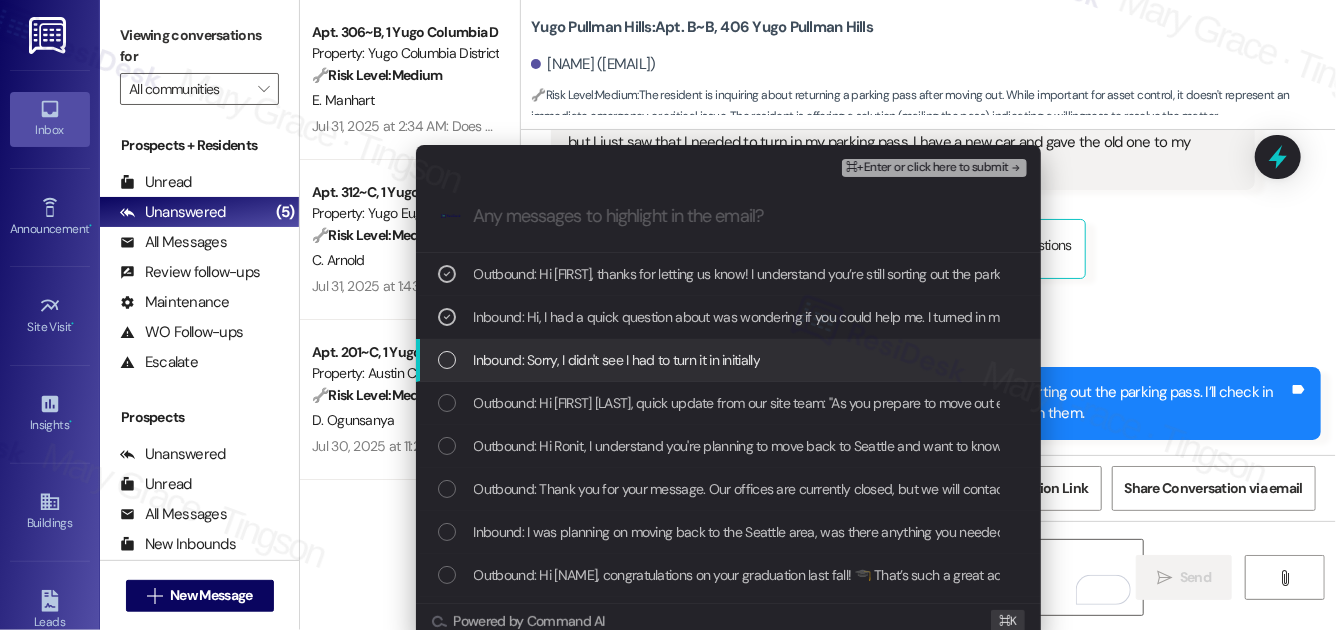 click on "Inbound: Sorry, I didn't see I had to turn it in initially" at bounding box center (617, 360) 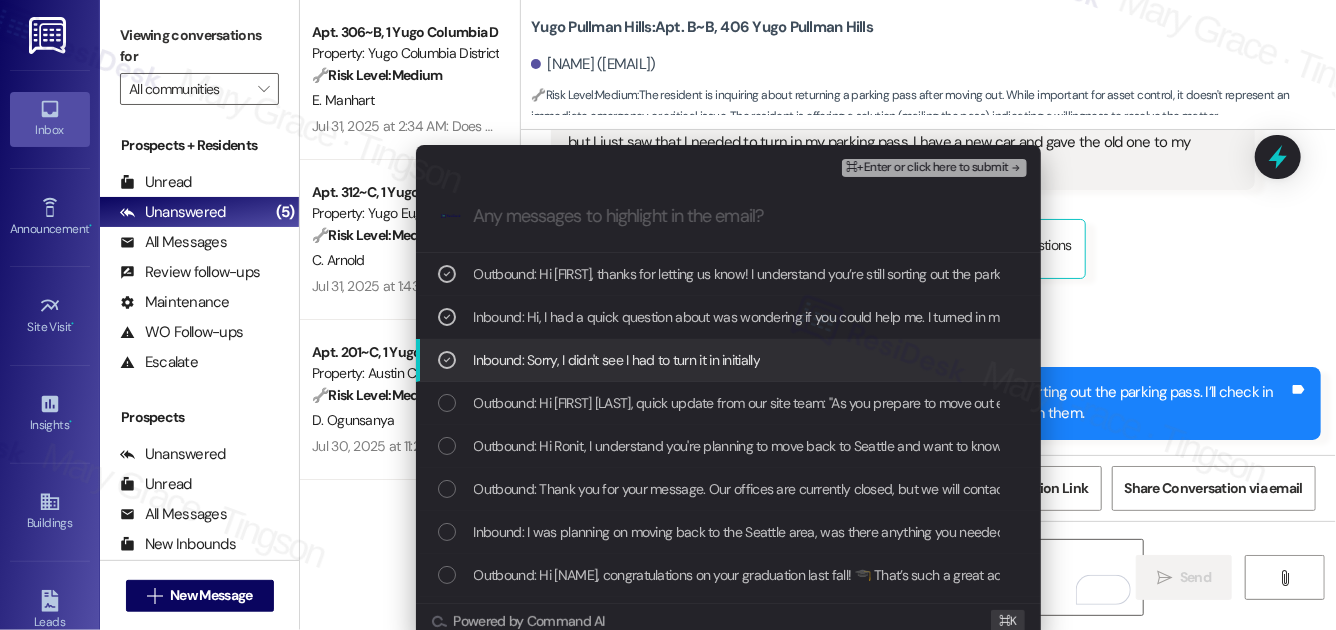 click on "Inbound: Sorry, I didn't see I had to turn it in initially" at bounding box center [617, 360] 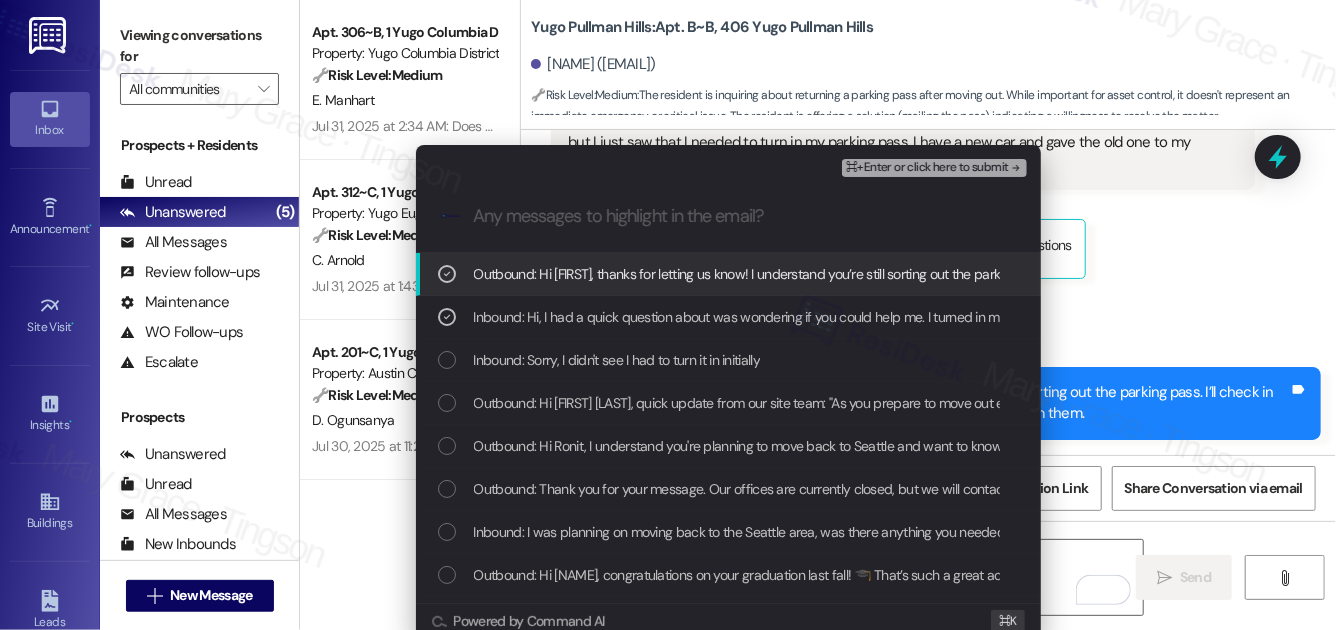 click on "⌘+Enter or click here to submit" at bounding box center (927, 168) 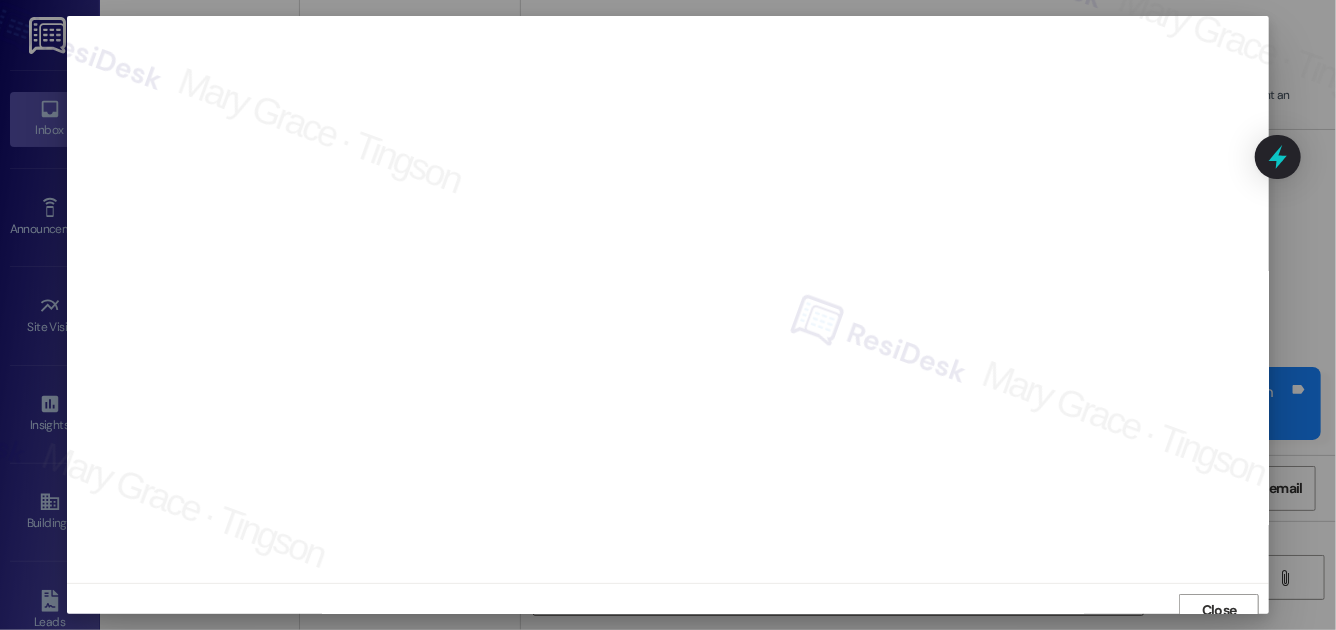 scroll, scrollTop: 11, scrollLeft: 0, axis: vertical 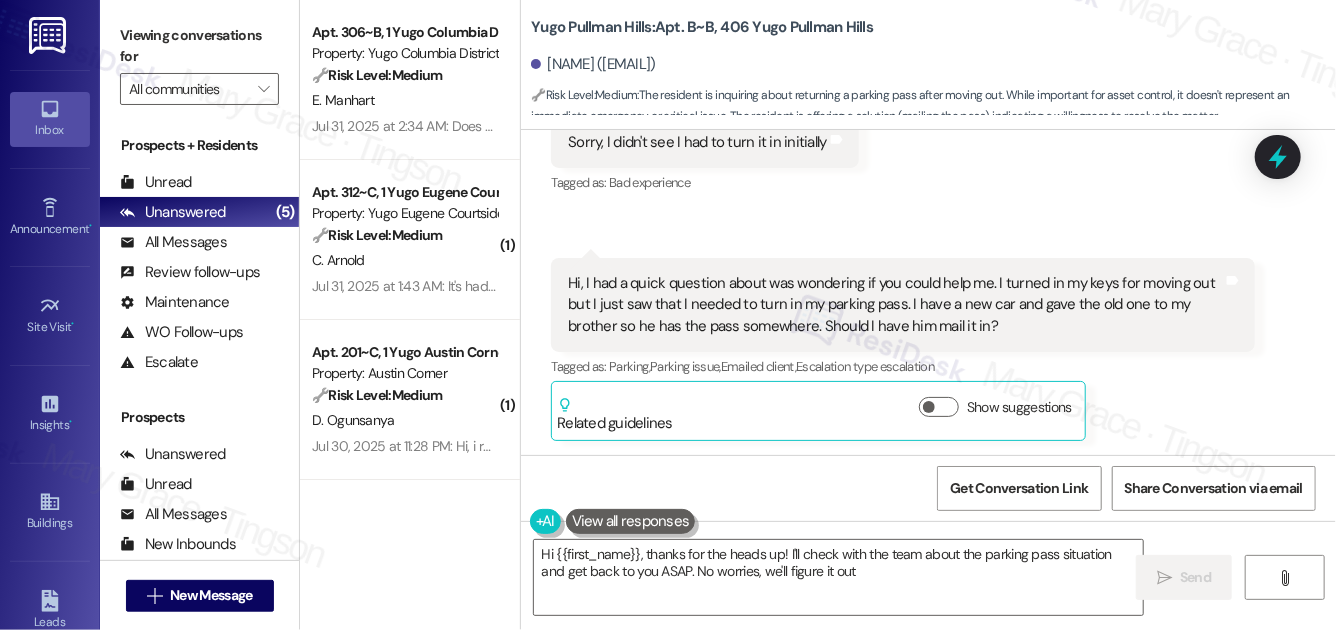 type on "Hi {{first_name}}, thanks for the heads up! I'll check with the team about the parking pass situation and get back to you ASAP. No worries, we'll figure it out!" 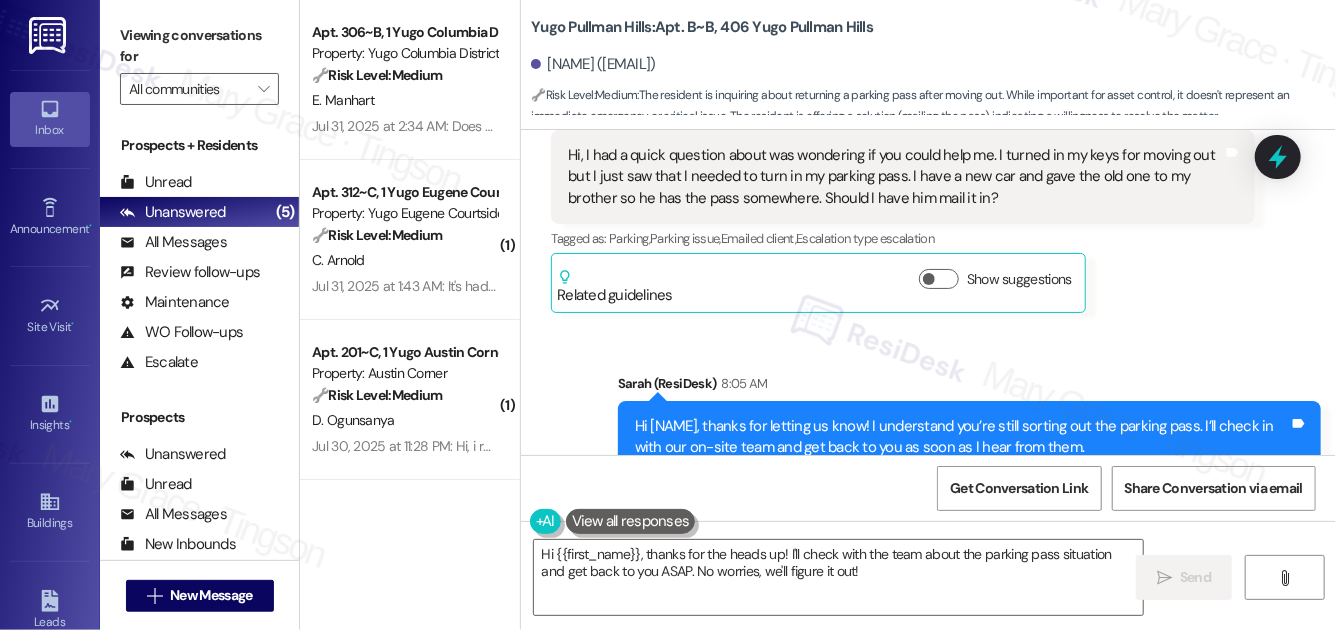 scroll, scrollTop: 3824, scrollLeft: 0, axis: vertical 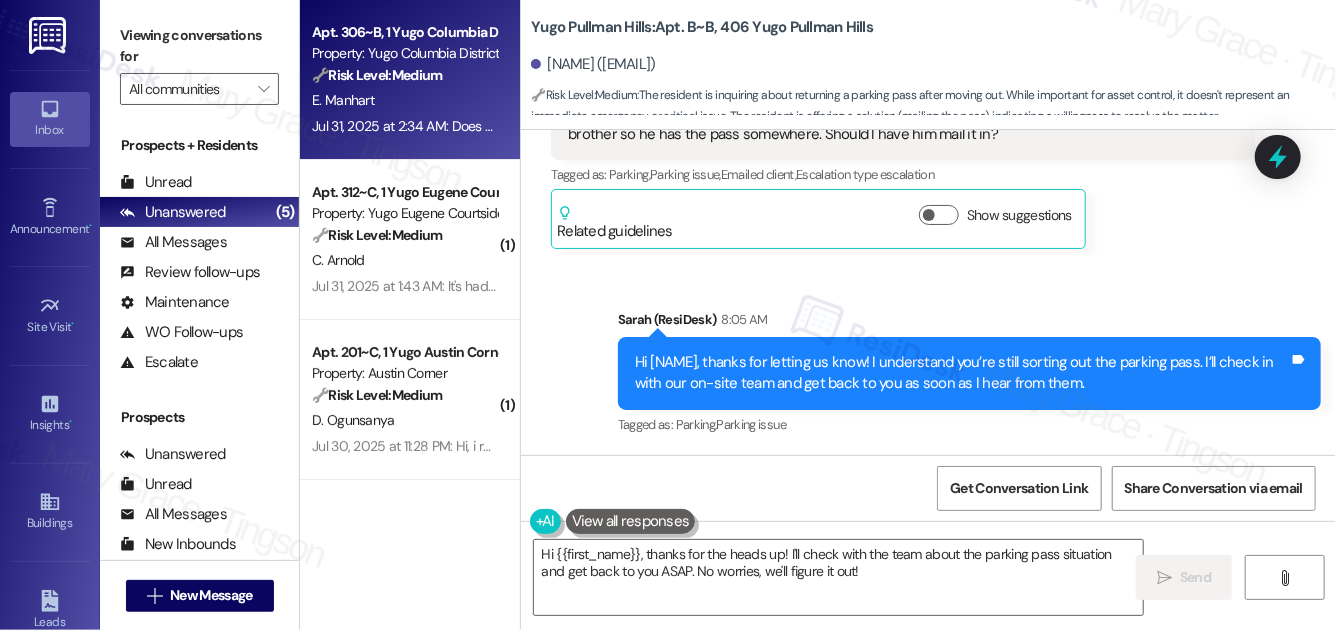 click on "E. Manhart" at bounding box center [404, 100] 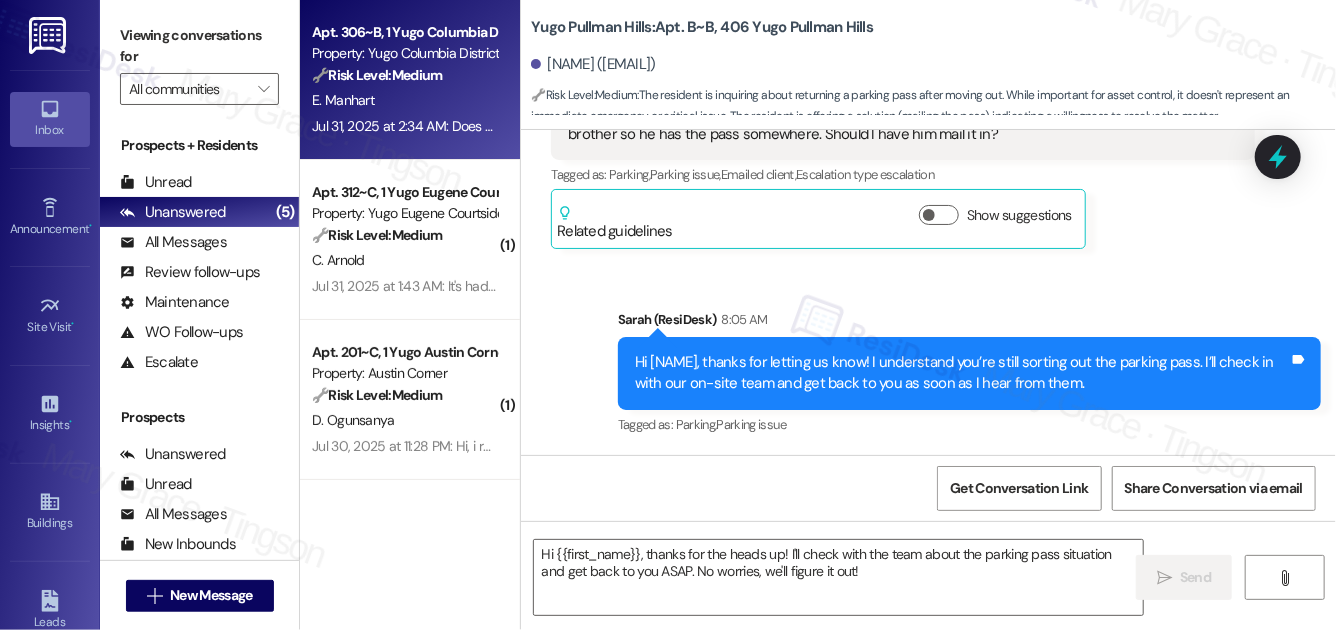 type on "Fetching suggested responses. Please feel free to read through the conversation in the meantime." 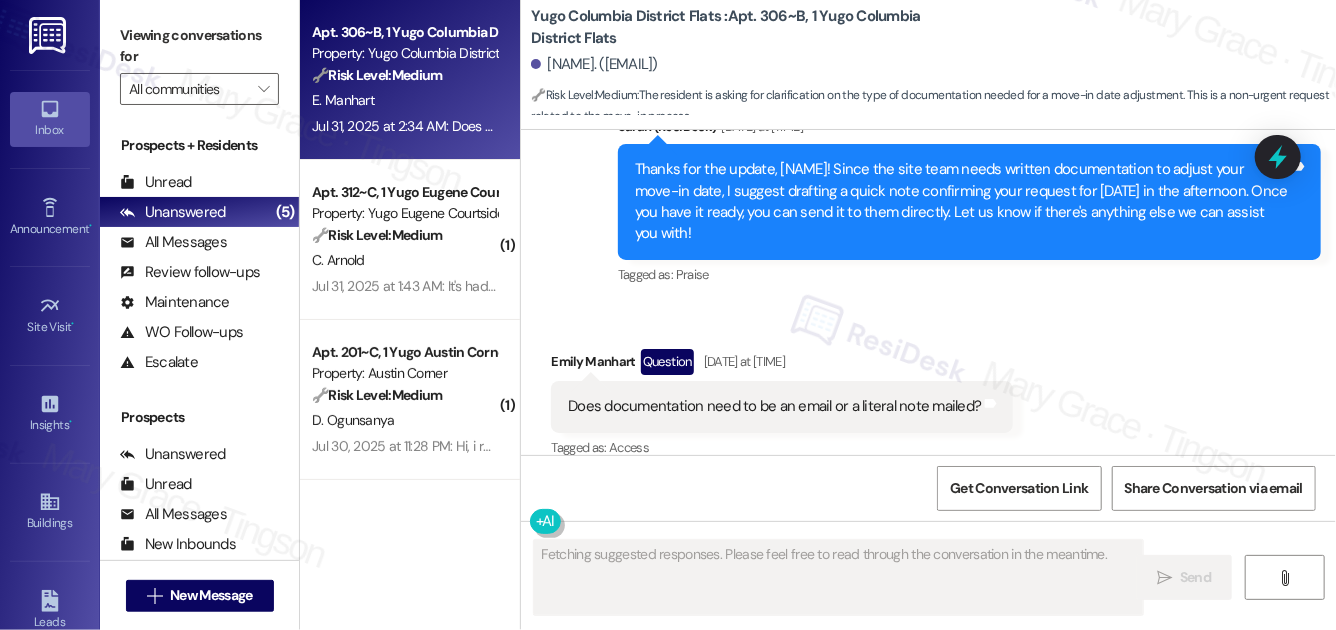 scroll, scrollTop: 1840, scrollLeft: 0, axis: vertical 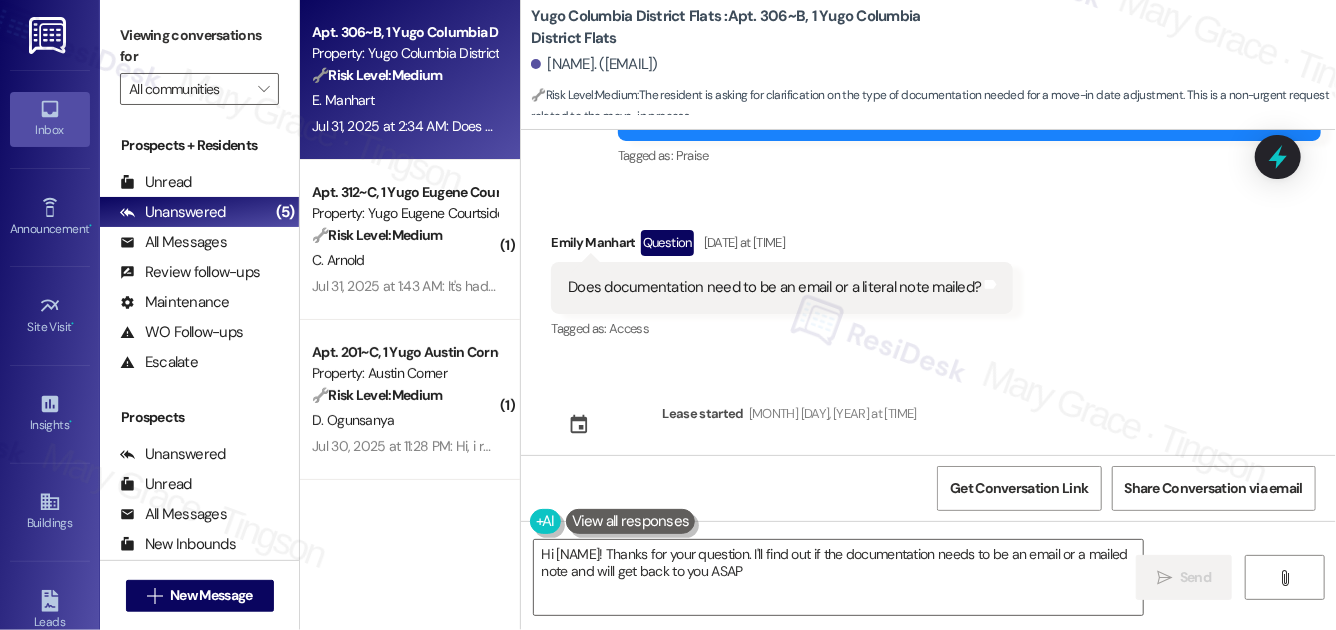type on "Hi {{first_name}}! Thanks for your question. I'll find out if the documentation needs to be an email or a mailed note and will get back to you ASAP!" 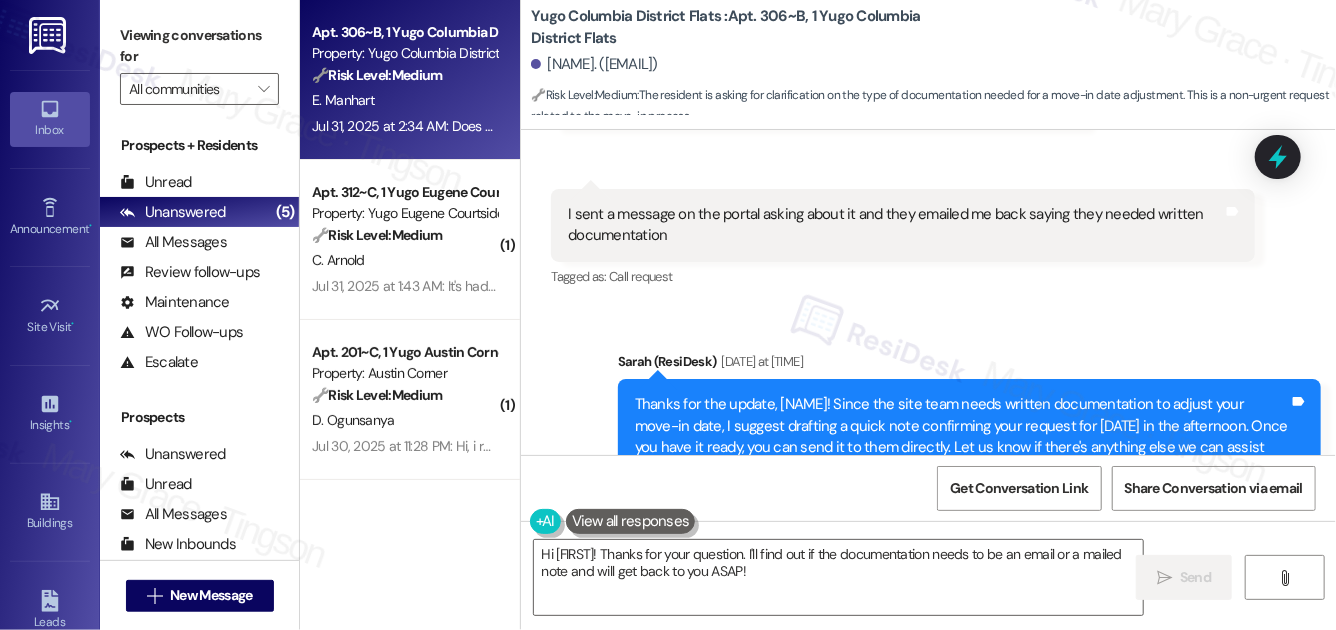scroll, scrollTop: 1443, scrollLeft: 0, axis: vertical 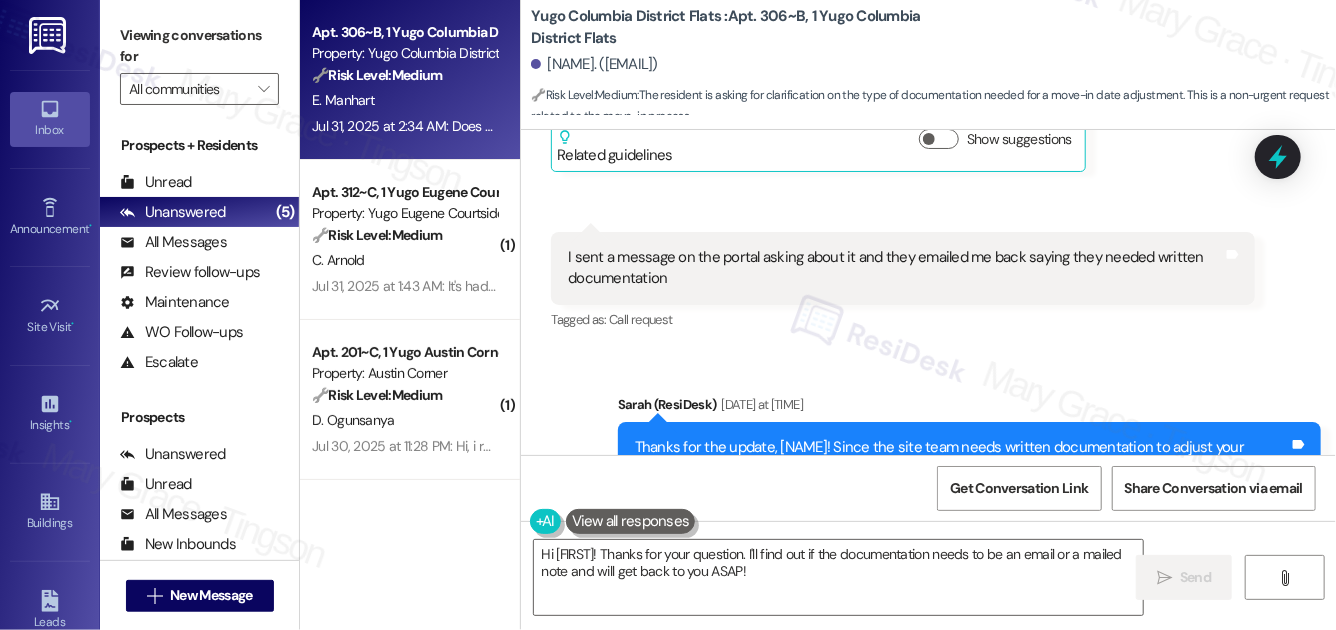 click on "I sent a message on the portal asking about it and they emailed me back saying they needed written documentation" at bounding box center [895, 268] 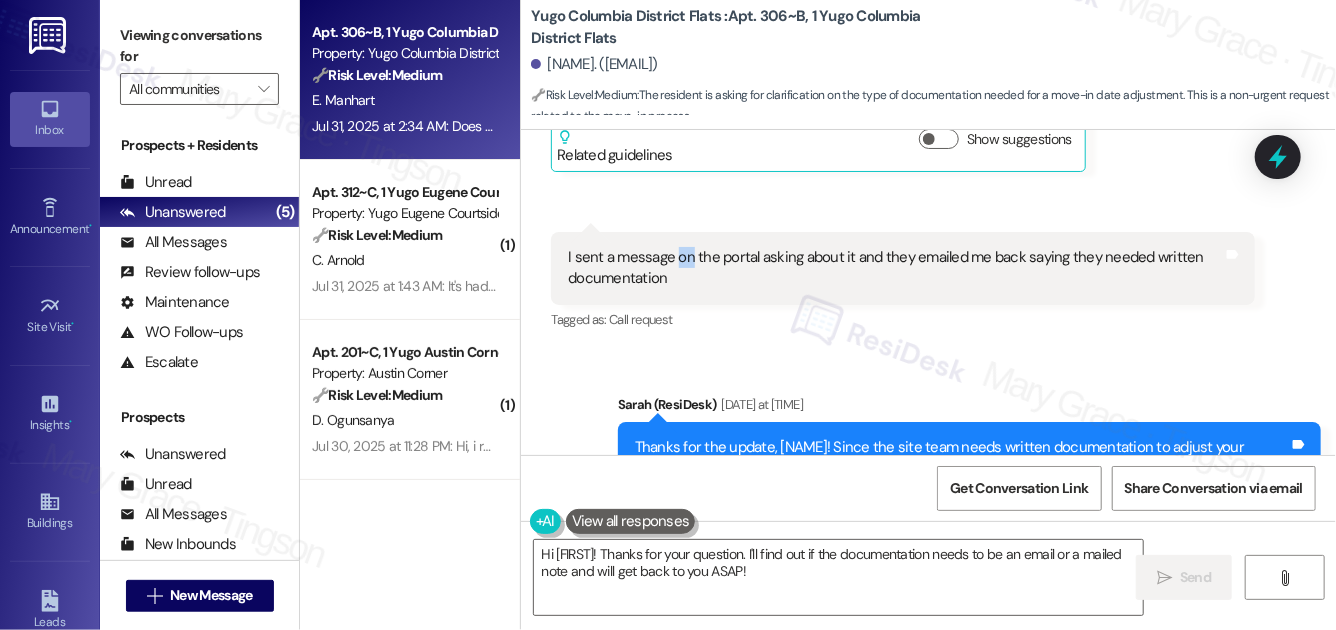 click on "I sent a message on the portal asking about it and they emailed me back saying they needed written documentation" at bounding box center [895, 268] 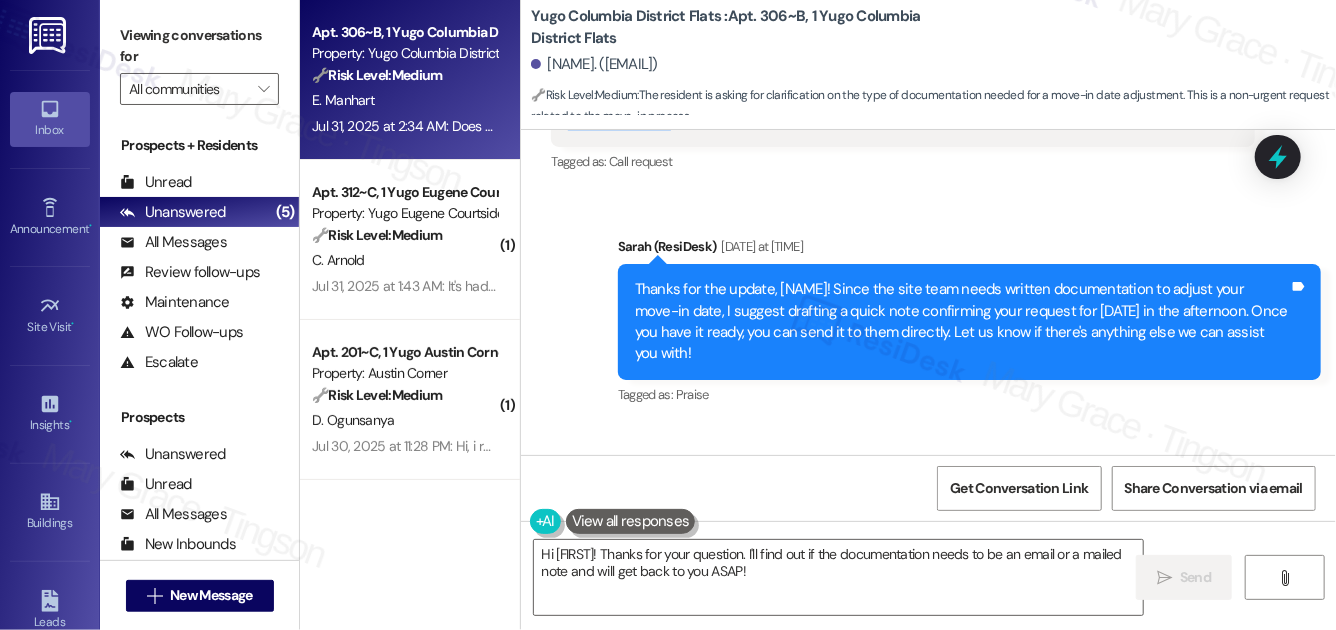 scroll, scrollTop: 1840, scrollLeft: 0, axis: vertical 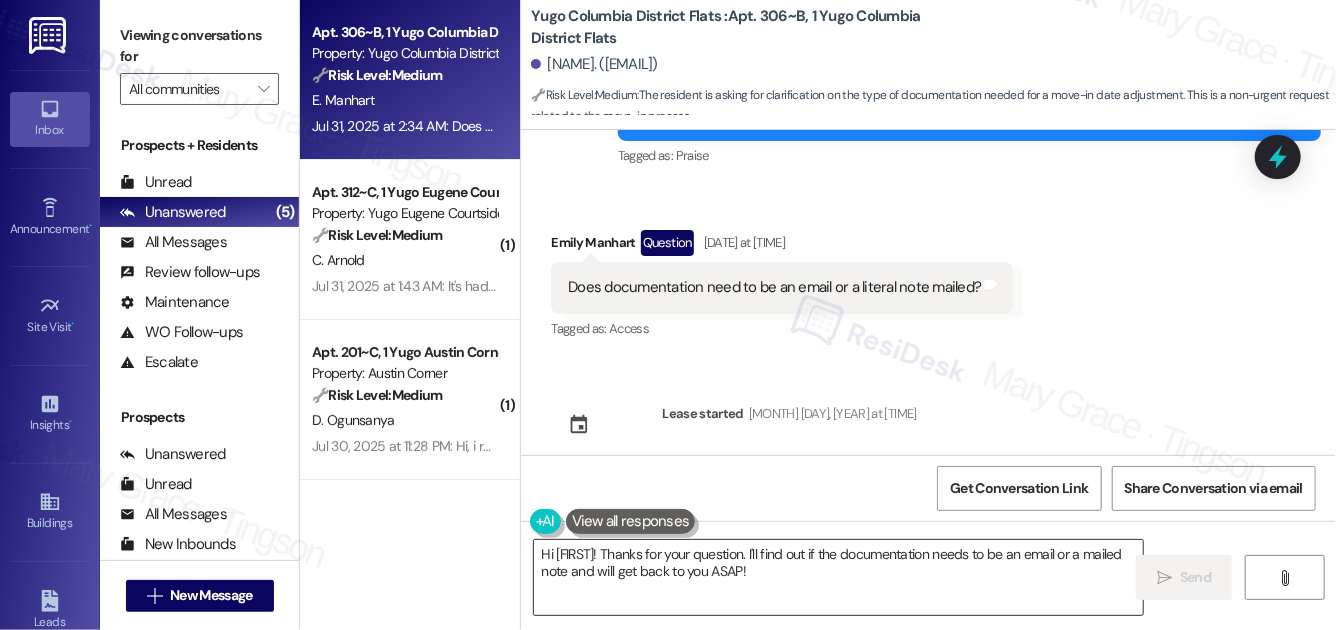 click on "Hi {{first_name}}! Thanks for your question. I'll find out if the documentation needs to be an email or a mailed note and will get back to you ASAP!" at bounding box center [838, 577] 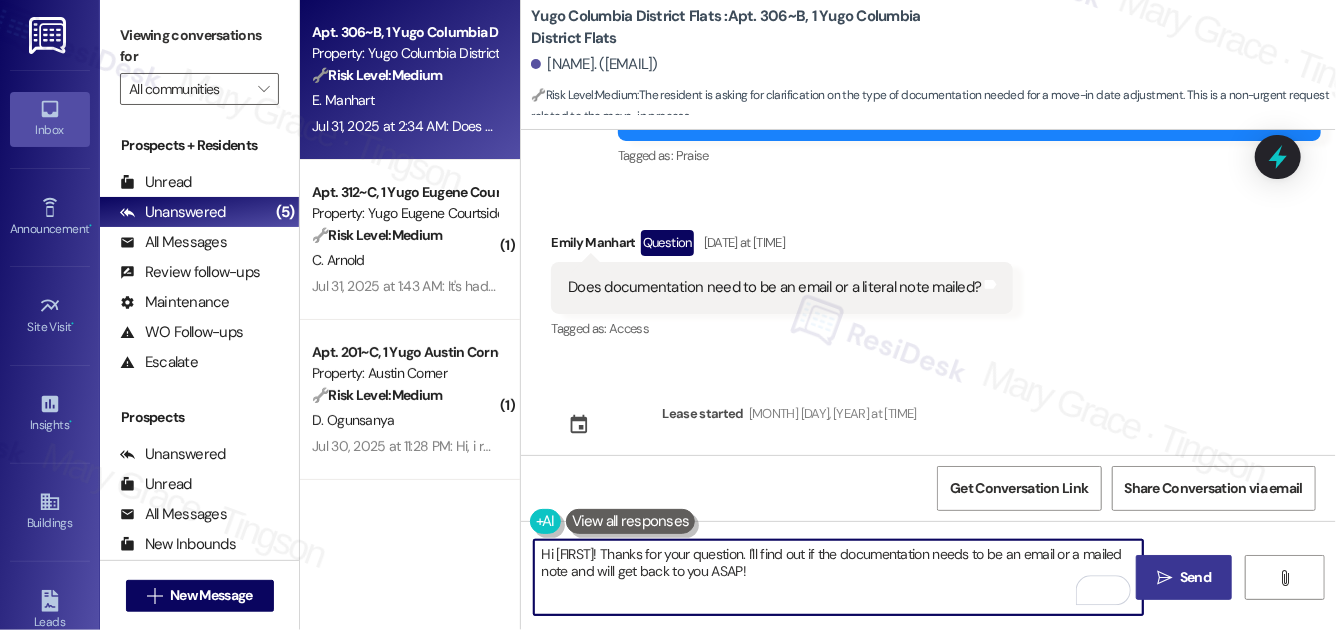 click on "Send" at bounding box center (1195, 577) 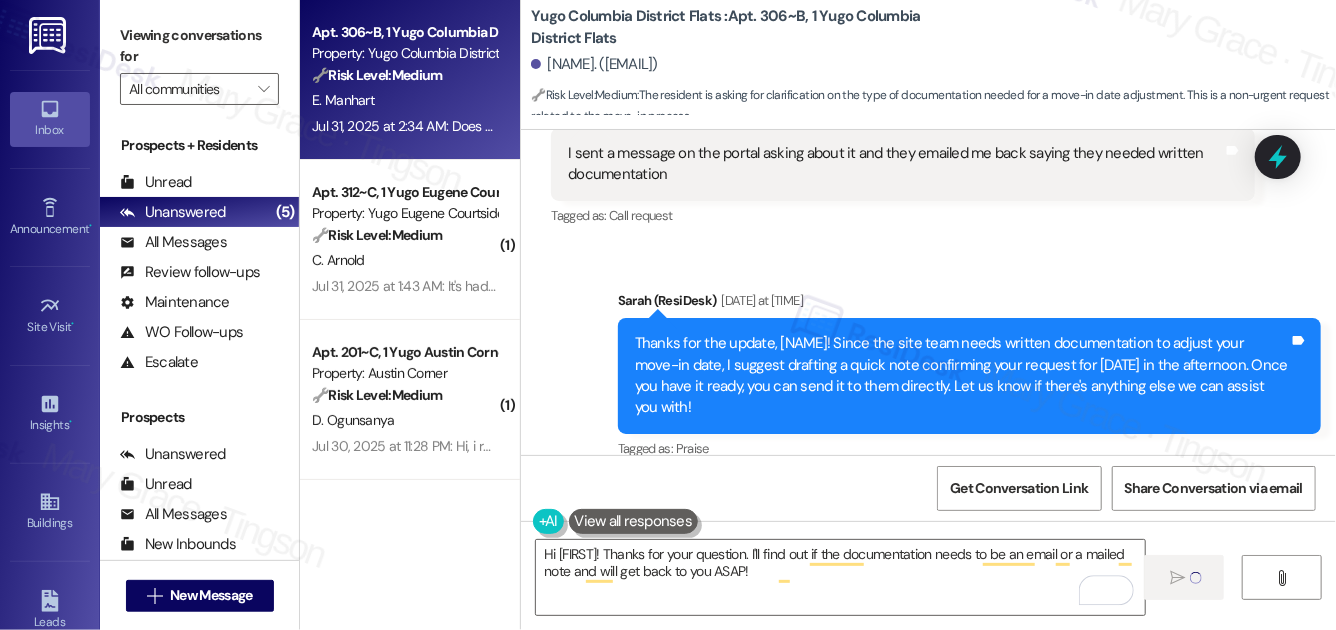 type 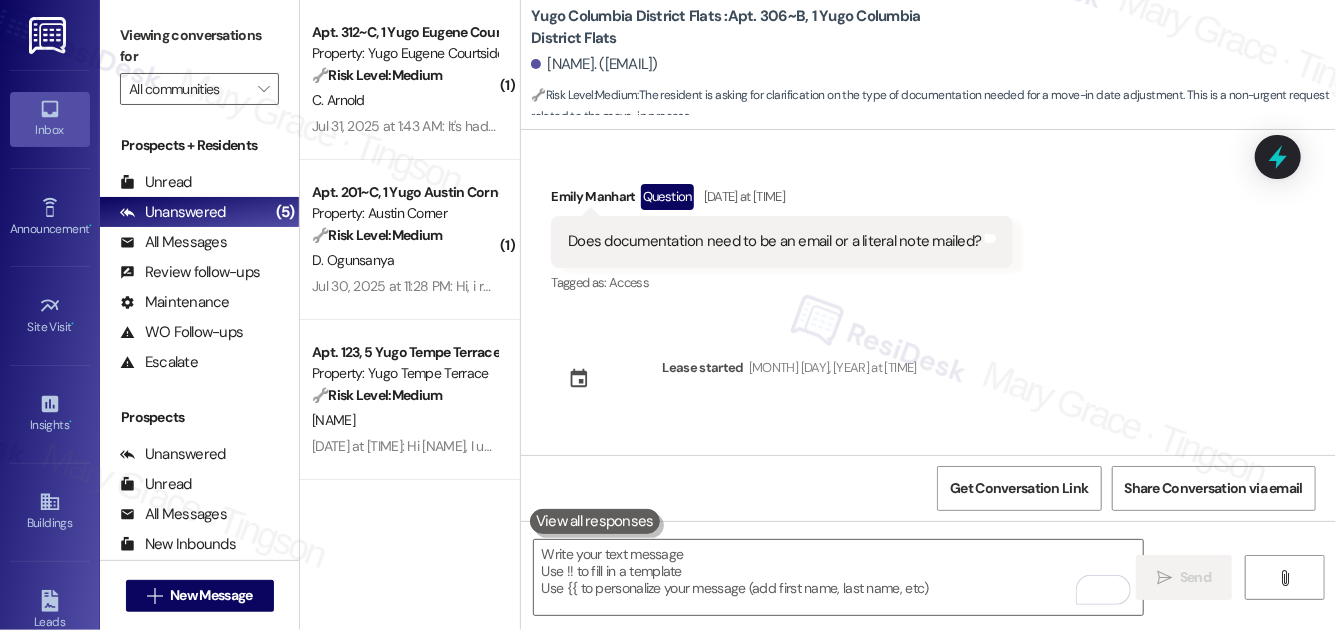 scroll, scrollTop: 2001, scrollLeft: 0, axis: vertical 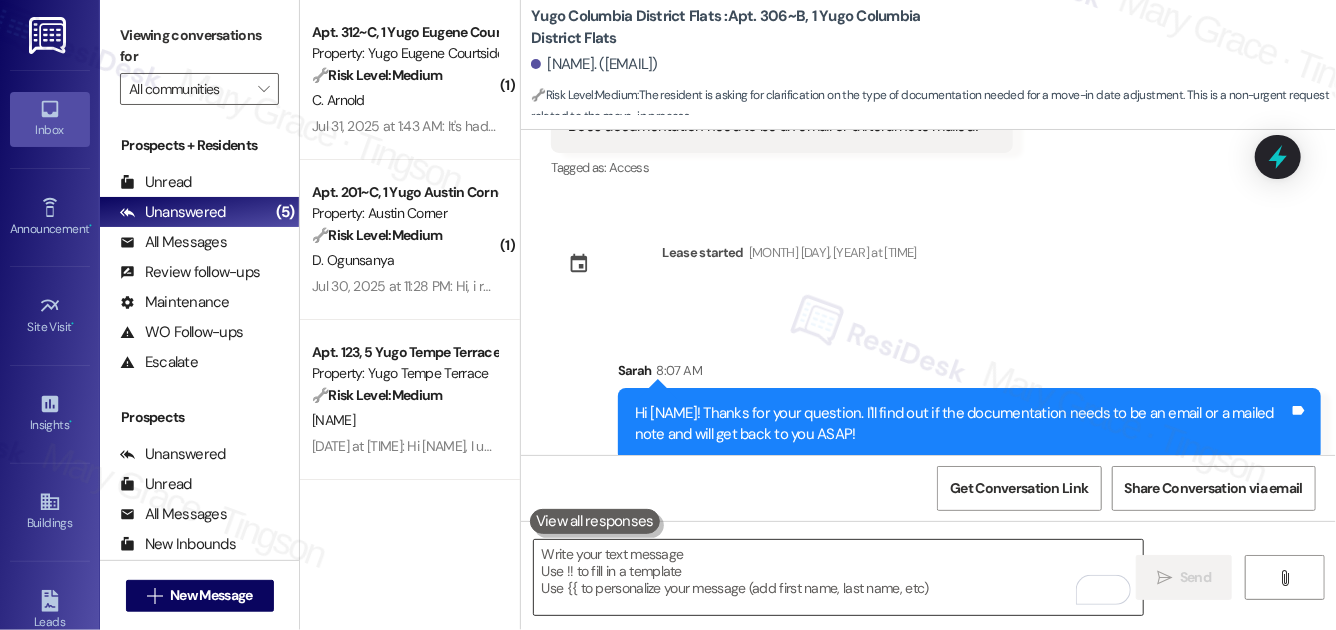 click at bounding box center [838, 577] 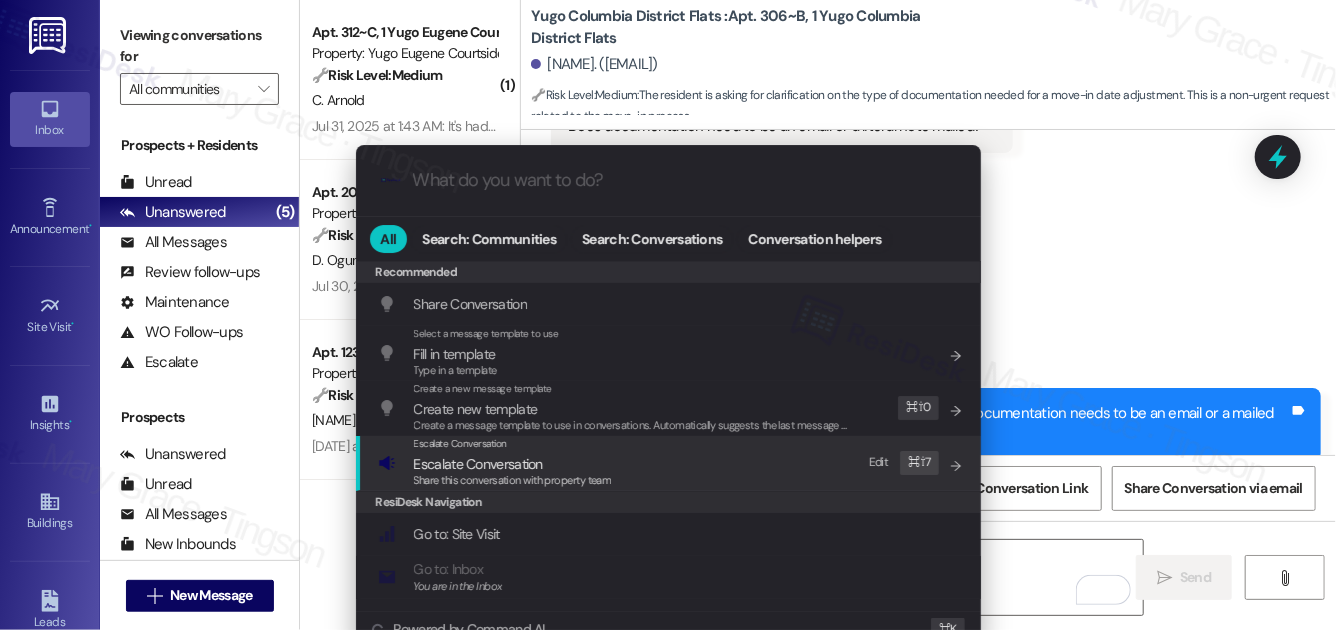 click on "Escalate Conversation Escalate Conversation Share this conversation with property team Edit ⌘ ⇧ 7" at bounding box center (670, 463) 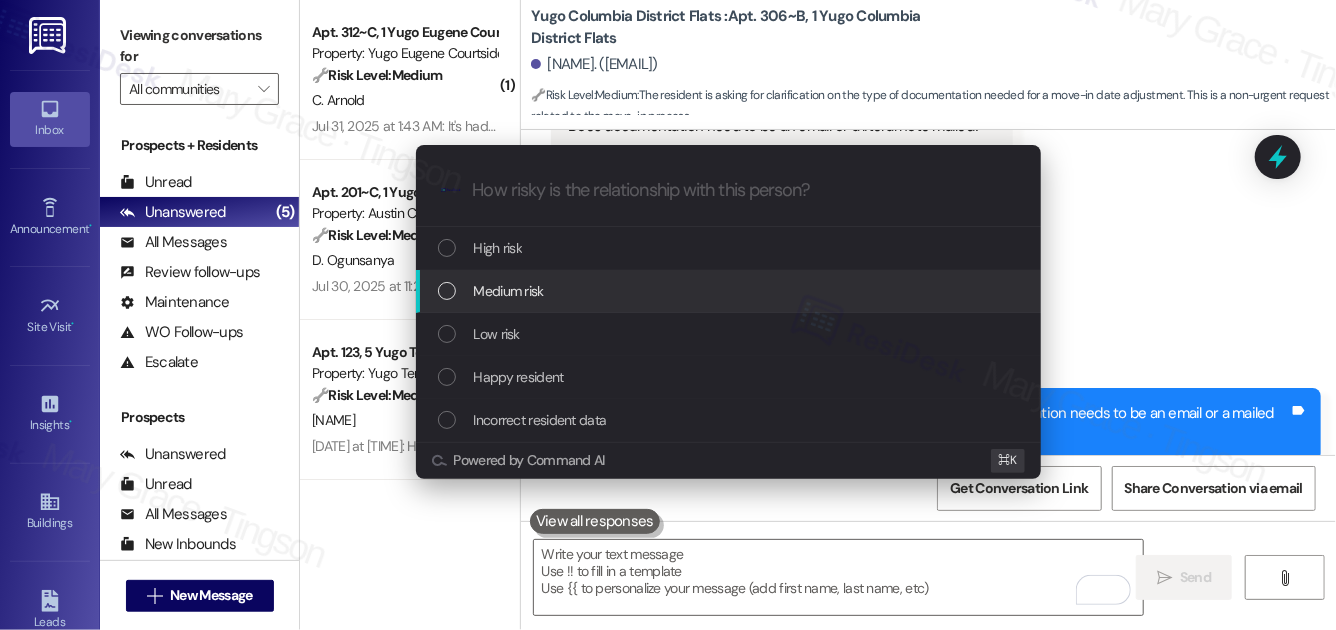 click on "Medium risk" at bounding box center (730, 291) 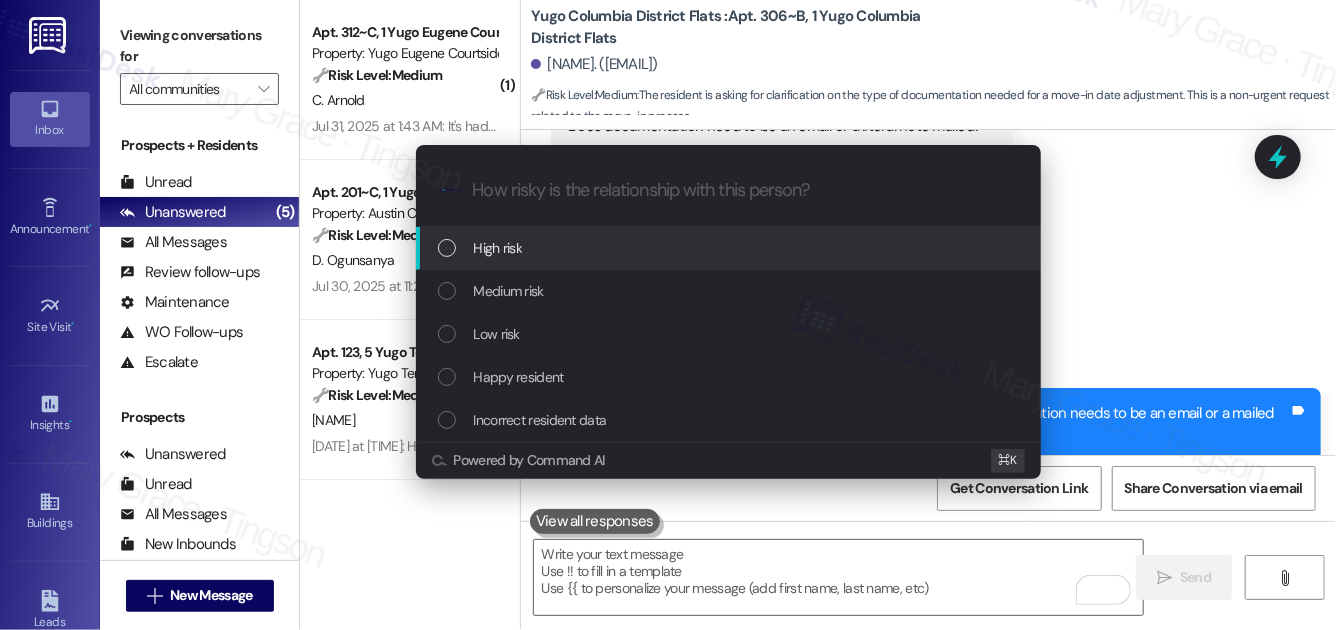 click on "High risk" at bounding box center (730, 248) 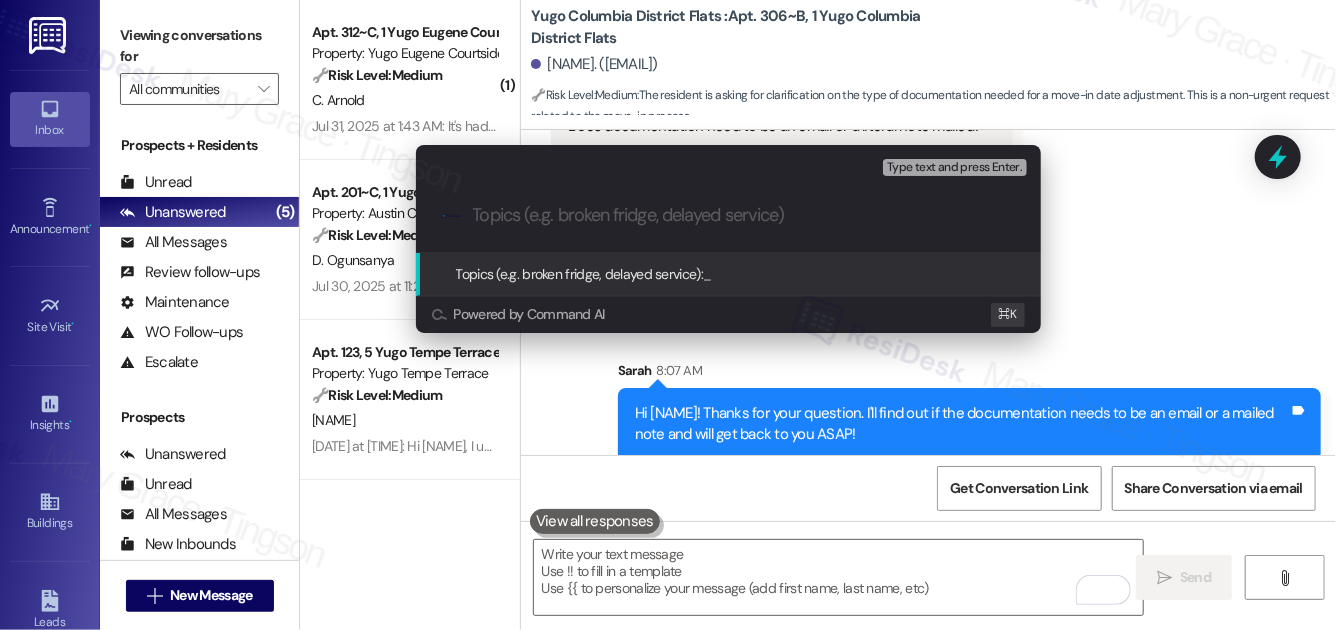click on "Topics (e.g. broken fridge, delayed service):  _" at bounding box center [728, 274] 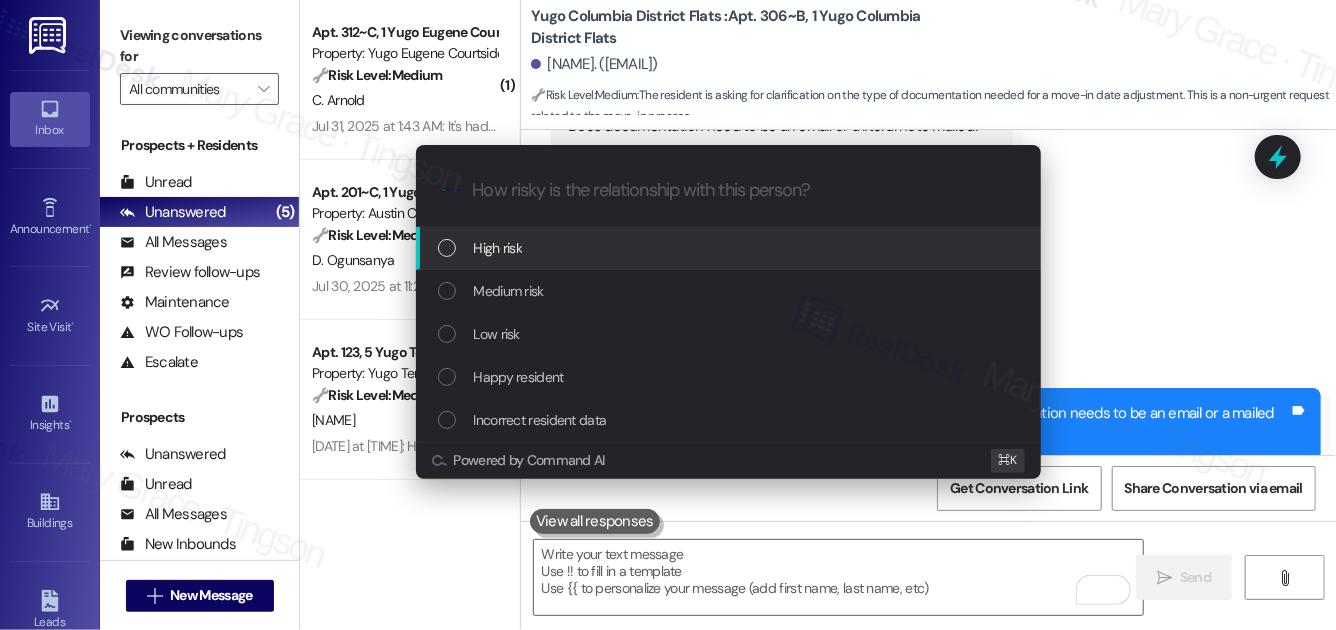click on "High risk" at bounding box center (730, 248) 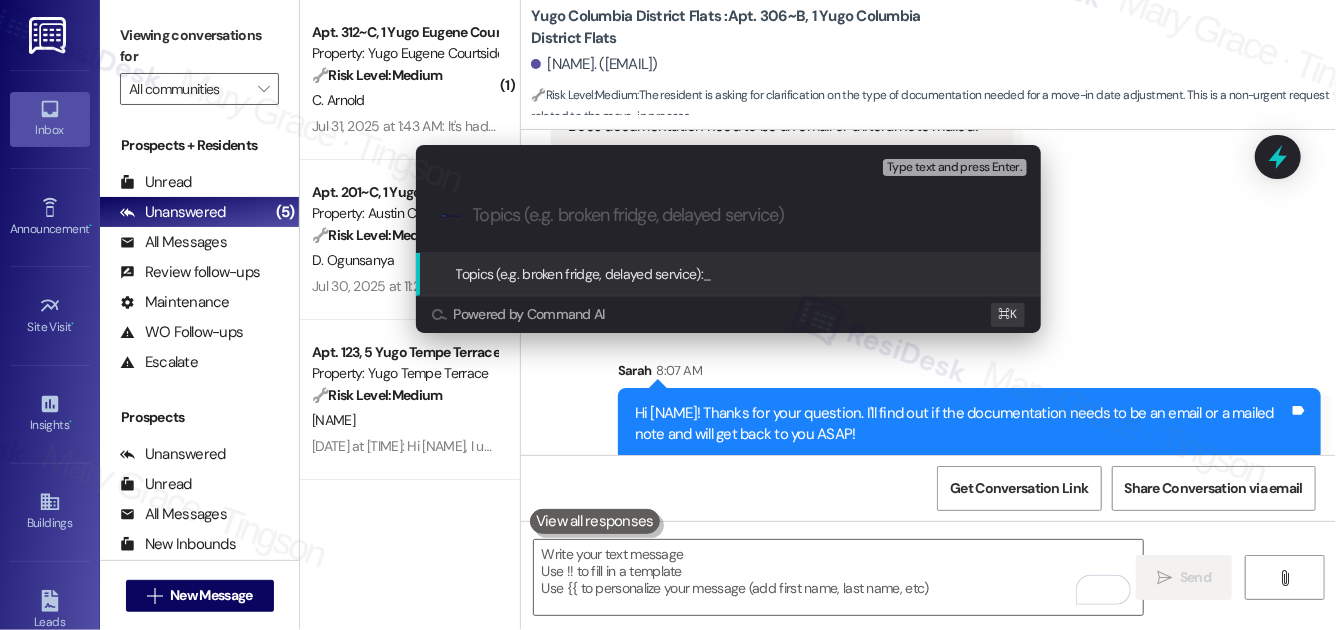 click at bounding box center [744, 215] 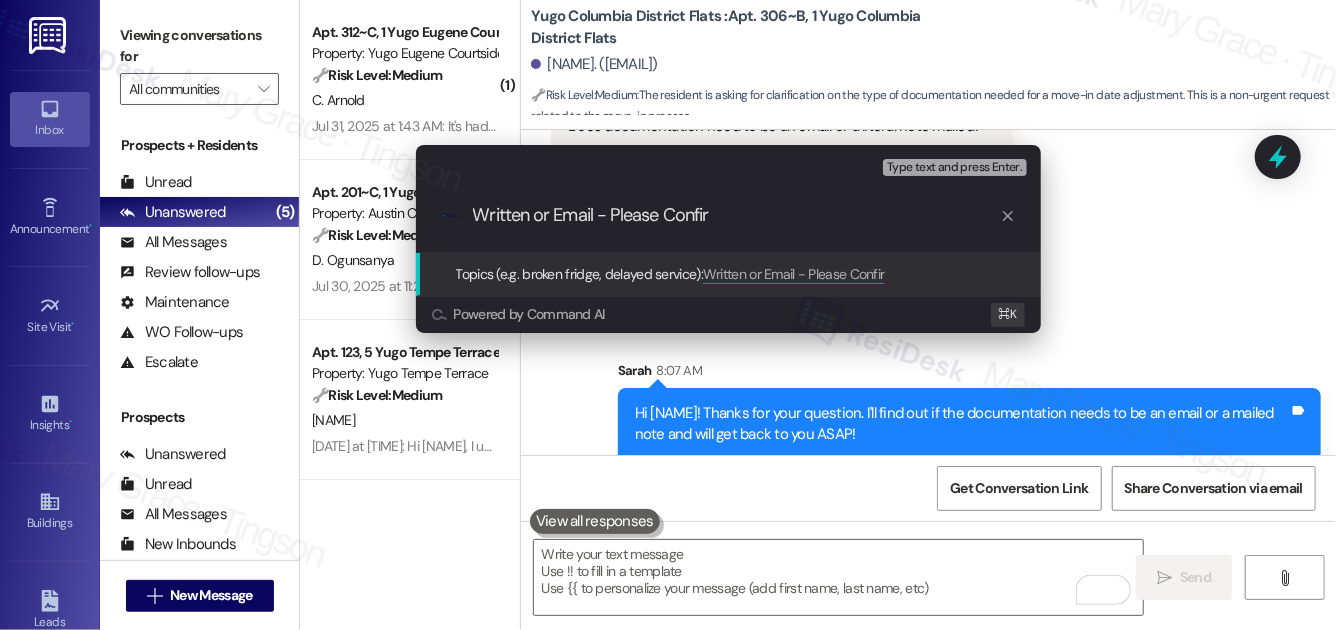 type on "Written or Email - Please Confirm" 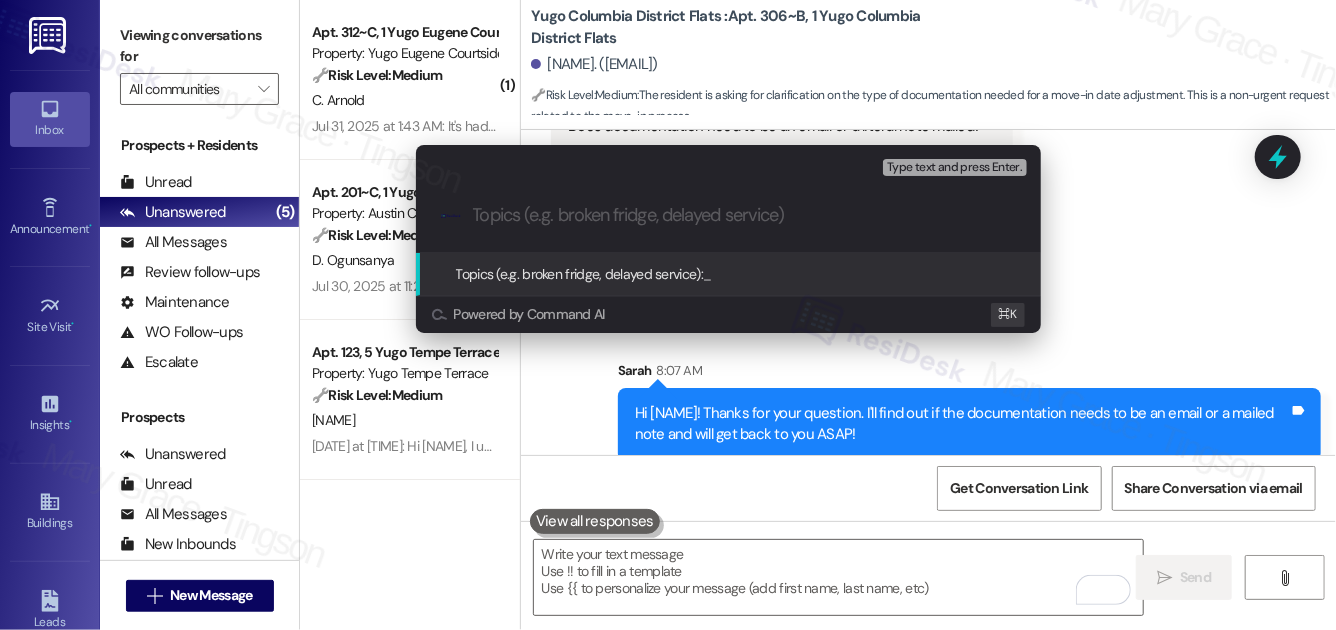 click on ".cls-1{fill:#0a055f;}.cls-2{fill:#0cc4c4;} resideskLogoBlueOrange" at bounding box center (728, 215) 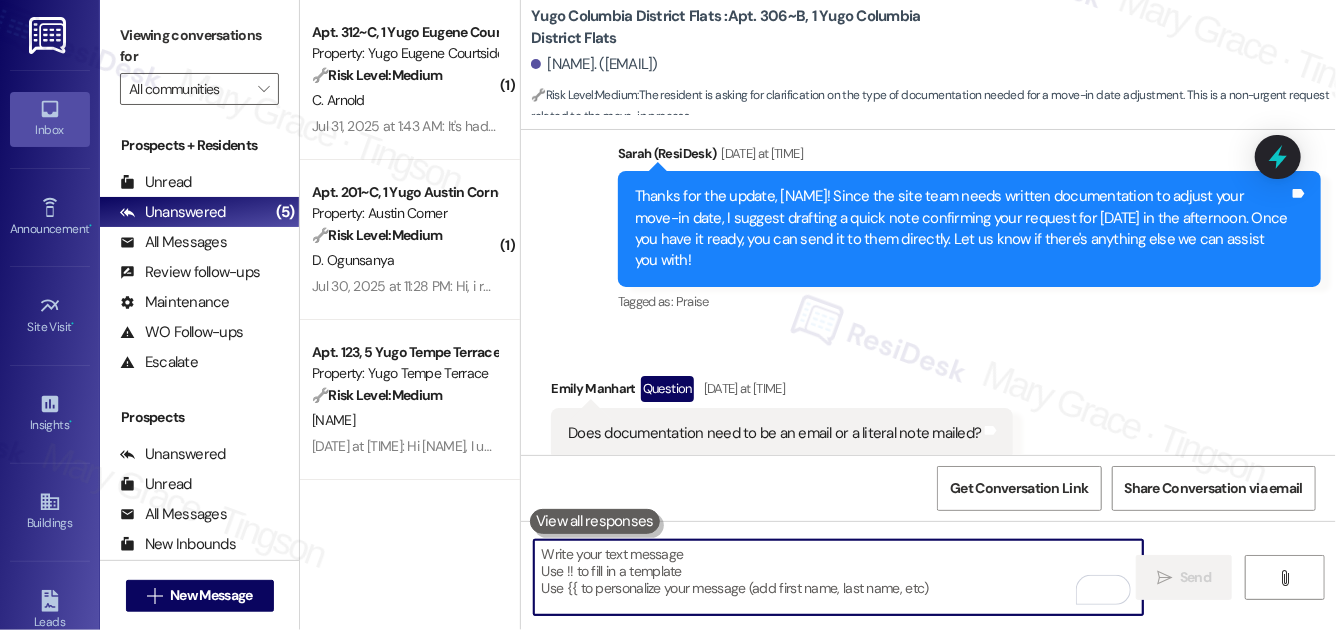 scroll, scrollTop: 1675, scrollLeft: 0, axis: vertical 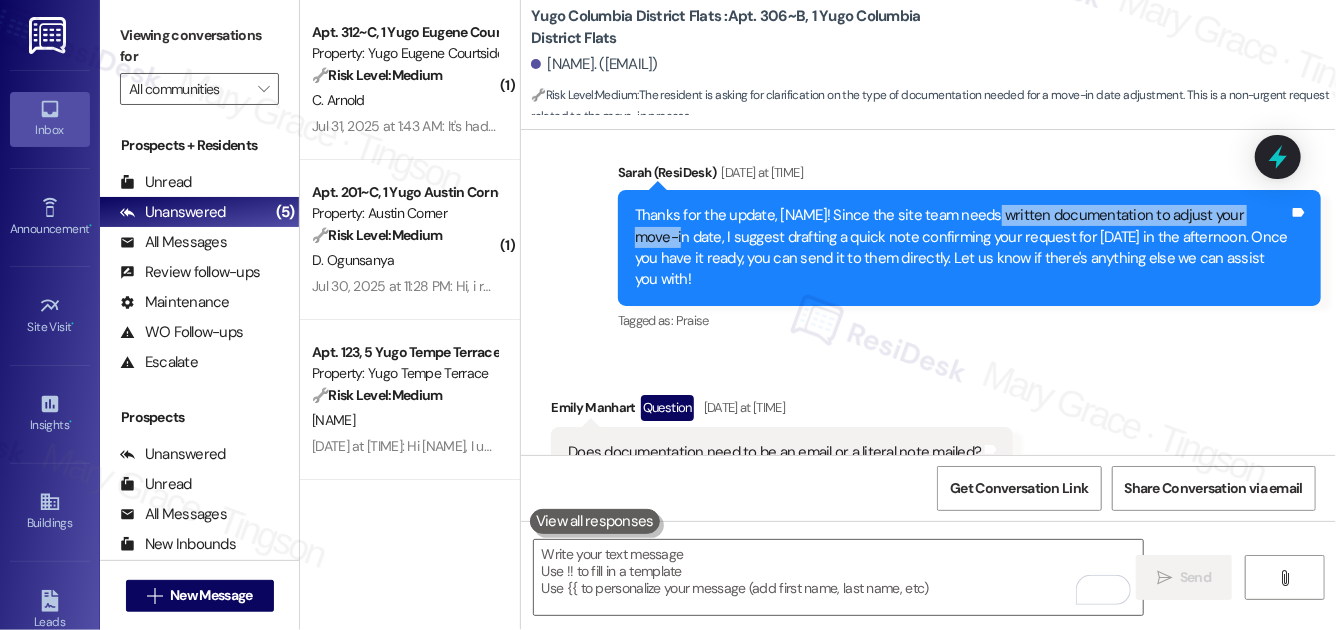 drag, startPoint x: 982, startPoint y: 216, endPoint x: 1268, endPoint y: 211, distance: 286.0437 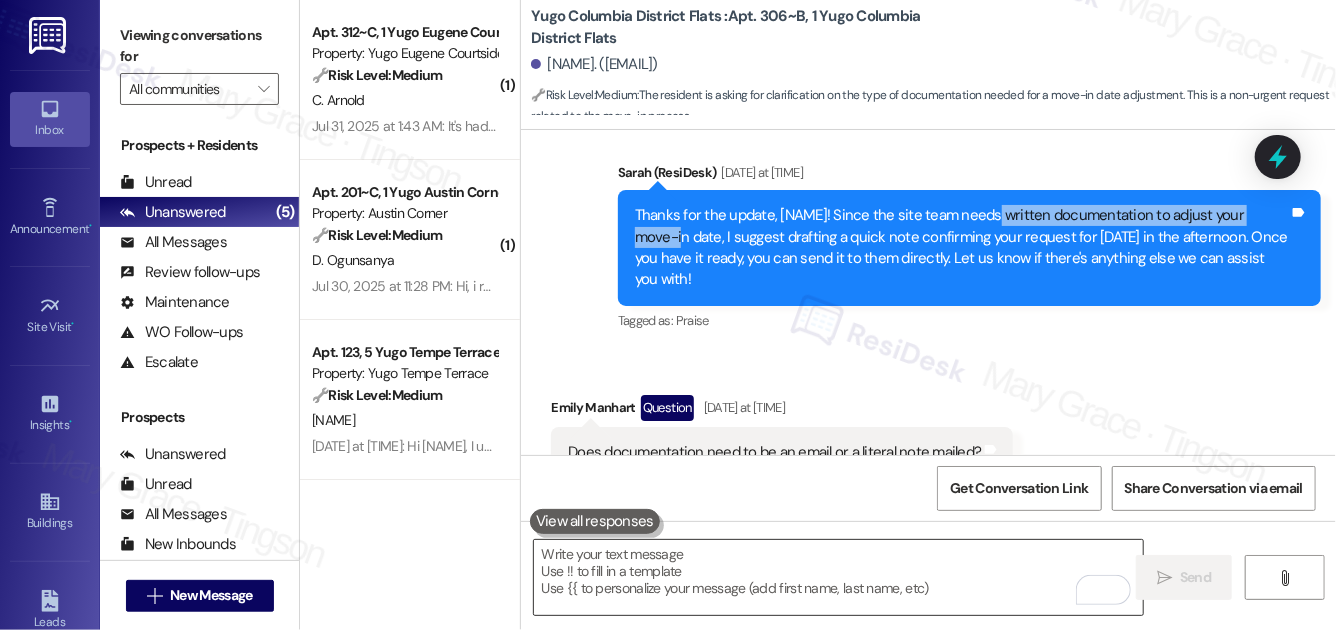 click at bounding box center [838, 577] 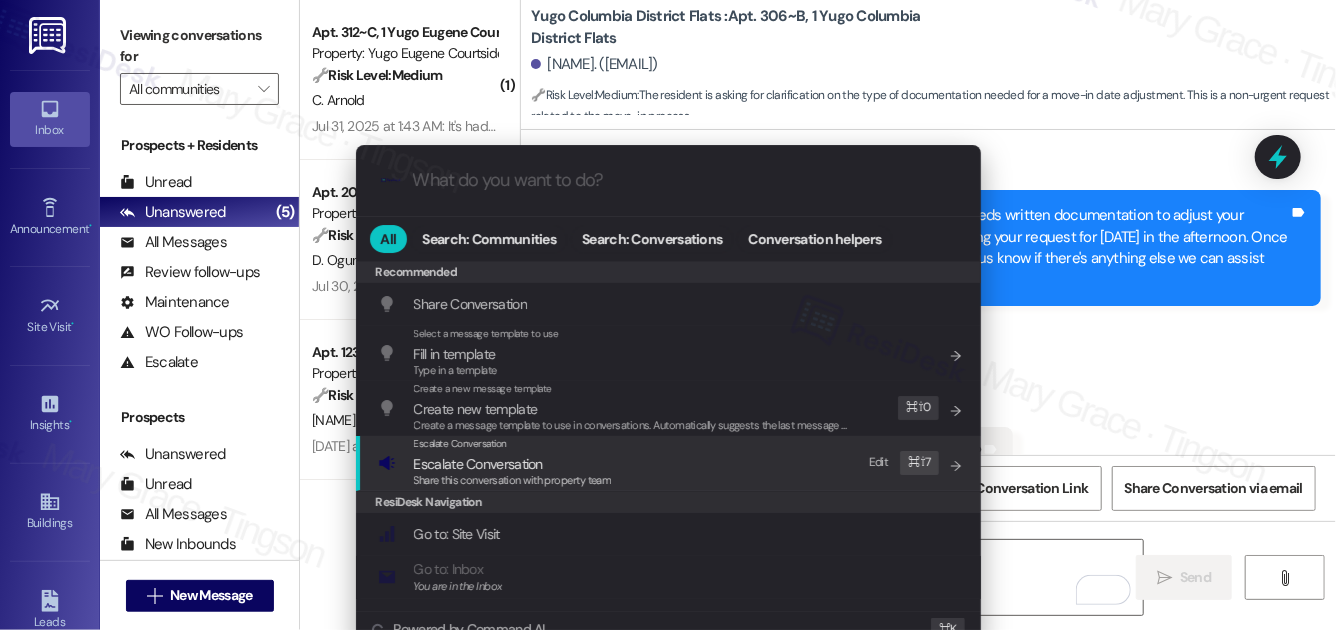 click on "Escalate Conversation Escalate Conversation Share this conversation with property team Edit ⌘ ⇧ 7" at bounding box center (670, 463) 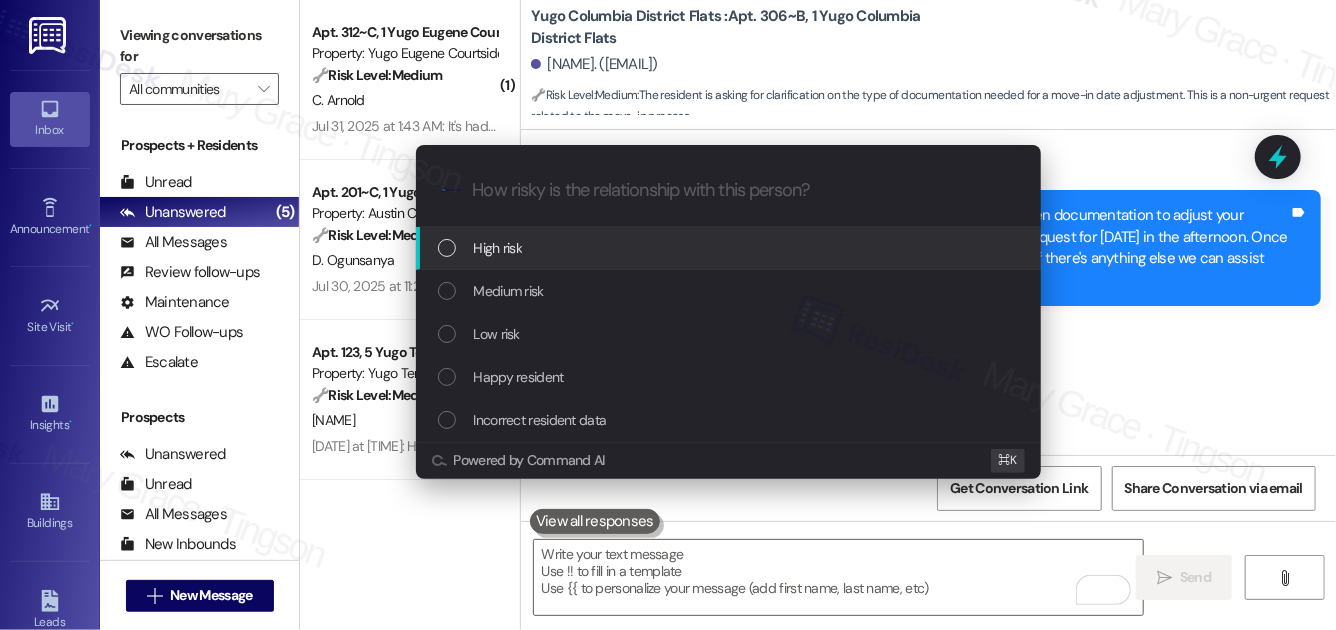 click on "High risk" at bounding box center (728, 248) 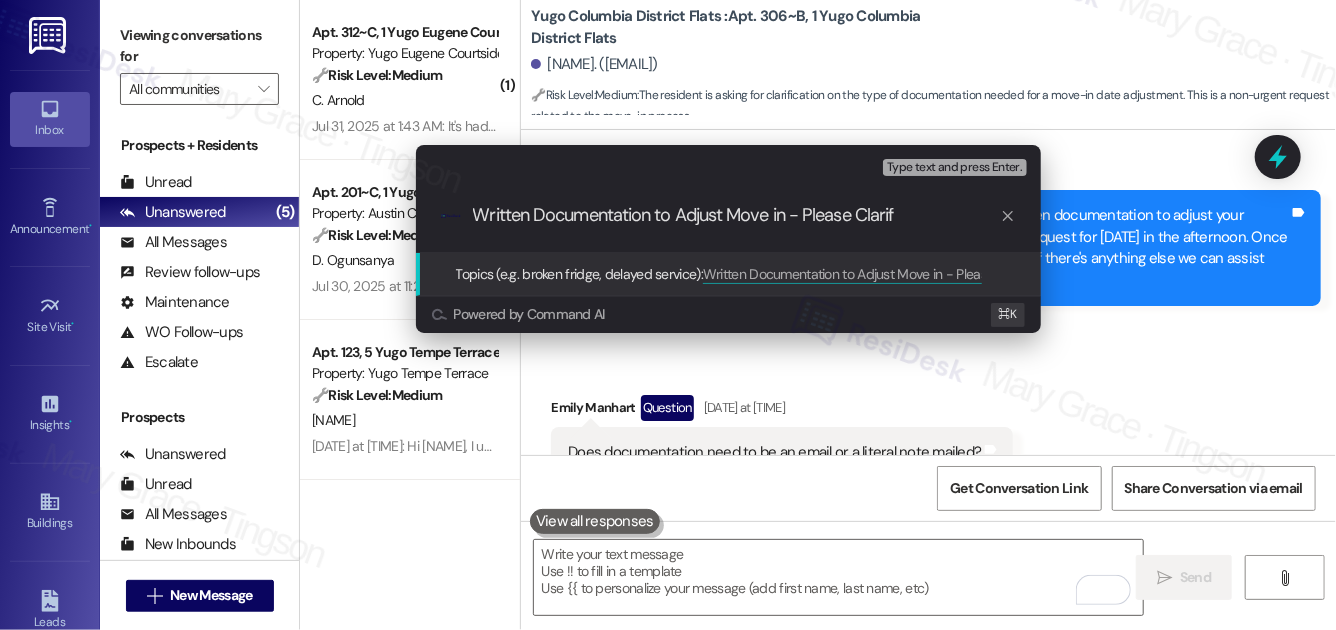 type on "Written Documentation to Adjust Move in - Please Clarify" 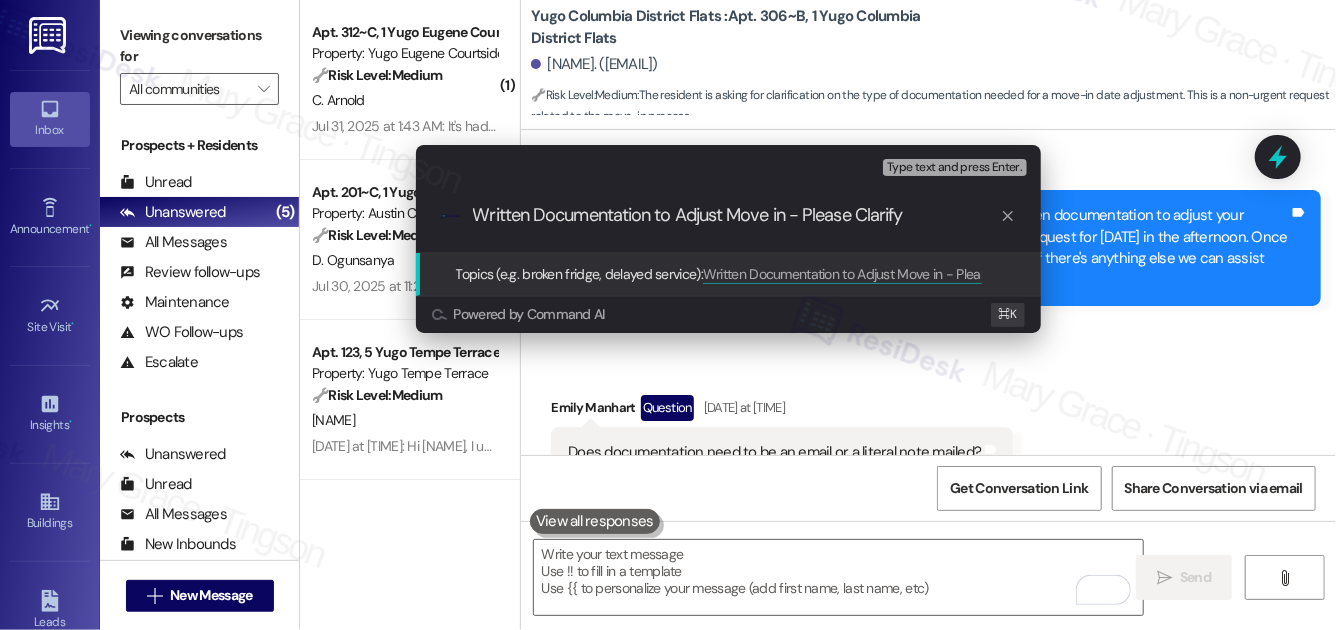 type 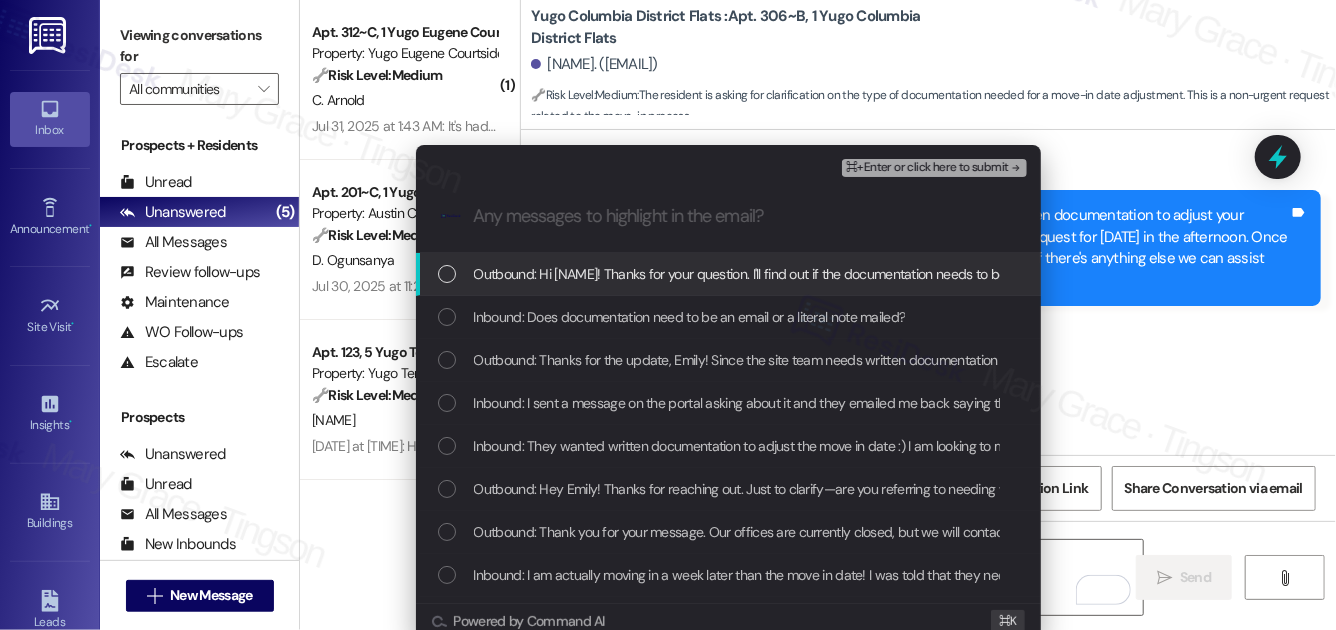 click on "Outbound: Hi Emily! Thanks for your question. I'll find out if the documentation needs to be an email or a mailed note and will get back to you ASAP!" at bounding box center (904, 274) 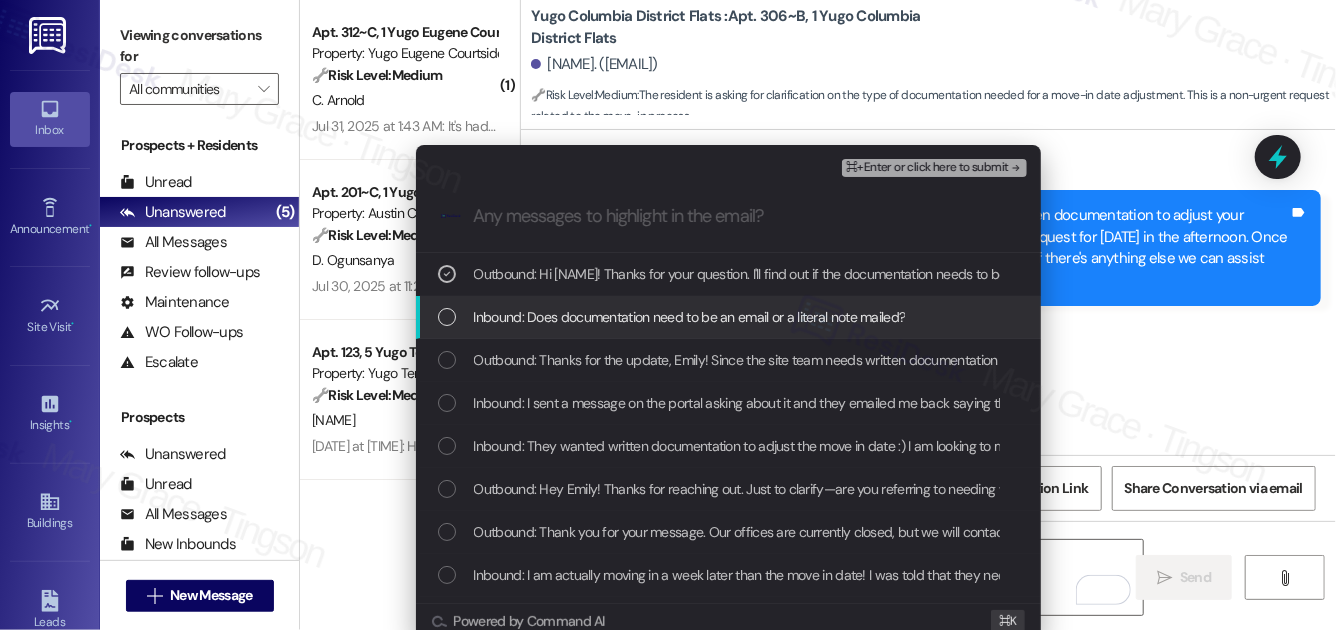 click on "Inbound: Does documentation need to be an email or a literal note mailed?" at bounding box center (728, 317) 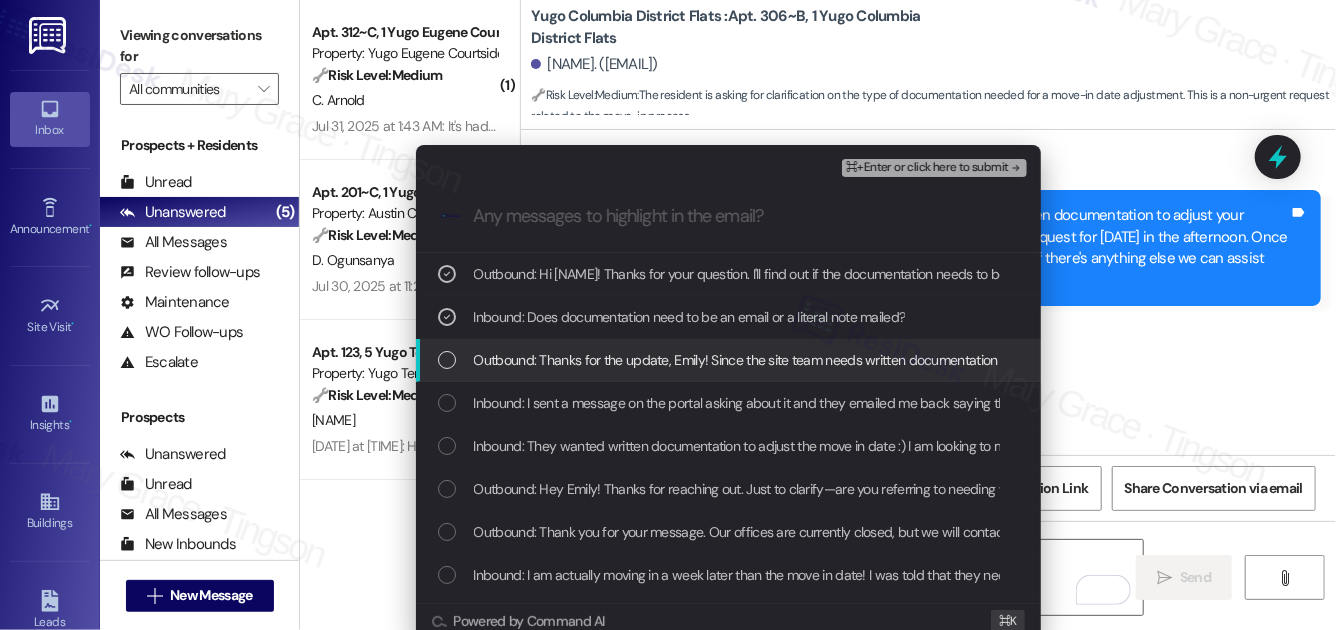 click on "Outbound: Thanks for the update, Emily! Since the site team needs written documentation to adjust your move-in date, I suggest drafting a quick note confirming your request for August 23rd in the afternoon. Once you have it ready, you can send it to them directly. Let us know if there's anything else we can assist you with!" at bounding box center (1392, 360) 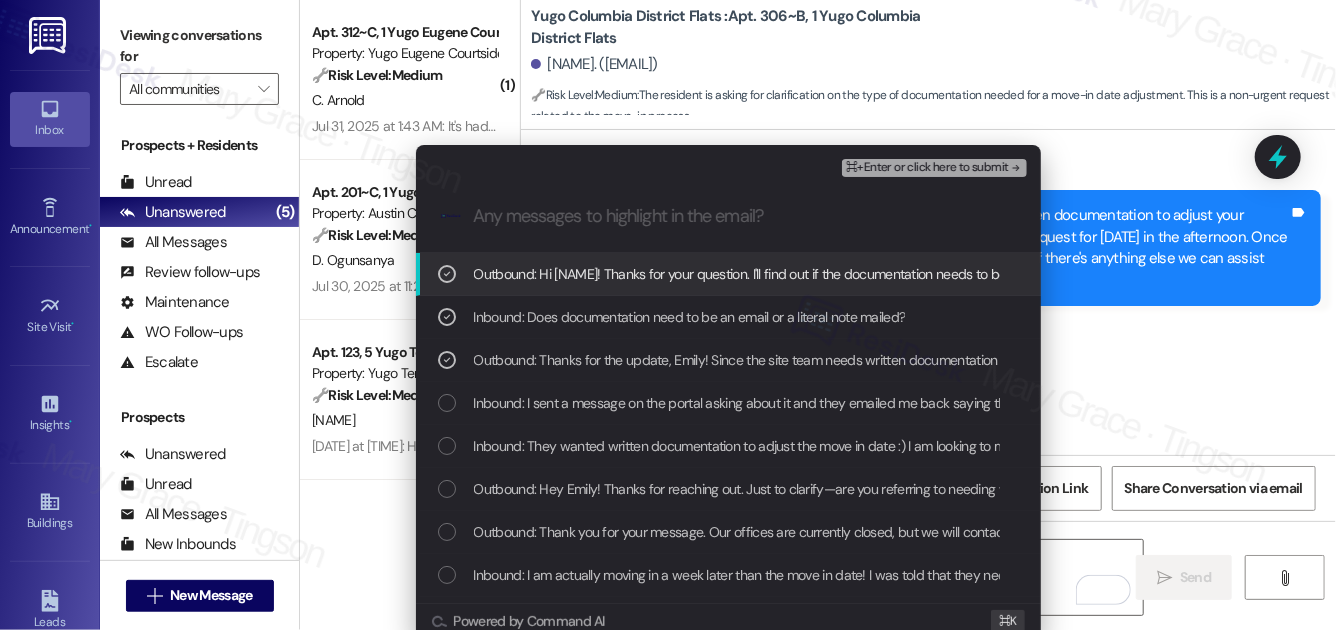 click on "Inbound: I sent a message on the portal asking about it and they emailed me back saying they needed written documentation" at bounding box center (839, 403) 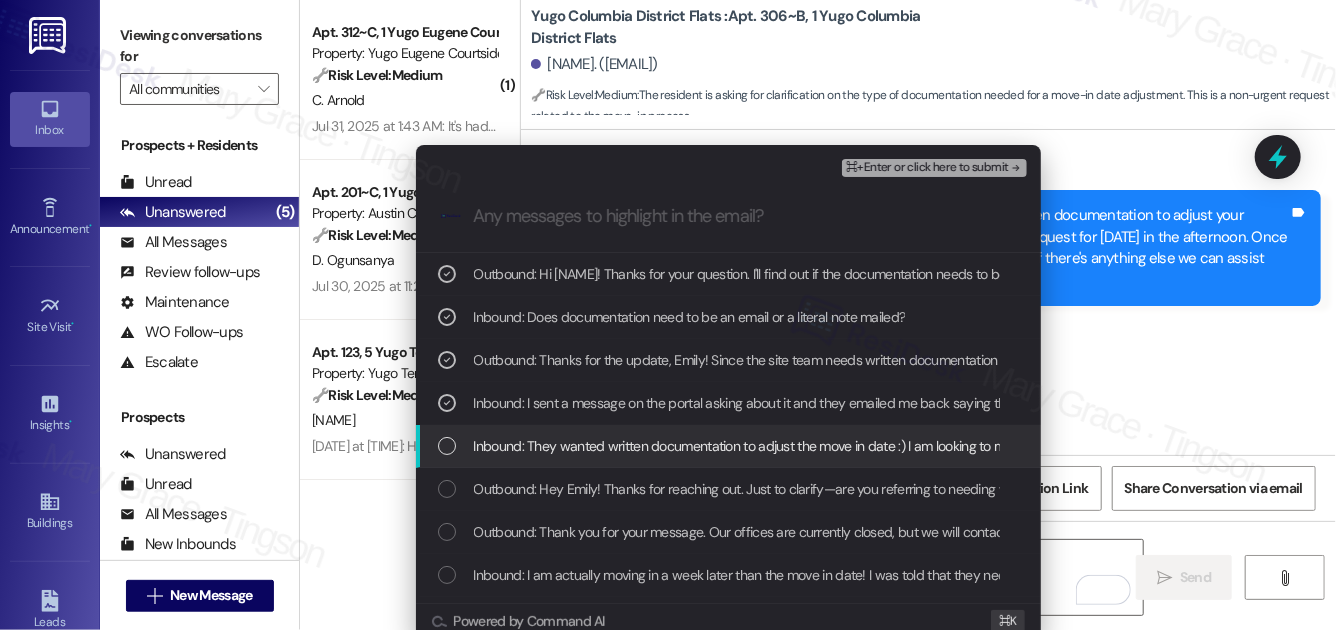 click on "Inbound: They wanted written documentation to adjust the move in date :) I am looking to move in August 23rd in the afternoon!" at bounding box center (851, 446) 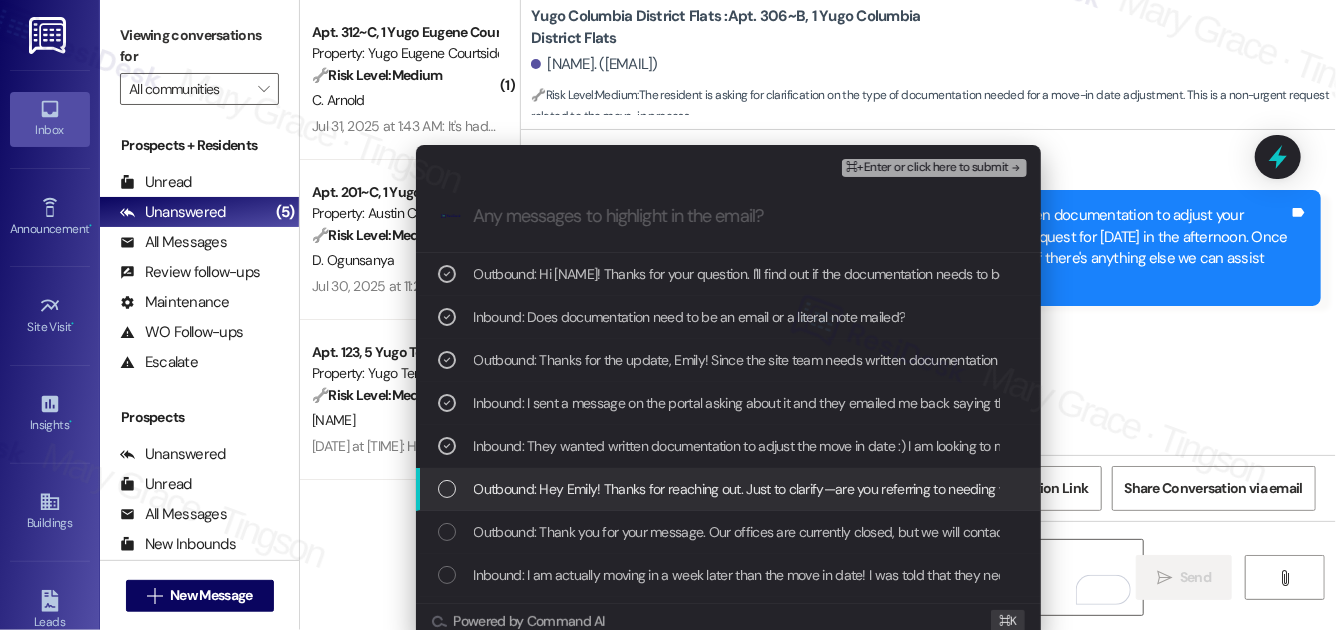 click on "Outbound: Hey Emily! Thanks for reaching out. Just to clarify—are you referring to needing written documentation to adjust your move-in date, or was that something the site team requested from you? I’d be happy to help get this sorted once I understand a bit more!" at bounding box center [1245, 489] 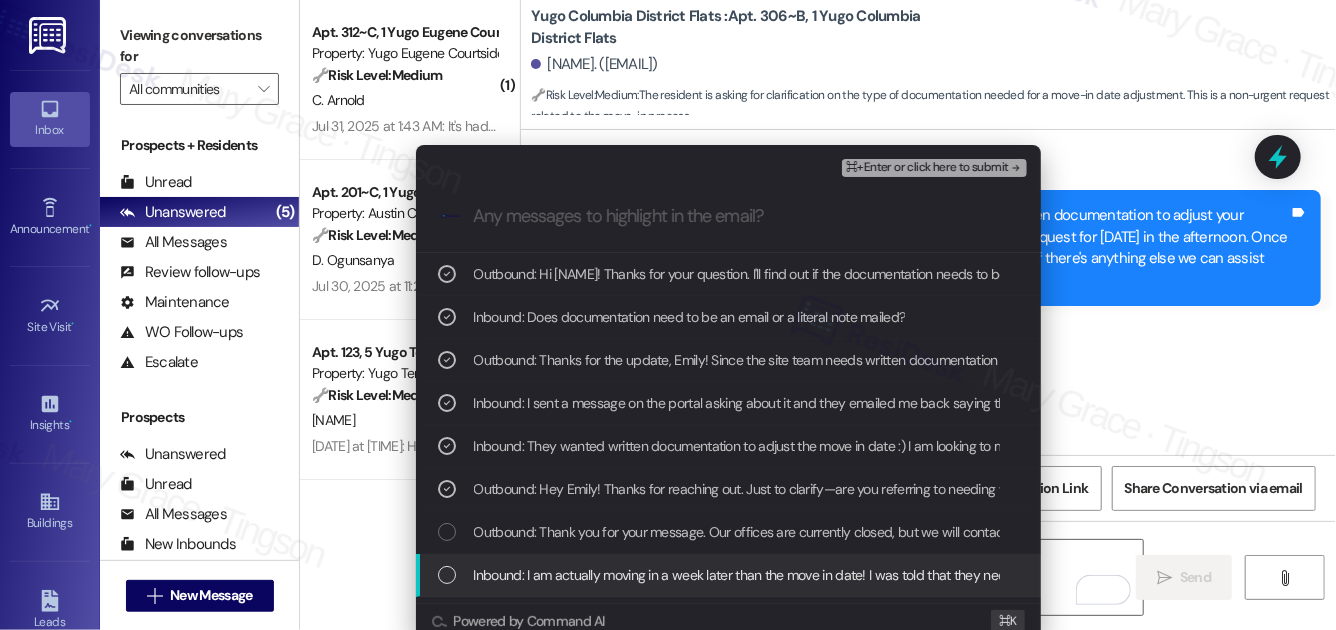 click on "Inbound: I am actually moving in a week later than the move in date! I was told that they needed written documentation of that - is an email not enough?" at bounding box center [915, 575] 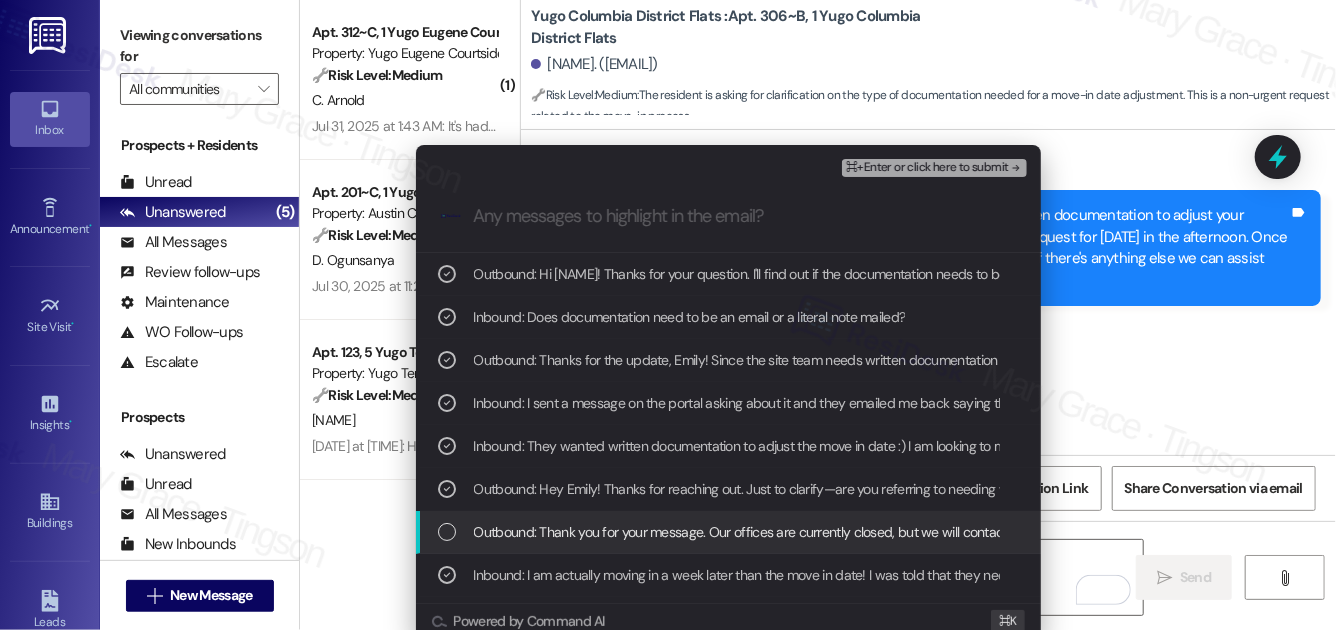 click on "Outbound: Thank you for your message. Our offices are currently closed, but we will contact you when we resume operations. For emergencies, please contact your emergency number 573-818-2042." at bounding box center [1037, 532] 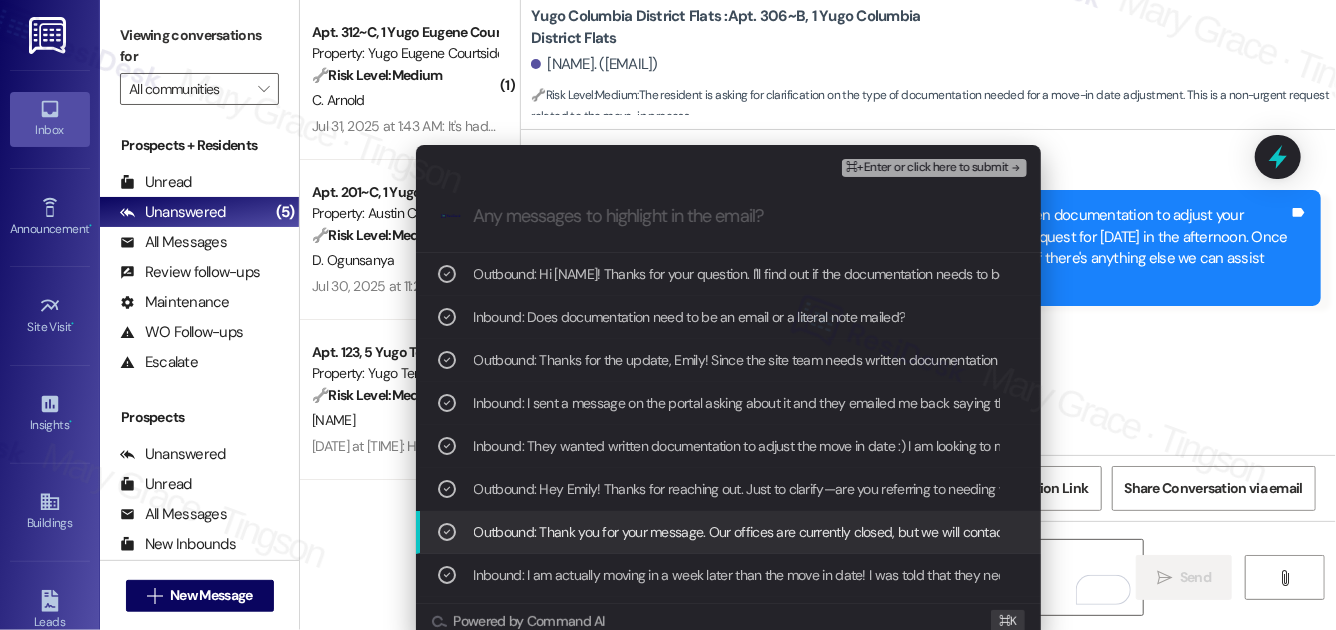 click on "Outbound: Thank you for your message. Our offices are currently closed, but we will contact you when we resume operations. For emergencies, please contact your emergency number 573-818-2042." at bounding box center [1037, 532] 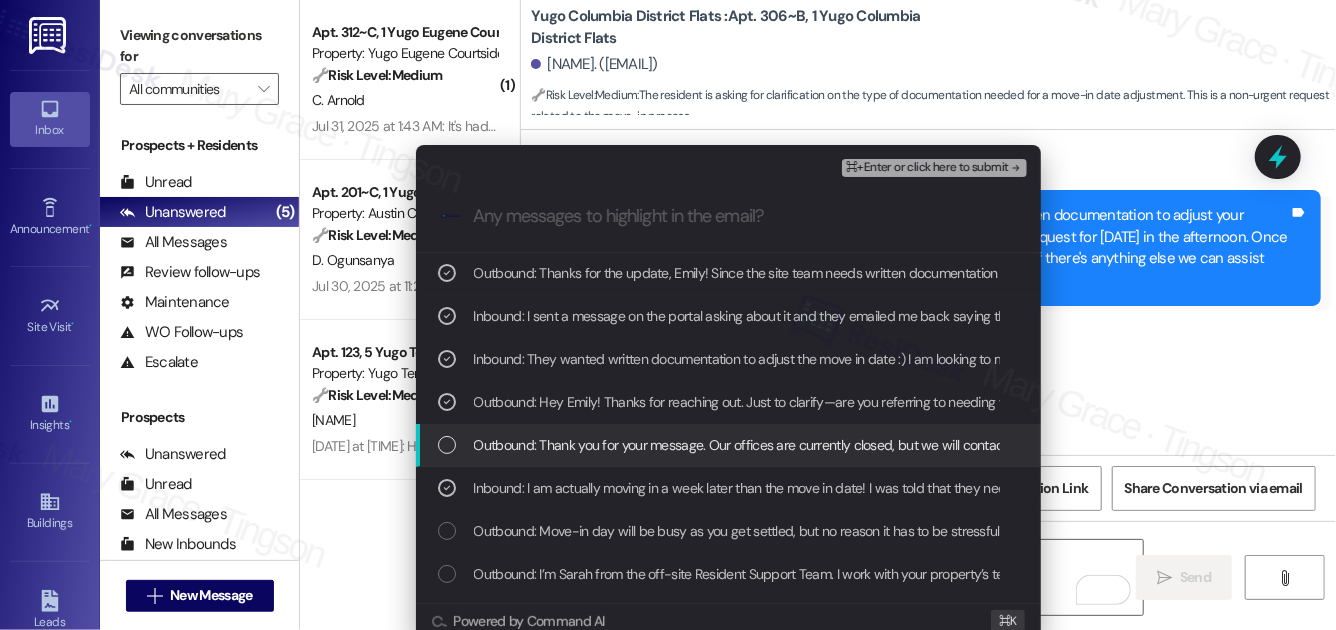 scroll, scrollTop: 123, scrollLeft: 0, axis: vertical 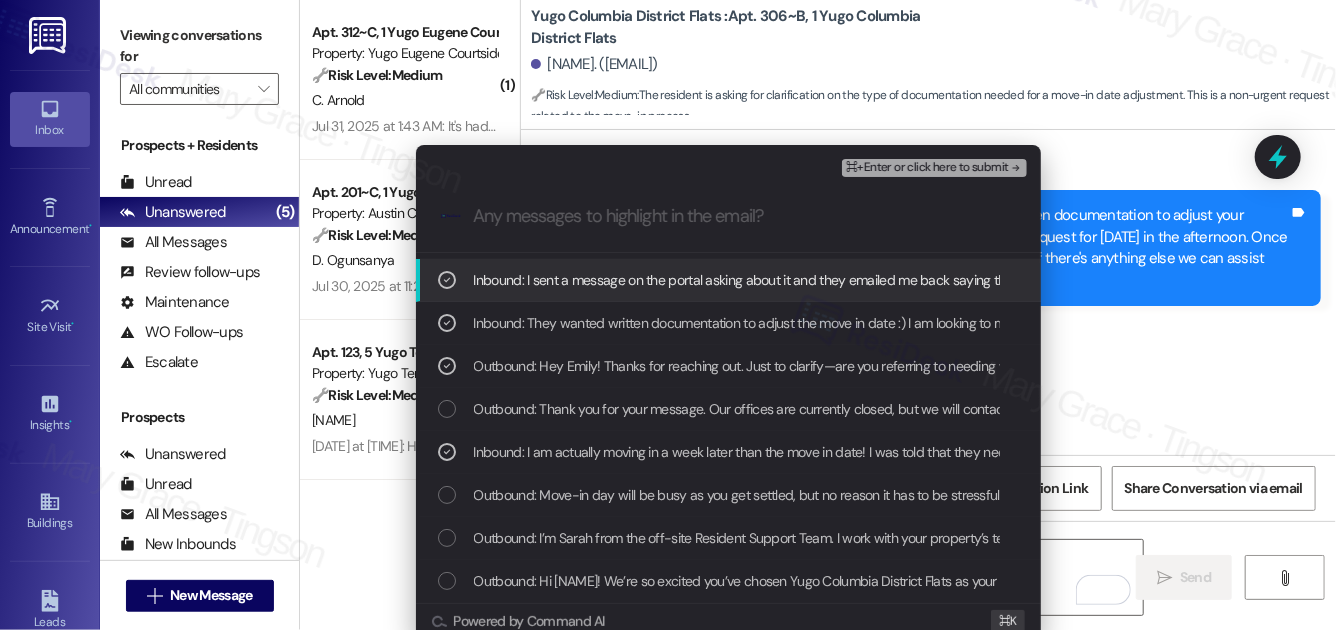 click on "⌘+Enter or click here to submit" at bounding box center (927, 168) 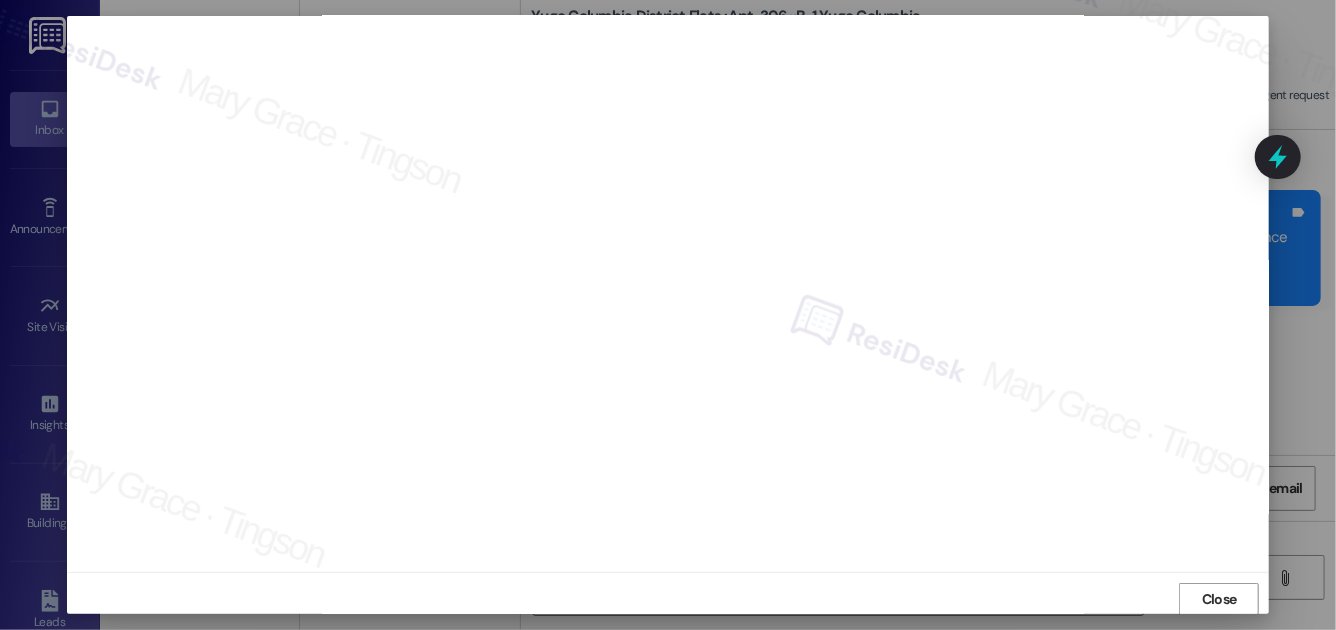 scroll, scrollTop: 21, scrollLeft: 0, axis: vertical 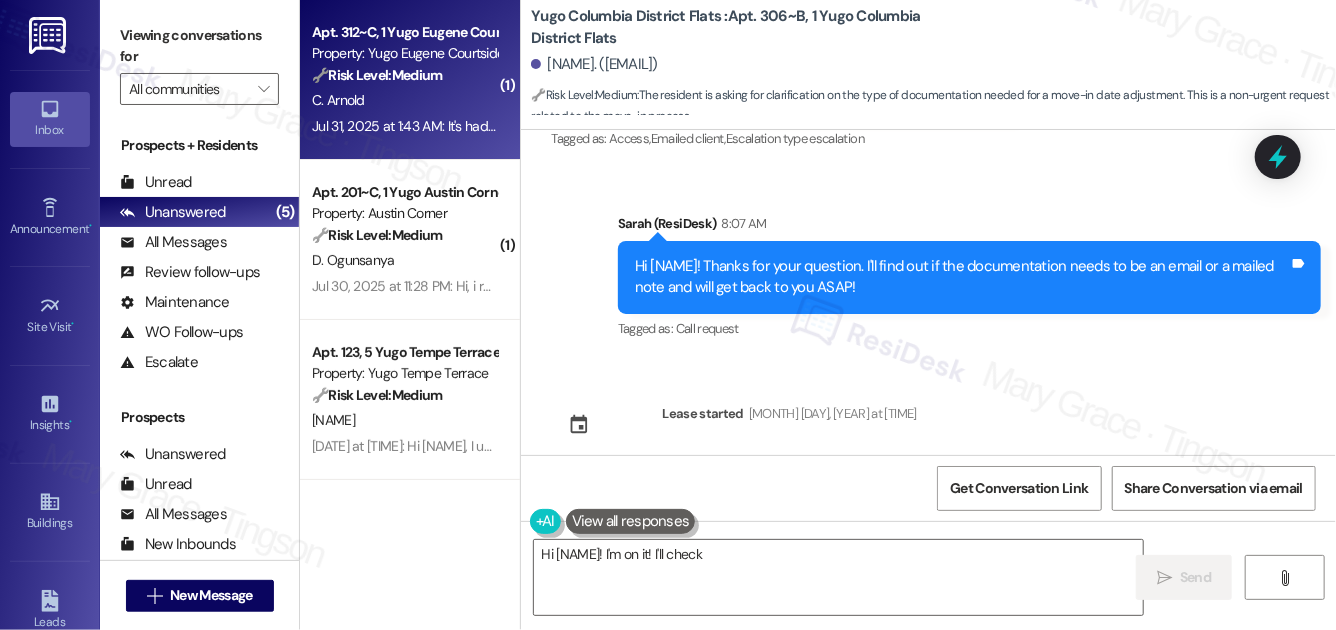 type on "Hi {{first_name}}! I'm on it! I'll check" 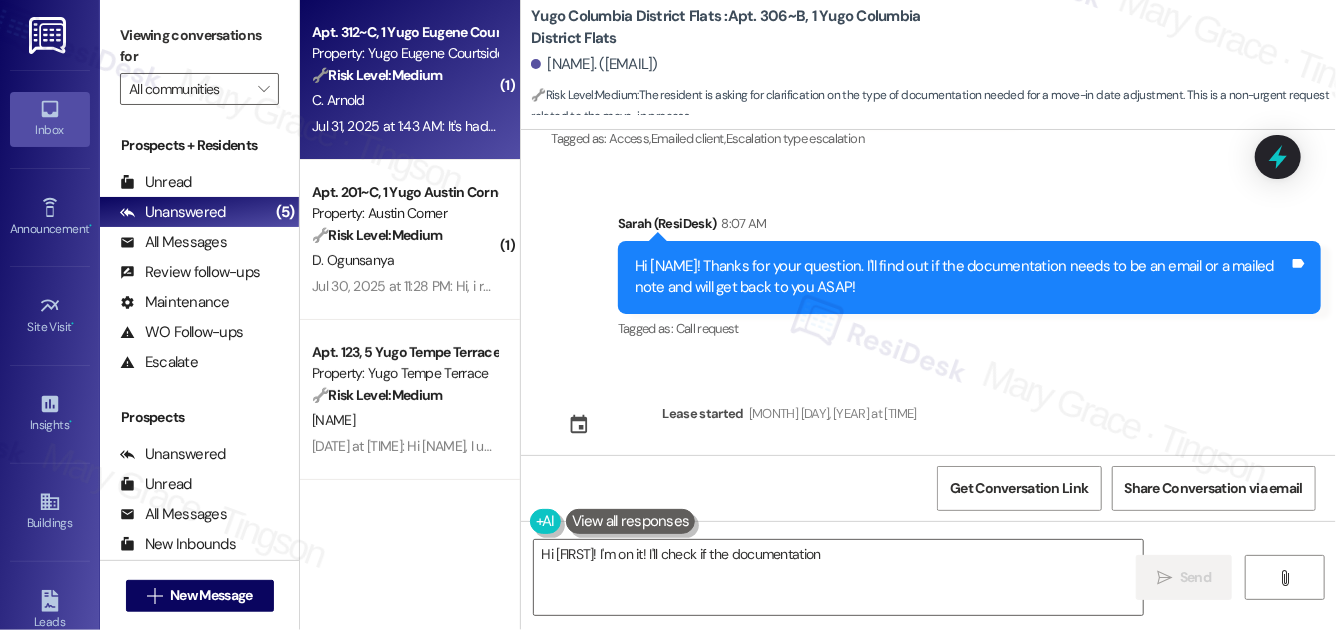 click on "Jul 31, 2025 at 1:43 AM: It's had been fixed I'm sorry please ignore Jul 31, 2025 at 1:43 AM: It's had been fixed I'm sorry please ignore" at bounding box center [498, 126] 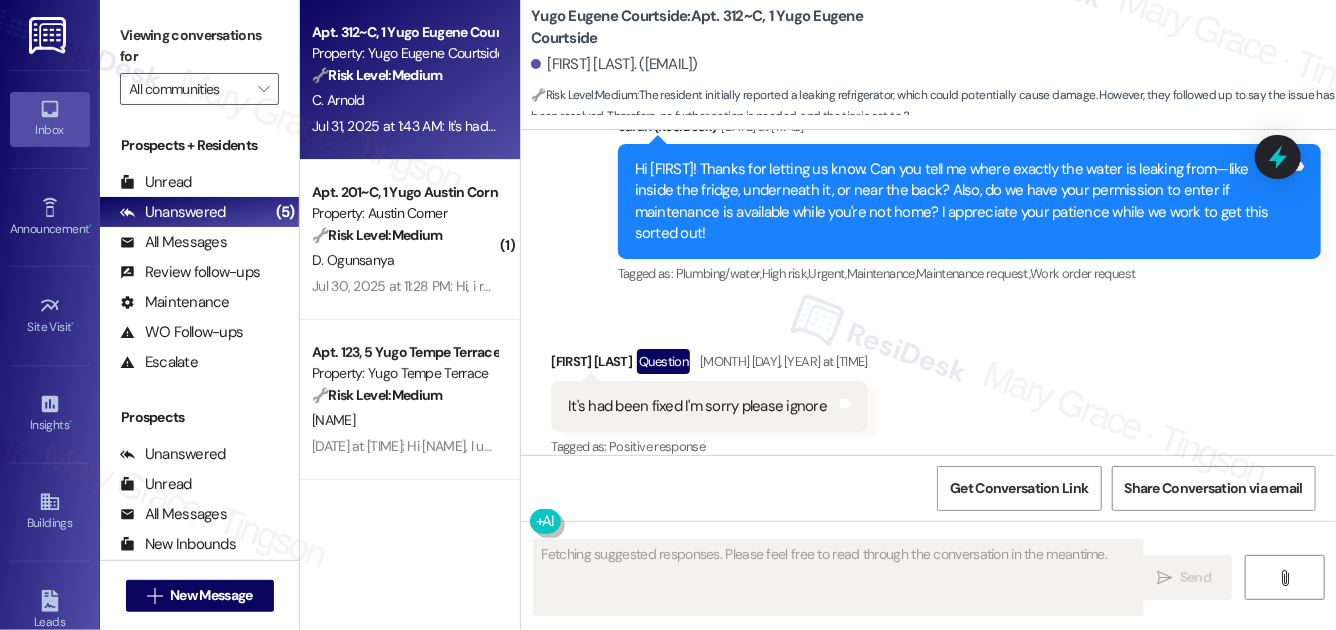 scroll, scrollTop: 5958, scrollLeft: 0, axis: vertical 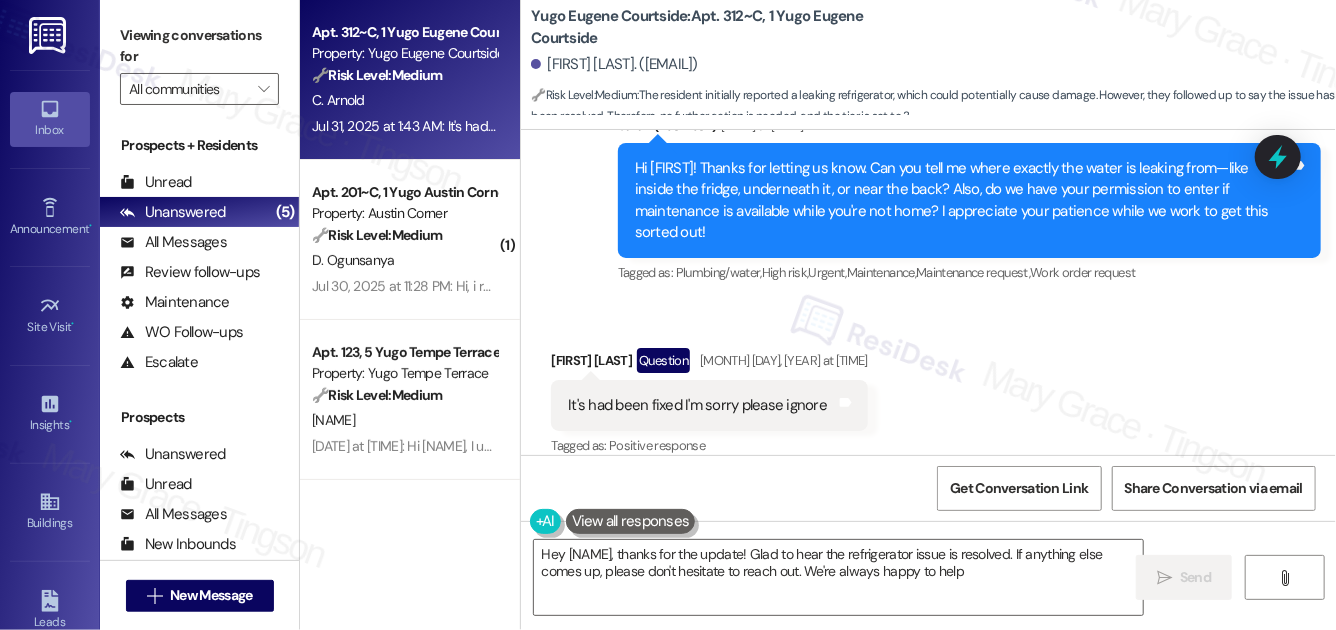 type on "Hey {{first_name}}, thanks for the update! Glad to hear the refrigerator issue is resolved. If anything else comes up, please don't hesitate to reach out. We're always happy to help!" 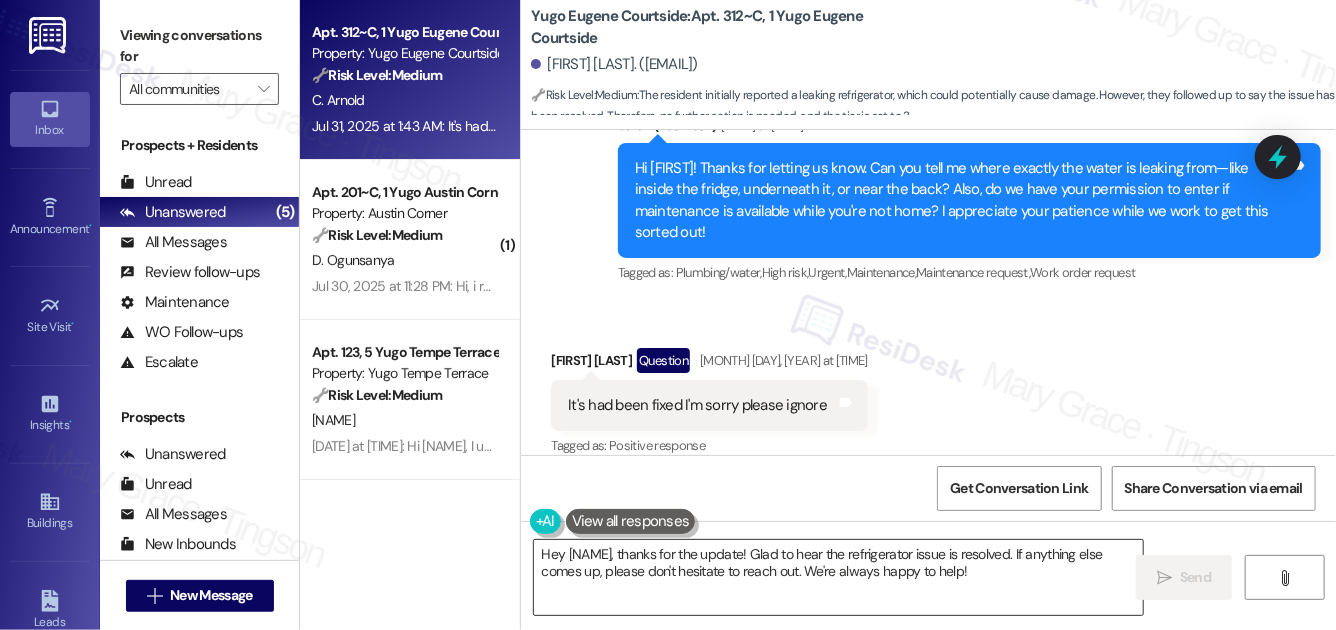 click on "Hey {{first_name}}, thanks for the update! Glad to hear the refrigerator issue is resolved. If anything else comes up, please don't hesitate to reach out. We're always happy to help!" at bounding box center (838, 577) 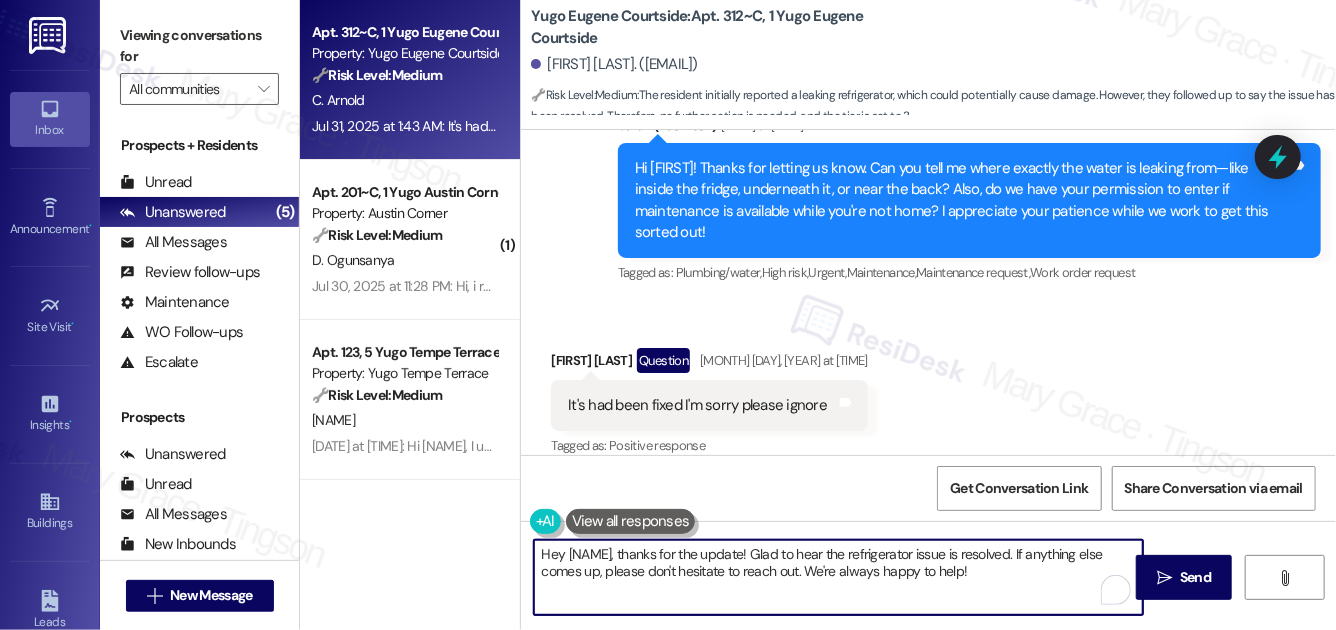 click on "Hey {{first_name}}, thanks for the update! Glad to hear the refrigerator issue is resolved. If anything else comes up, please don't hesitate to reach out. We're always happy to help!" at bounding box center (838, 577) 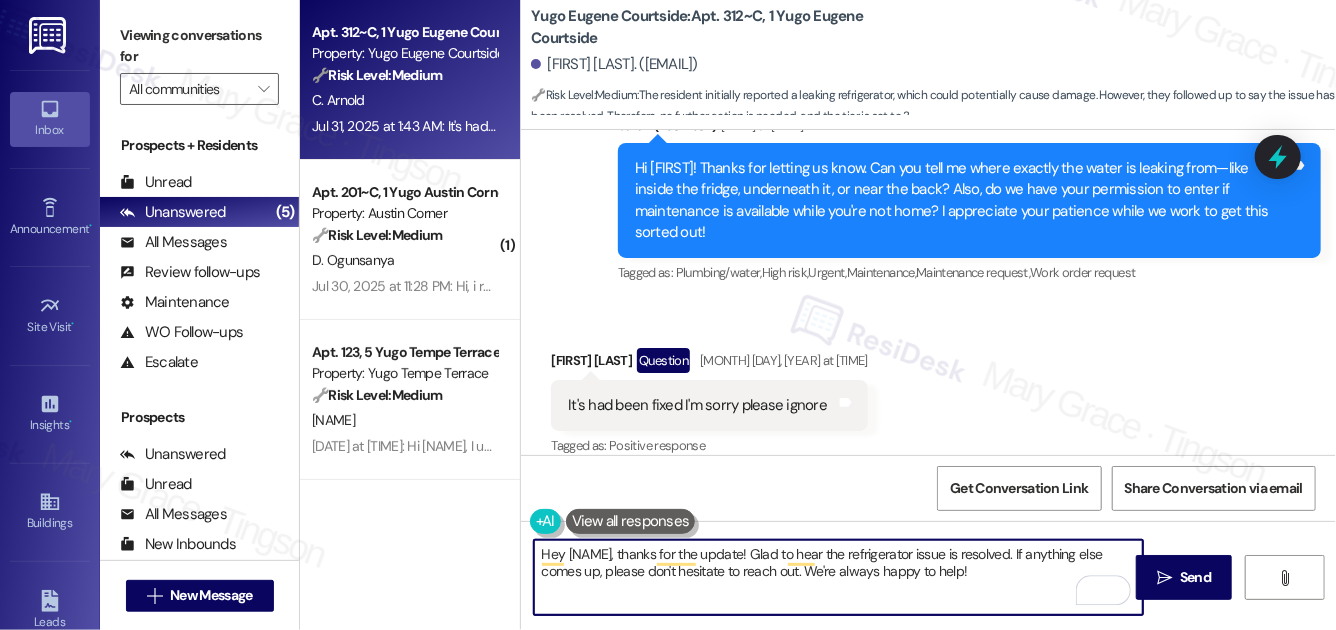 click on "Hey {{first_name}}, thanks for the update! Glad to hear the refrigerator issue is resolved. If anything else comes up, please don't hesitate to reach out. We're always happy to help!" at bounding box center [838, 577] 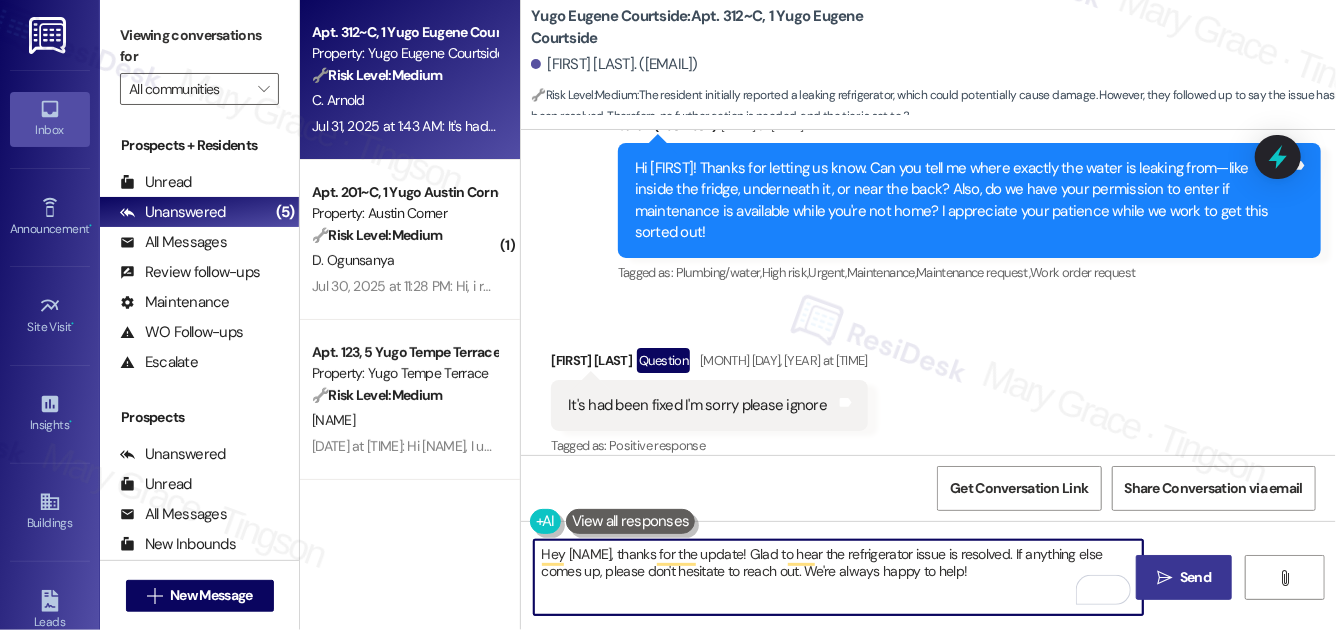 click on " Send" at bounding box center [1184, 577] 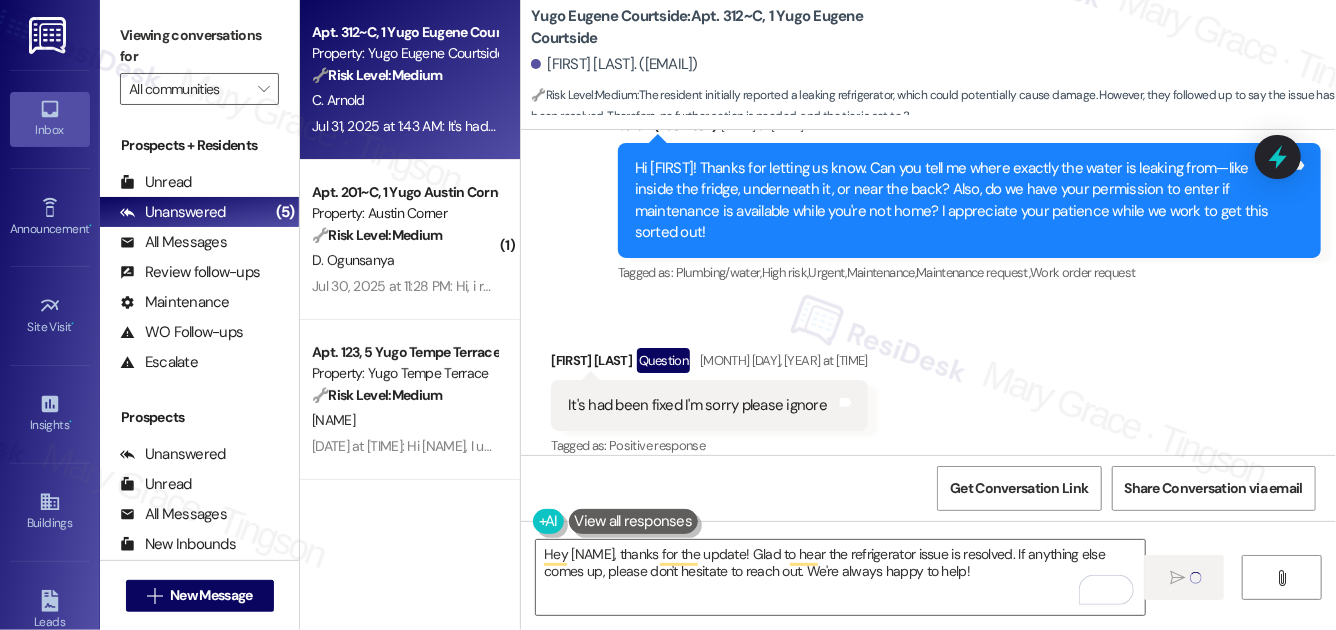 type 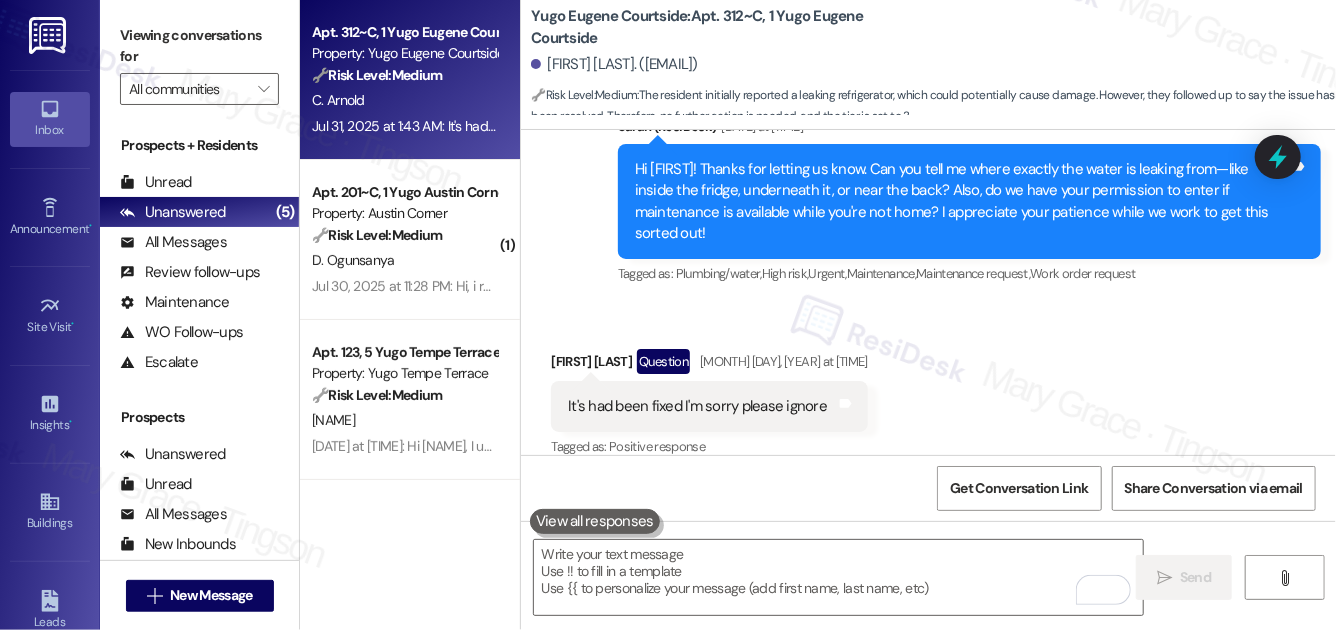 scroll, scrollTop: 6119, scrollLeft: 0, axis: vertical 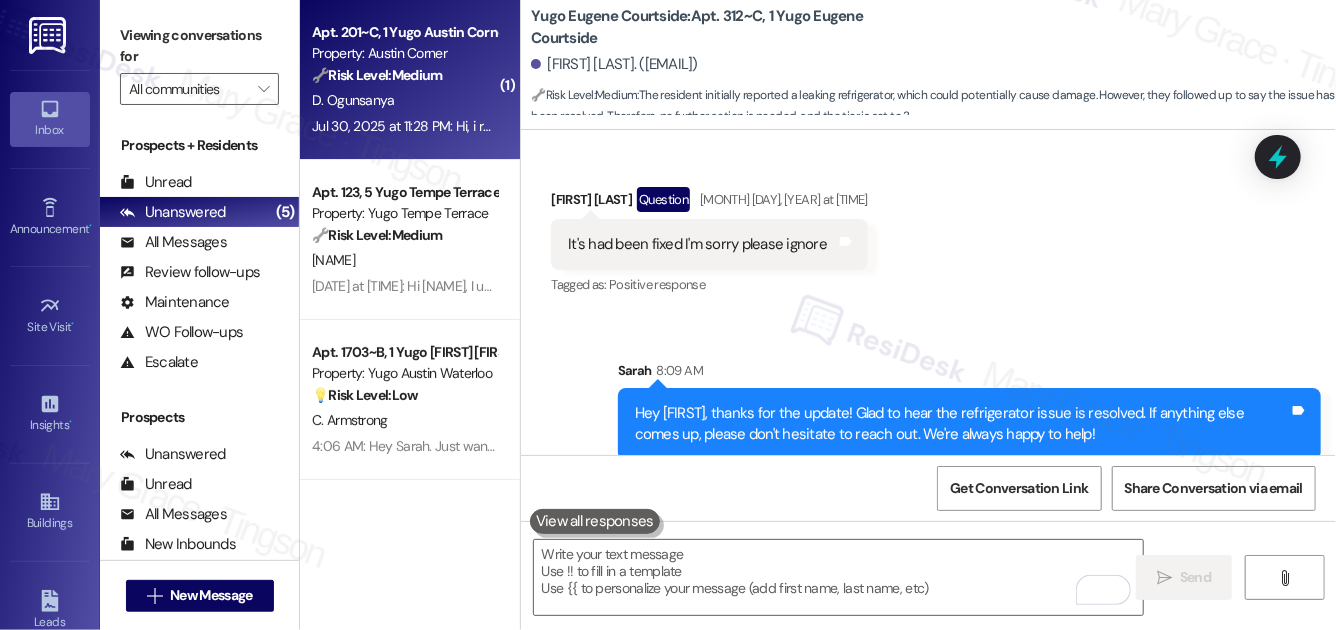 click on "Jul 30, 2025 at 11:28 PM: Hi, i renewed my lease but ihave been  unable to dispose of my trash since sunday due to the move out and people stiffing the chutes. When will this be dealt with. Thank you. Jul 30, 2025 at 11:28 PM: Hi, i renewed my lease but ihave been  unable to dispose of my trash since sunday due to the move out and people stiffing the chutes. When will this be dealt with. Thank you." at bounding box center [888, 126] 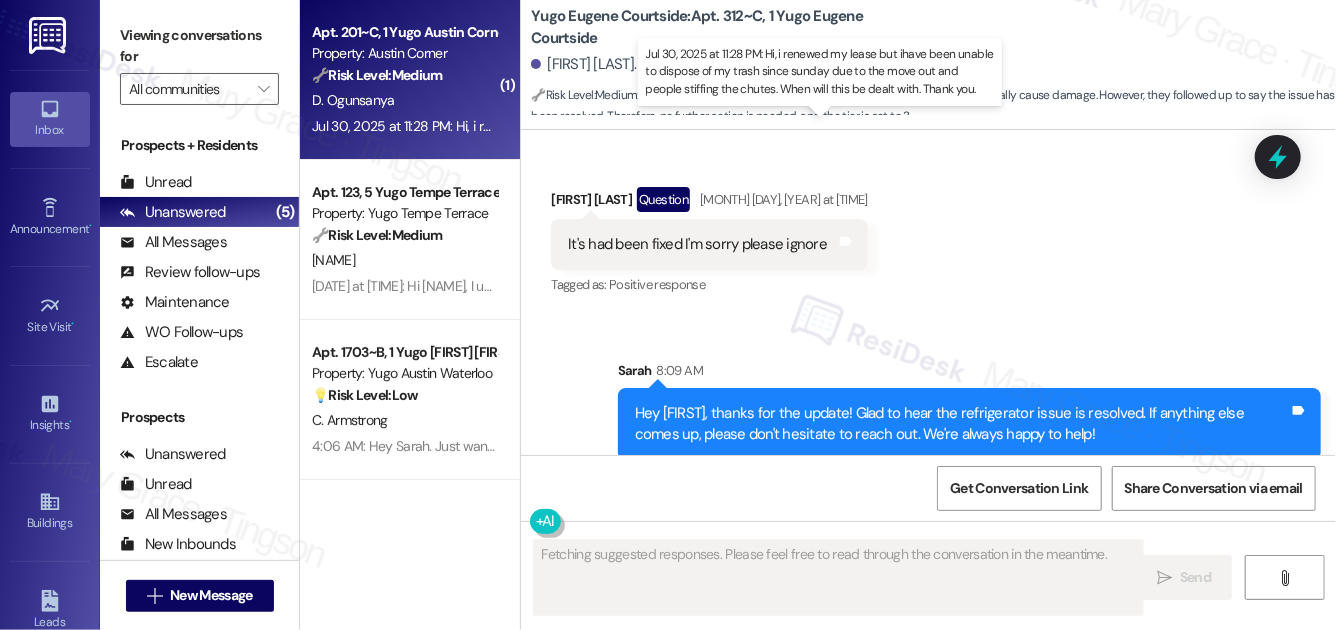 scroll, scrollTop: 3893, scrollLeft: 0, axis: vertical 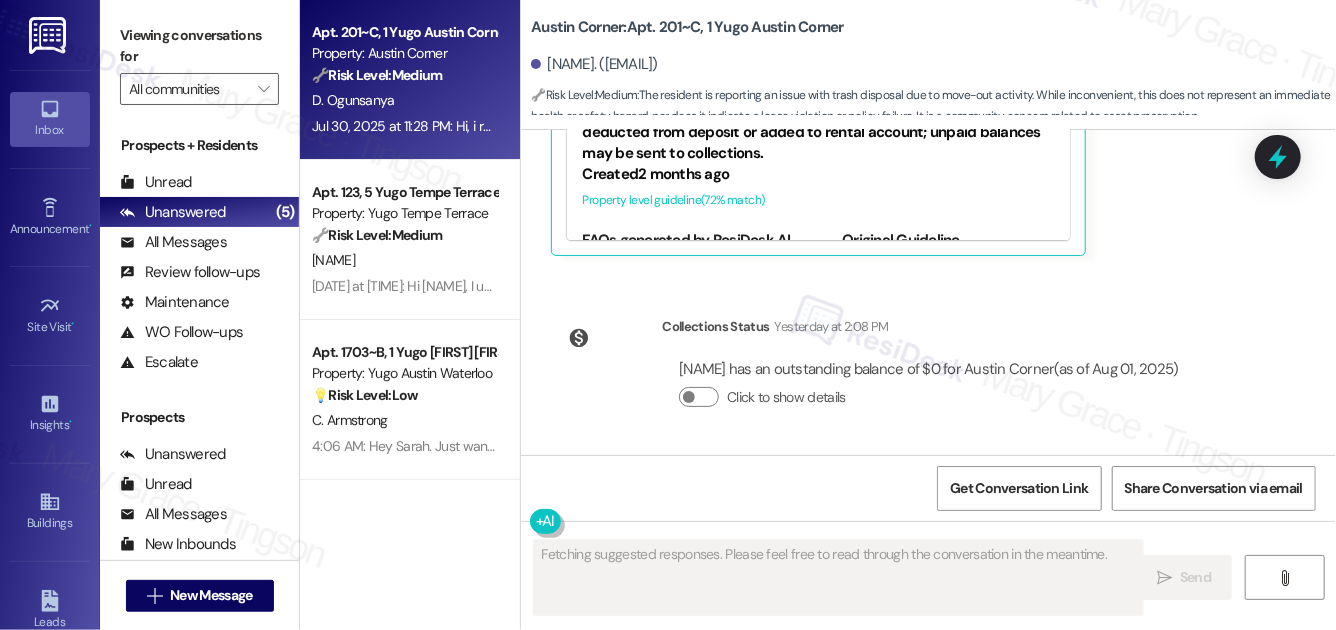 click at bounding box center [607, 338] 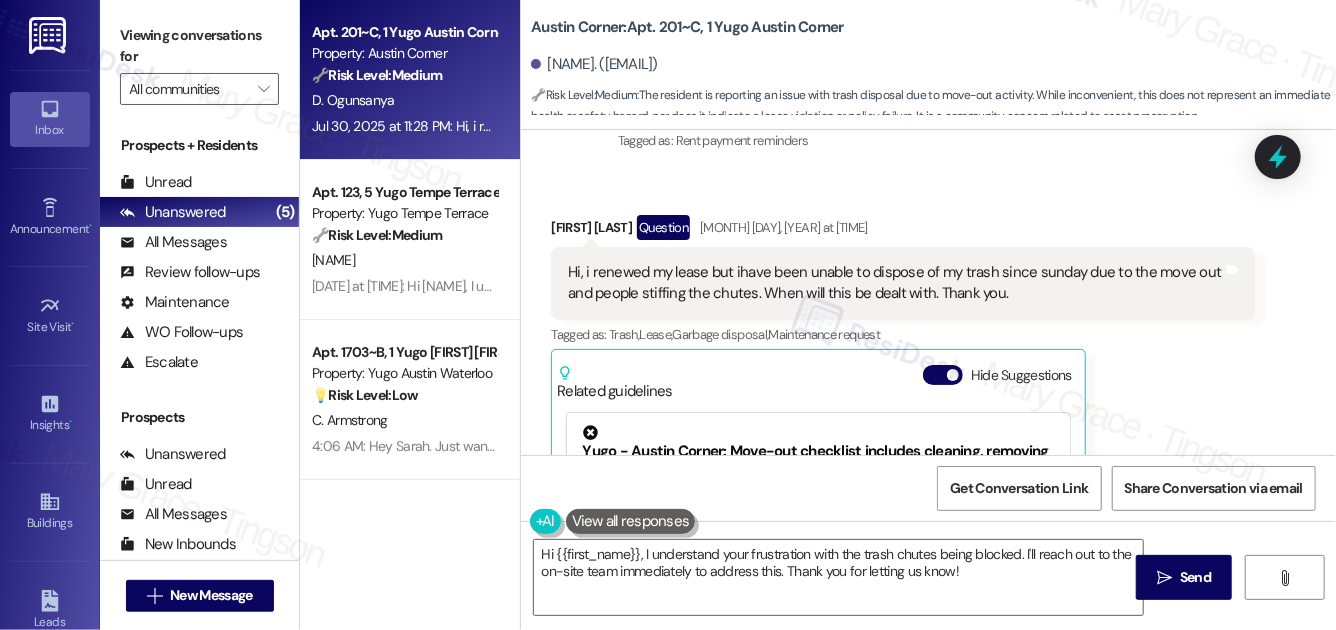 scroll, scrollTop: 3474, scrollLeft: 0, axis: vertical 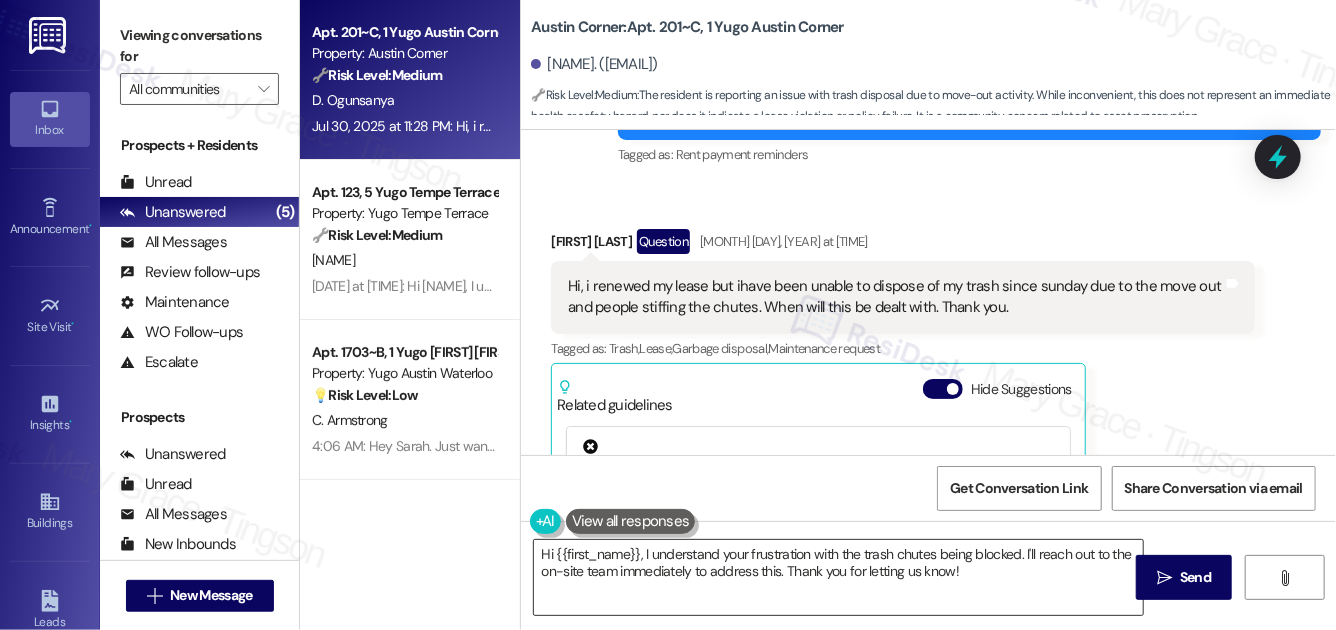 click on "Hi {{first_name}}, I understand your frustration with the trash chutes being blocked. I'll reach out to the on-site team immediately to address this. Thank you for letting us know!" at bounding box center (838, 577) 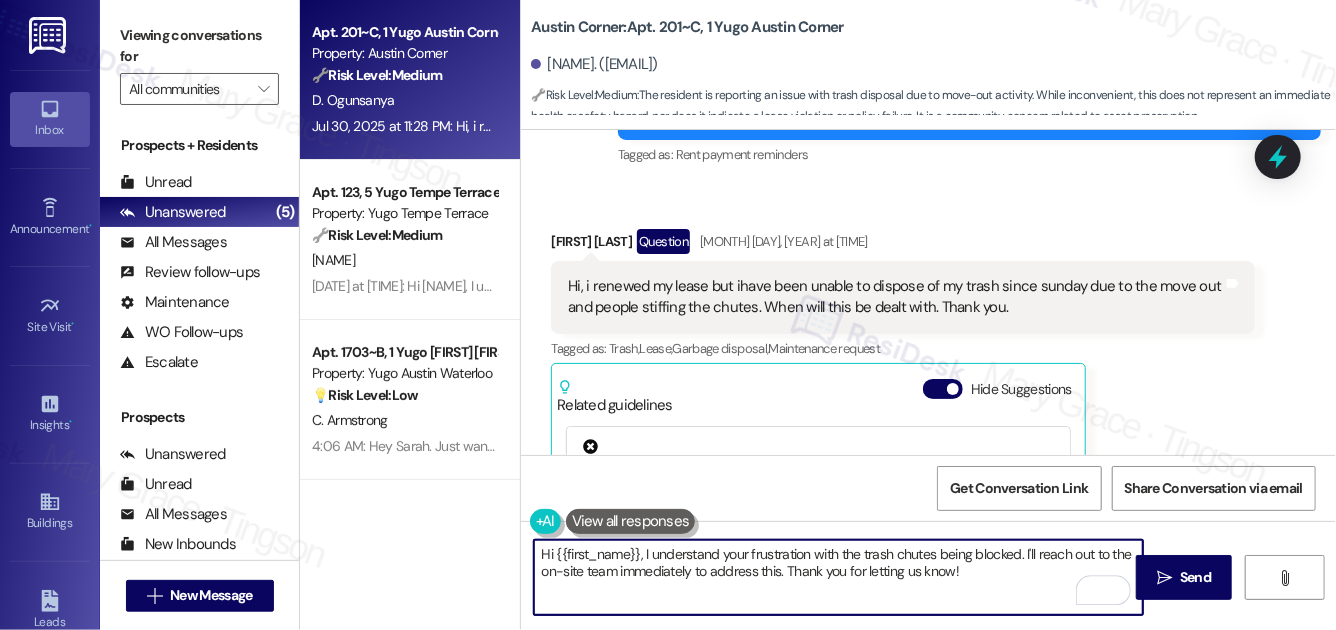 click on "Hi {{first_name}}, I understand your frustration with the trash chutes being blocked. I'll reach out to the on-site team immediately to address this. Thank you for letting us know!" at bounding box center (838, 577) 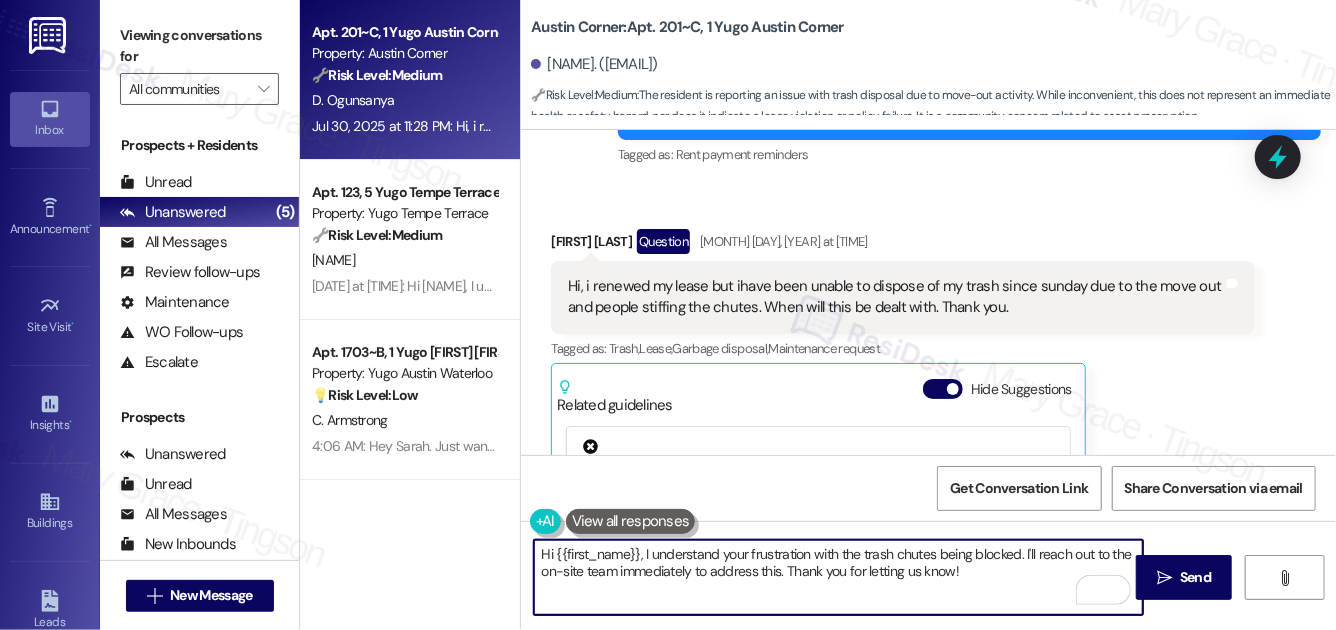 click on "Hi {{first_name}}, I understand your frustration with the trash chutes being blocked. I'll reach out to the on-site team immediately to address this. Thank you for letting us know!" at bounding box center [838, 577] 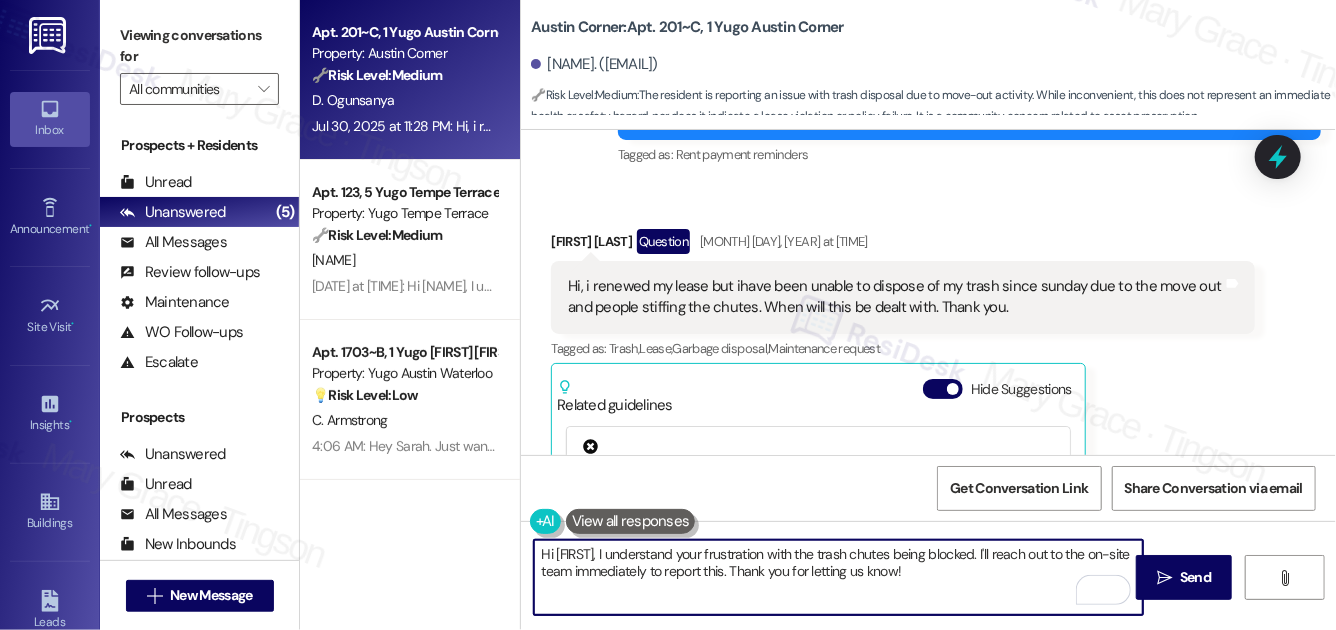 type on "Hi {{first_name}}, I understand your frustration with the trash chutes being blocked. I'll reach out to the on-site team immediately to report this. Thank you for letting us know!" 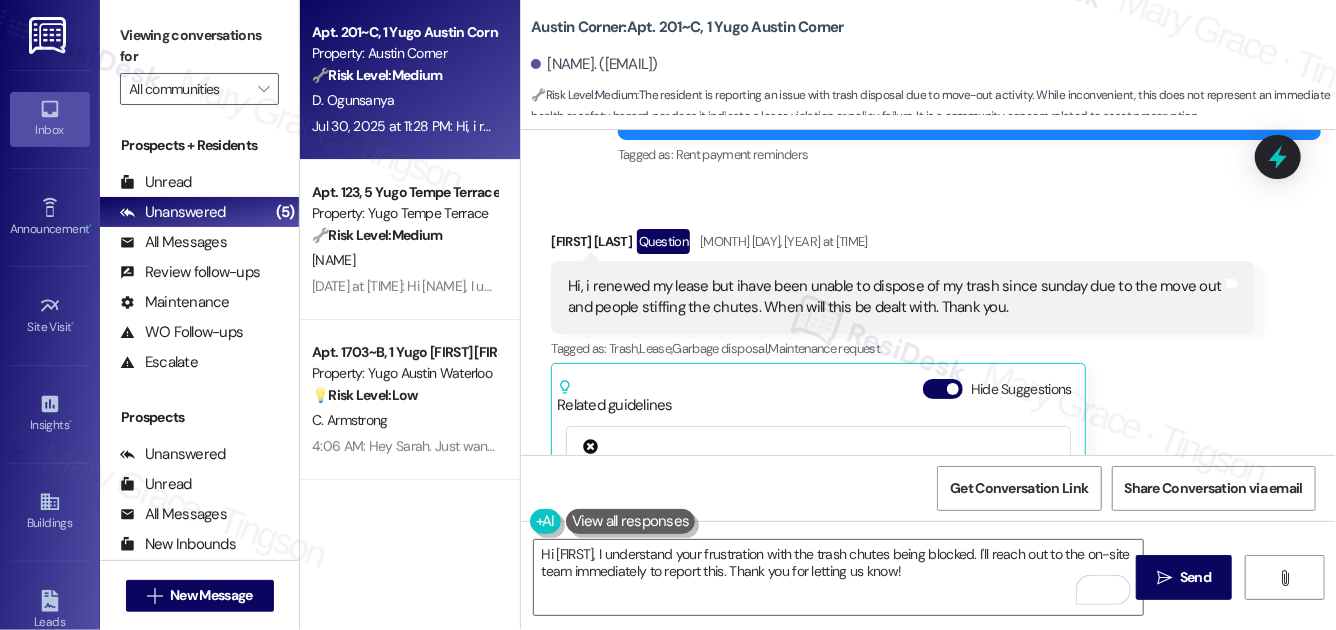 click on "Hi, i renewed my lease but ihave been  unable to dispose of my trash since sunday due to the move out and people stiffing the chutes. When will this be dealt with. Thank you." at bounding box center [895, 297] 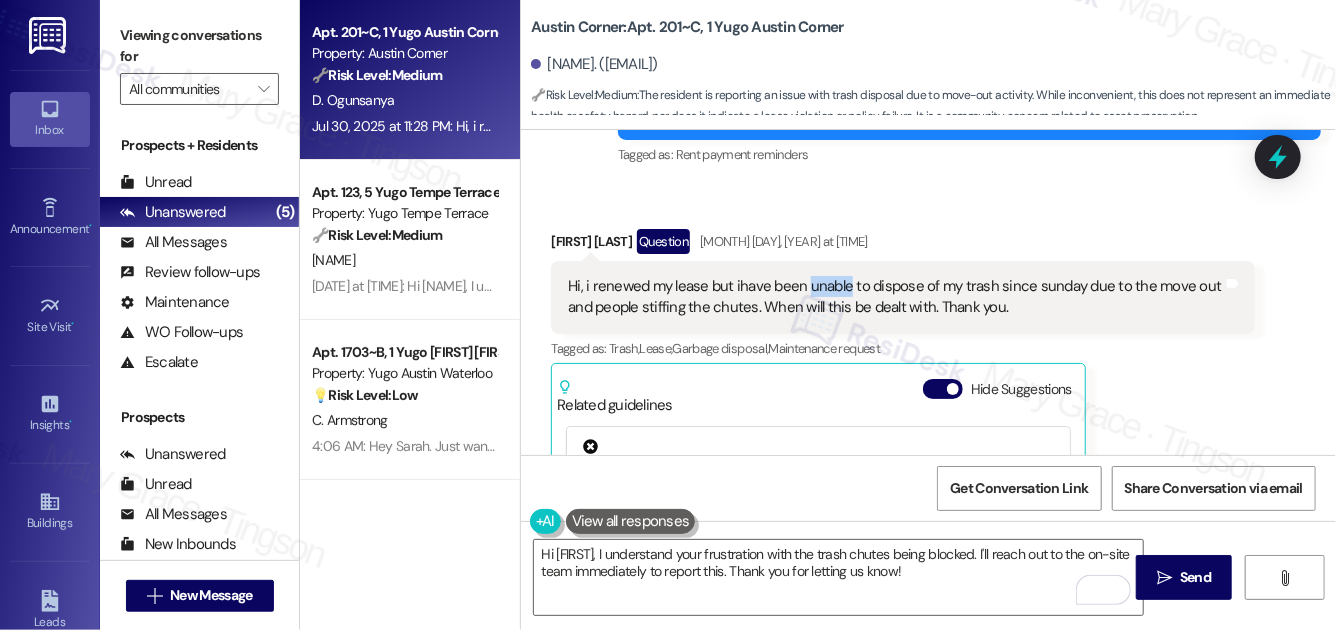 click on "Hi, i renewed my lease but ihave been  unable to dispose of my trash since sunday due to the move out and people stiffing the chutes. When will this be dealt with. Thank you." at bounding box center (895, 297) 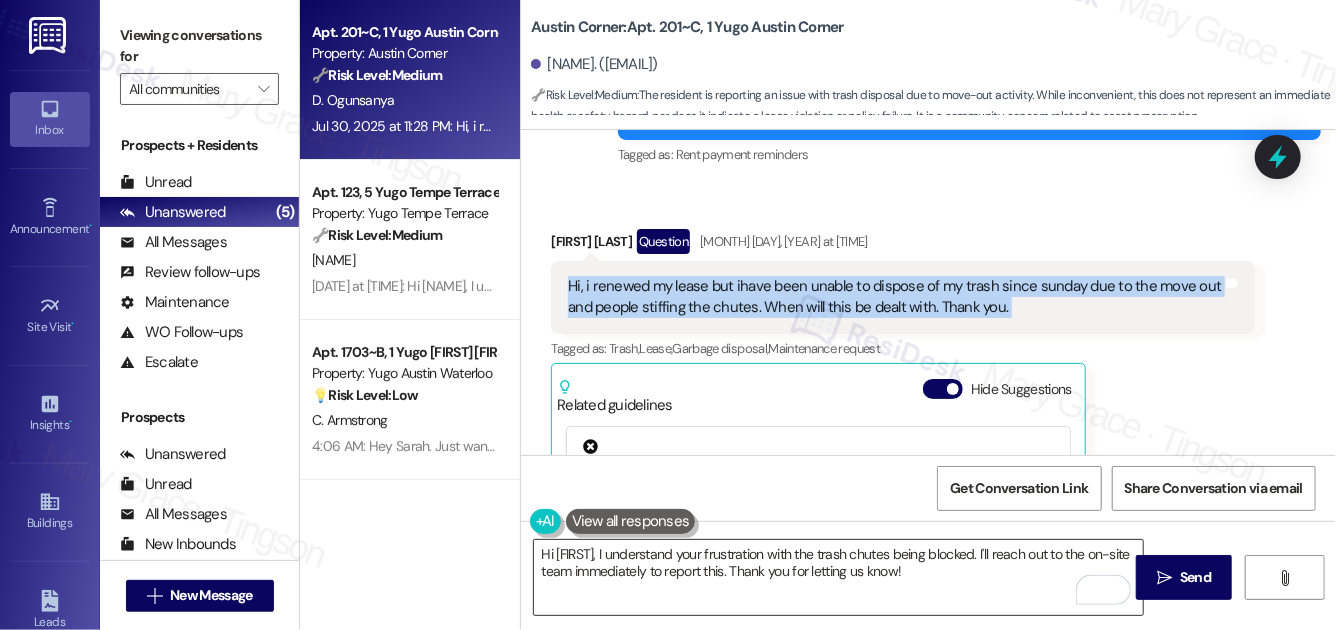 click on "Hi {{first_name}}, I understand your frustration with the trash chutes being blocked. I'll reach out to the on-site team immediately to report this. Thank you for letting us know!" at bounding box center (838, 577) 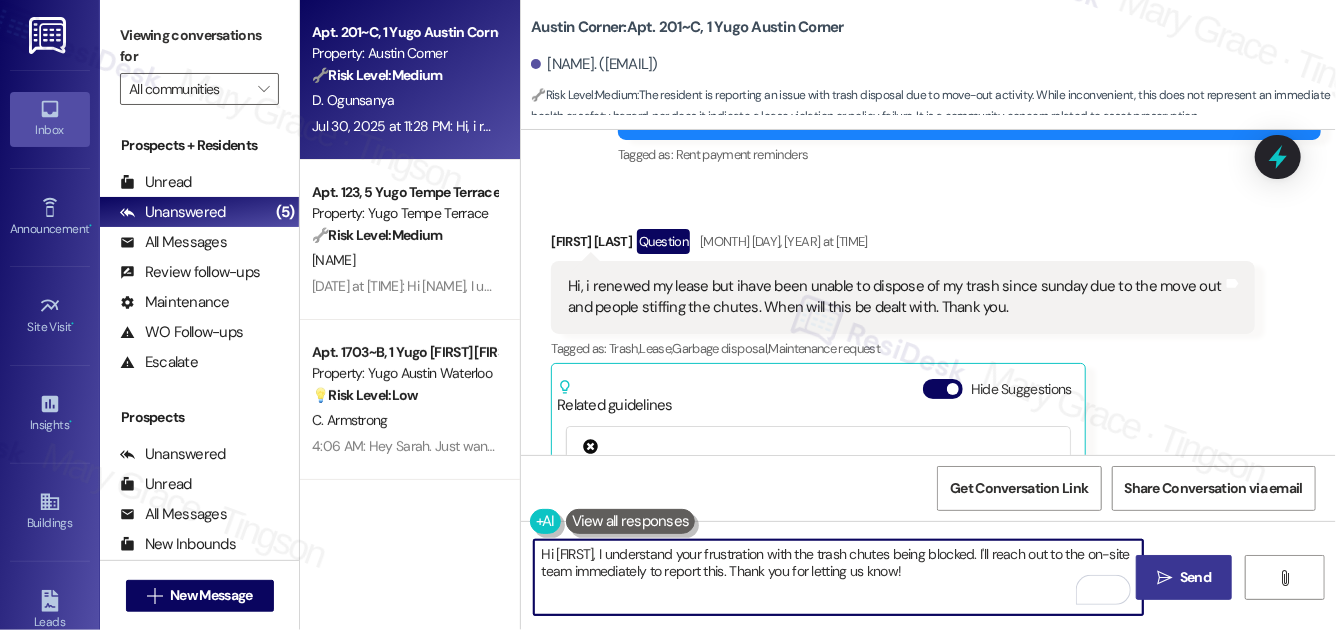 click on "Send" at bounding box center (1195, 577) 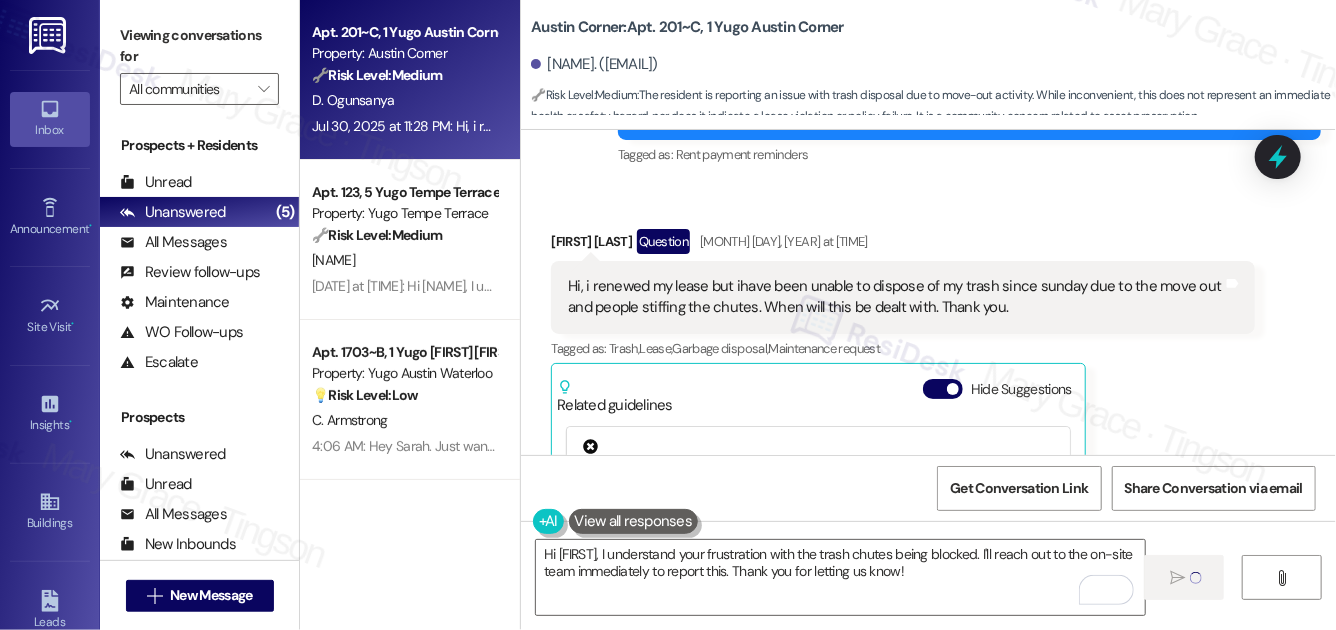 type 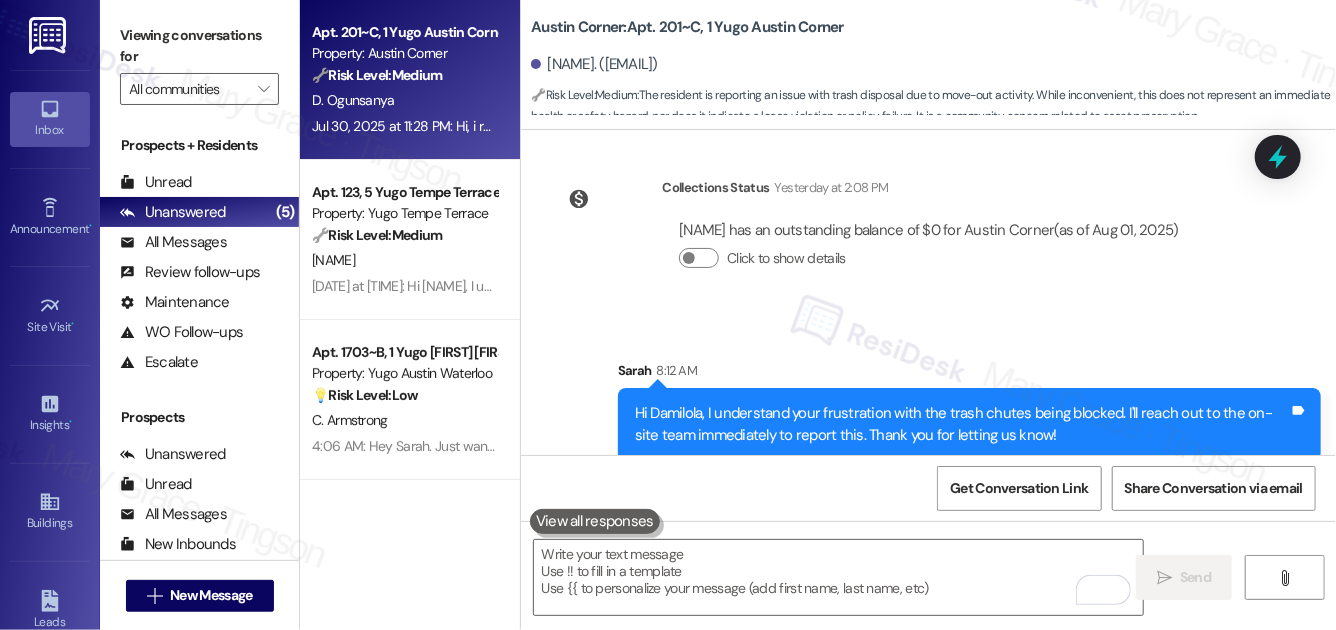 scroll, scrollTop: 4054, scrollLeft: 0, axis: vertical 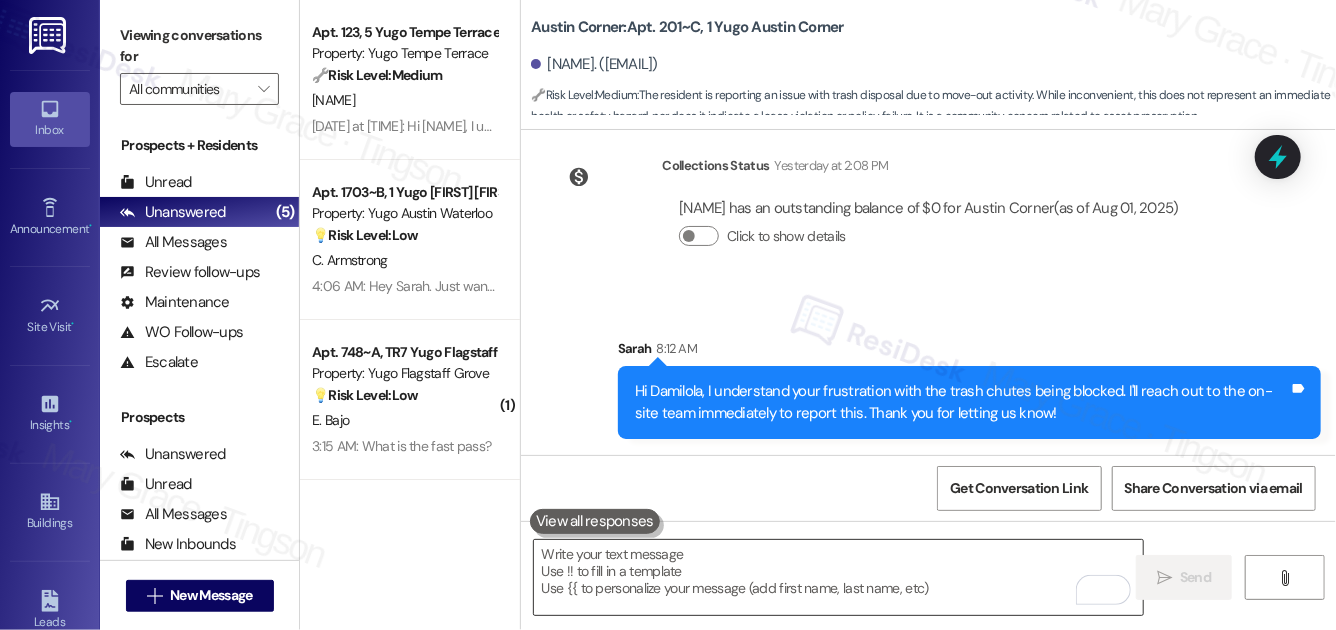 click at bounding box center (838, 577) 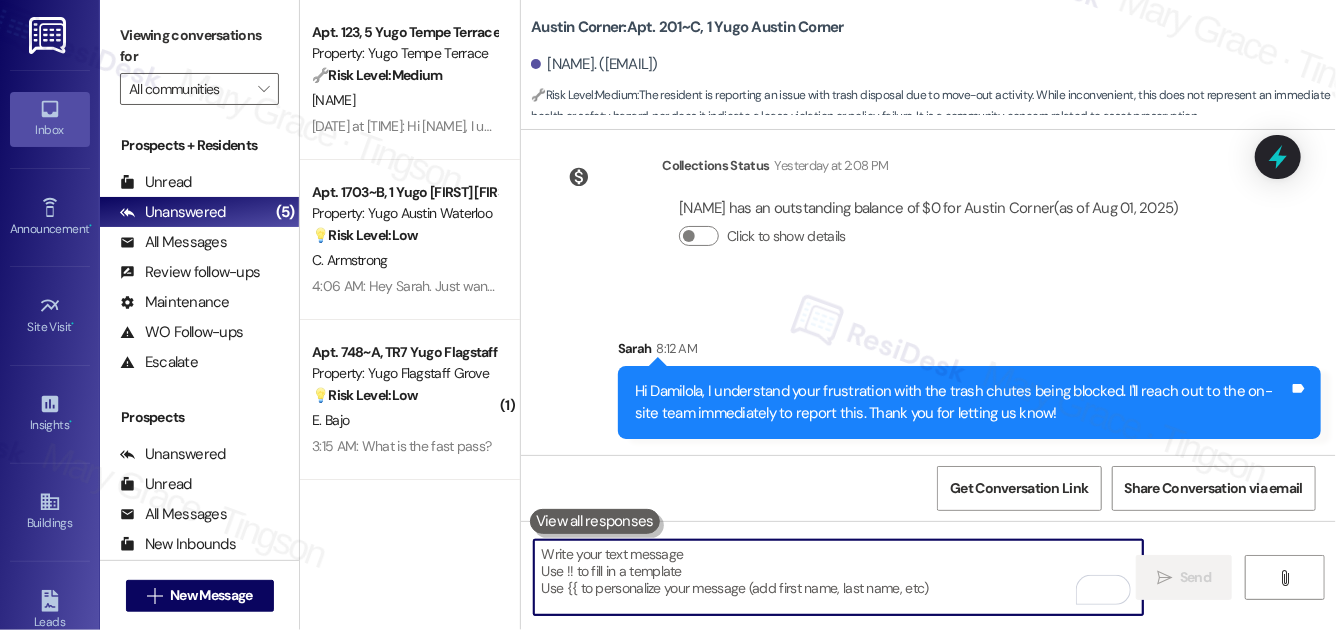 click at bounding box center (838, 577) 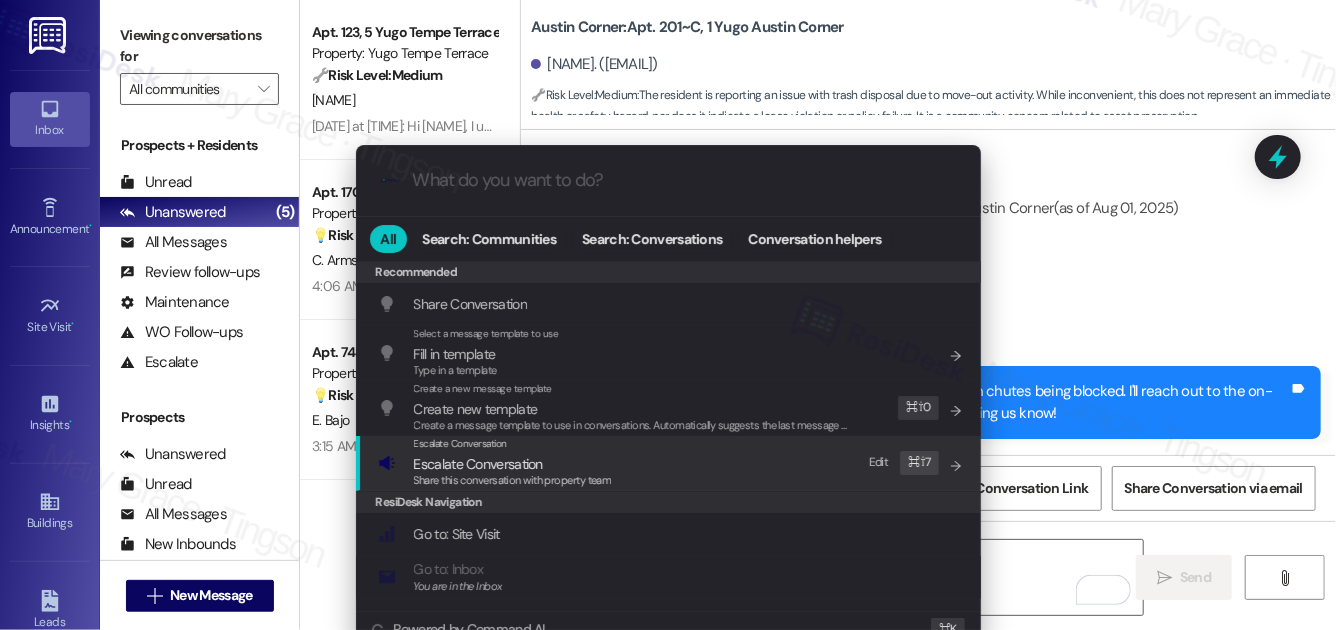 click on "Escalate Conversation Escalate Conversation Share this conversation with property team Edit ⌘ ⇧ 7" at bounding box center (670, 463) 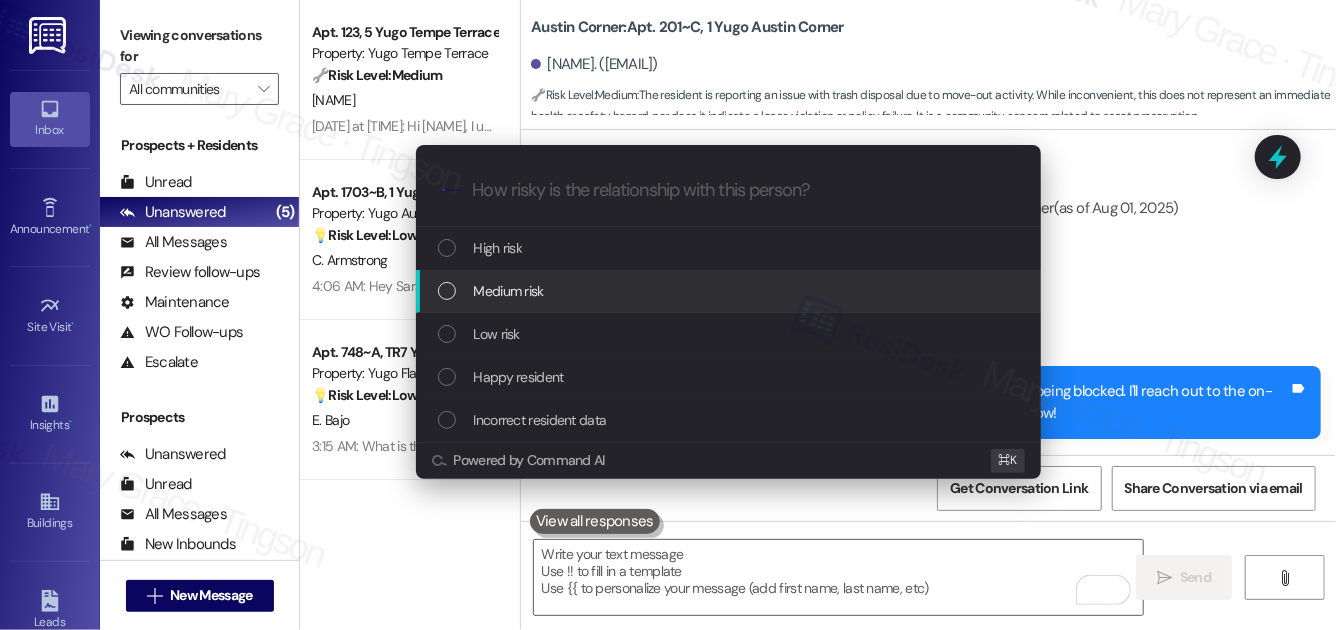 click on "Medium risk" at bounding box center [730, 291] 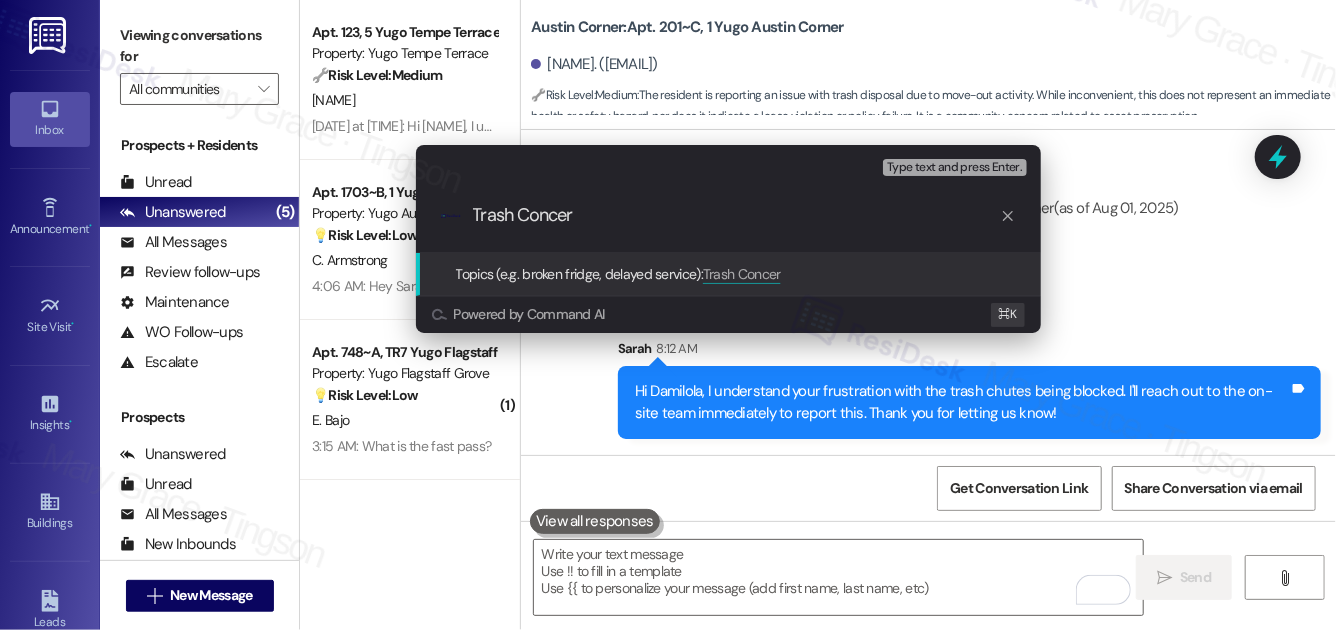 type on "Trash Concern" 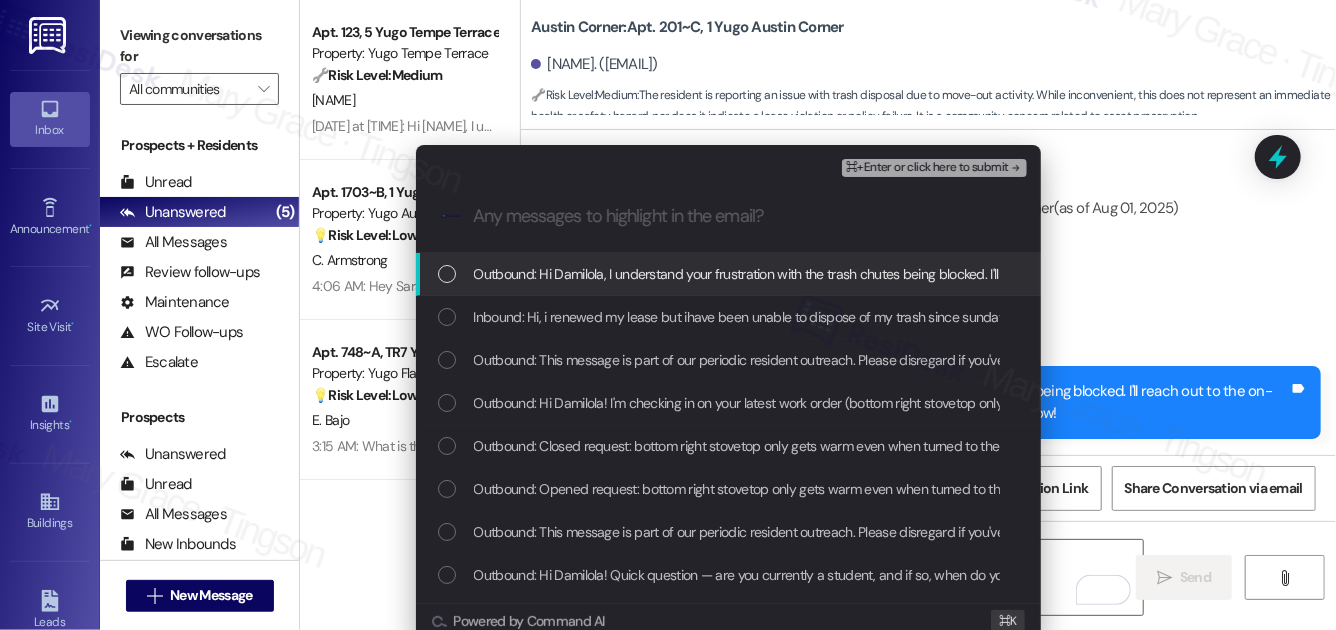 click on "Outbound: Hi Damilola, I understand your frustration with the trash chutes being blocked. I'll reach out to the on-site team immediately to report this. Thank you for letting us know!" at bounding box center [989, 274] 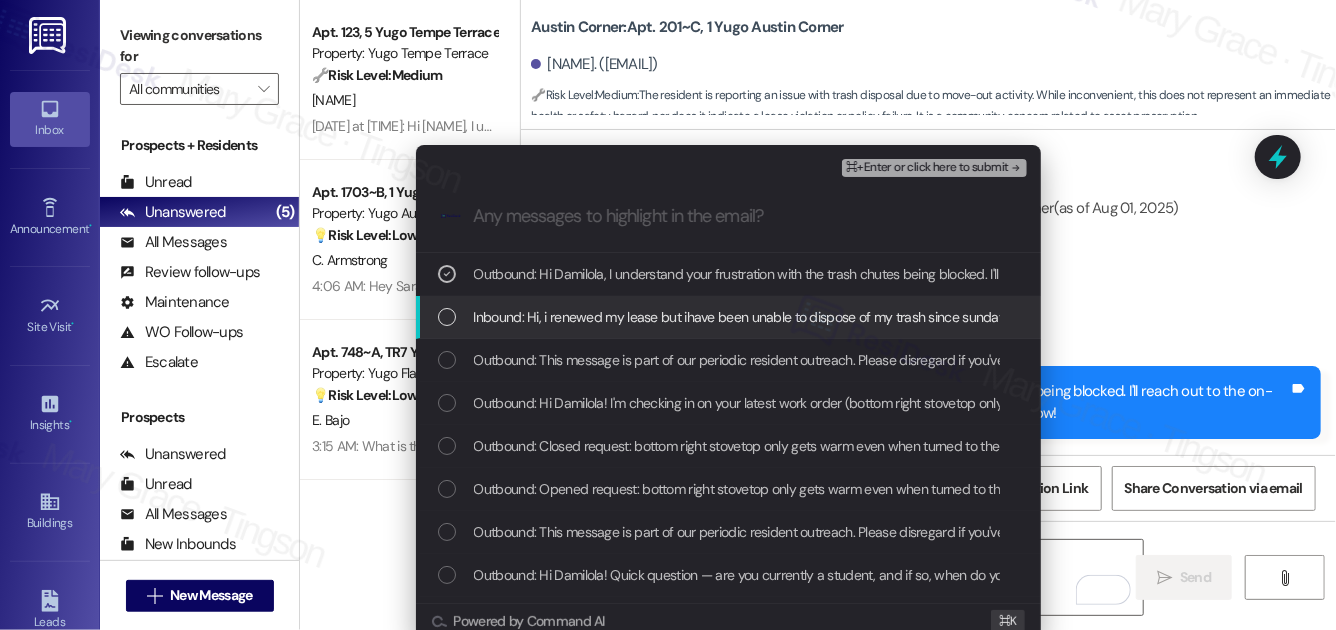 click on "Inbound: Hi, i renewed my lease but ihave been  unable to dispose of my trash since sunday due to the move out and people stiffing the chutes. When will this be dealt with. Thank you." at bounding box center [1005, 317] 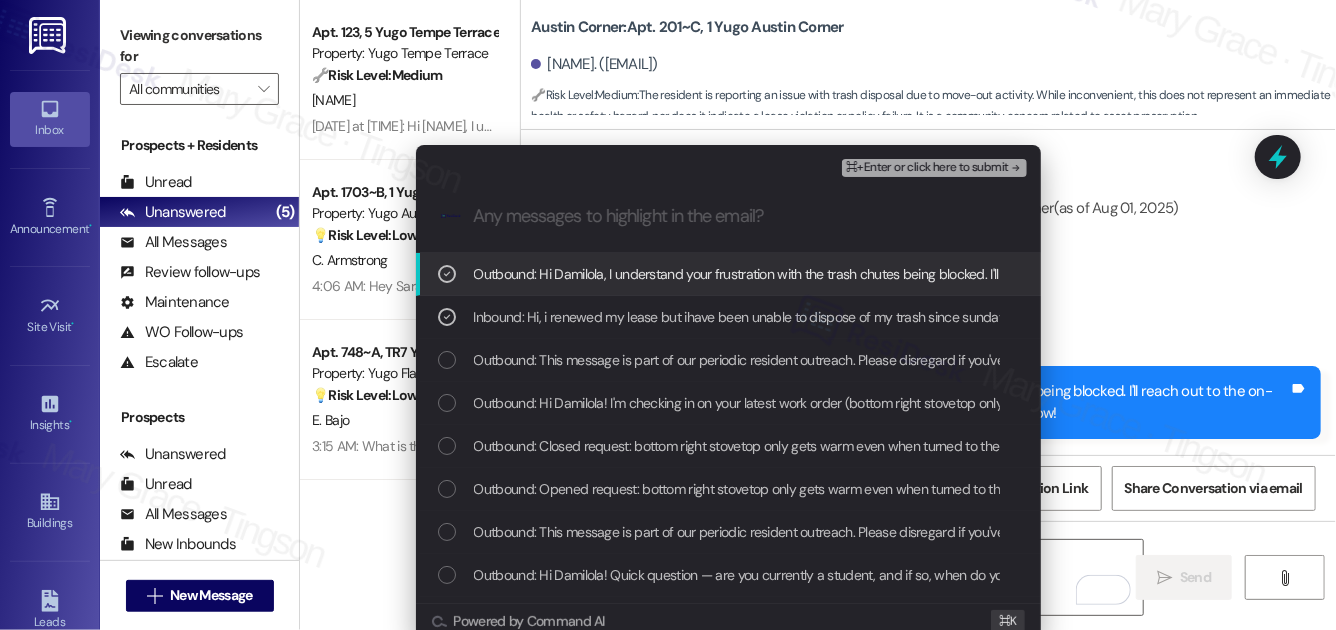 click on "⌘+Enter or click here to submit" at bounding box center (927, 168) 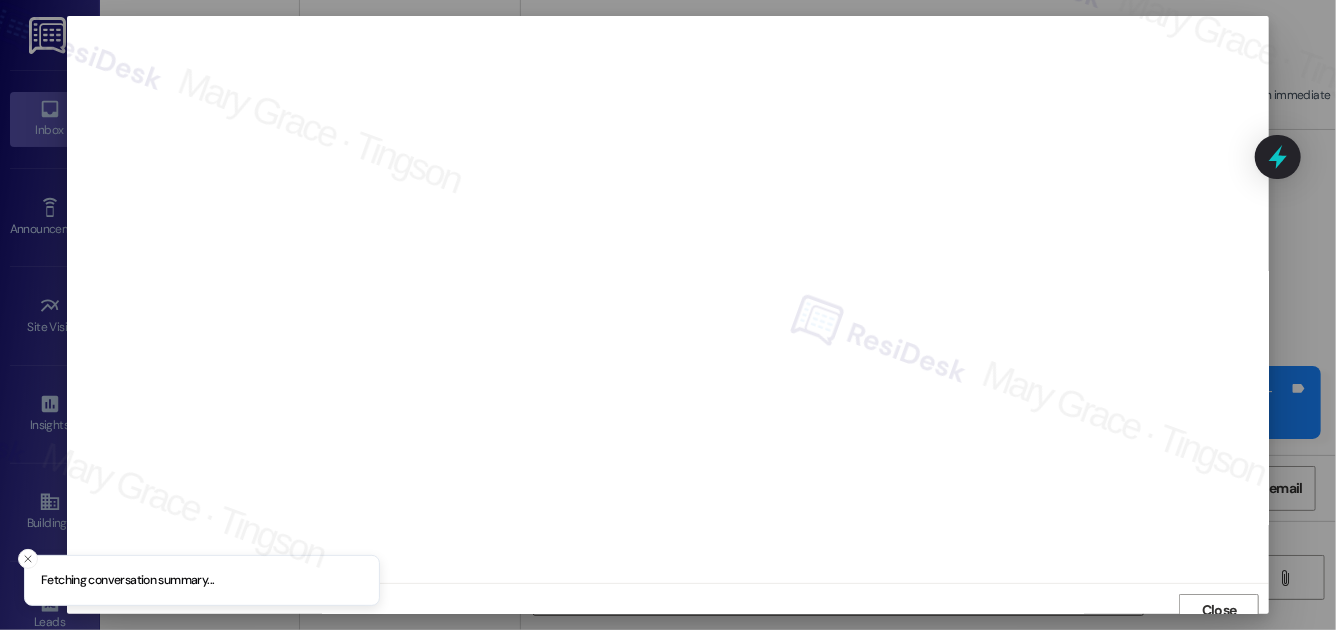 scroll, scrollTop: 11, scrollLeft: 0, axis: vertical 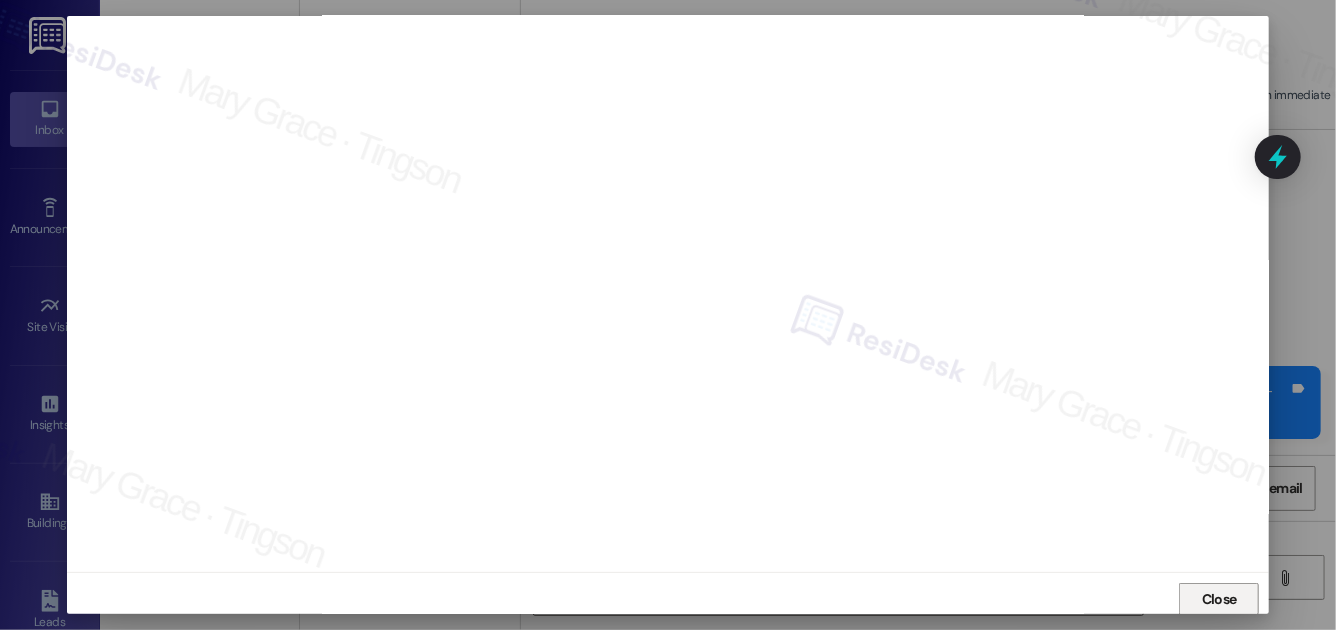 click on "Close" at bounding box center [1219, 599] 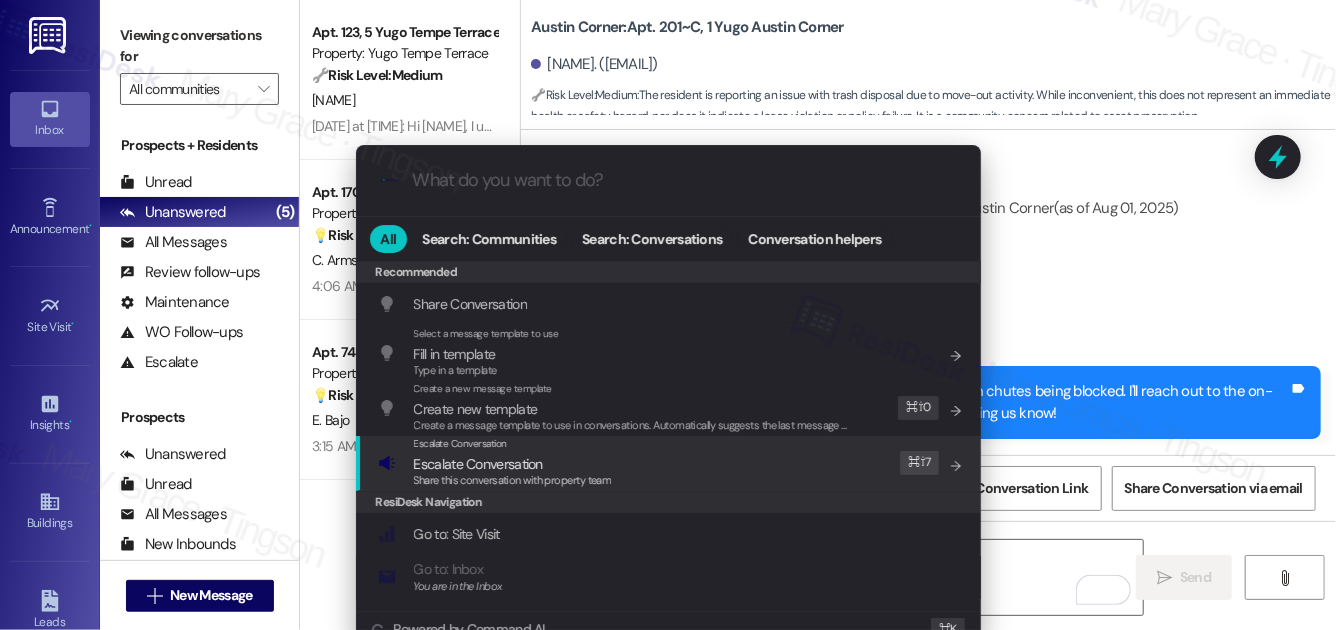 click on "Escalate Conversation Escalate Conversation Share this conversation with property team Edit ⌘ ⇧ 7" at bounding box center [670, 463] 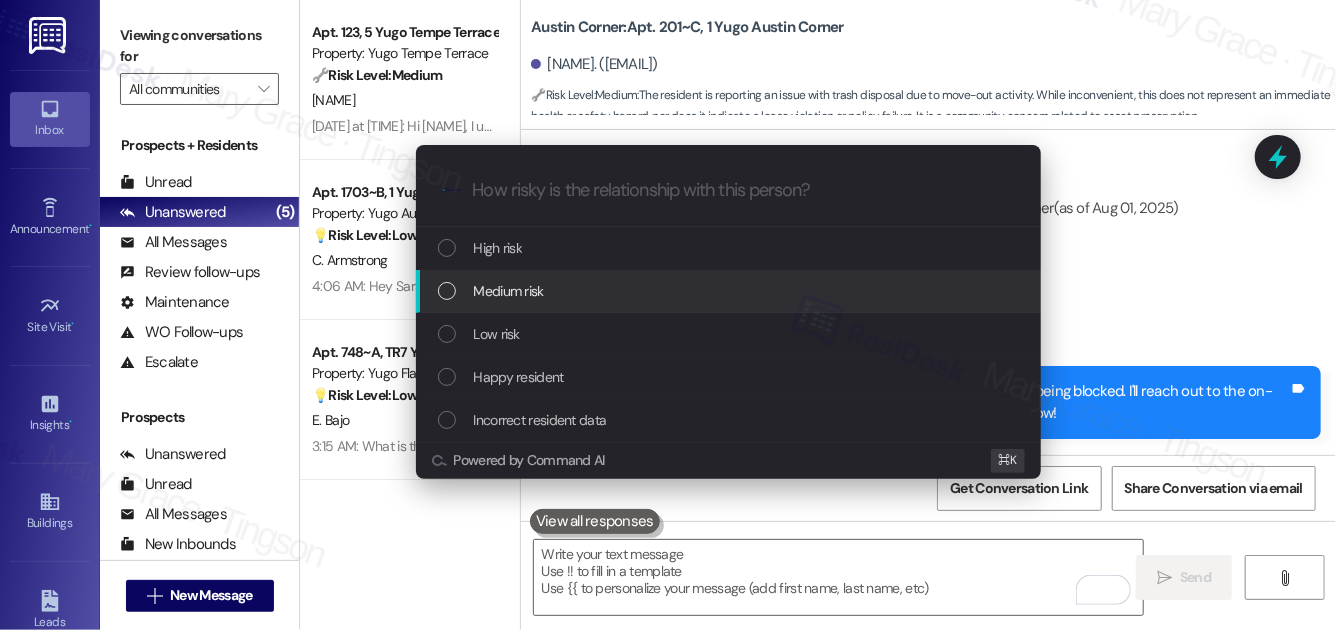 click on "Medium risk" at bounding box center (730, 291) 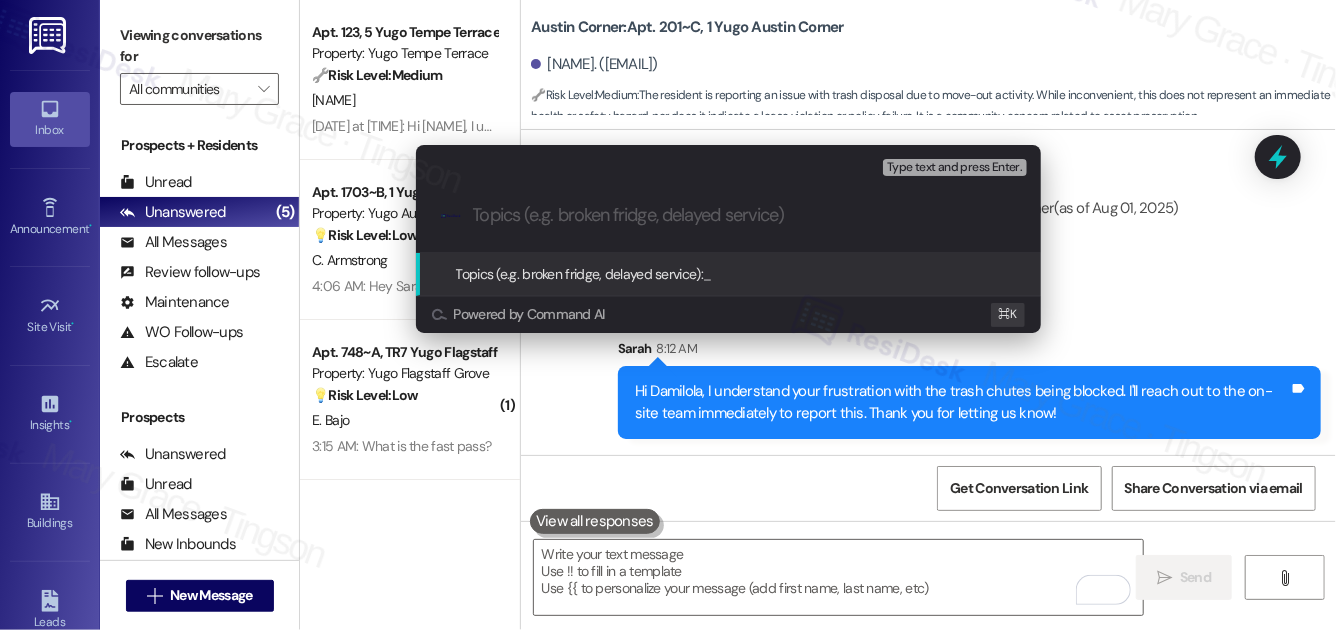 paste on "Trash Concern" 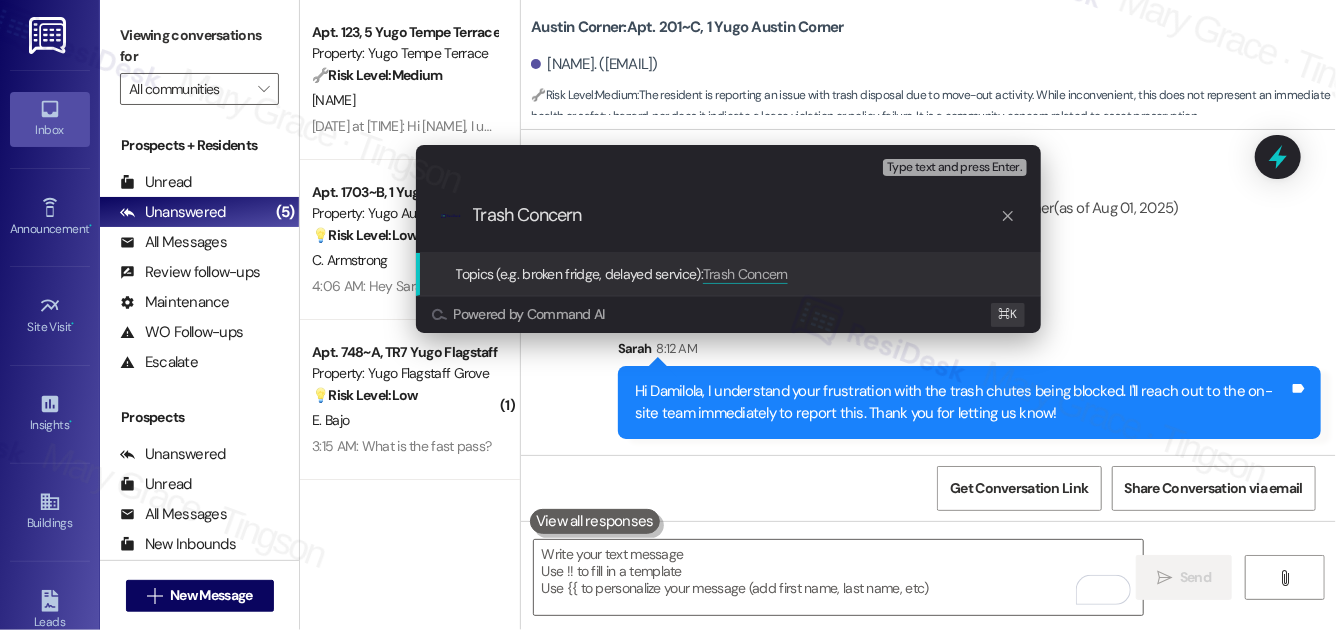 type 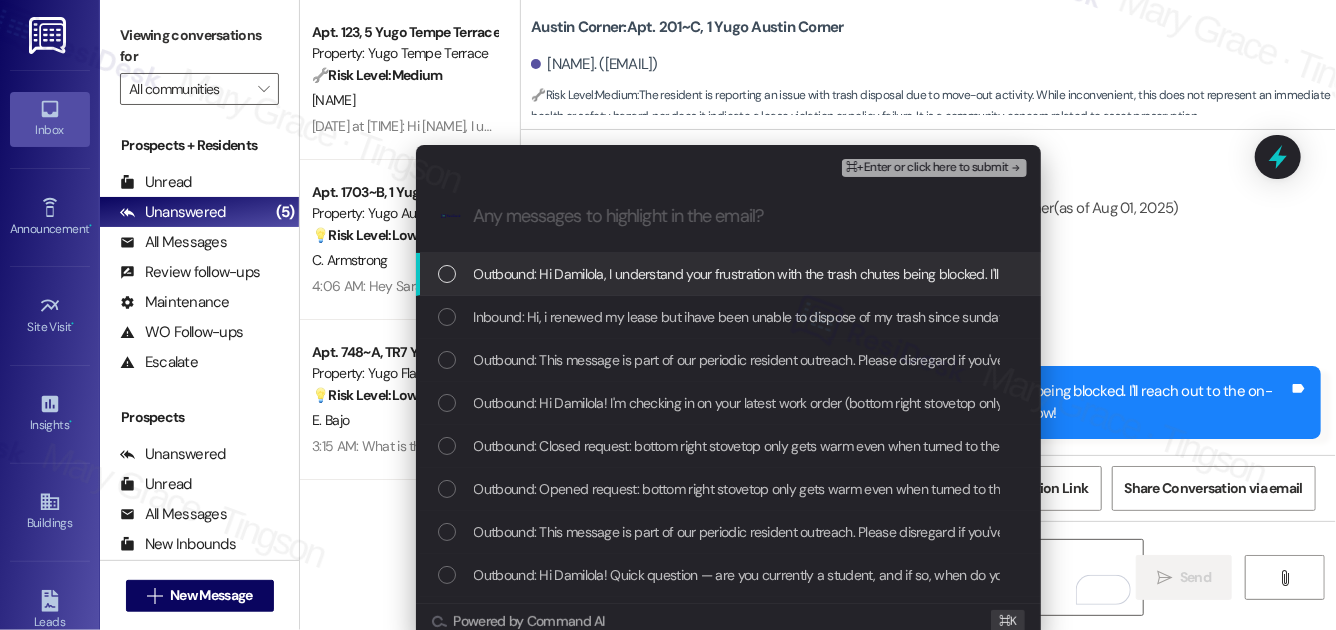 click on "Outbound: Hi Damilola, I understand your frustration with the trash chutes being blocked. I'll reach out to the on-site team immediately to report this. Thank you for letting us know!" at bounding box center [989, 274] 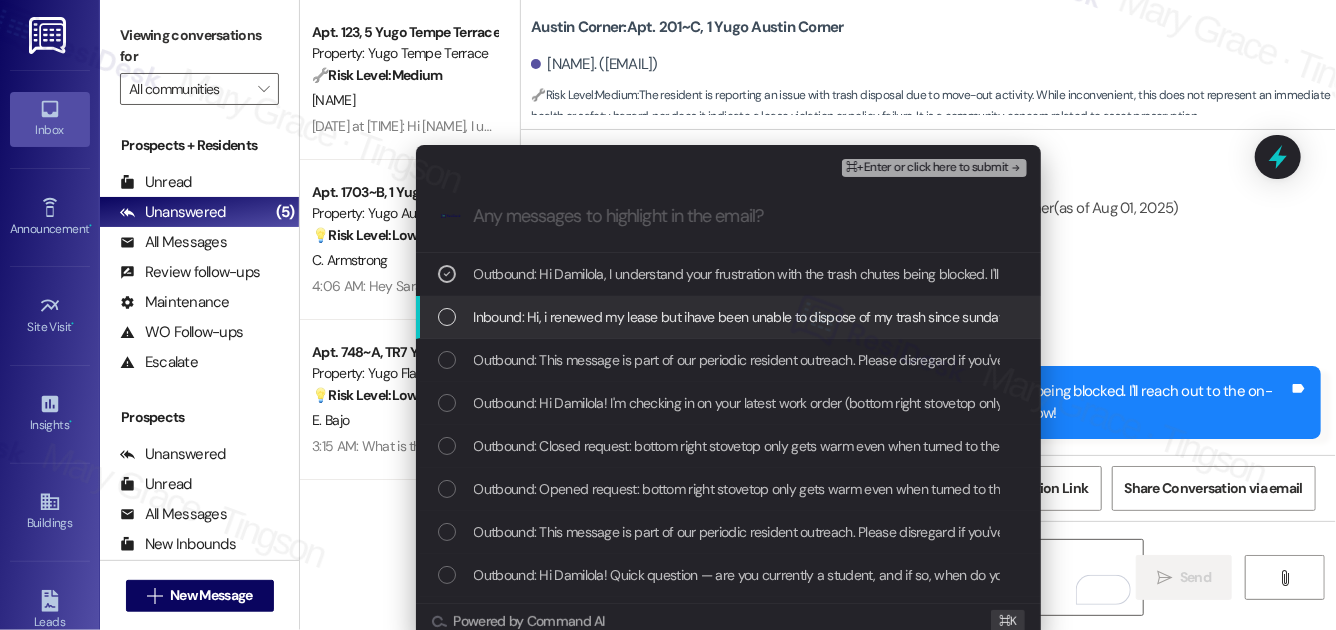 click on "Inbound: Hi, i renewed my lease but ihave been  unable to dispose of my trash since sunday due to the move out and people stiffing the chutes. When will this be dealt with. Thank you." at bounding box center (1005, 317) 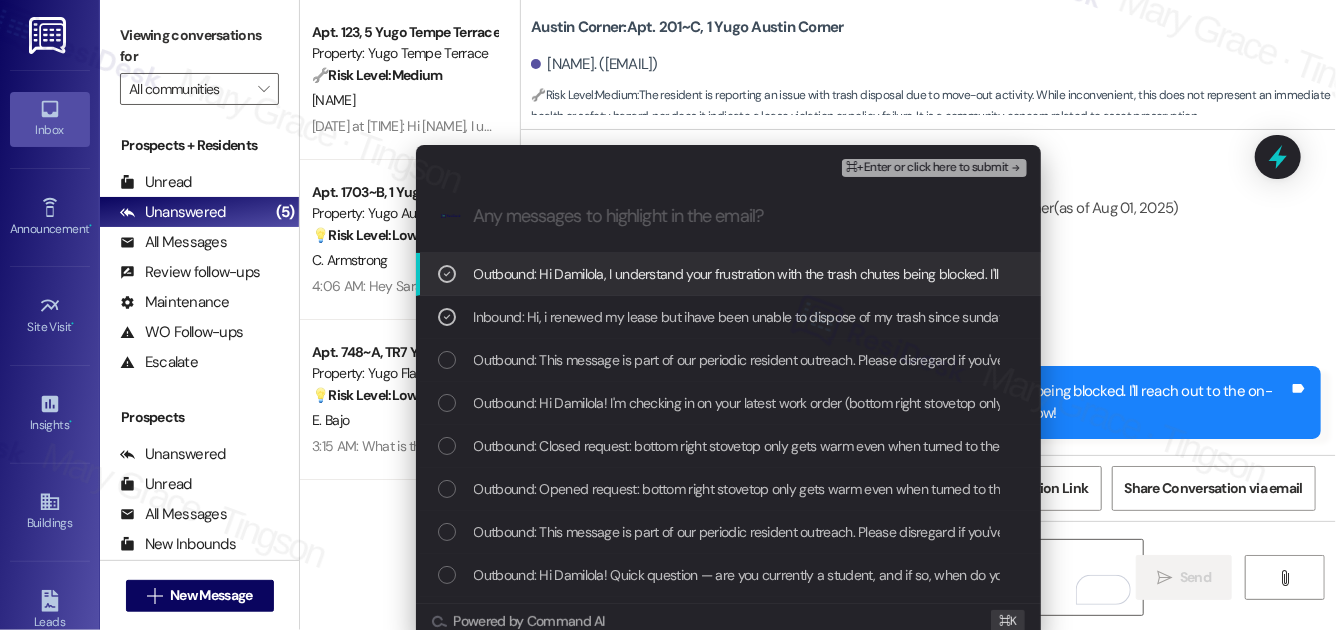 click on "⌘+Enter or click here to submit" at bounding box center (927, 168) 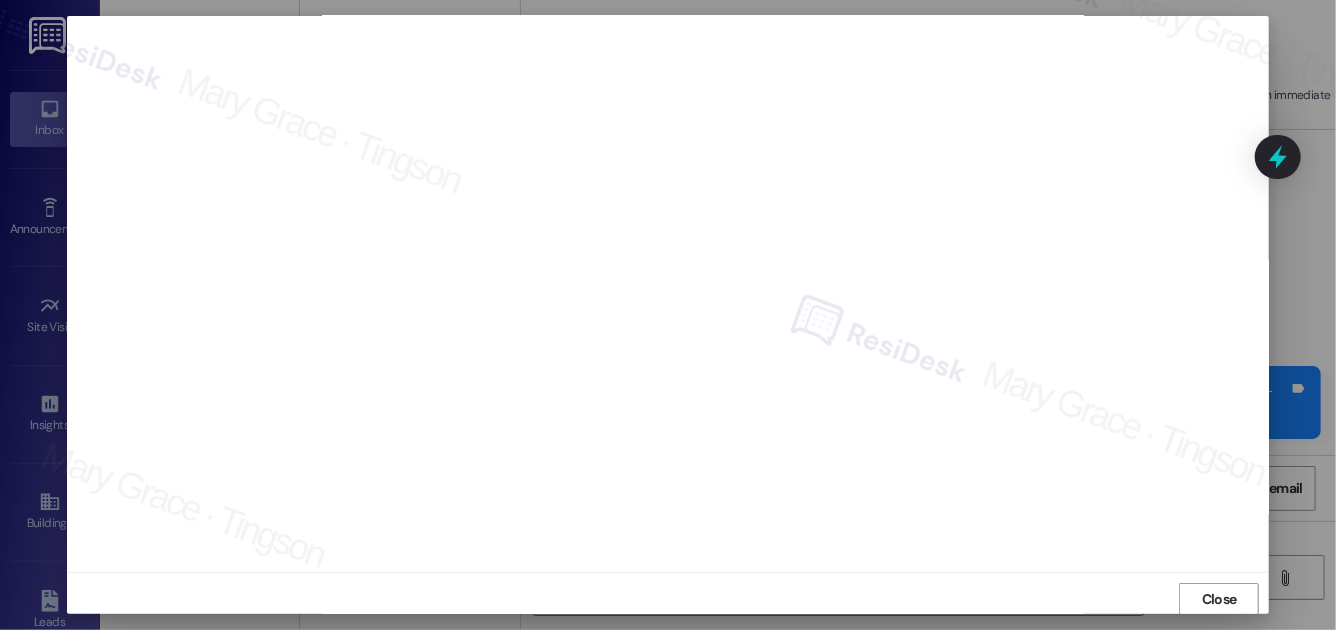 scroll, scrollTop: 21, scrollLeft: 0, axis: vertical 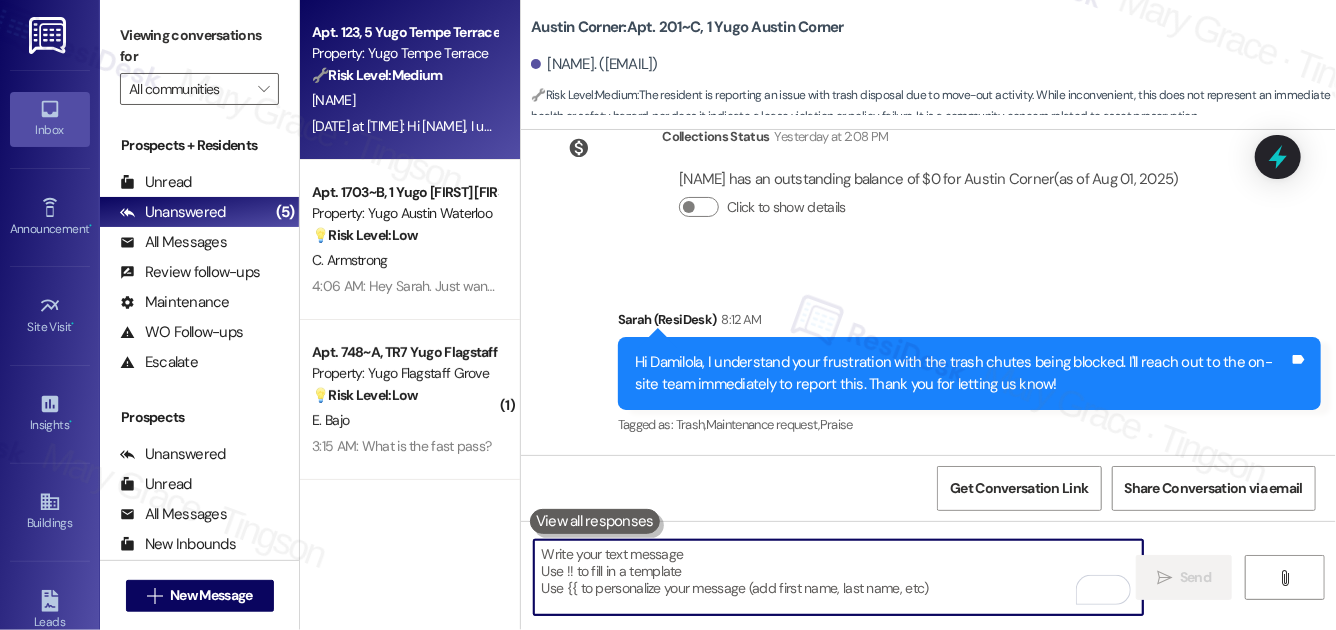click on "Jul 30, 2025 at 11:17 PM: Hi Sarah, I usually pay my rent at Yugo(Apt 123) between 1st and 5th every month. But as my salary in this month will come on 6th, I wish to pay the rent on 6th August. This is only for this month. I hope that will be okay. Jul 30, 2025 at 11:17 PM: Hi Sarah, I usually pay my rent at Yugo(Apt 123) between 1st and 5th every month. But as my salary in this month will come on 6th, I wish to pay the rent on 6th August. This is only for this month. I hope that will be okay." at bounding box center [404, 126] 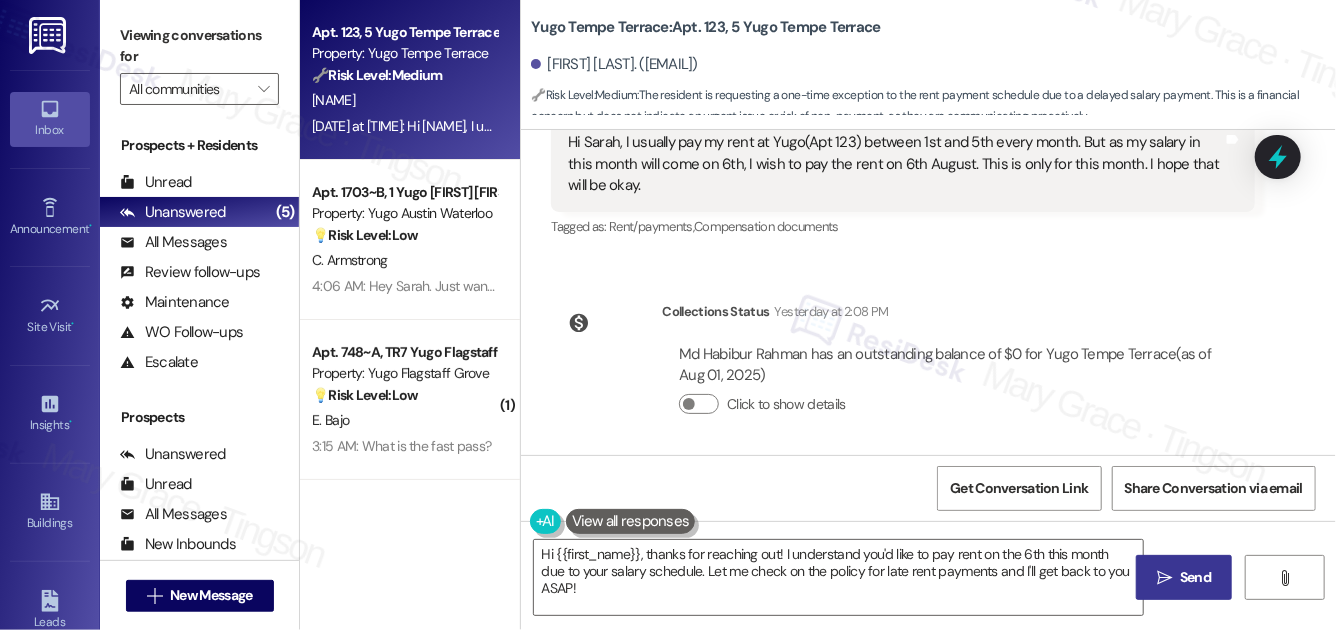 scroll, scrollTop: 2976, scrollLeft: 0, axis: vertical 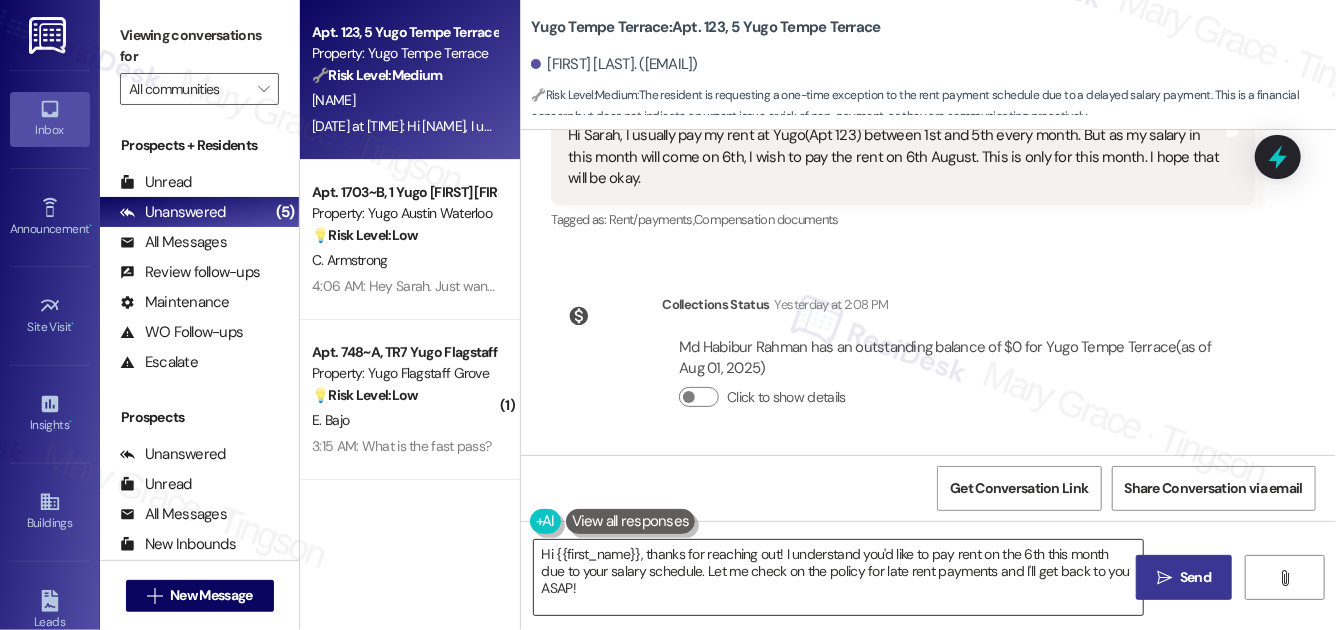 click on "Hi {{first_name}}, thanks for reaching out! I understand you'd like to pay rent on the 6th this month due to your salary schedule. Let me check on the policy for late rent payments and I'll get back to you ASAP!" at bounding box center (838, 577) 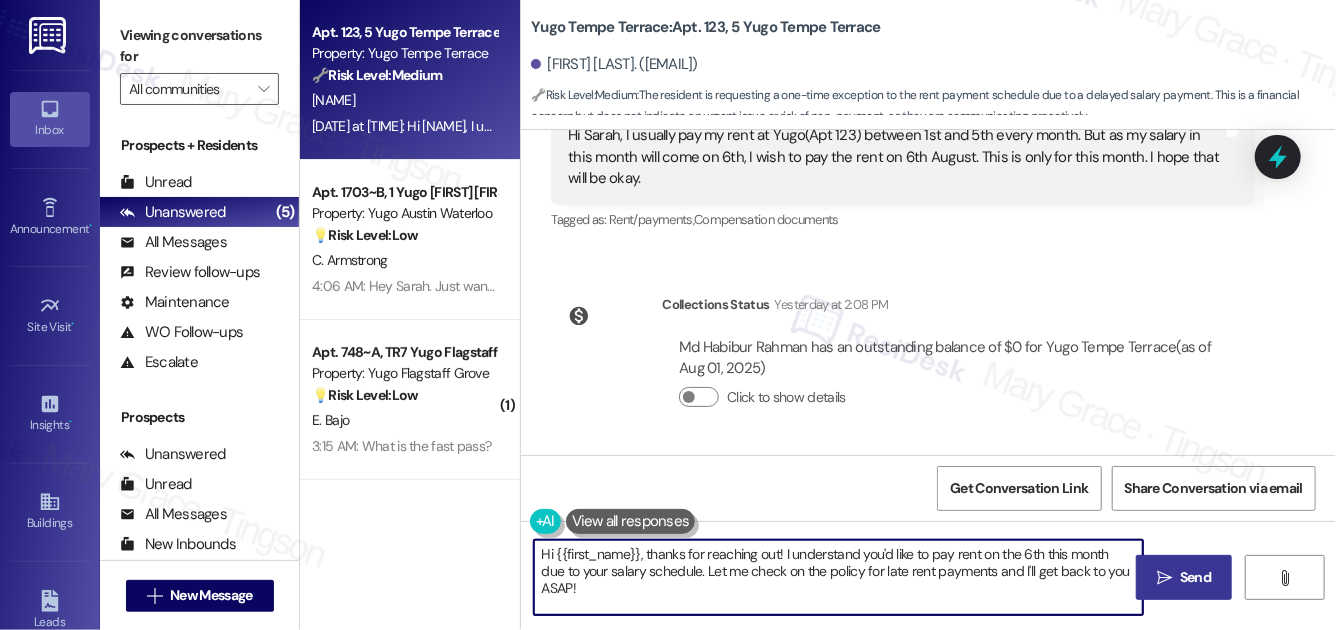 click on "Hi {{first_name}}, thanks for reaching out! I understand you'd like to pay rent on the 6th this month due to your salary schedule. Let me check on the policy for late rent payments and I'll get back to you ASAP!" at bounding box center (838, 577) 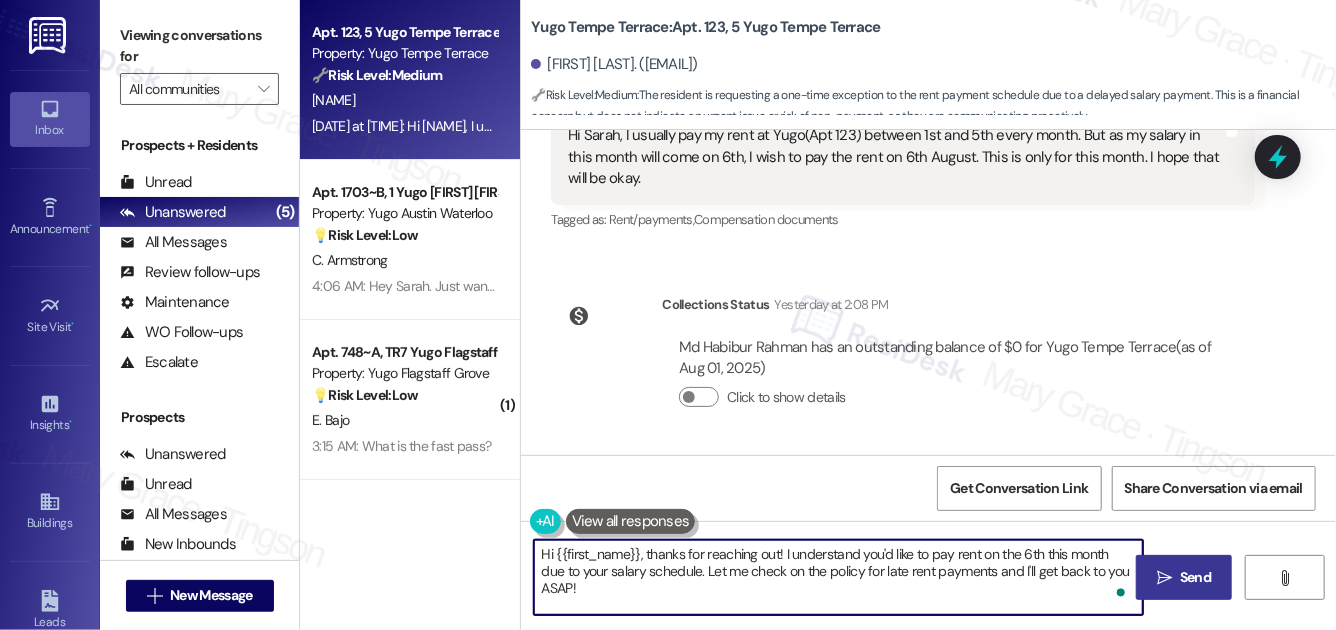 click on "Hi {{first_name}}, thanks for reaching out! I understand you'd like to pay rent on the 6th this month due to your salary schedule. Let me check on the policy for late rent payments and I'll get back to you ASAP!" at bounding box center (838, 577) 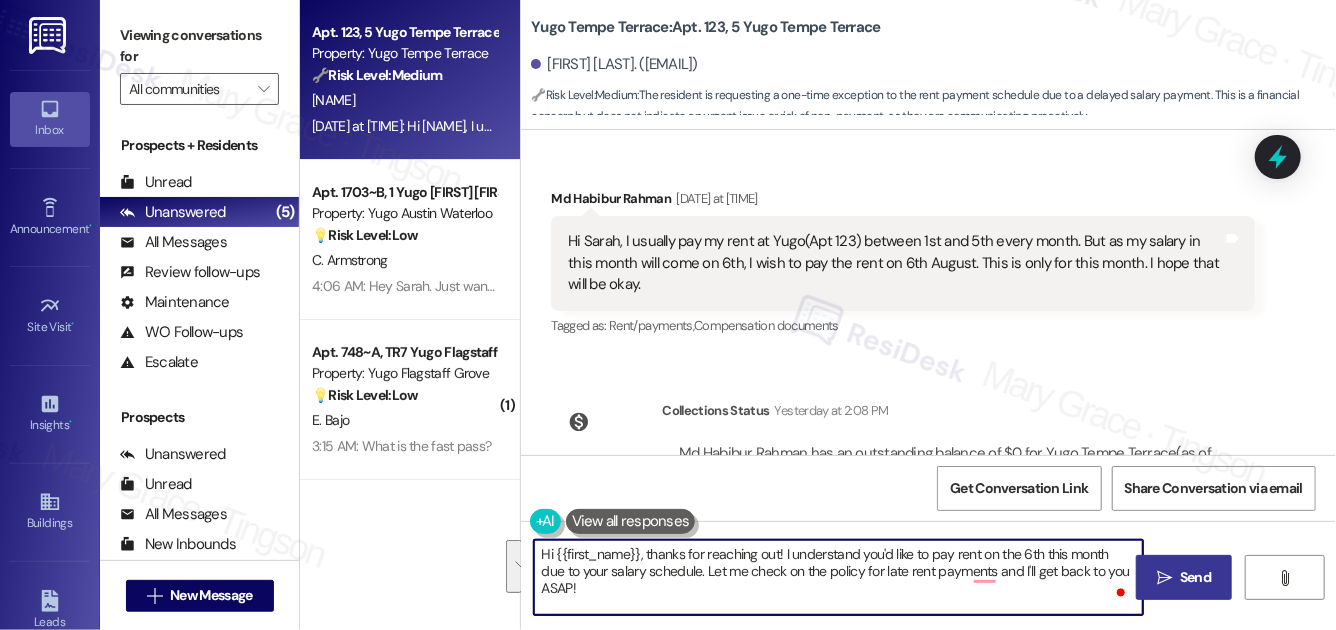 scroll, scrollTop: 2846, scrollLeft: 0, axis: vertical 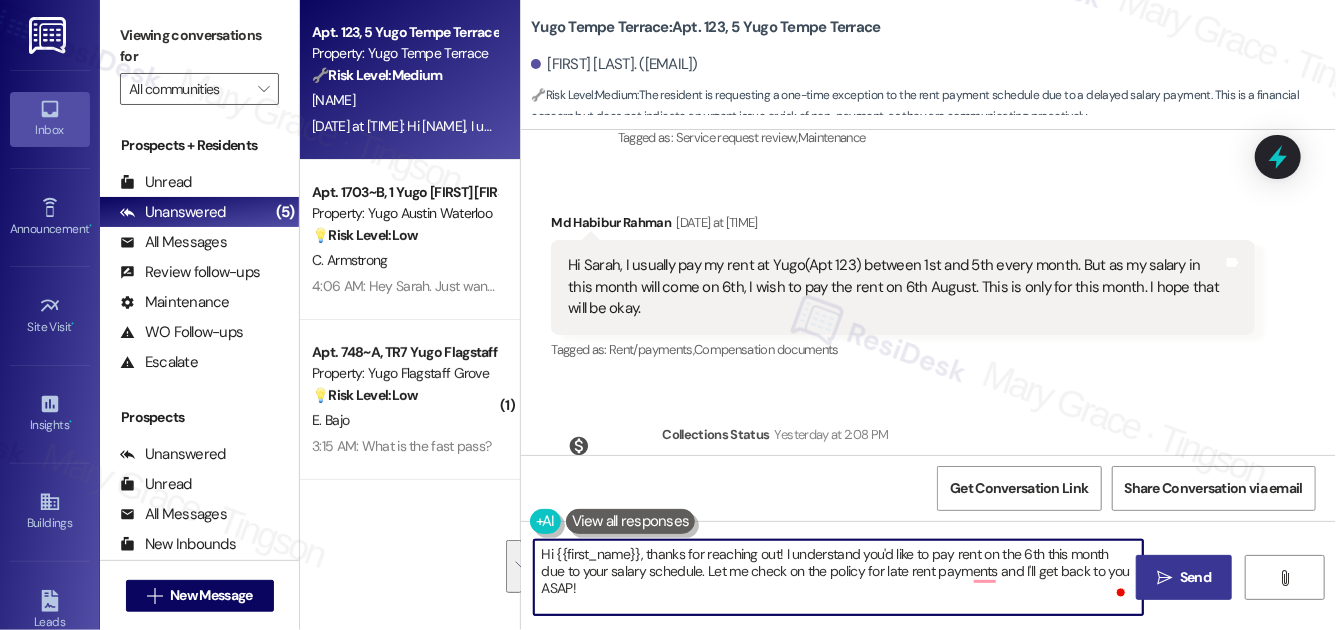 click on "Hi {{first_name}}, thanks for reaching out! I understand you'd like to pay rent on the 6th this month due to your salary schedule. Let me check on the policy for late rent payments and I'll get back to you ASAP!" at bounding box center (838, 577) 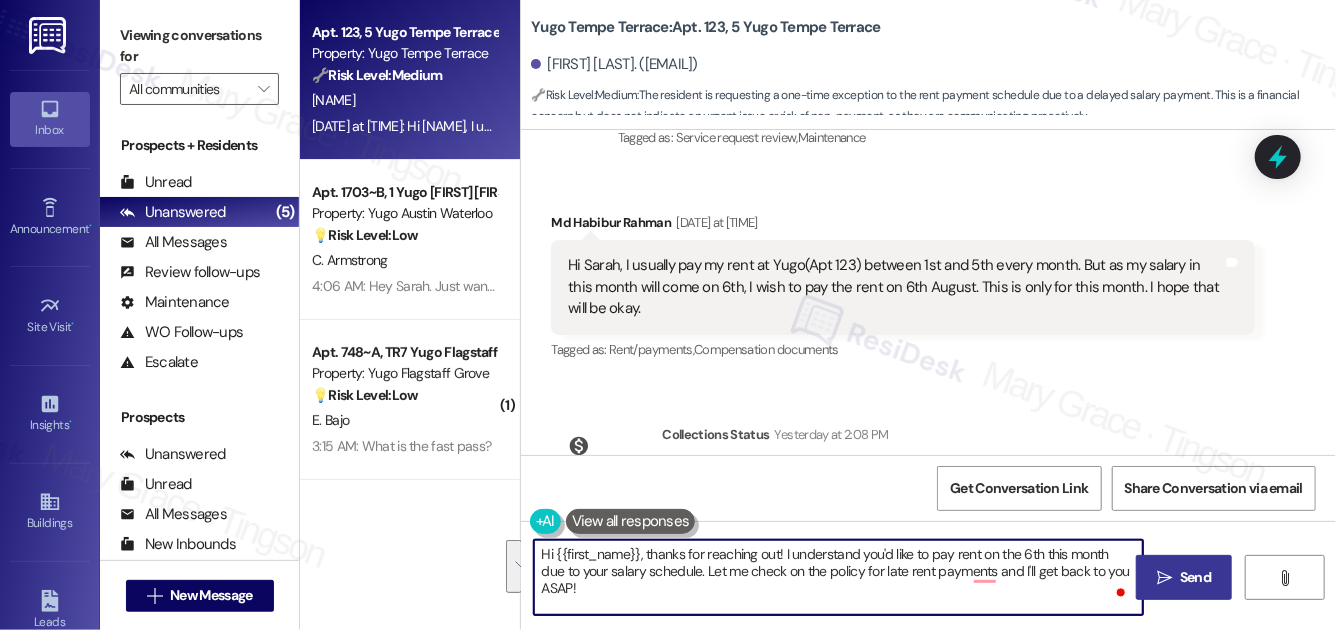 drag, startPoint x: 784, startPoint y: 556, endPoint x: 790, endPoint y: 601, distance: 45.39824 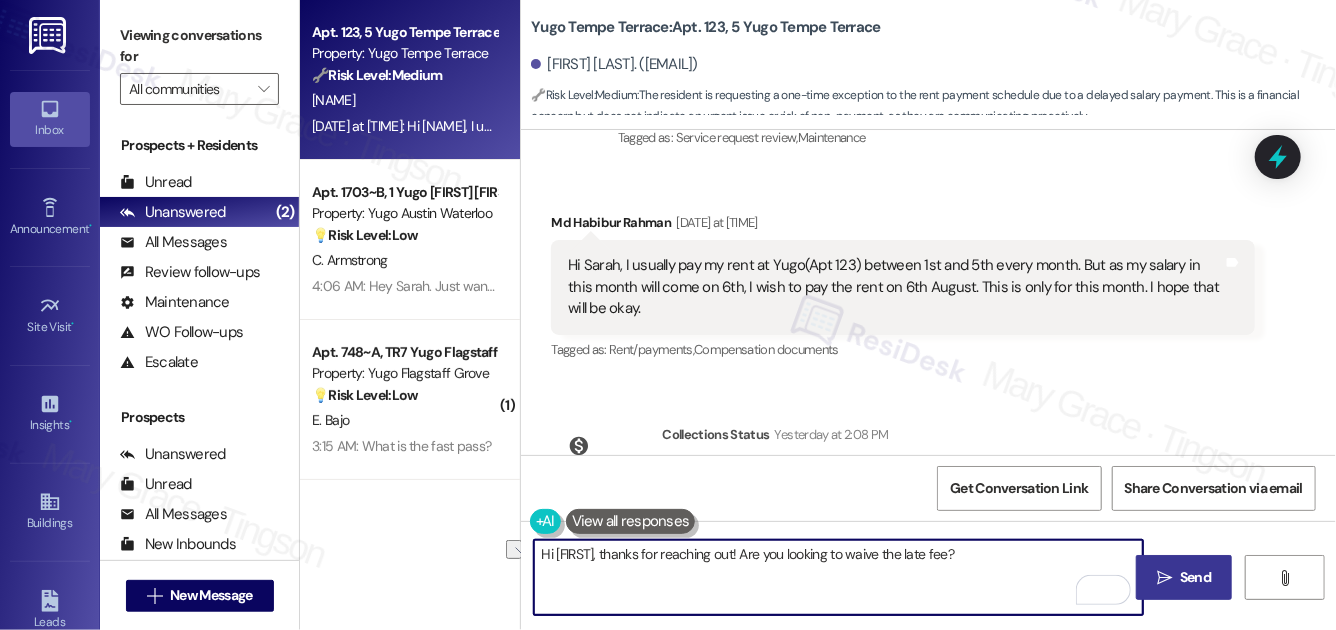 drag, startPoint x: 1034, startPoint y: 557, endPoint x: 787, endPoint y: 553, distance: 247.03238 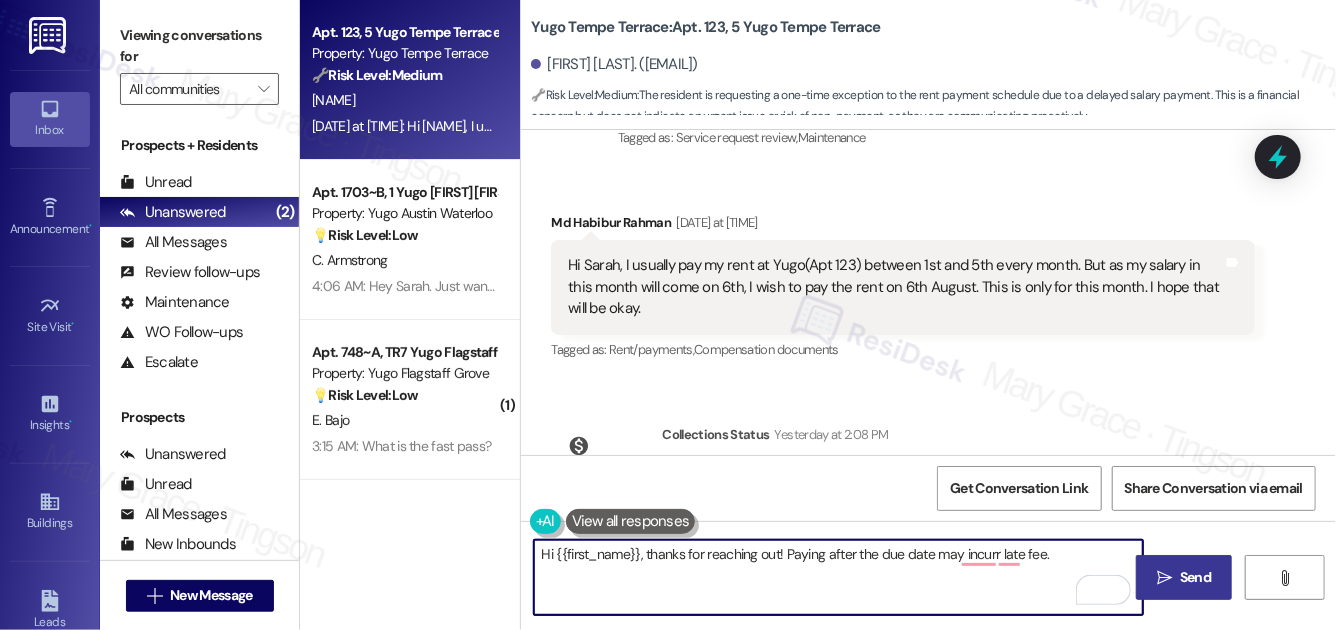 click on "Hi {{first_name}}, thanks for reaching out! Paying after the due date may incurr late fee." at bounding box center (838, 577) 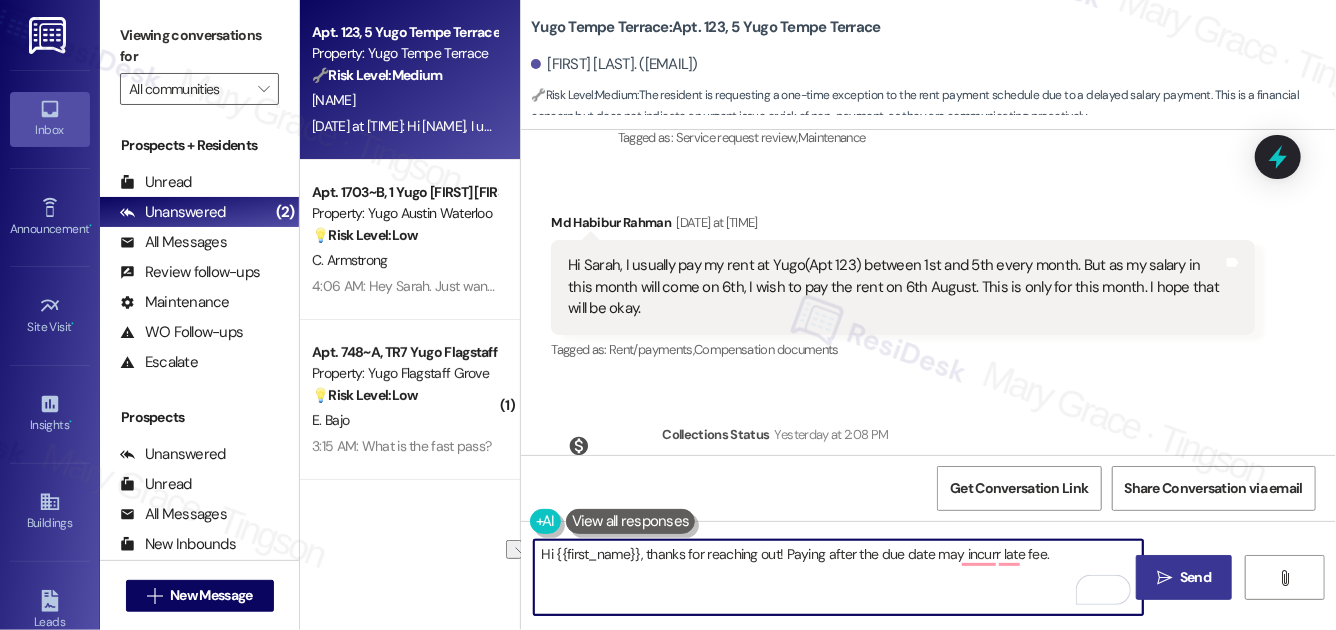 drag, startPoint x: 784, startPoint y: 555, endPoint x: 1050, endPoint y: 565, distance: 266.1879 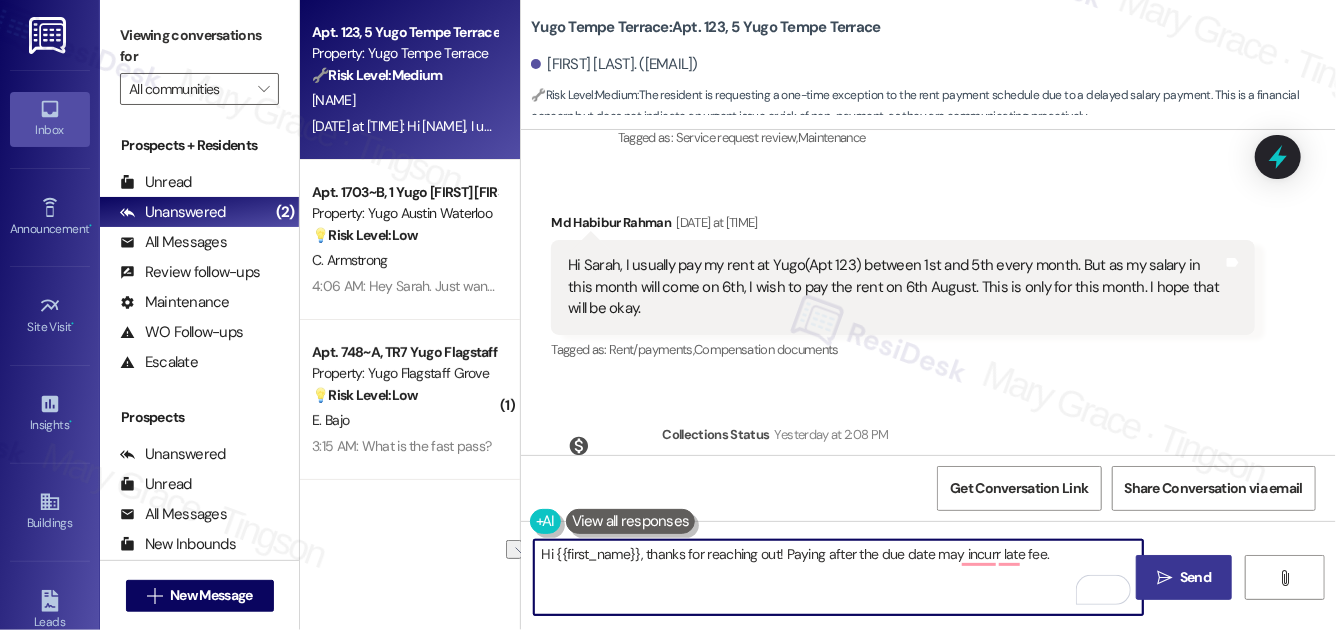 click on "Hi {{first_name}}, thanks for reaching out! Paying after the due date may incurr late fee." at bounding box center [838, 577] 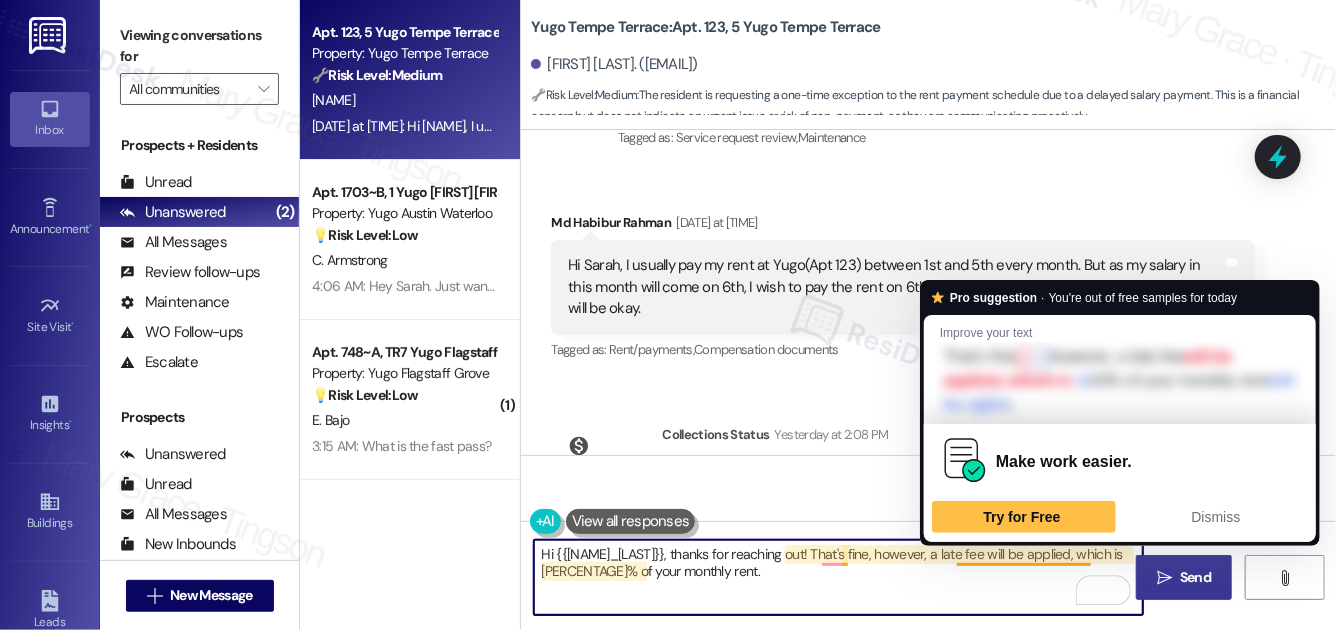 click on "Hi {{first_name}}, thanks for reaching out! That's fine, however, a late fee will be applied, which is 10% of your monthly rent." at bounding box center [838, 577] 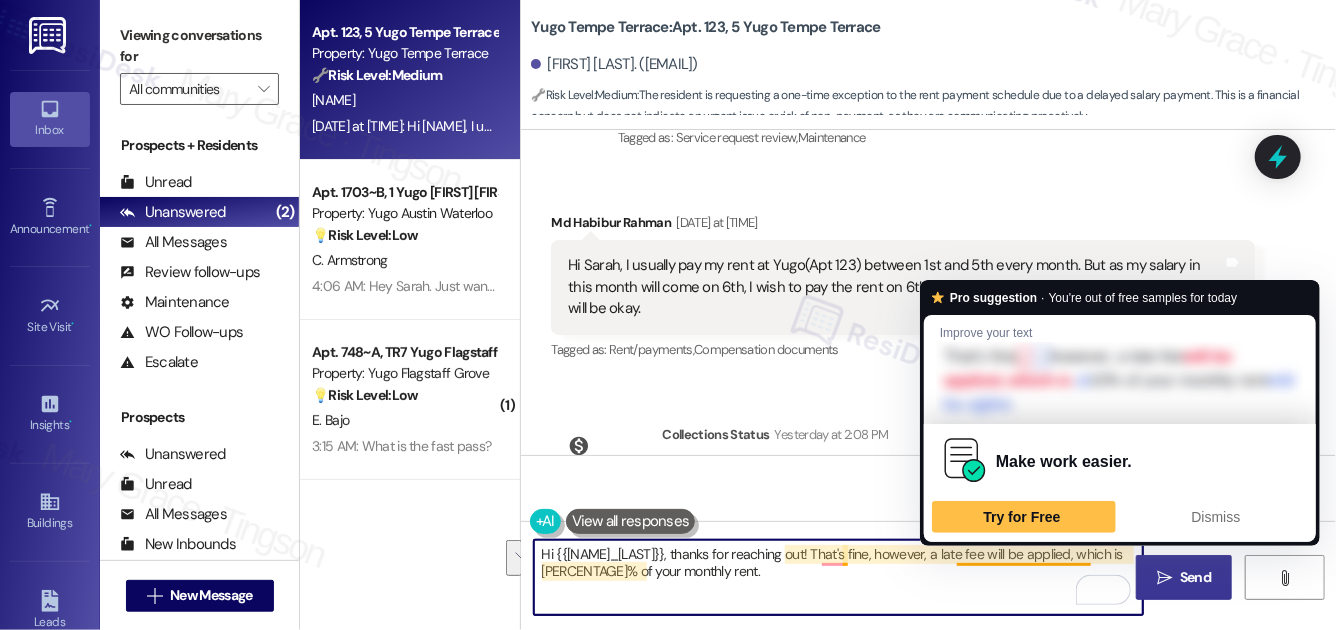 drag, startPoint x: 950, startPoint y: 580, endPoint x: 1050, endPoint y: 554, distance: 103.32473 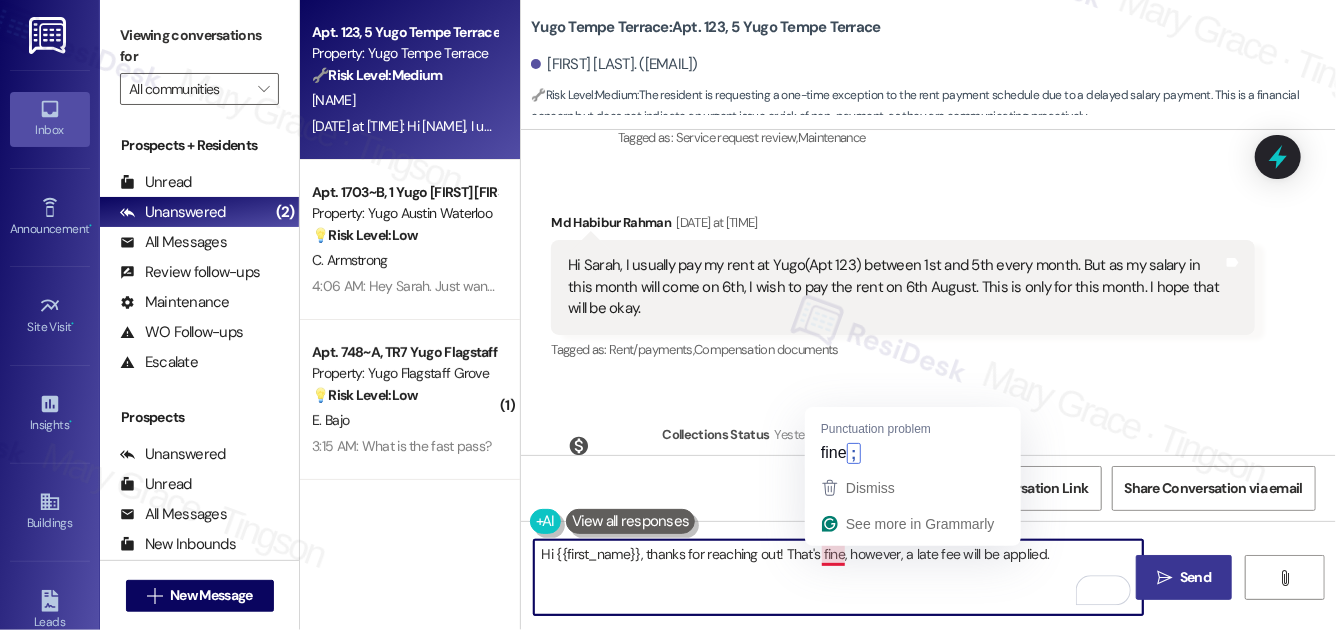 click on "Hi {{first_name}}, thanks for reaching out! That's fine, however, a late fee will be applied." at bounding box center [838, 577] 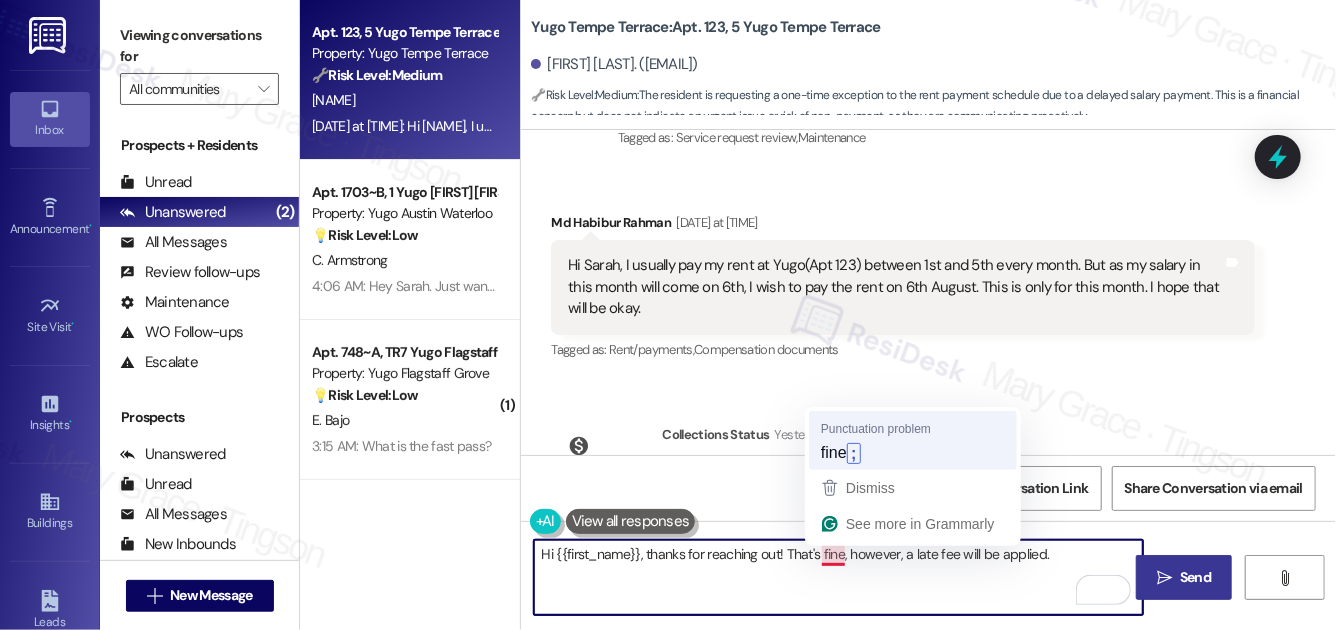 type on "Hi {{first_name}}, thanks for reaching out! That's fine; however, a late fee will be applied." 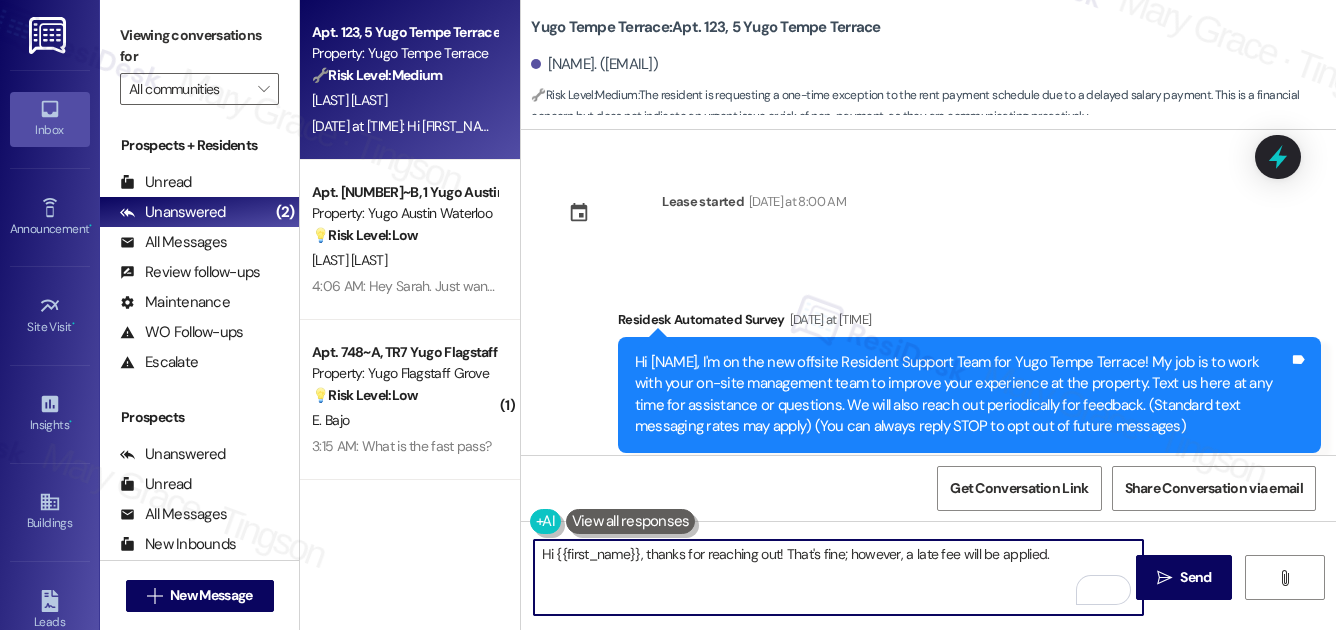 scroll, scrollTop: 0, scrollLeft: 0, axis: both 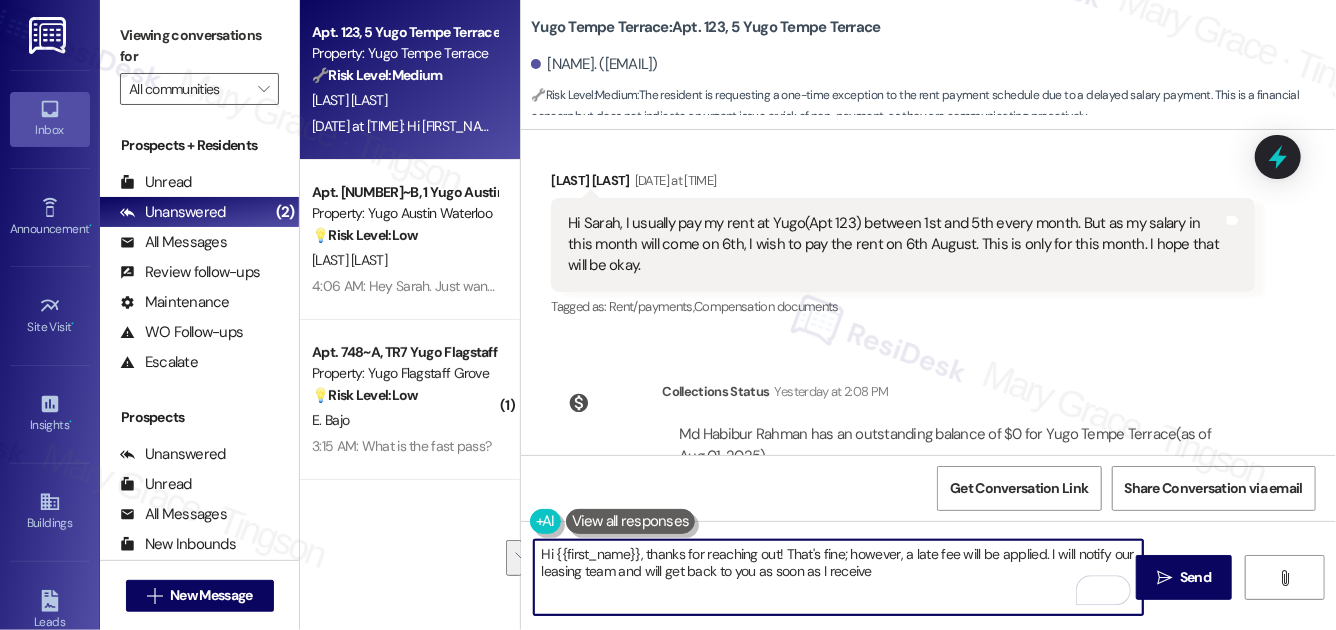 drag, startPoint x: 1042, startPoint y: 558, endPoint x: 1045, endPoint y: 594, distance: 36.124783 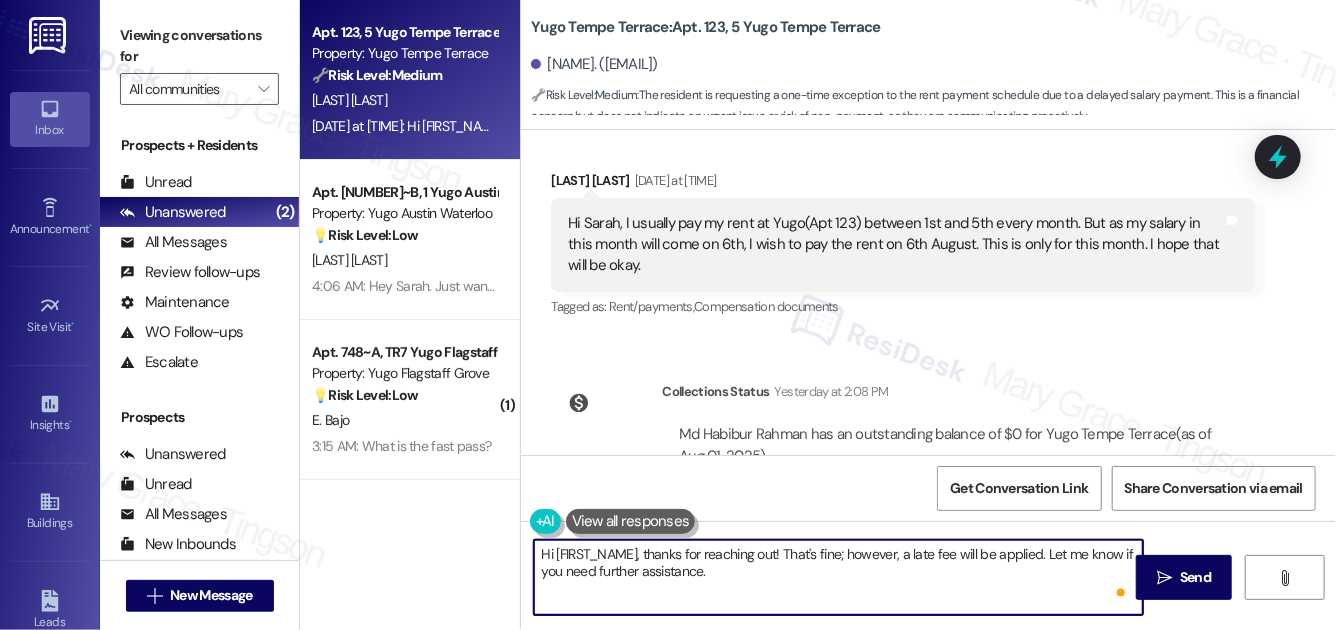 type on "Hi [FIRST_NAME], thanks for reaching out! That's fine; however, a late fee will be applied. Let me know if you need further assistance." 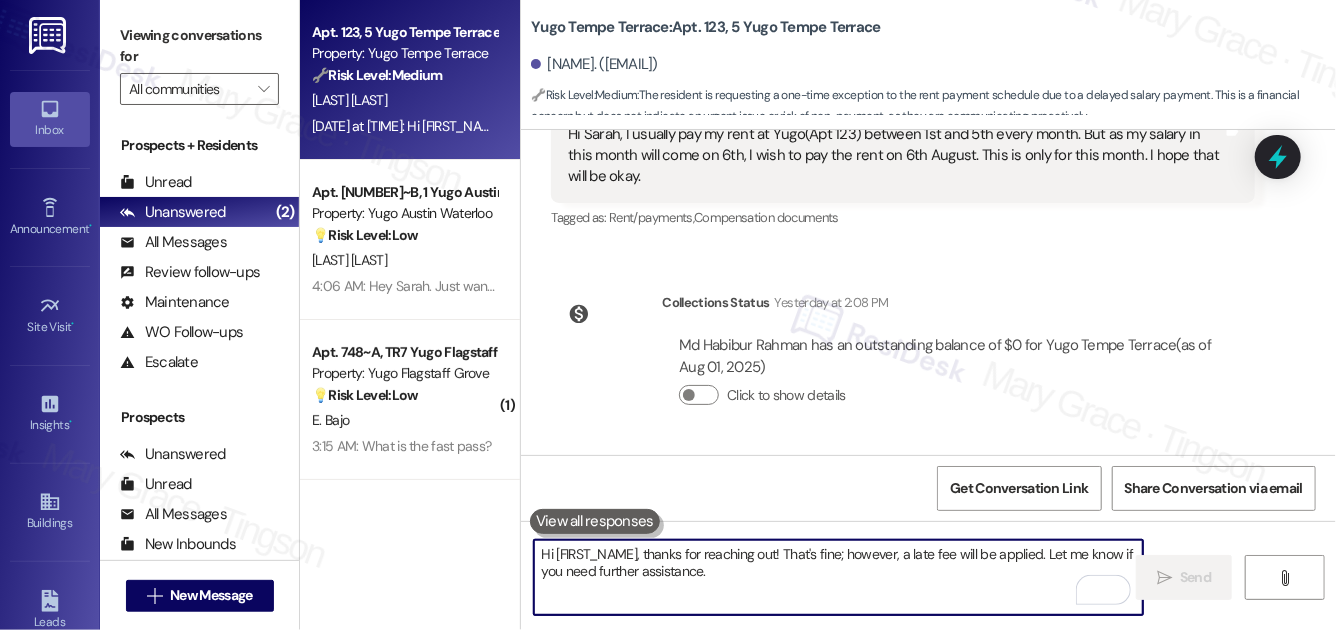 scroll, scrollTop: 3137, scrollLeft: 0, axis: vertical 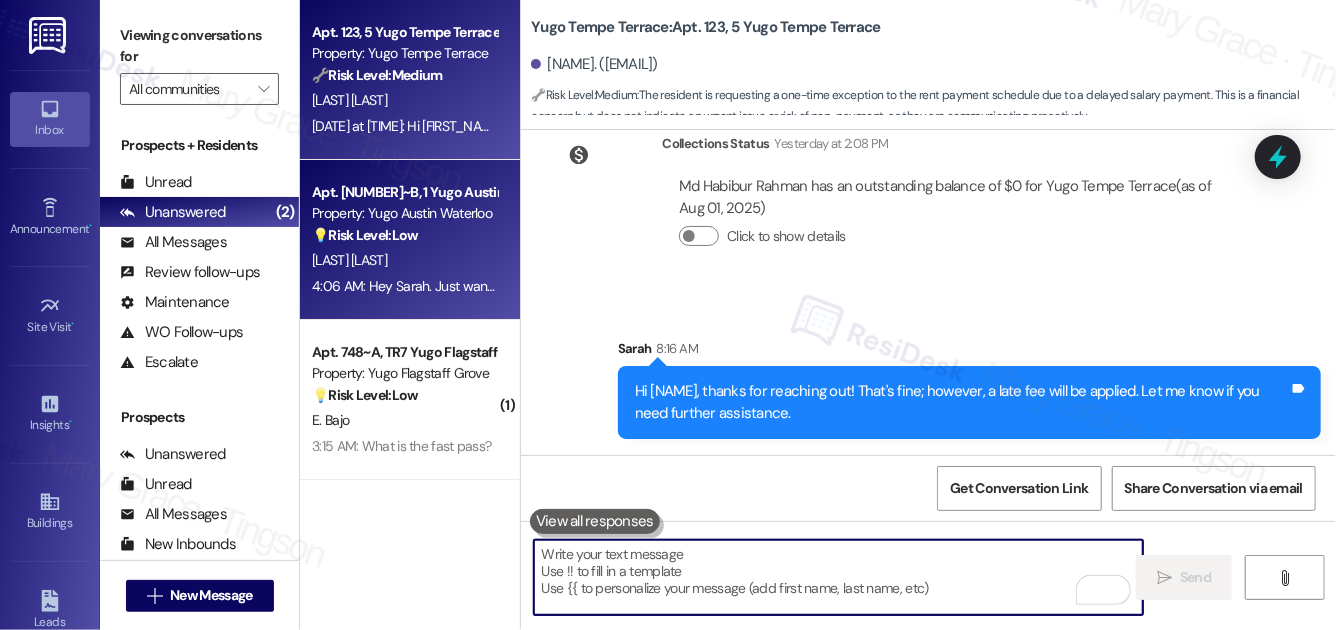 click on "Property: Yugo Austin Waterloo" at bounding box center [404, 213] 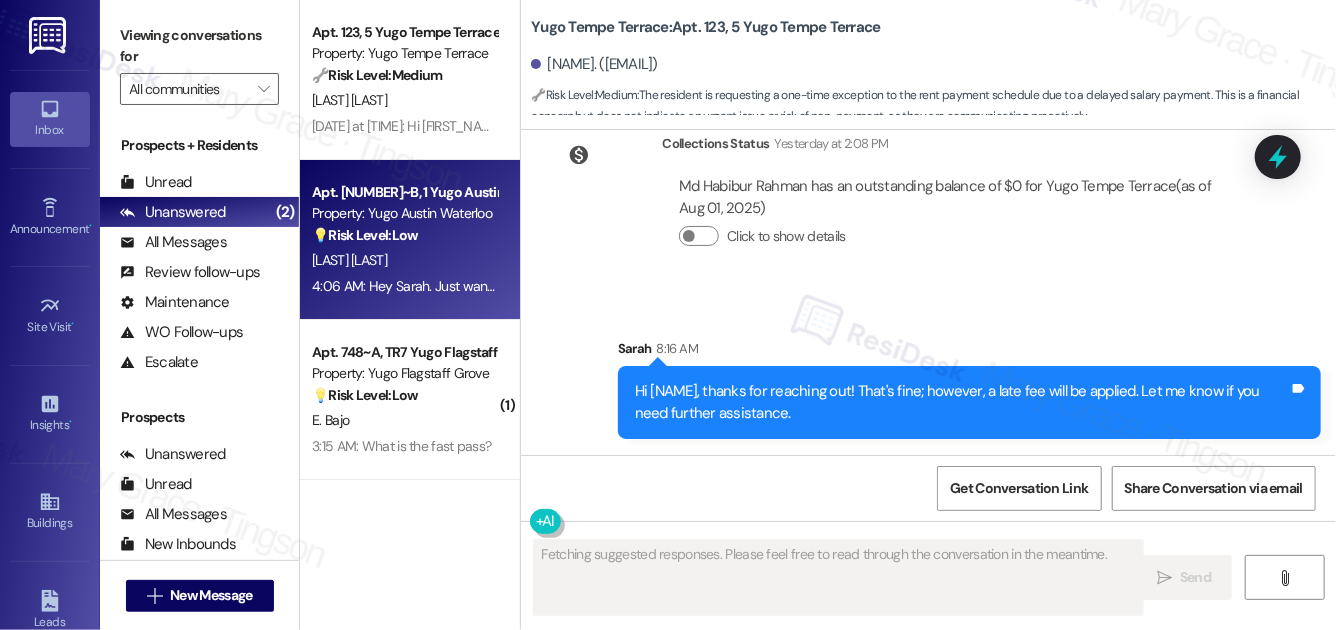 scroll, scrollTop: 2040, scrollLeft: 0, axis: vertical 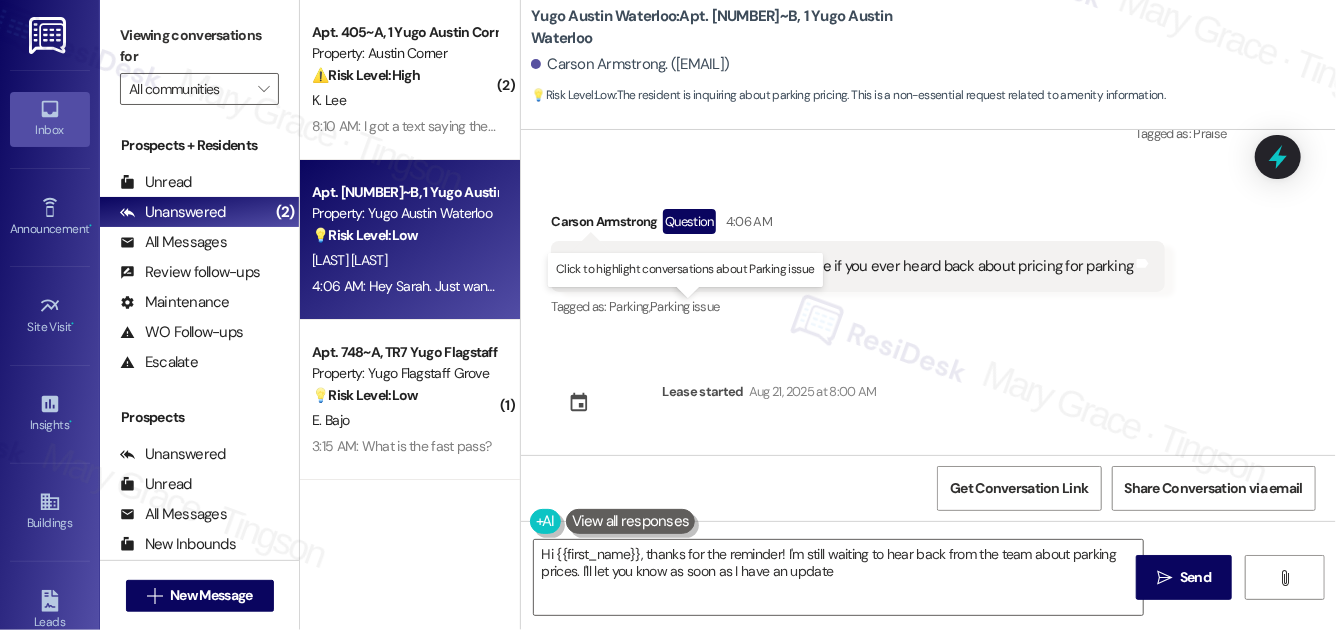 type on "Hi {{first_name}}, thanks for the reminder! I'm still waiting to hear back from the team about parking prices. I'll let you know as soon as I have an update!" 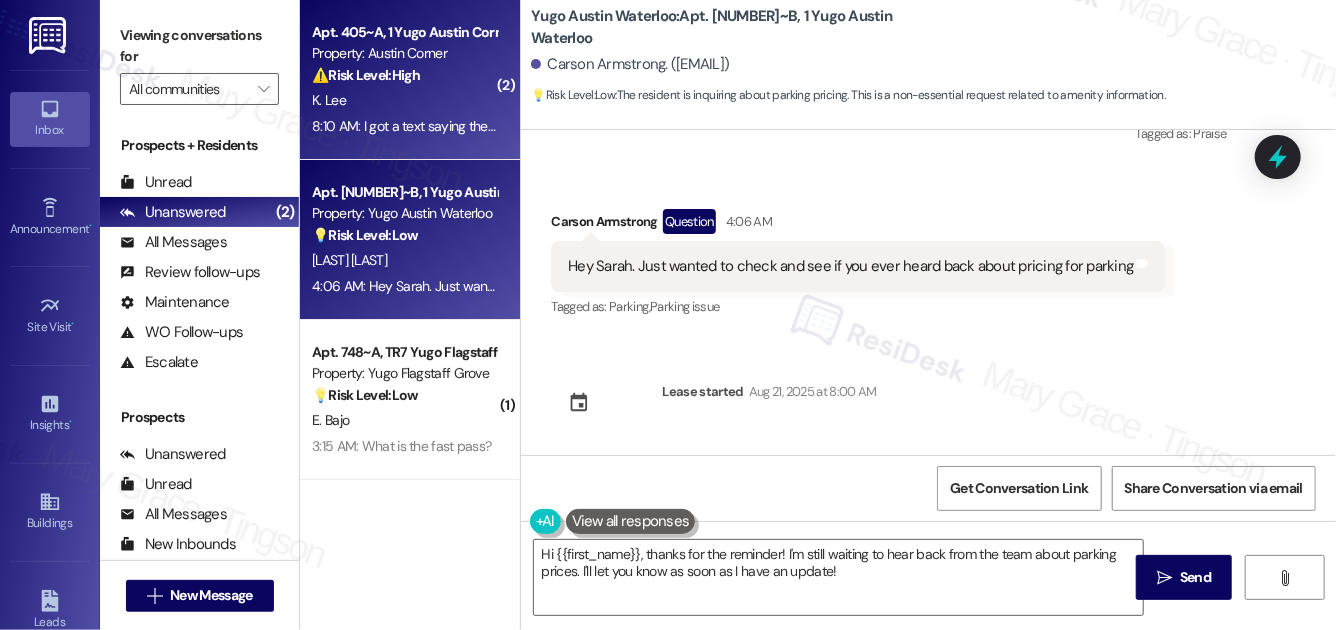 click on "K. Lee" at bounding box center (404, 100) 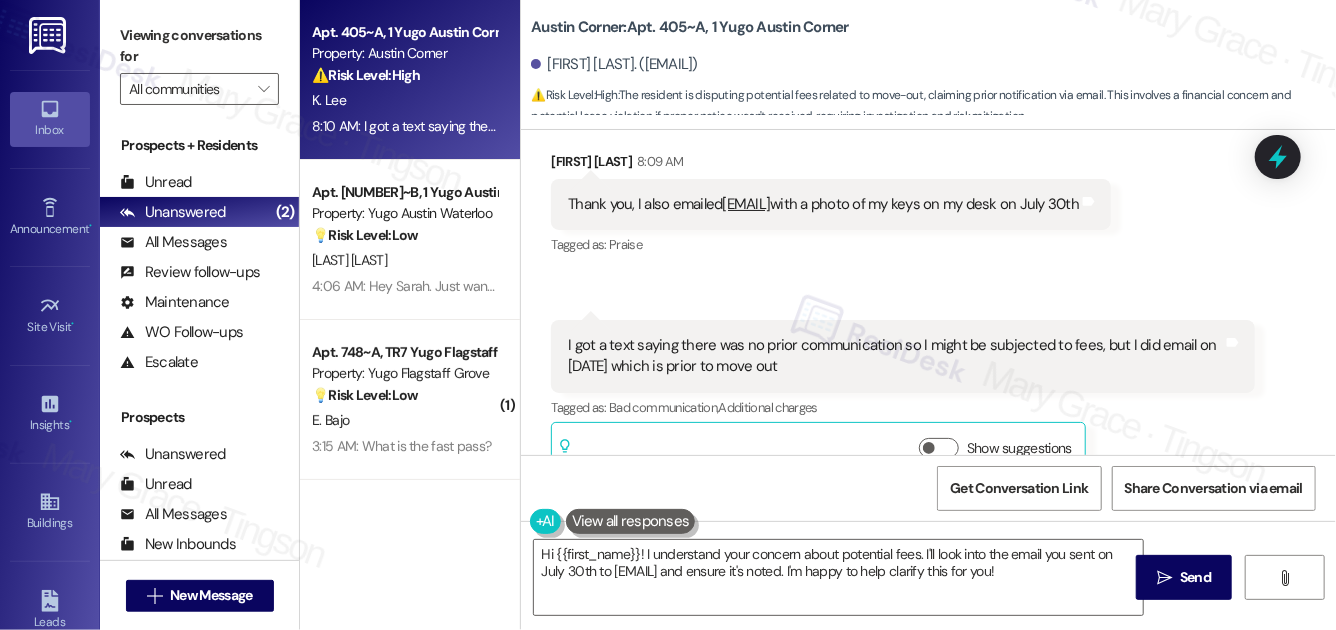 scroll, scrollTop: 2544, scrollLeft: 0, axis: vertical 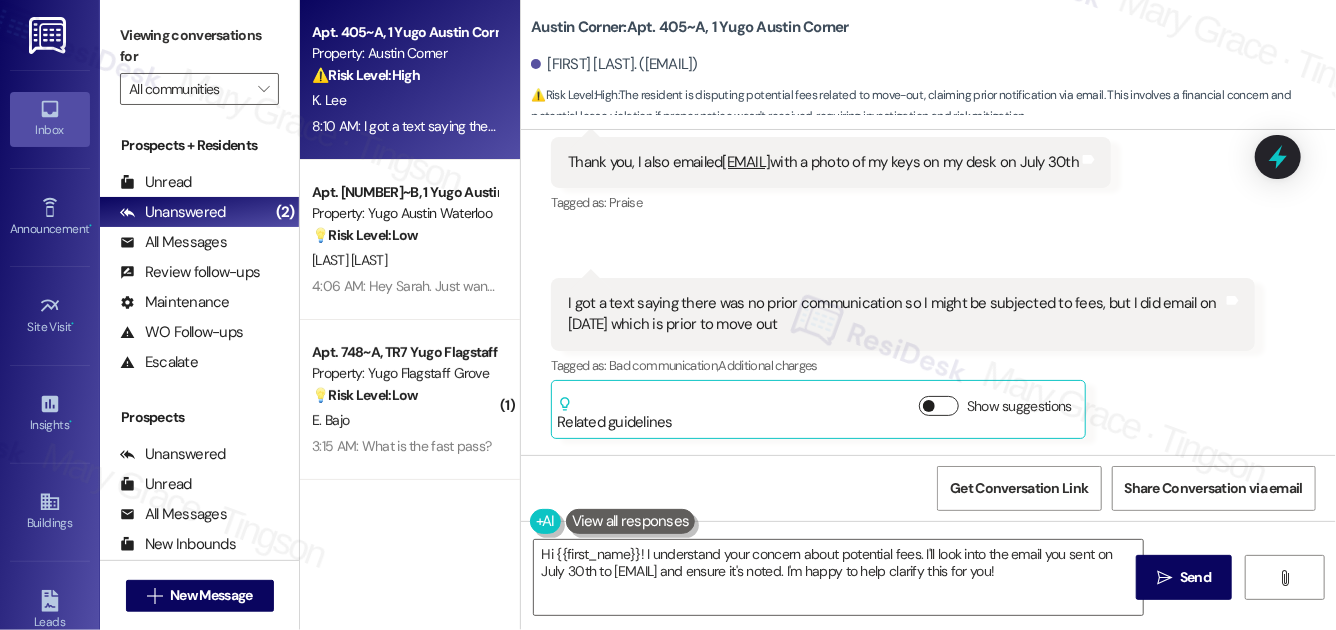 click on "Show suggestions" at bounding box center [939, 406] 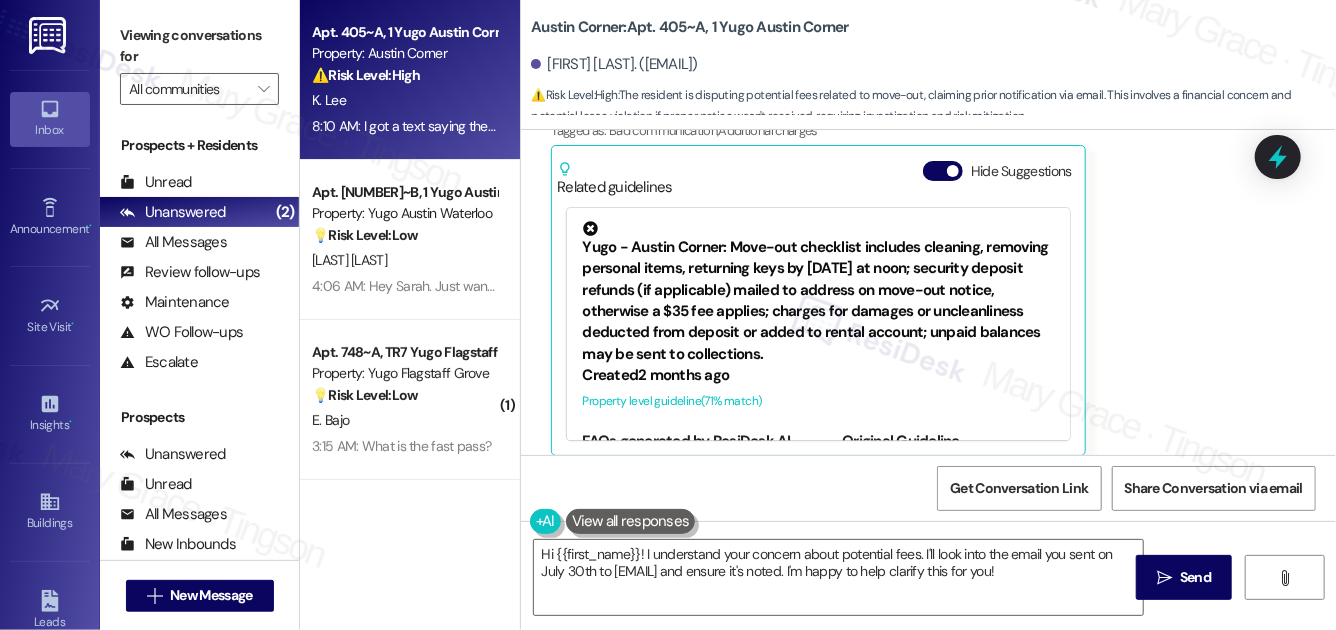 scroll, scrollTop: 2786, scrollLeft: 0, axis: vertical 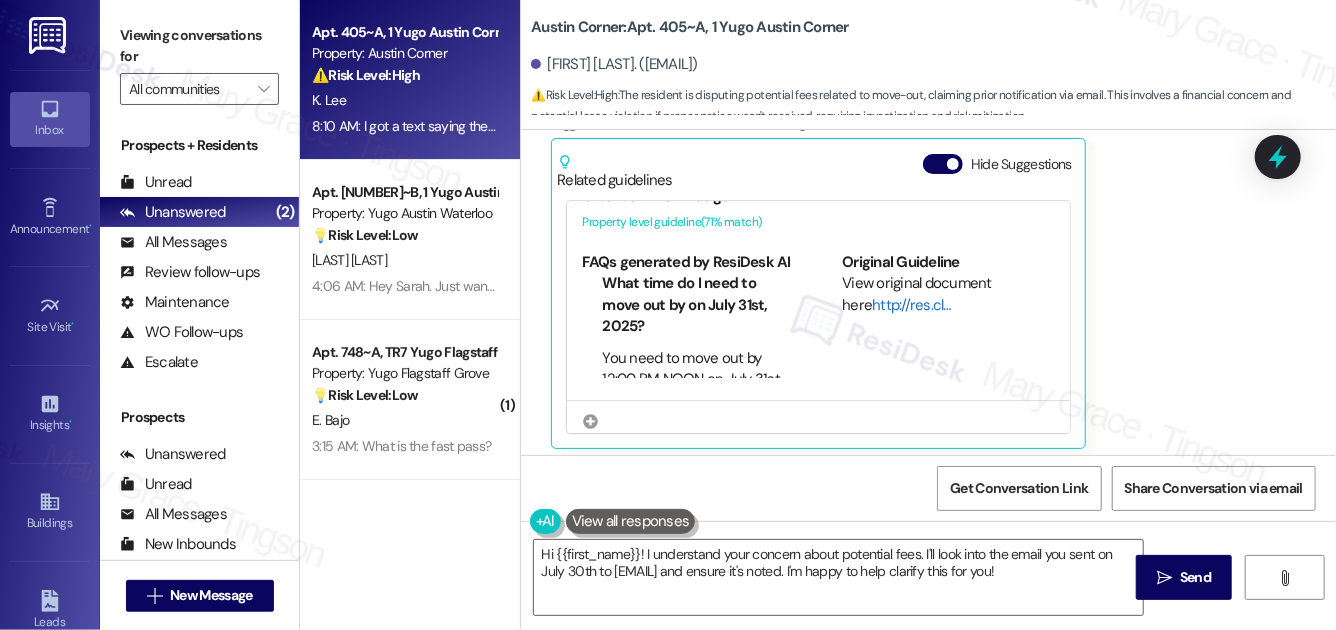 click on "http://res.cl…" at bounding box center [911, 305] 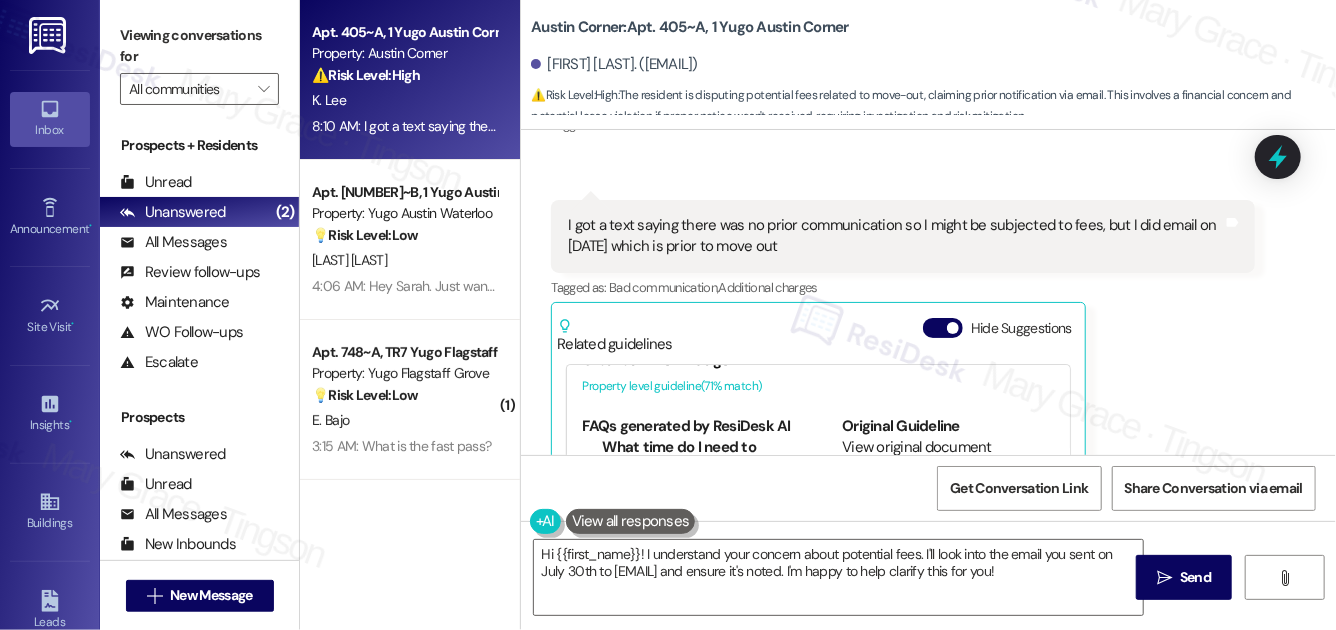 scroll, scrollTop: 2562, scrollLeft: 0, axis: vertical 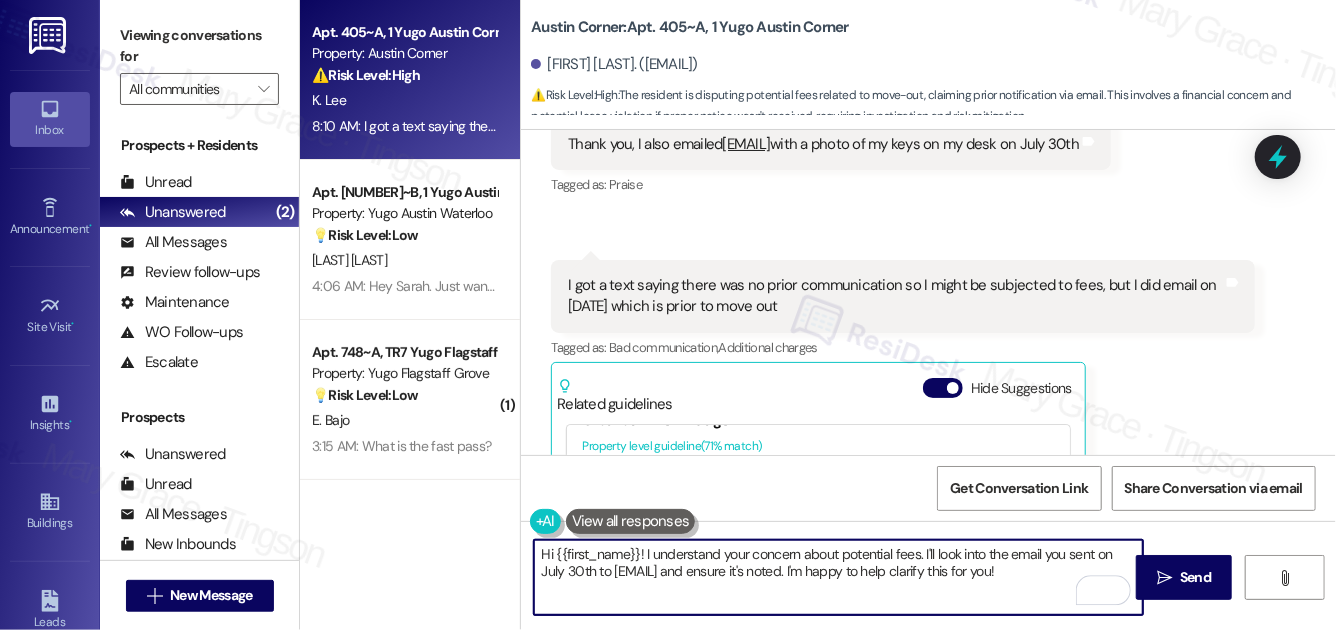 drag, startPoint x: 936, startPoint y: 552, endPoint x: 1052, endPoint y: 593, distance: 123.03252 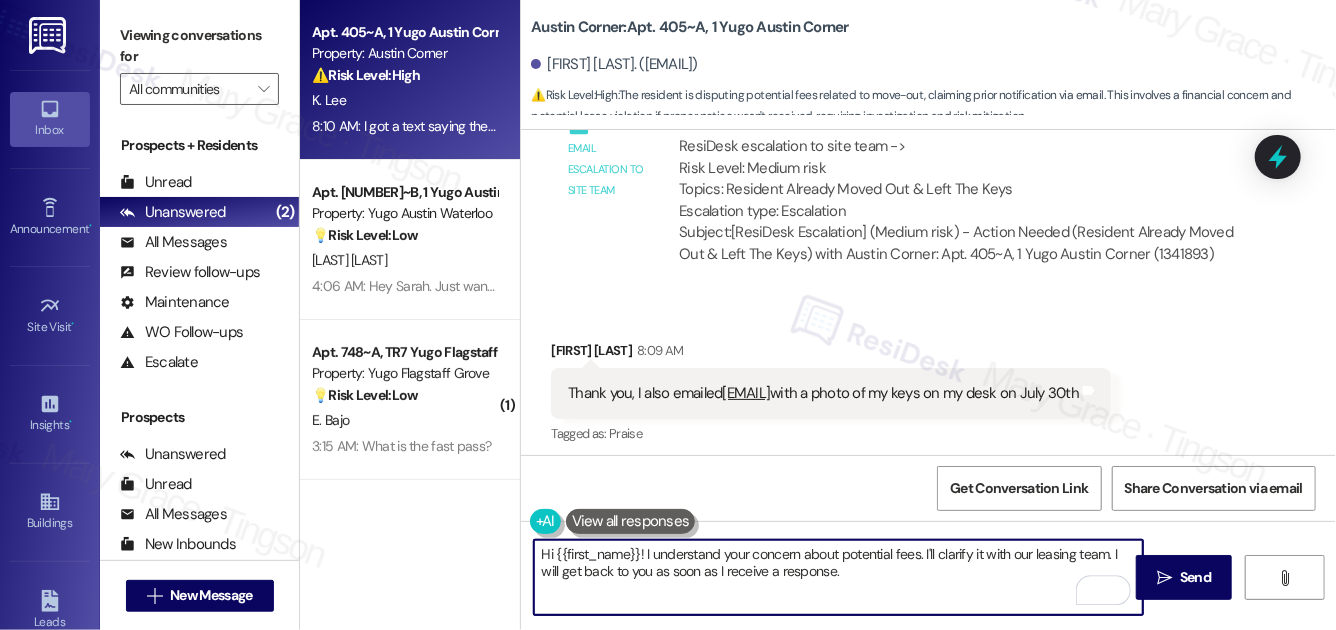 scroll, scrollTop: 2299, scrollLeft: 0, axis: vertical 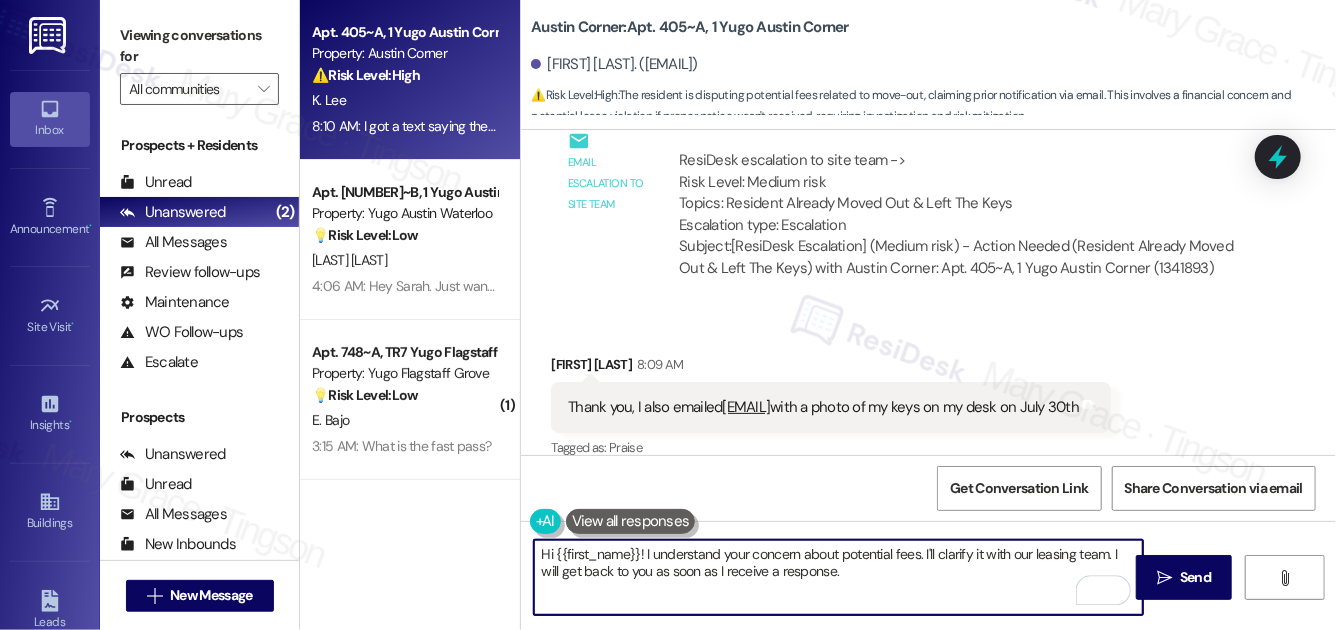 click on "[LAST] [LAST] [TIME]" at bounding box center (831, 368) 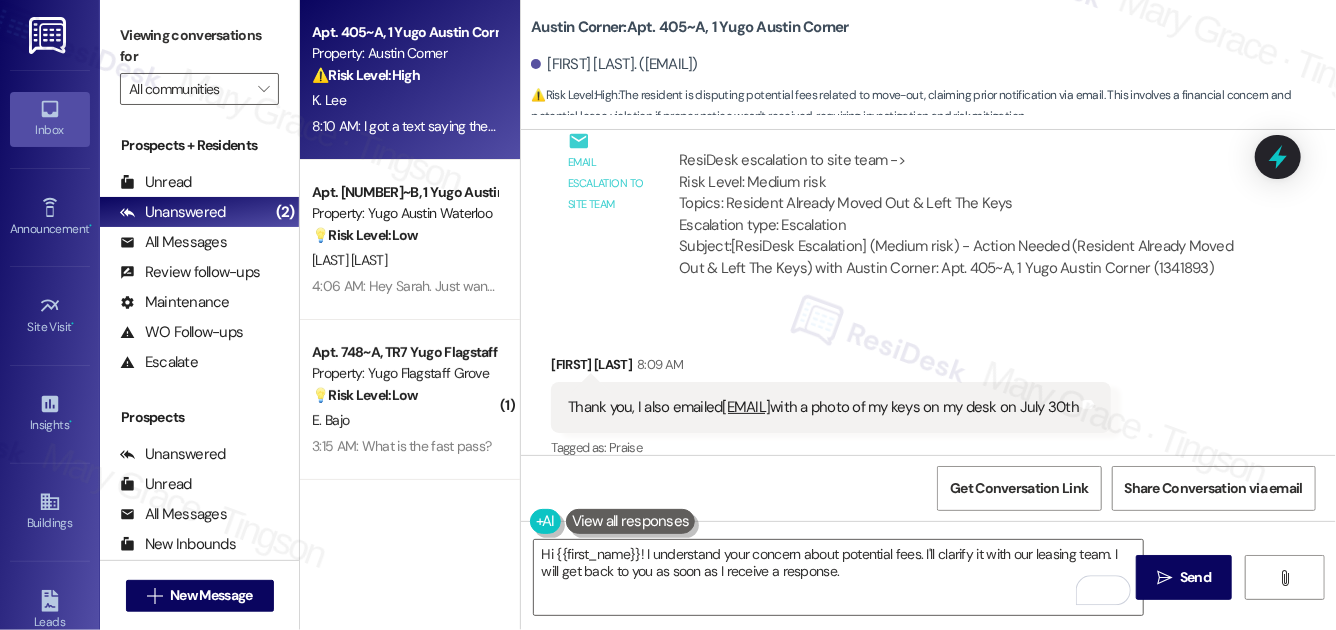 click on "[LAST] [LAST] [TIME]" at bounding box center [831, 368] 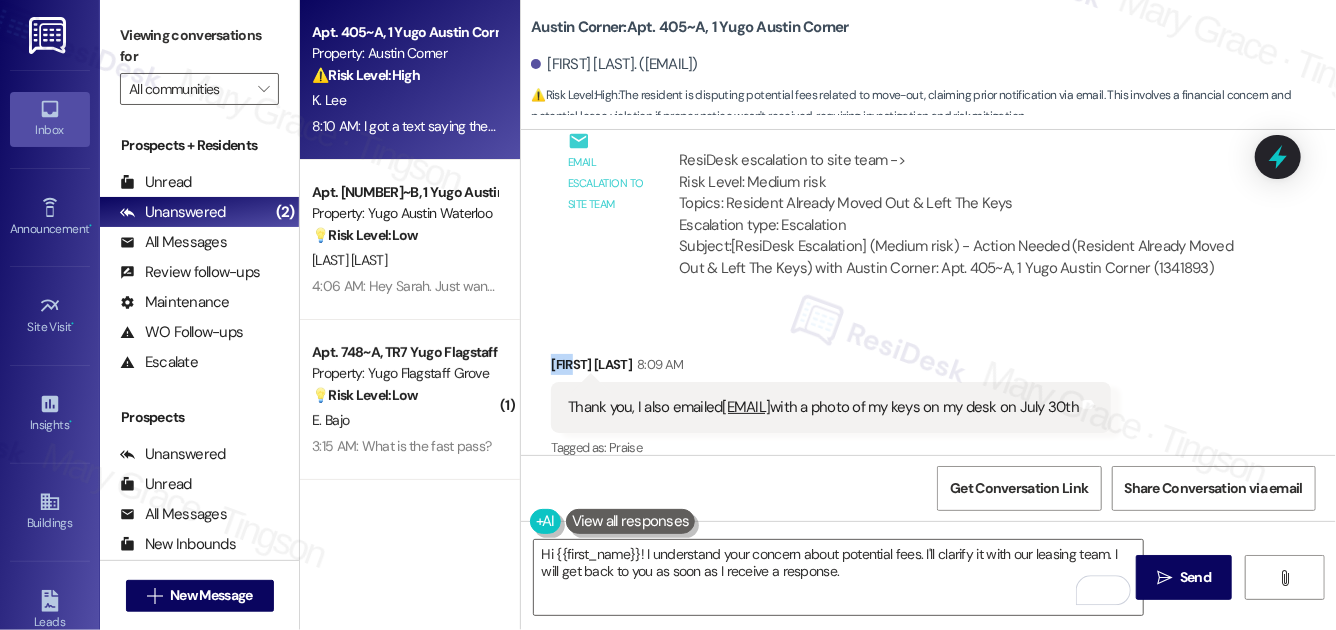 copy on "[FIRST]" 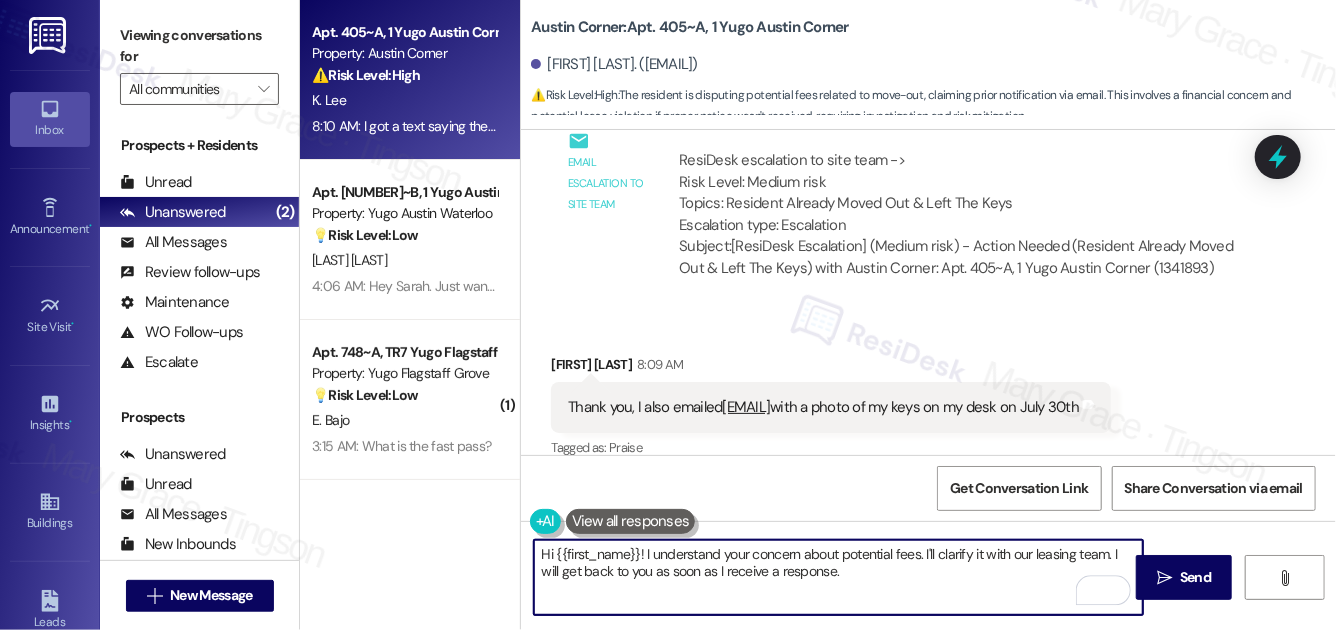 drag, startPoint x: 555, startPoint y: 555, endPoint x: 641, endPoint y: 552, distance: 86.05231 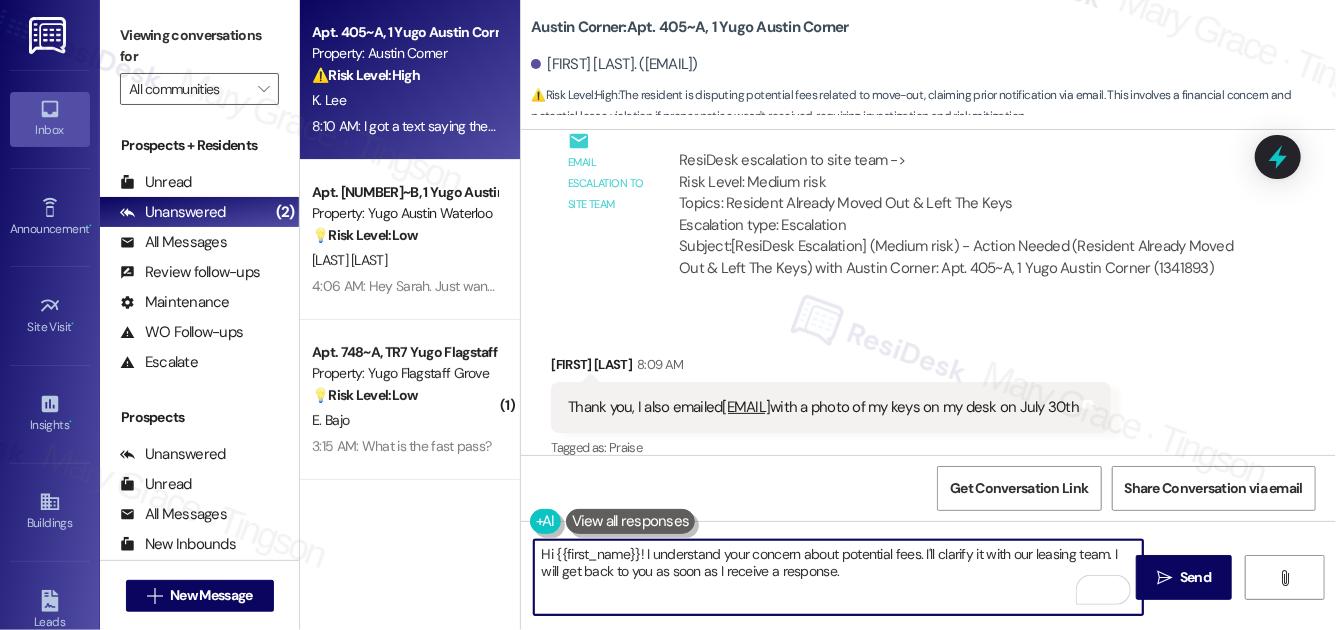 paste on "[FIRST]" 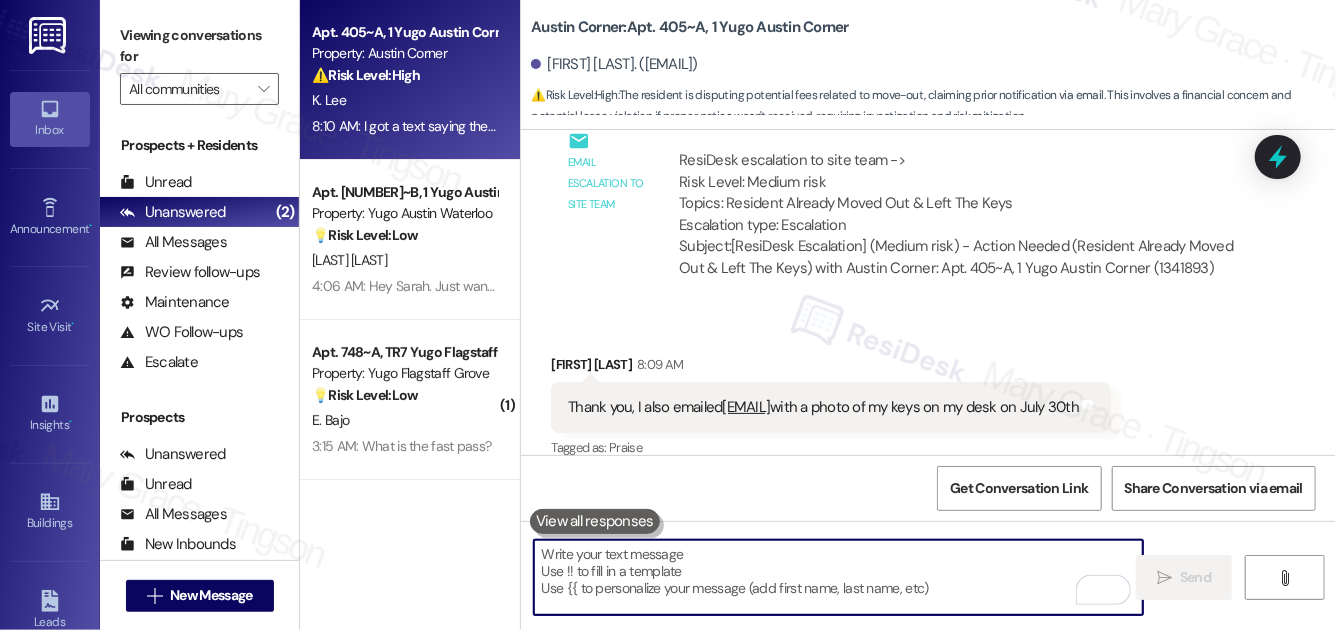 click at bounding box center [838, 577] 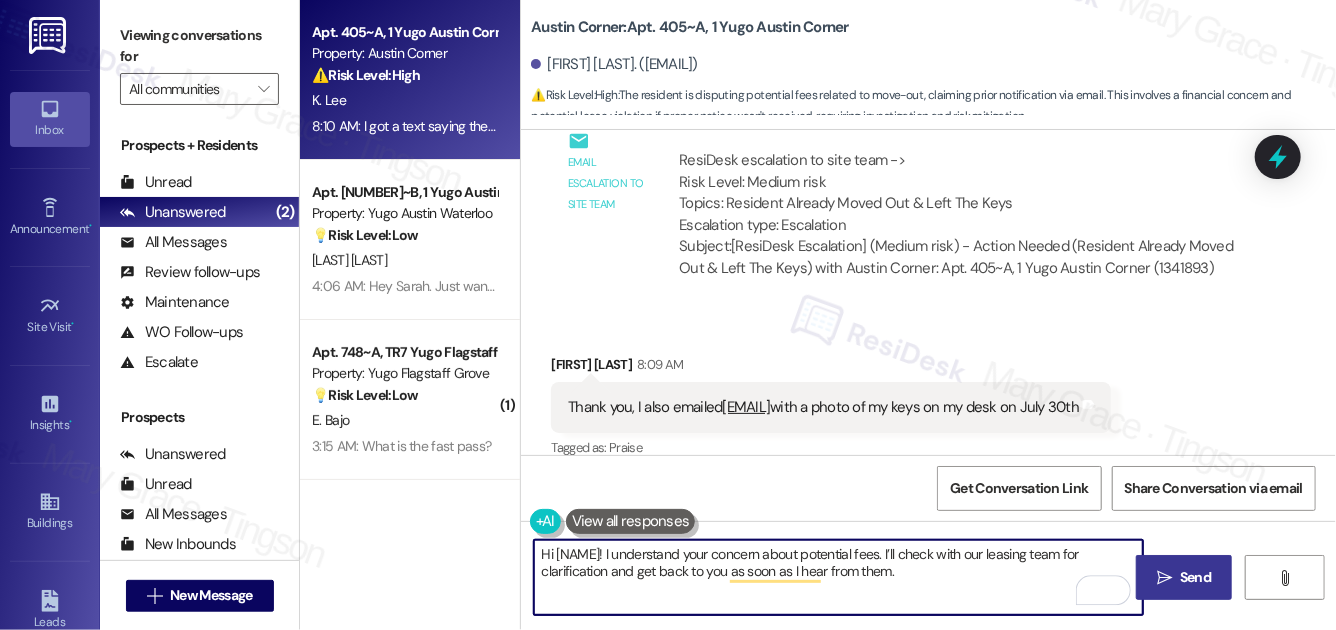 type on "Hi [NAME]! I understand your concern about potential fees. I’ll check with our leasing team for clarification and get back to you as soon as I hear from them." 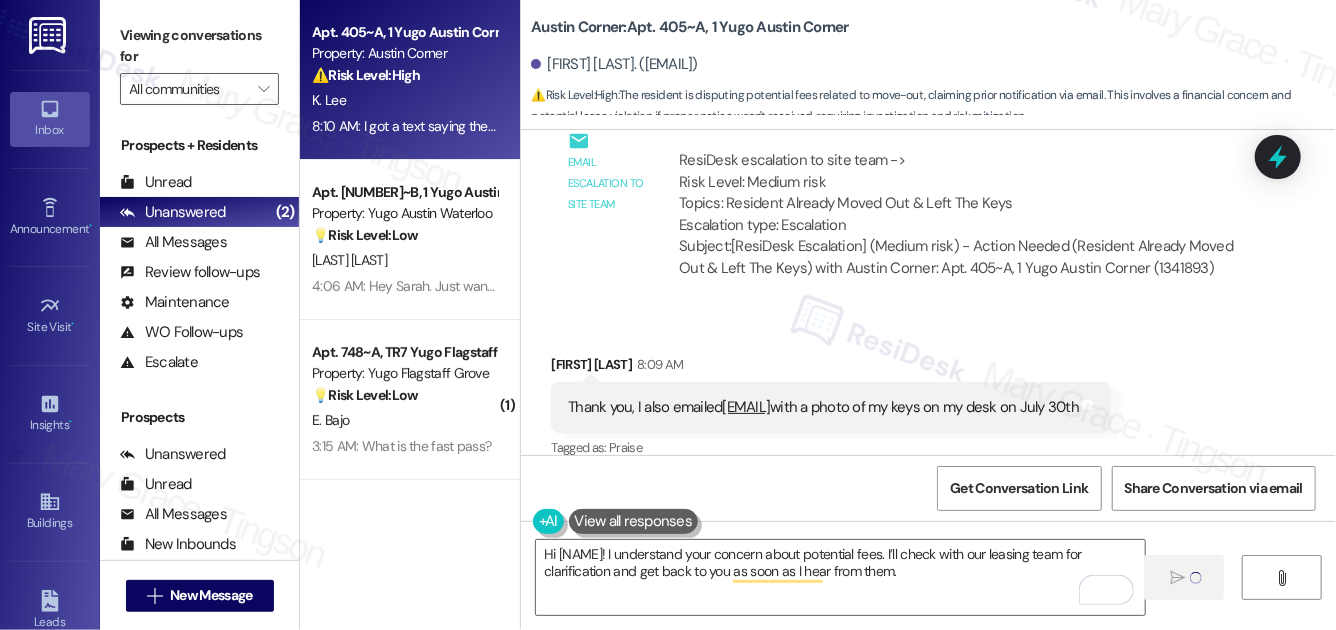 type 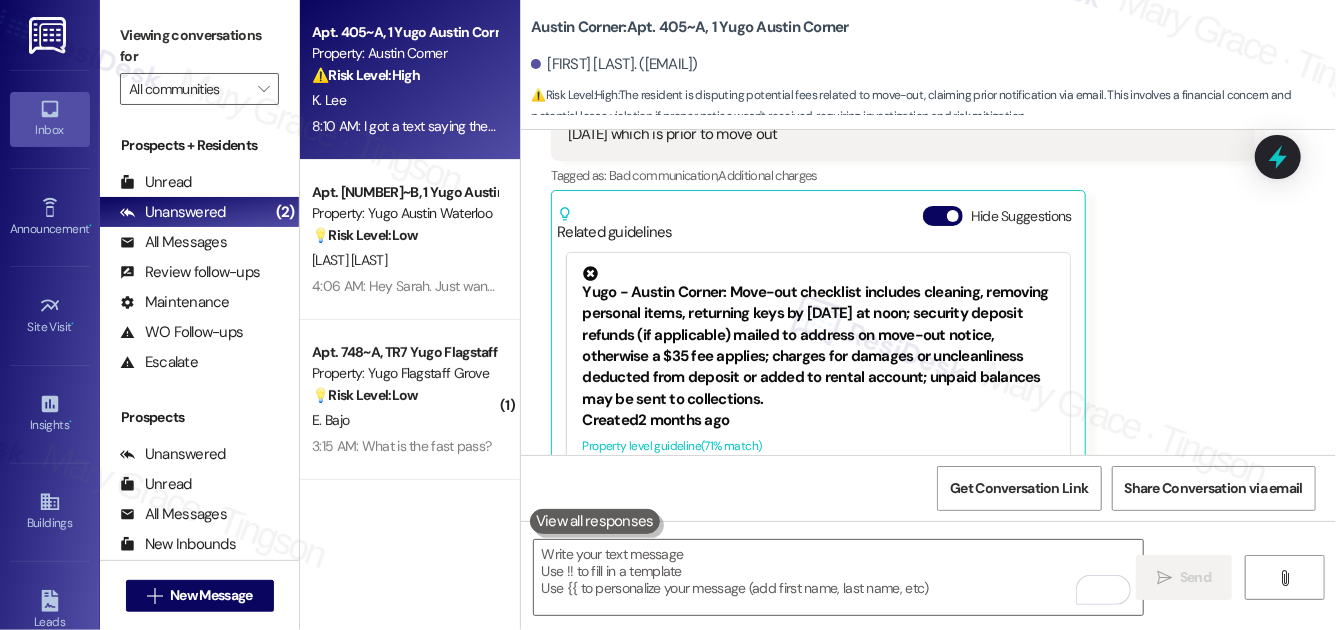 scroll, scrollTop: 2794, scrollLeft: 0, axis: vertical 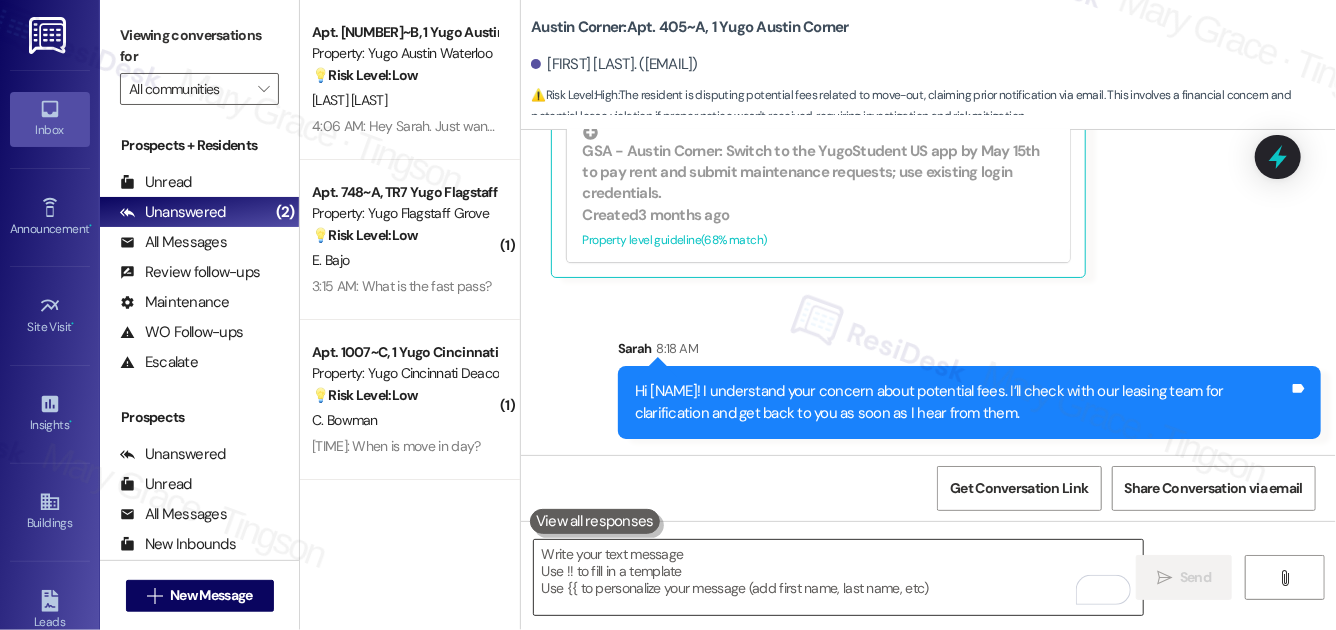 click at bounding box center [838, 577] 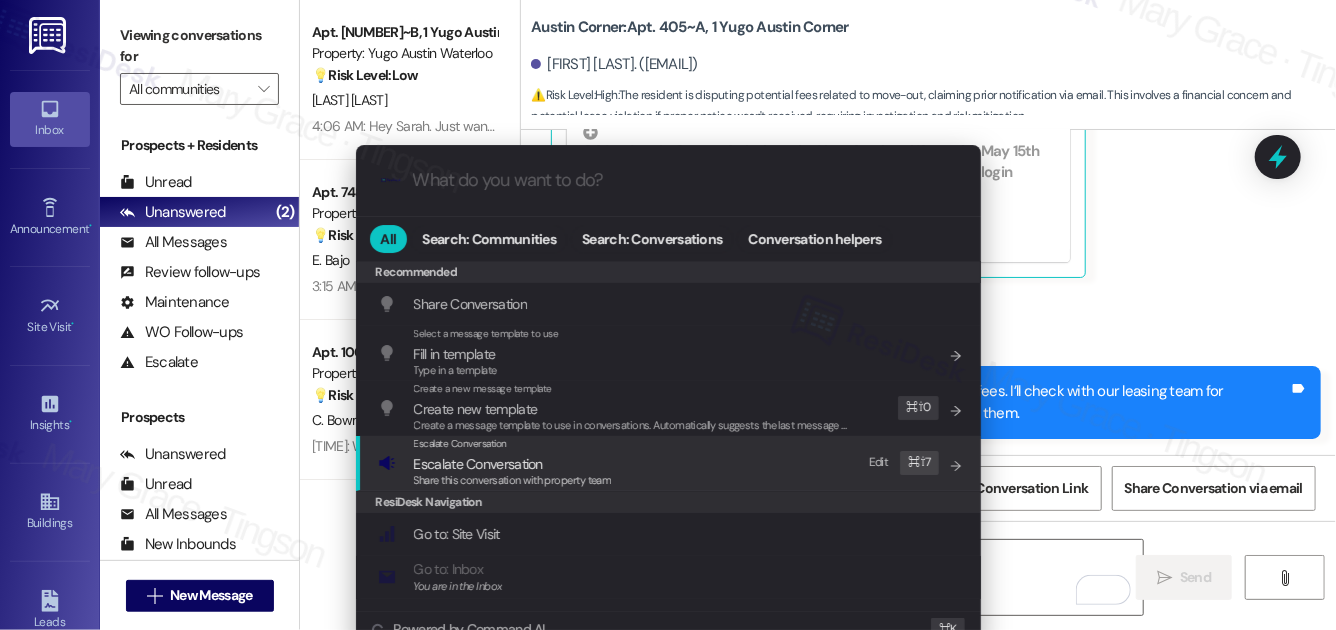 click on "Escalate Conversation Escalate Conversation Share this conversation with property team Edit ⌘ ⇧ 7" at bounding box center (670, 463) 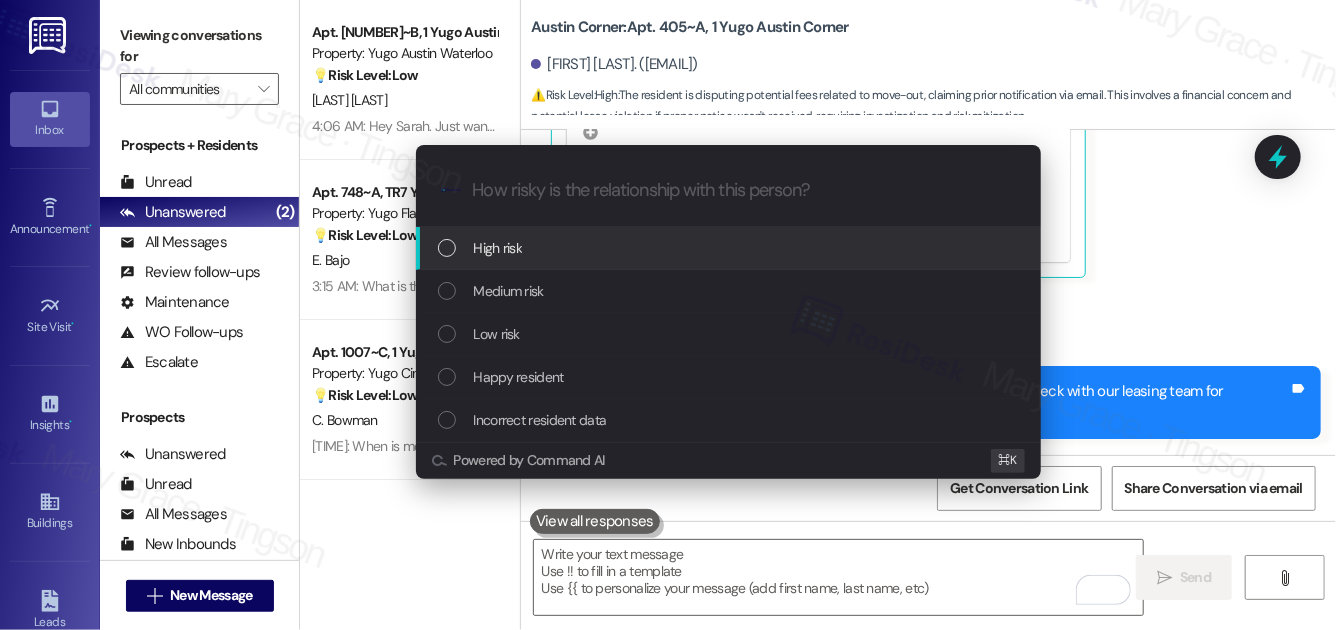 click on "High risk" at bounding box center (730, 248) 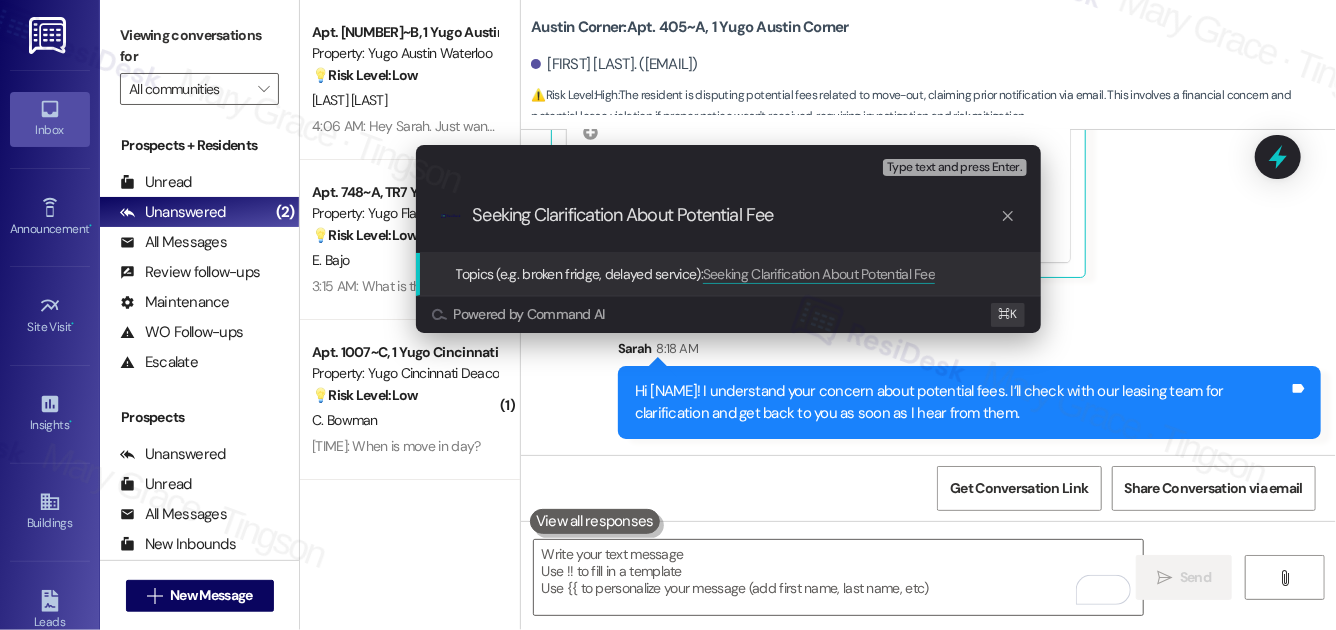 type on "Seeking Clarification About Potential Fees" 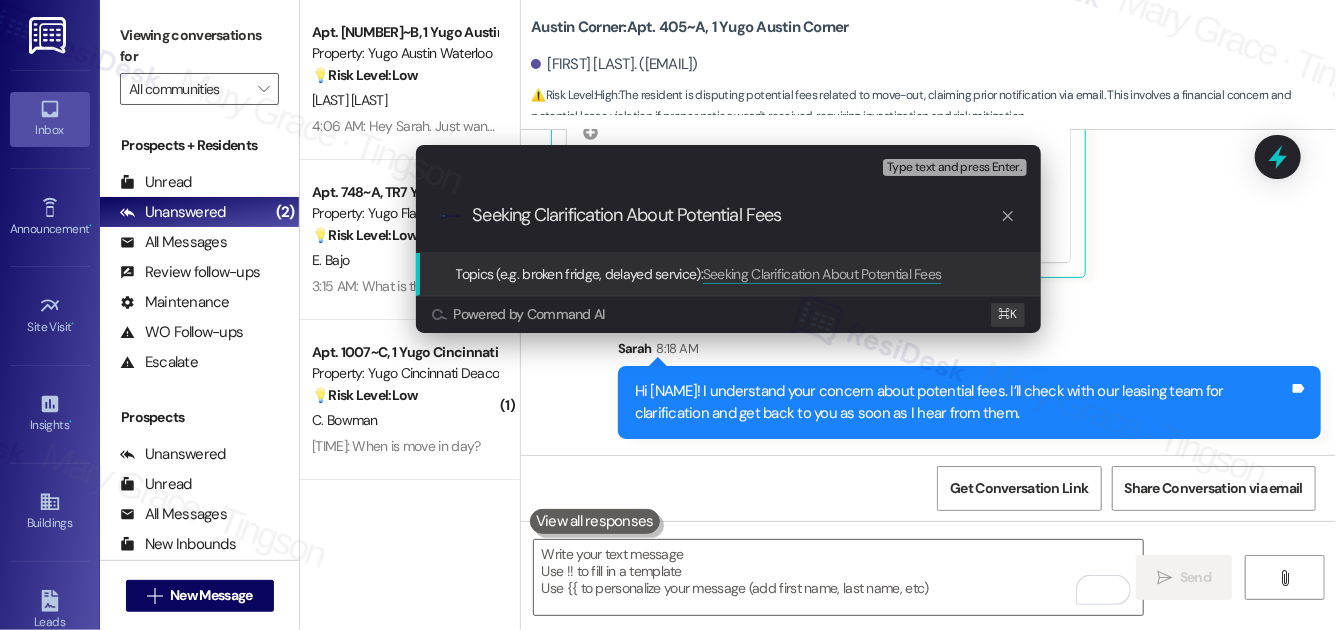 type 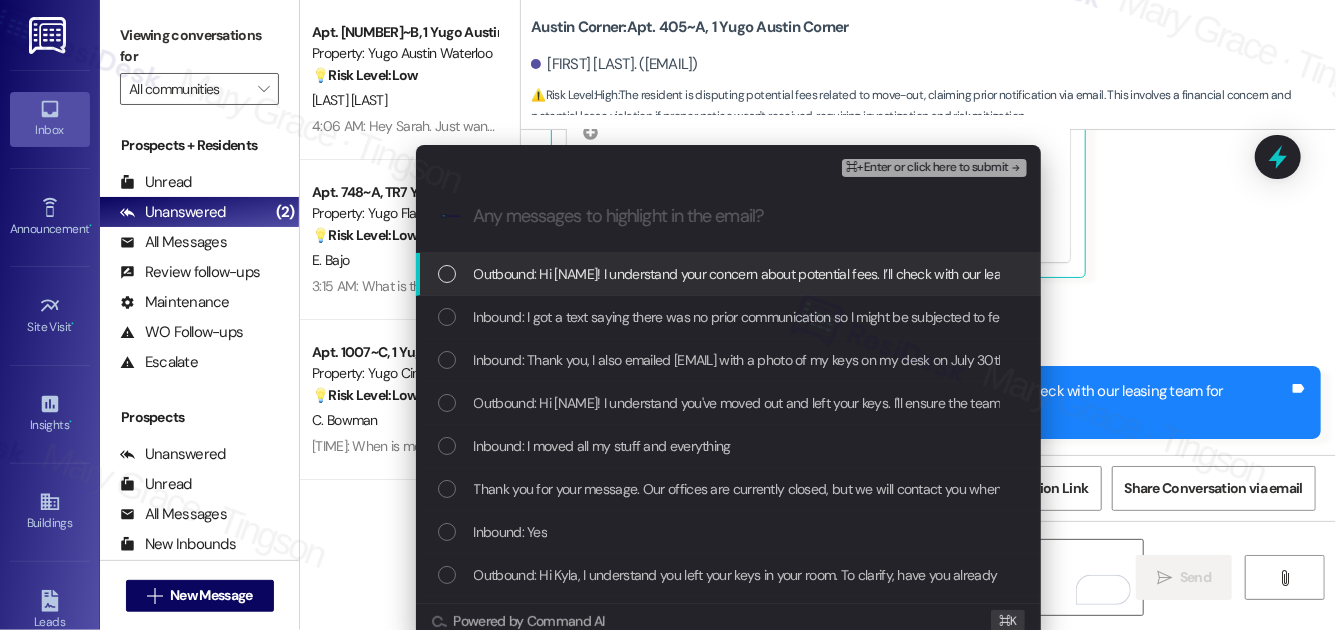 click on "Outbound: Hi [NAME]! I understand your concern about potential fees. I’ll check with our leasing team for clarification and get back to you as soon as I hear from them." at bounding box center (953, 274) 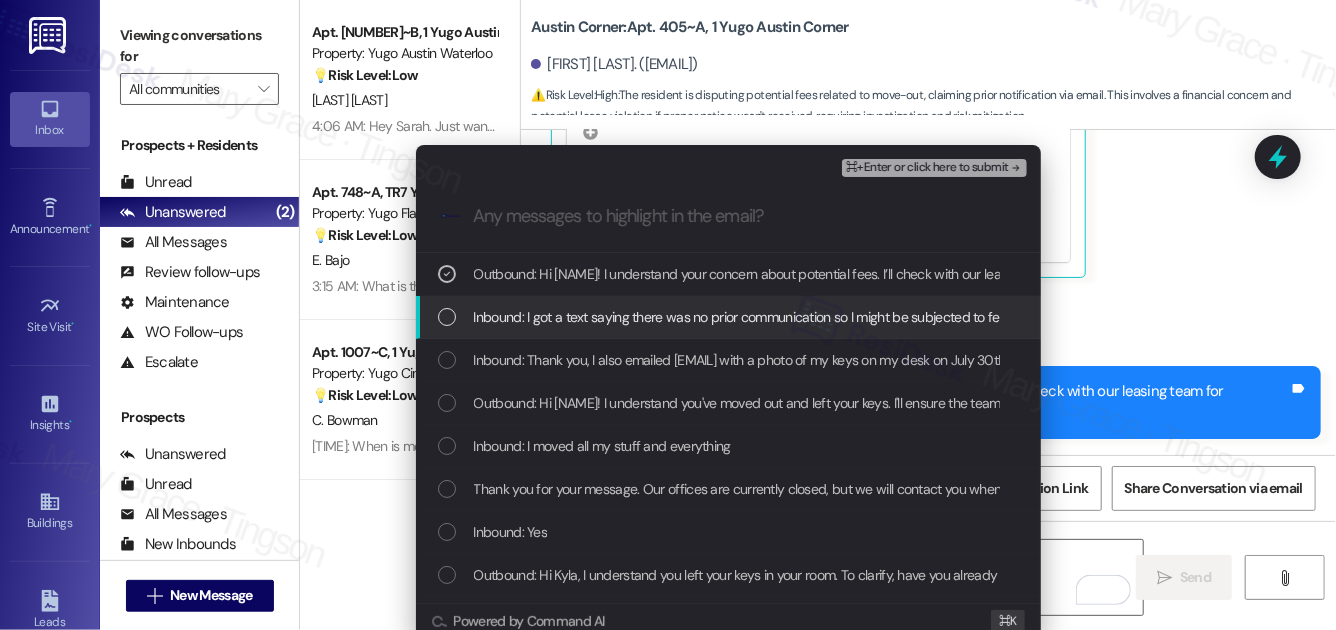 click on "Inbound: I got a text saying there was no prior communication so I might be subjected to fees, but I did email on [DATE] which is prior to move out" at bounding box center (892, 317) 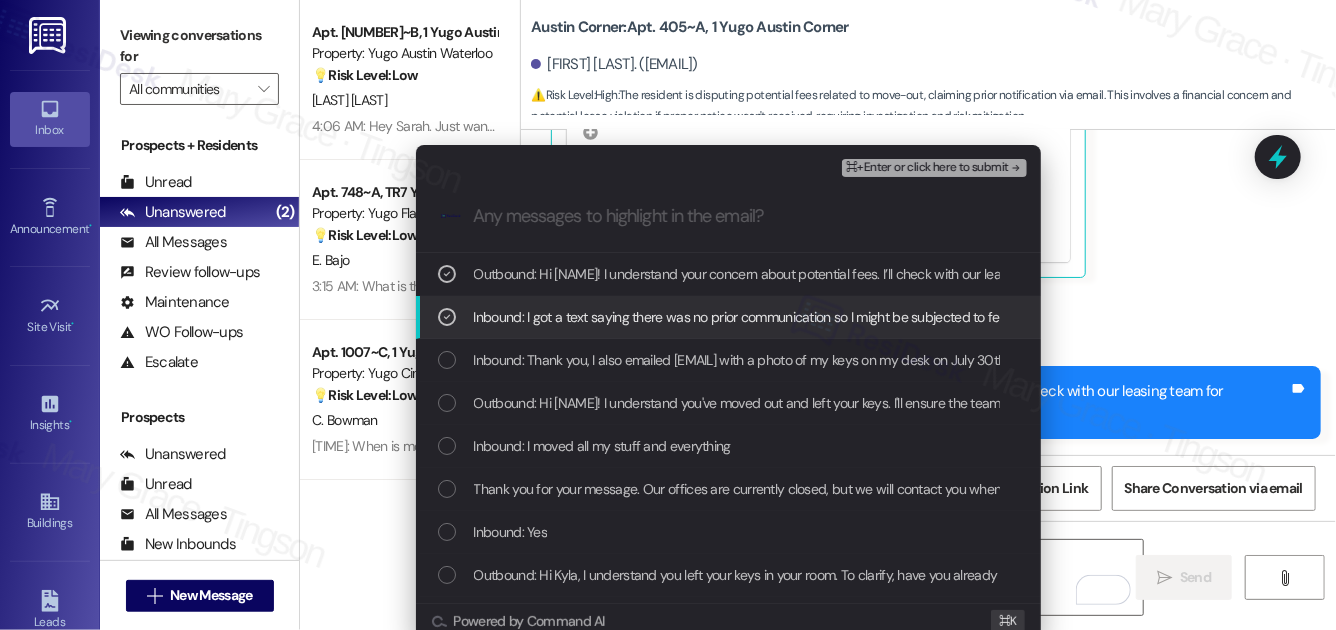 click on "Inbound: I got a text saying there was no prior communication so I might be subjected to fees, but I did email on [DATE] which is prior to move out" at bounding box center (892, 317) 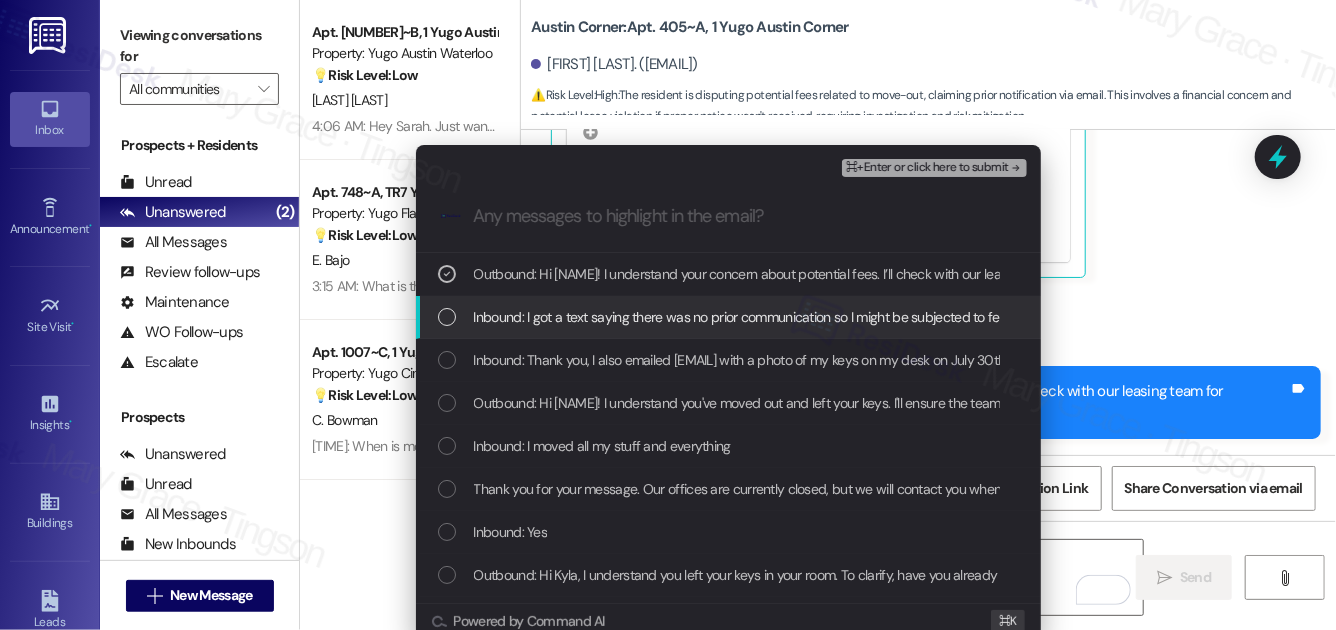 click on "Inbound: I got a text saying there was no prior communication so I might be subjected to fees, but I did email on [DATE] which is prior to move out" at bounding box center (728, 317) 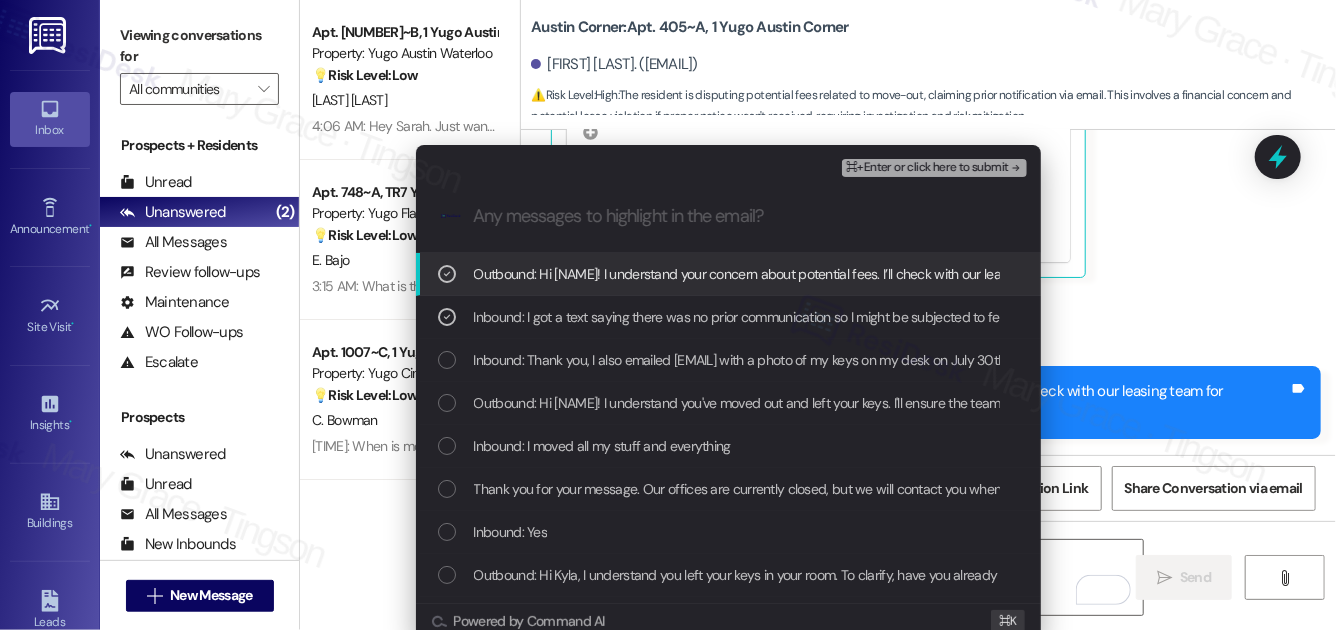 click on "⌘+Enter or click here to submit" at bounding box center [927, 168] 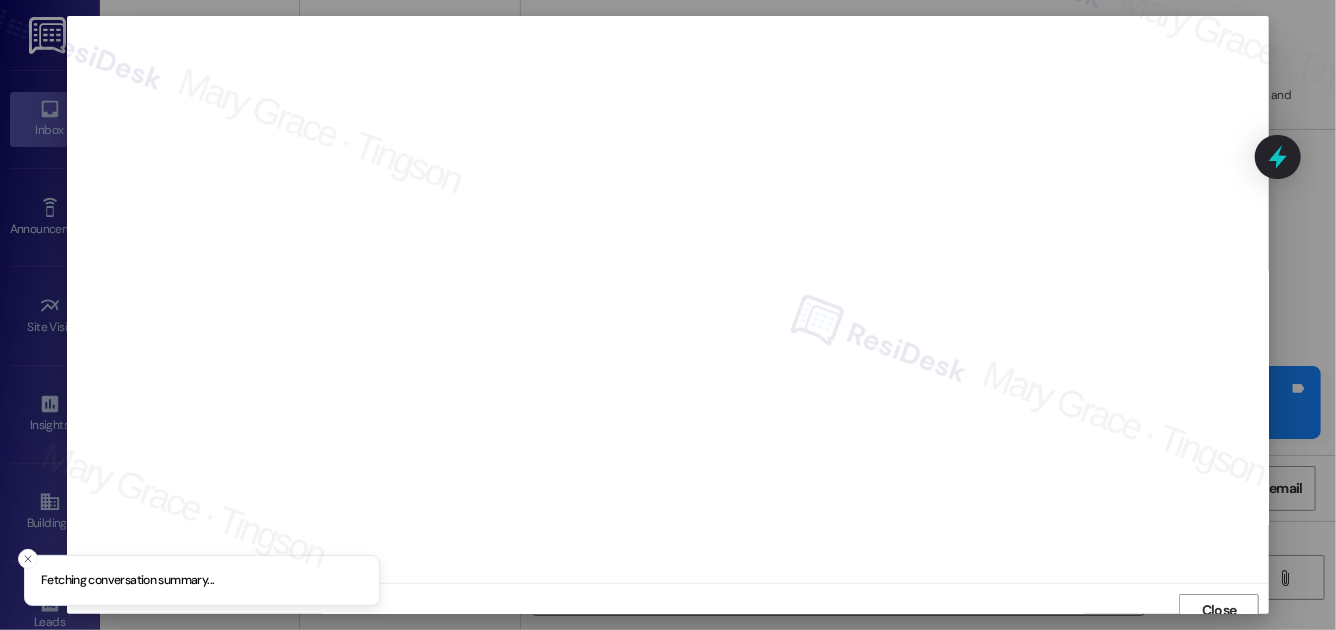 scroll, scrollTop: 11, scrollLeft: 0, axis: vertical 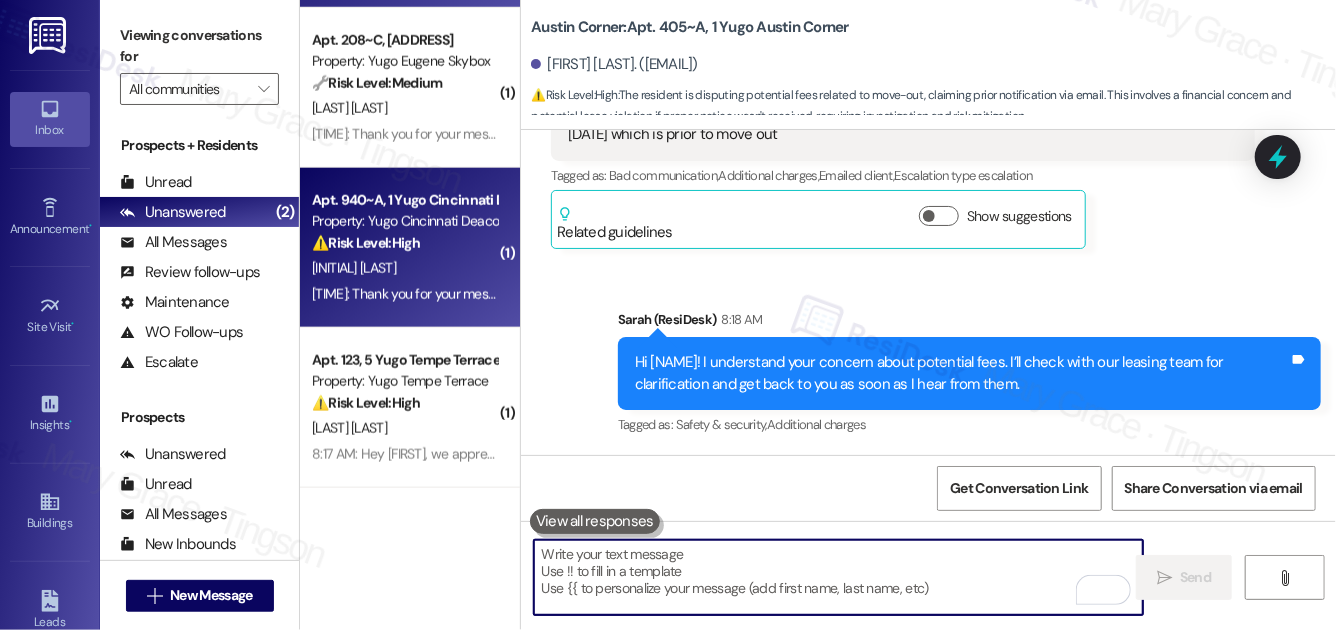 click on "[INITIAL] [LAST]" at bounding box center [404, 268] 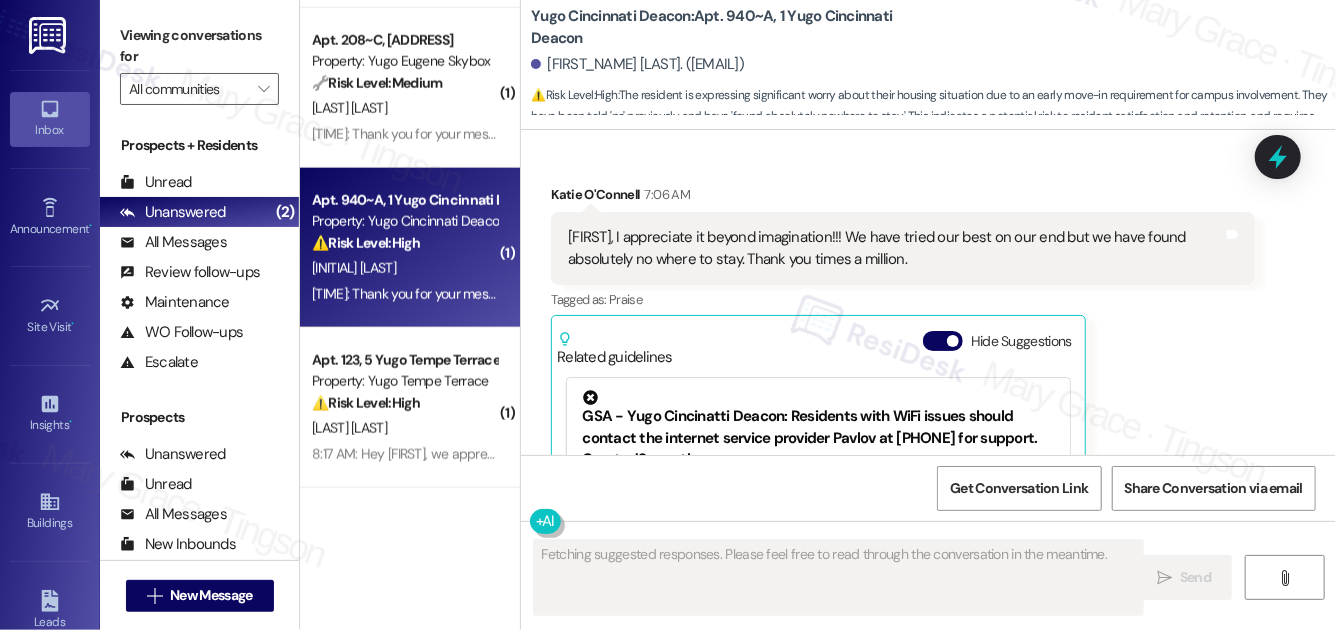scroll, scrollTop: 2176, scrollLeft: 0, axis: vertical 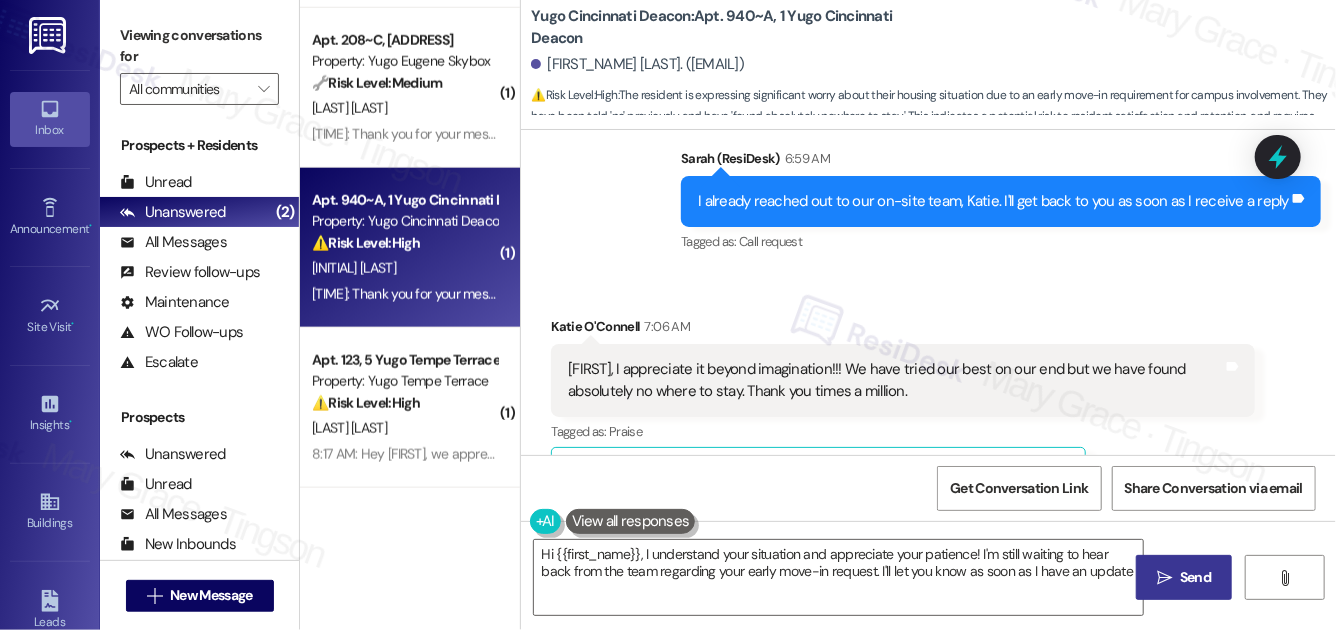 type on "Hi [FIRST_NAME], I understand your situation and appreciate your patience! I'm still waiting to hear back from the team regarding your early move-in request. I'll let you know as soon as I have an update!" 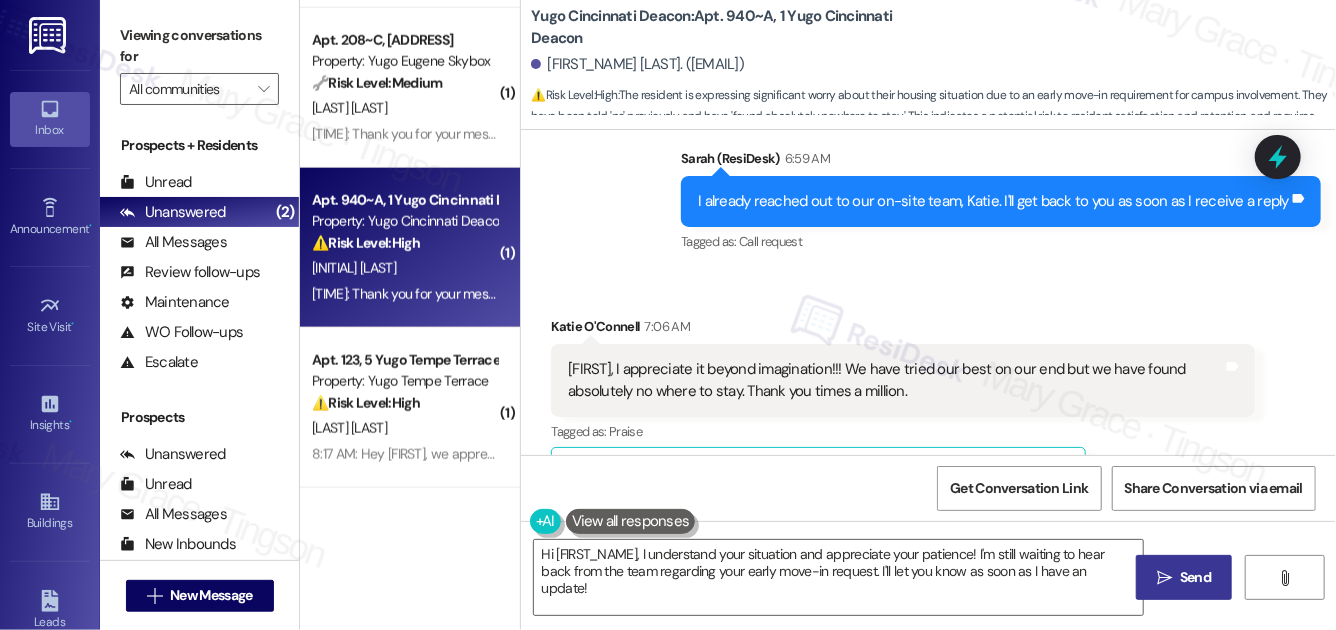 scroll, scrollTop: 2175, scrollLeft: 0, axis: vertical 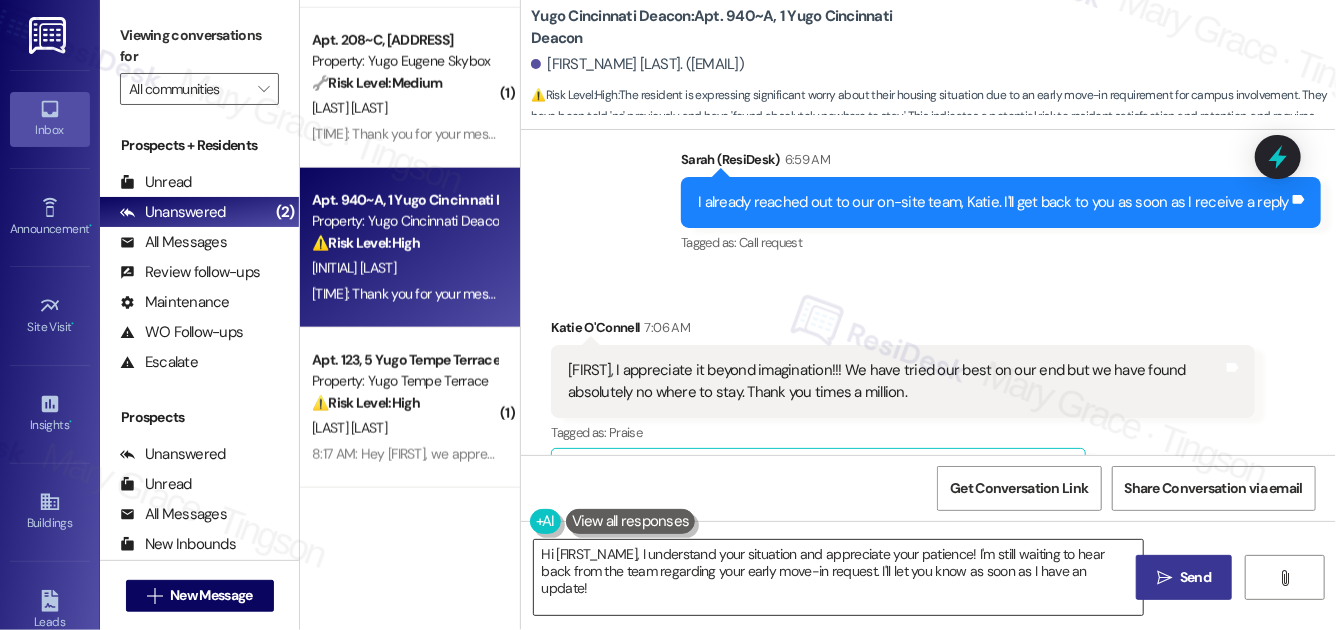 click on "Hi [FIRST_NAME], I understand your situation and appreciate your patience! I'm still waiting to hear back from the team regarding your early move-in request. I'll let you know as soon as I have an update!" at bounding box center [838, 577] 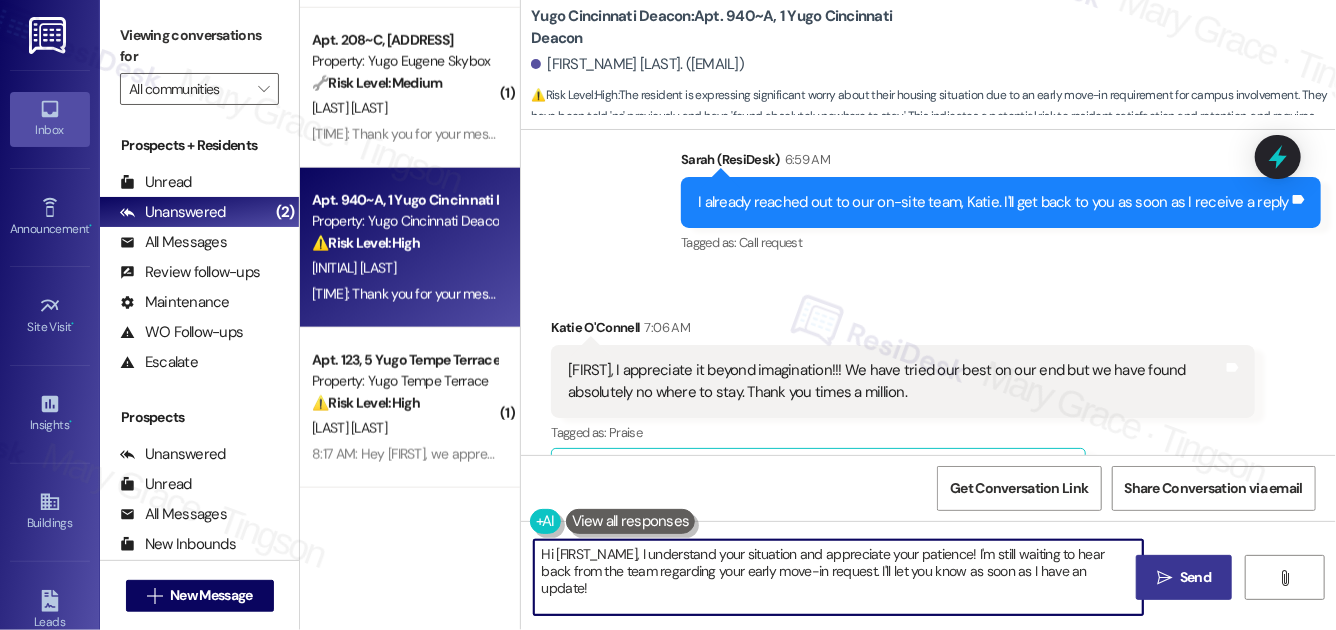click on "Hi [FIRST_NAME], I understand your situation and appreciate your patience! I'm still waiting to hear back from the team regarding your early move-in request. I'll let you know as soon as I have an update!" at bounding box center [838, 577] 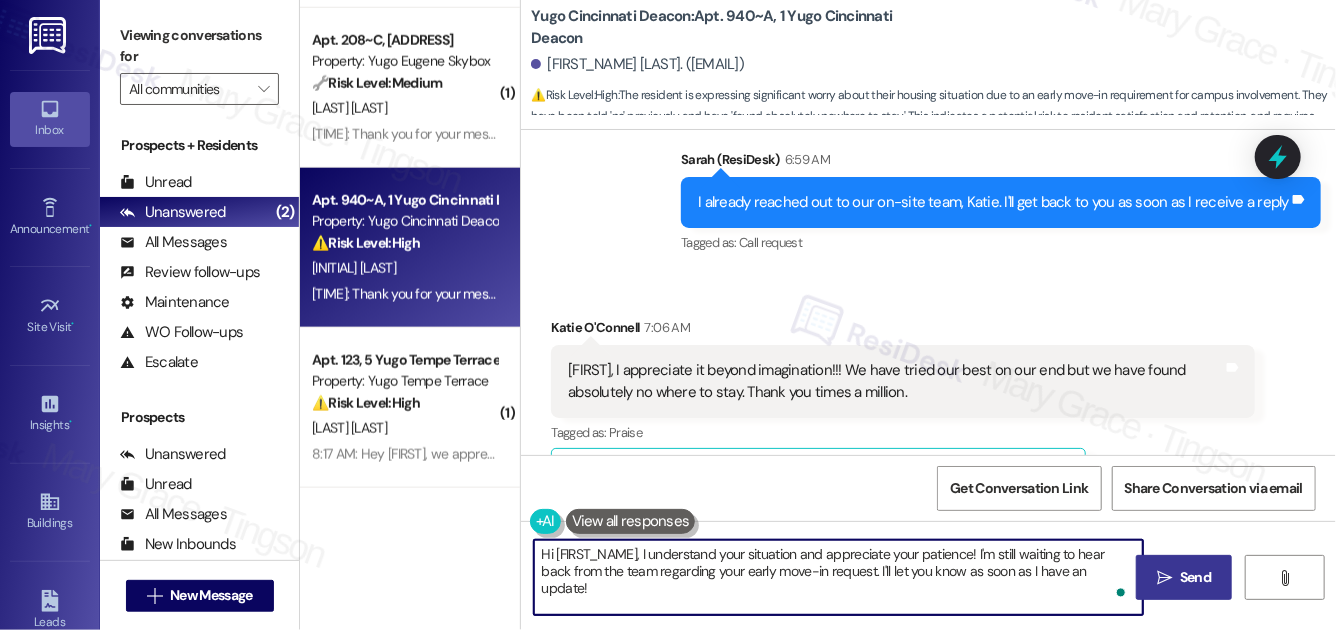 click on "Hi [FIRST_NAME], I understand your situation and appreciate your patience! I'm still waiting to hear back from the team regarding your early move-in request. I'll let you know as soon as I have an update!" at bounding box center (838, 577) 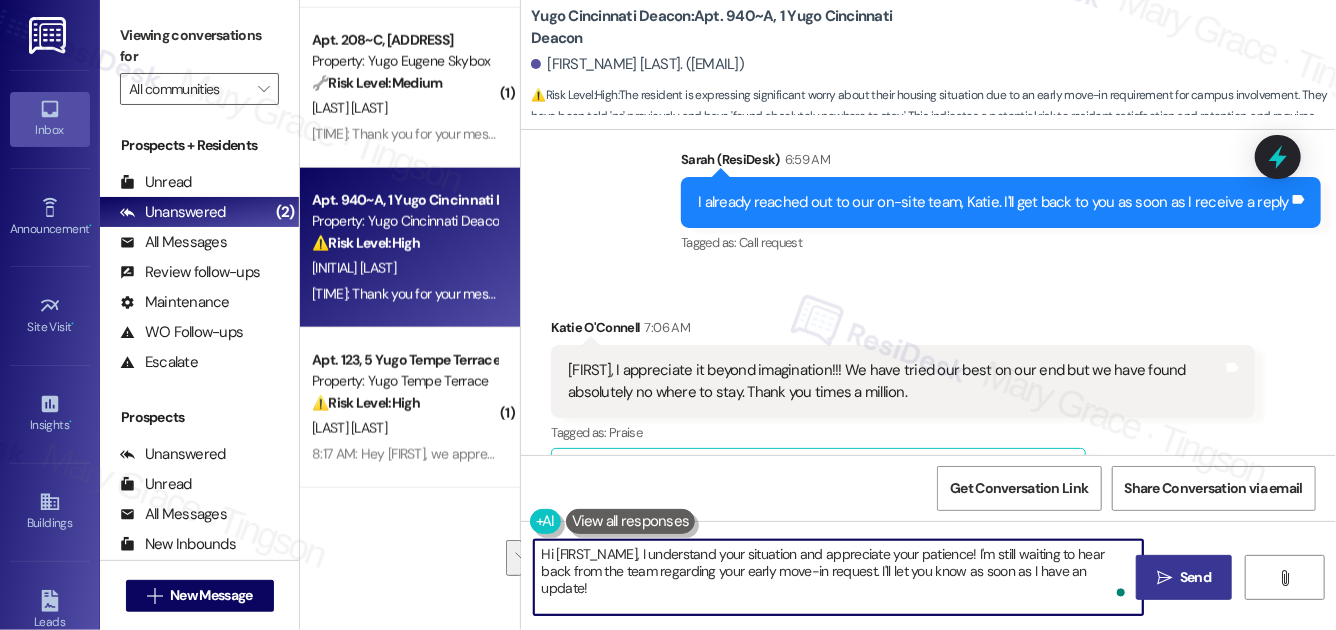 click on "Hi [FIRST_NAME], I understand your situation and appreciate your patience! I'm still waiting to hear back from the team regarding your early move-in request. I'll let you know as soon as I have an update!" at bounding box center (838, 577) 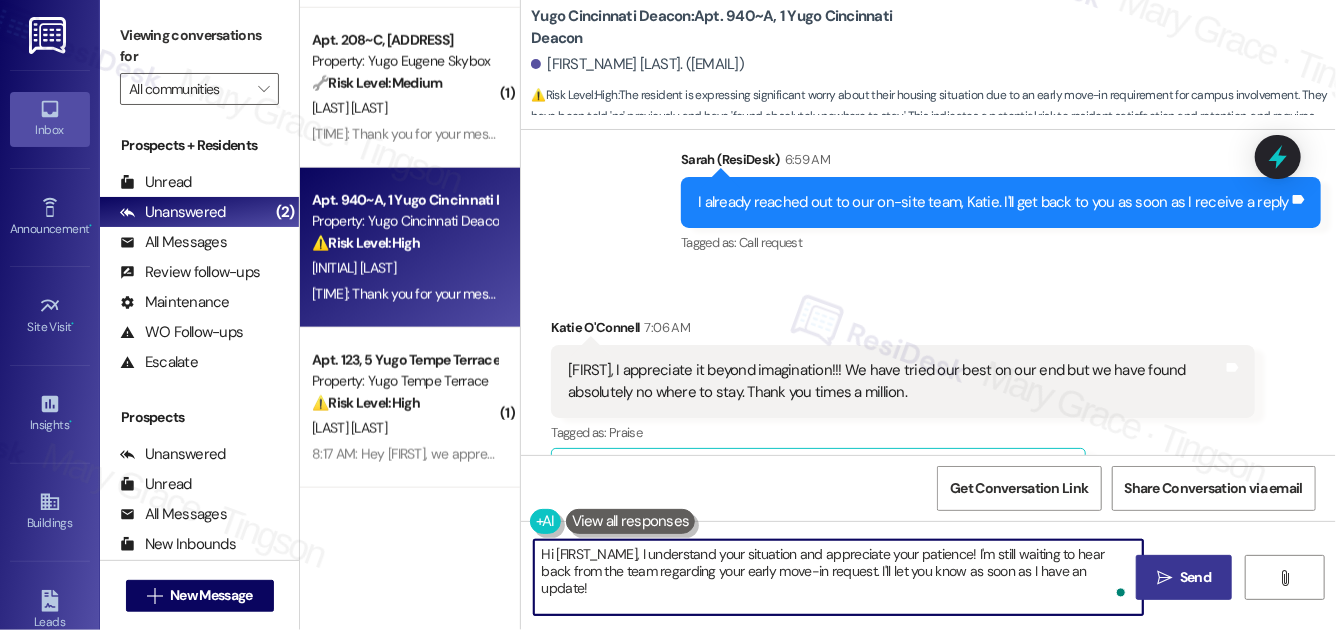 click on "Hi [FIRST_NAME], I understand your situation and appreciate your patience! I'm still waiting to hear back from the team regarding your early move-in request. I'll let you know as soon as I have an update!" at bounding box center (838, 577) 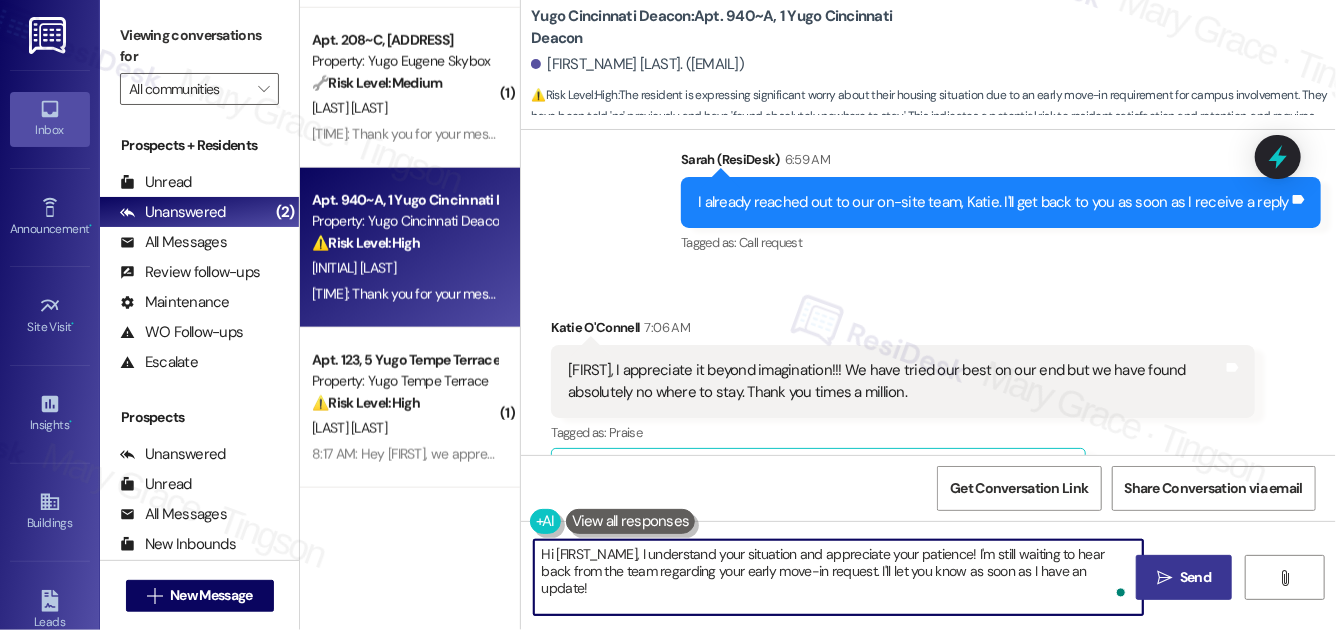 click on "" at bounding box center (1164, 578) 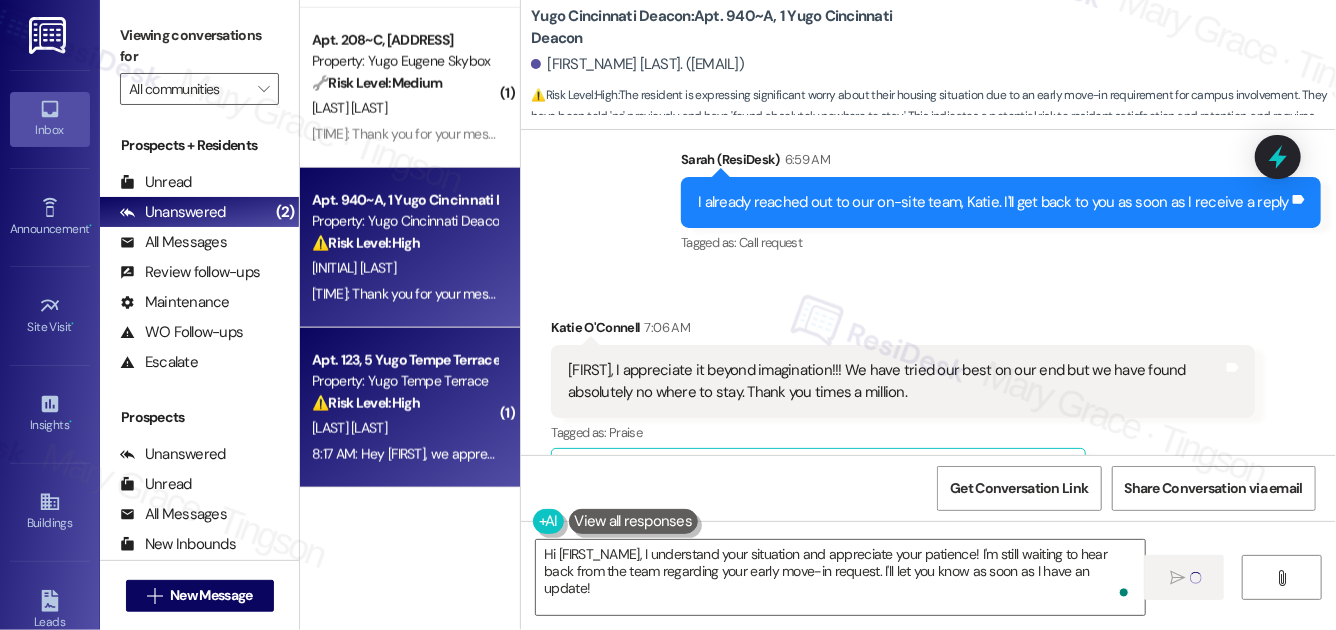 type 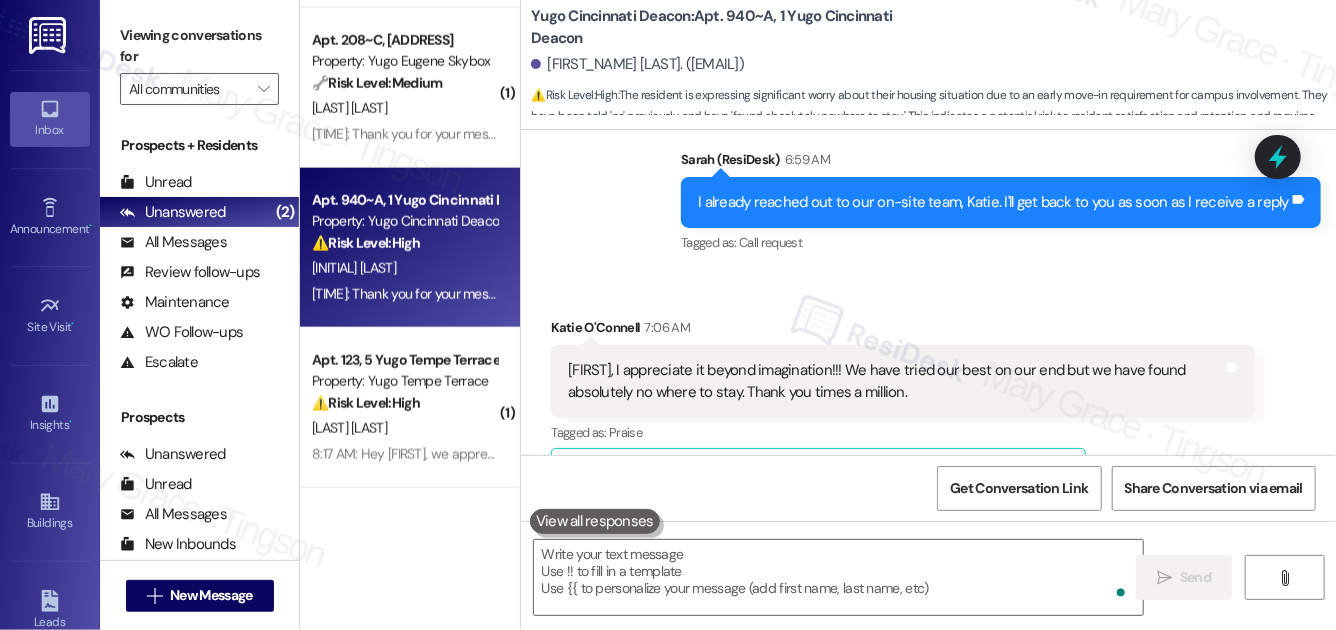 click on "Apt. 123, 5 Yugo Tempe Terrace" at bounding box center [404, 360] 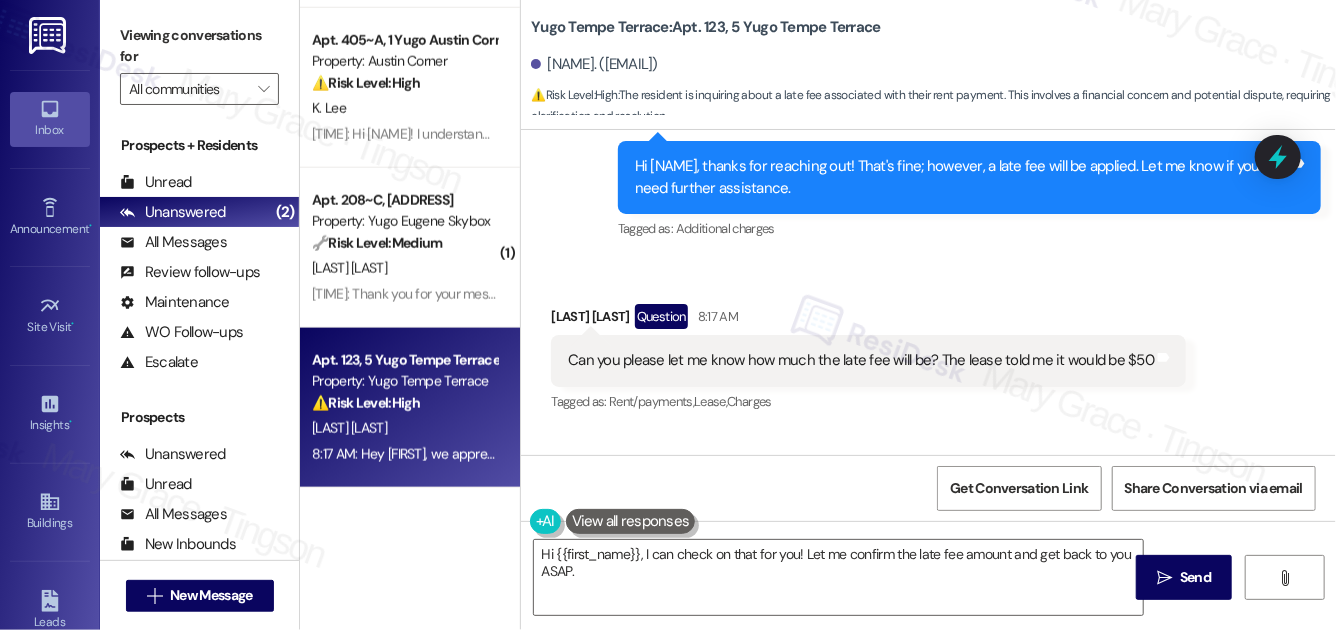 scroll, scrollTop: 3529, scrollLeft: 0, axis: vertical 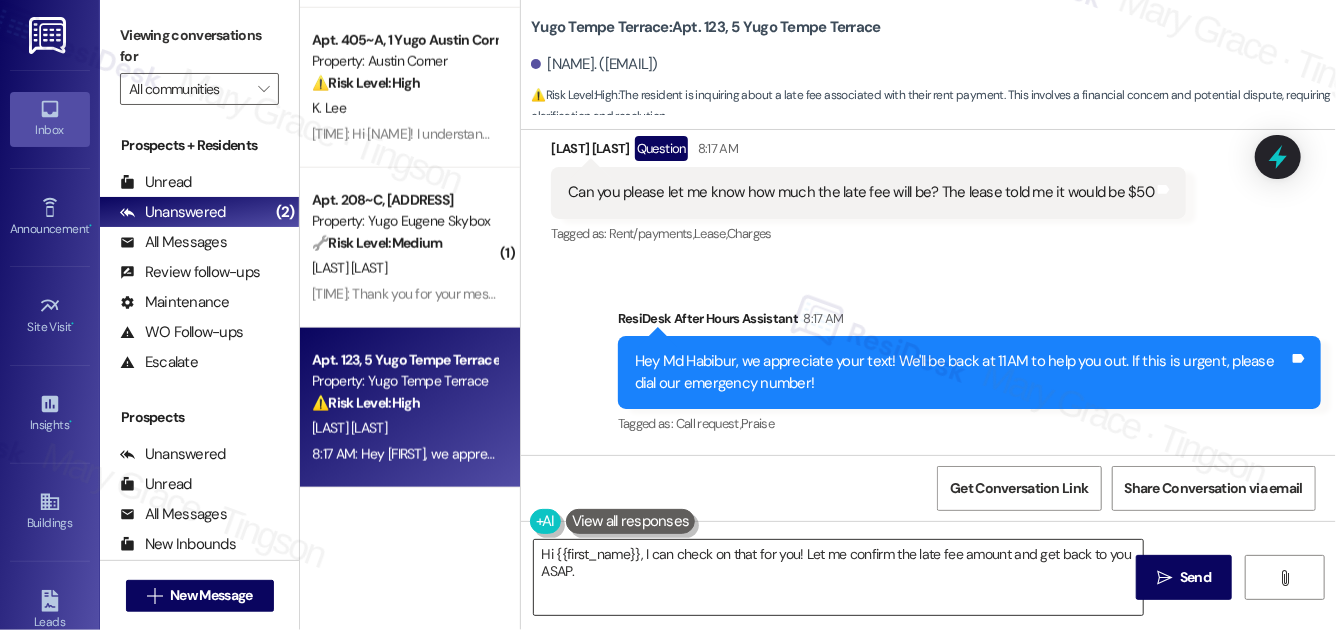 click on "Hi {{first_name}}, I can check on that for you! Let me confirm the late fee amount and get back to you ASAP." at bounding box center [838, 577] 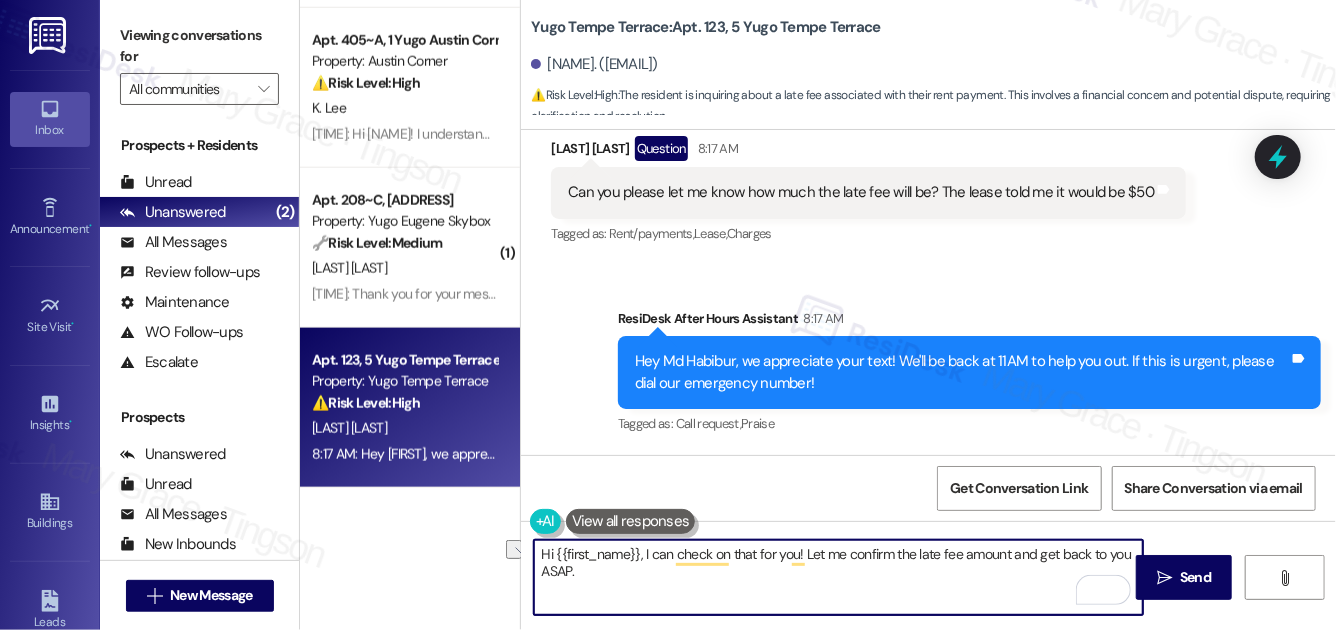 drag, startPoint x: 643, startPoint y: 556, endPoint x: 487, endPoint y: 533, distance: 157.6864 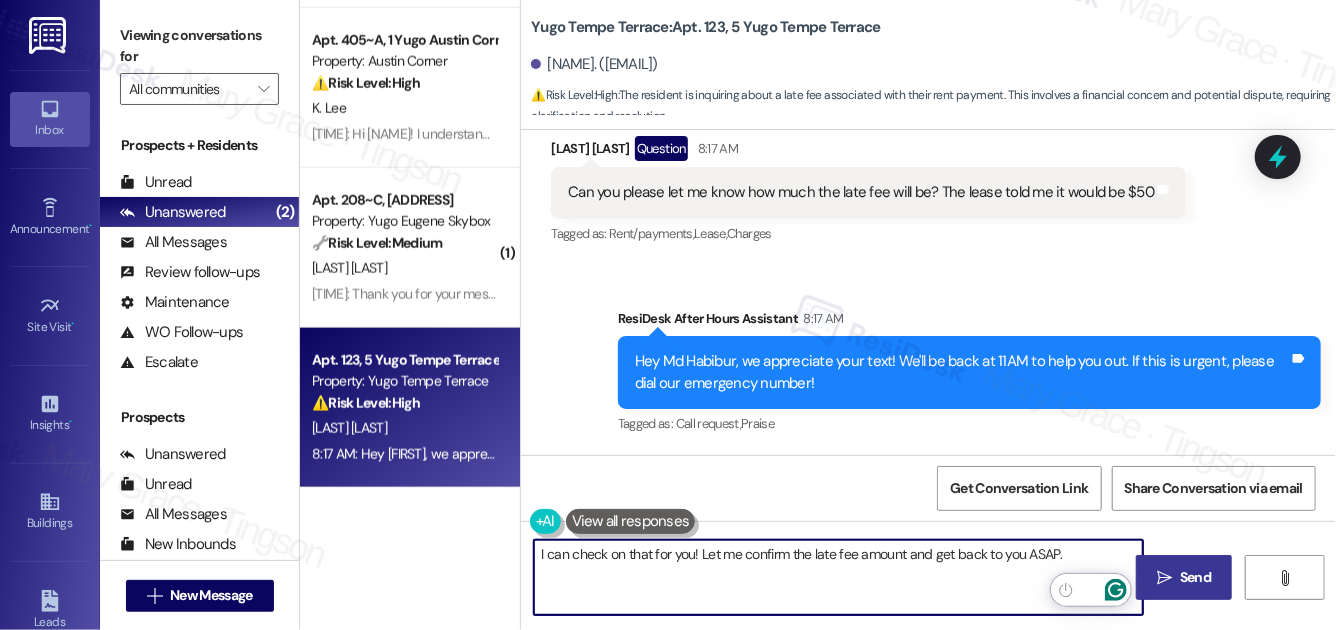 type on "I can check on that for you! Let me confirm the late fee amount and get back to you ASAP." 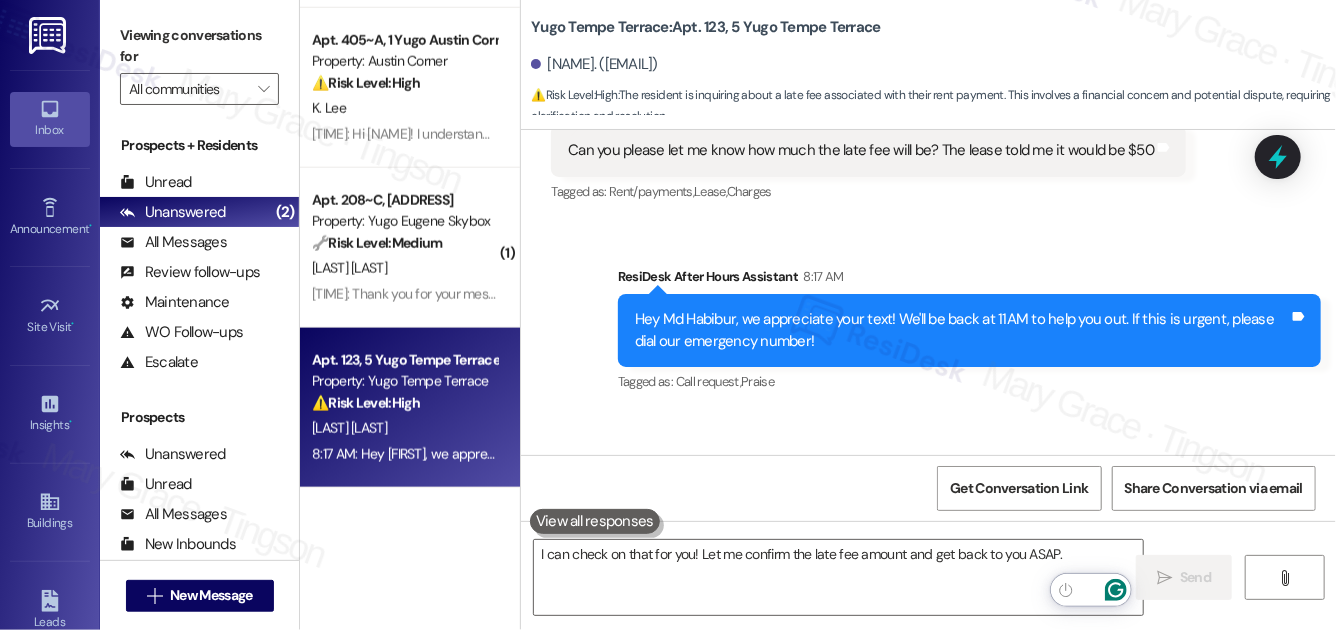 type 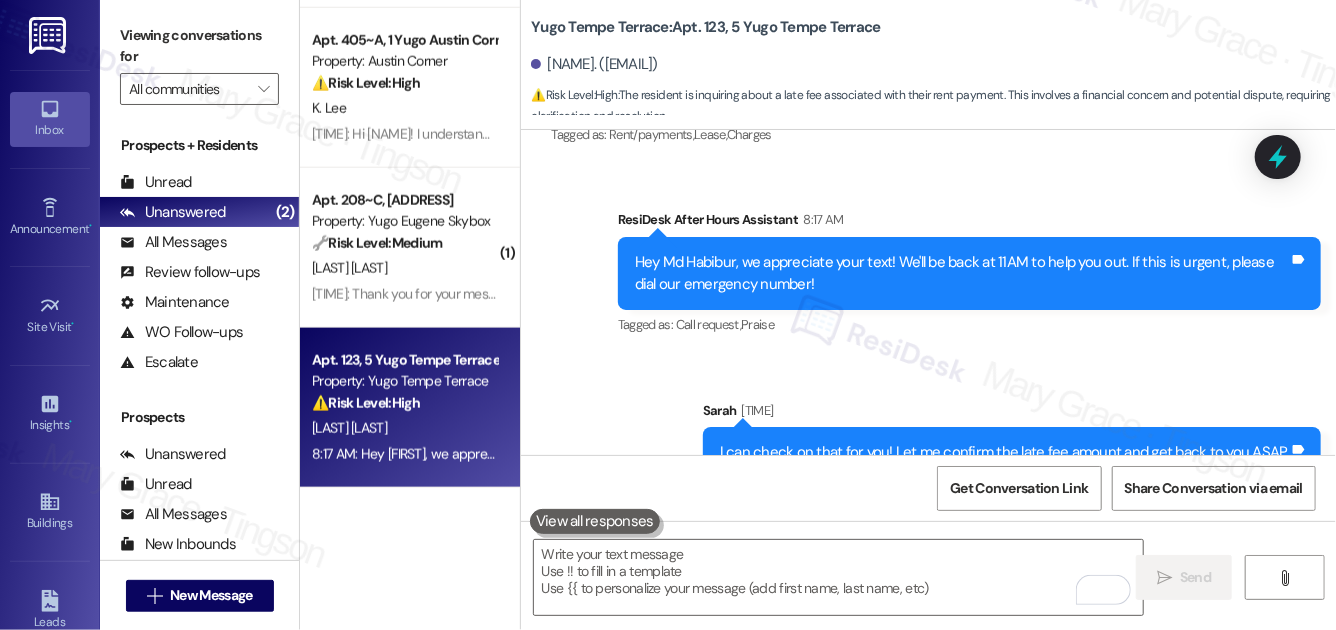 scroll, scrollTop: 3669, scrollLeft: 0, axis: vertical 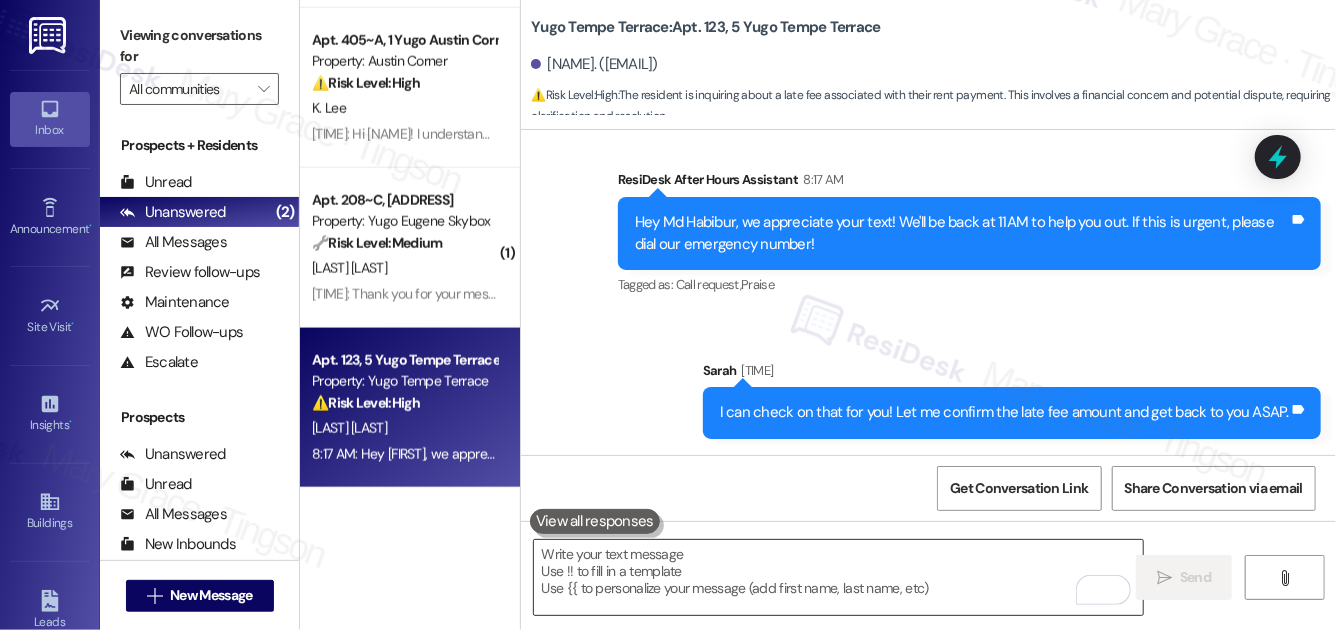 click at bounding box center [838, 577] 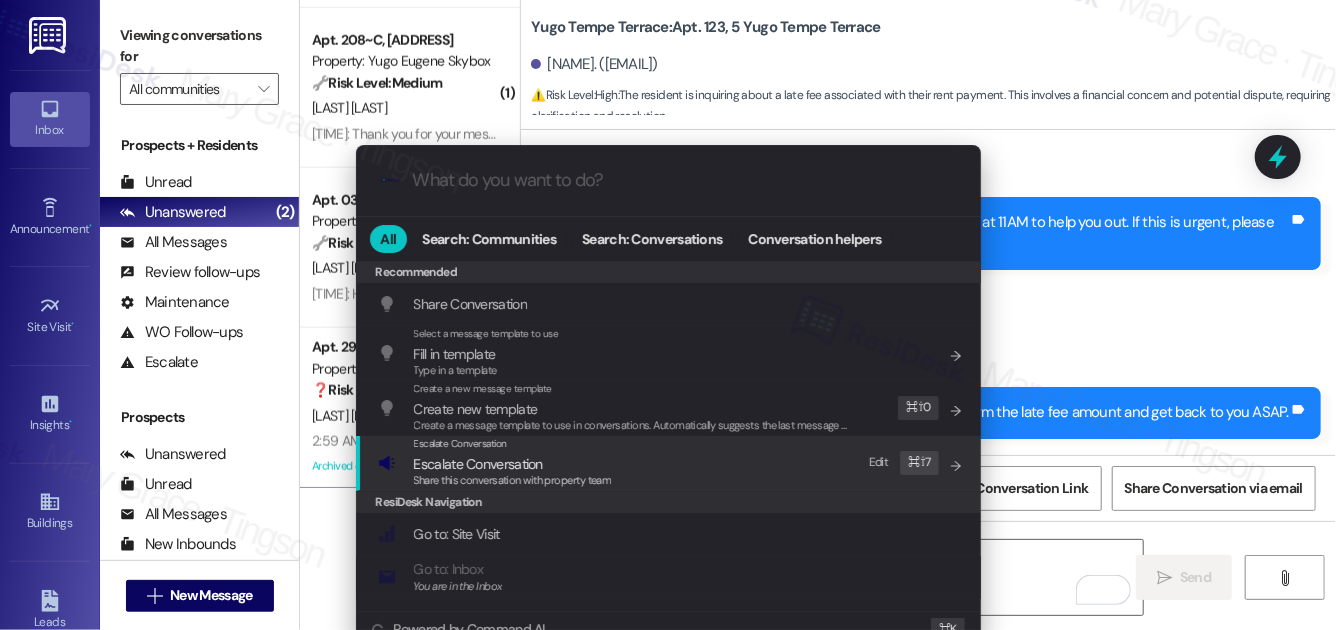 click on "Escalate Conversation Escalate Conversation Share this conversation with property team Edit ⌘ ⇧ 7" at bounding box center (670, 463) 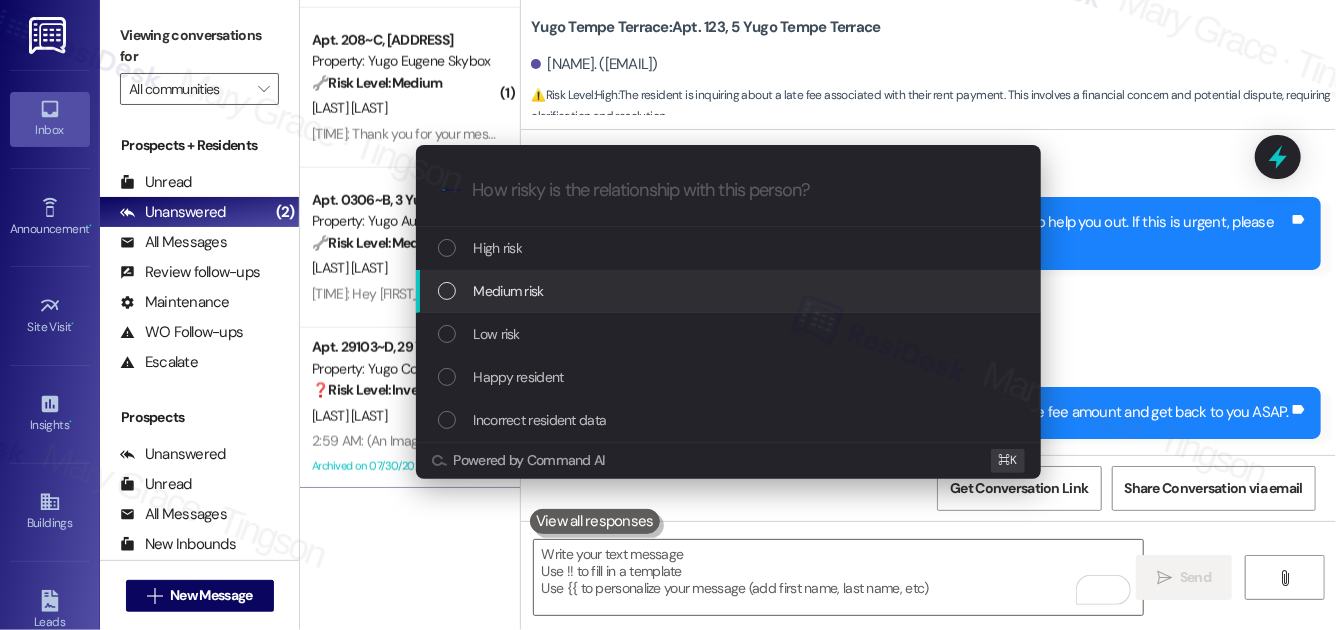 click on "Medium risk" at bounding box center [730, 291] 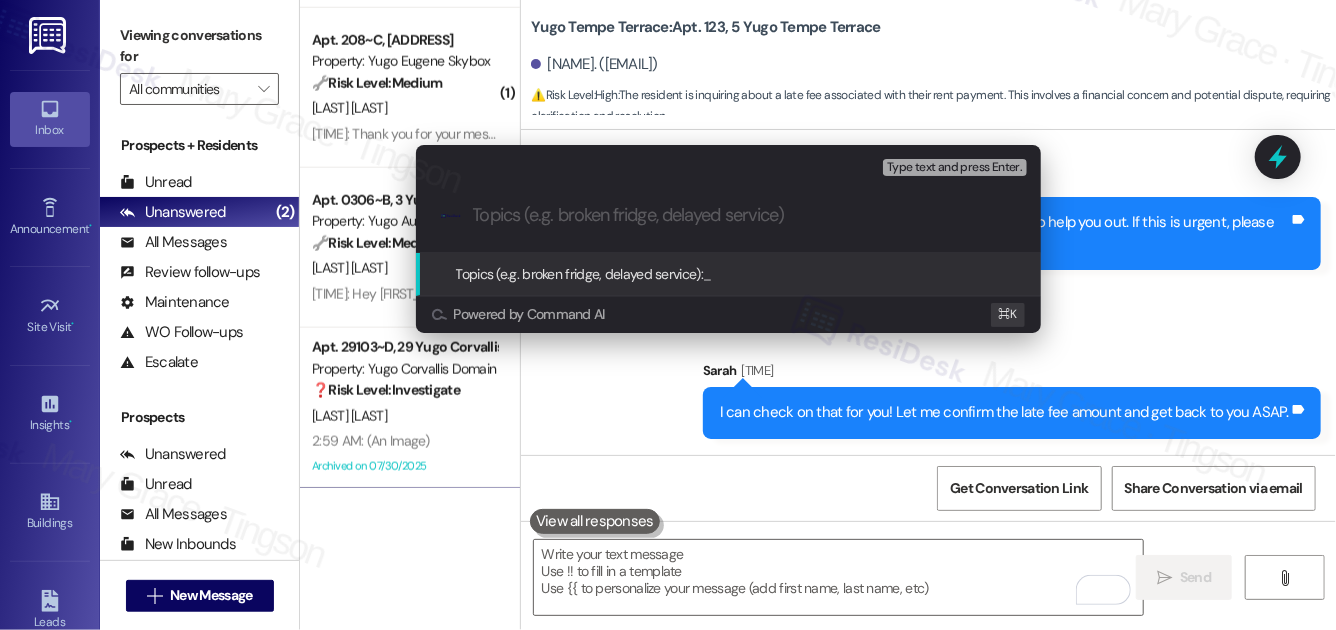 click at bounding box center [744, 215] 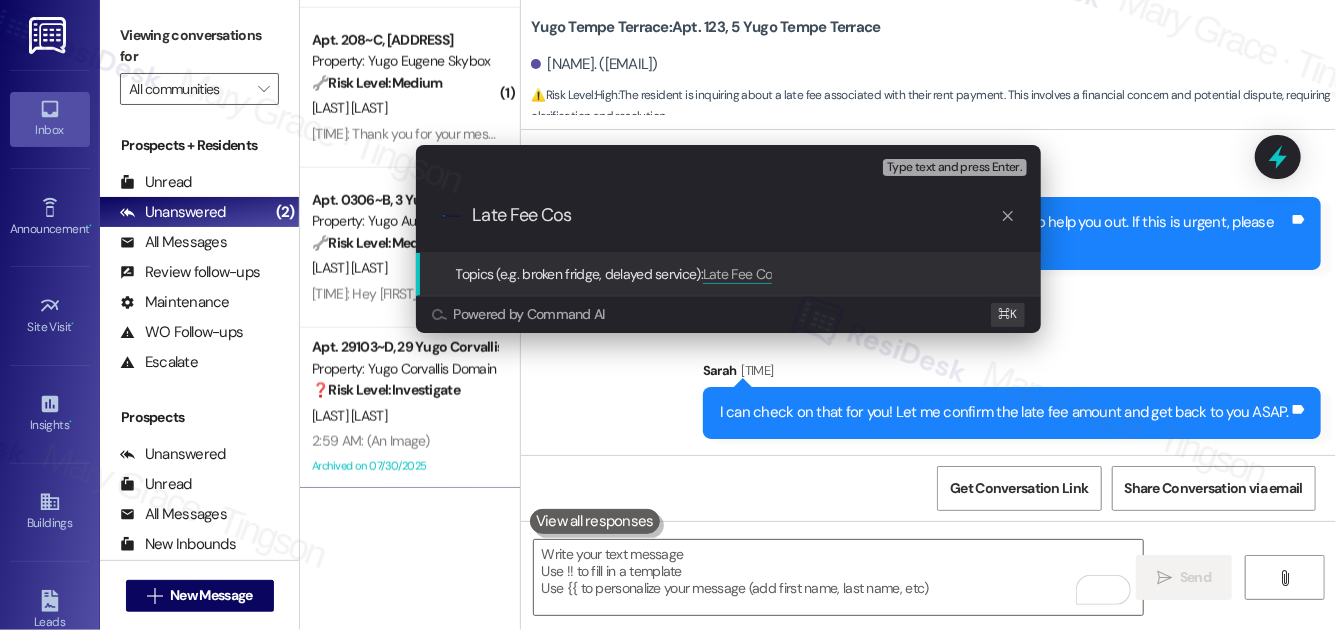type on "Late Fee Cost" 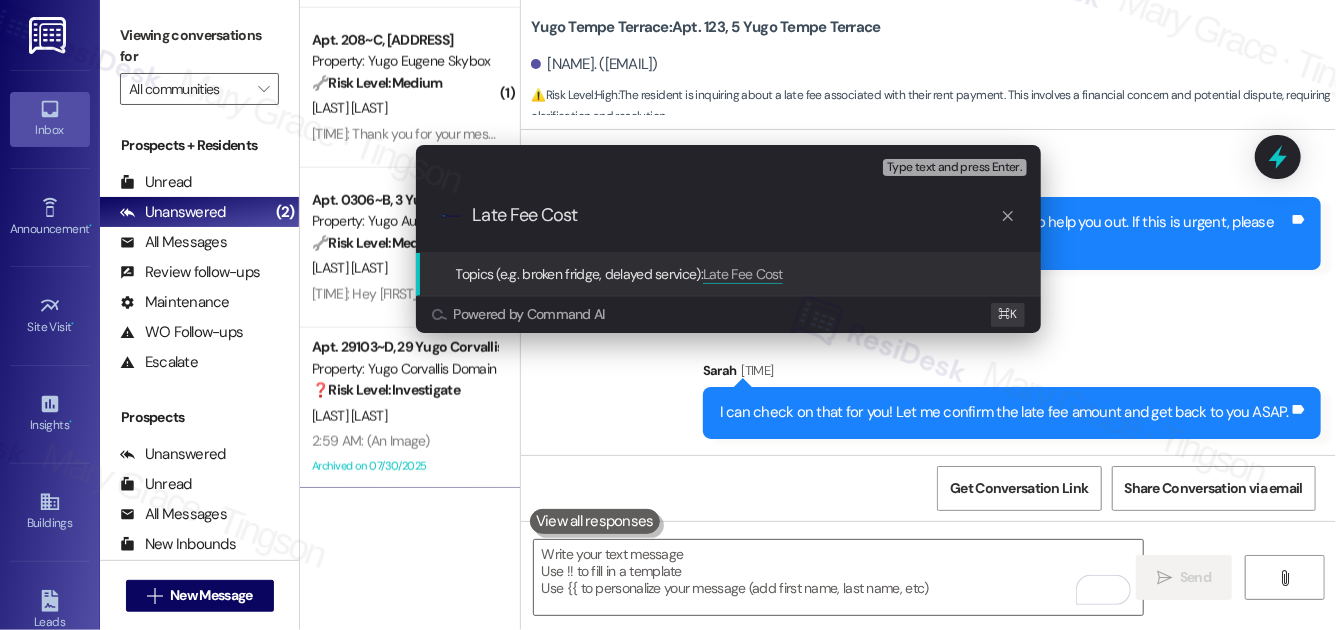 type 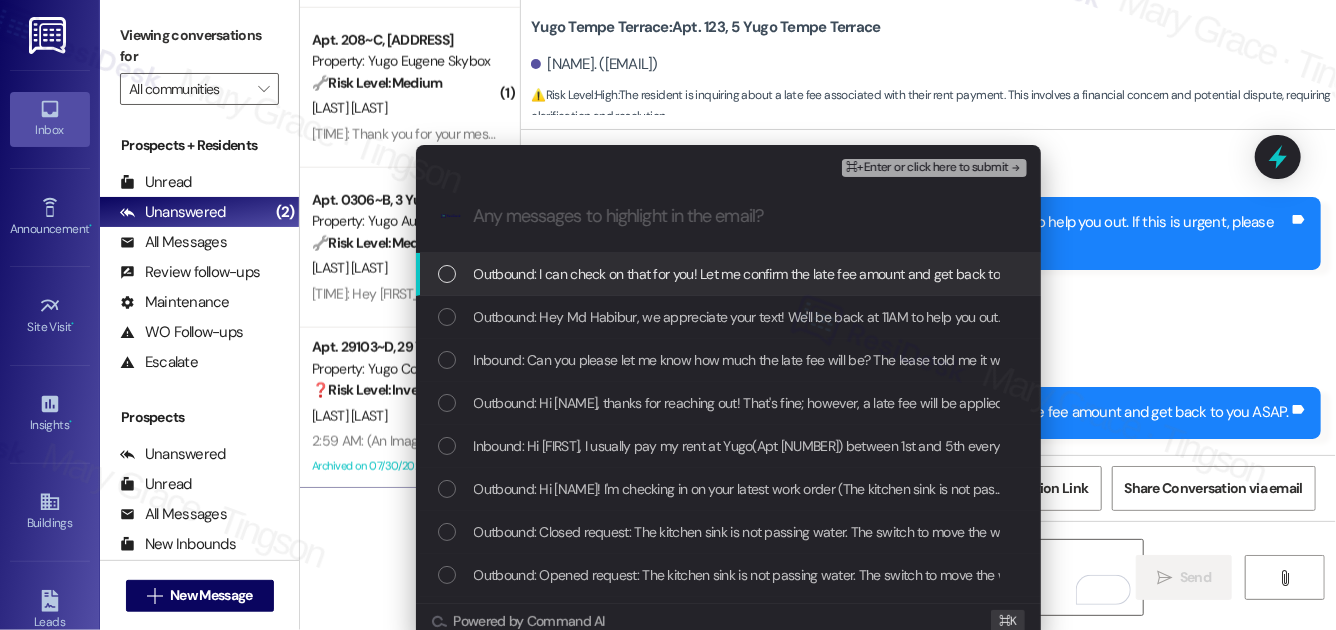 click on "Outbound: I can check on that for you! Let me confirm the late fee amount and get back to you ASAP." at bounding box center [767, 274] 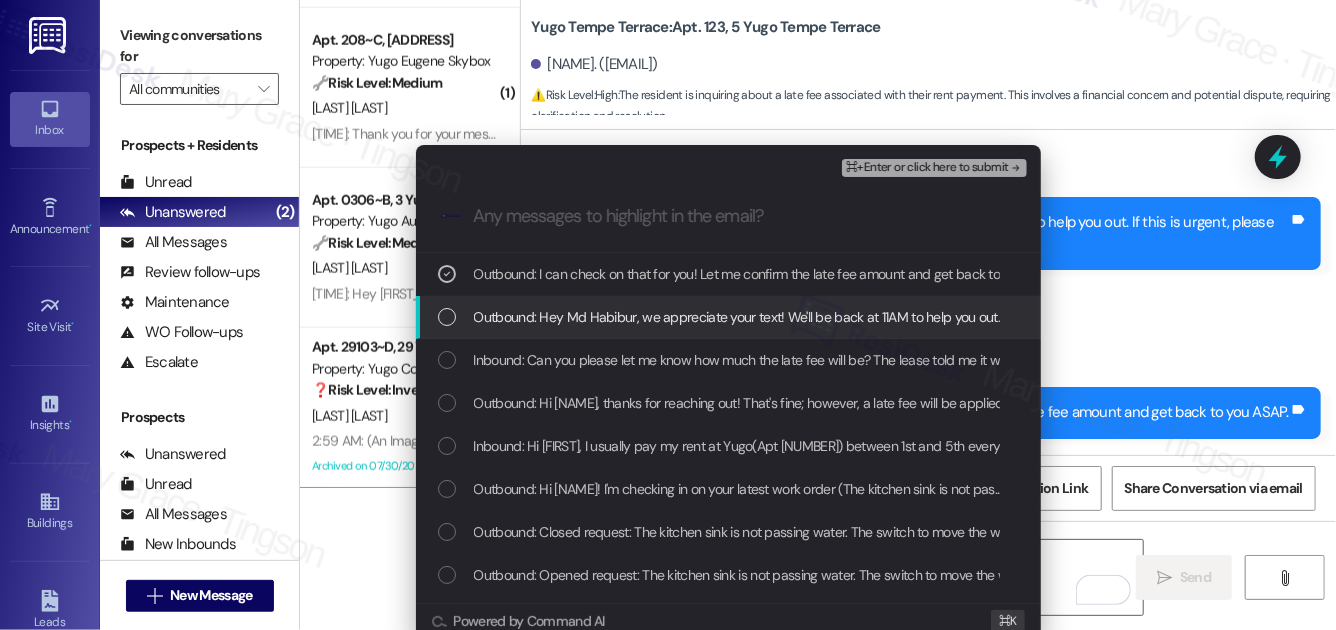 click on "Outbound: Hey Md Habibur, we appreciate your text! We'll be back at 11AM to help you out. If this is urgent, please dial our emergency number!" at bounding box center (887, 317) 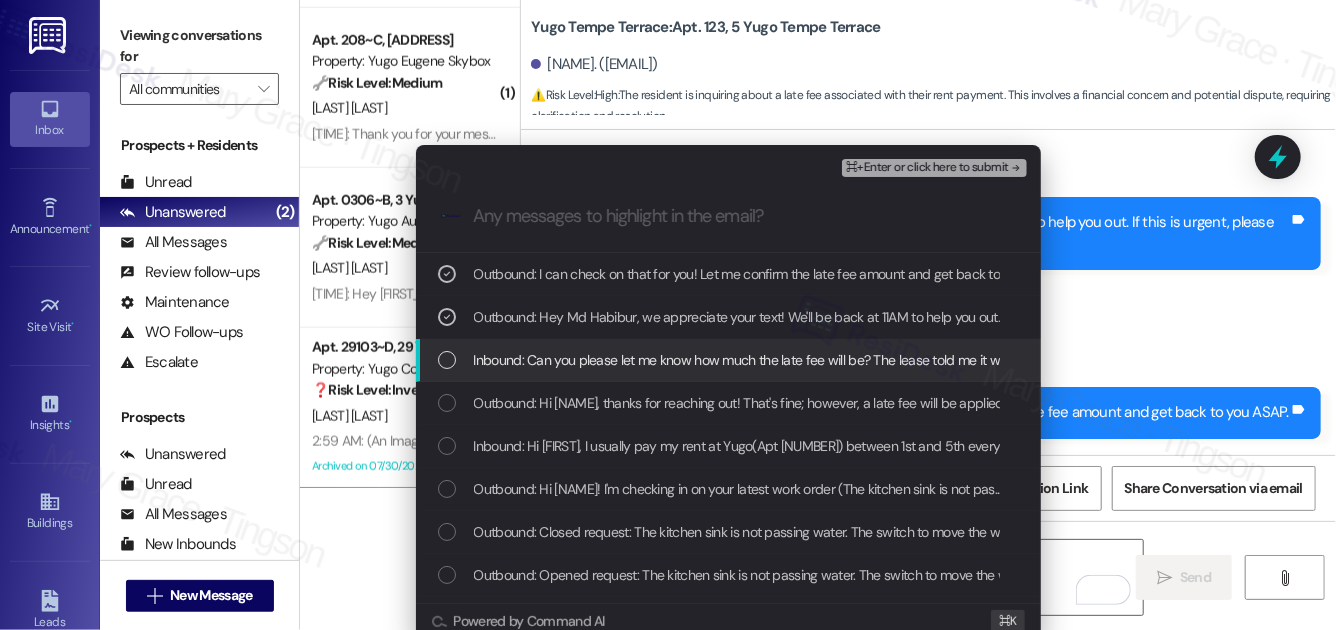 click on "Inbound: Can you please let me know how much the late fee will be? The lease told me it would be $50" at bounding box center [773, 360] 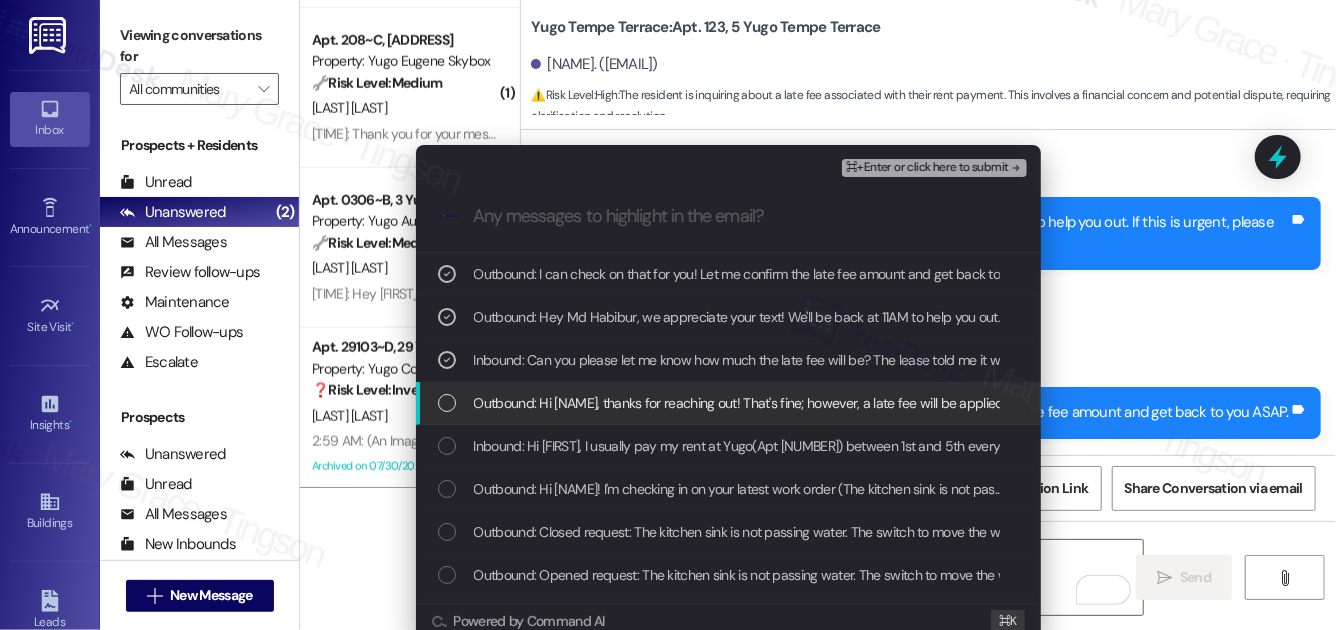 click on "Outbound: Hi [NAME], thanks for reaching out! That's fine; however, a late fee will be applied. Let me know if you need further assistance." at bounding box center [868, 403] 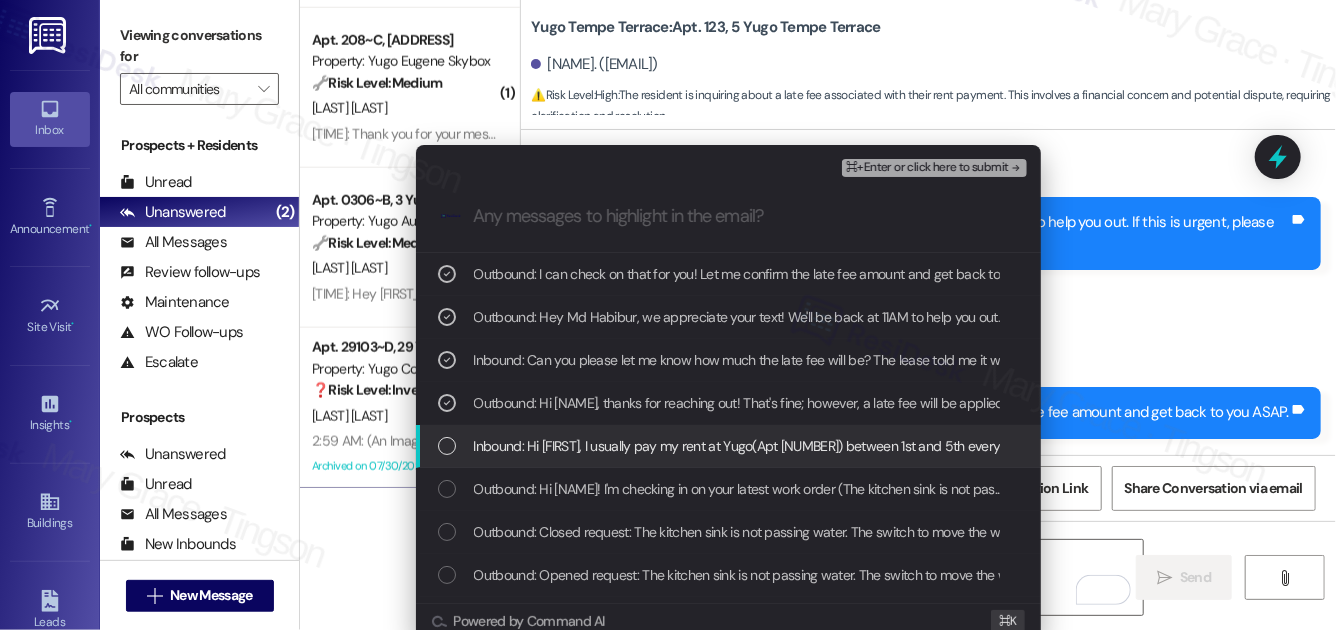 click on "Inbound: Hi [FIRST], I usually pay my rent at Yugo(Apt [NUMBER]) between 1st and 5th every month. But as my salary in this month will come on 6th, I wish to pay the rent on 6th August. This is only for this month. I hope that will be okay." at bounding box center (1148, 446) 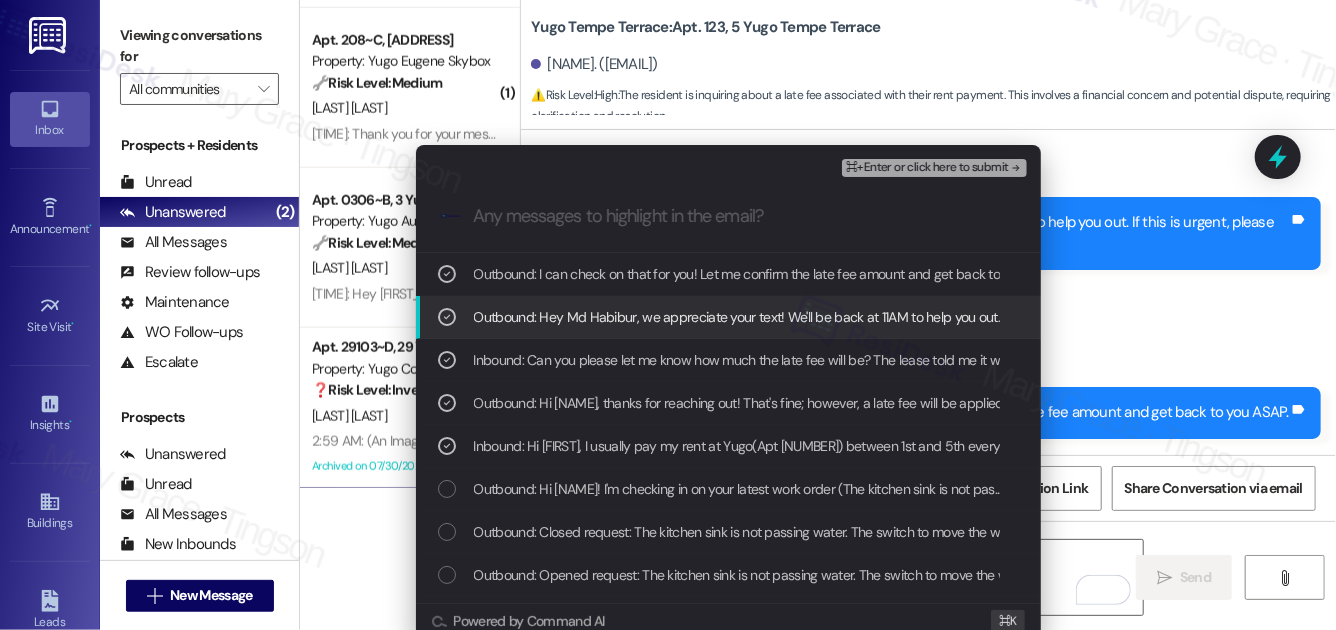 click on "⌘+Enter or click here to submit" at bounding box center (927, 168) 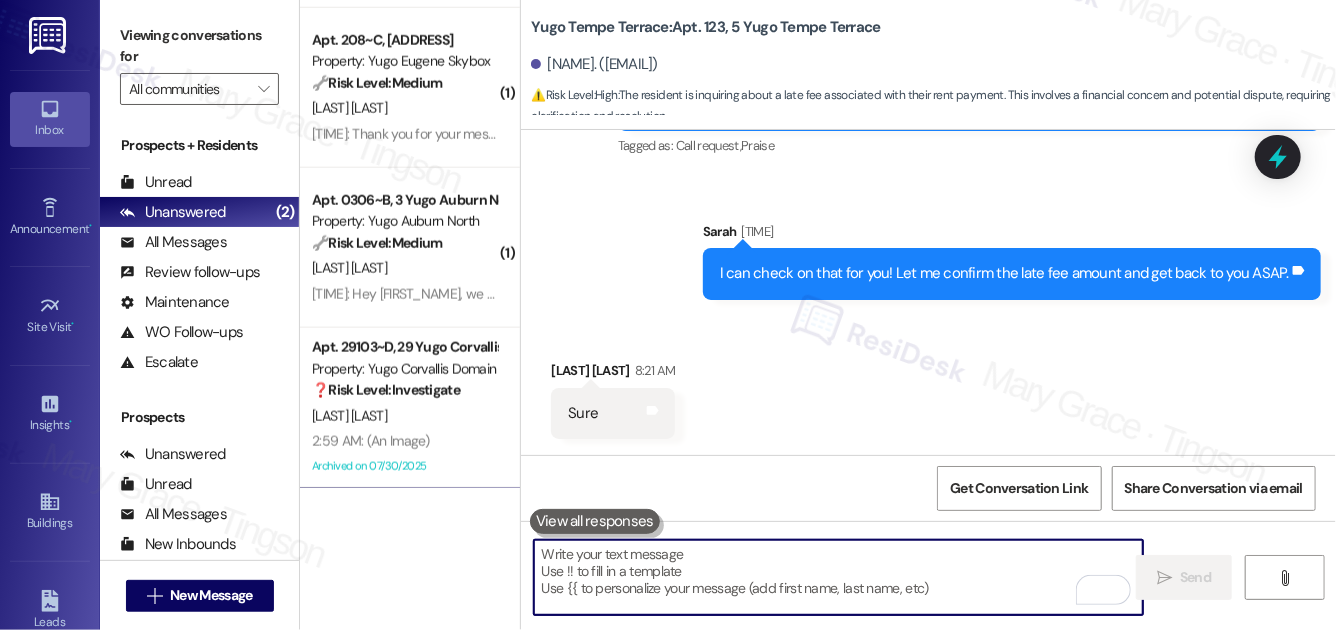 scroll, scrollTop: 3807, scrollLeft: 0, axis: vertical 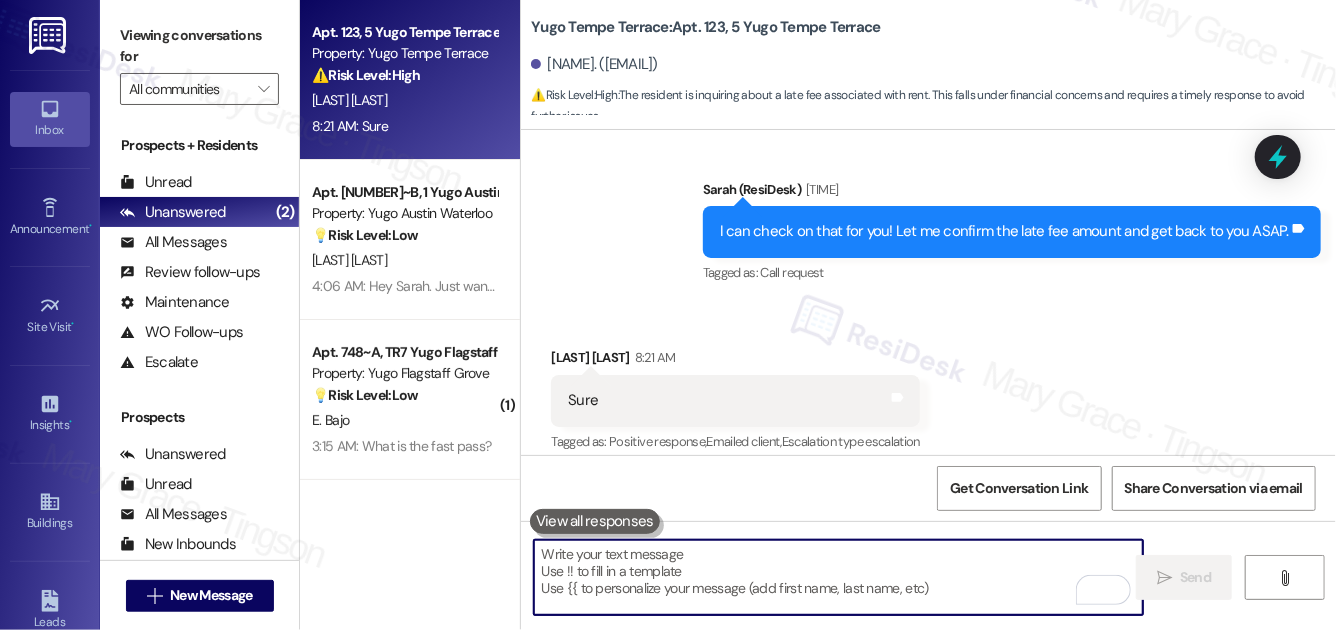 click on "8:21 AM: Sure 8:21 AM: Sure" at bounding box center [404, 126] 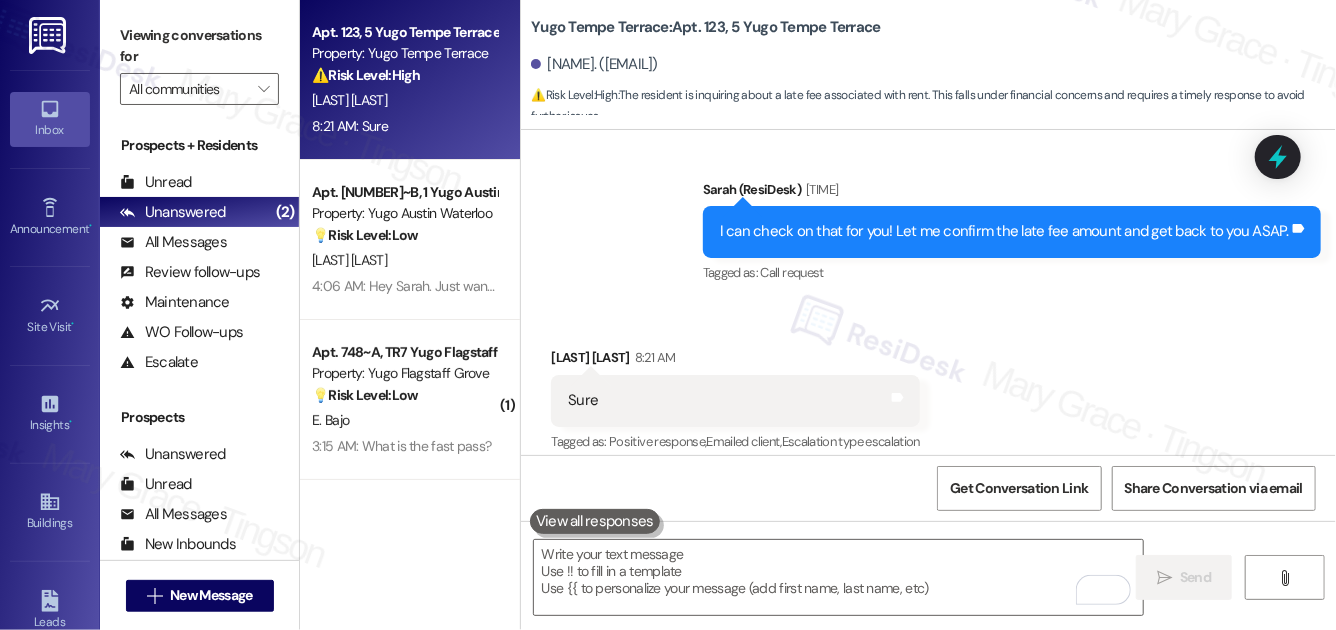 click on "8:21 AM: Sure 8:21 AM: Sure" at bounding box center (404, 126) 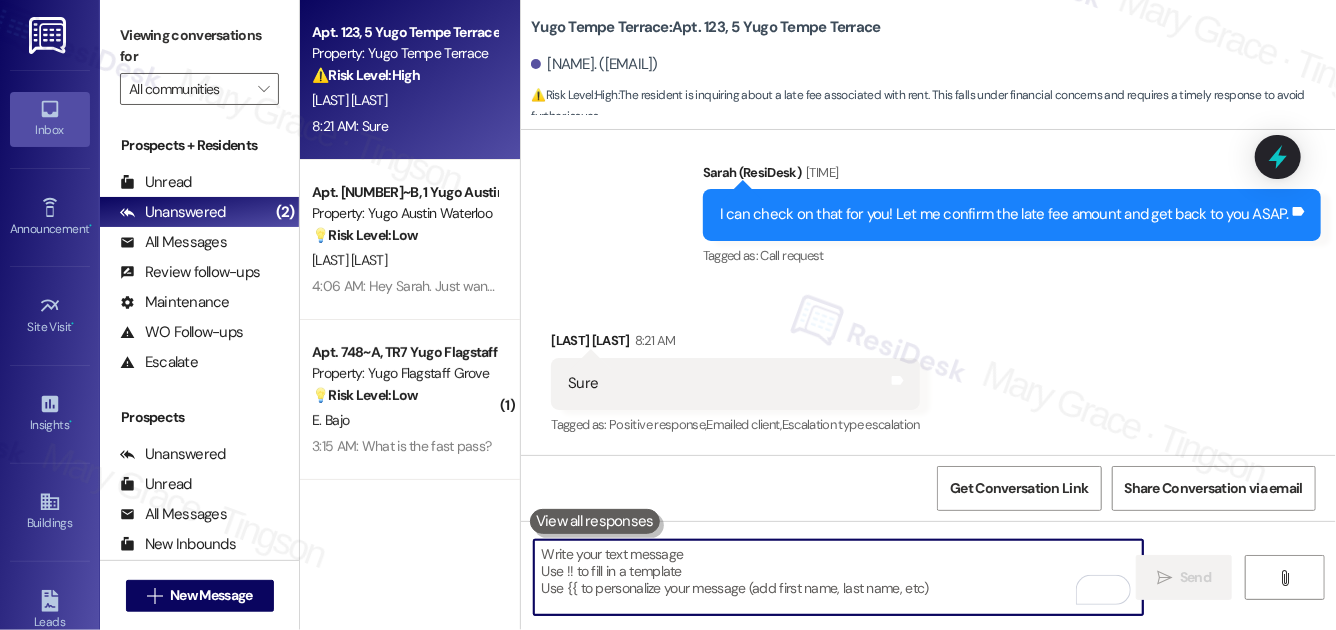 click at bounding box center [838, 577] 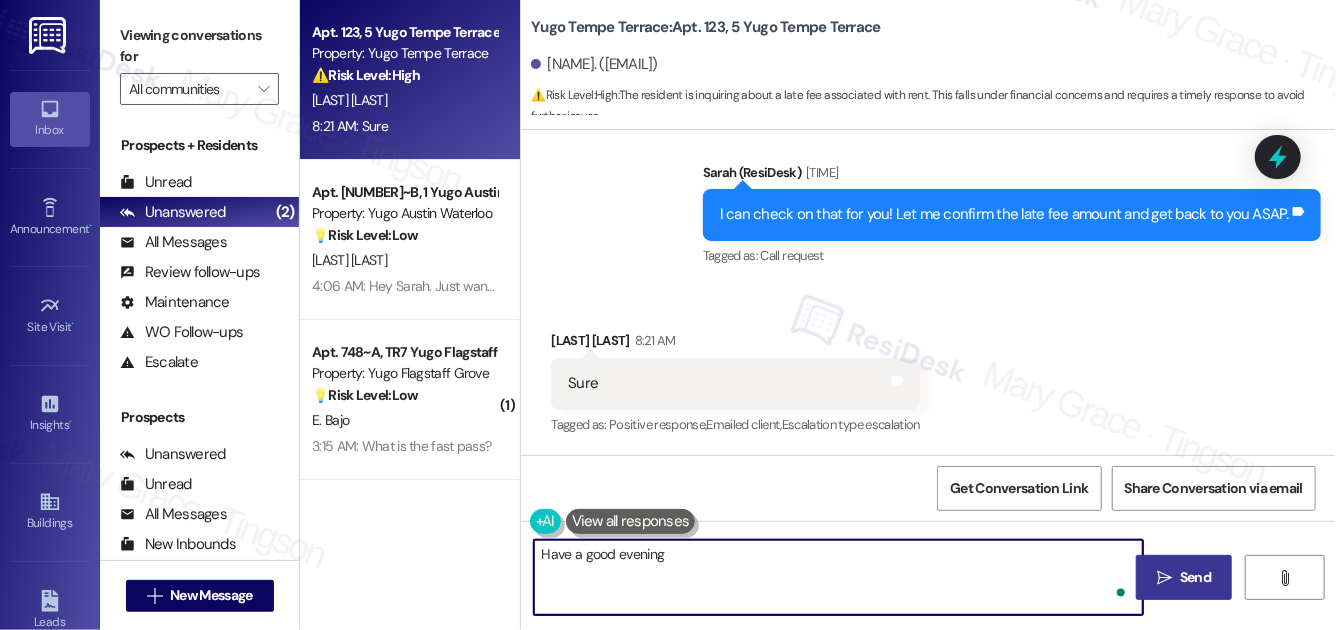 type on "Have a good evening!" 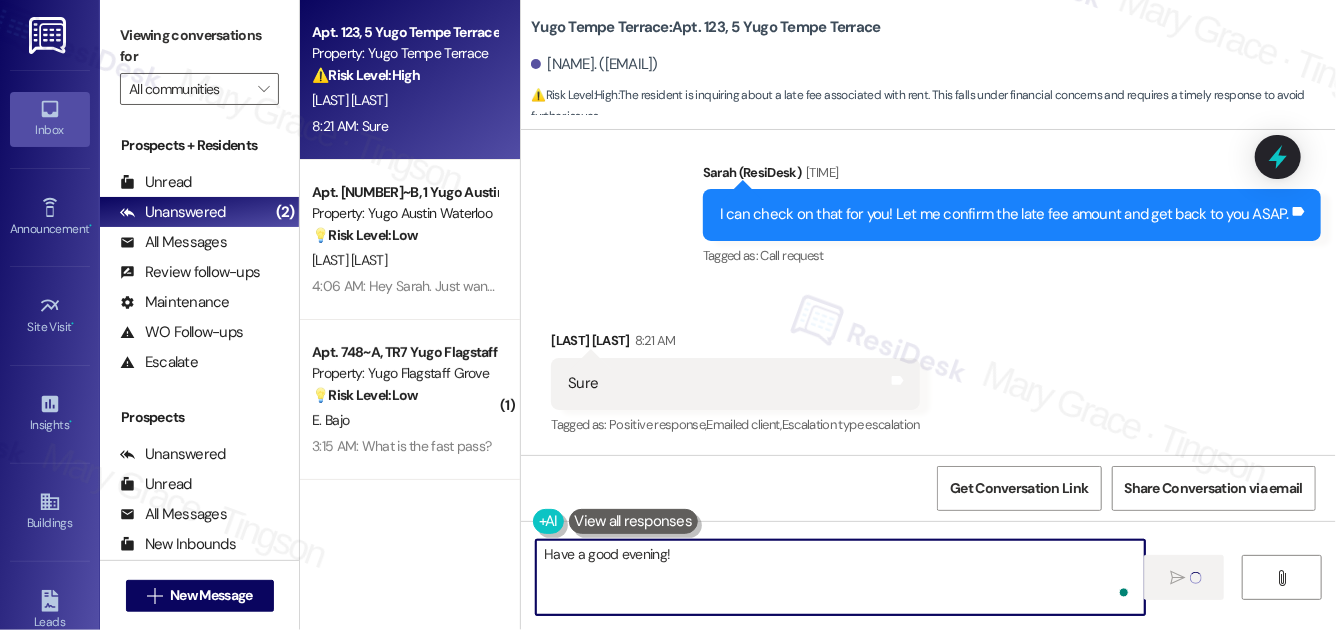 type 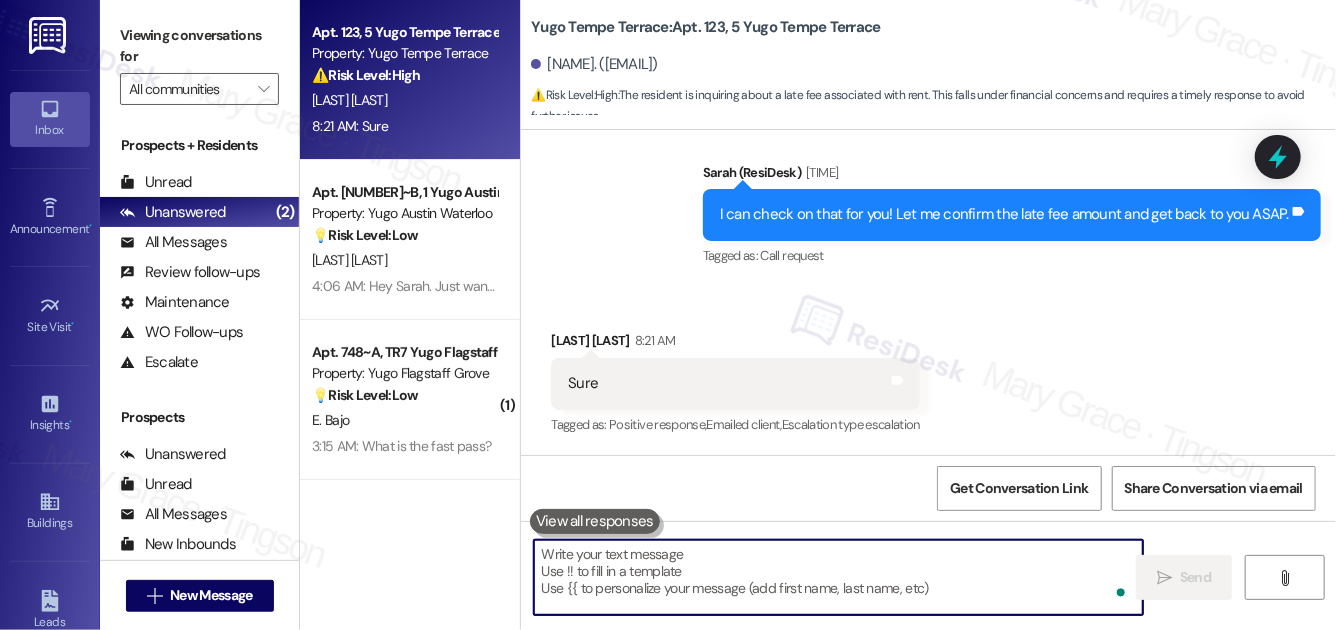 scroll, scrollTop: 3866, scrollLeft: 0, axis: vertical 